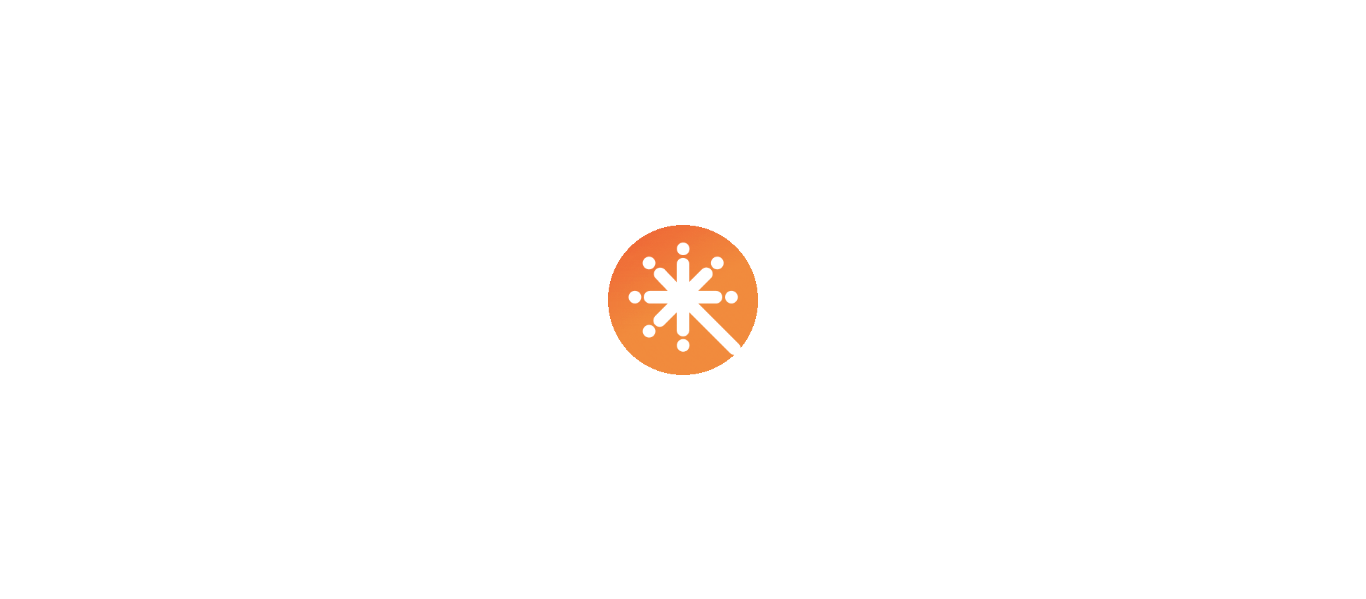 scroll, scrollTop: 0, scrollLeft: 0, axis: both 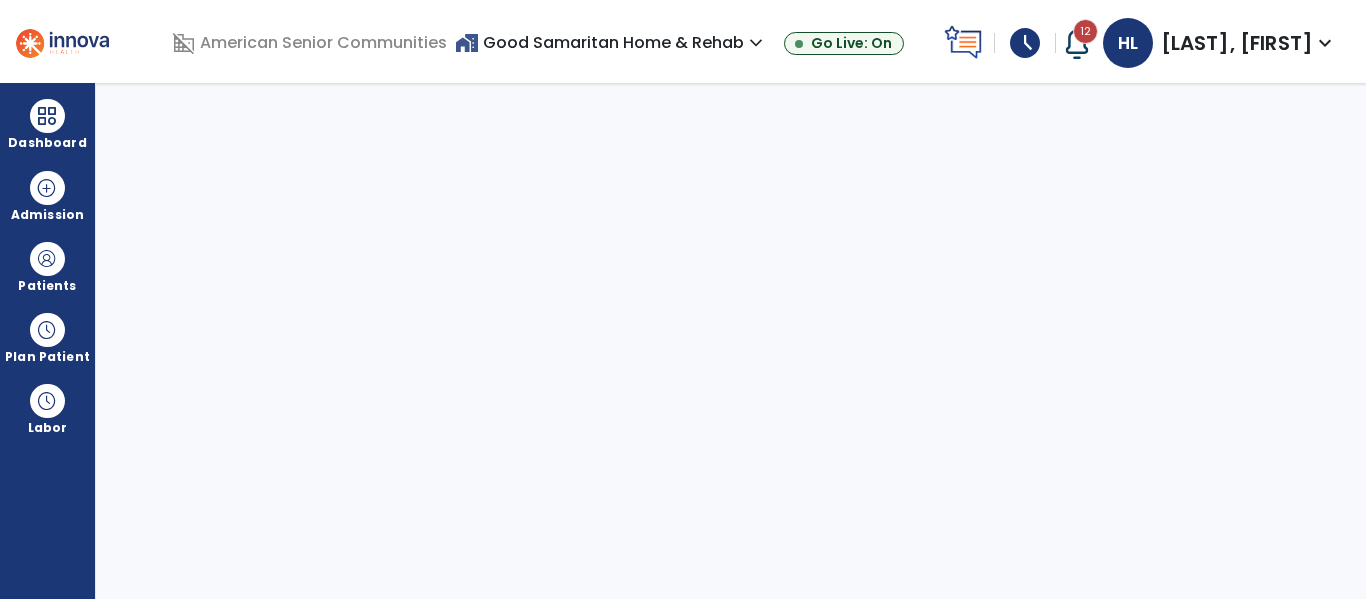 select on "****" 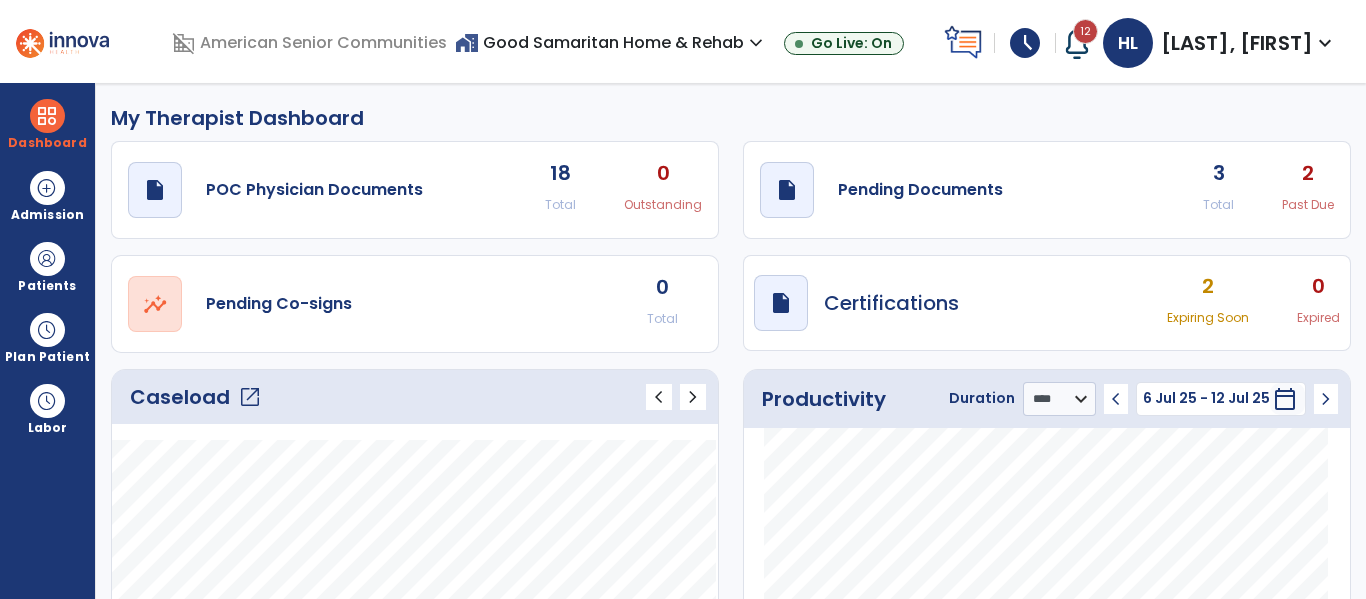 scroll, scrollTop: 0, scrollLeft: 0, axis: both 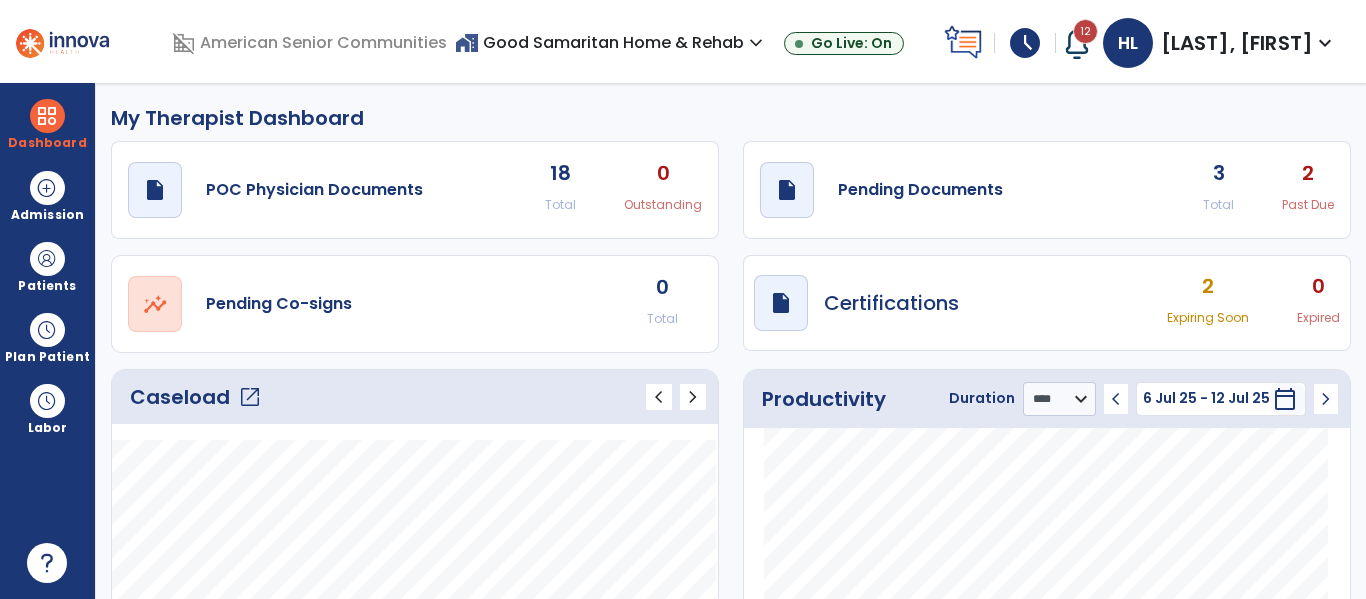 click on "open_in_new" 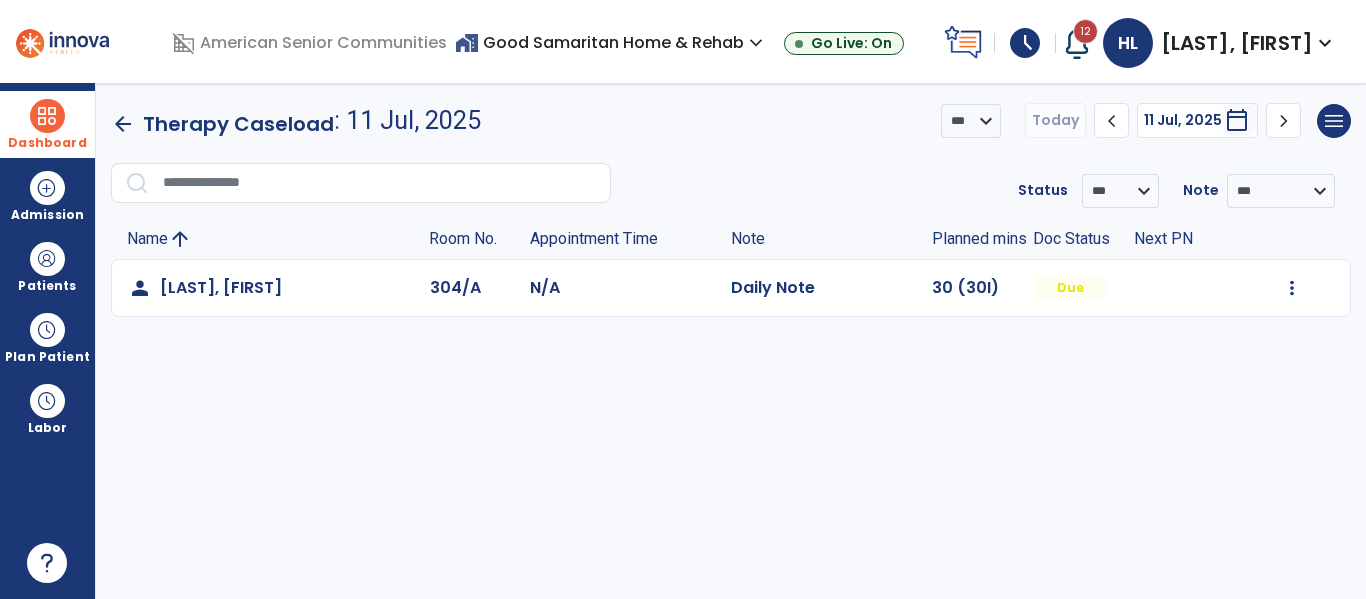 click on "Dashboard" at bounding box center (47, 124) 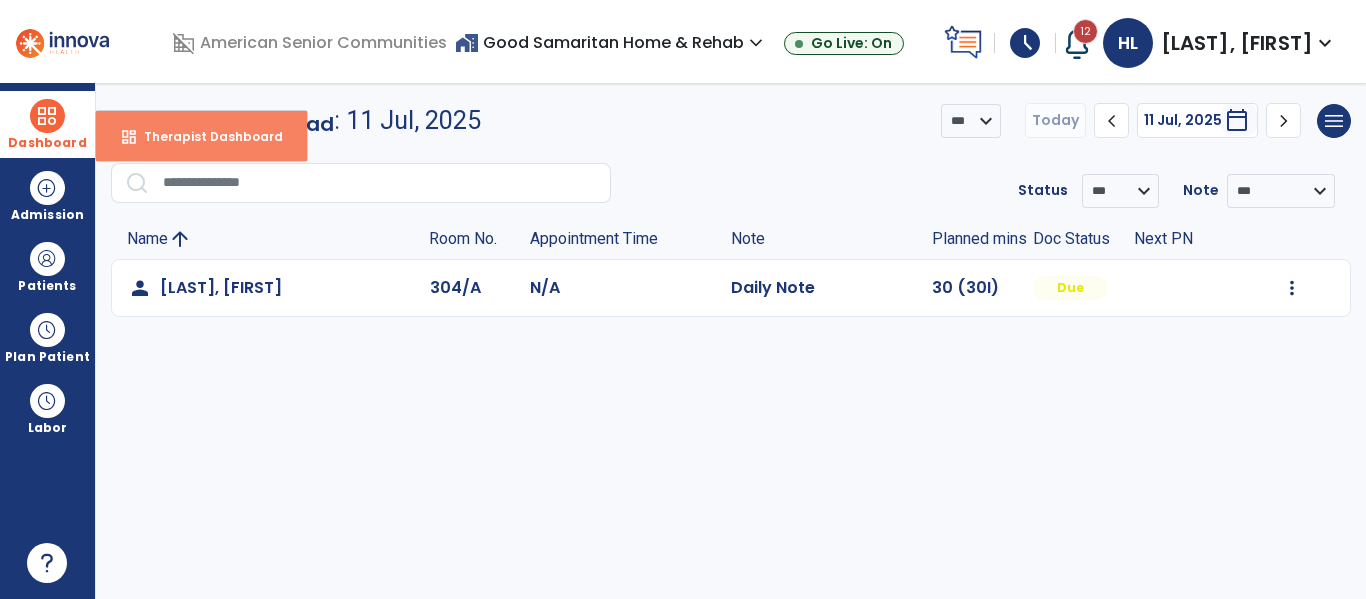 click on "dashboard  Therapist Dashboard" at bounding box center [201, 136] 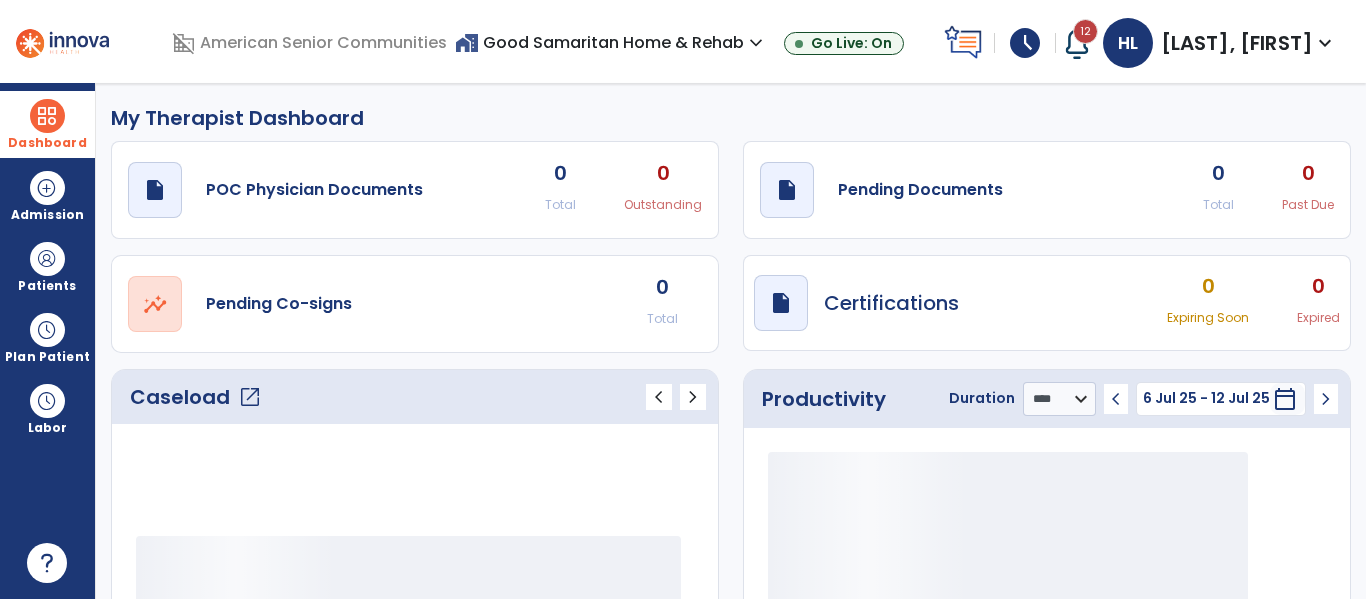 click on "My Therapist Dashboard" 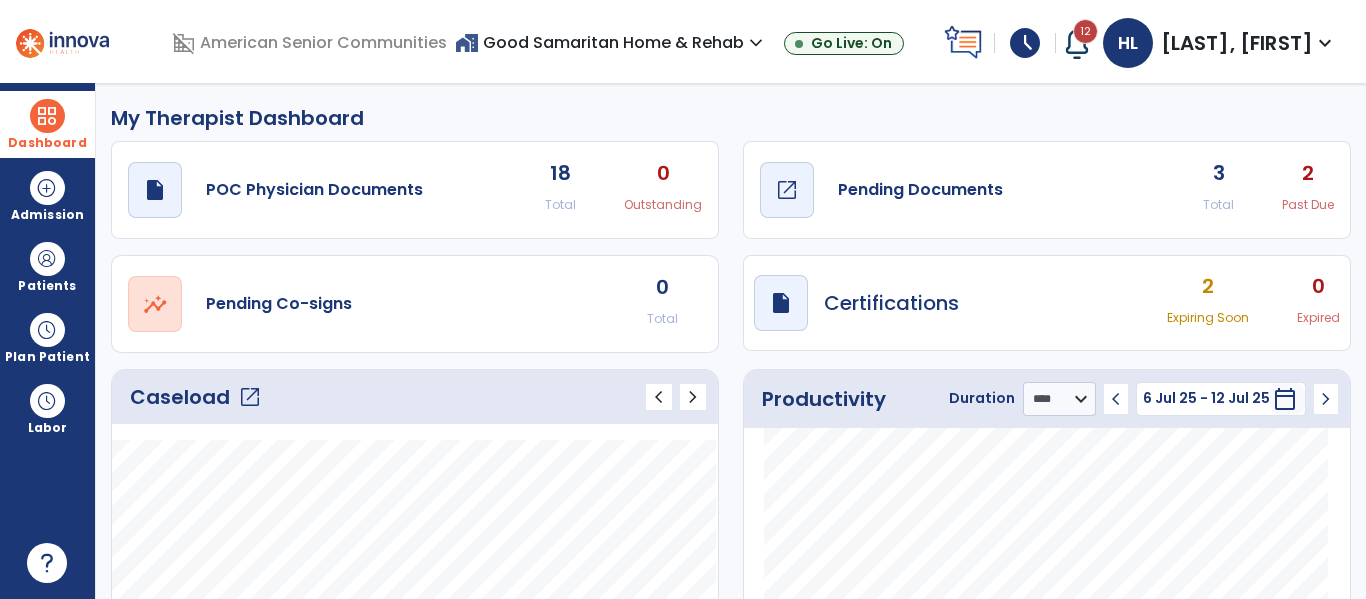 click on "draft   open_in_new  Pending Documents" 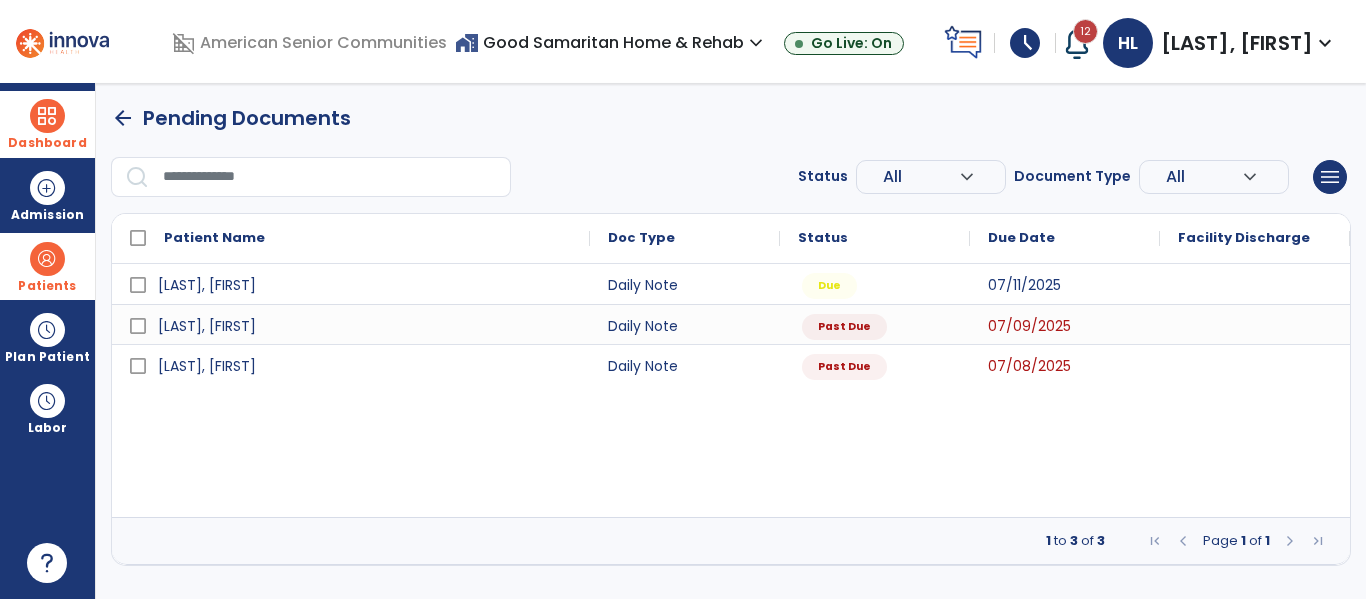 click on "Patients" at bounding box center [47, 286] 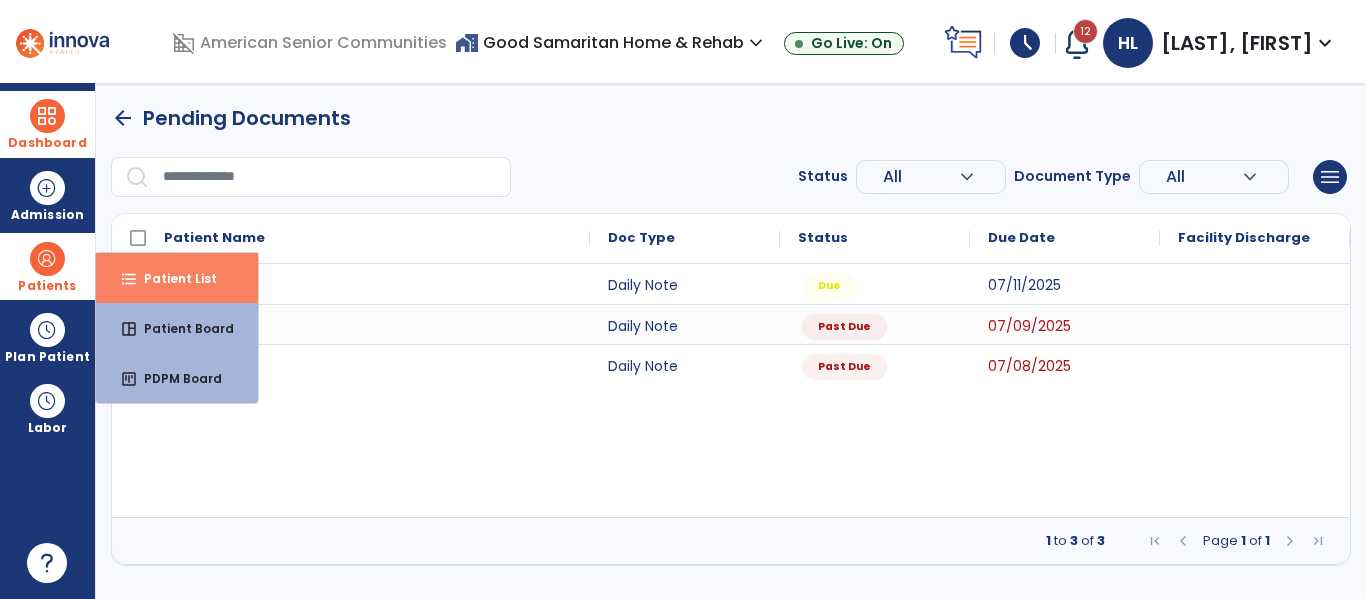 click on "format_list_bulleted  Patient List" at bounding box center (177, 278) 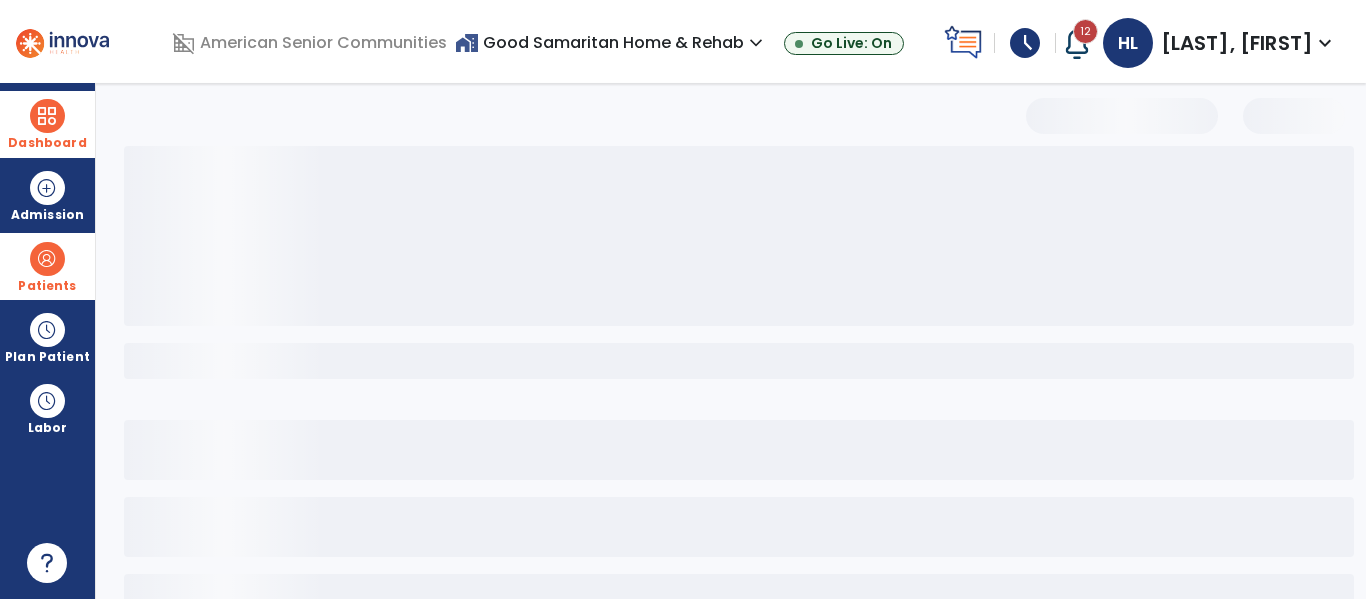 select on "***" 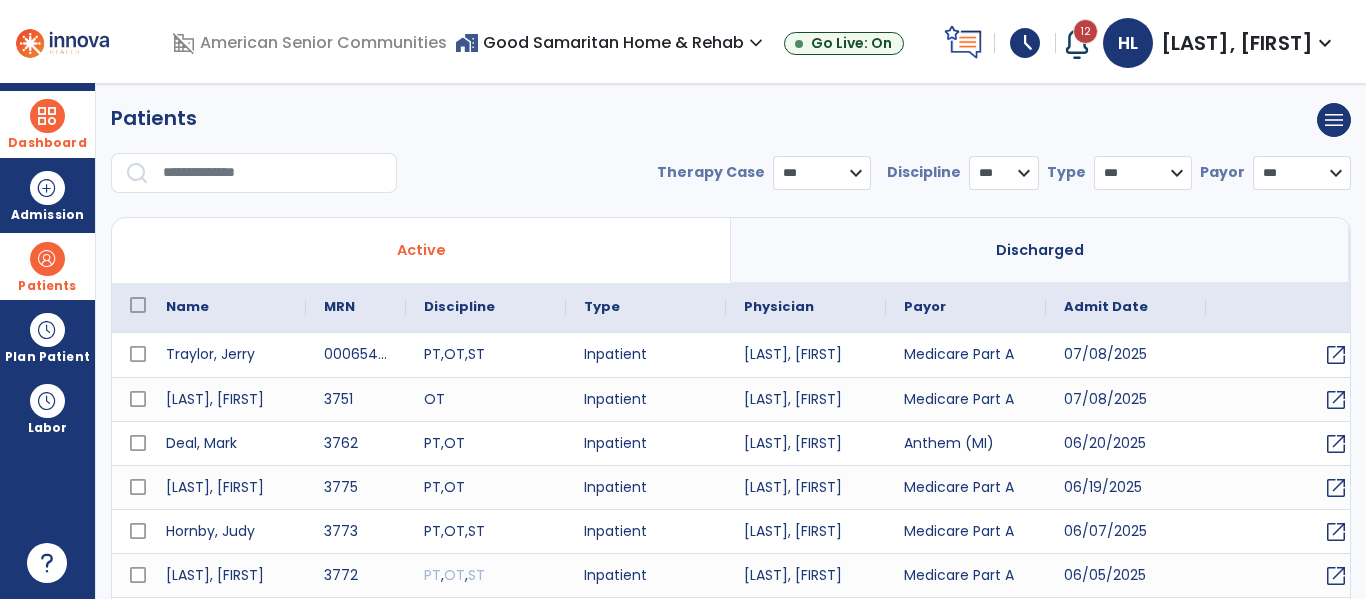 click at bounding box center [273, 173] 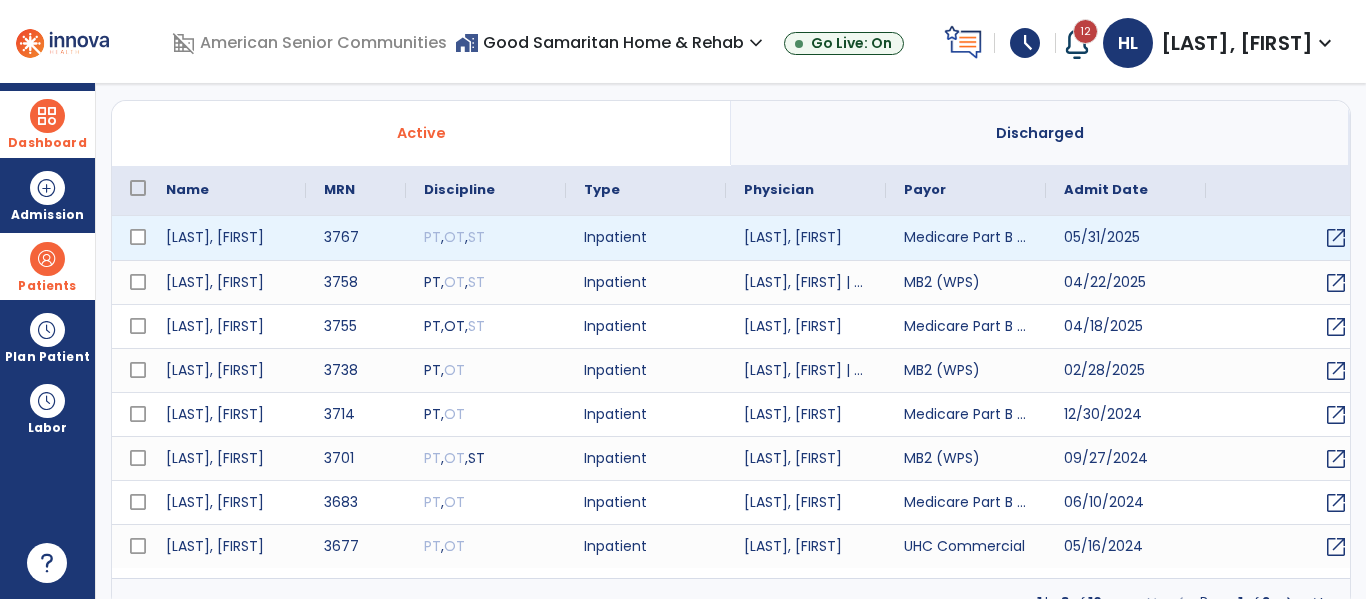 scroll, scrollTop: 130, scrollLeft: 0, axis: vertical 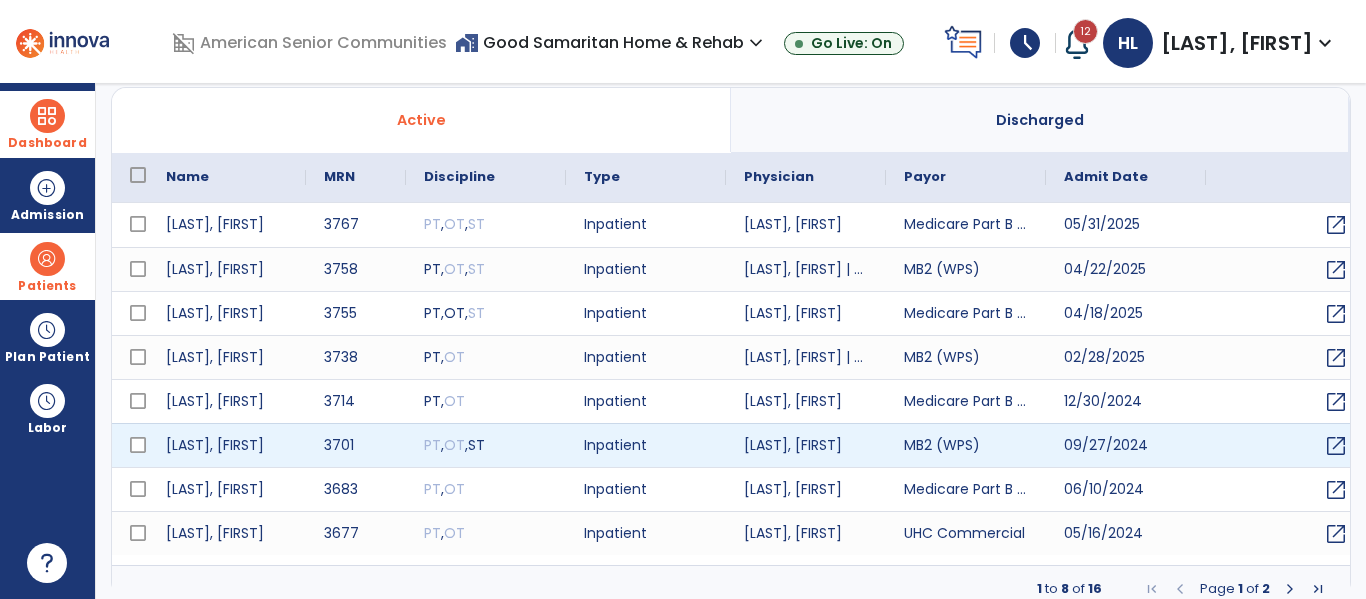 type on "**" 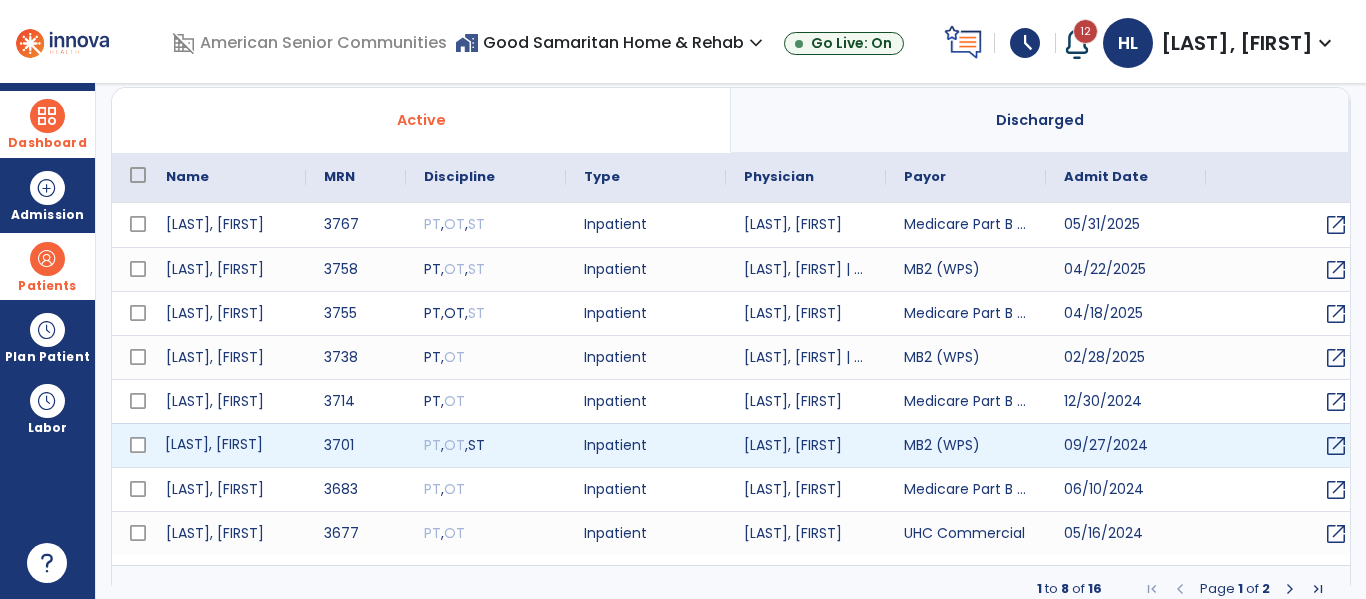 click on "Oneal, Amel" at bounding box center [227, 445] 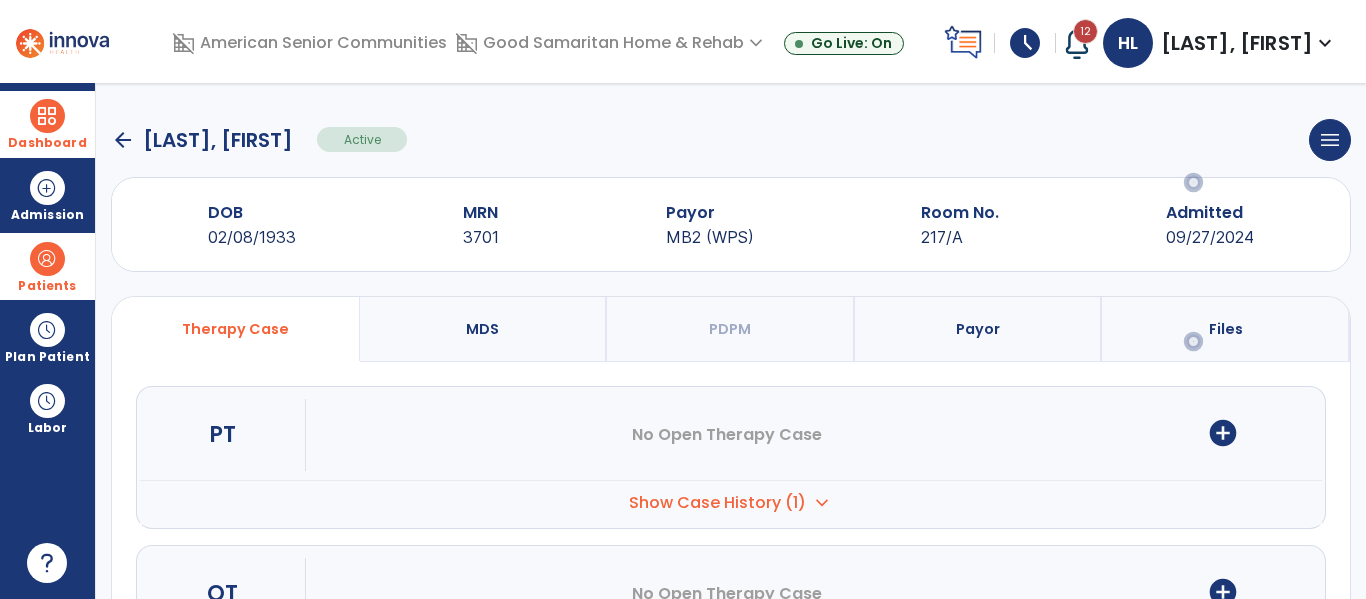 scroll, scrollTop: 252, scrollLeft: 0, axis: vertical 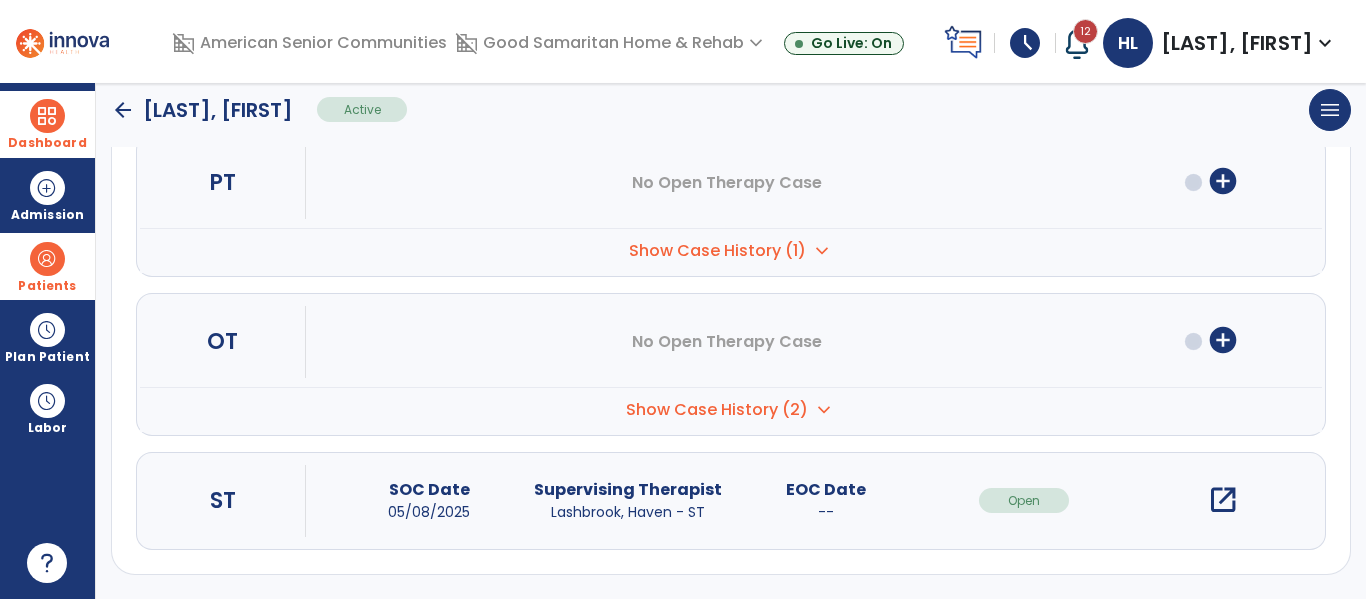 click on "open_in_new" at bounding box center [1223, 500] 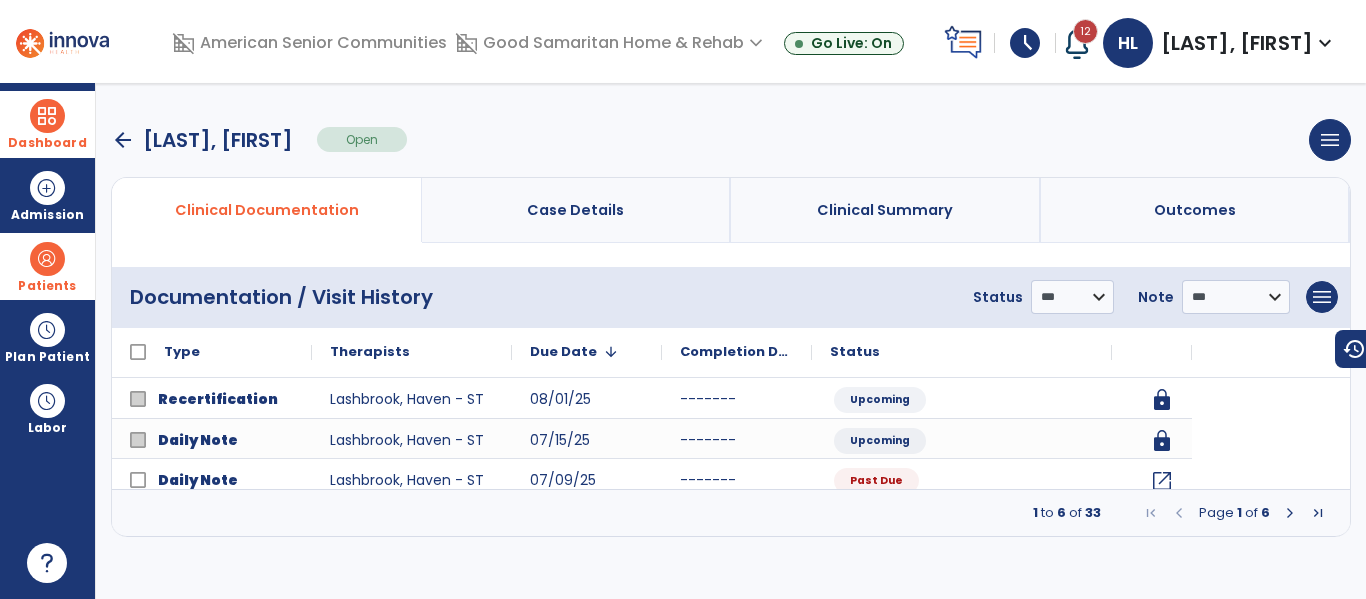 scroll, scrollTop: 0, scrollLeft: 0, axis: both 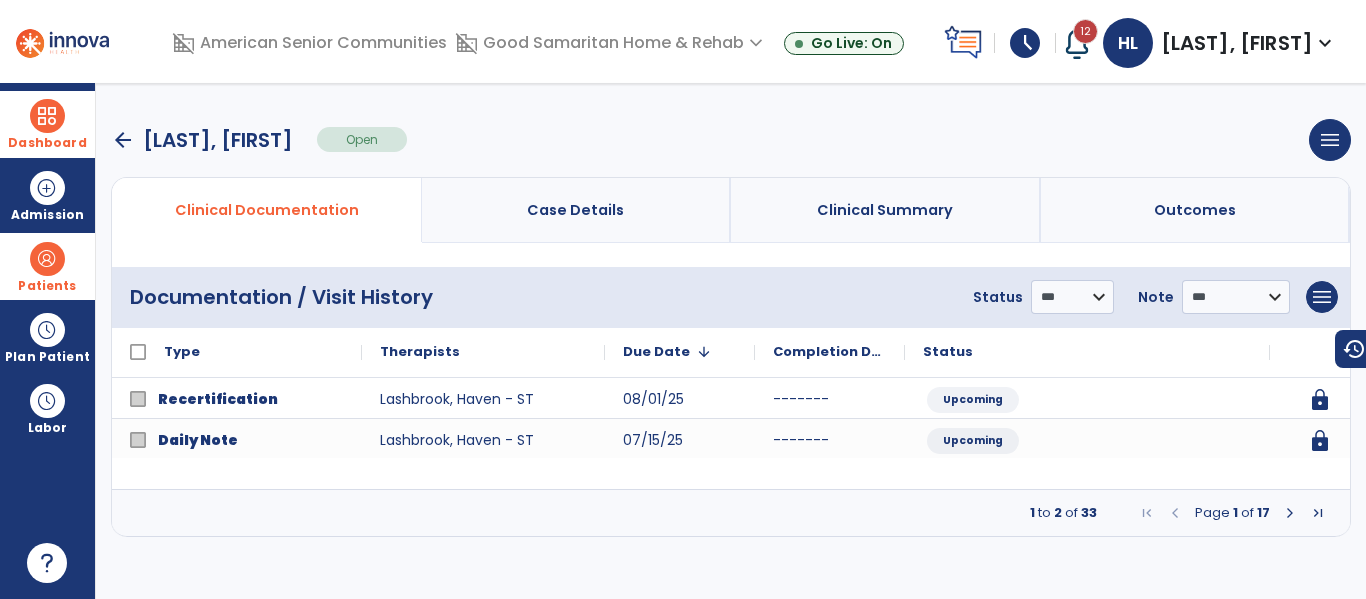 click on "Page
1
of
17" at bounding box center [1232, 513] 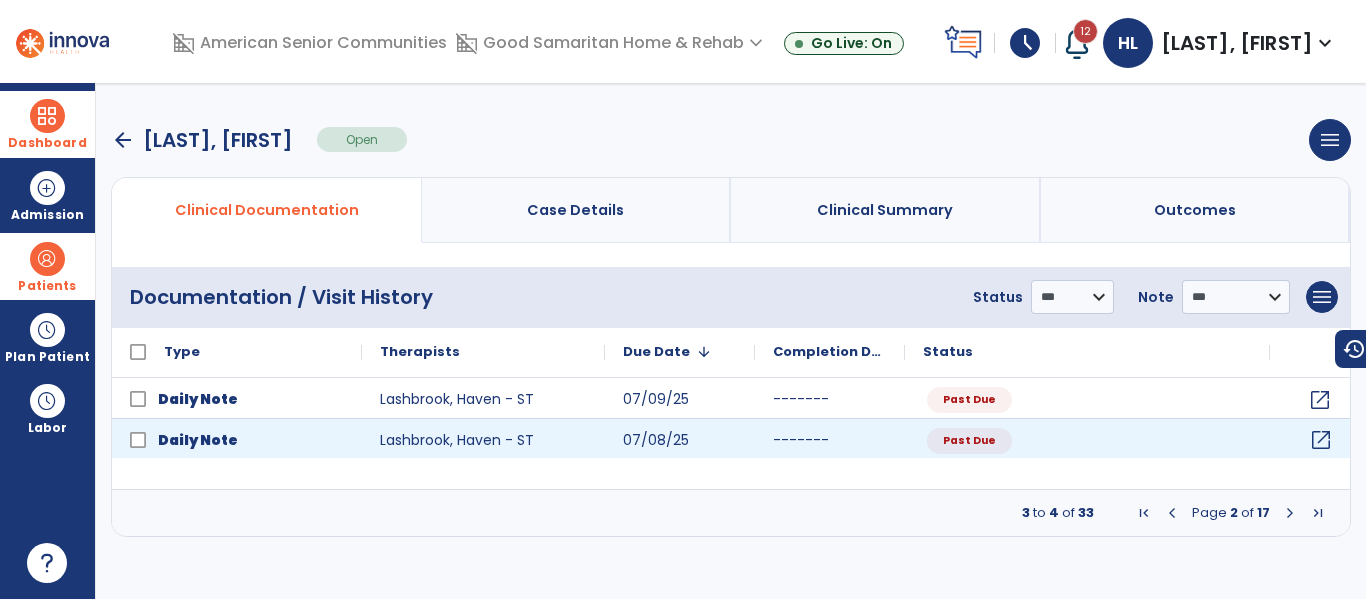 click on "open_in_new" 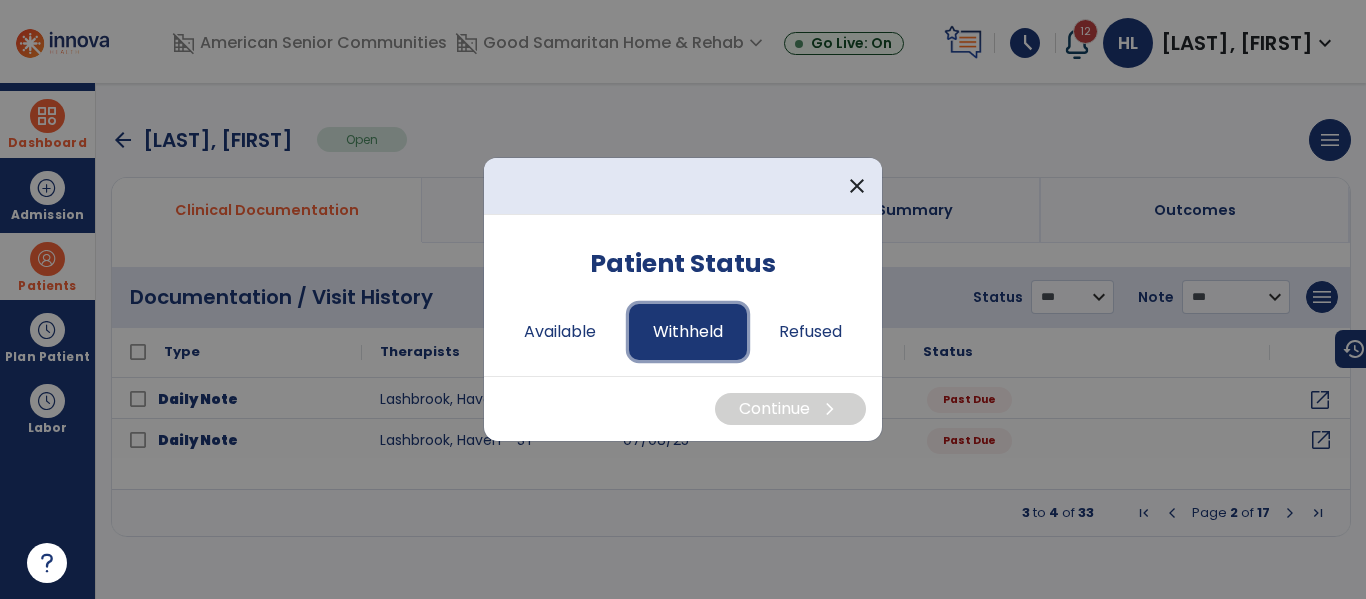 click on "Withheld" at bounding box center [688, 332] 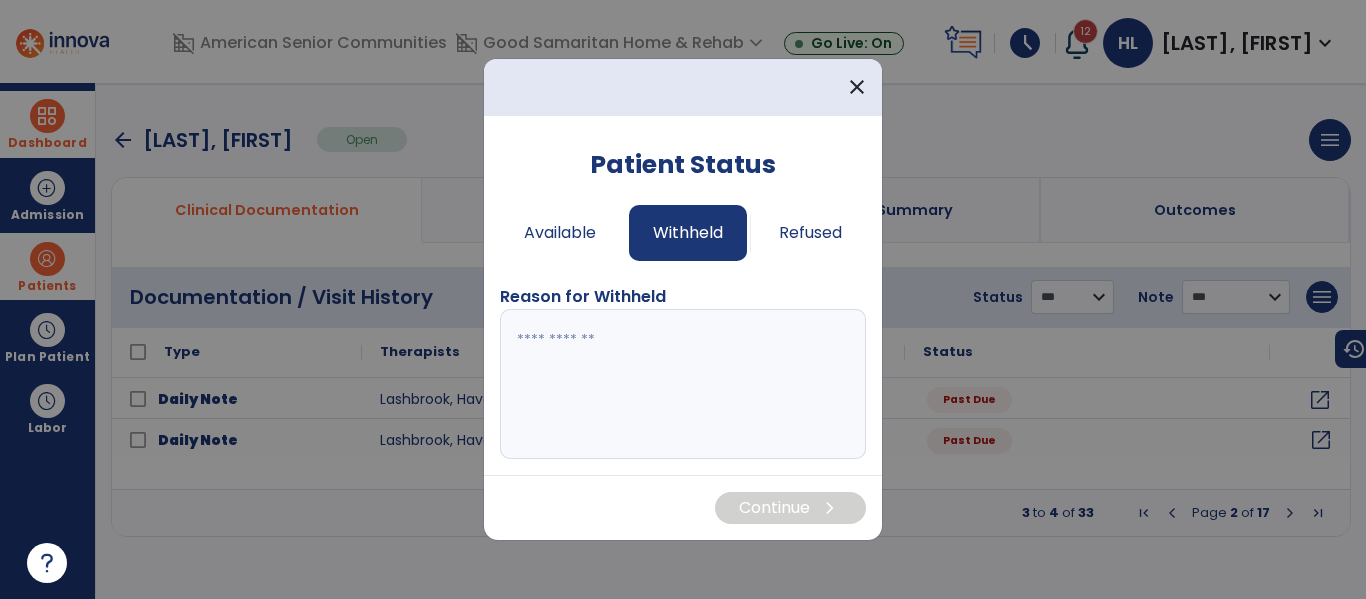 click at bounding box center (683, 384) 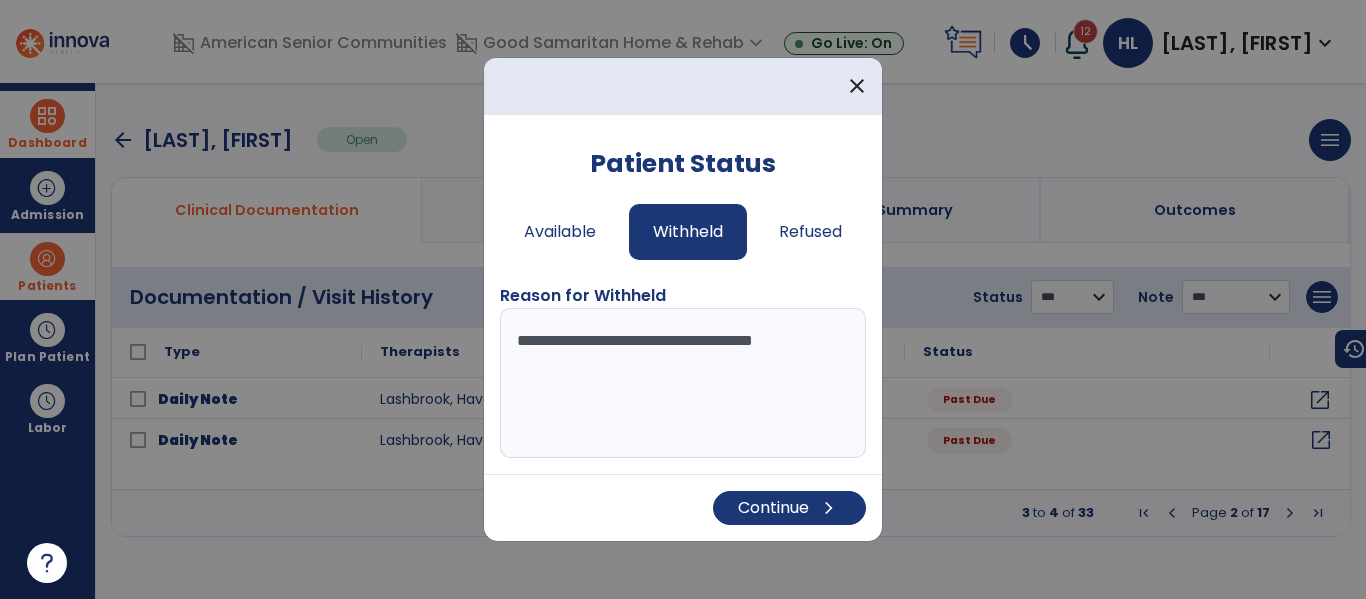 click on "**********" at bounding box center (683, 383) 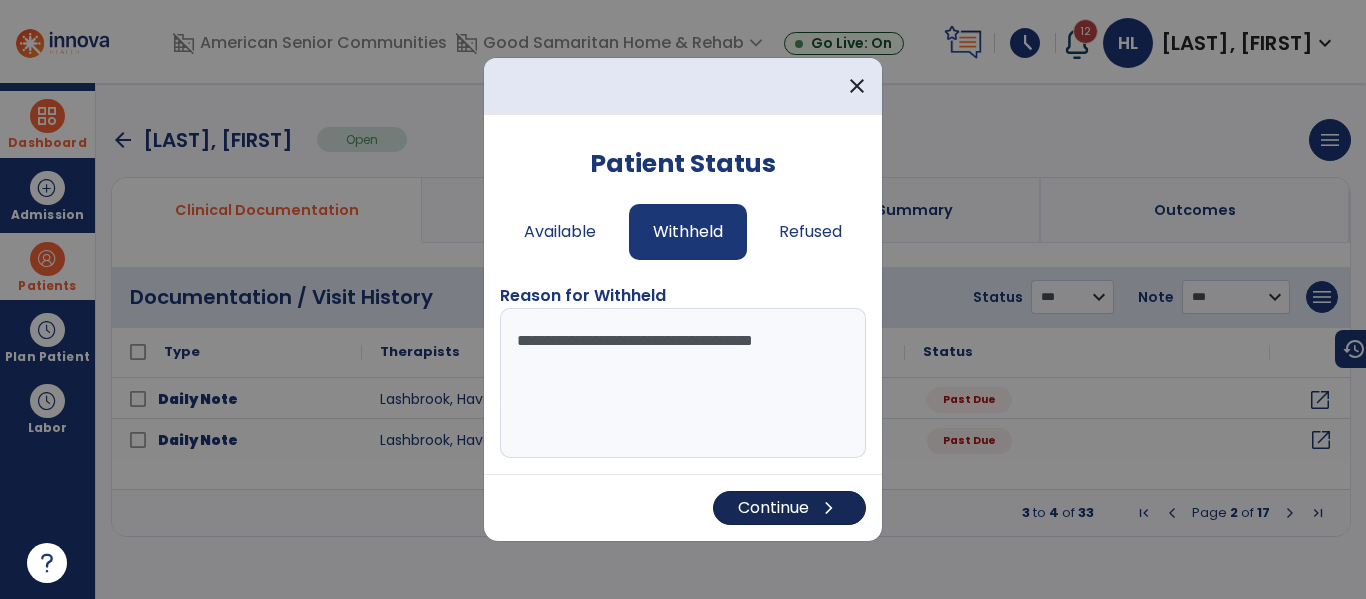 type on "**********" 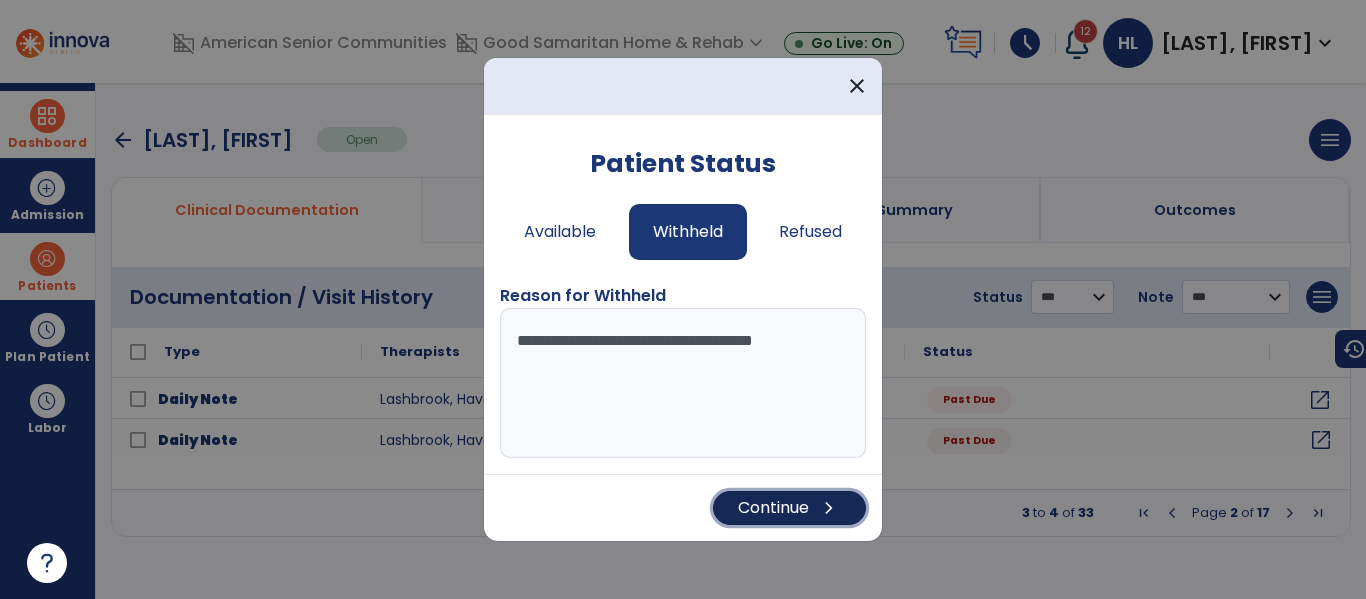 click on "chevron_right" at bounding box center (829, 508) 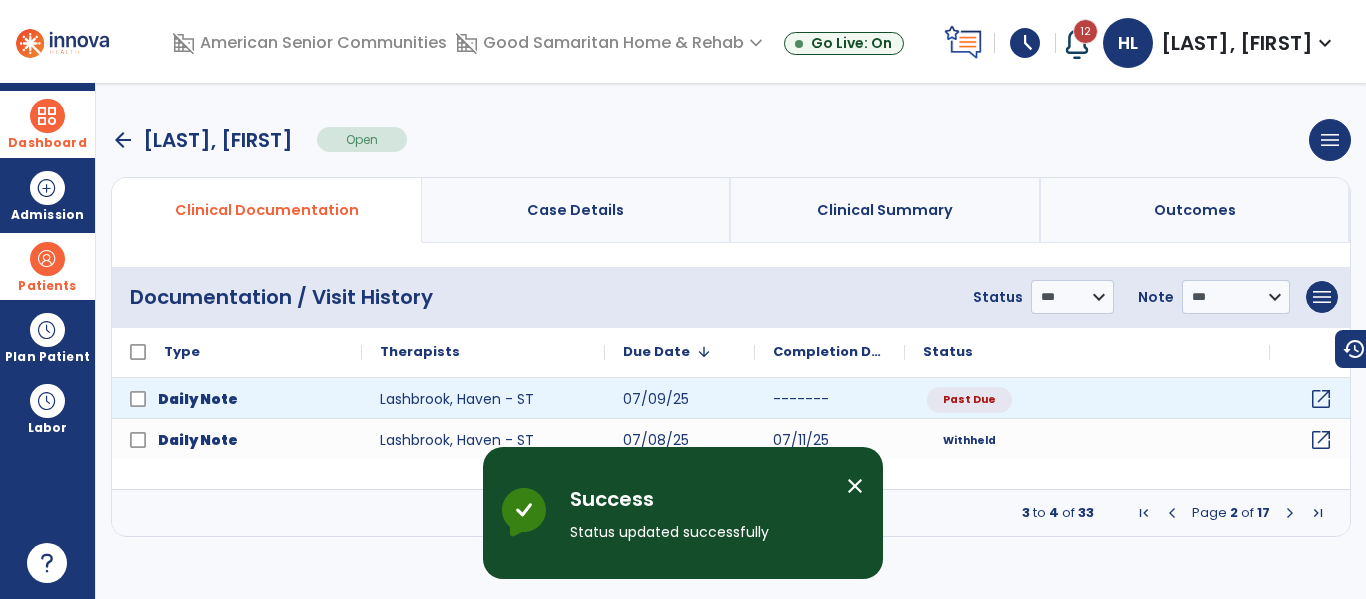 click on "open_in_new" 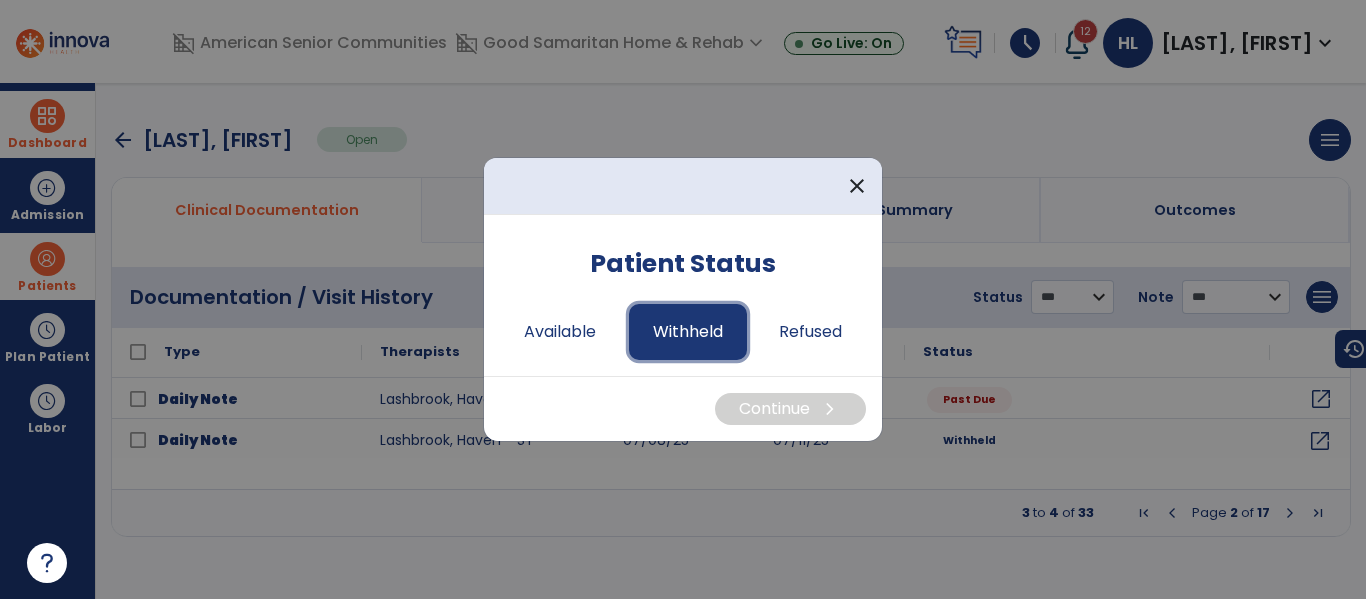 click on "Withheld" at bounding box center (688, 332) 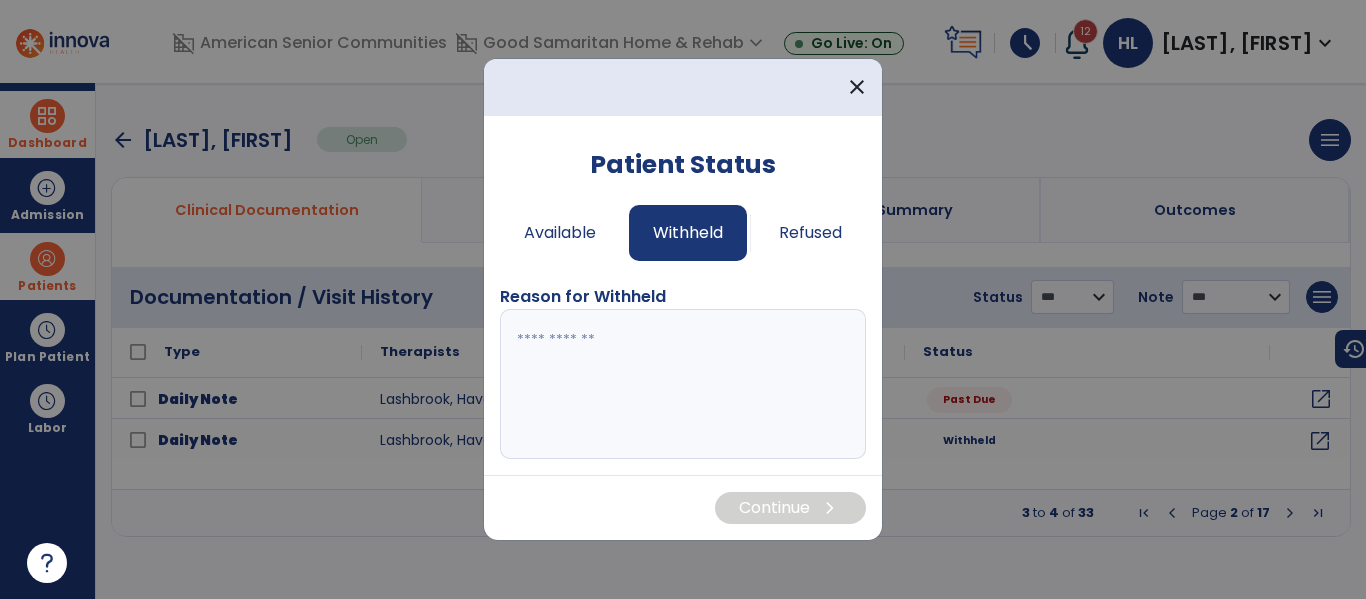 click at bounding box center [683, 384] 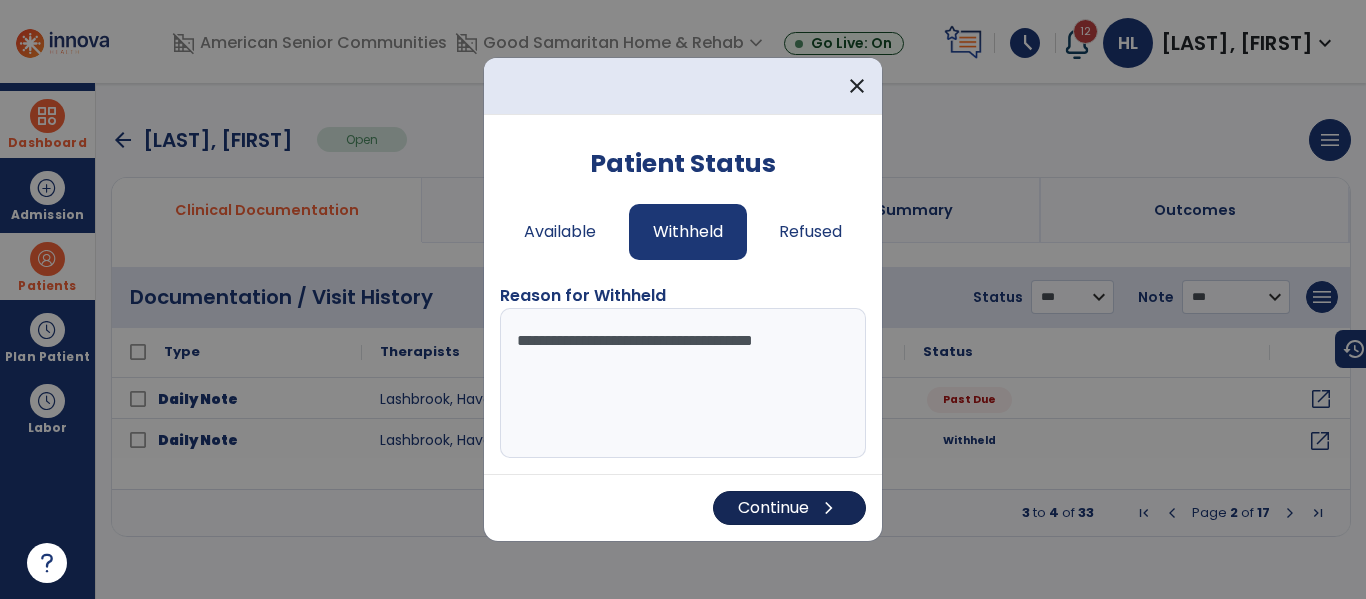type on "**********" 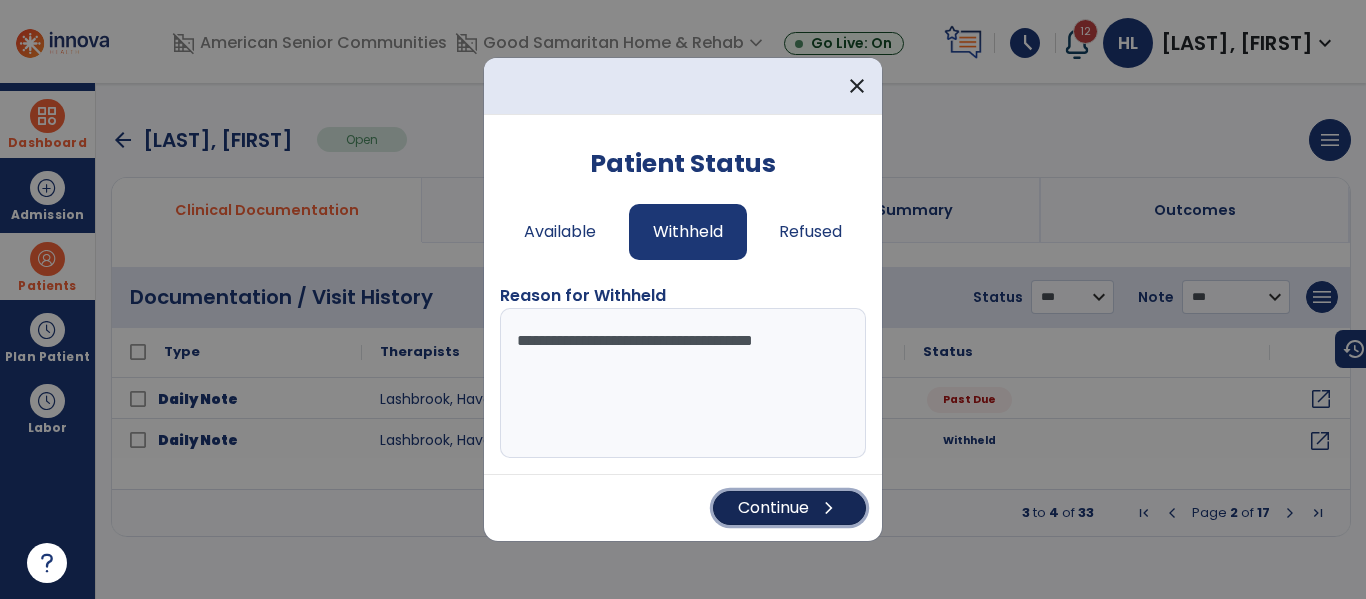 click on "Continue   chevron_right" at bounding box center (789, 508) 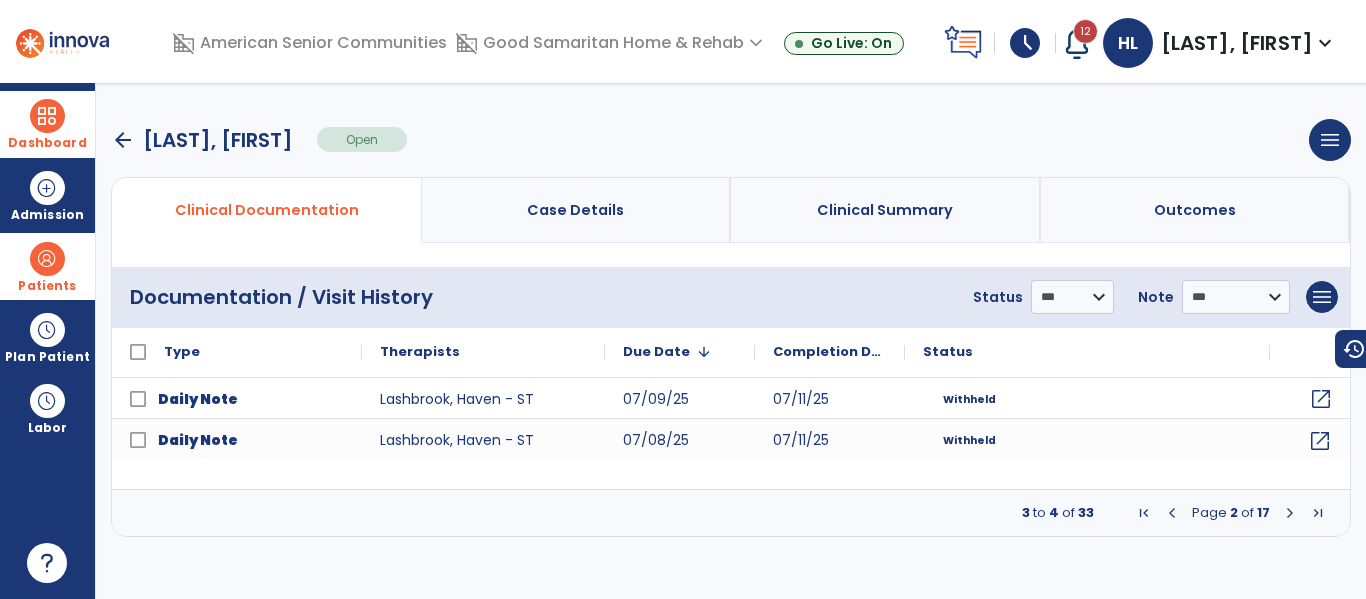 click on "arrow_back" at bounding box center [123, 140] 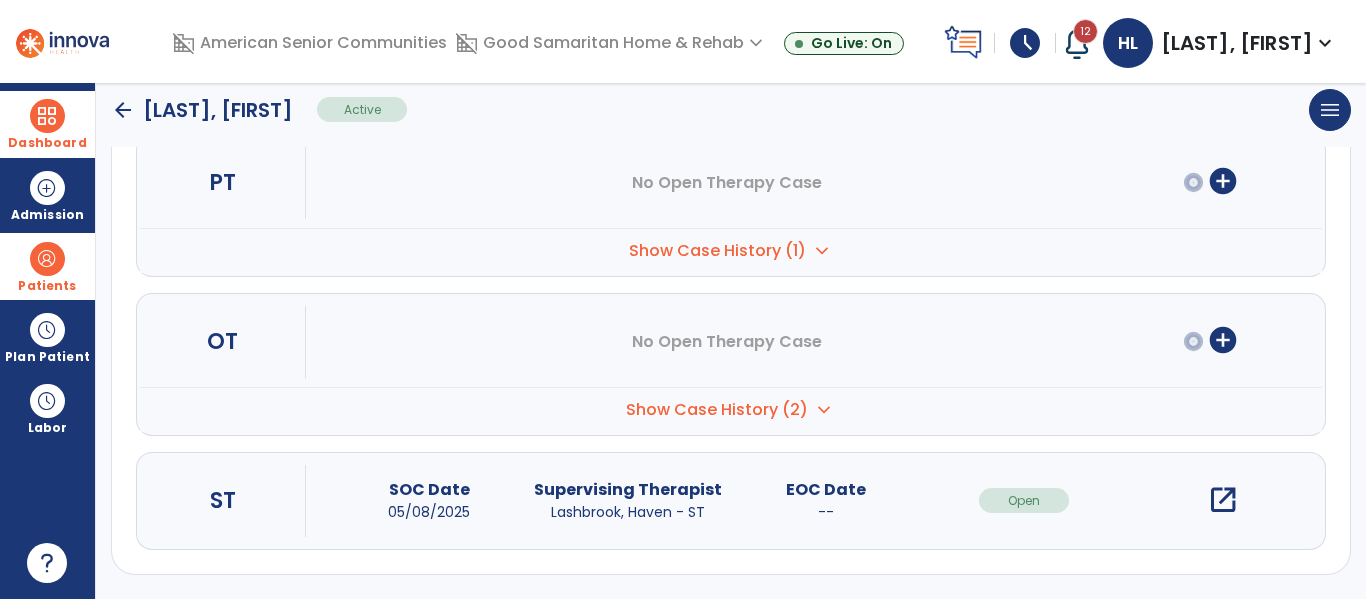 scroll, scrollTop: 0, scrollLeft: 0, axis: both 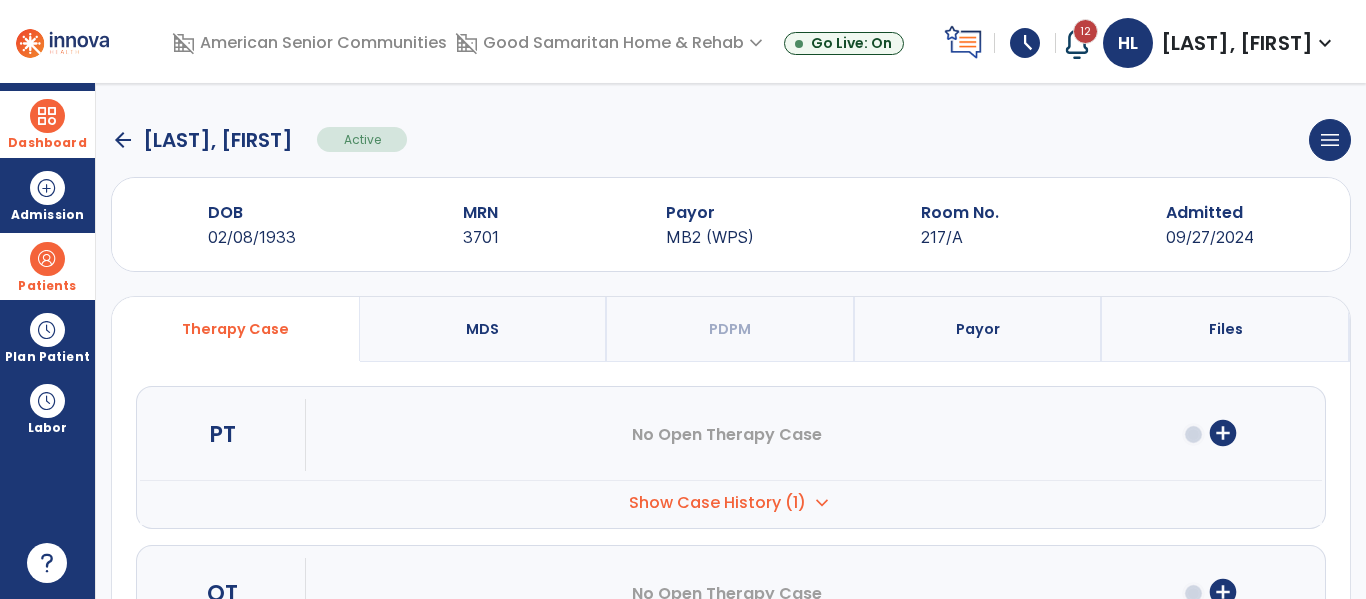 click on "arrow_back" 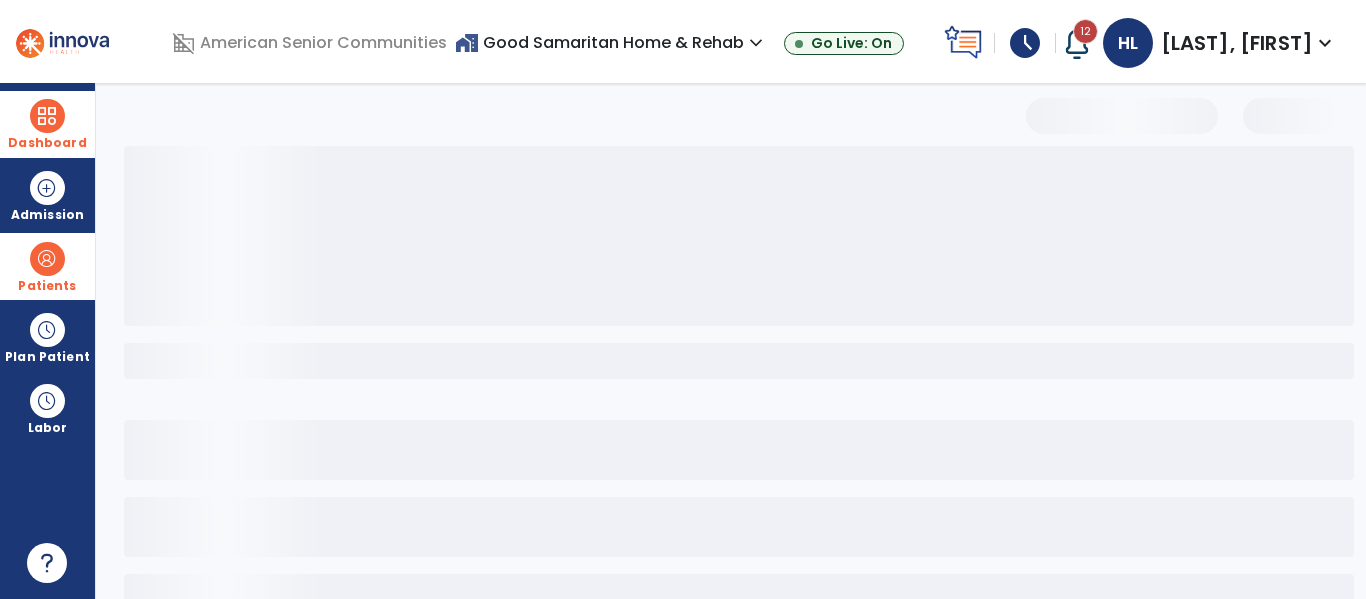 select on "***" 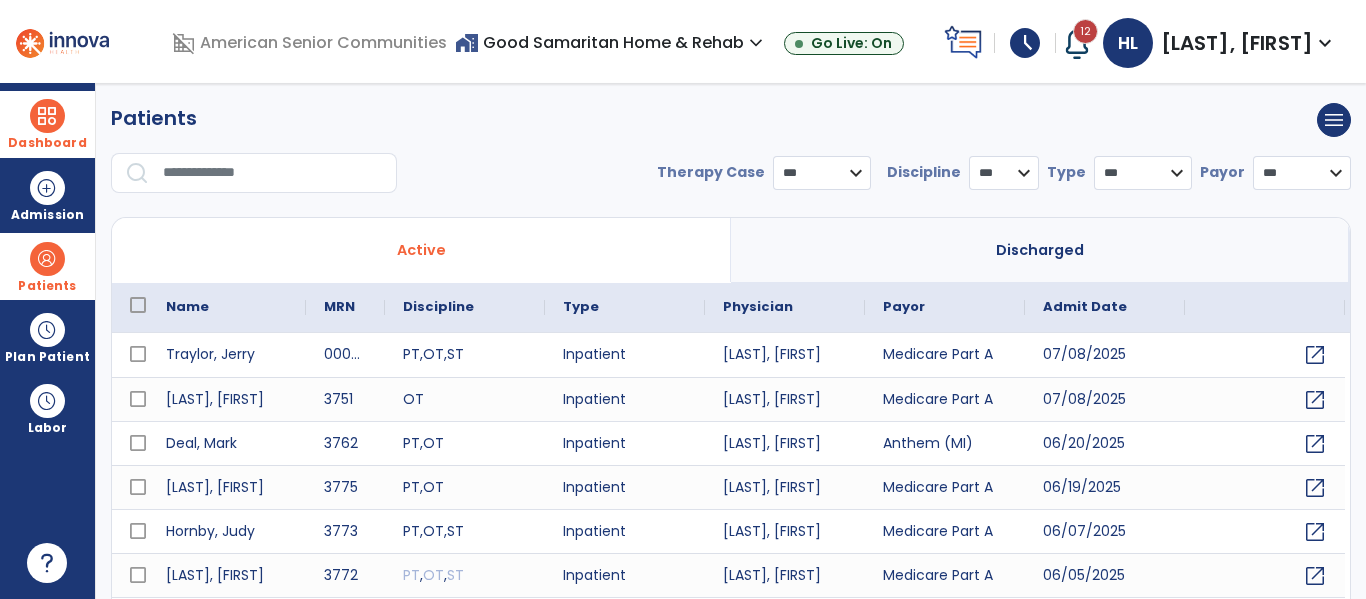 click on "Dashboard" at bounding box center (47, 124) 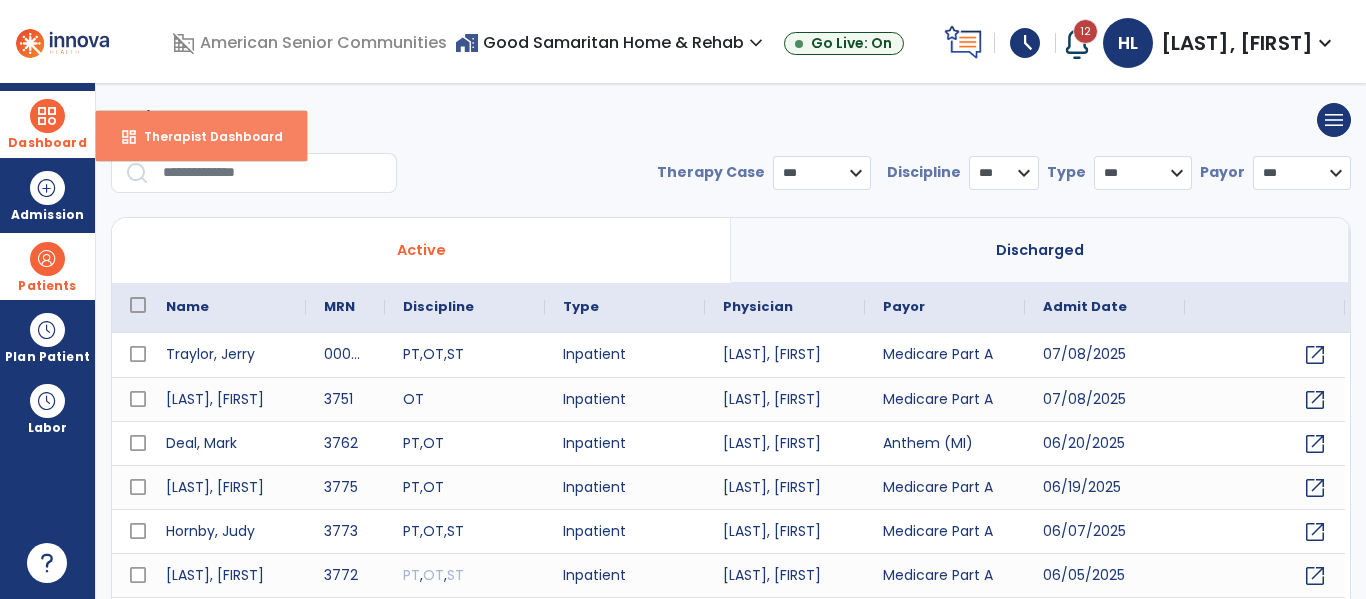 click on "Therapist Dashboard" at bounding box center [205, 136] 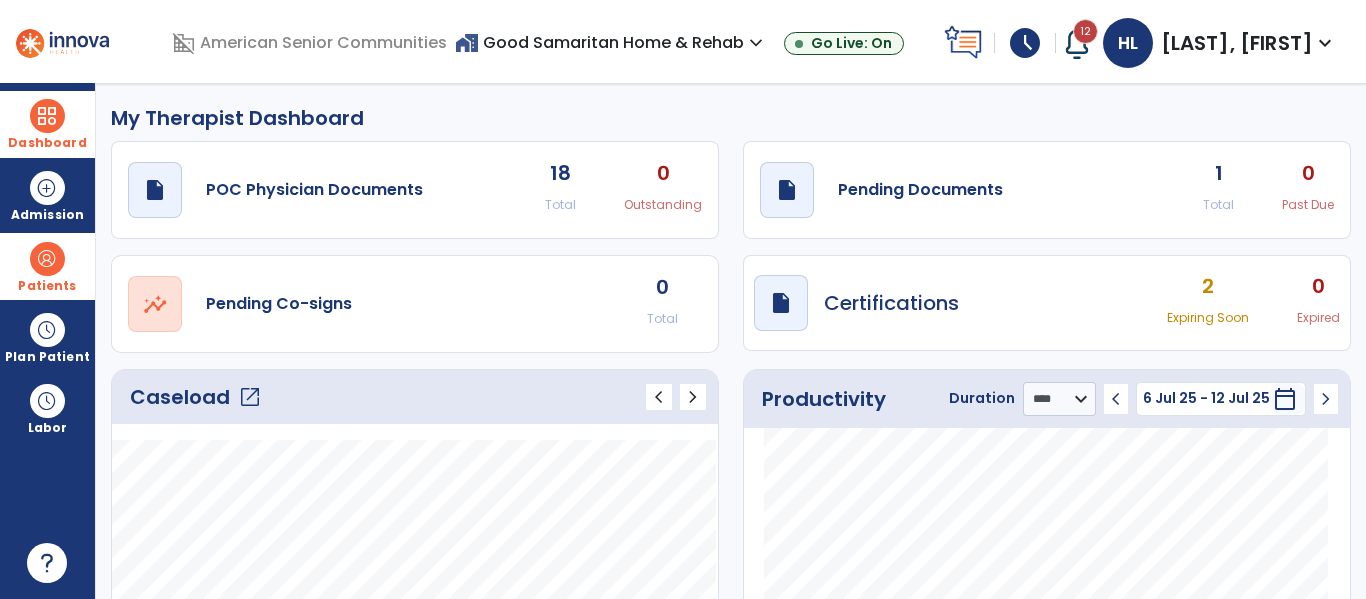 click on "draft   open_in_new  Pending Documents 1 Total 0 Past Due" 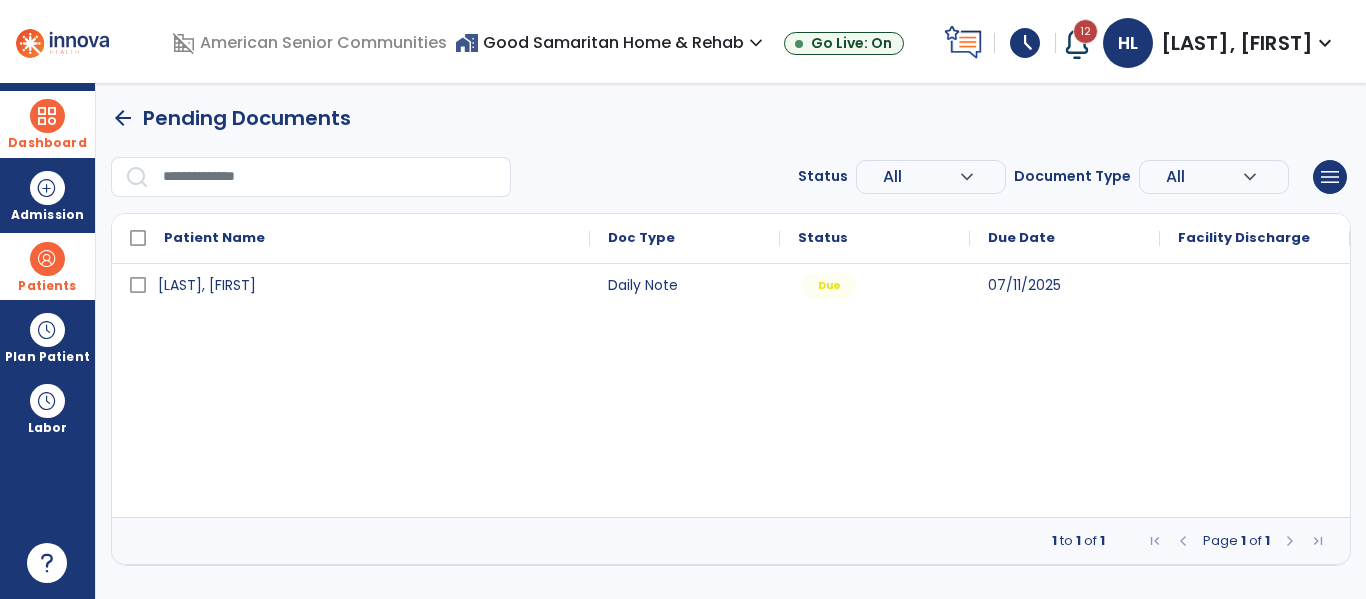 click on "arrow_back" at bounding box center (123, 118) 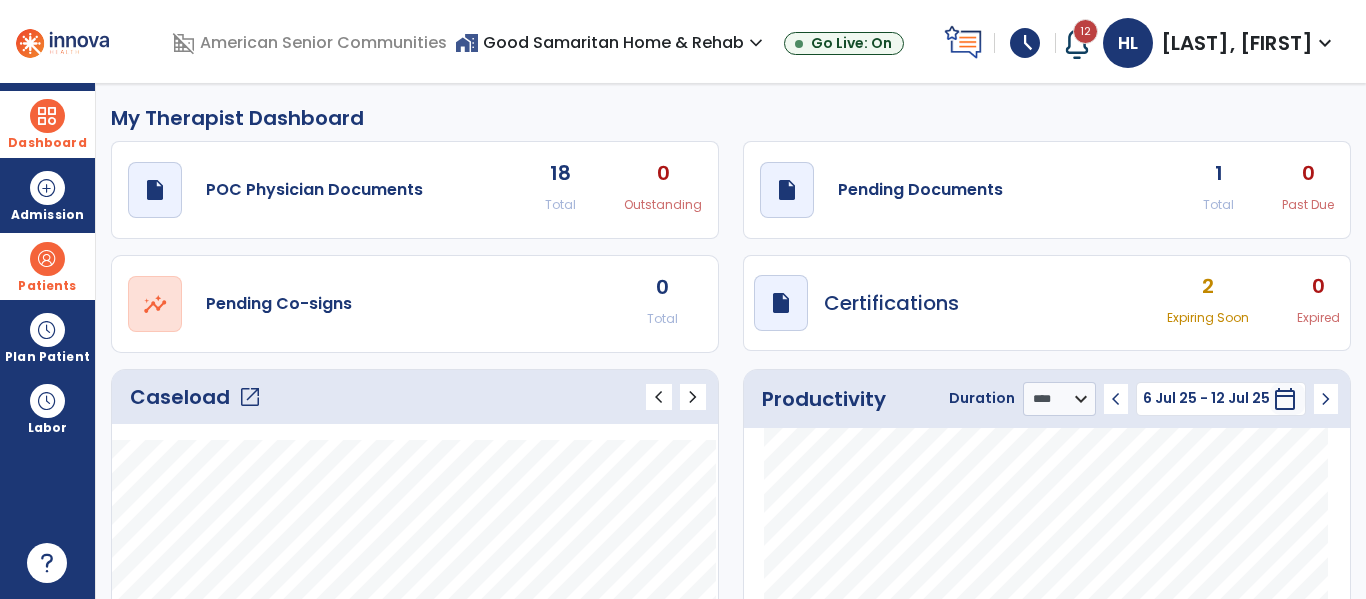 click on "Patients" at bounding box center [47, 286] 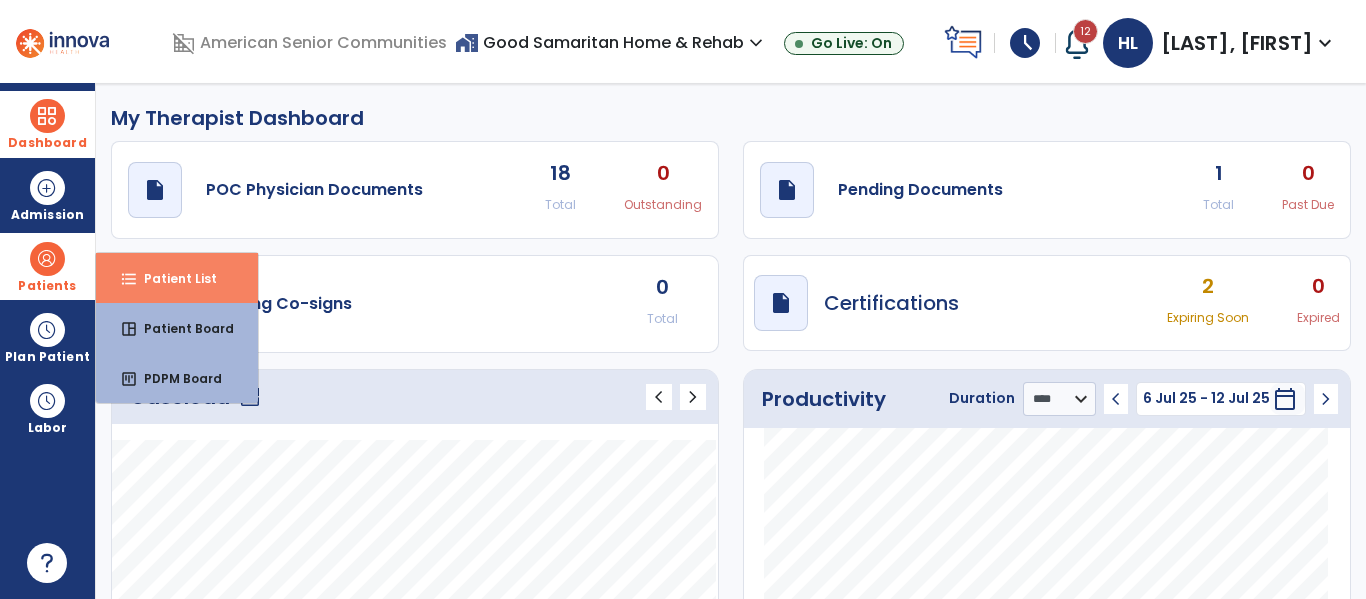 click on "Patient List" at bounding box center (172, 278) 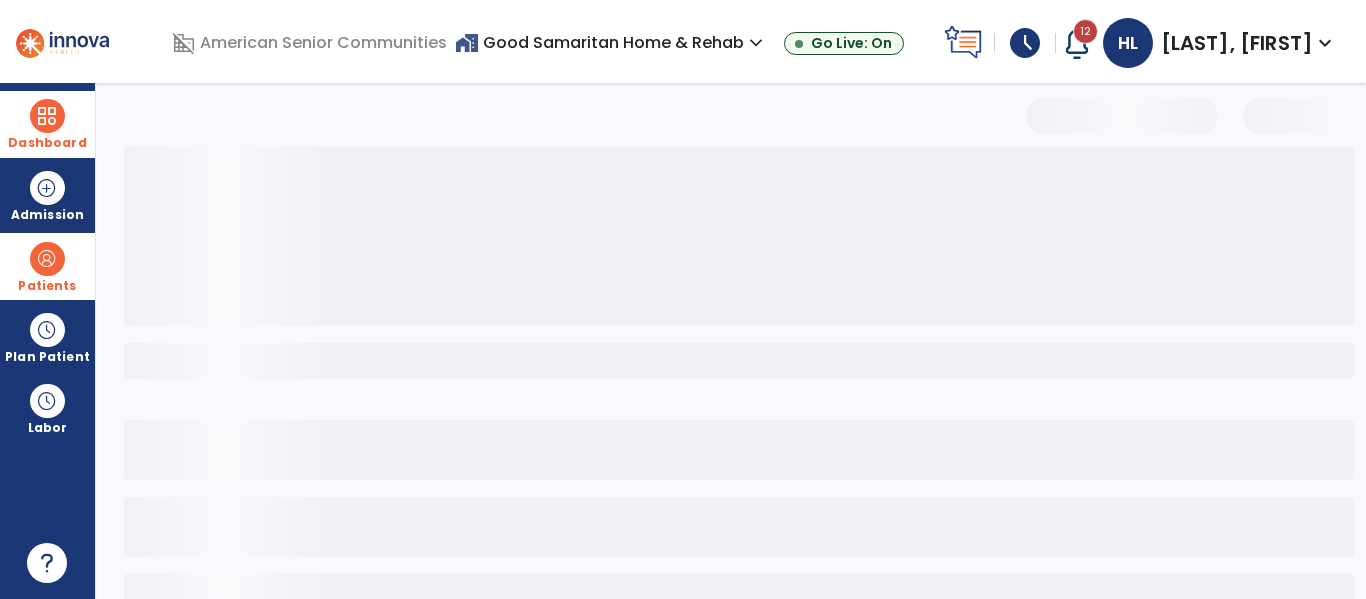 select on "***" 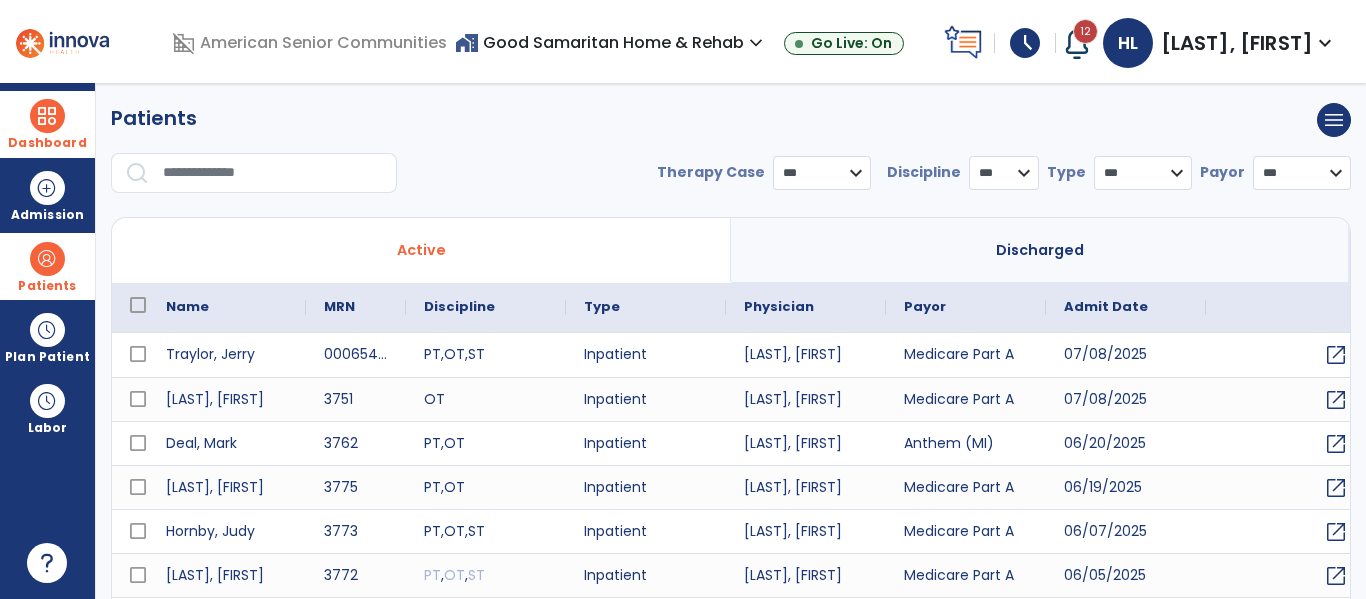 click at bounding box center [273, 173] 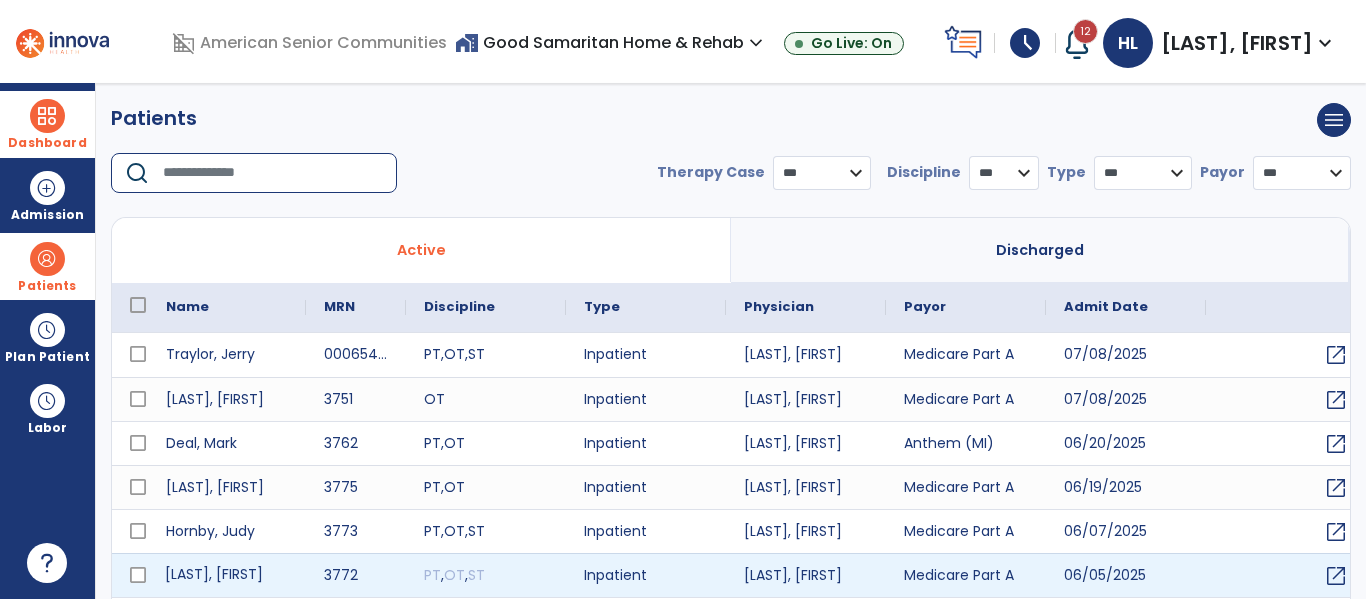 click on "[LAST], [FIRST]" at bounding box center [227, 575] 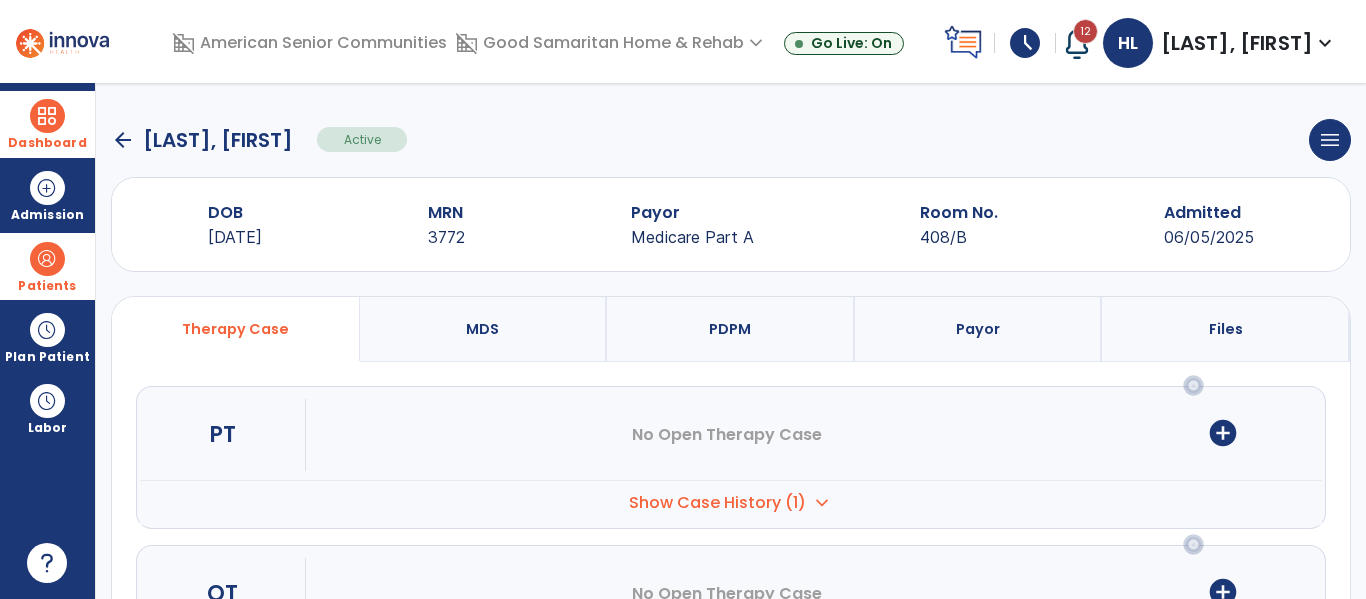 scroll, scrollTop: 297, scrollLeft: 0, axis: vertical 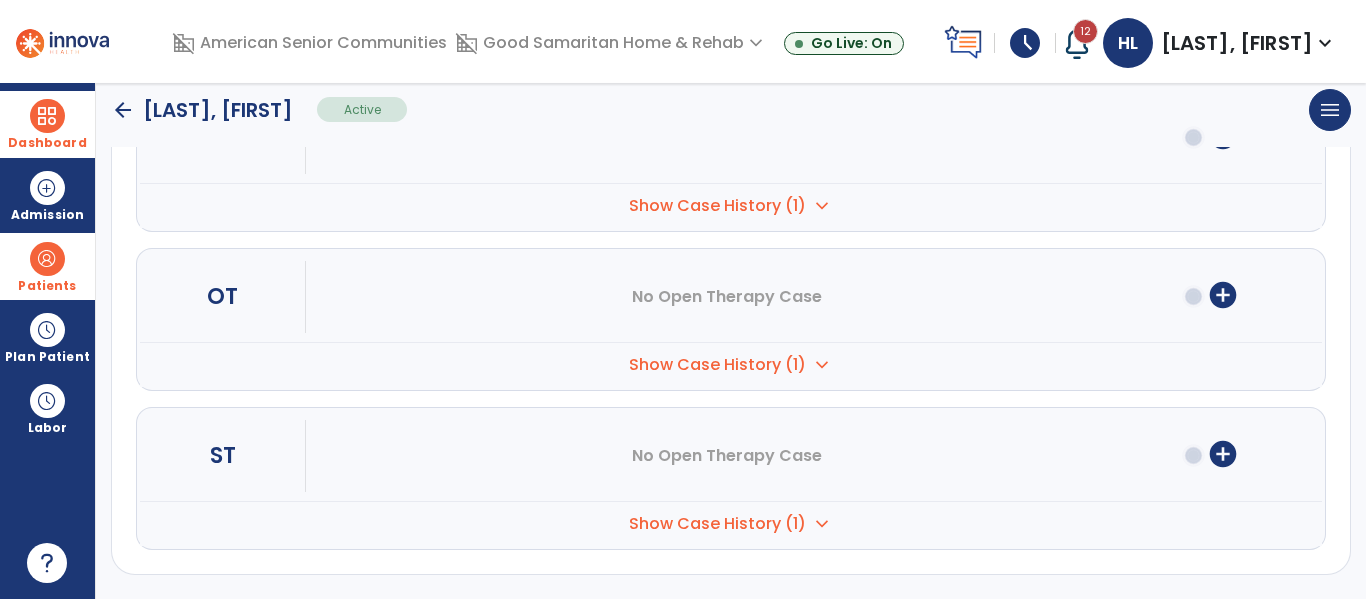 click on "add_circle" at bounding box center (1223, 454) 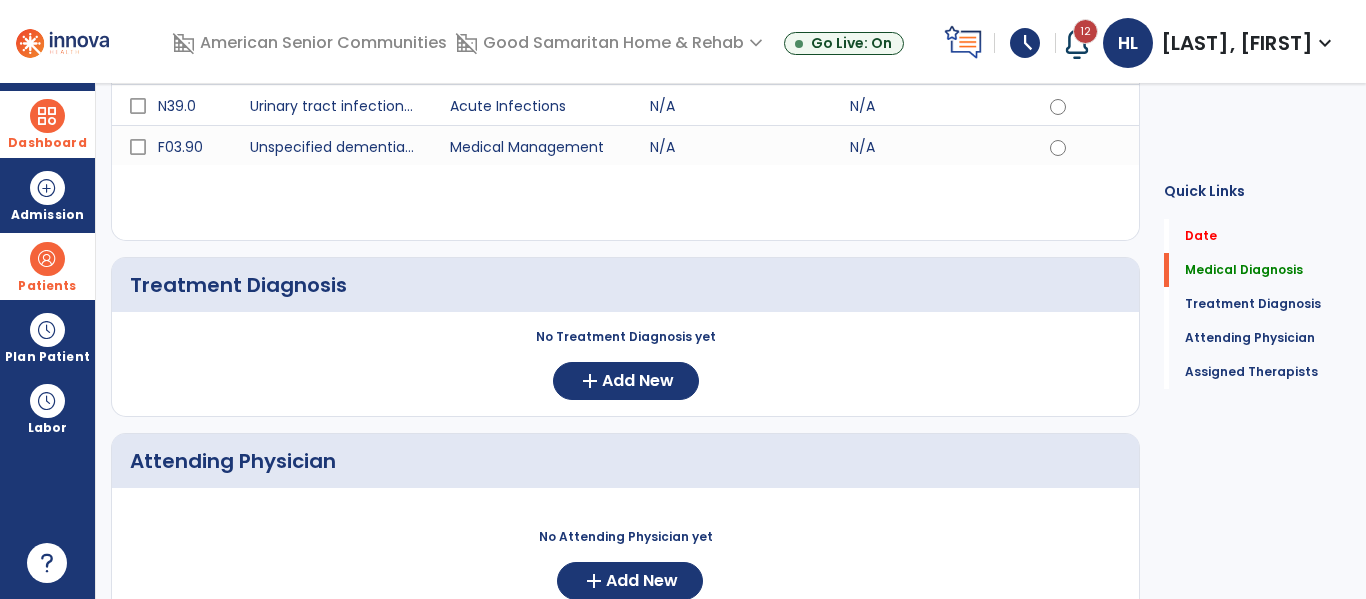 scroll, scrollTop: 0, scrollLeft: 0, axis: both 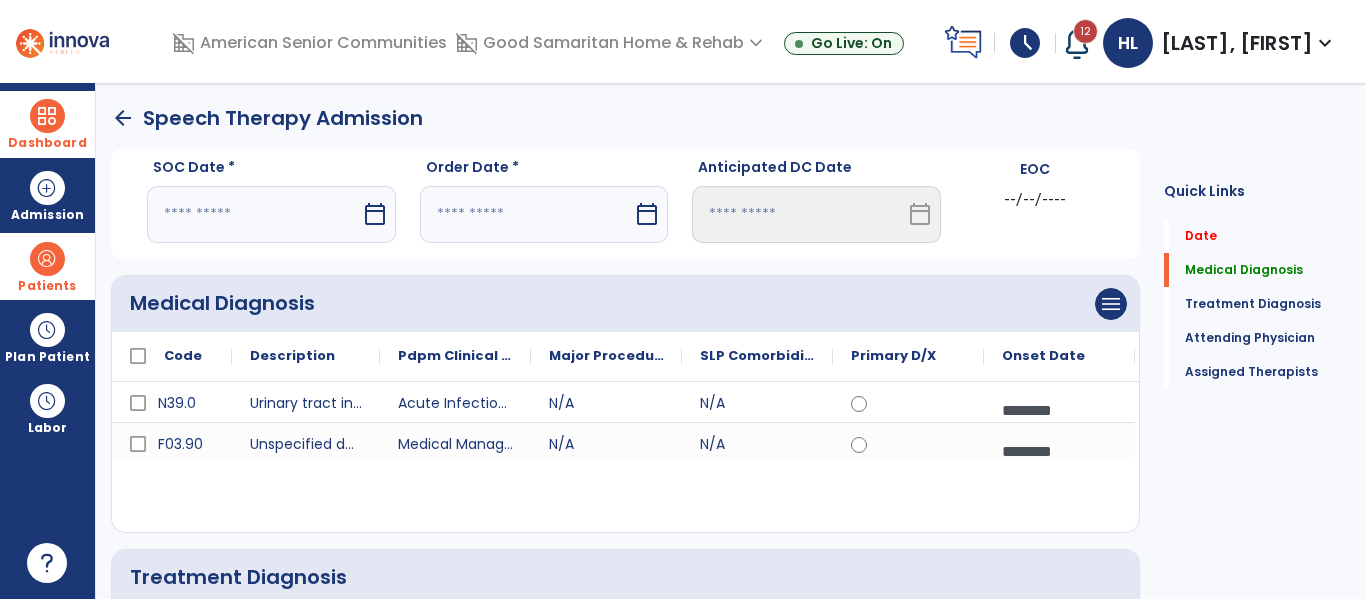 click at bounding box center [254, 214] 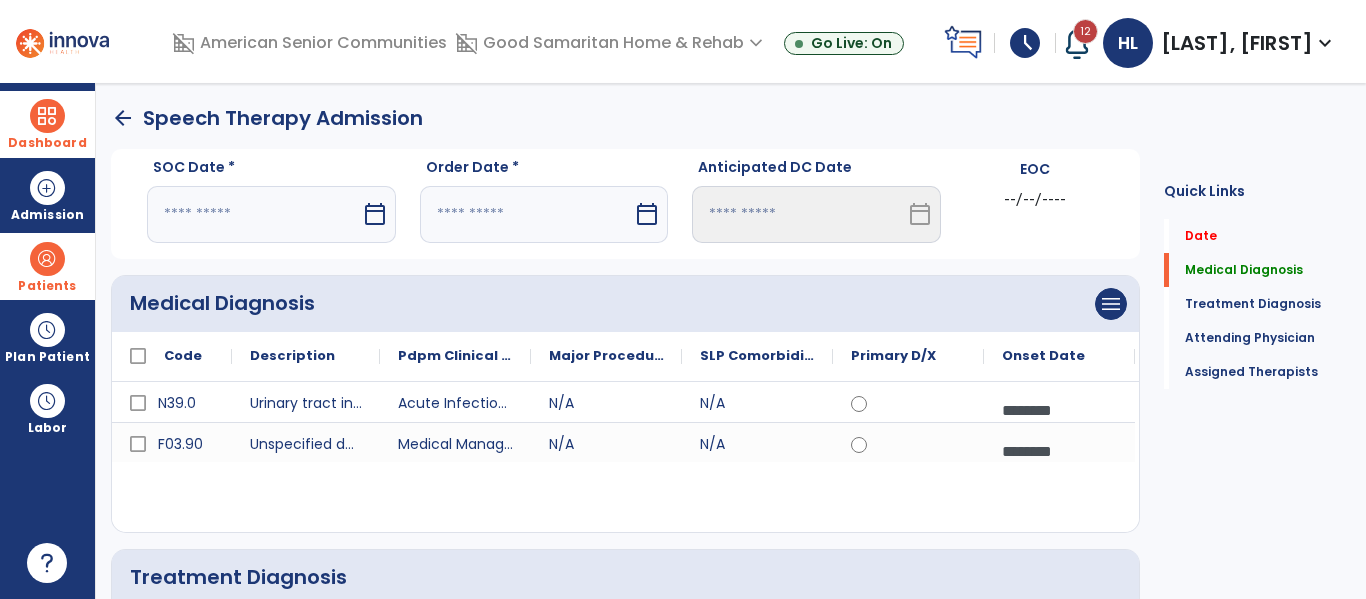 select on "*" 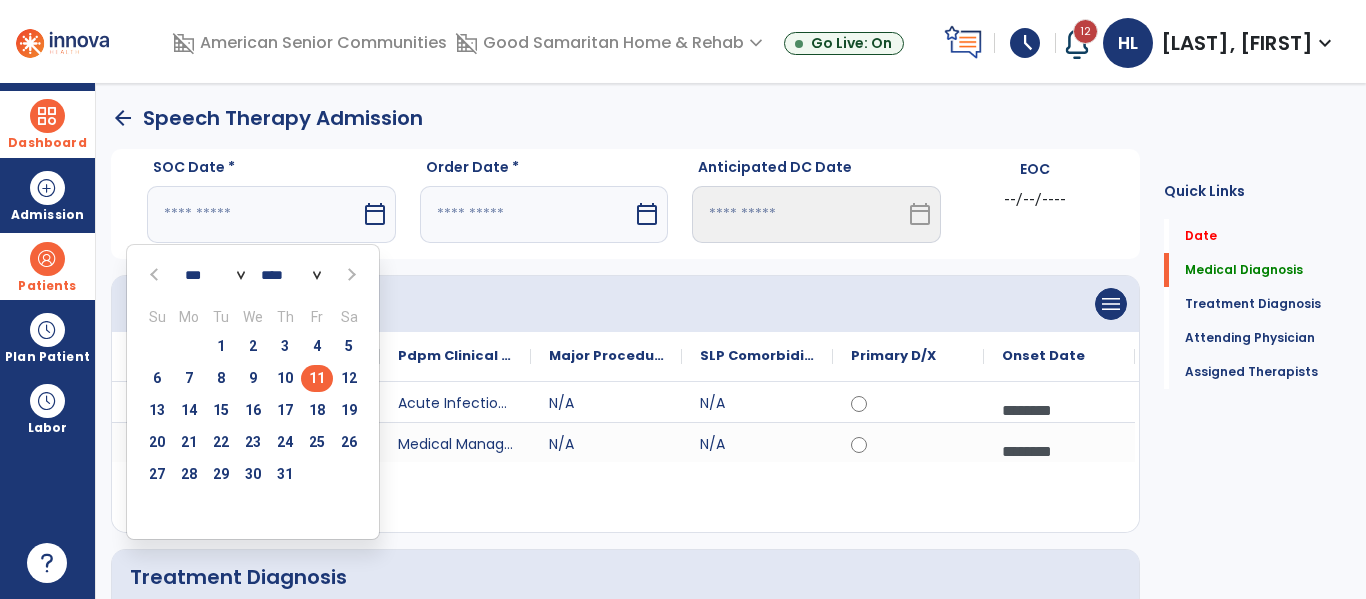 click on "11" at bounding box center [317, 378] 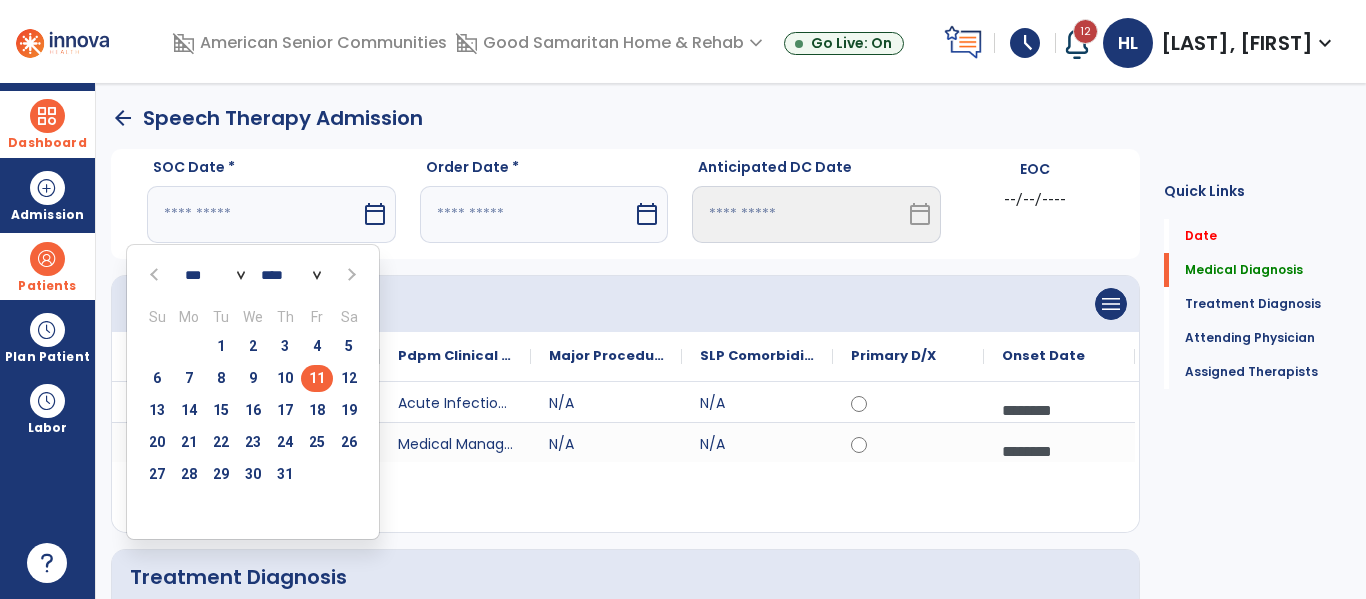 type on "*********" 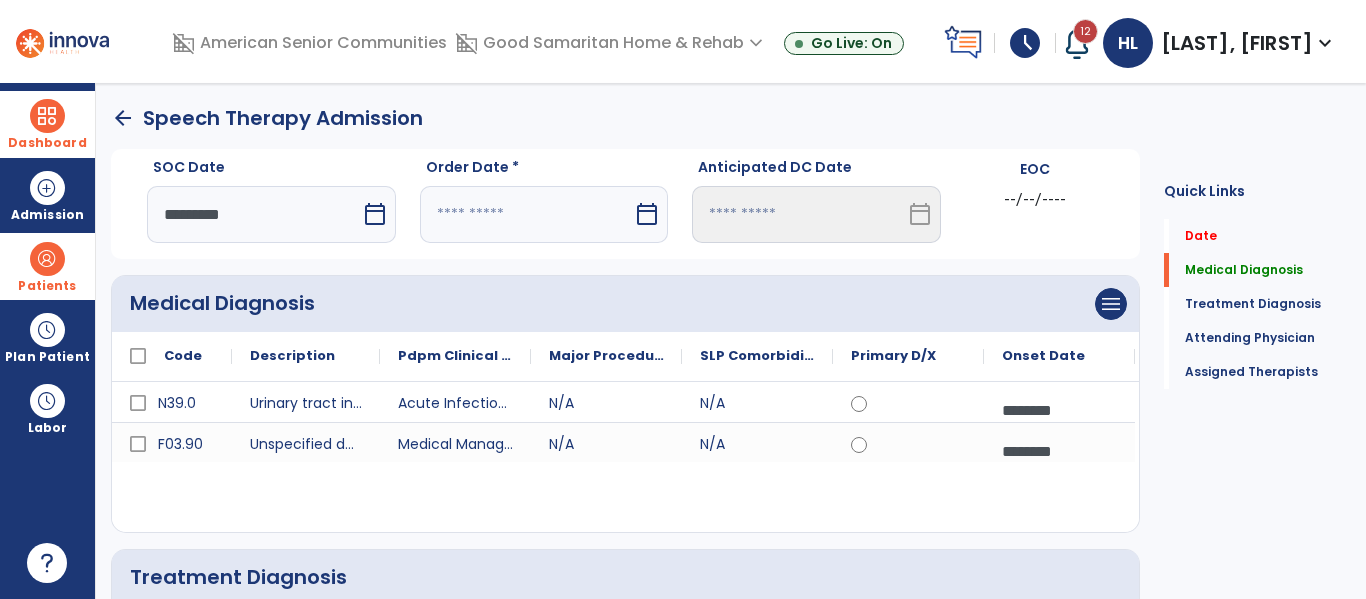 click at bounding box center (527, 214) 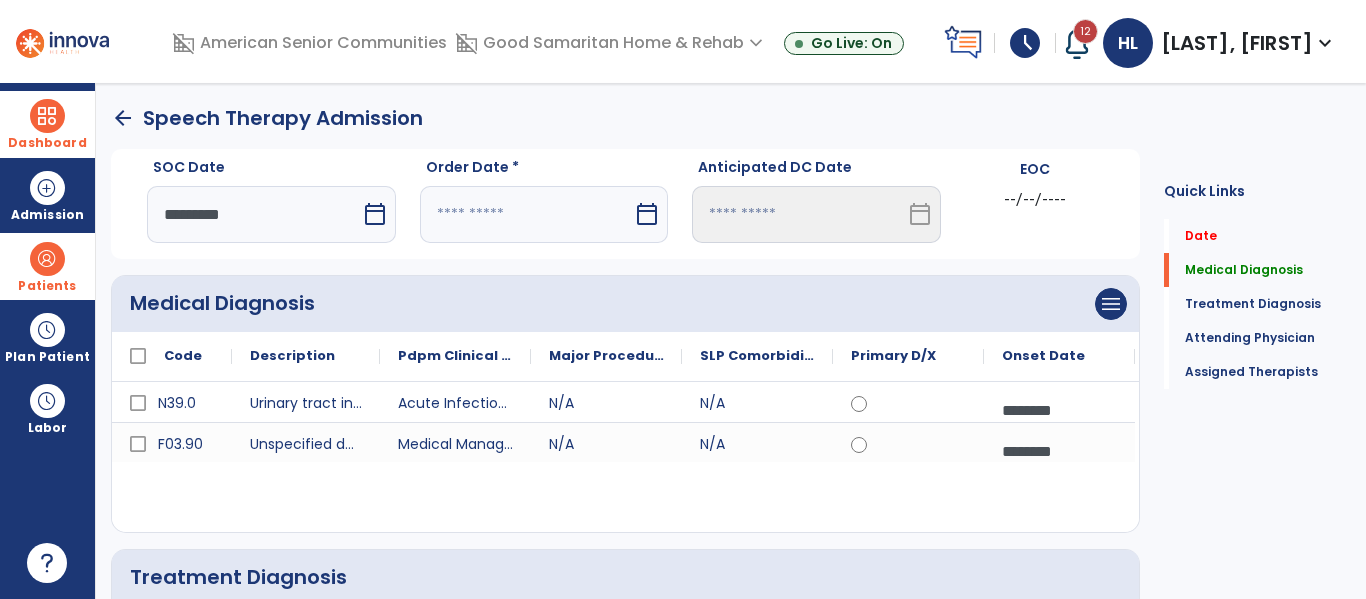 select on "*" 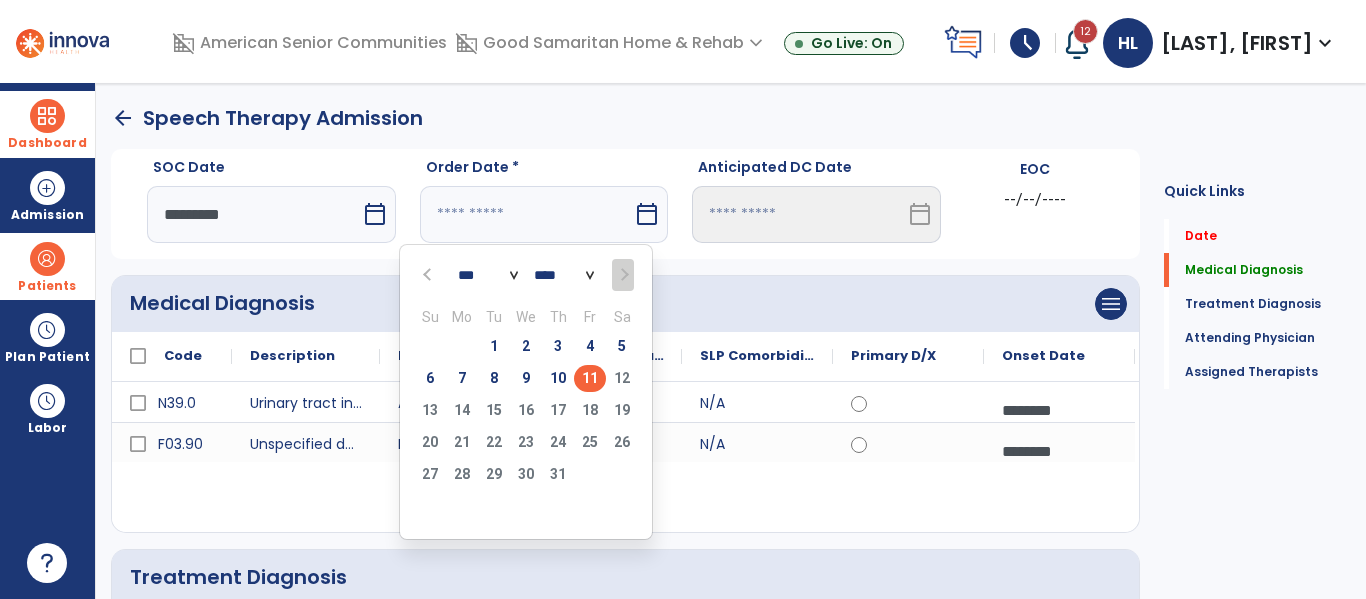 click on "11" at bounding box center [590, 378] 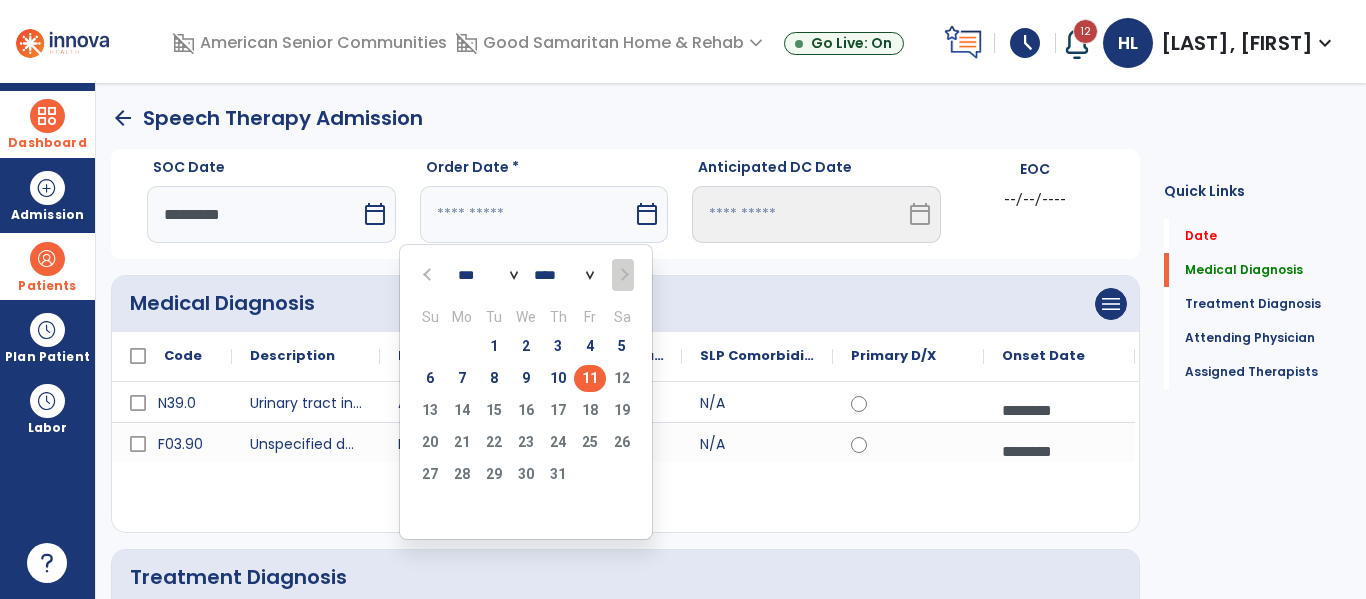 type on "*********" 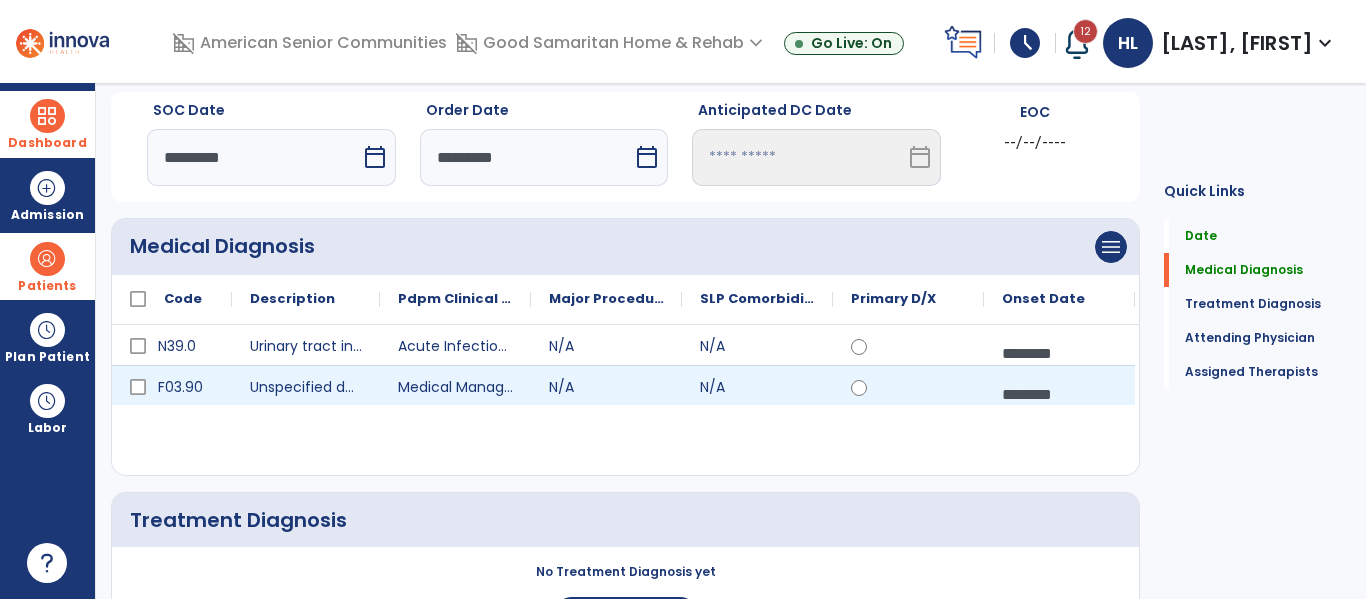 scroll, scrollTop: 61, scrollLeft: 0, axis: vertical 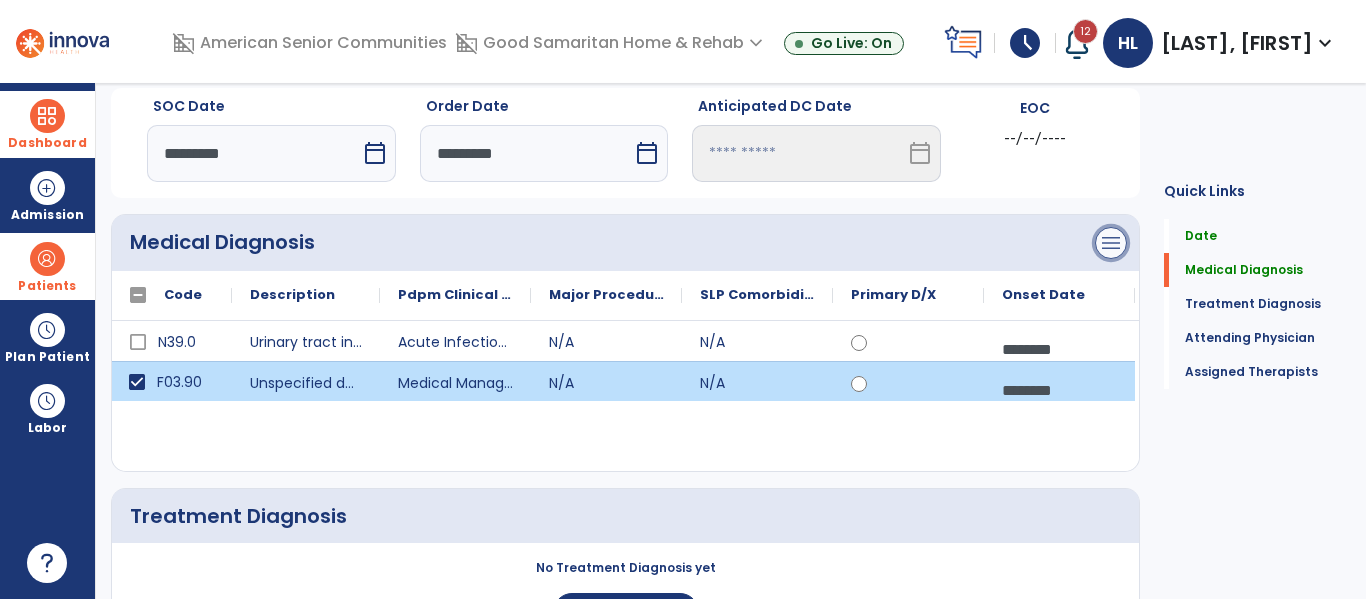 click on "menu" at bounding box center (1111, 243) 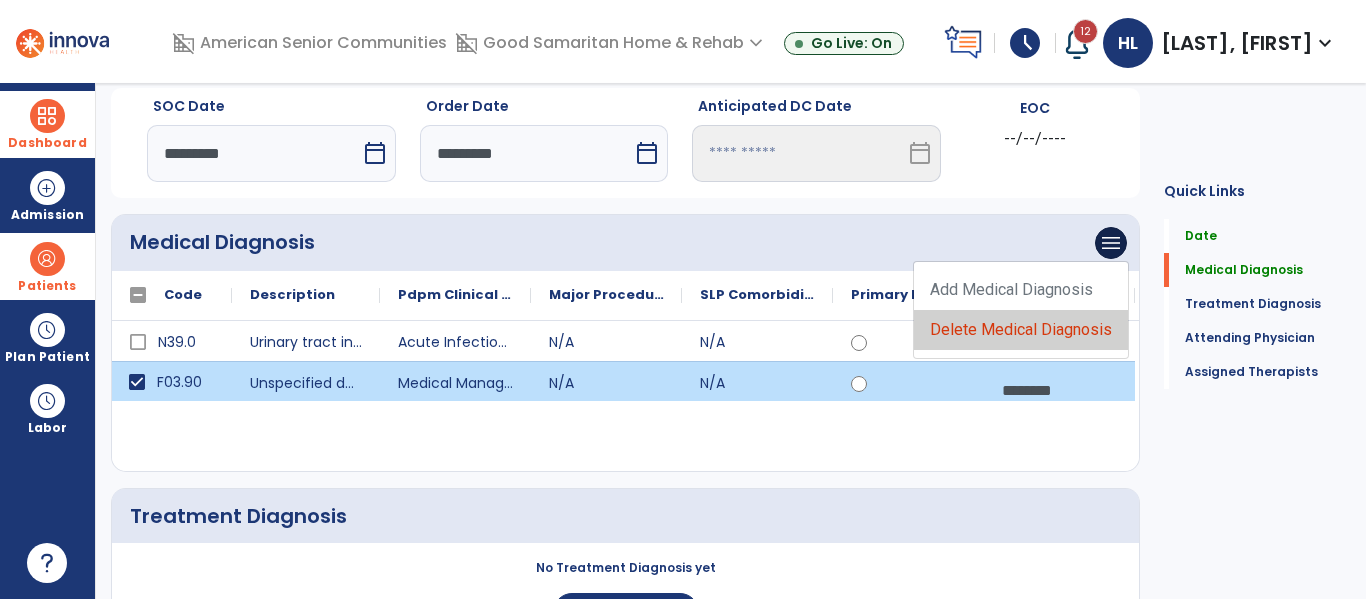 click on "Delete Medical Diagnosis" 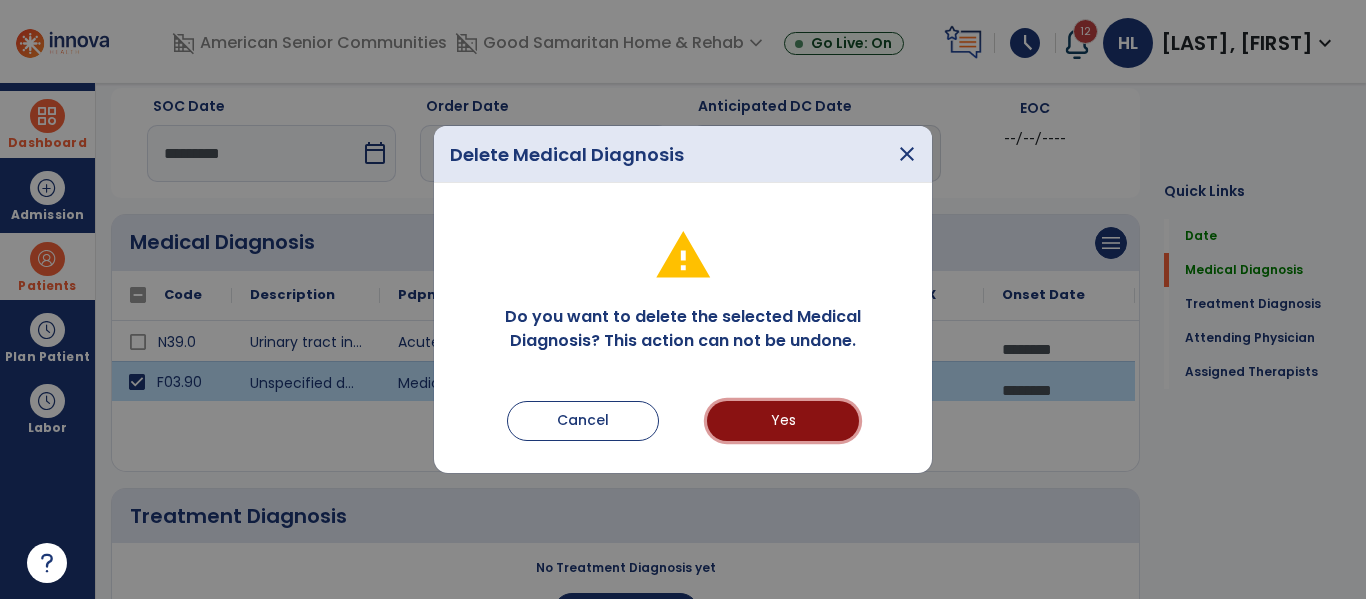 click on "Yes" at bounding box center (783, 421) 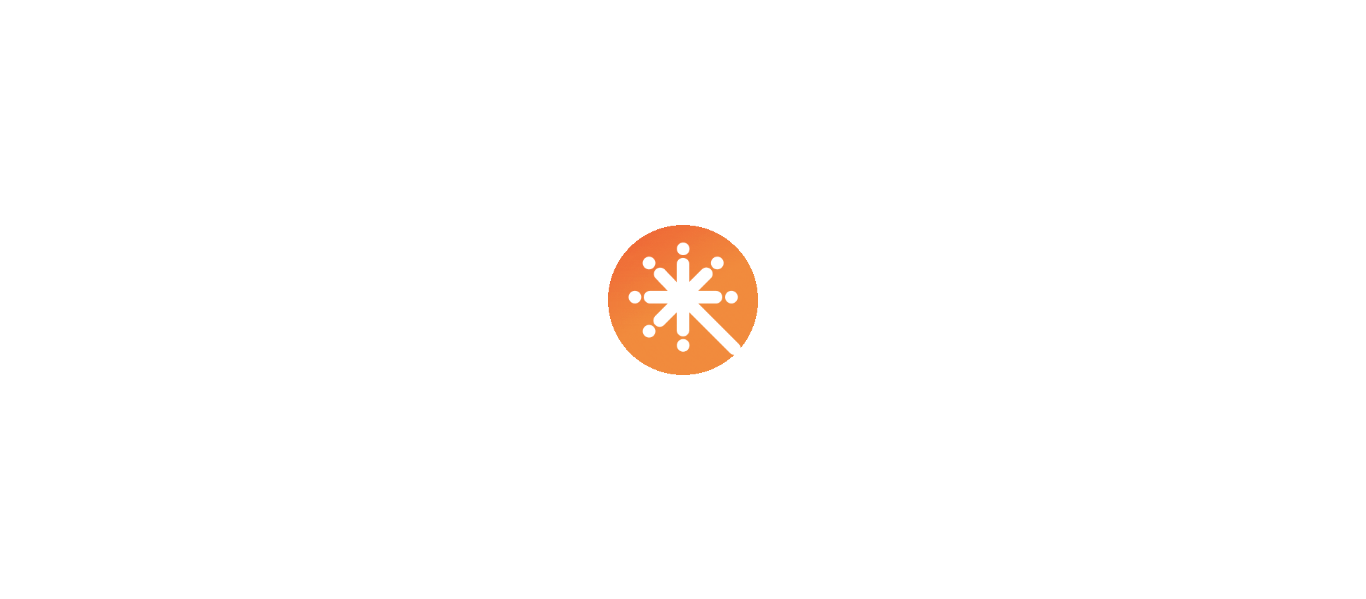 scroll, scrollTop: 0, scrollLeft: 0, axis: both 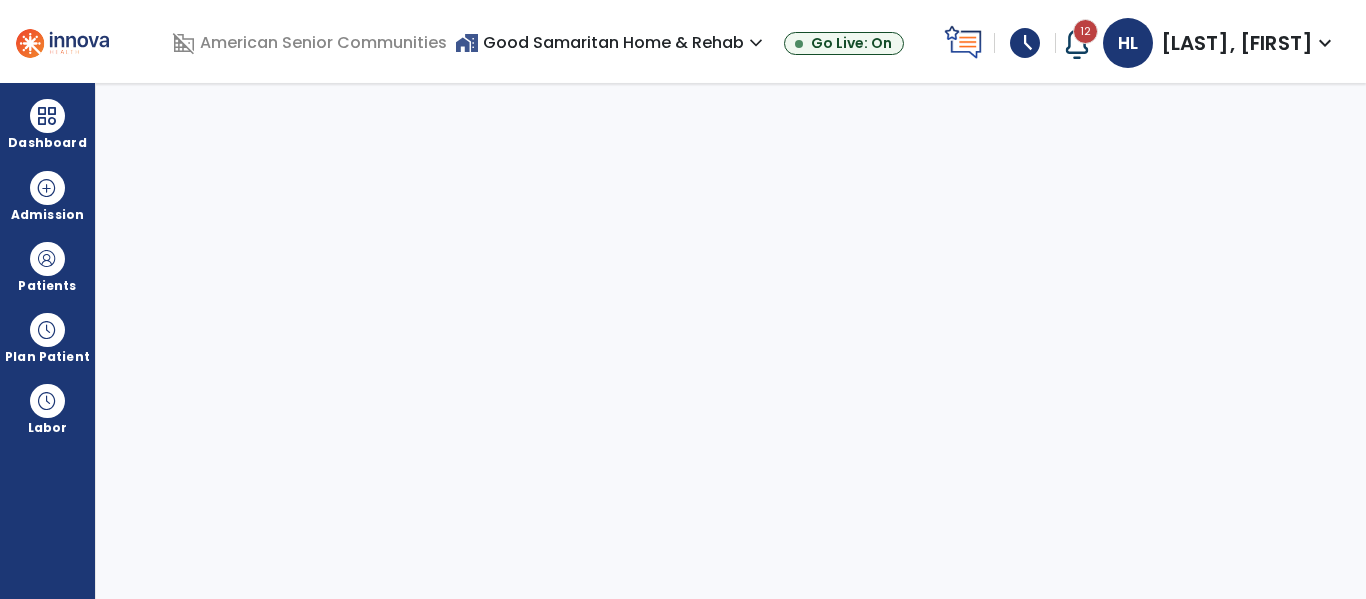 select on "****" 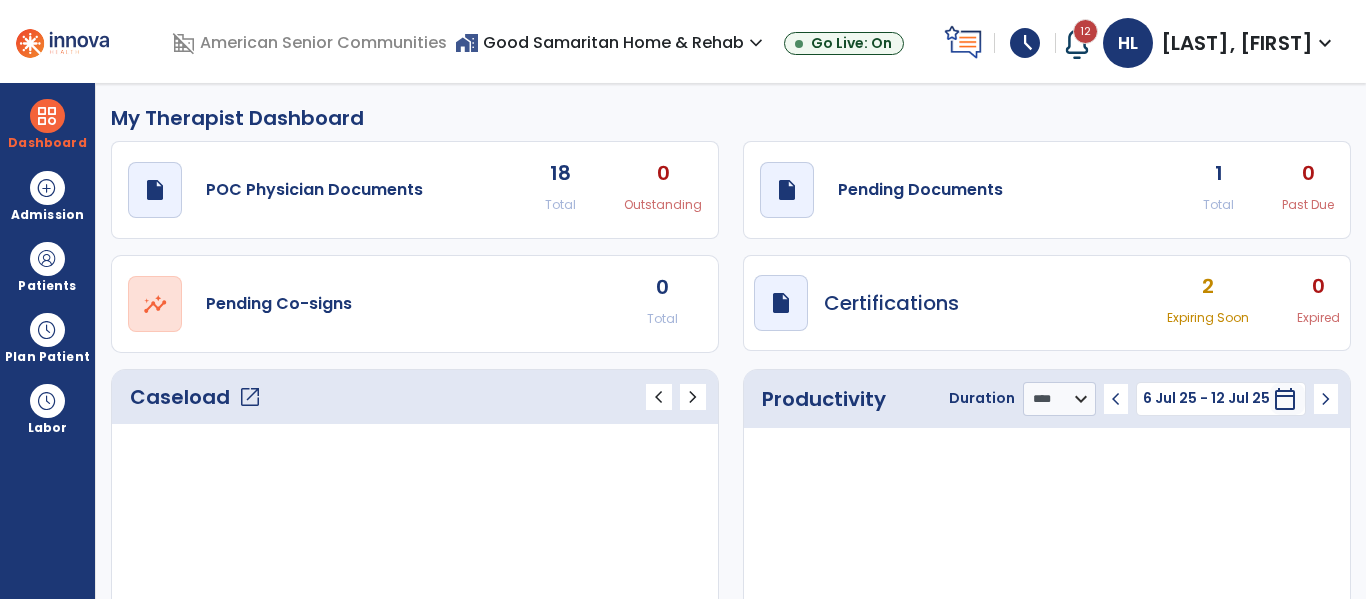 click on "open_in_new" 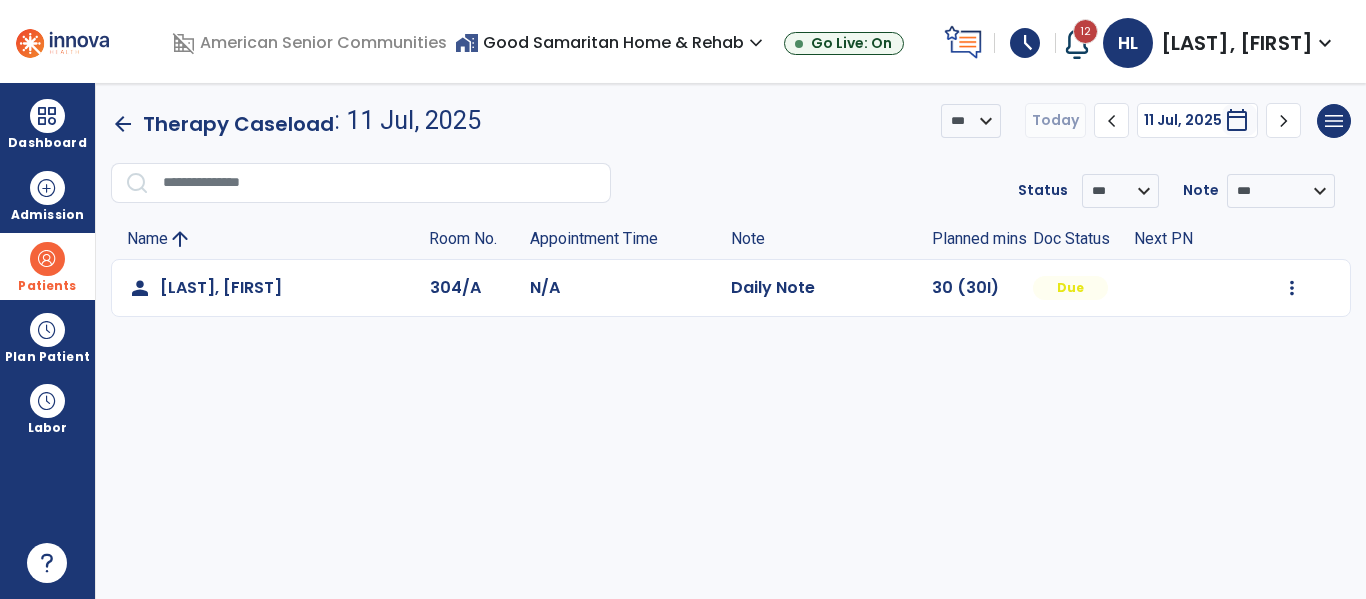 click on "Patients" at bounding box center (47, 266) 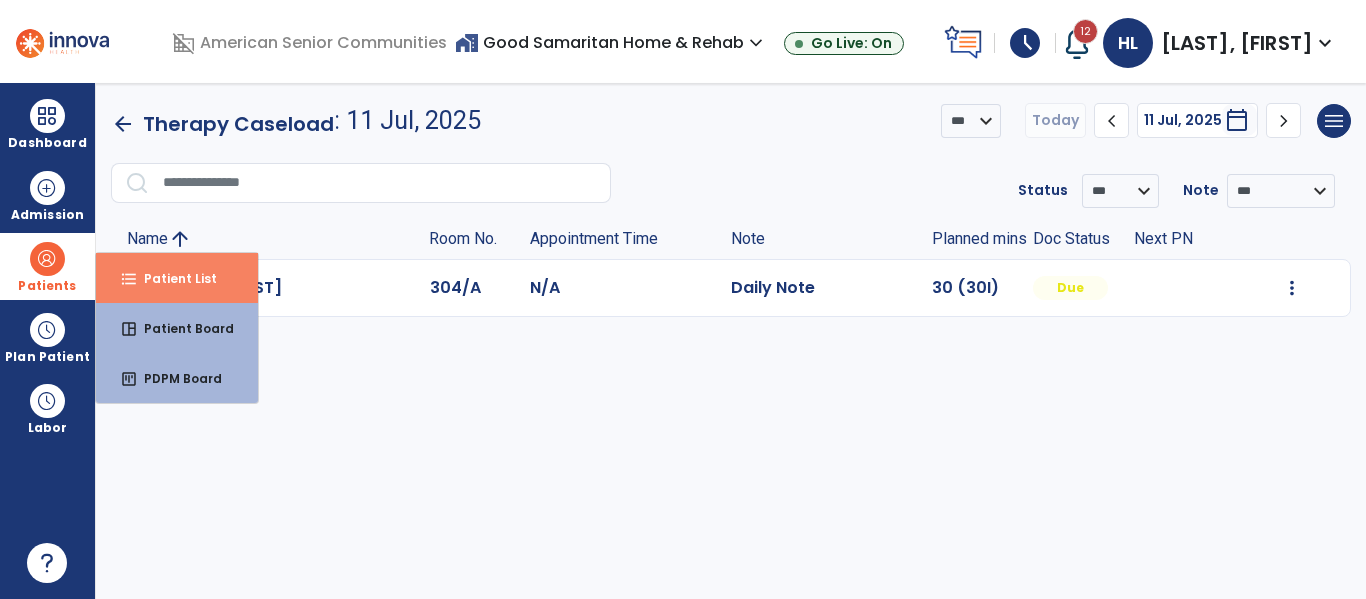 click on "format_list_bulleted  Patient List" at bounding box center (177, 278) 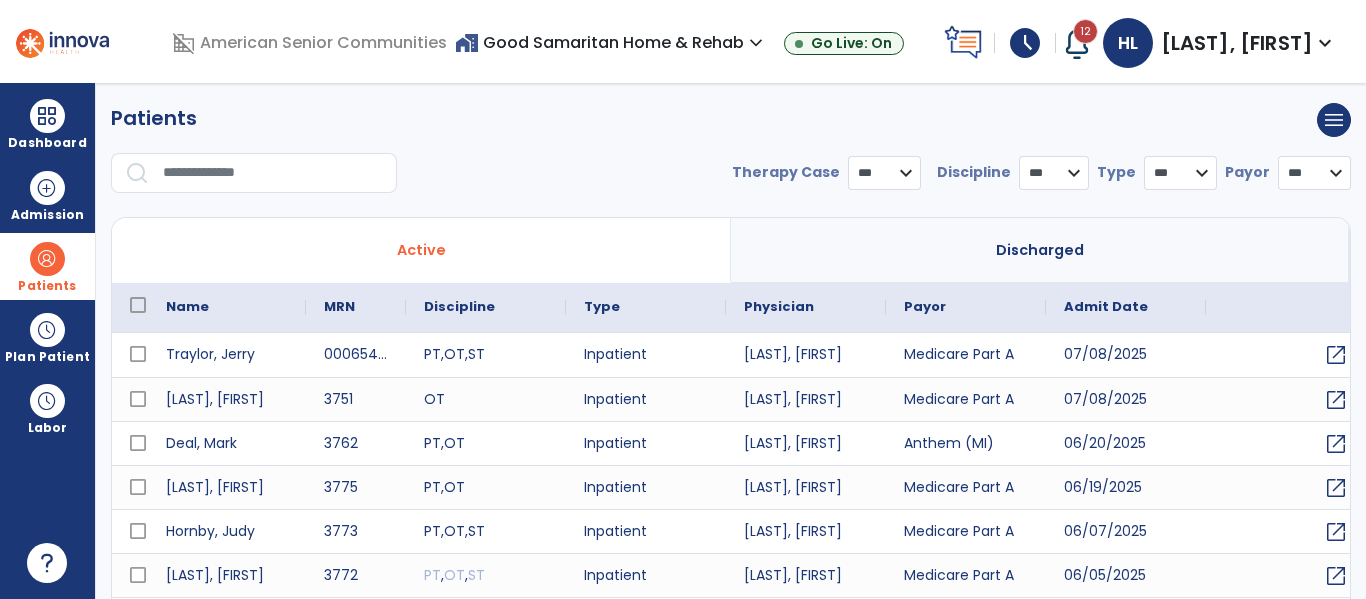 select on "***" 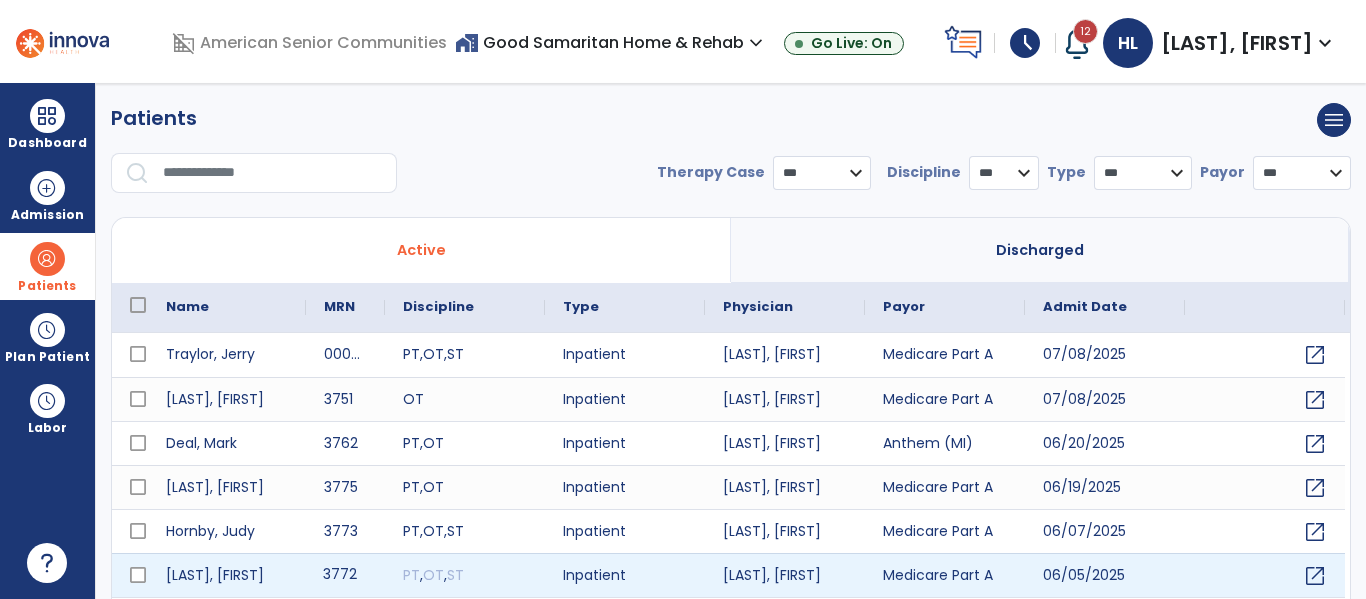click on "3772" at bounding box center (345, 575) 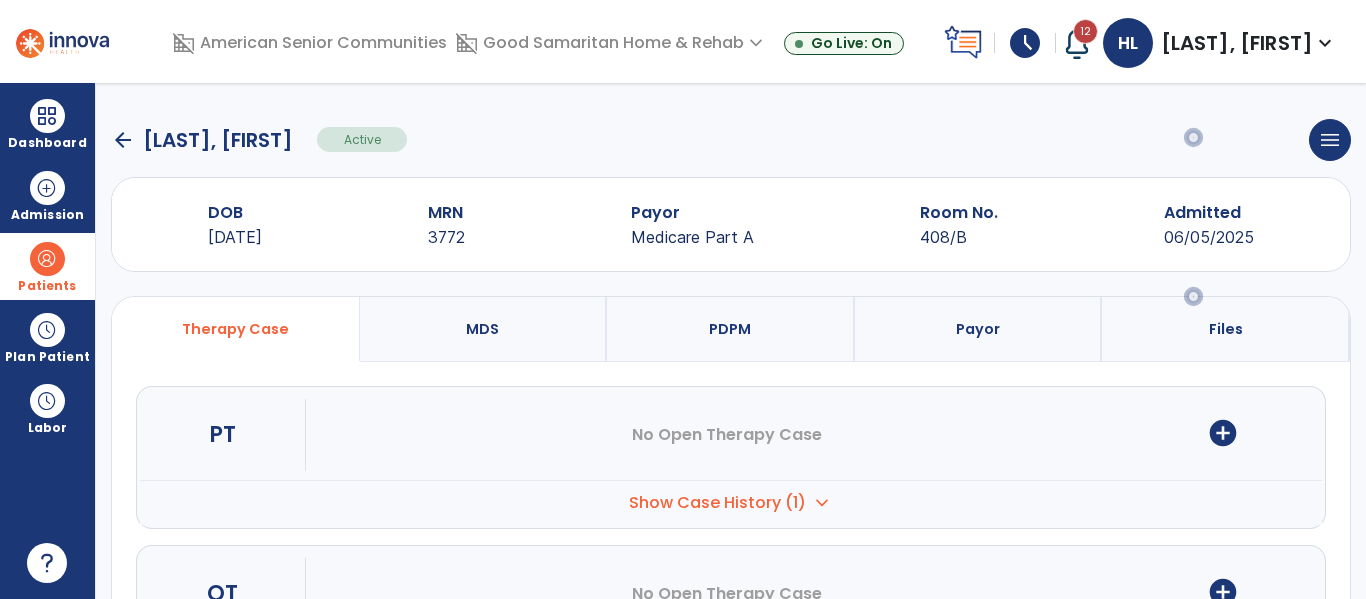 scroll, scrollTop: 297, scrollLeft: 0, axis: vertical 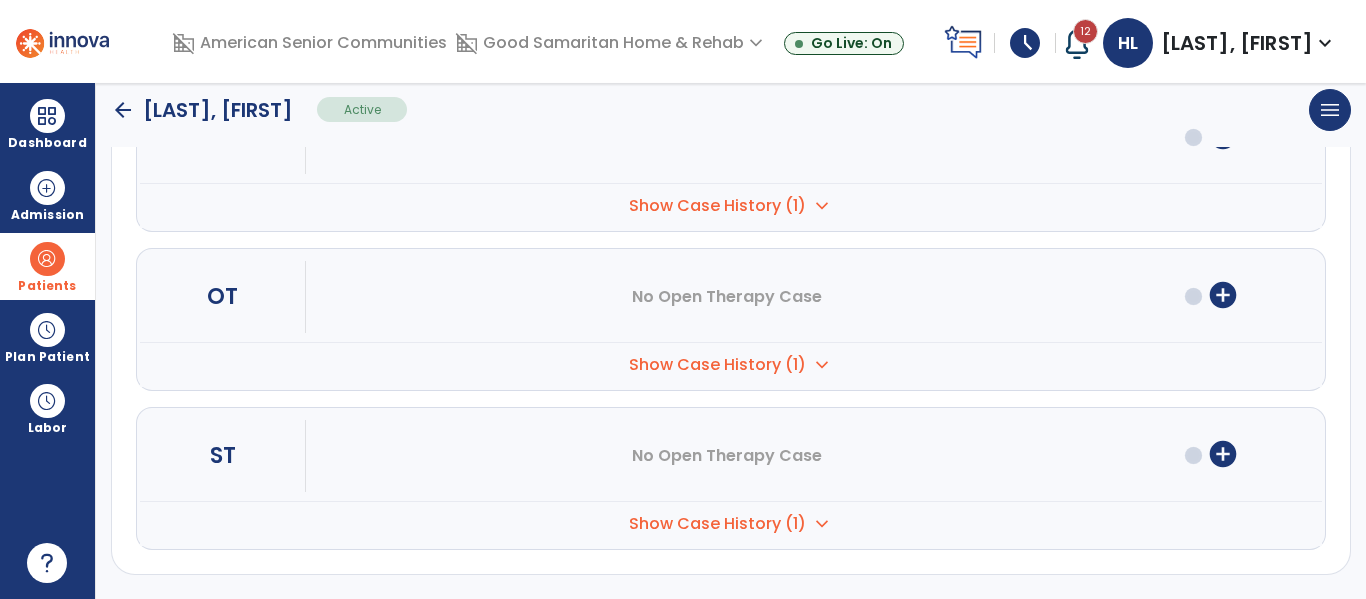 click on "add_circle" at bounding box center [1223, 456] 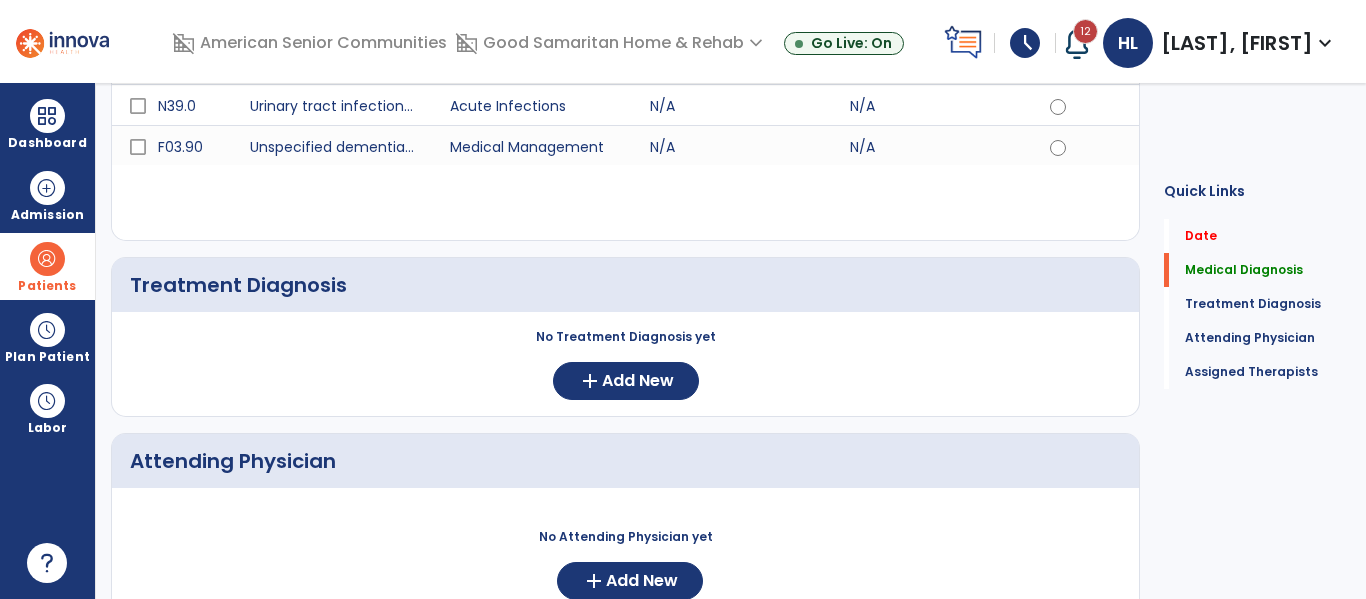 scroll, scrollTop: 0, scrollLeft: 0, axis: both 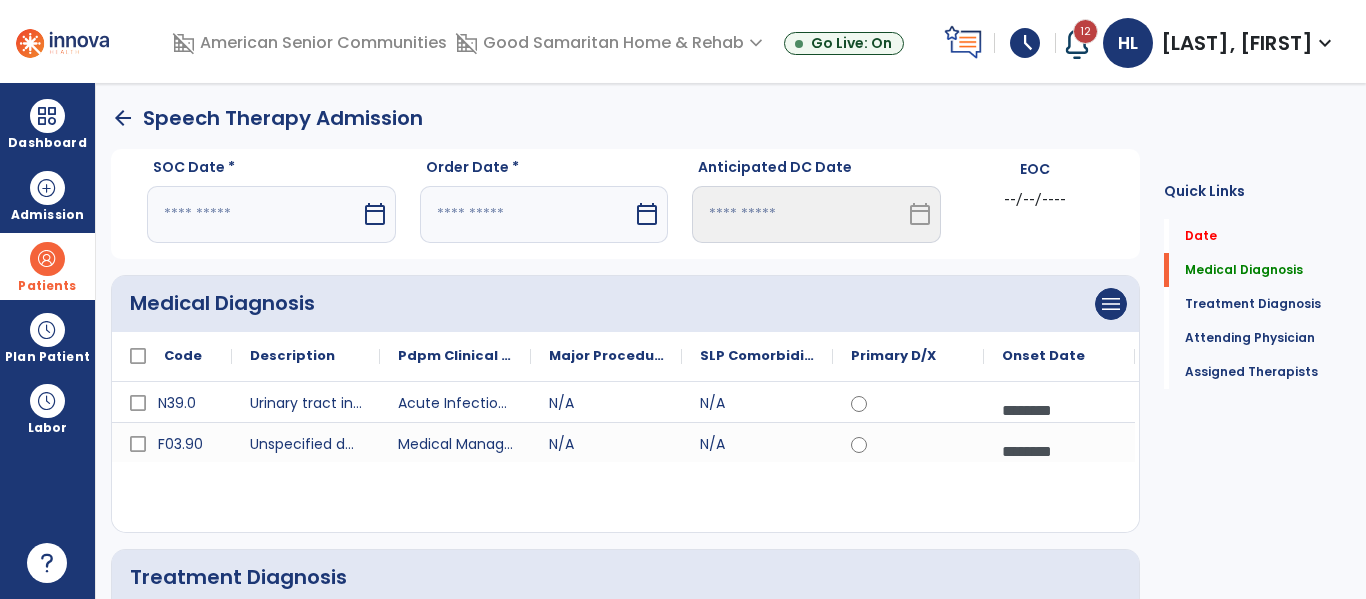 click on "calendar_today" at bounding box center (377, 214) 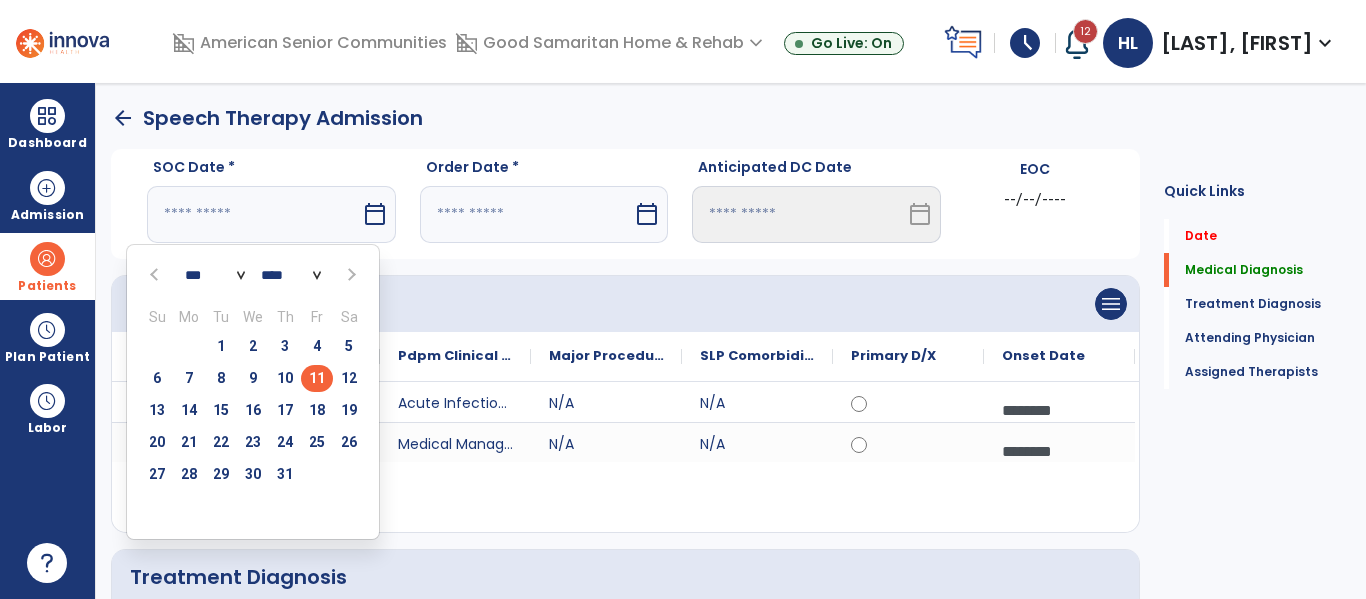 click on "11" at bounding box center [317, 378] 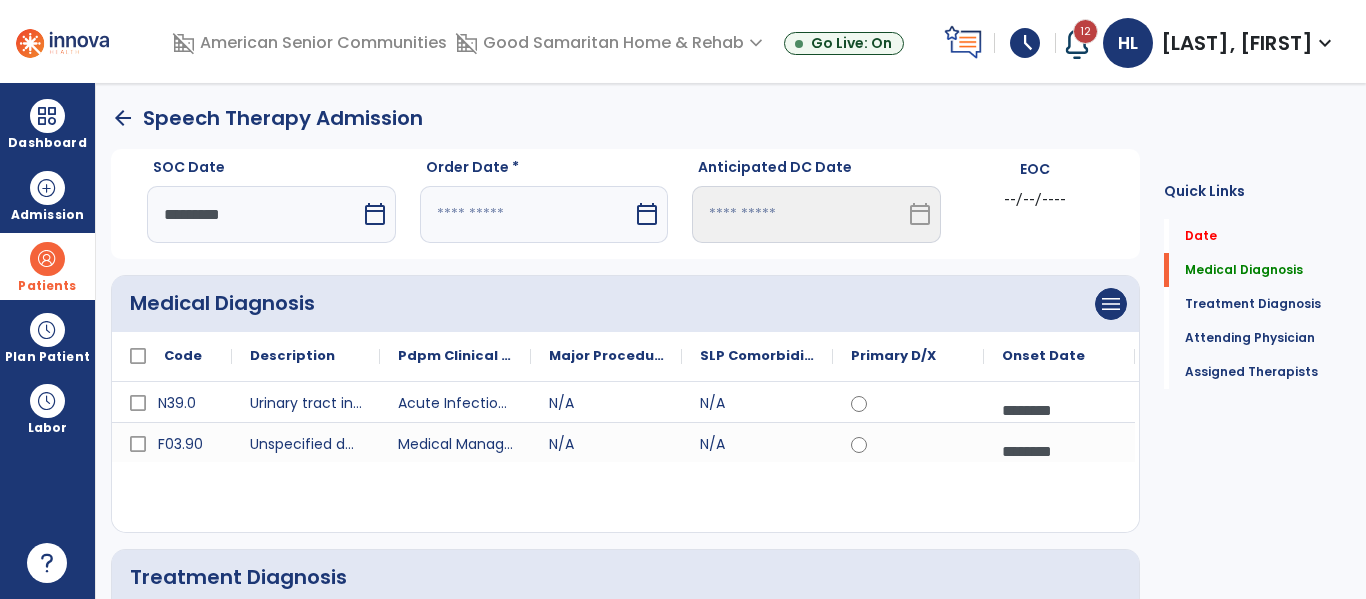 click at bounding box center [527, 214] 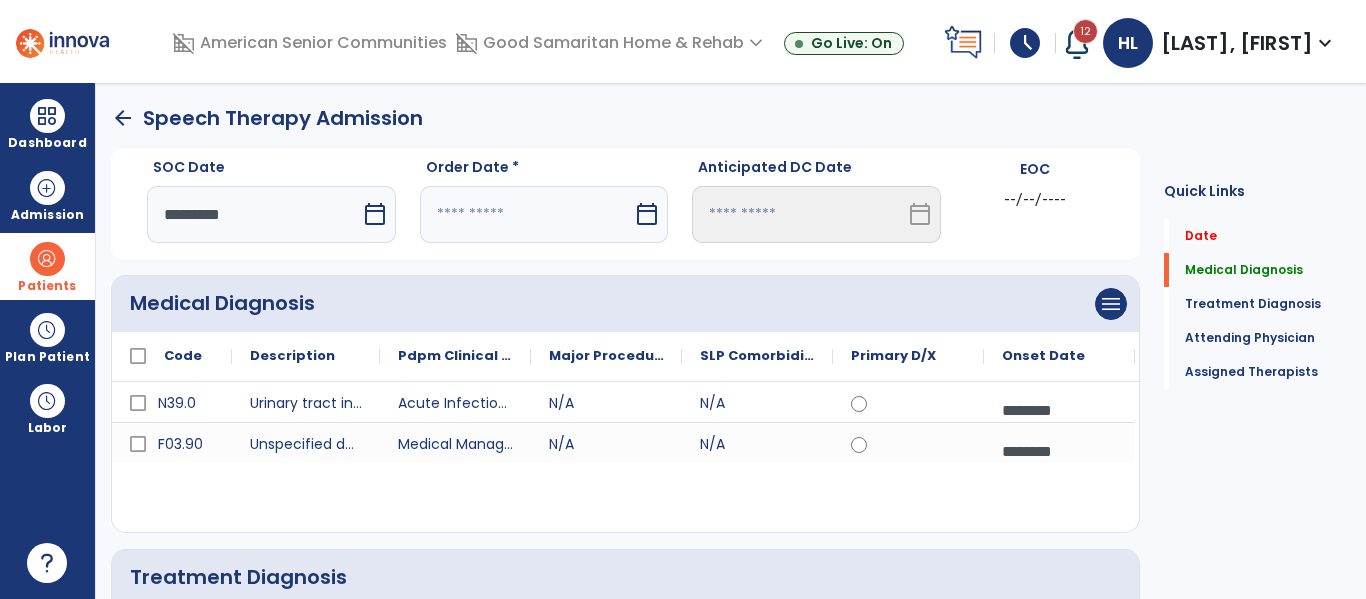 select on "*" 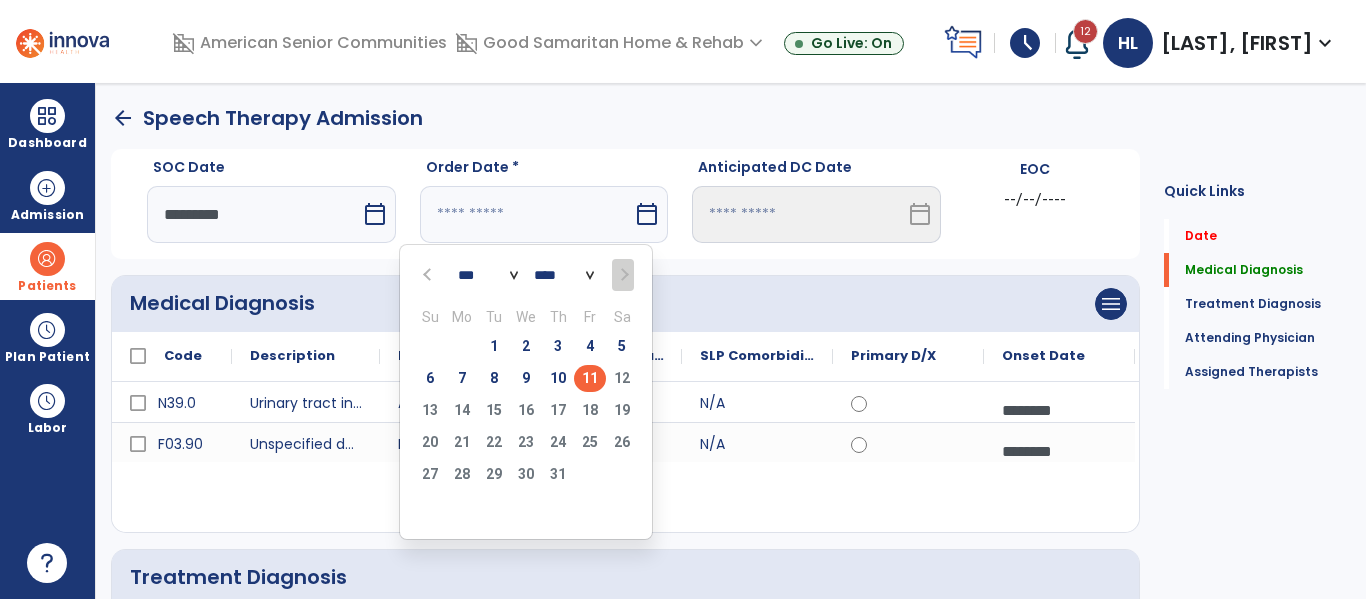 click on "11" at bounding box center [590, 378] 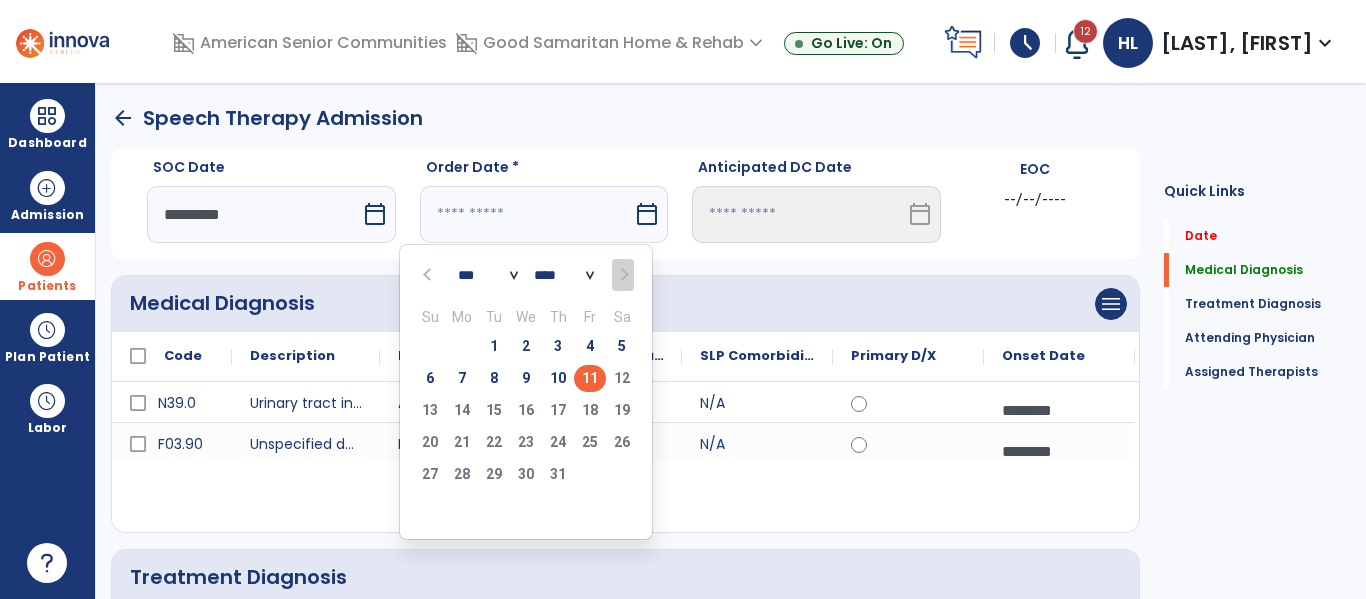 type on "*********" 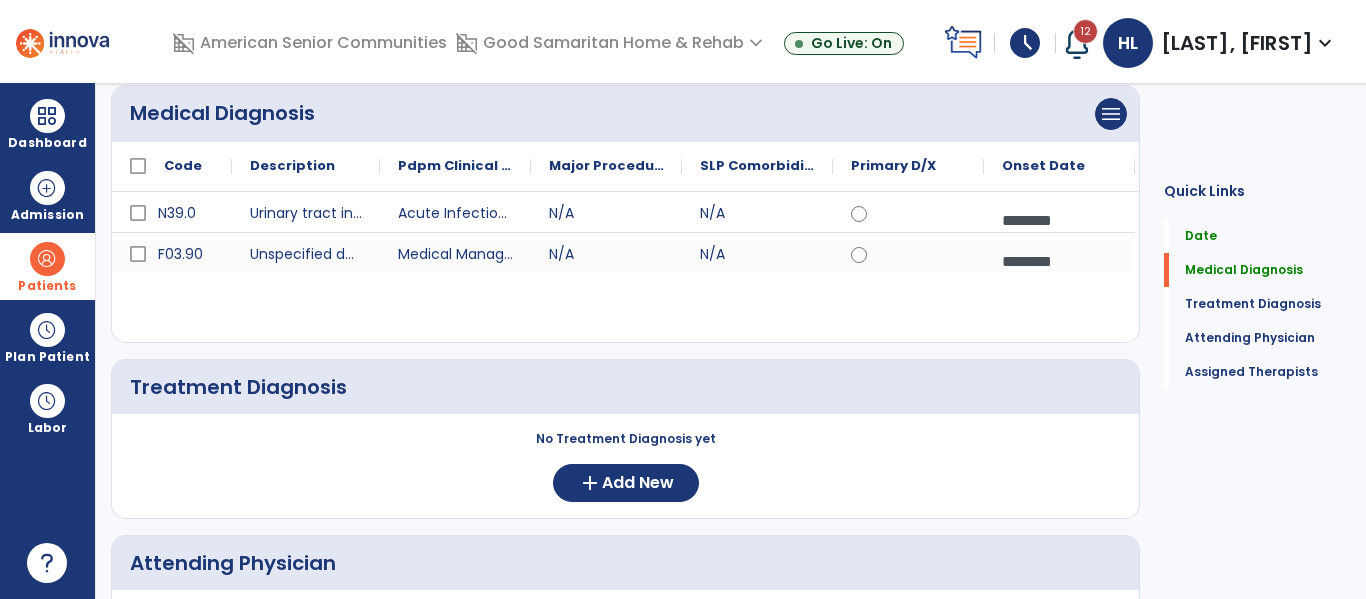 scroll, scrollTop: 316, scrollLeft: 0, axis: vertical 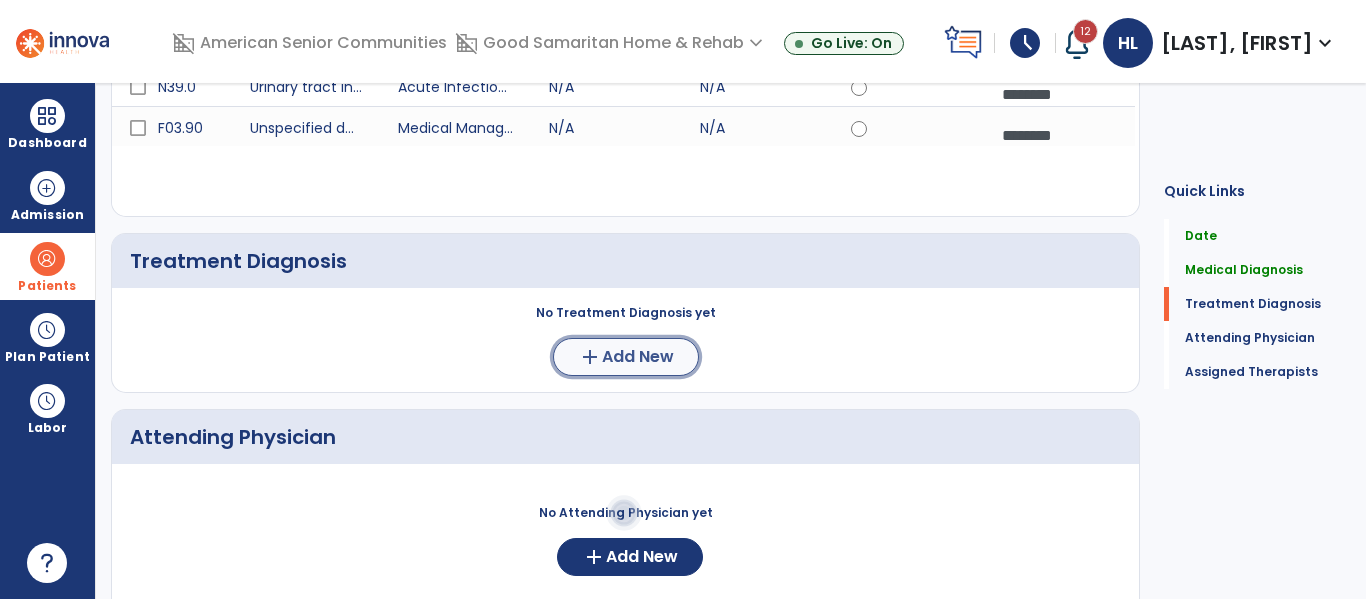 click on "Add New" 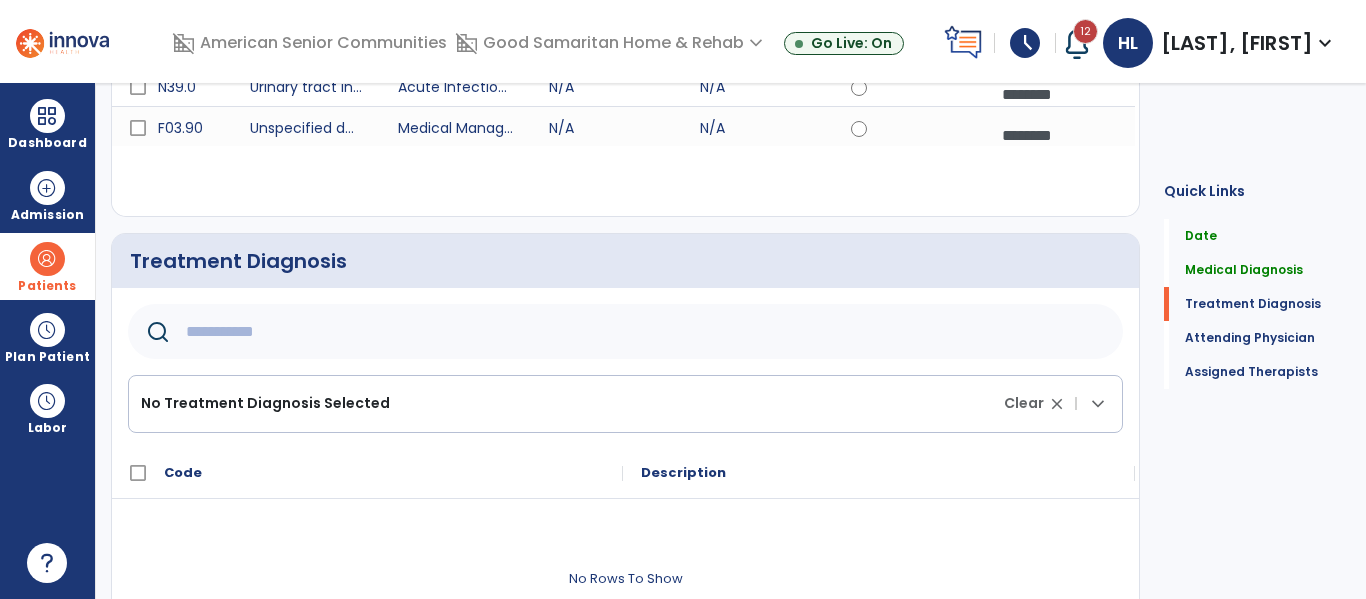 click 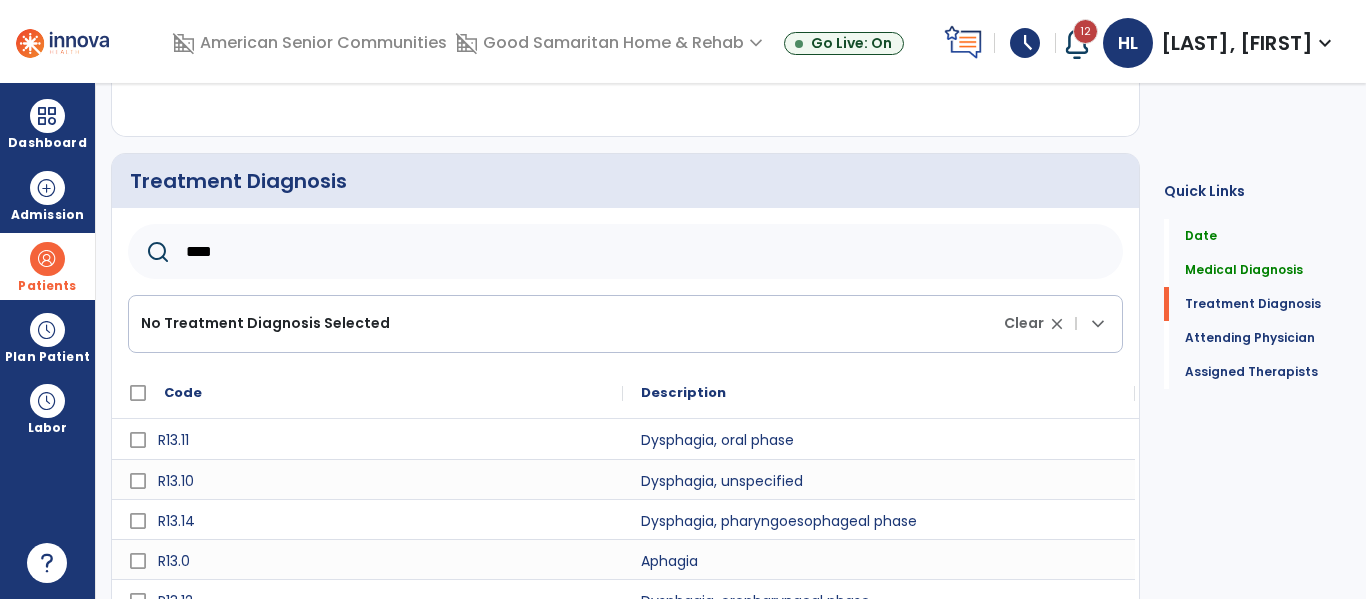 scroll, scrollTop: 421, scrollLeft: 0, axis: vertical 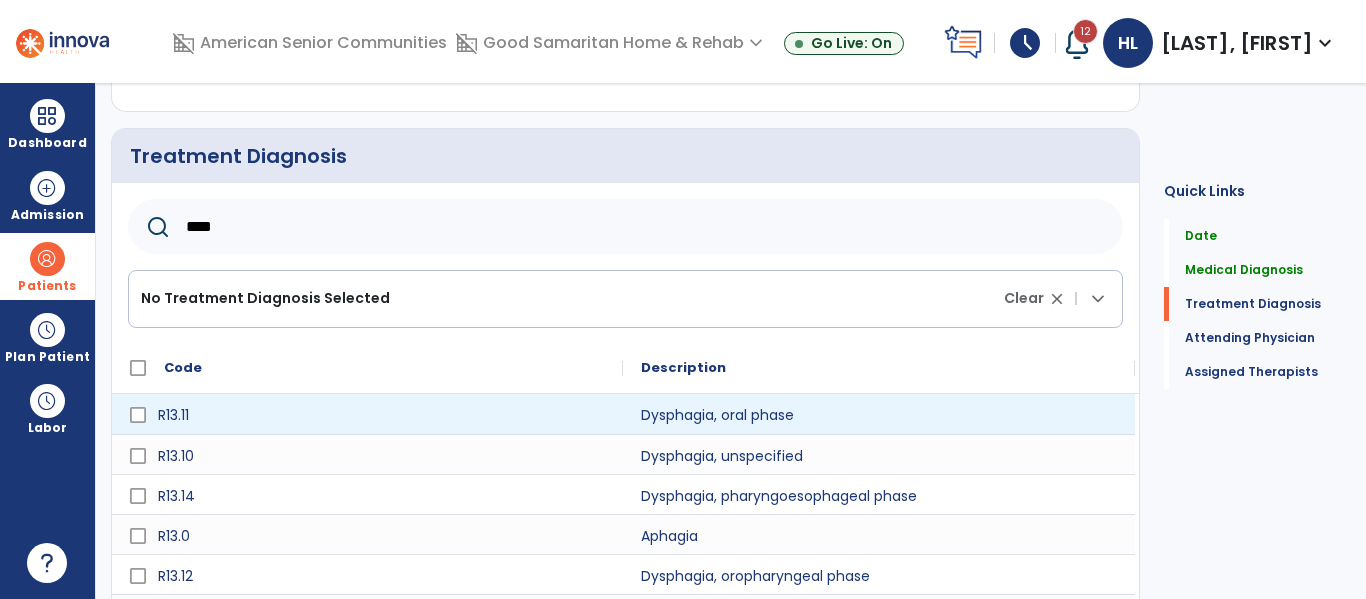 type on "****" 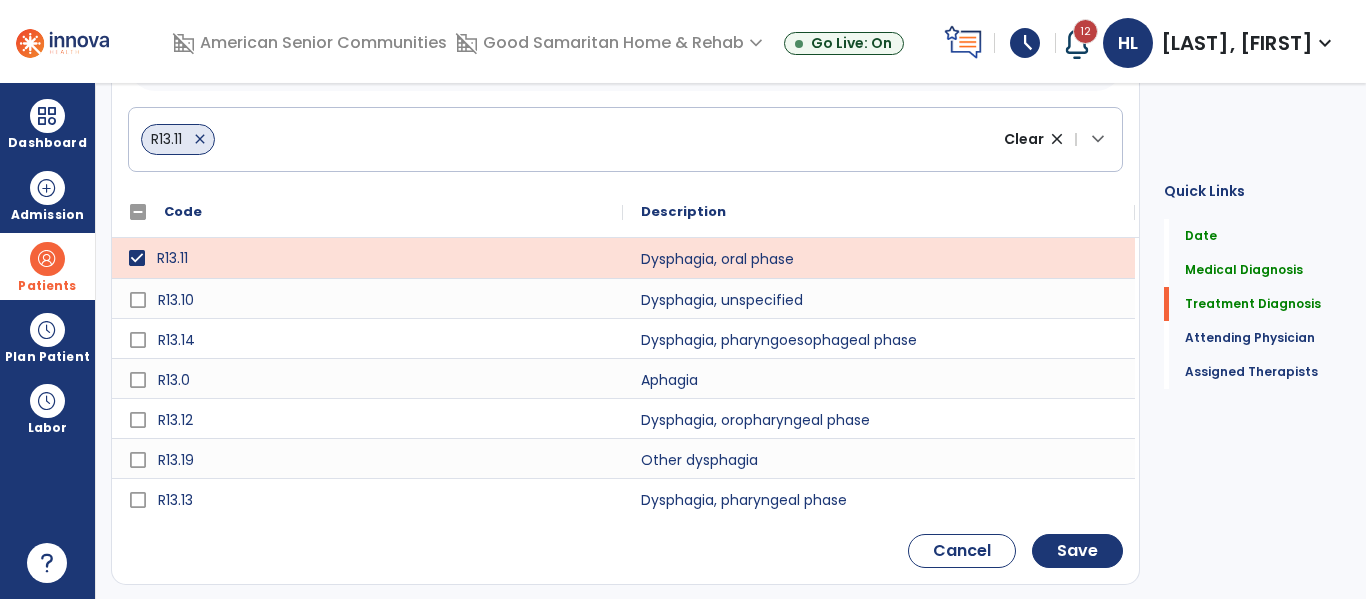 scroll, scrollTop: 591, scrollLeft: 0, axis: vertical 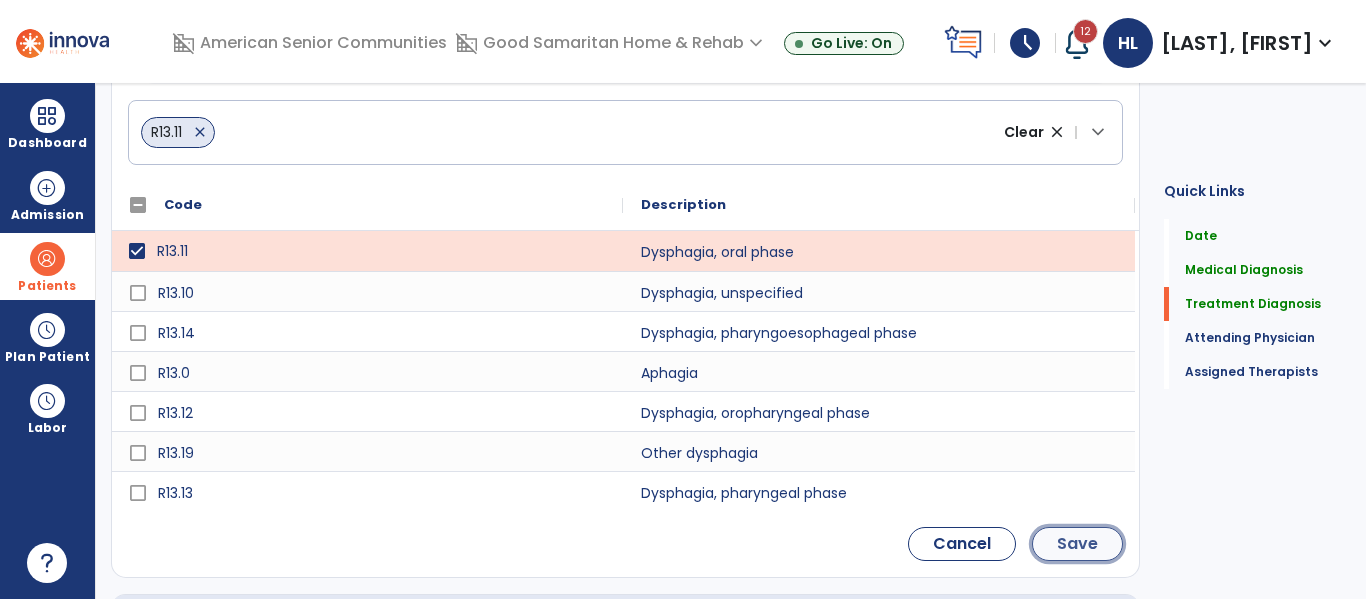 click on "Save" 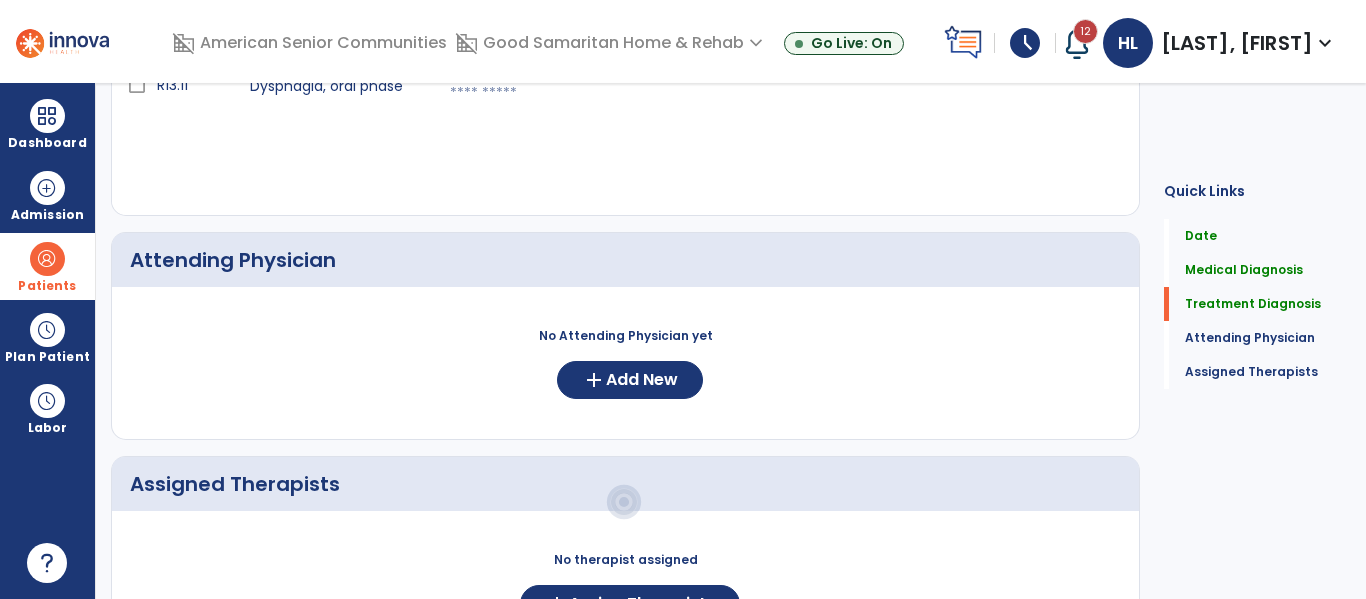 scroll, scrollTop: 425, scrollLeft: 0, axis: vertical 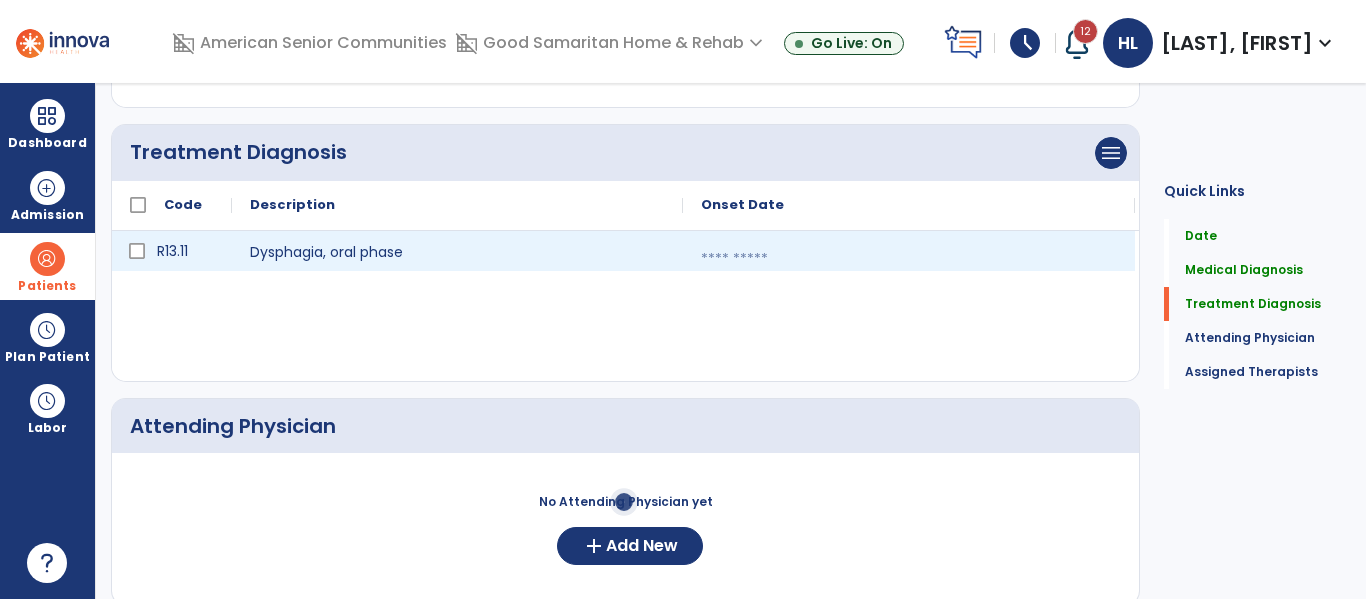 click at bounding box center [909, 259] 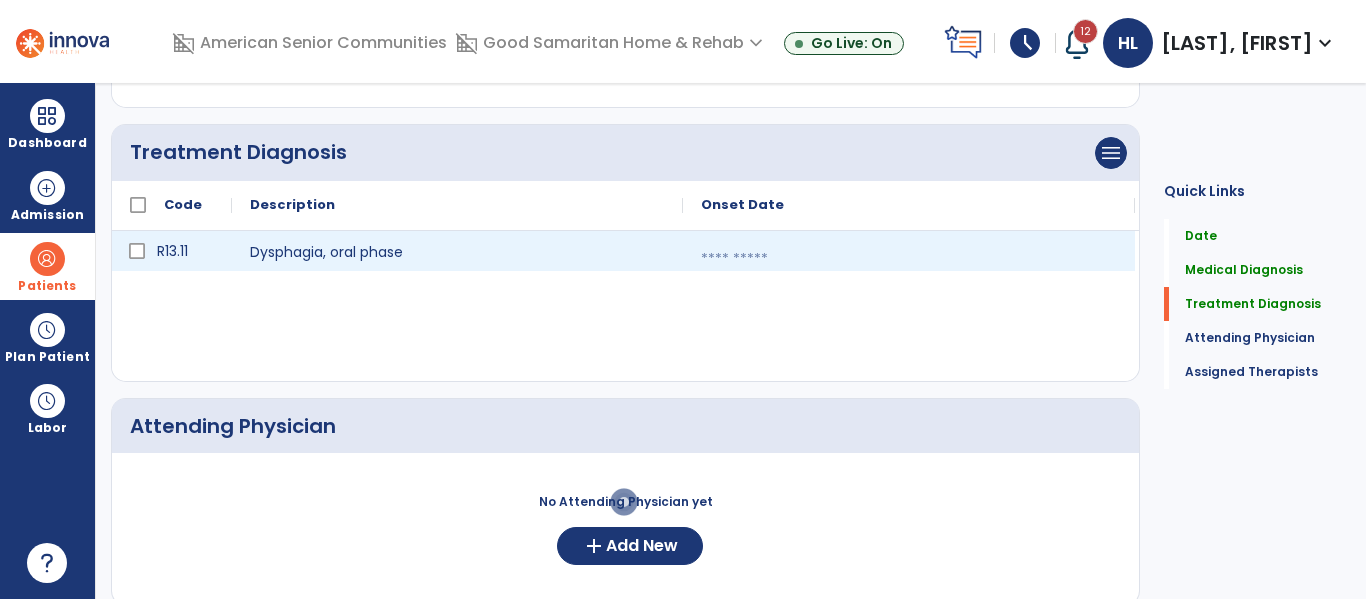 select on "*" 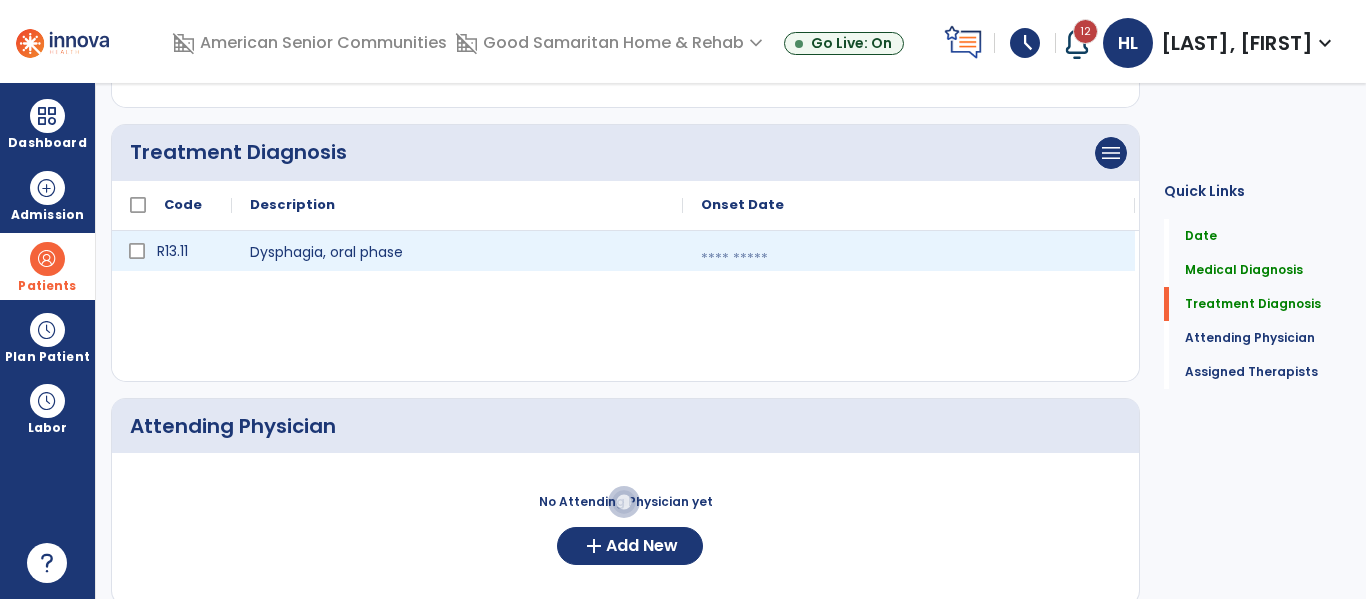 select on "****" 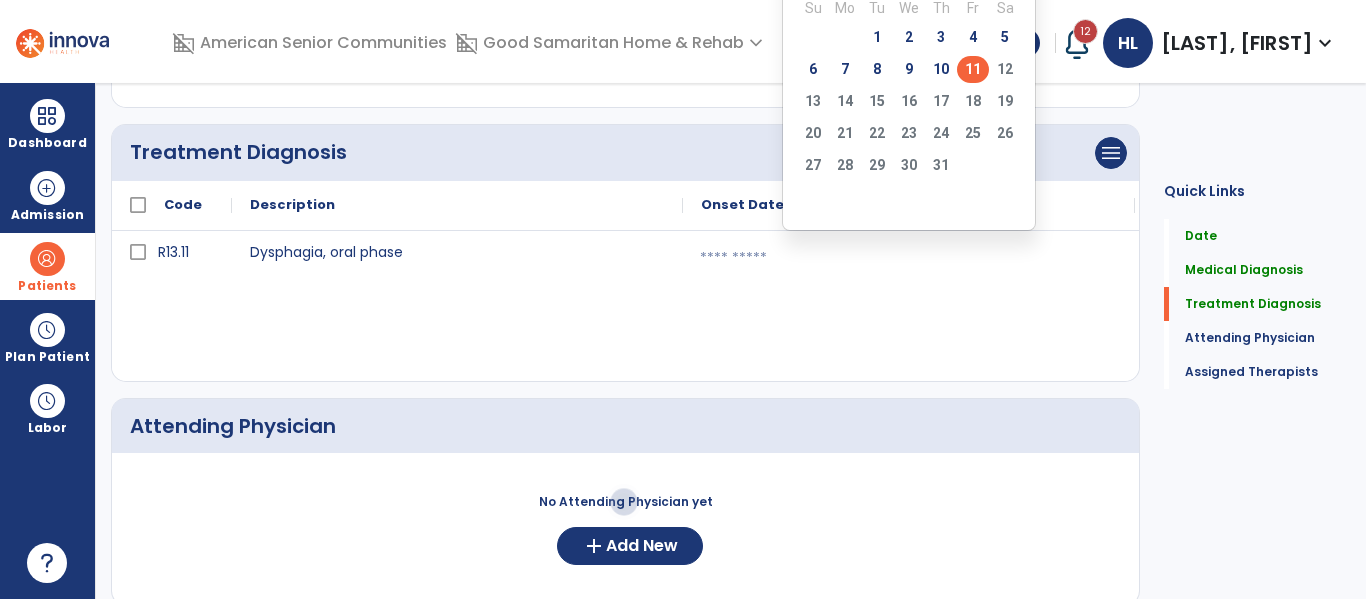 click on "11" 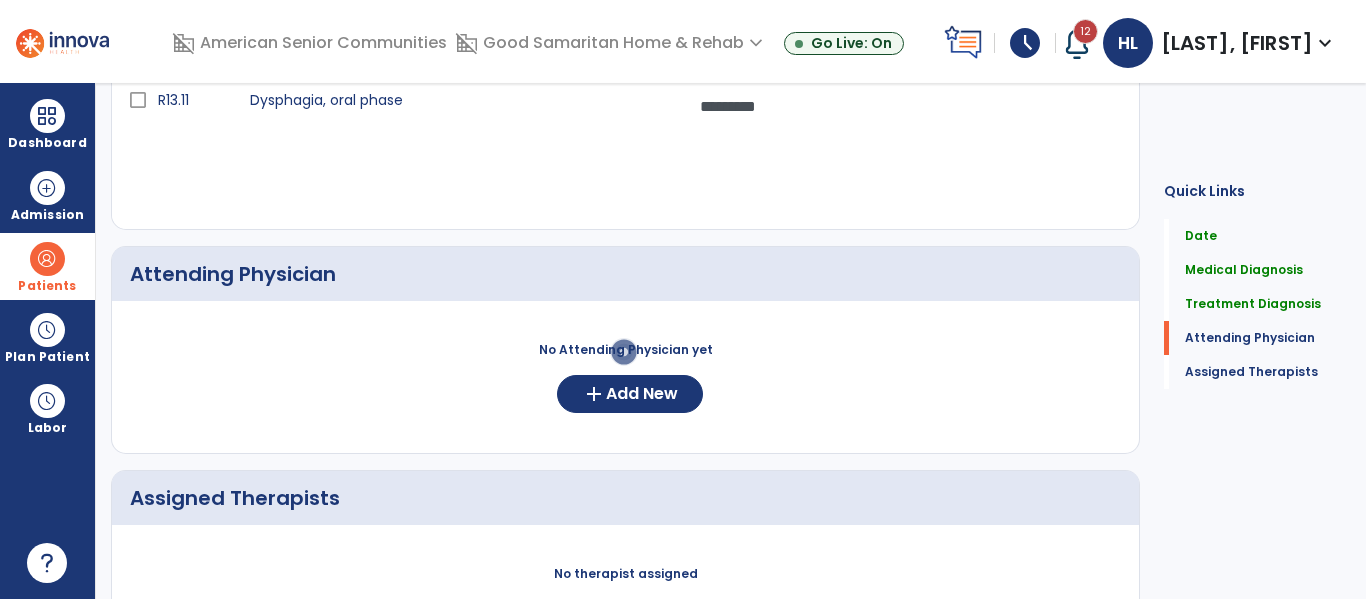 scroll, scrollTop: 598, scrollLeft: 0, axis: vertical 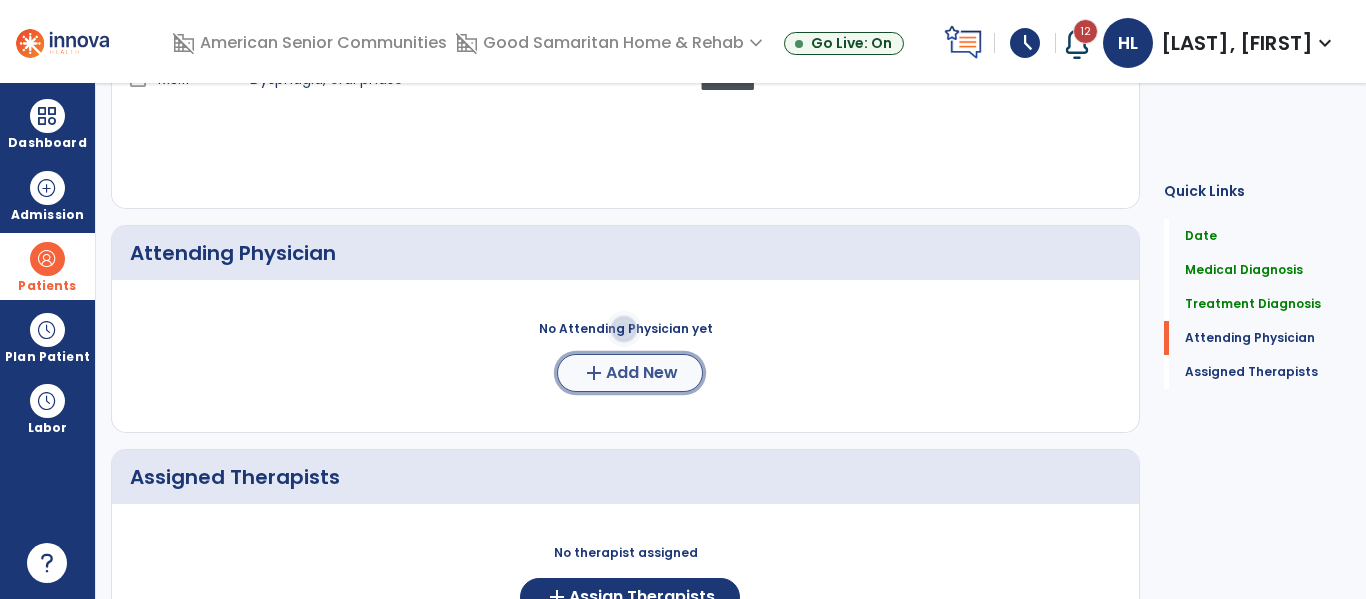 click on "add" 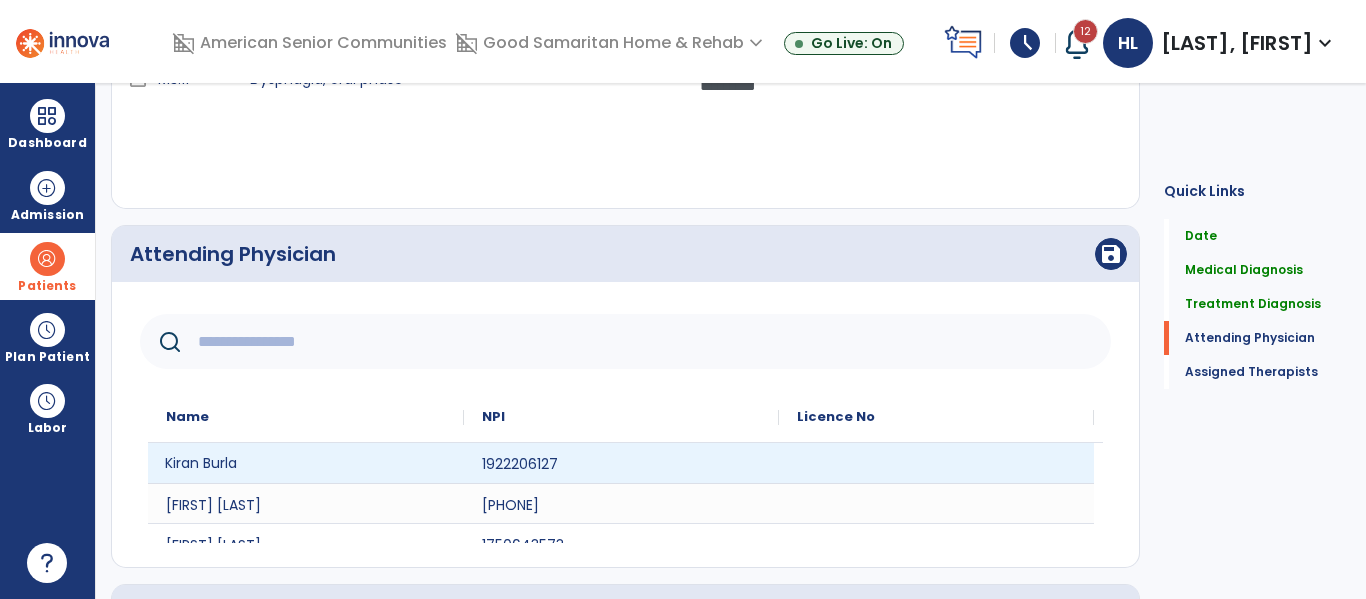 click on "Kiran Burla" 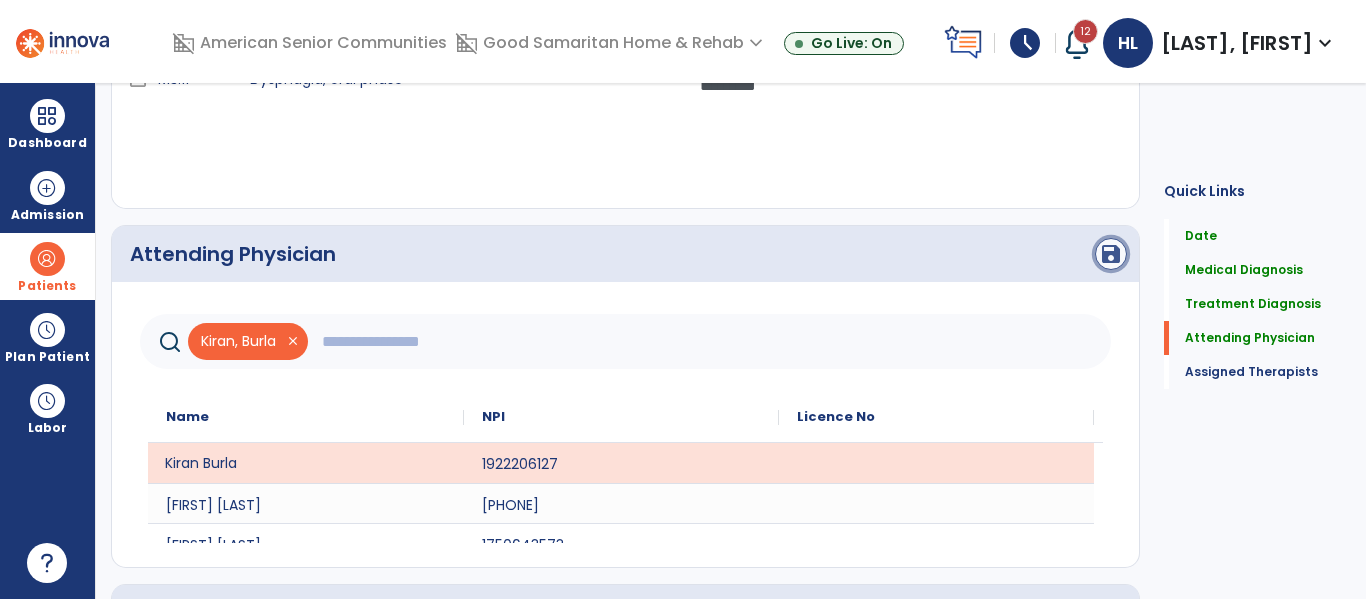 click on "save" 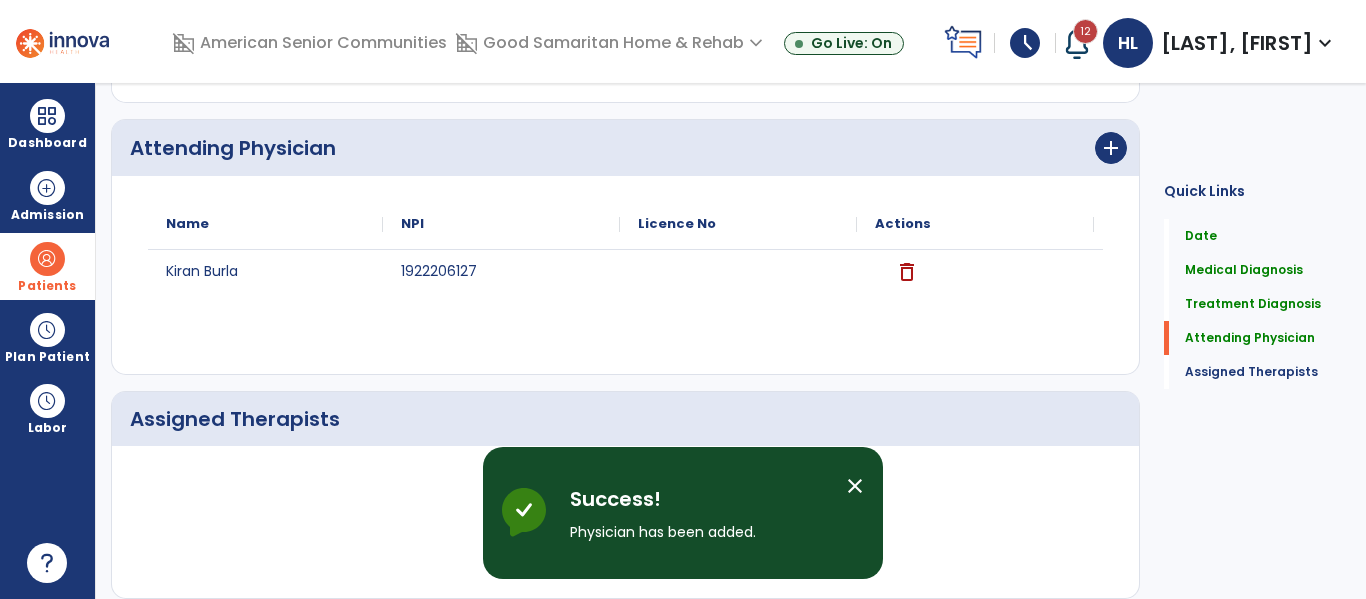 scroll, scrollTop: 797, scrollLeft: 0, axis: vertical 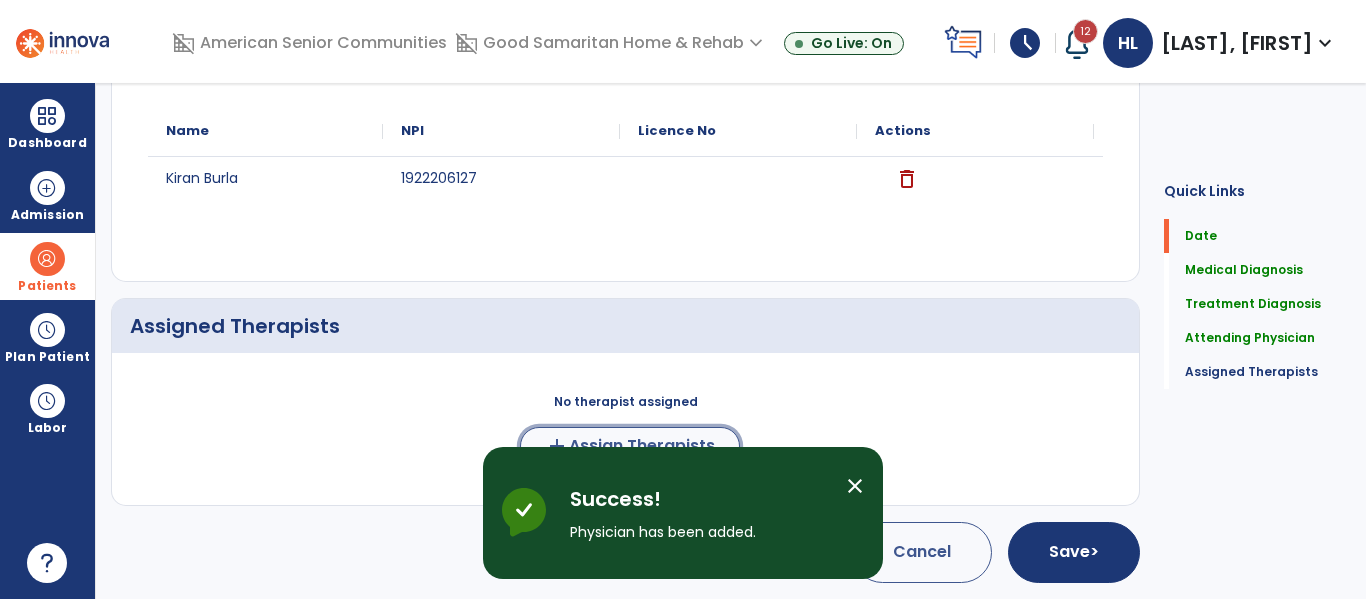 click on "Assign Therapists" 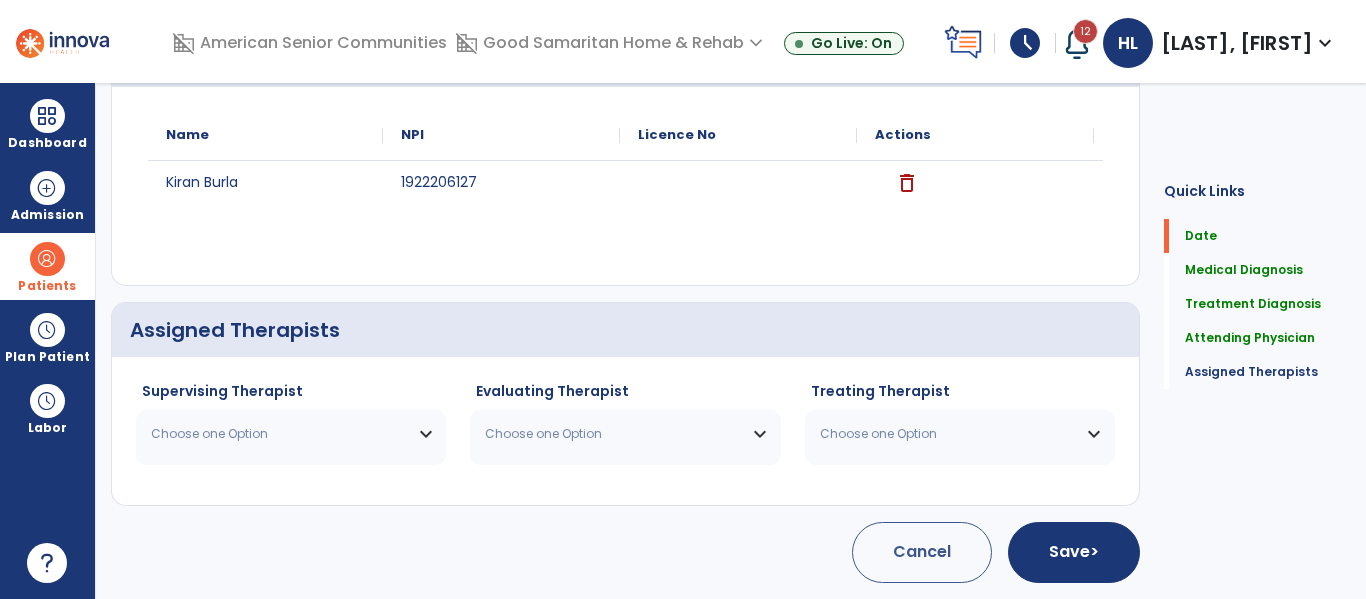 scroll, scrollTop: 793, scrollLeft: 0, axis: vertical 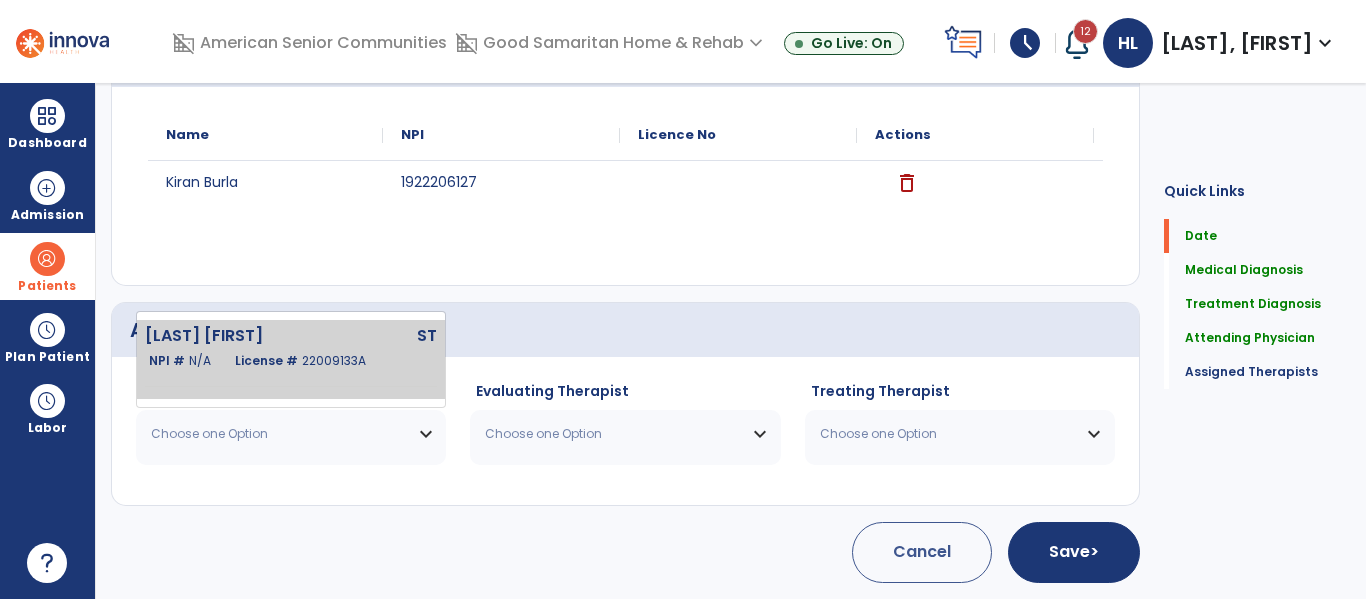 click on "[LAST] [FIRST]   ST   NPI #  N/A   License #  22009133A" 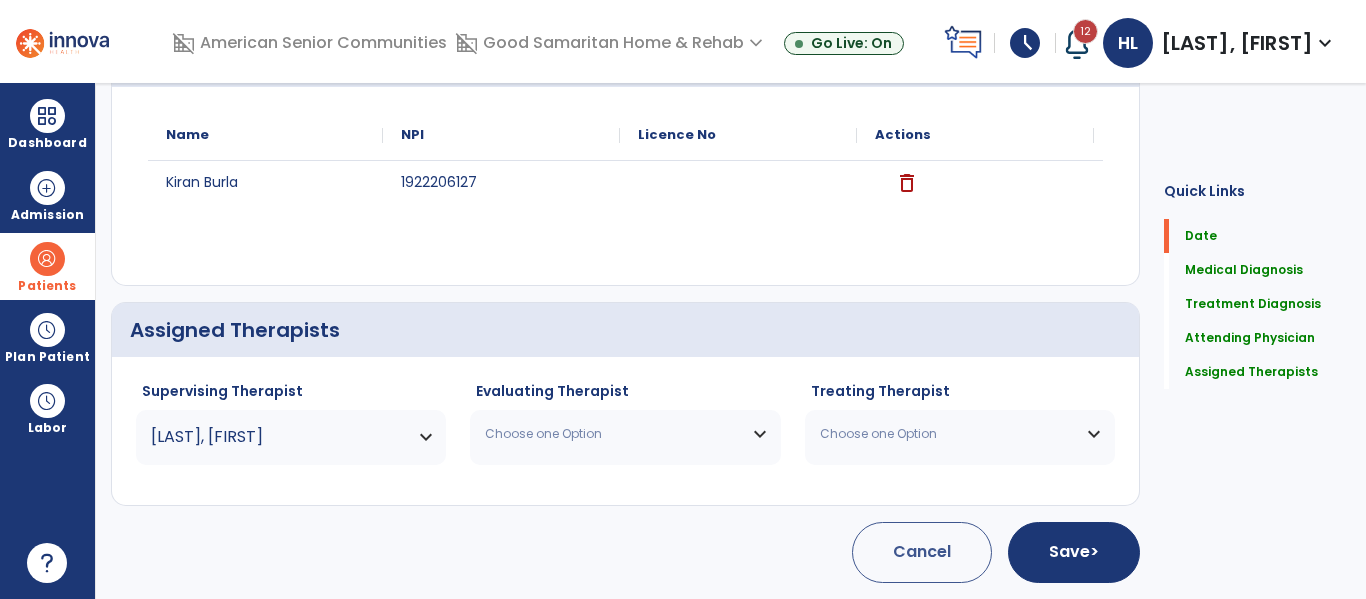 click on "Choose one Option" at bounding box center (625, 434) 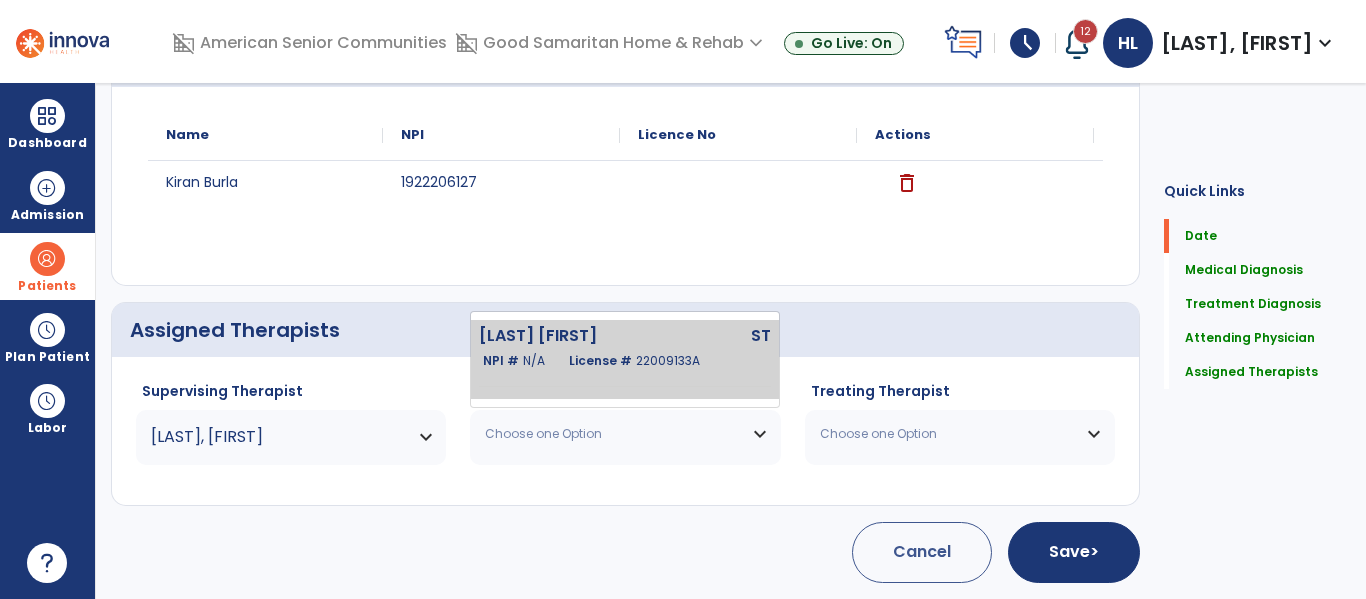 click on "[LAST] [FIRST]   ST   NPI #  N/A   License #  22009133A" 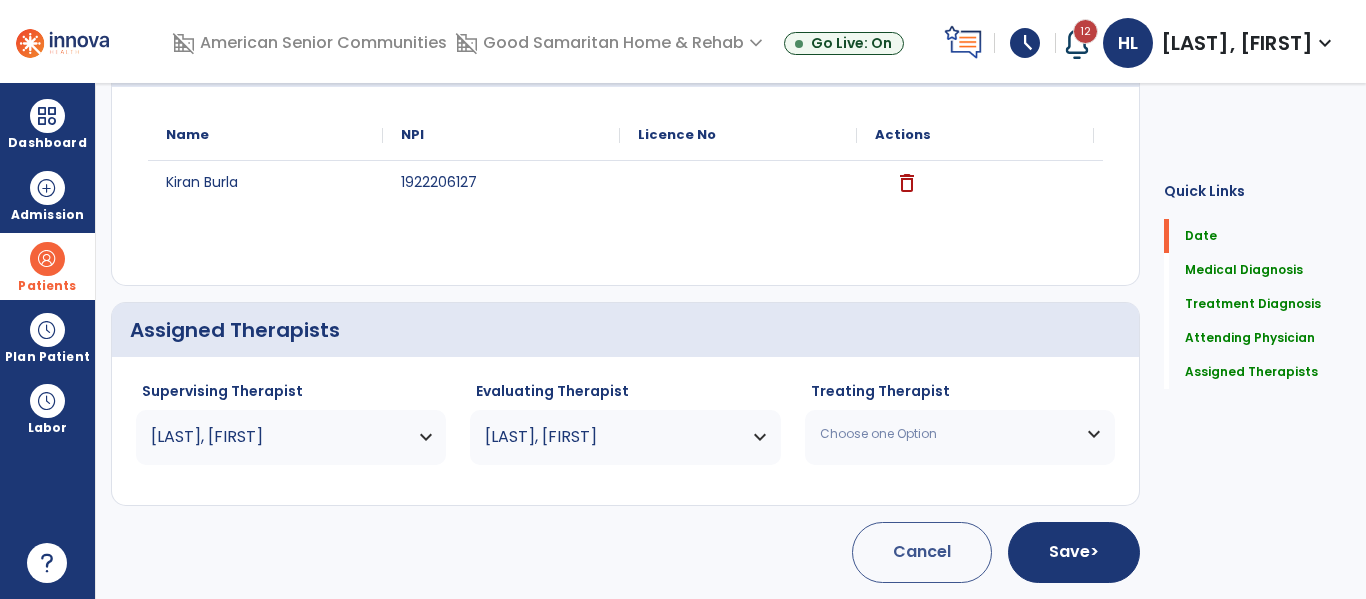 click on "Choose one Option" at bounding box center (947, 434) 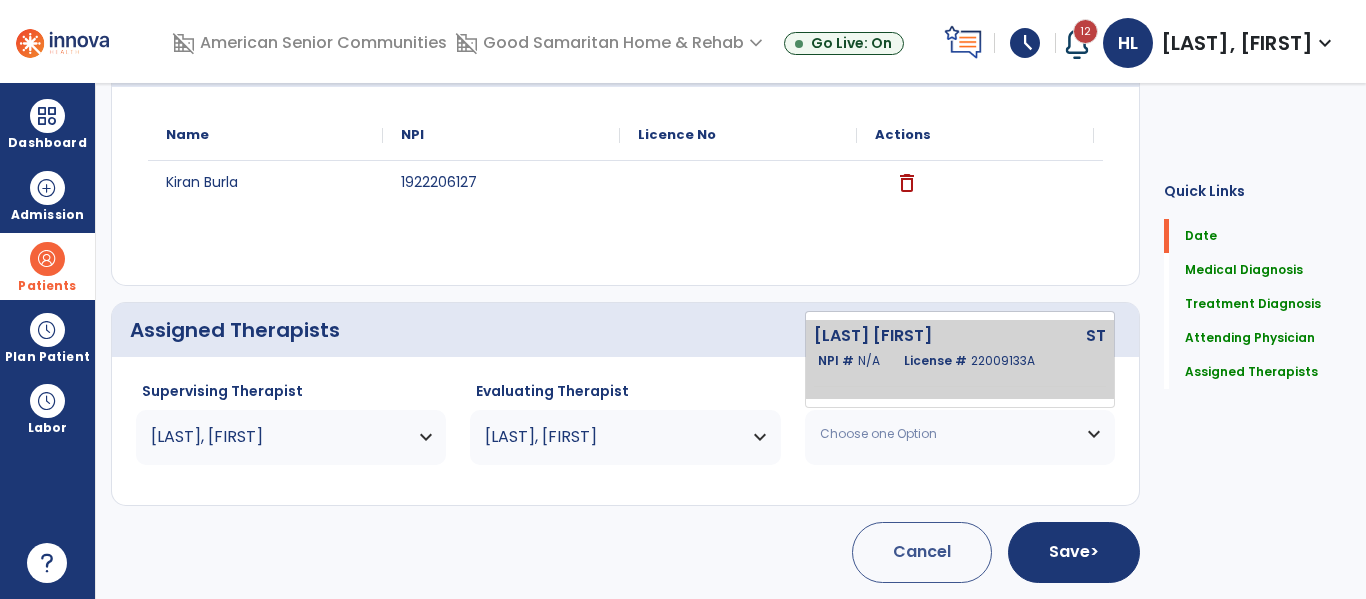 click on "[LAST] [FIRST]" 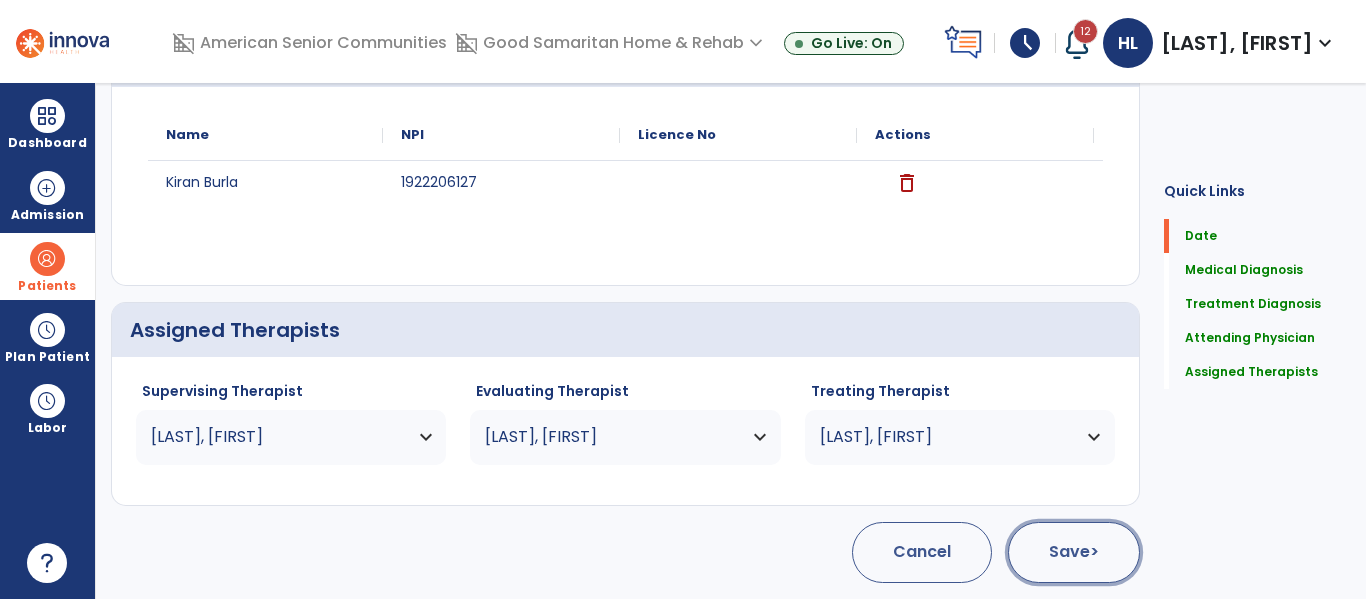 click on ">" 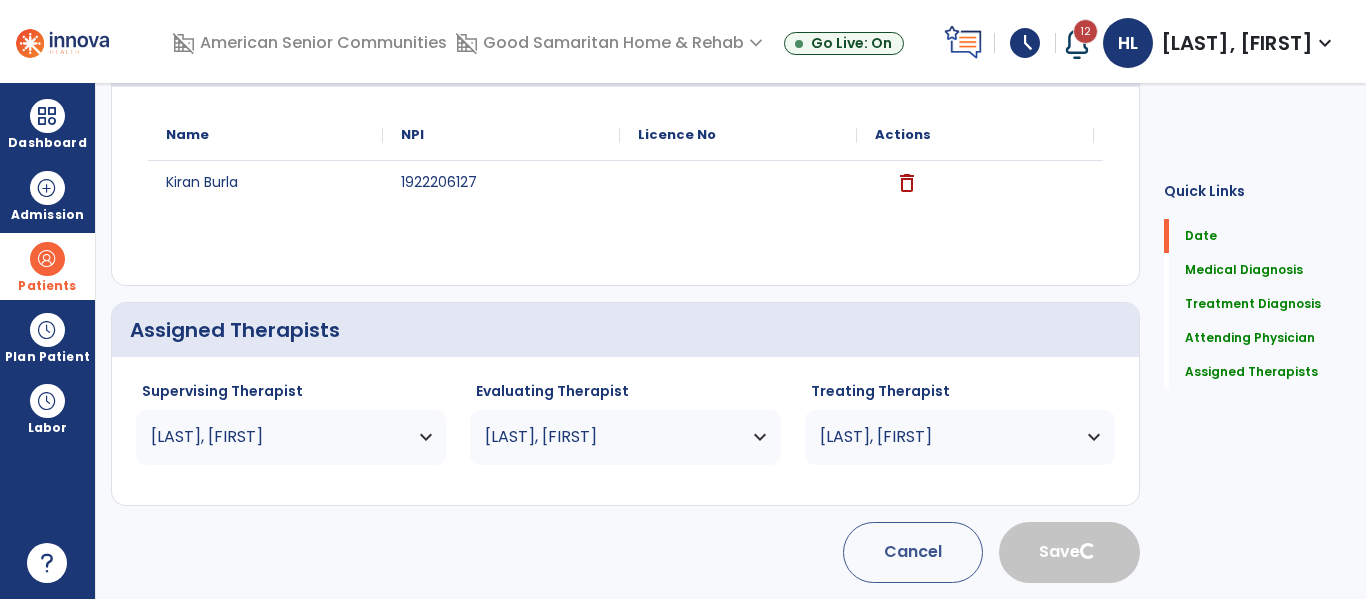 type 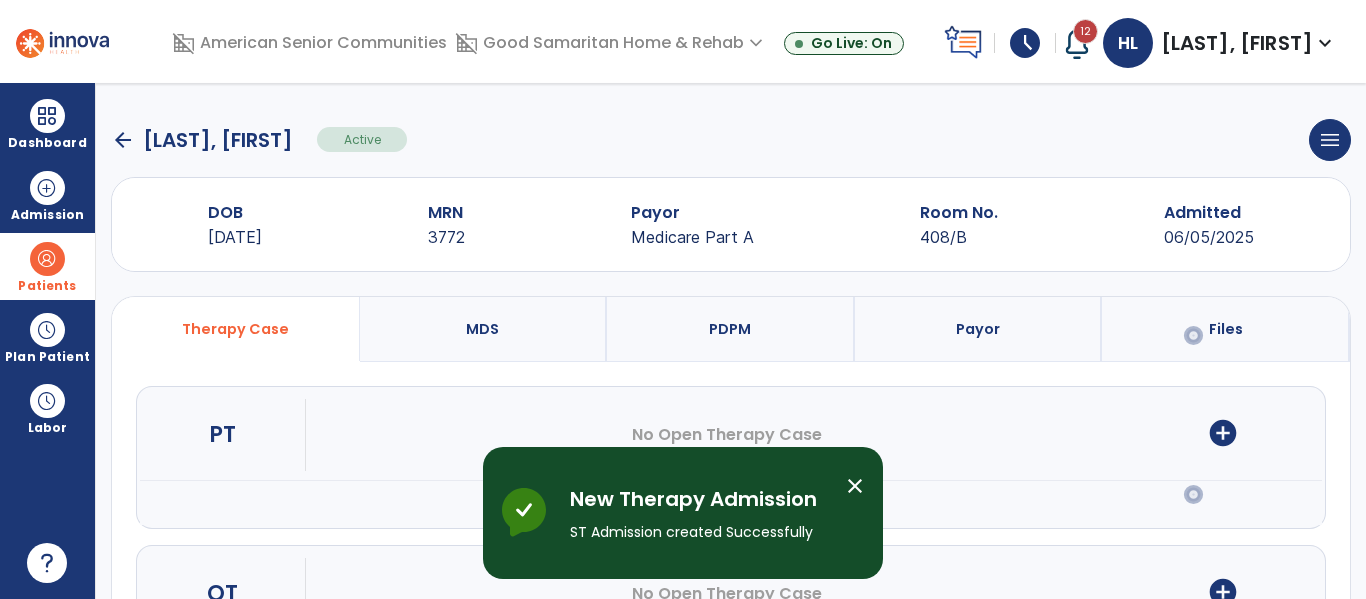scroll, scrollTop: 297, scrollLeft: 0, axis: vertical 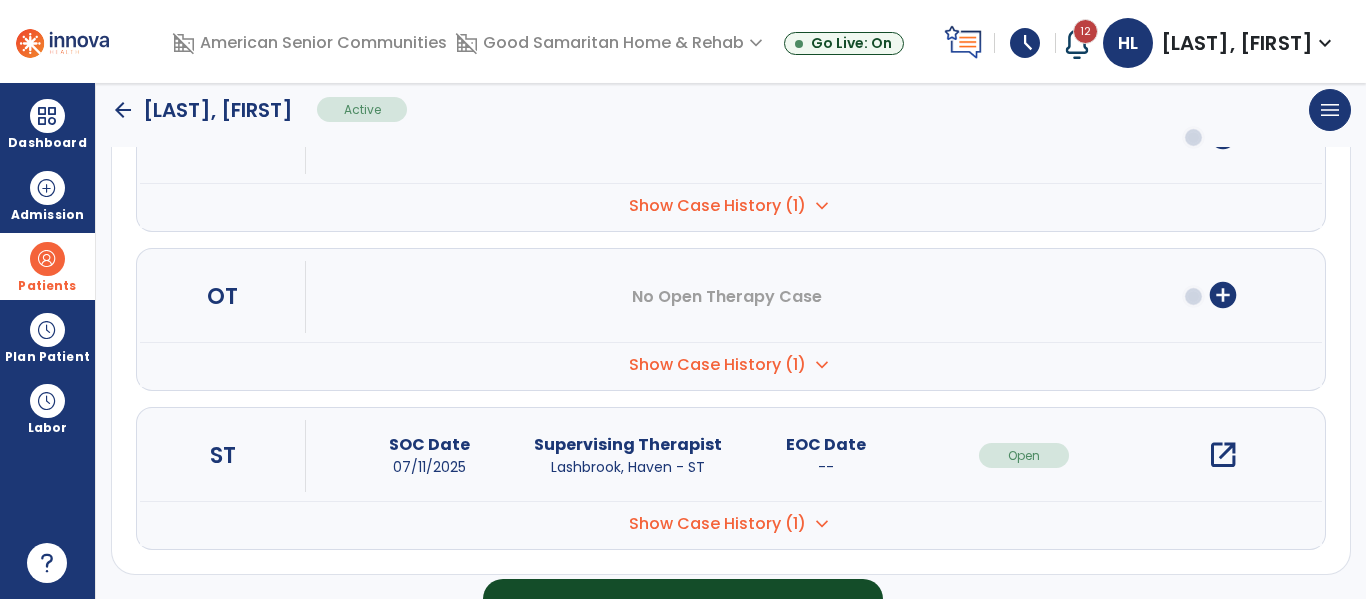 click on "open_in_new" at bounding box center (1223, 455) 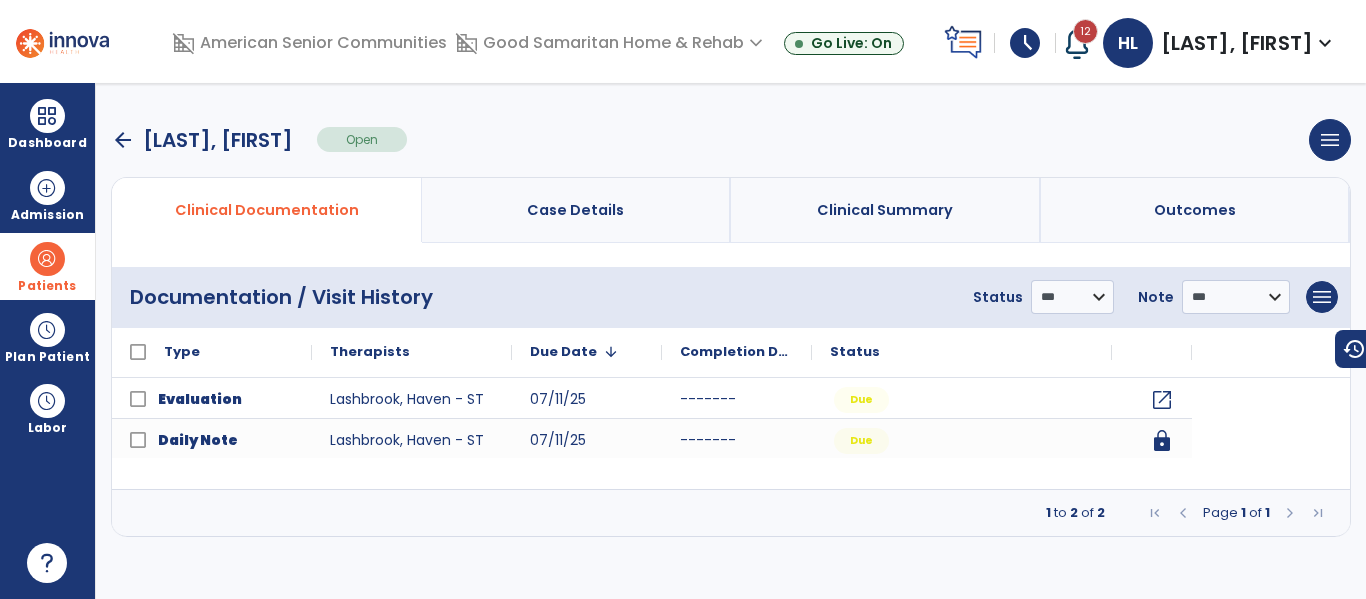 scroll, scrollTop: 0, scrollLeft: 0, axis: both 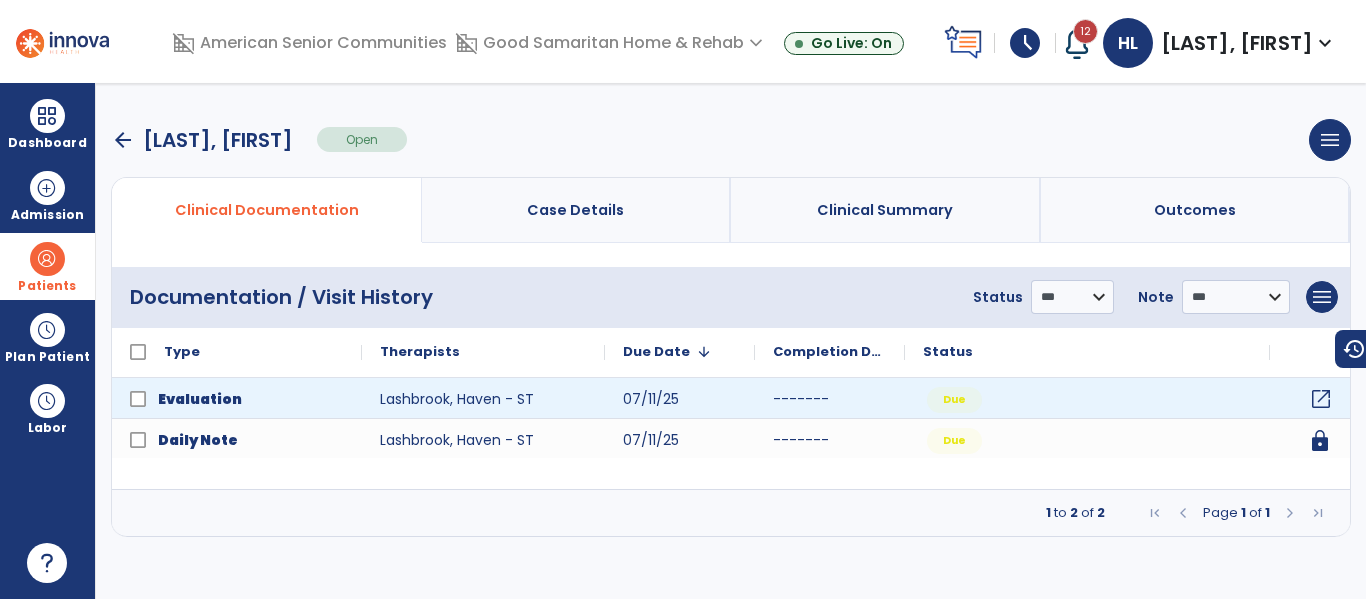 click on "open_in_new" 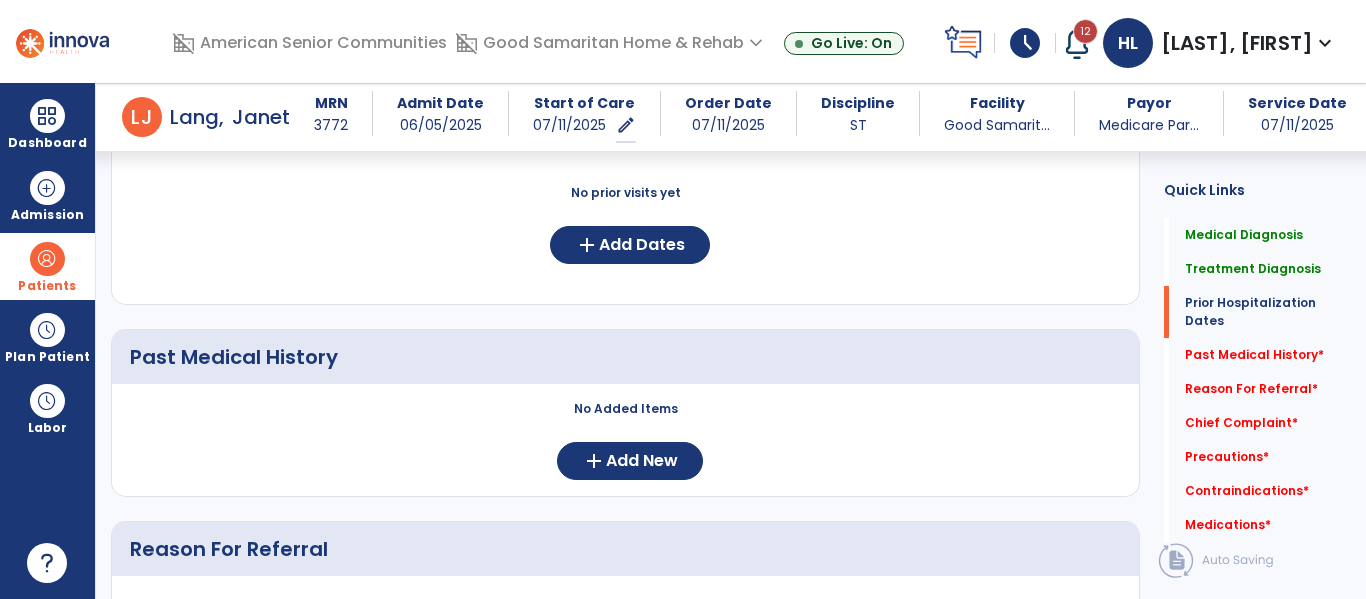 scroll, scrollTop: 803, scrollLeft: 0, axis: vertical 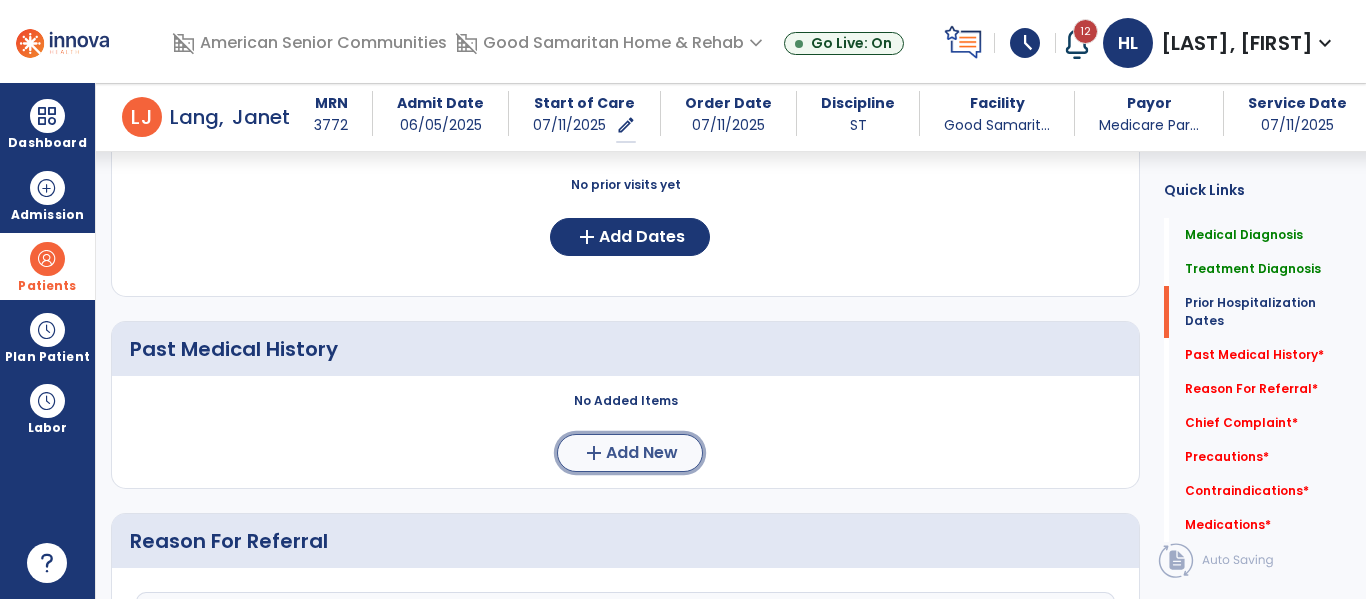 click on "add  Add New" 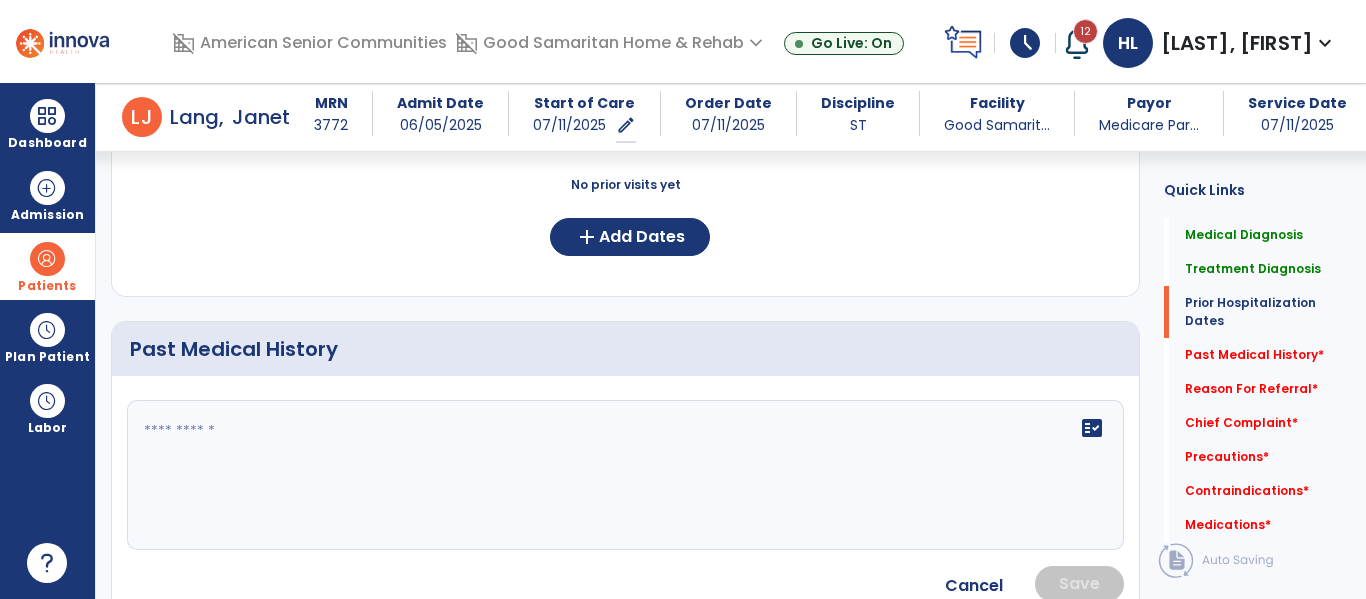 click on "fact_check" 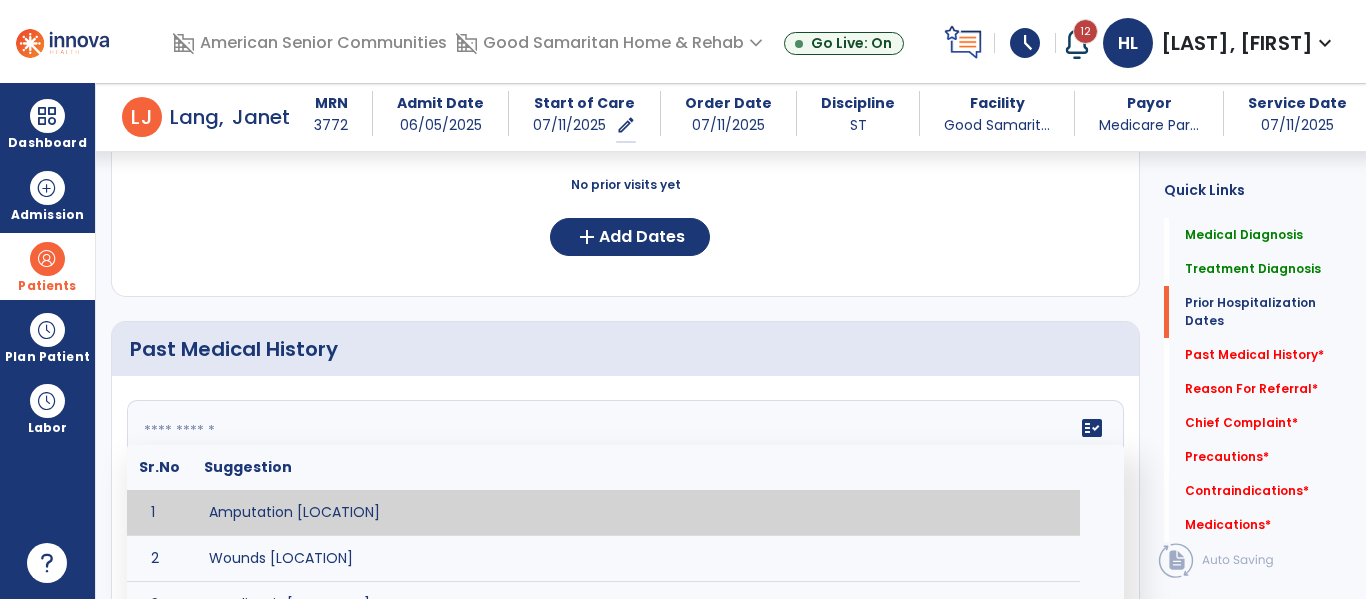 paste on "**********" 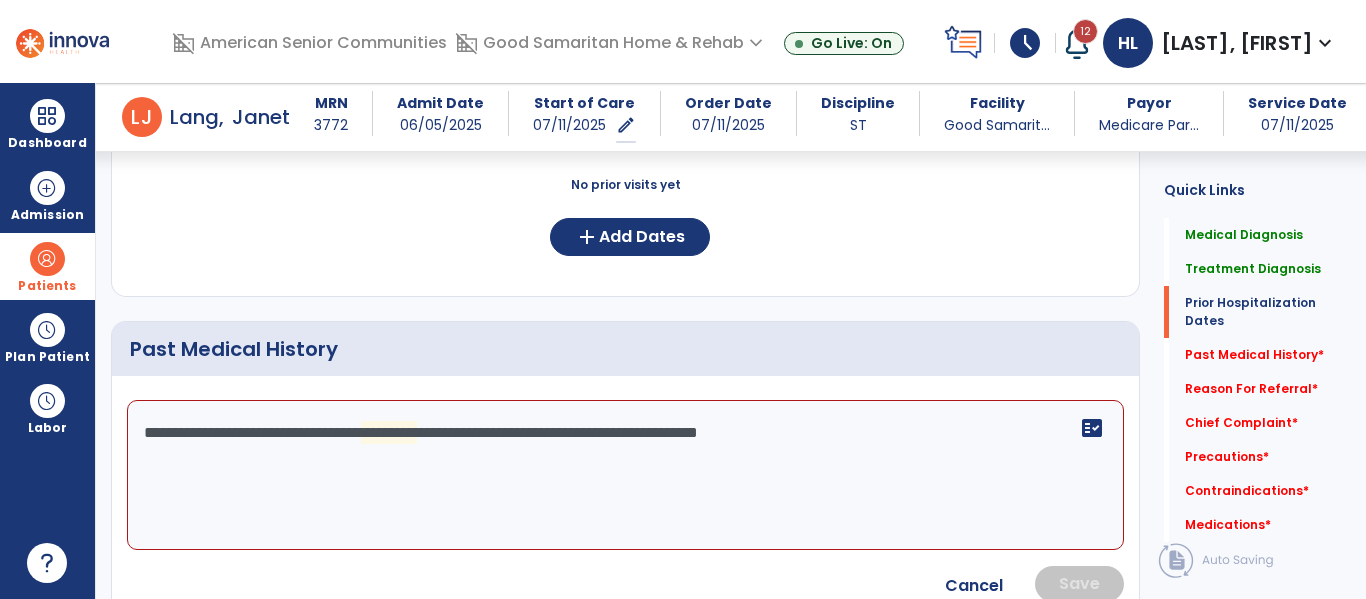 paste on "**********" 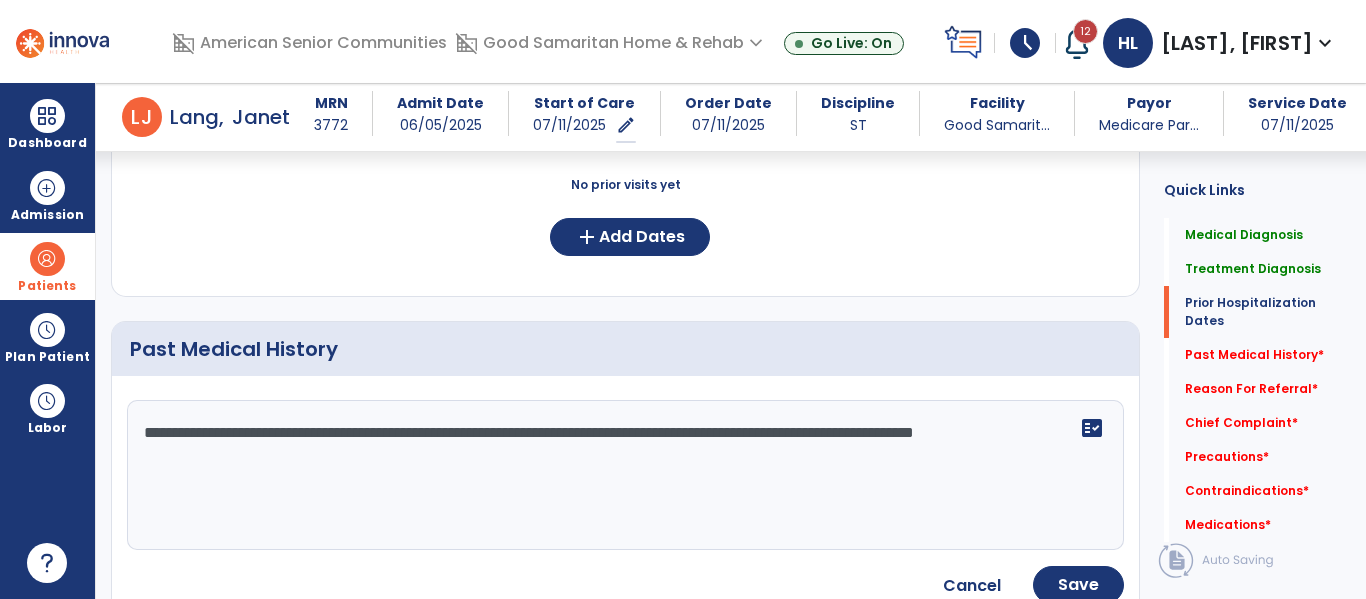 drag, startPoint x: 726, startPoint y: 426, endPoint x: 371, endPoint y: 433, distance: 355.069 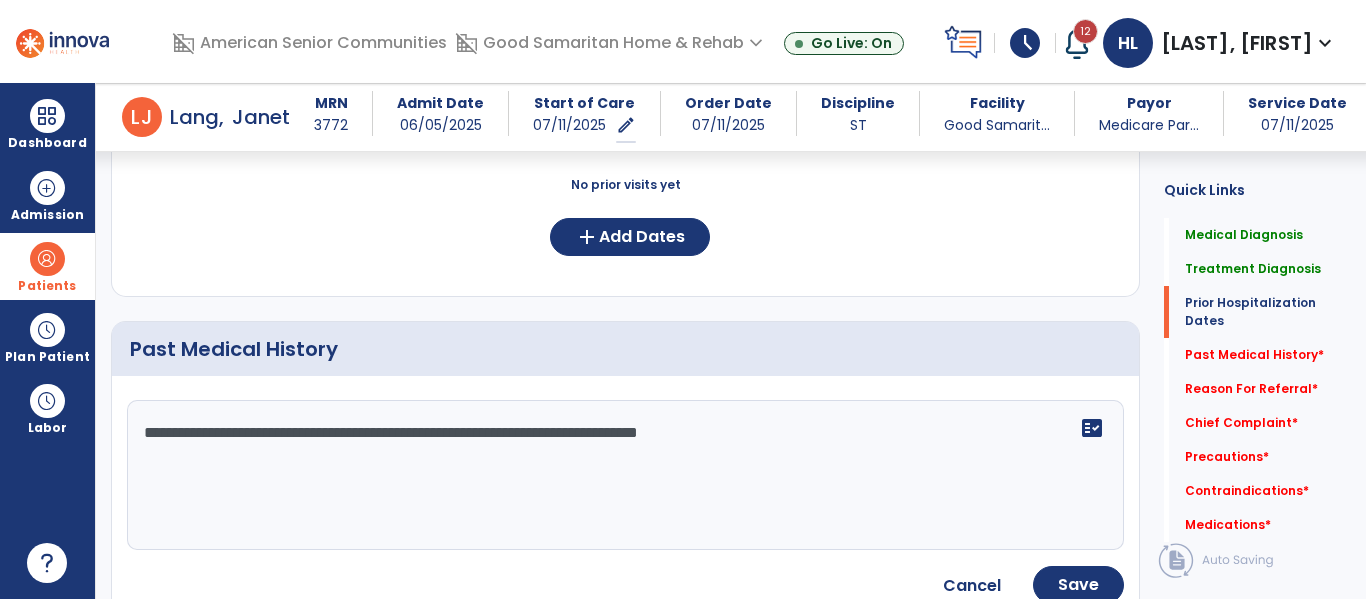 click on "**********" 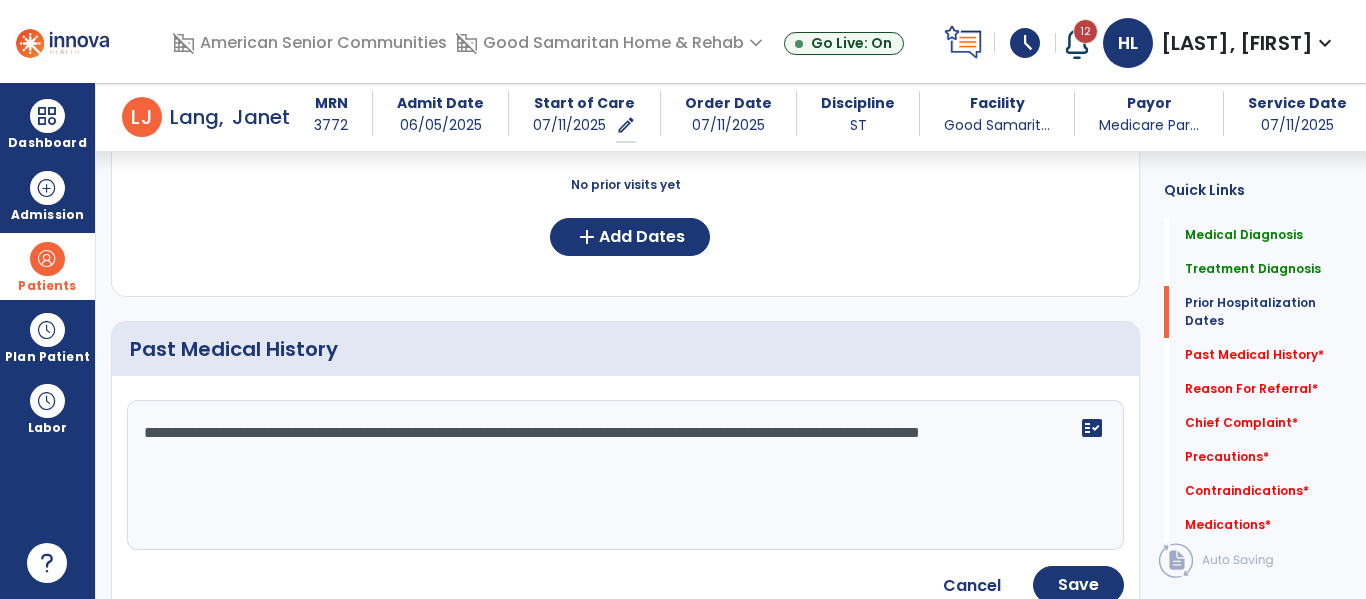 paste on "**********" 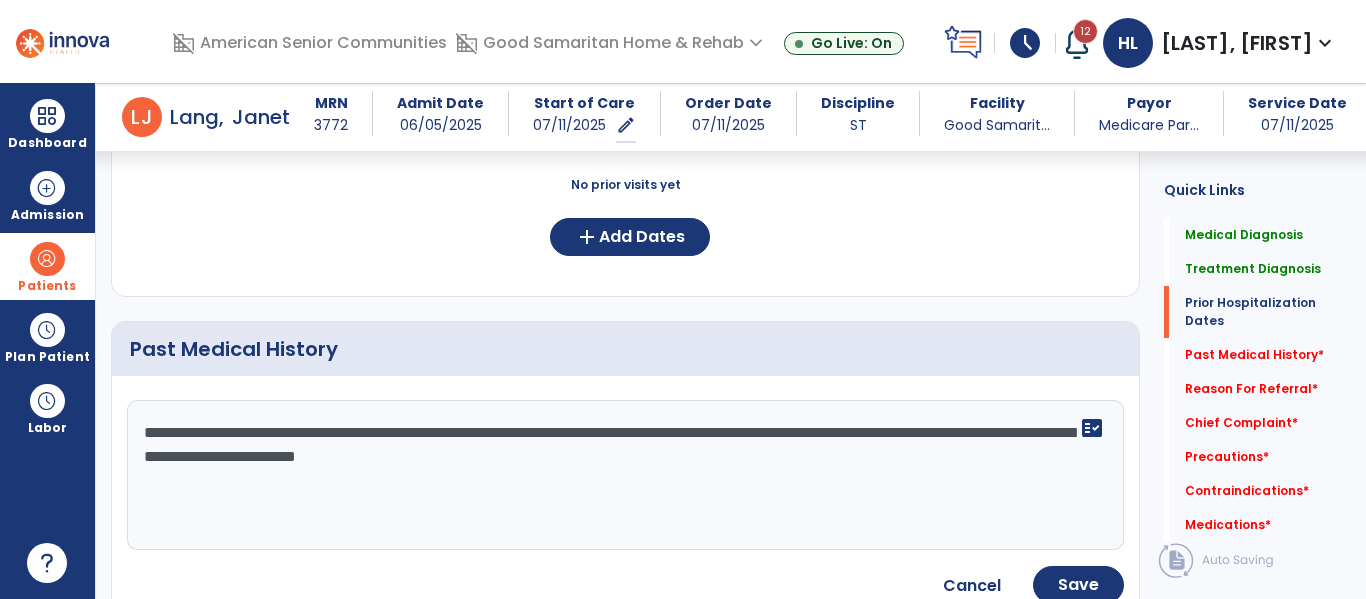 type on "**********" 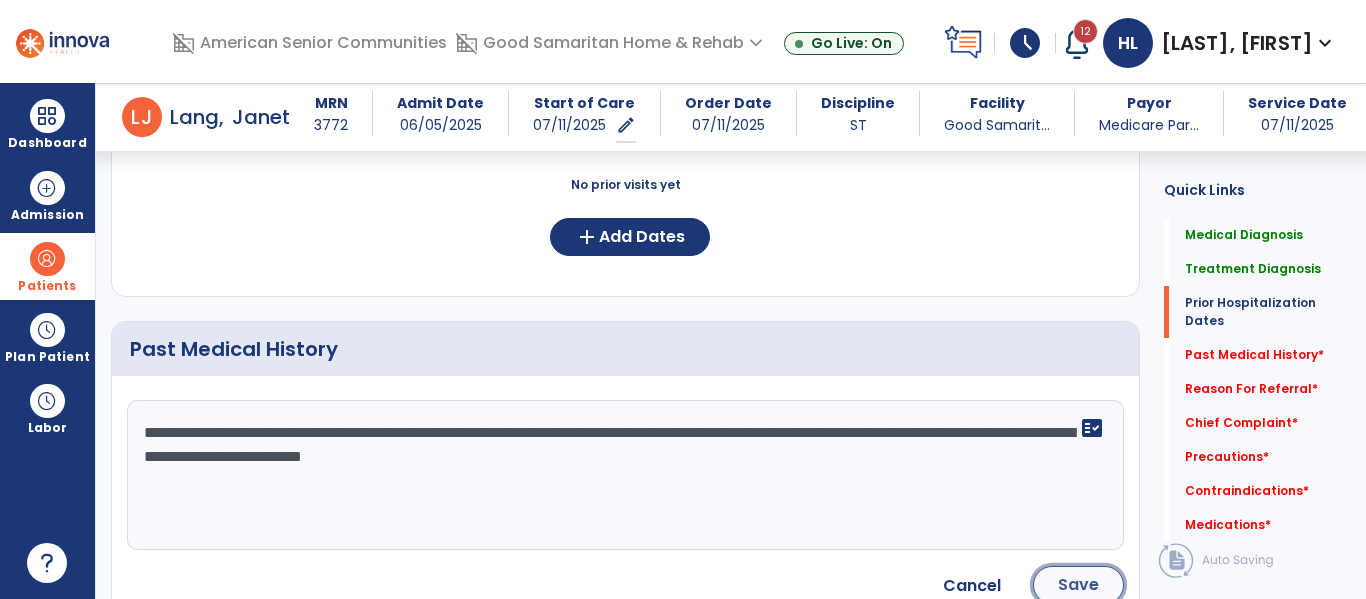 click on "Save" 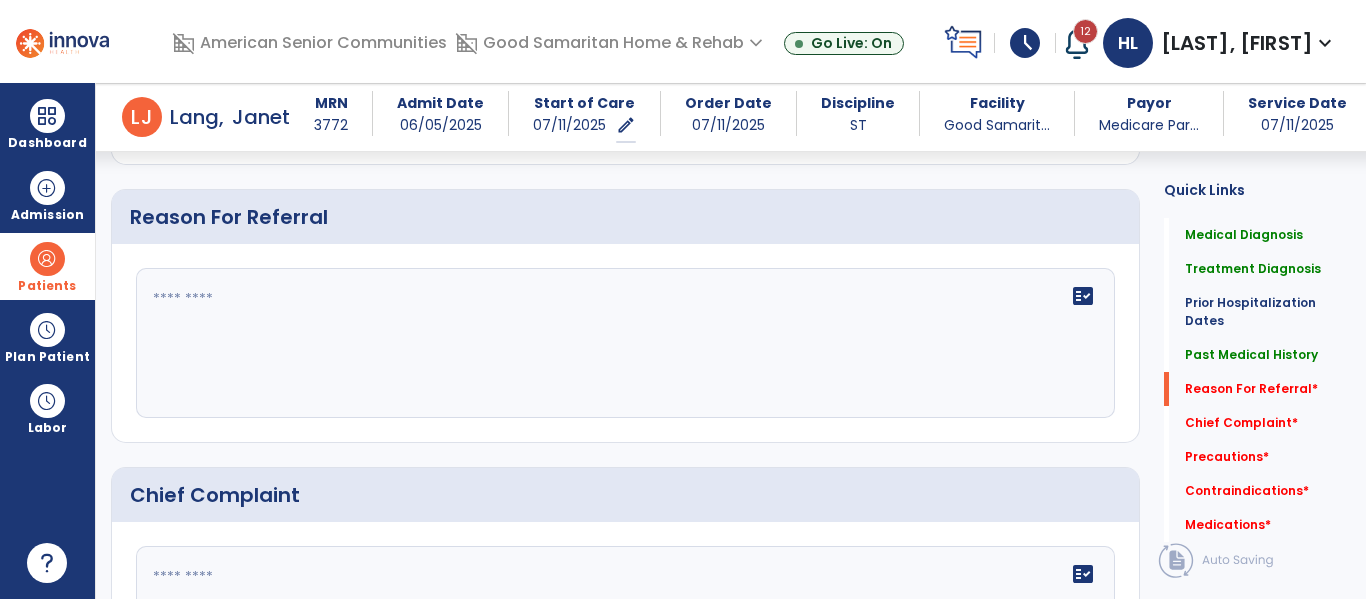 scroll, scrollTop: 1240, scrollLeft: 0, axis: vertical 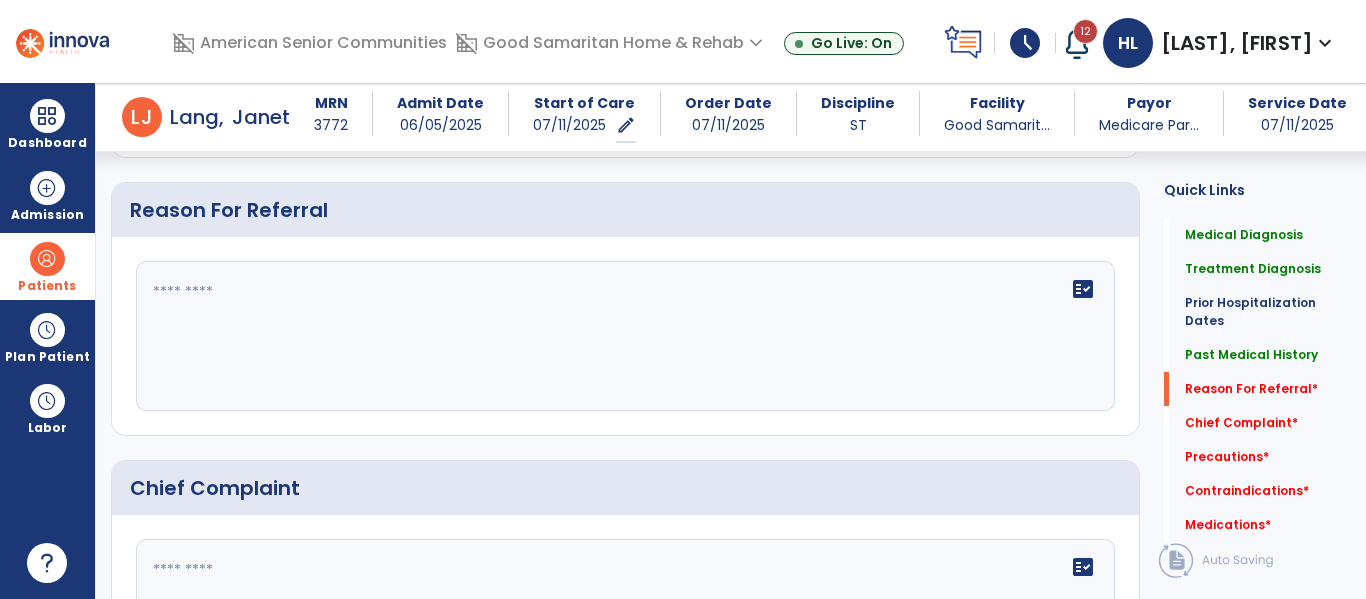 click on "fact_check" 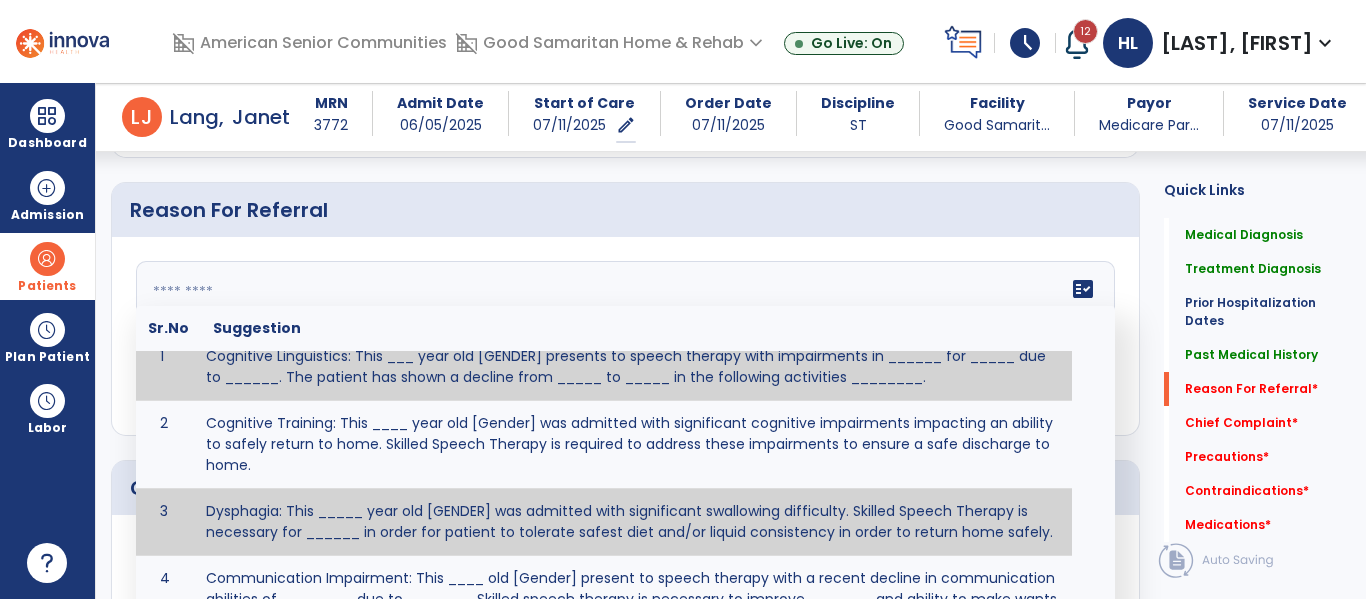 scroll, scrollTop: 0, scrollLeft: 0, axis: both 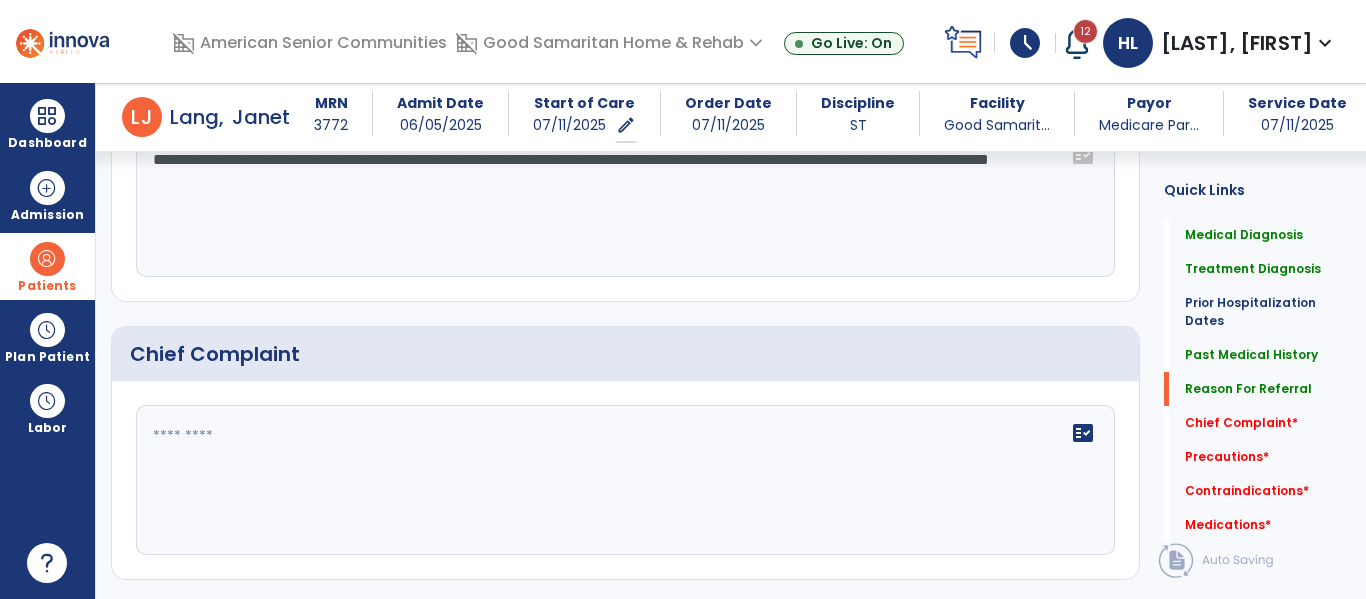 type on "**********" 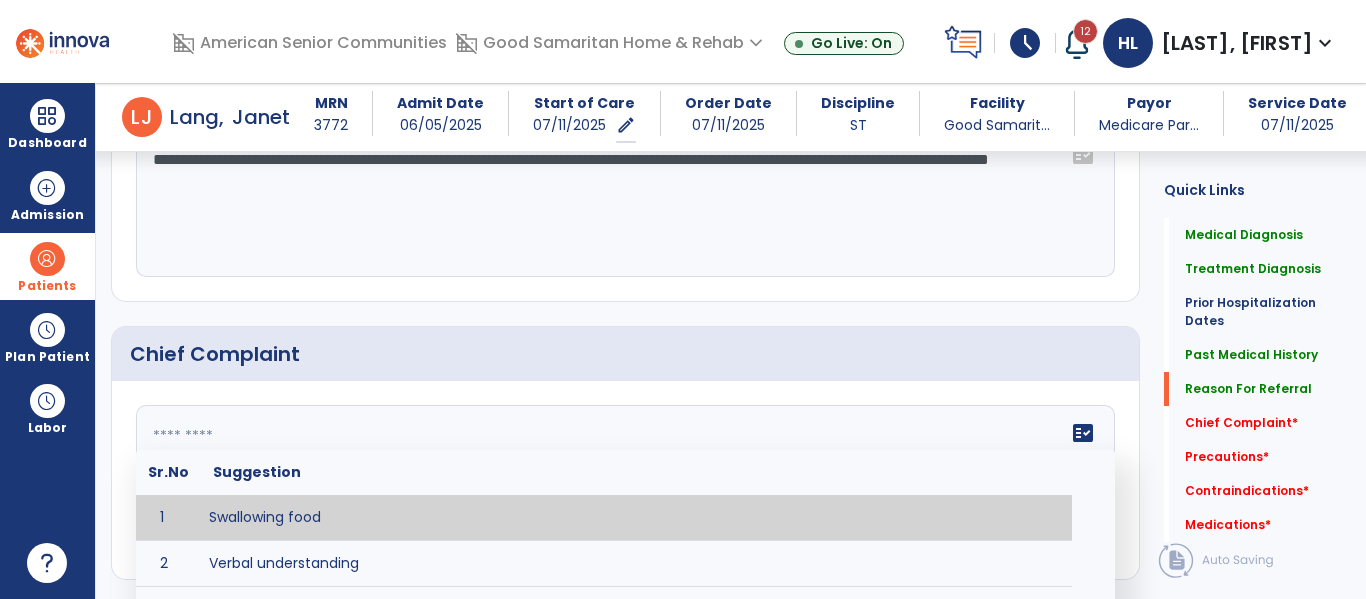 click 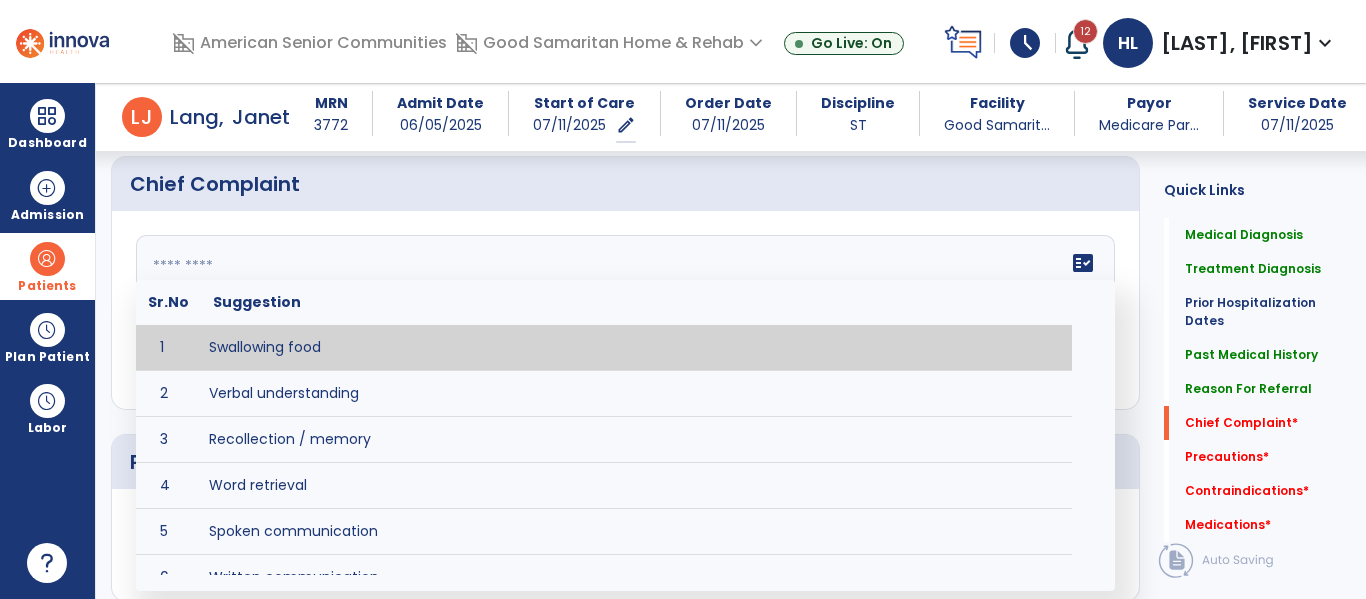 scroll, scrollTop: 1547, scrollLeft: 0, axis: vertical 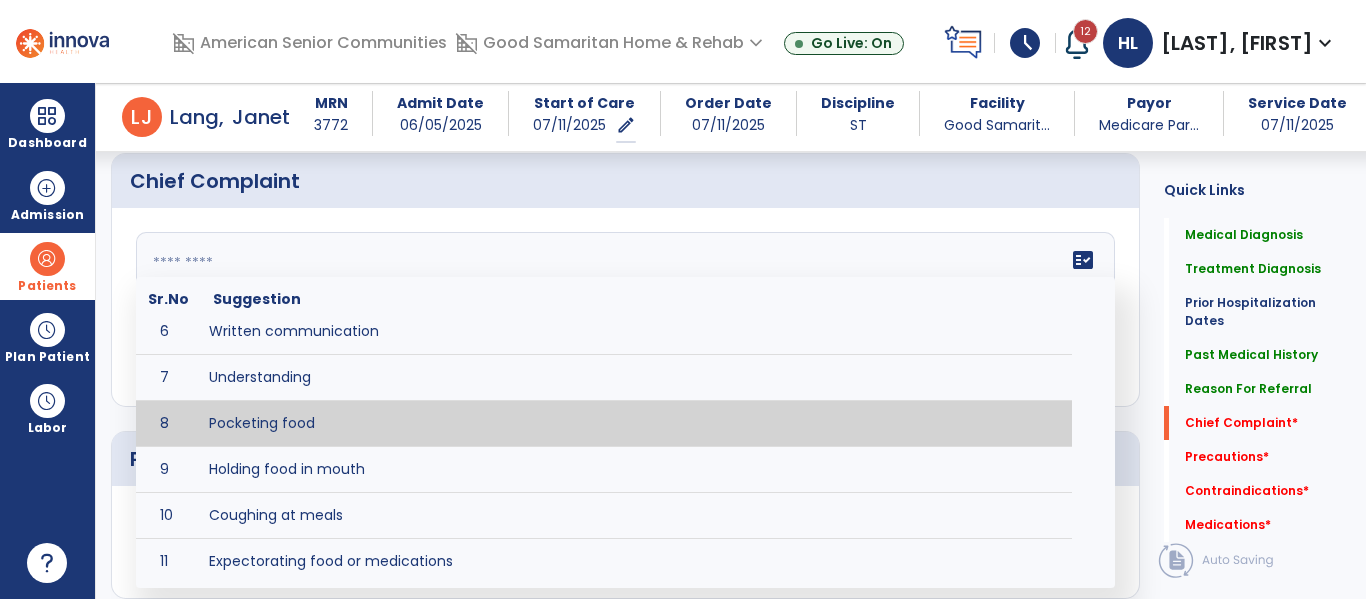type on "**********" 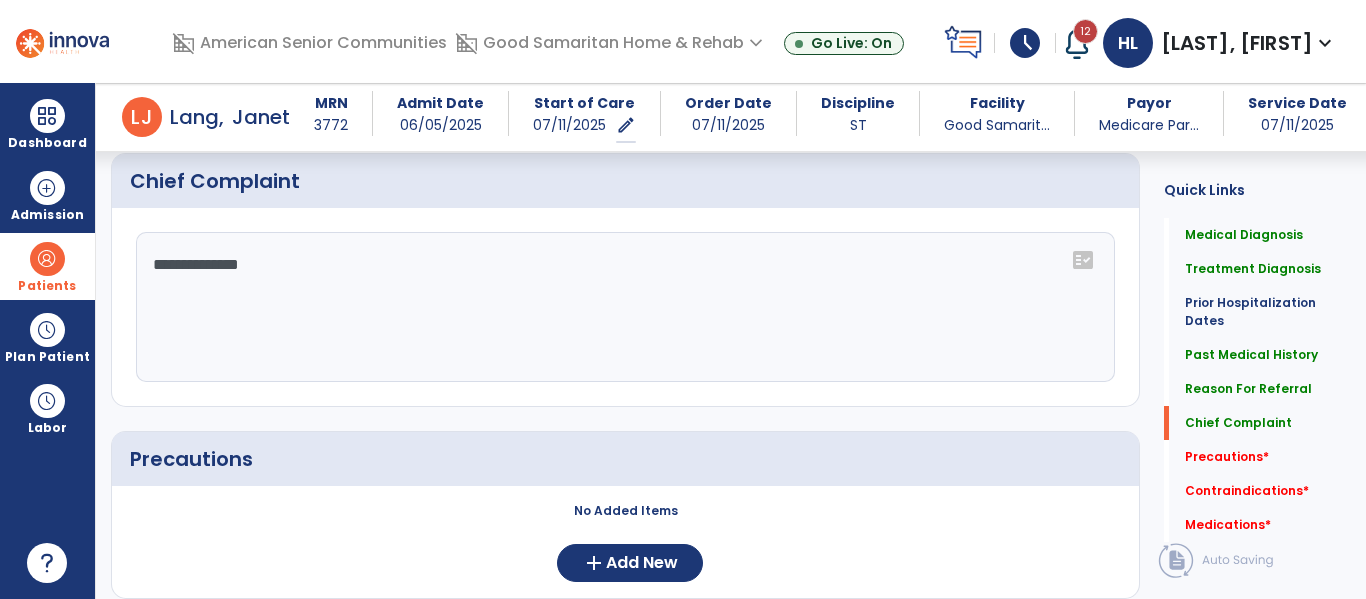 scroll, scrollTop: 1734, scrollLeft: 0, axis: vertical 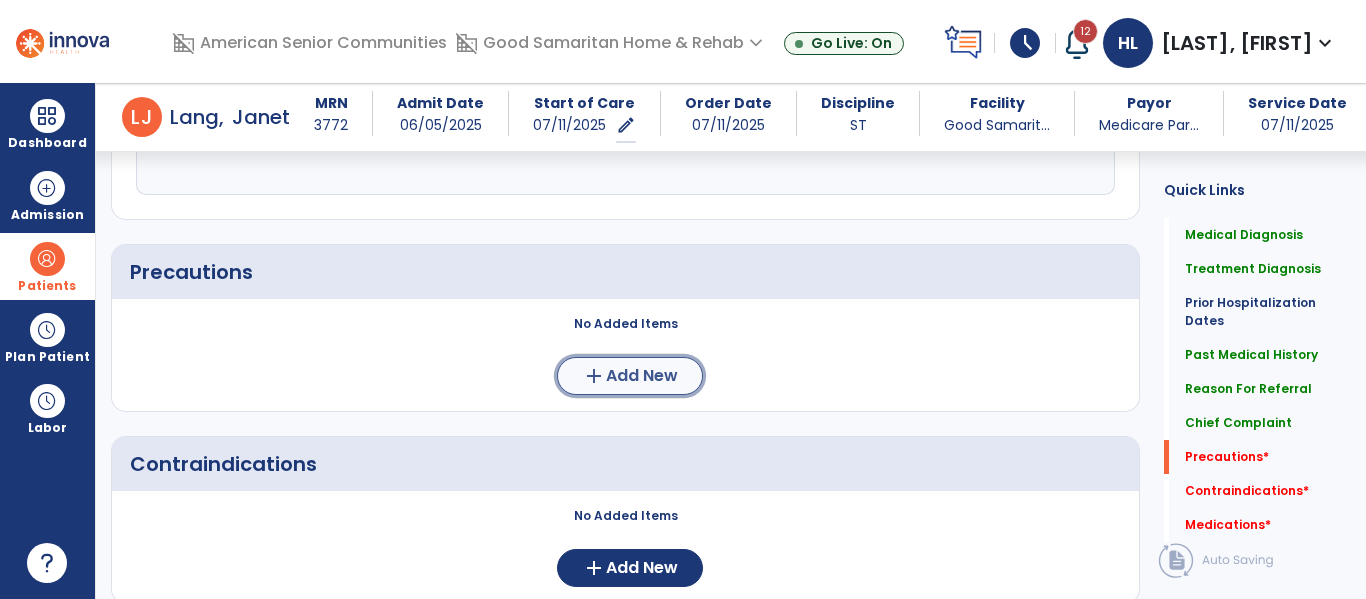click on "Add New" 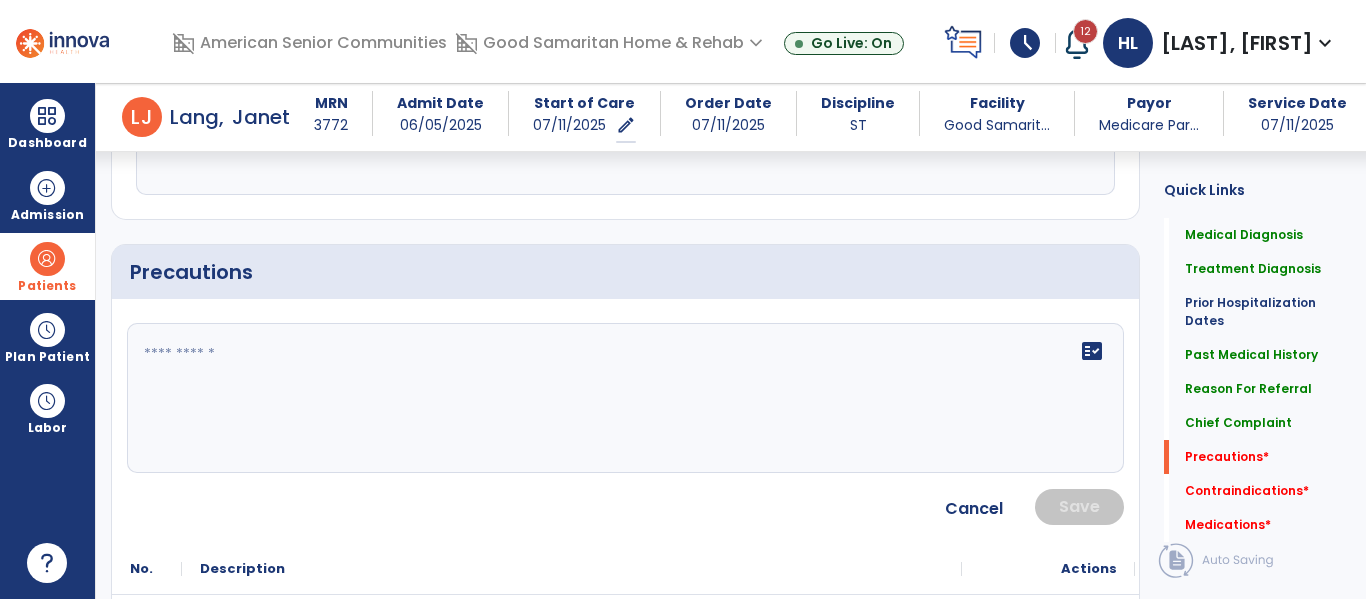 click on "fact_check" 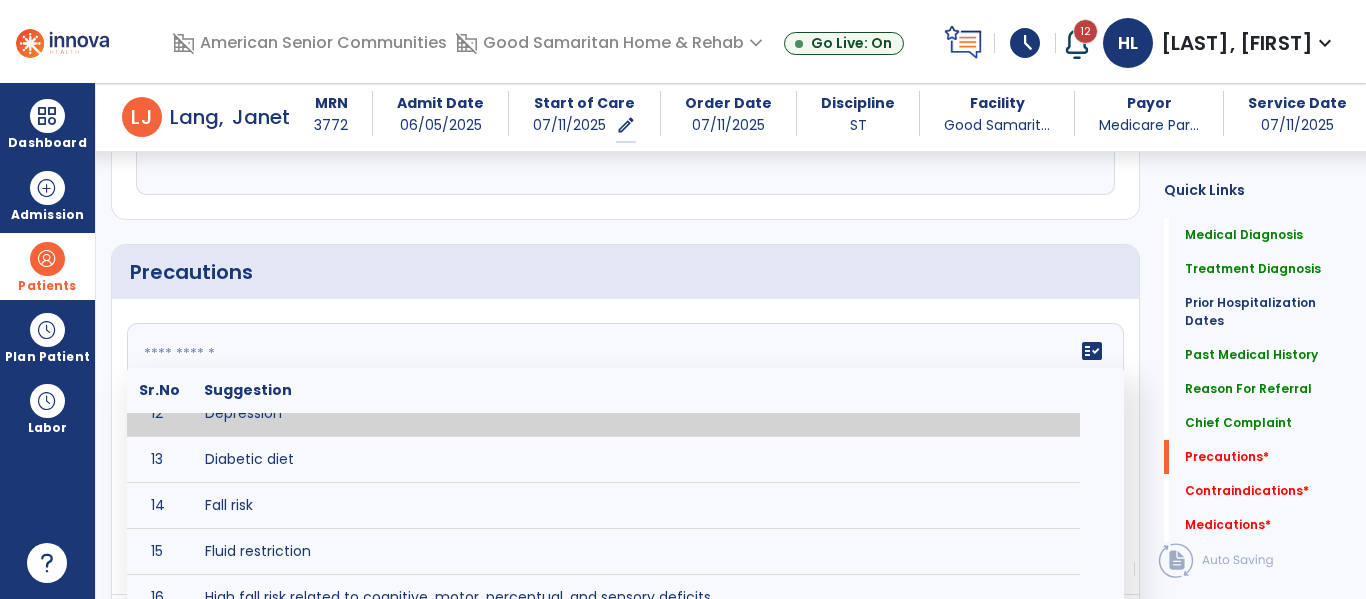 scroll, scrollTop: 572, scrollLeft: 0, axis: vertical 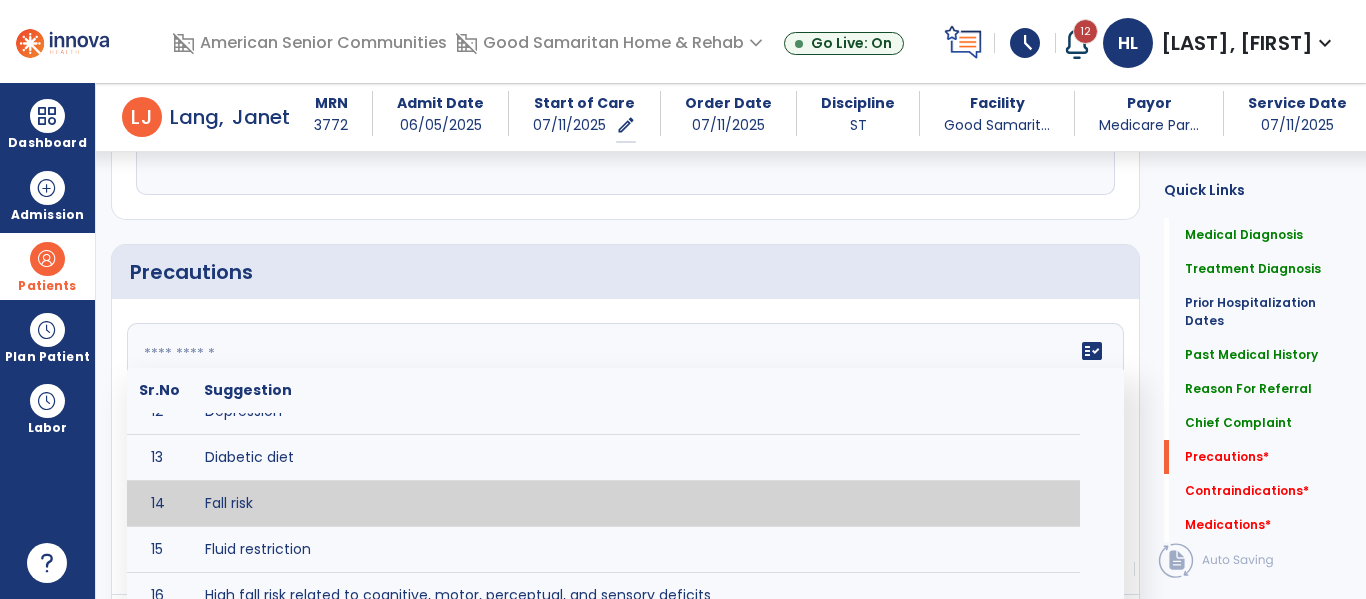 type on "*********" 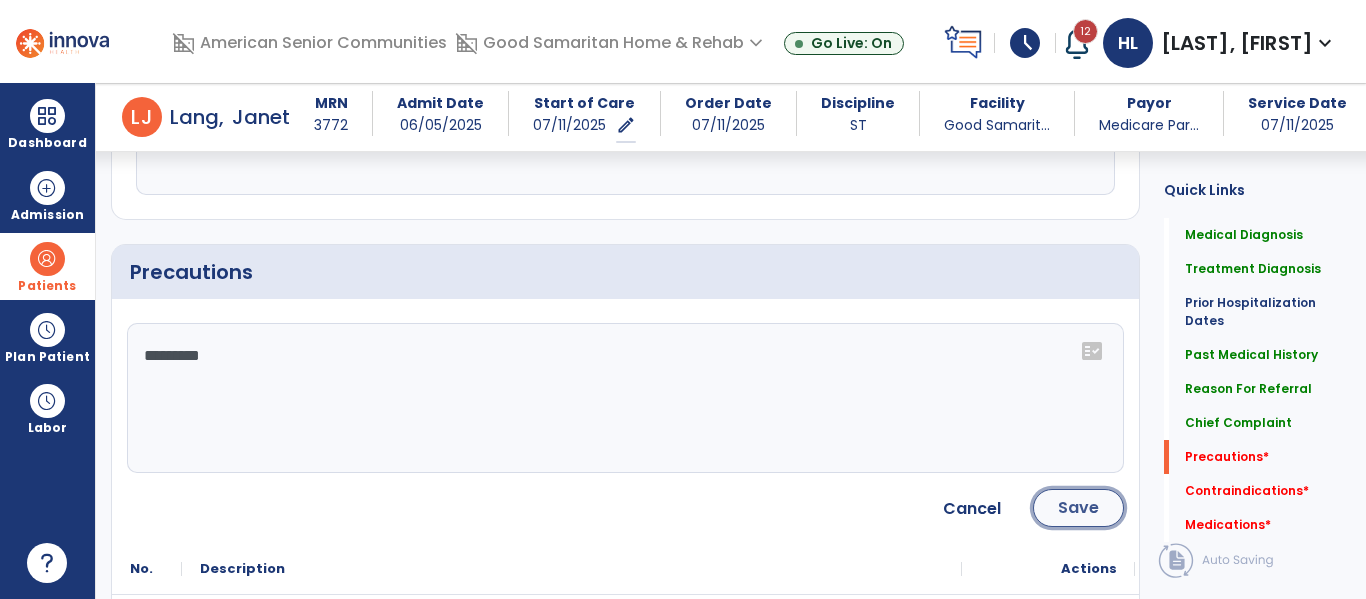 click on "Save" 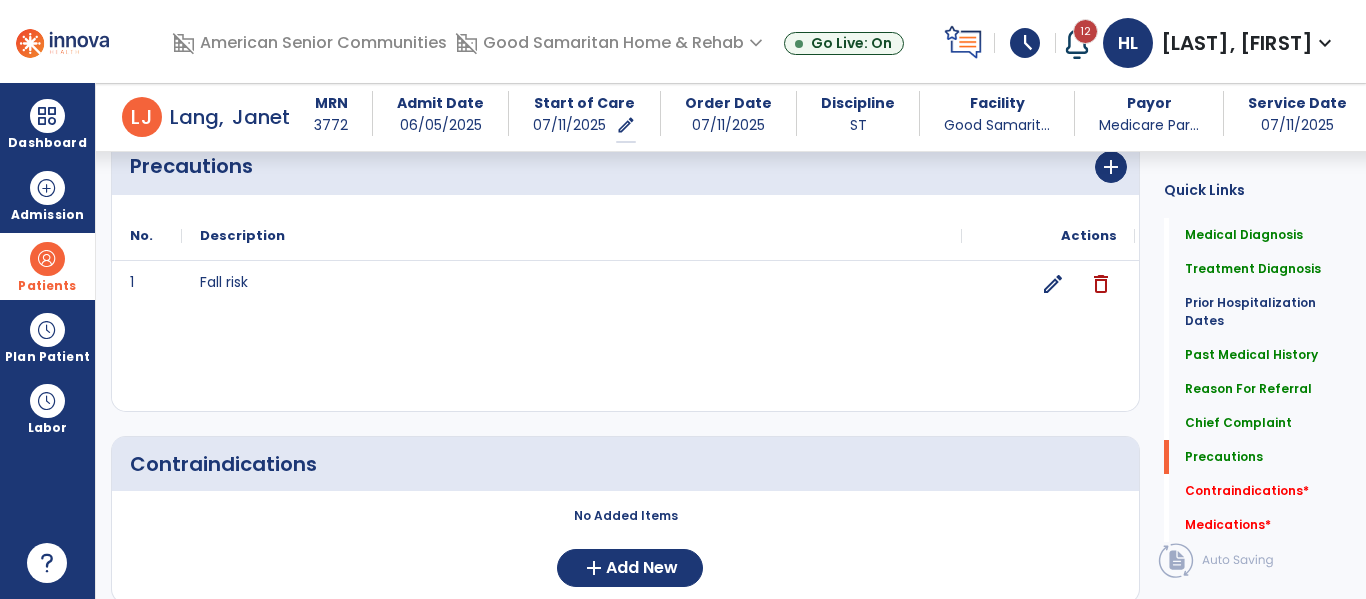 scroll, scrollTop: 1894, scrollLeft: 0, axis: vertical 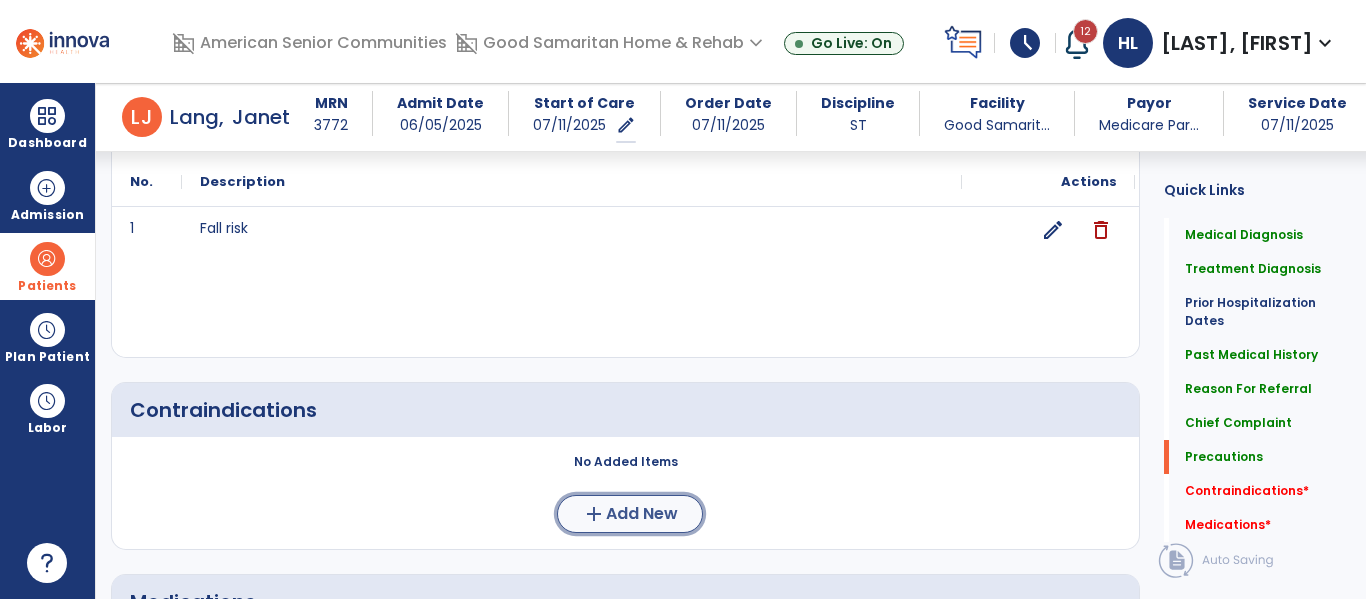 click on "add  Add New" 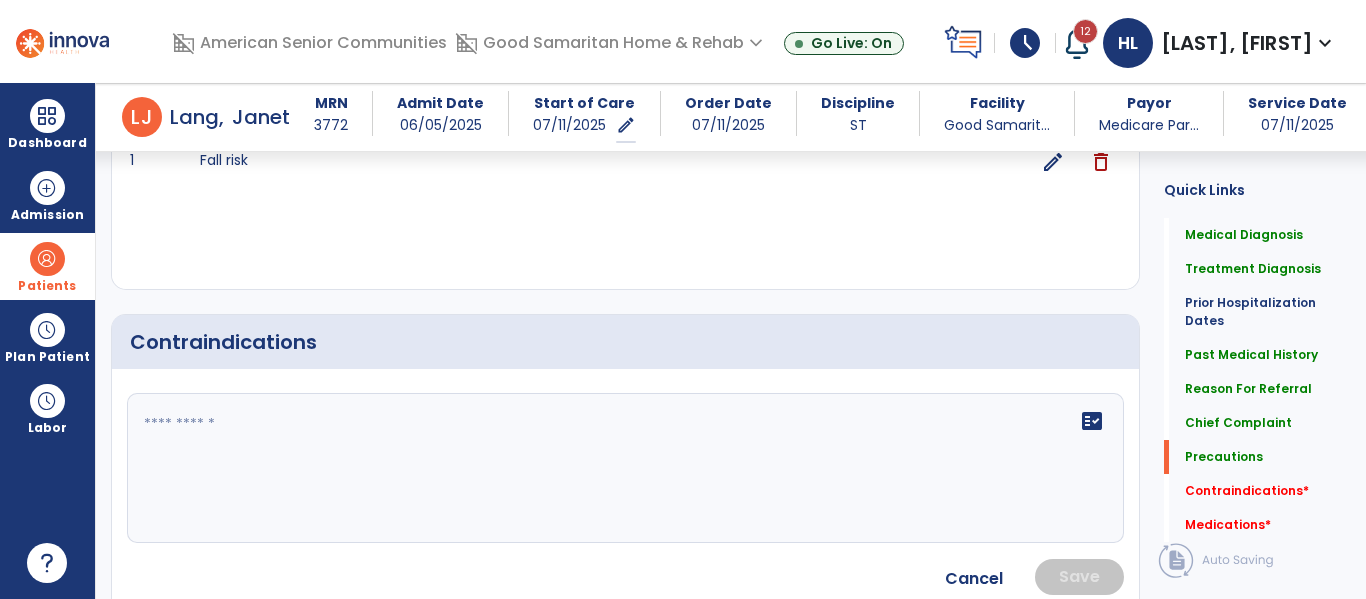 scroll, scrollTop: 1974, scrollLeft: 0, axis: vertical 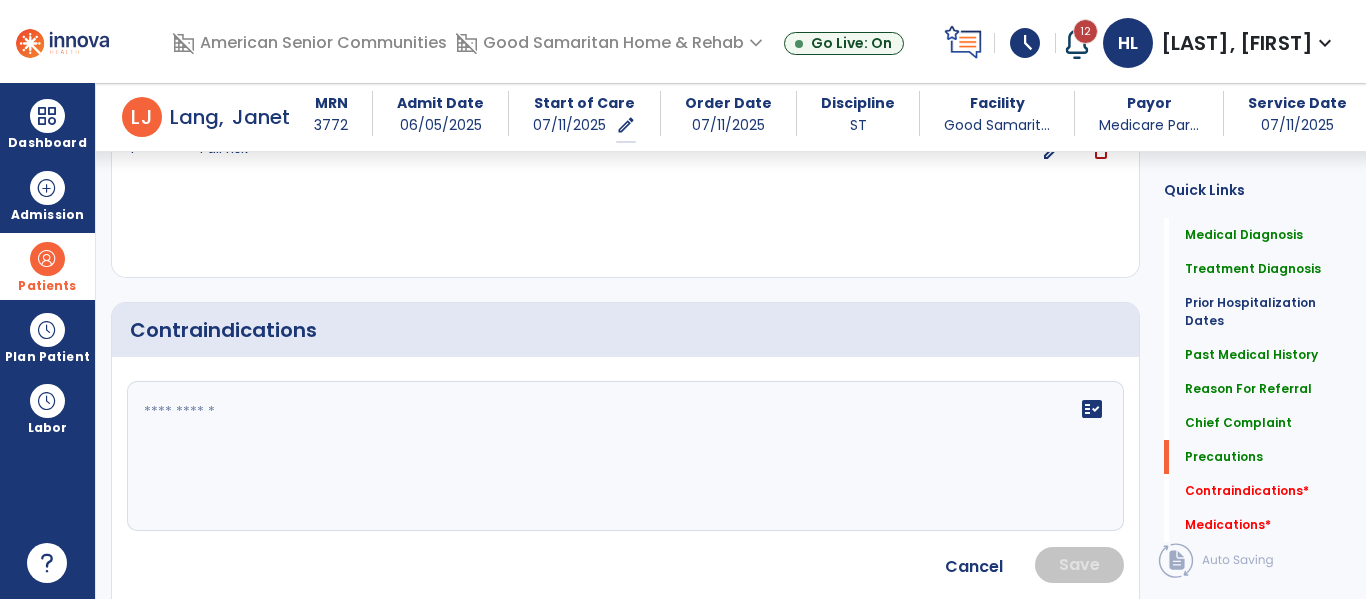 click 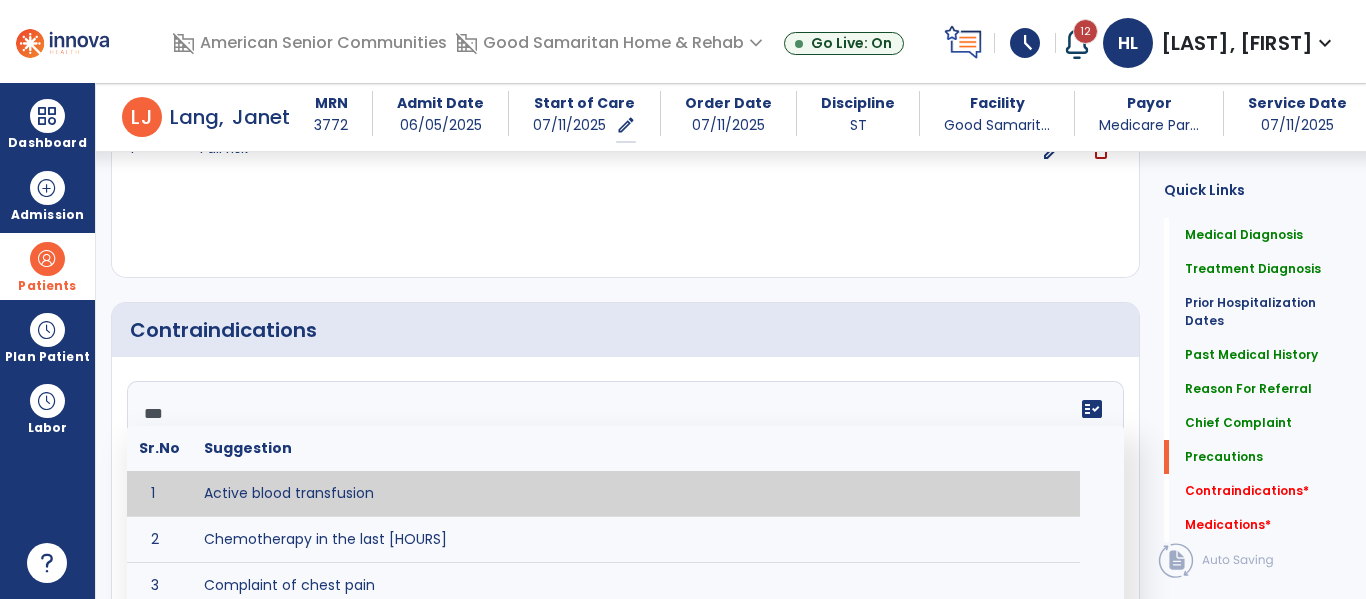 type on "****" 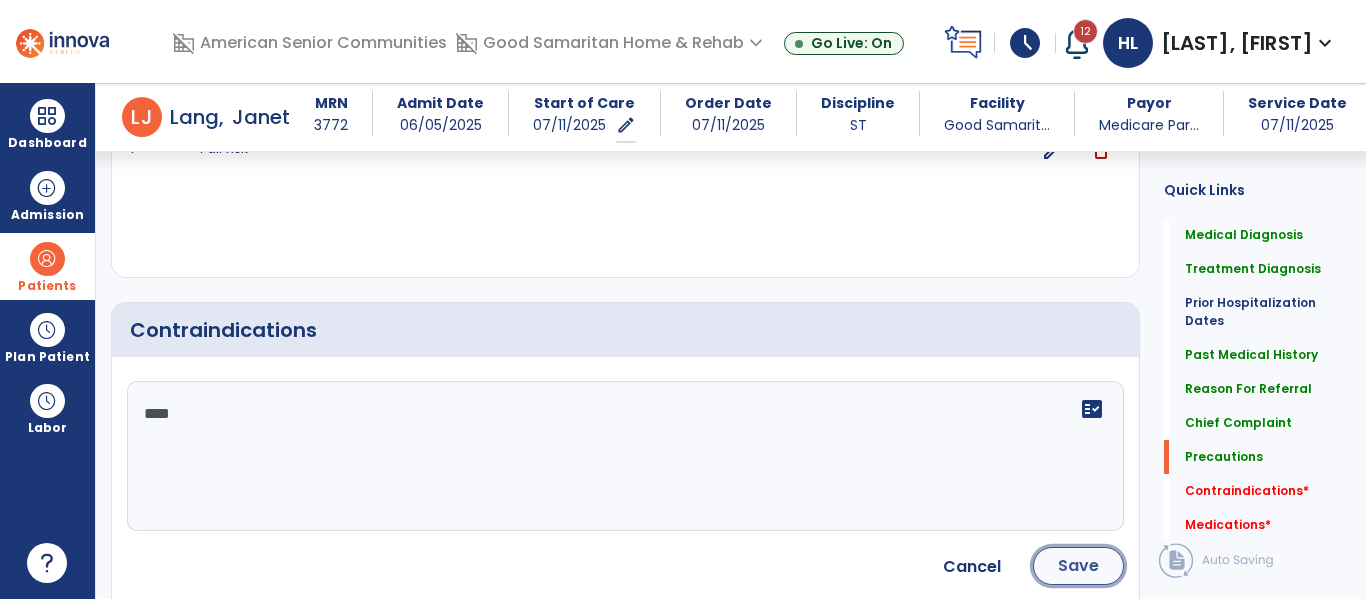 click on "Save" 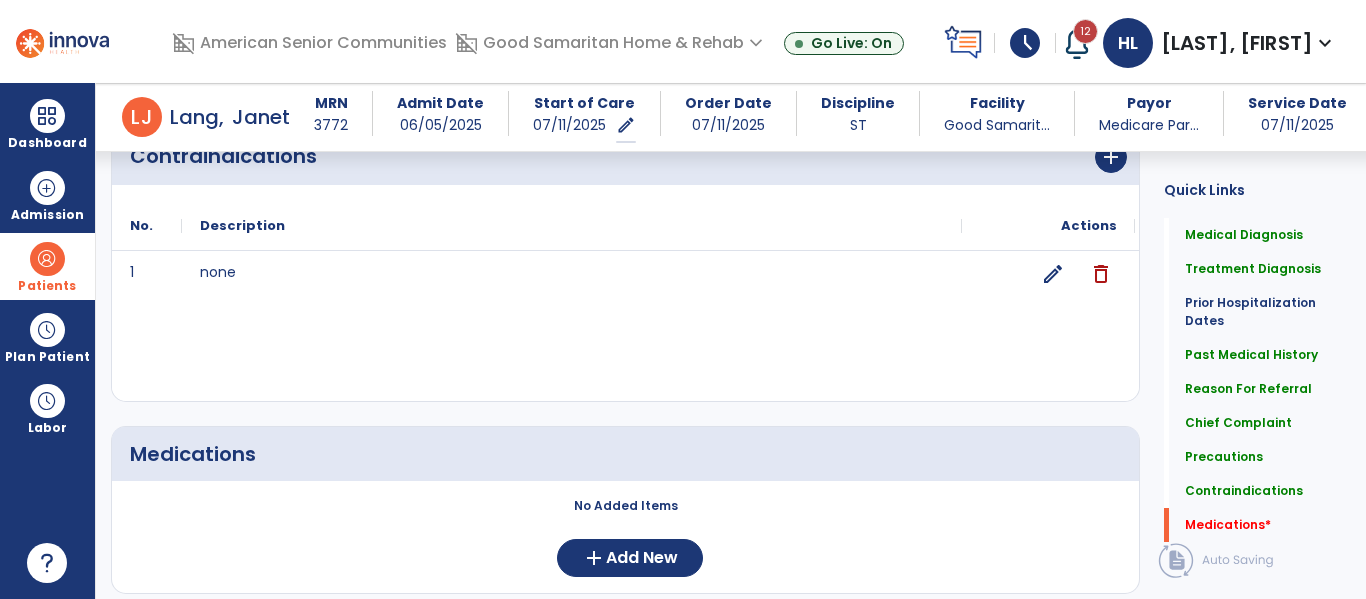 scroll, scrollTop: 2213, scrollLeft: 0, axis: vertical 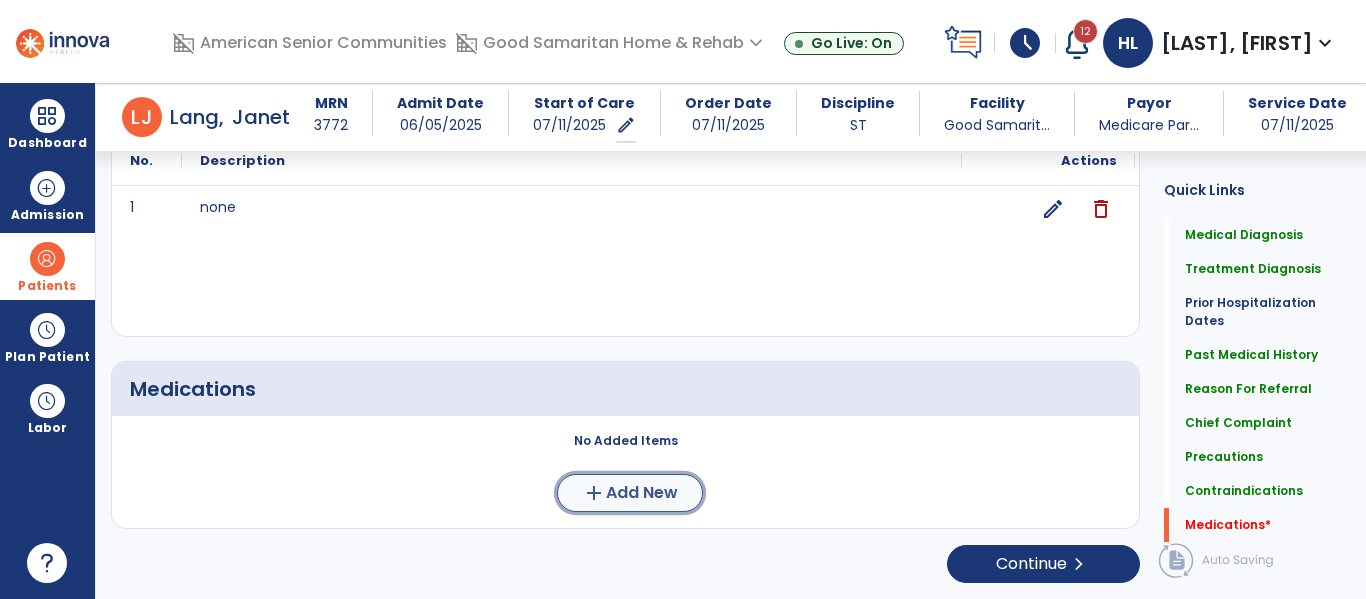 click on "Add New" 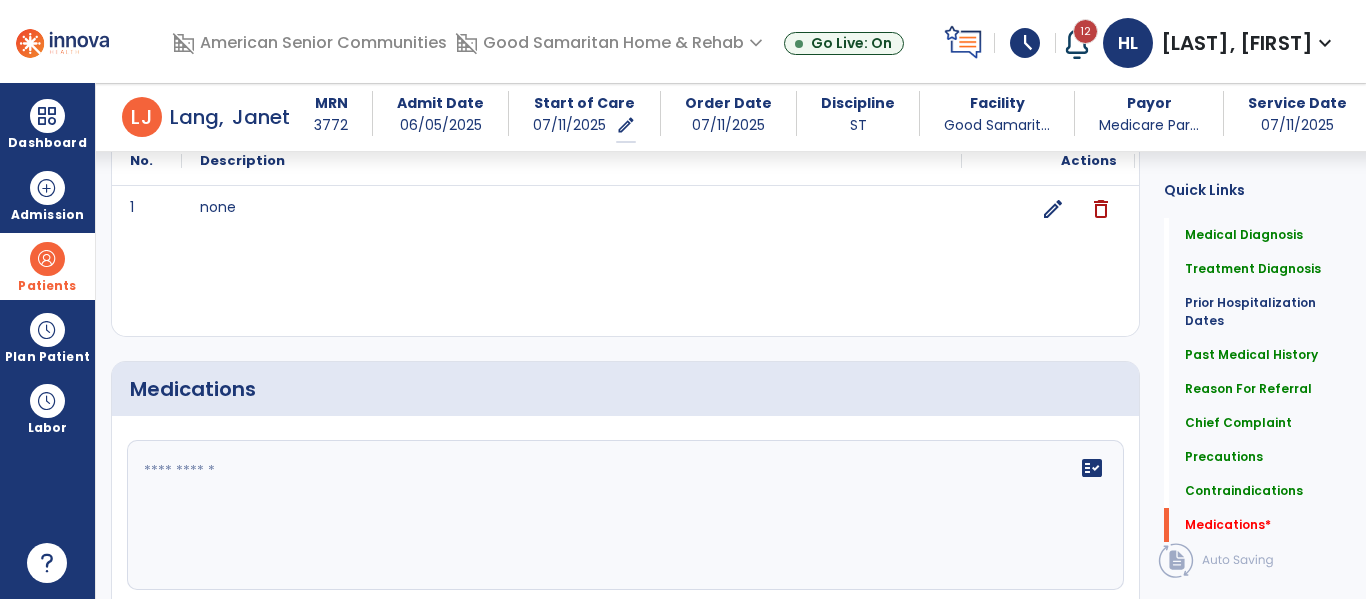click 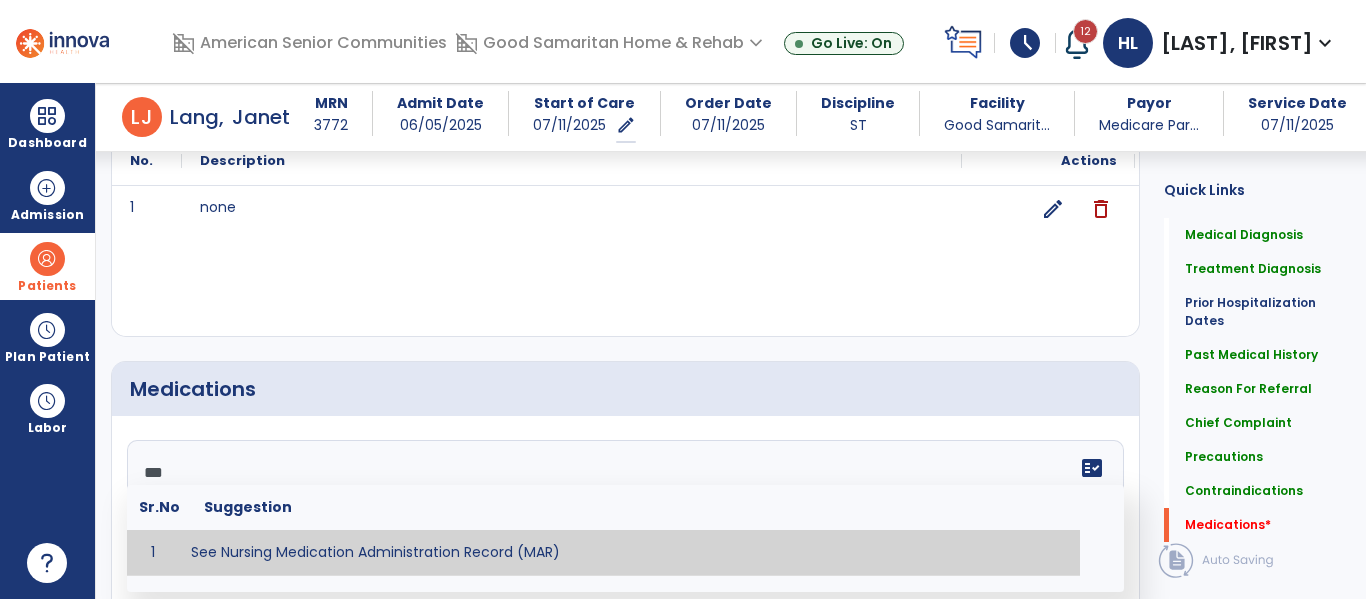 type on "**********" 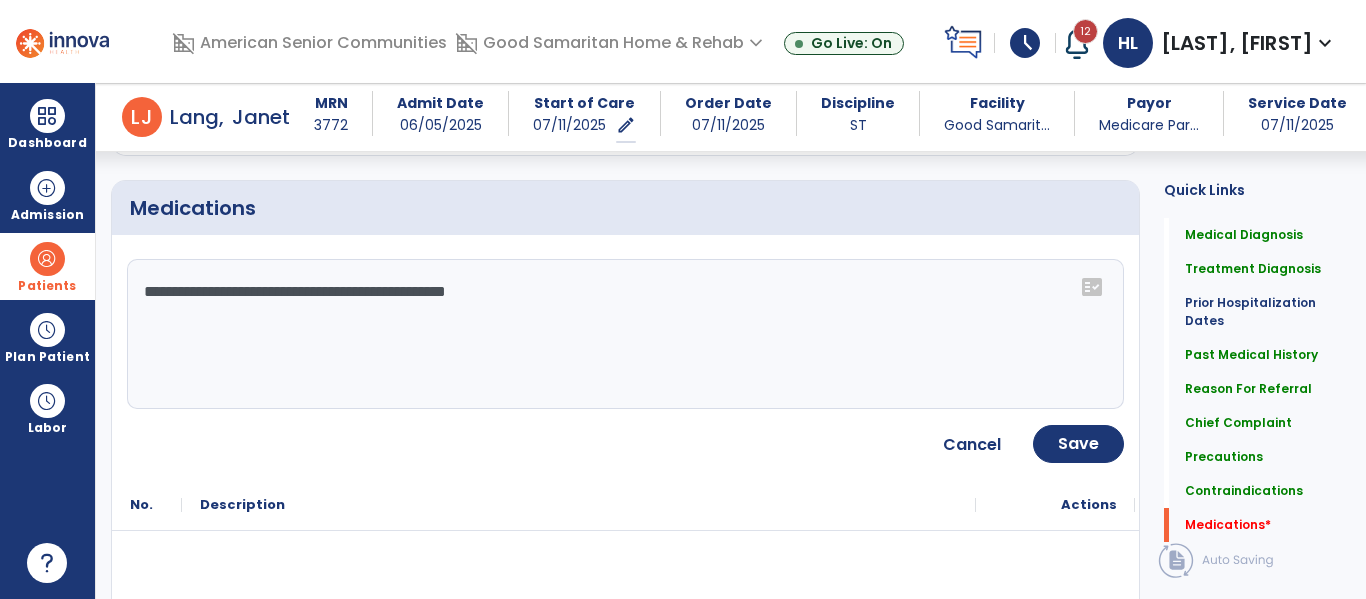 scroll, scrollTop: 2395, scrollLeft: 0, axis: vertical 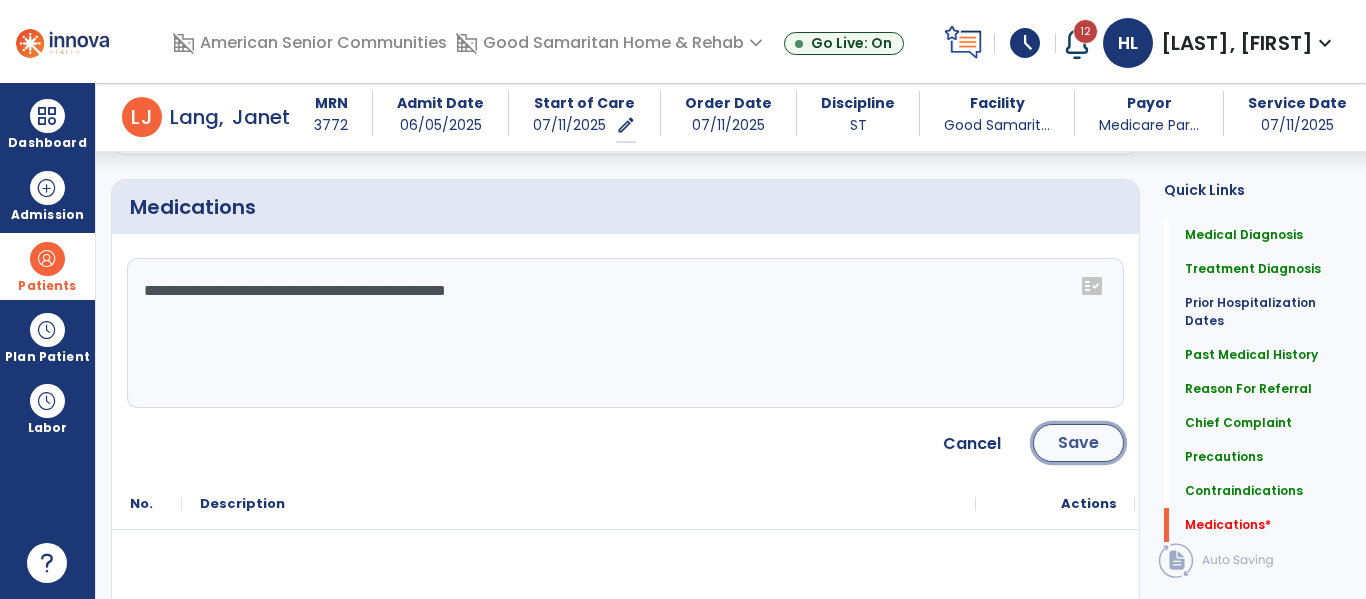 click on "Save" 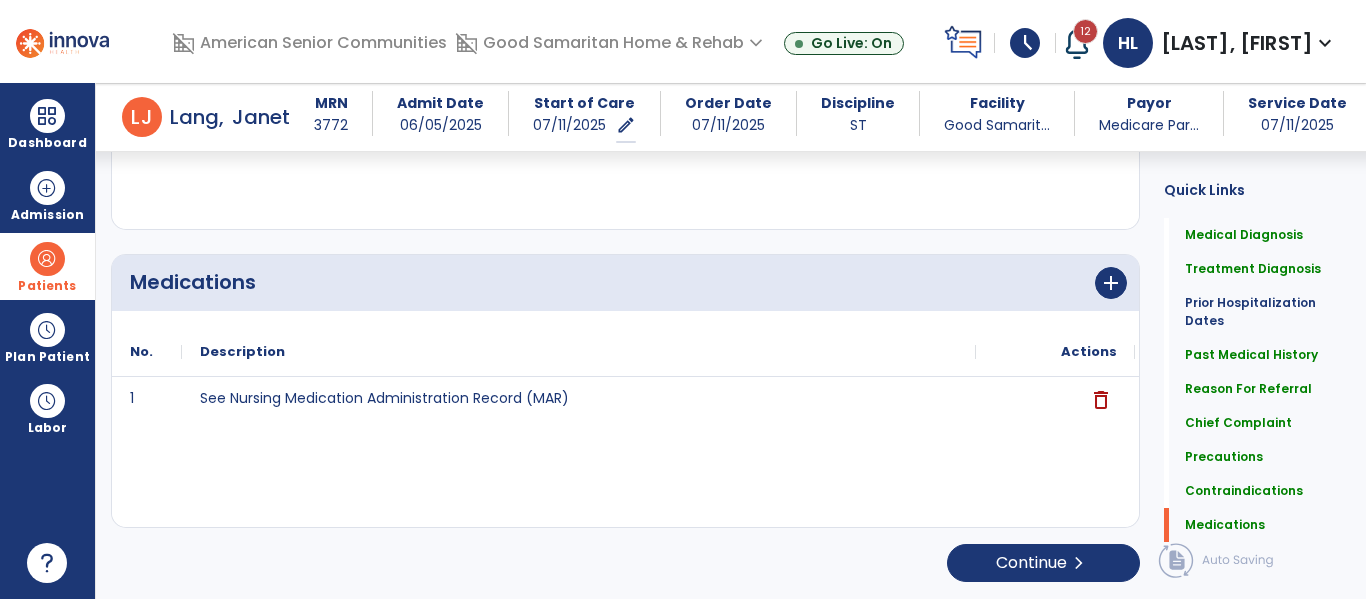 scroll, scrollTop: 2319, scrollLeft: 0, axis: vertical 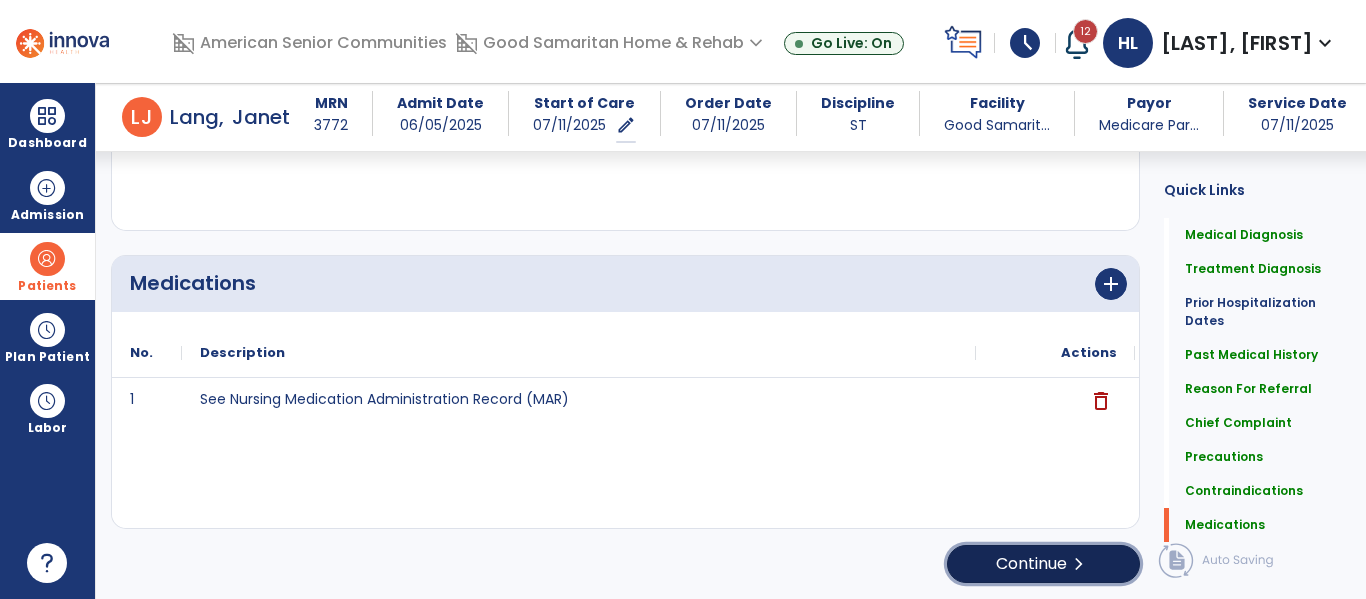 click on "chevron_right" 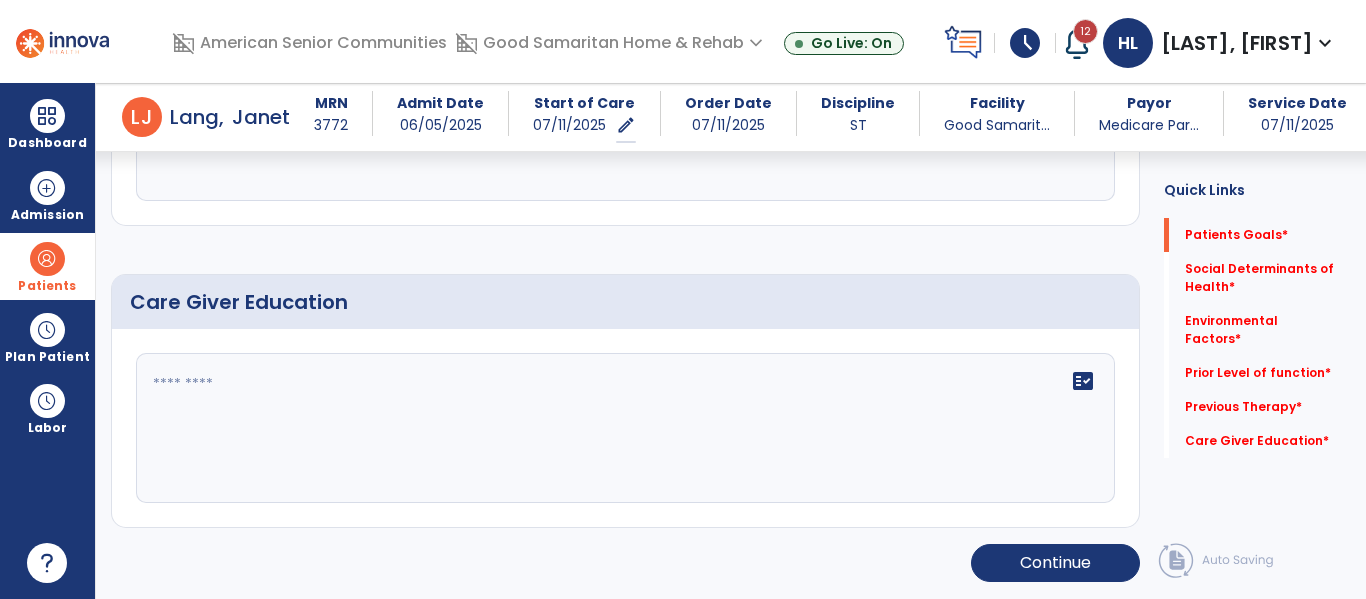 scroll, scrollTop: 105, scrollLeft: 0, axis: vertical 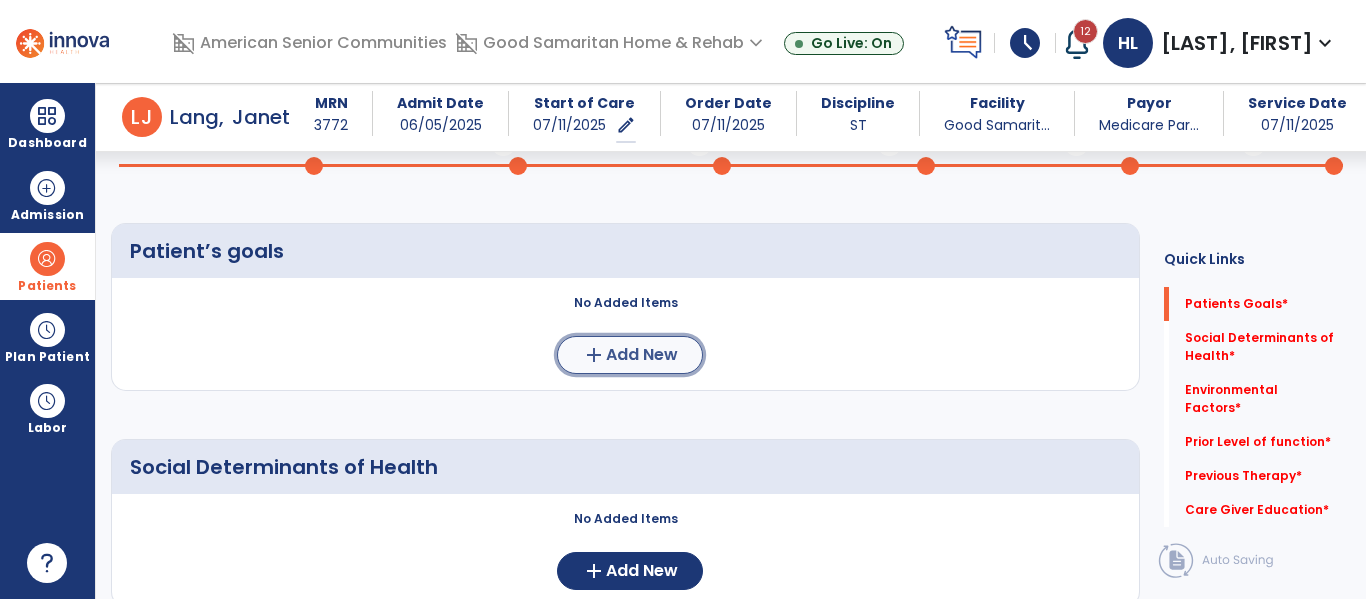 click on "add  Add New" 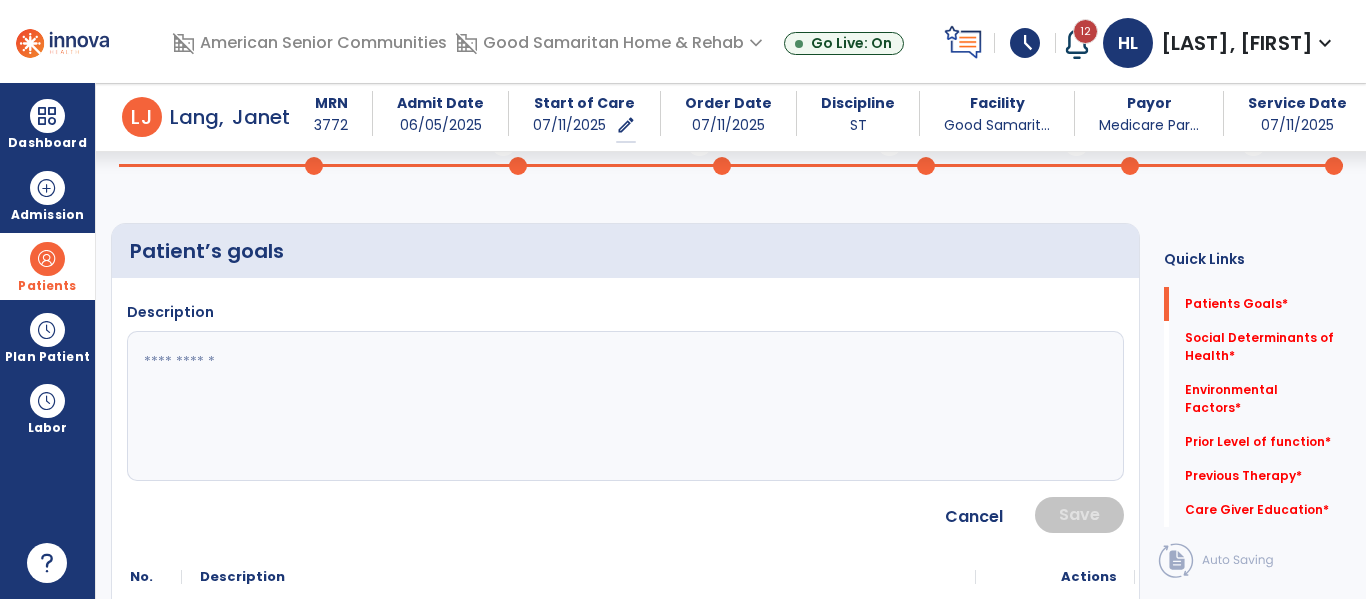 click 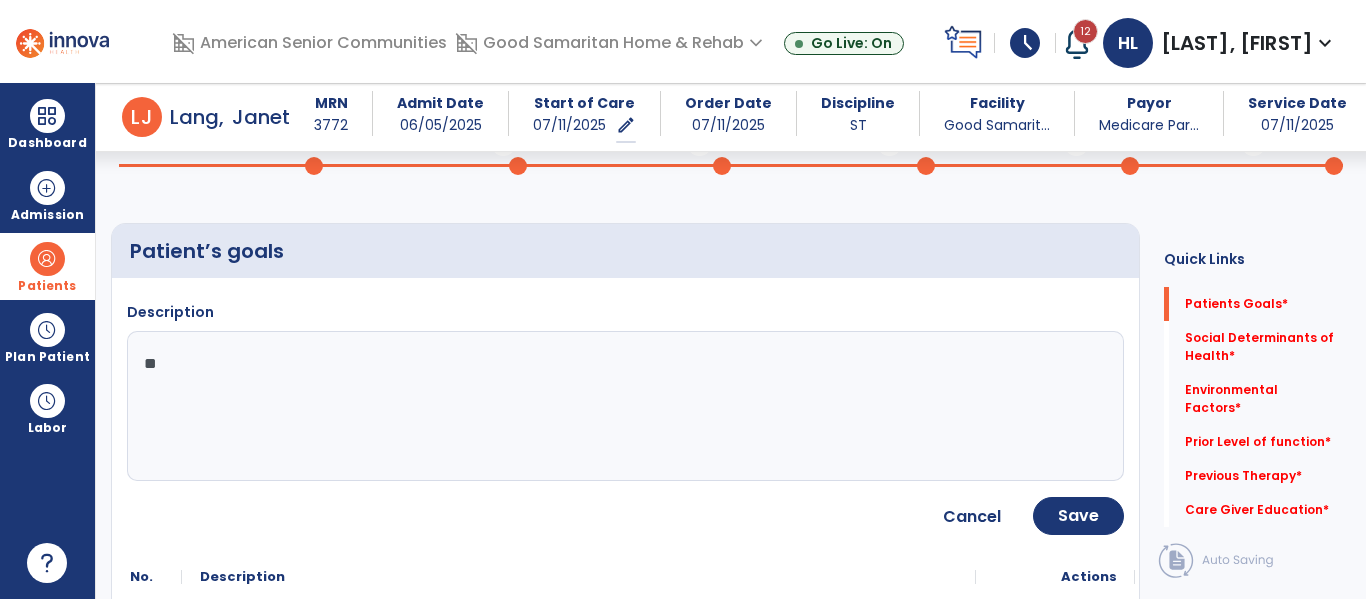 type on "*" 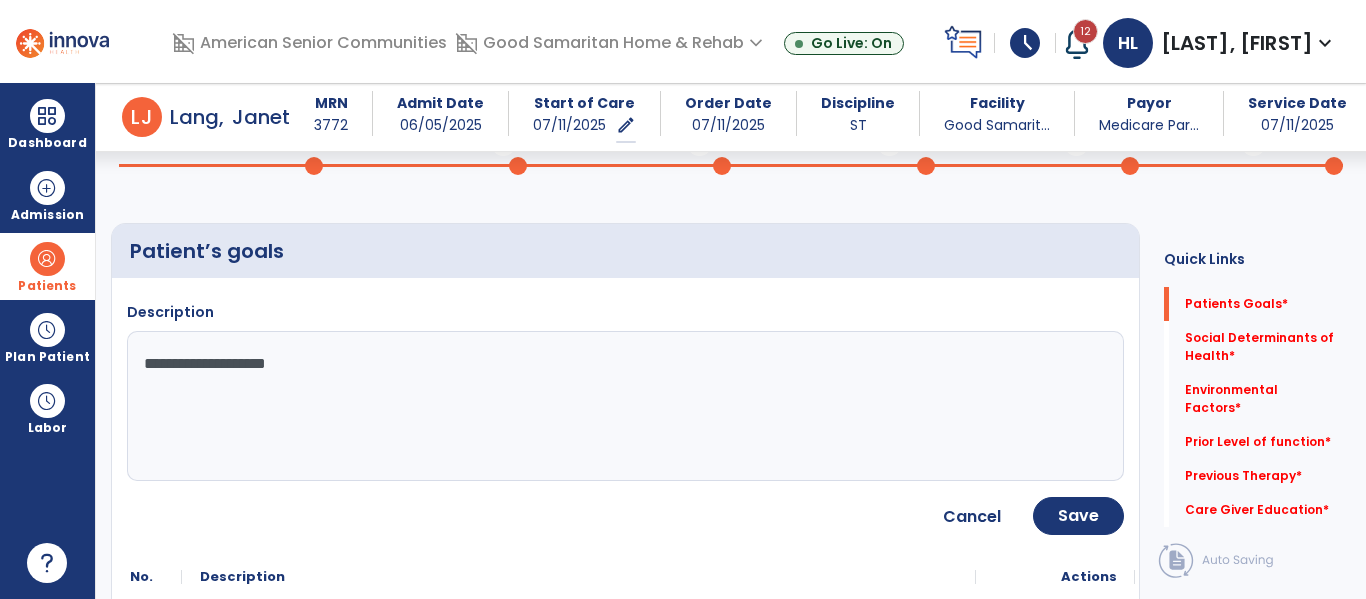 type on "**********" 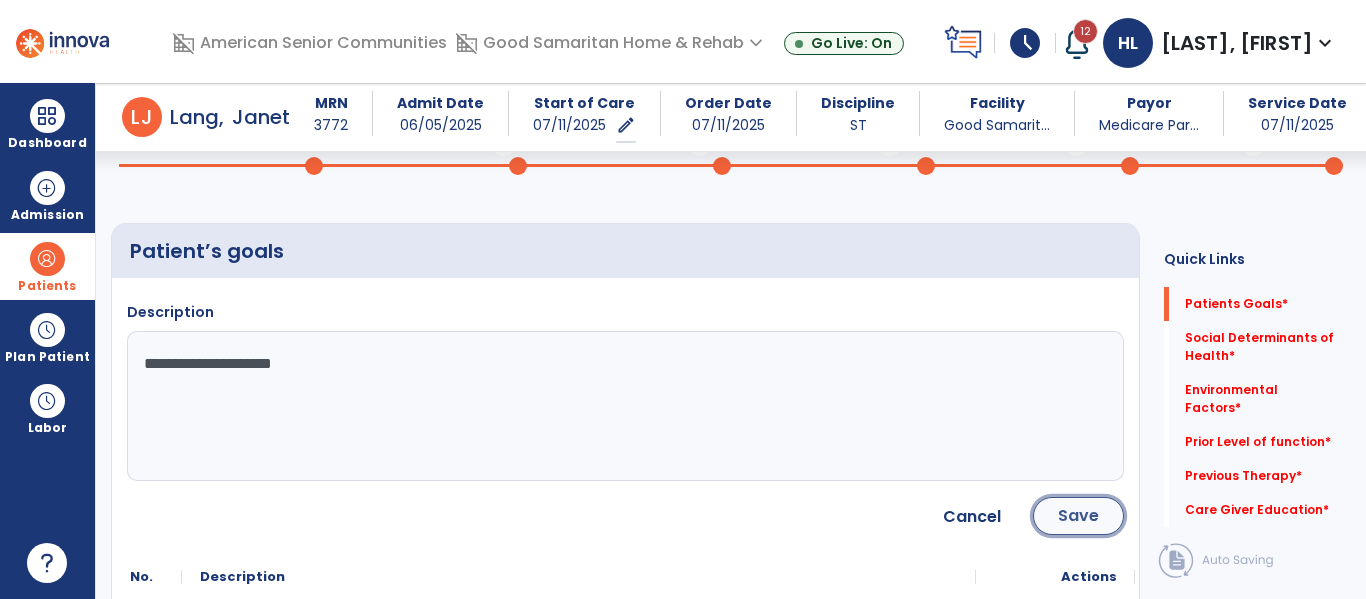 click on "Save" 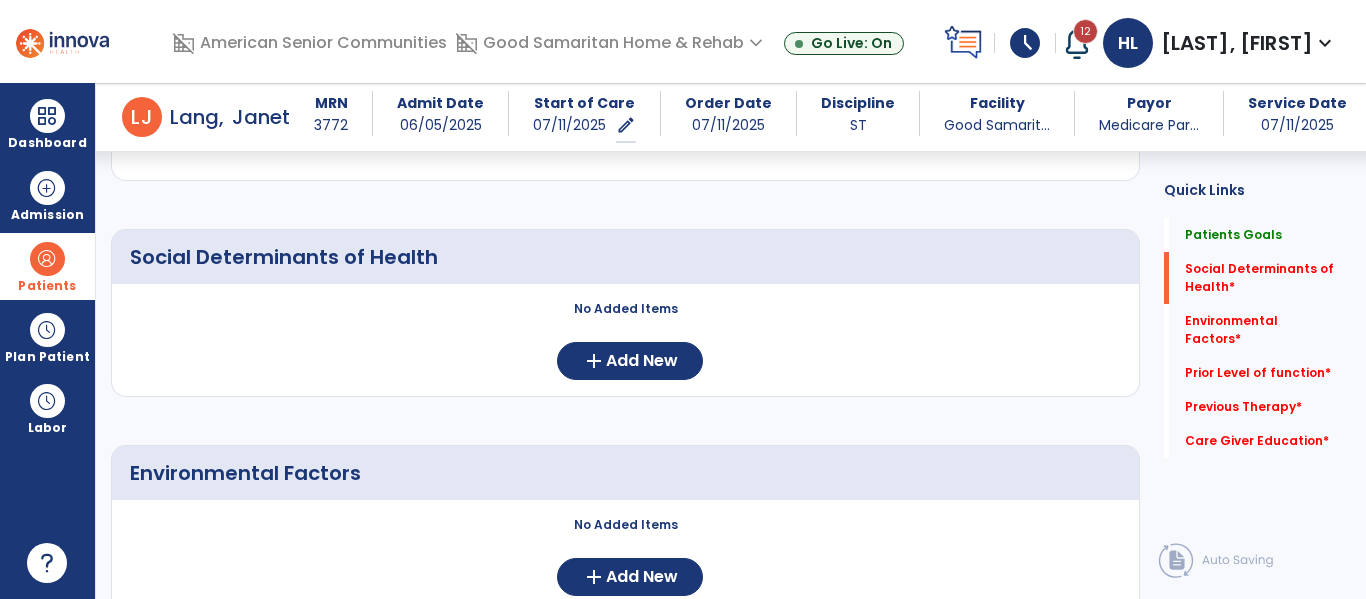 scroll, scrollTop: 437, scrollLeft: 0, axis: vertical 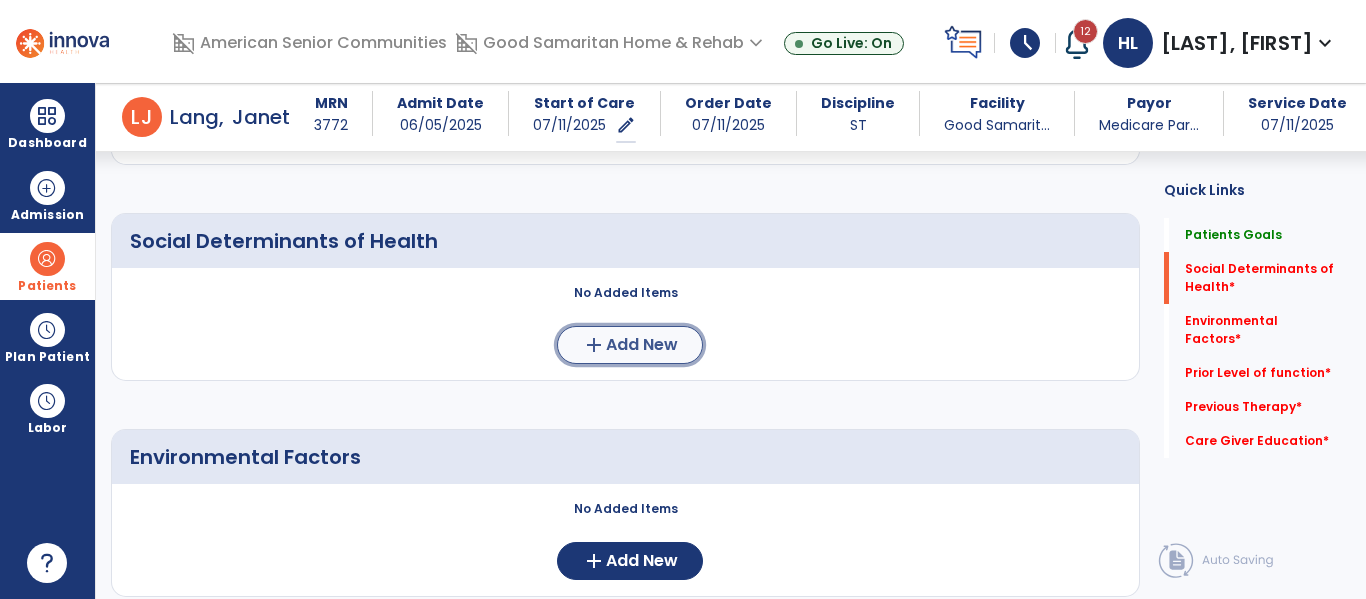 click on "Add New" 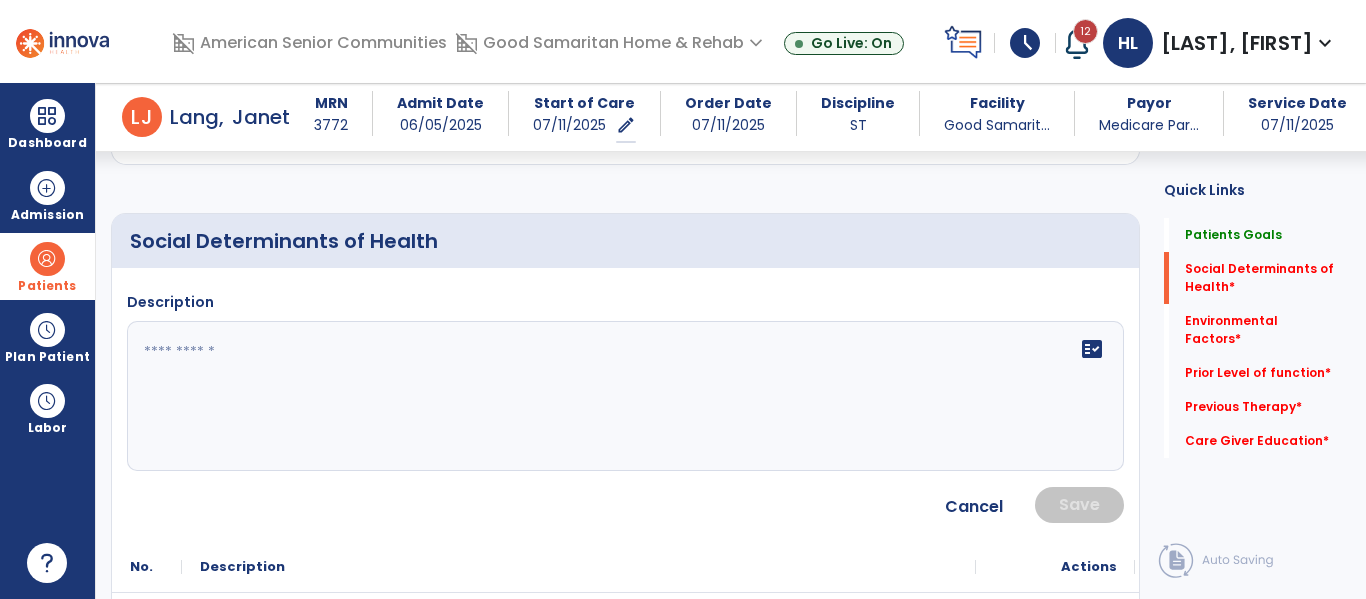 click 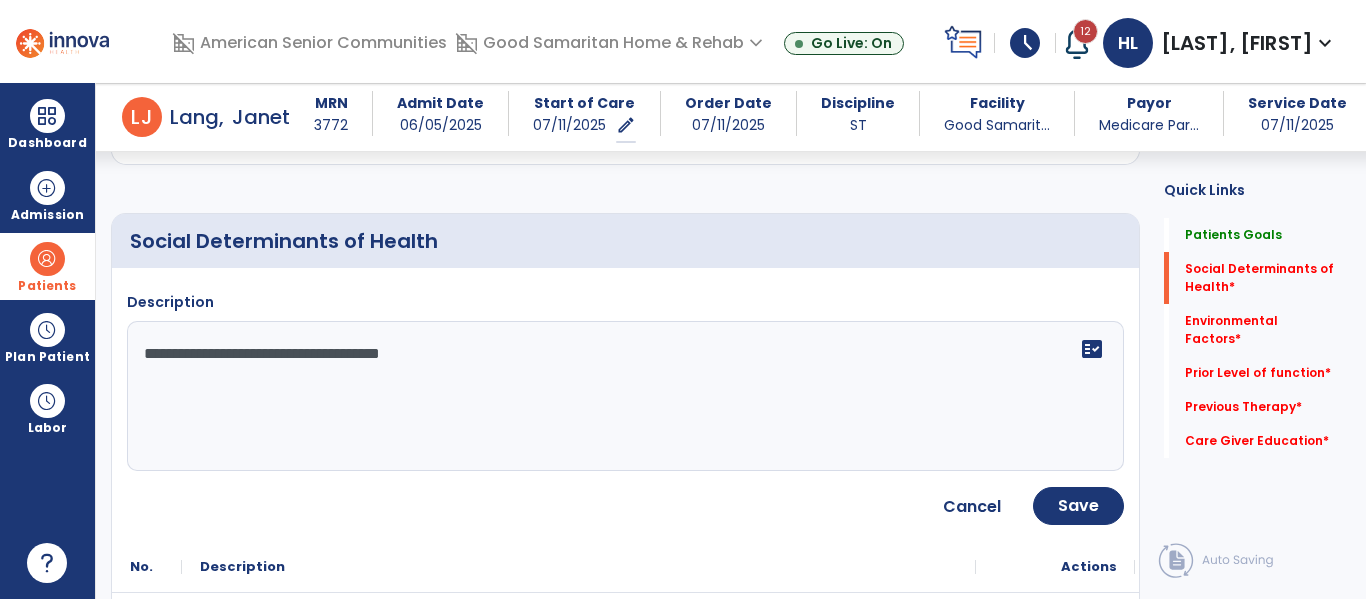 type on "**********" 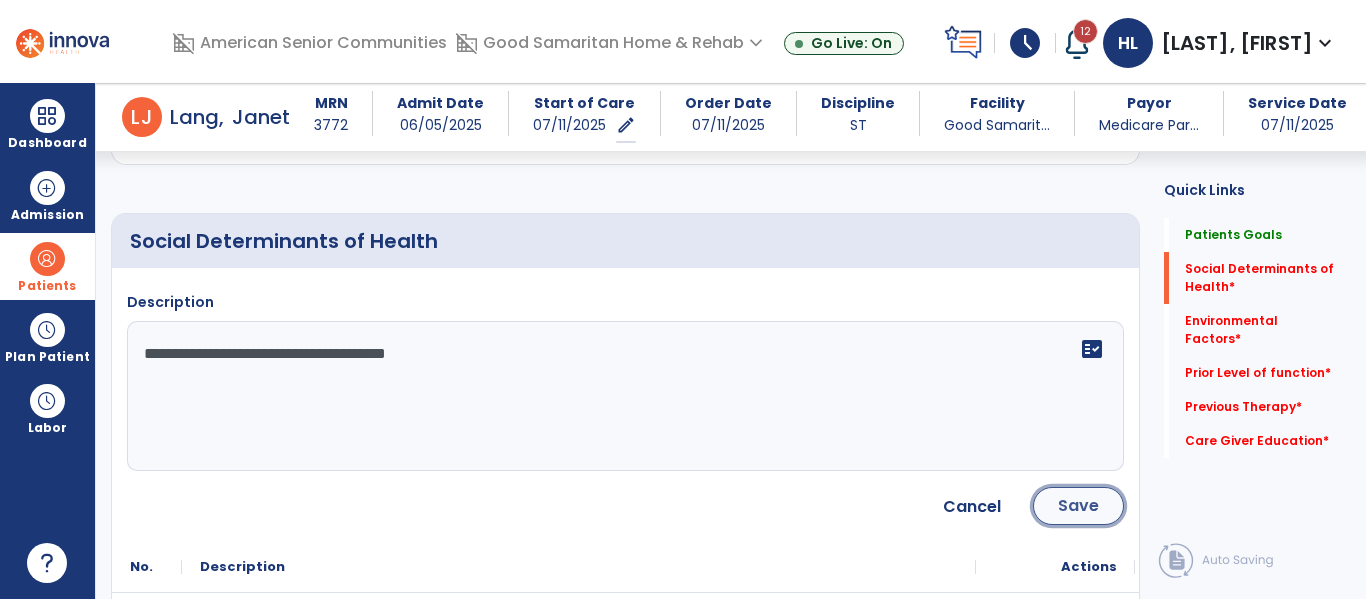 click on "Save" 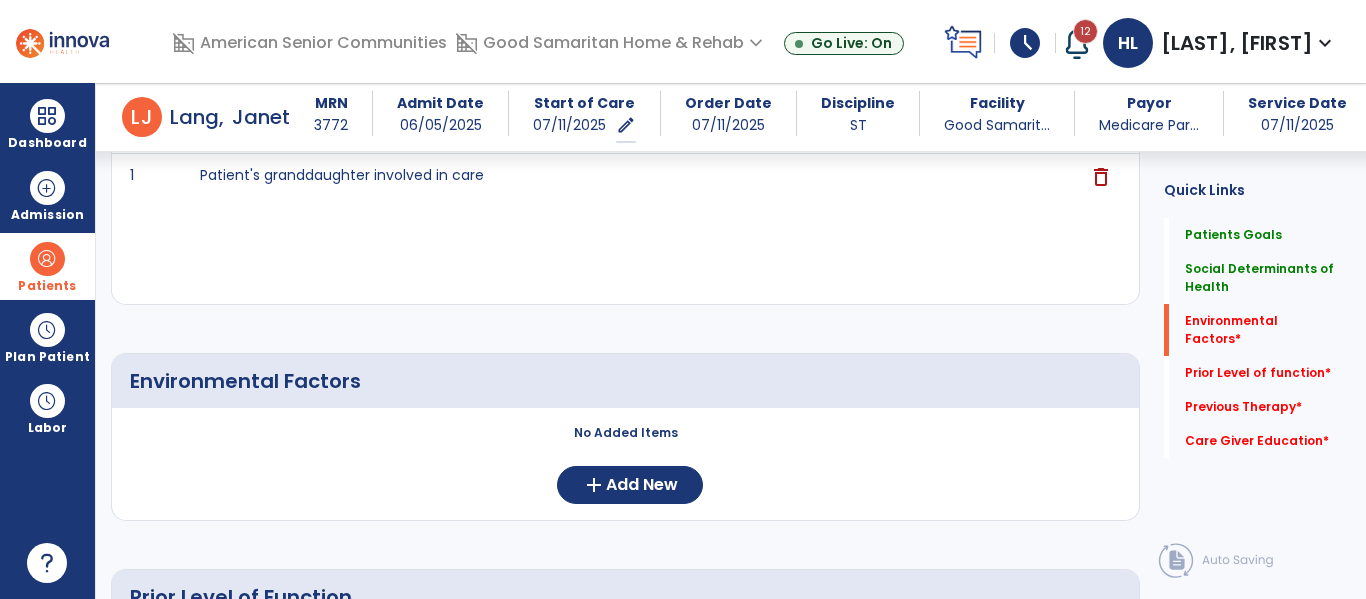 scroll, scrollTop: 699, scrollLeft: 0, axis: vertical 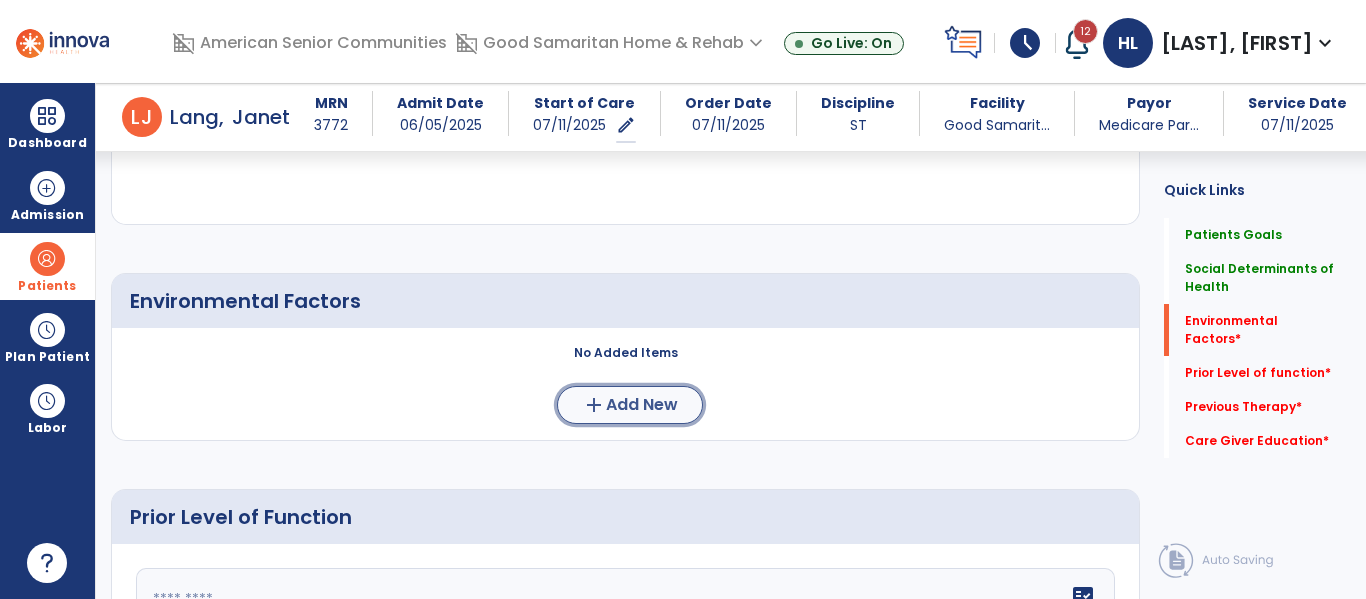 click on "Add New" 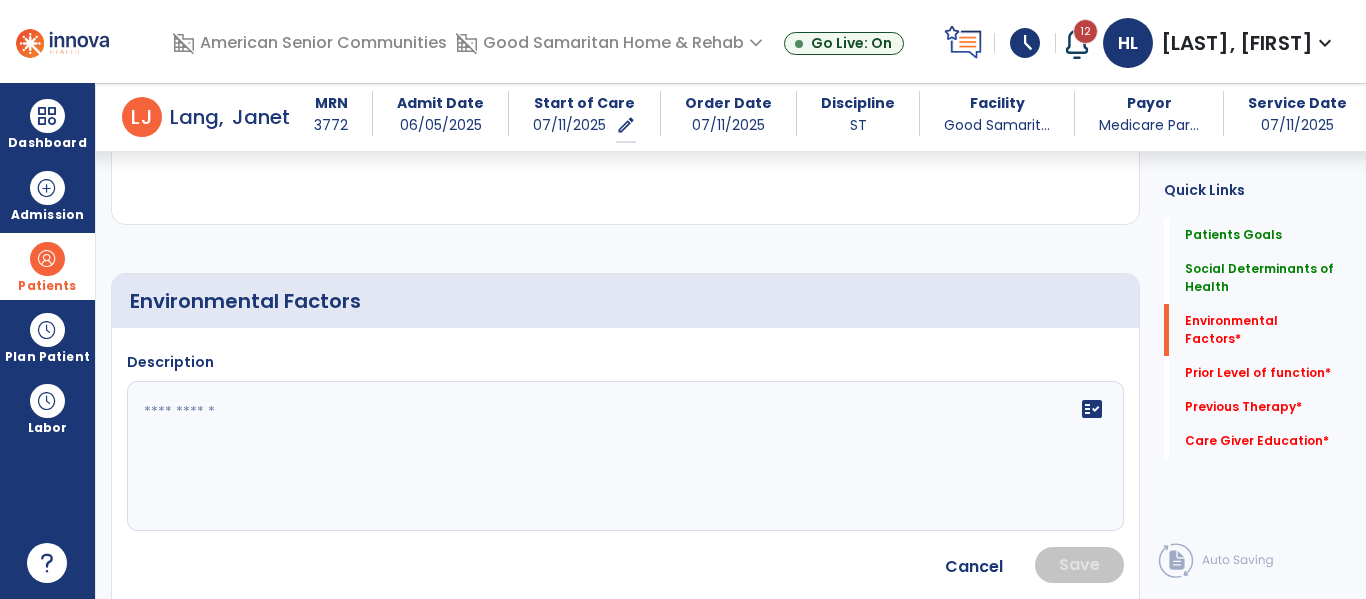 click 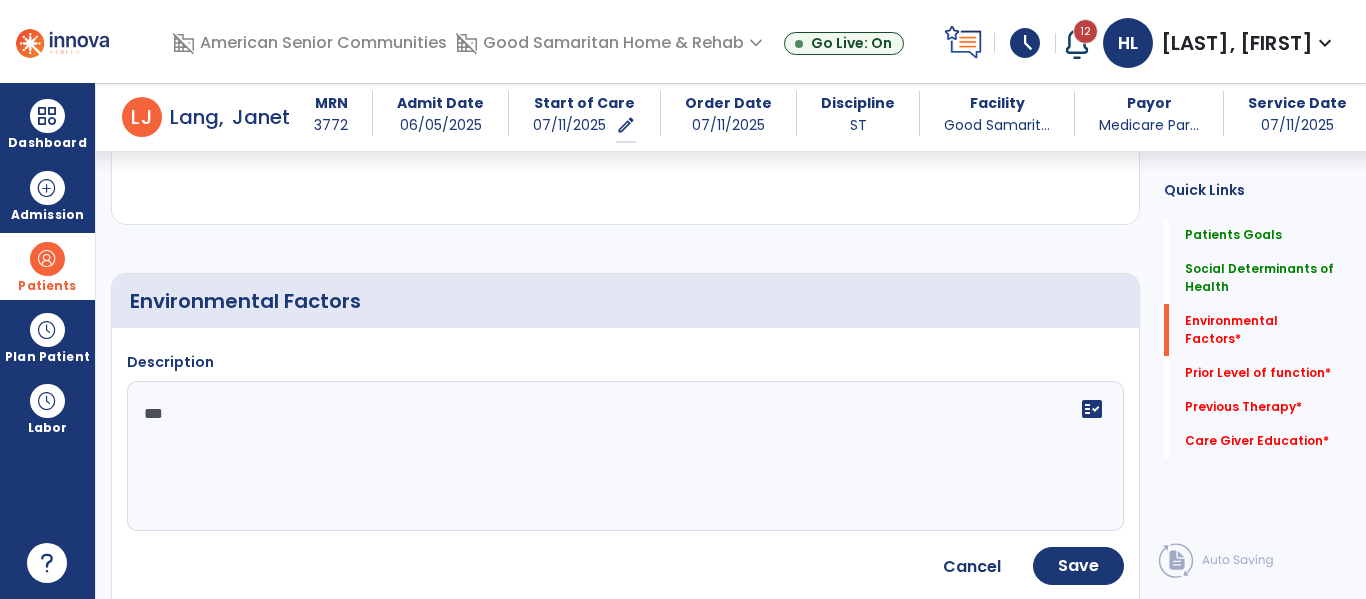 type on "****" 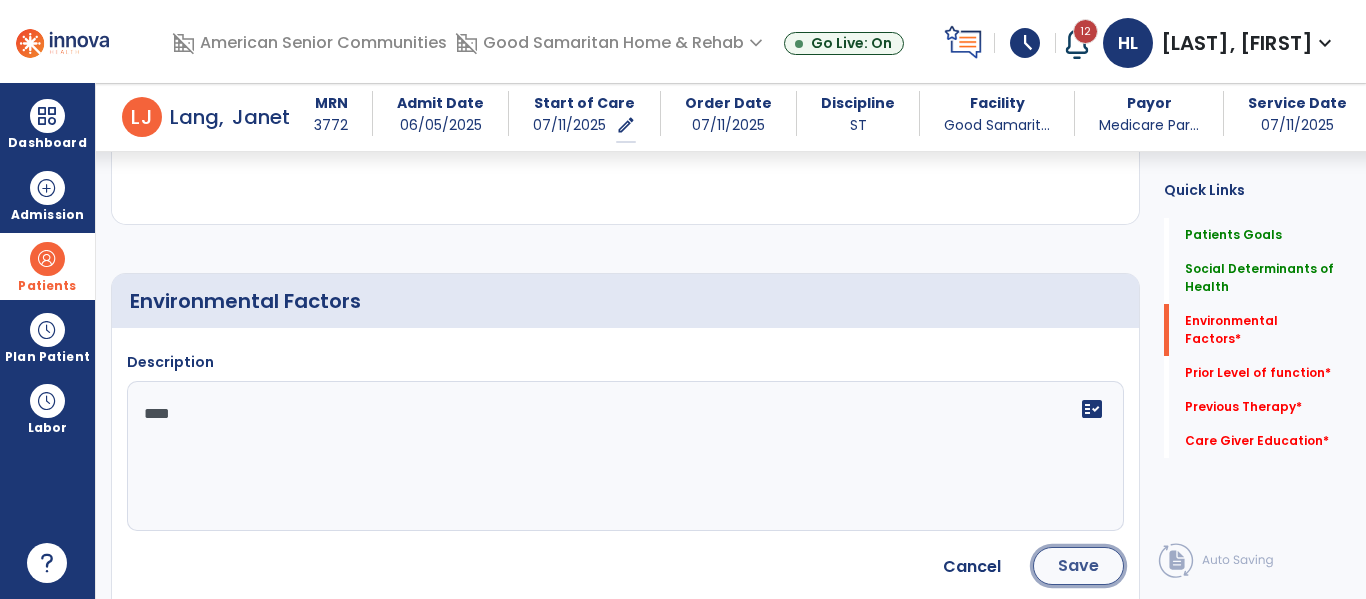 click on "Save" 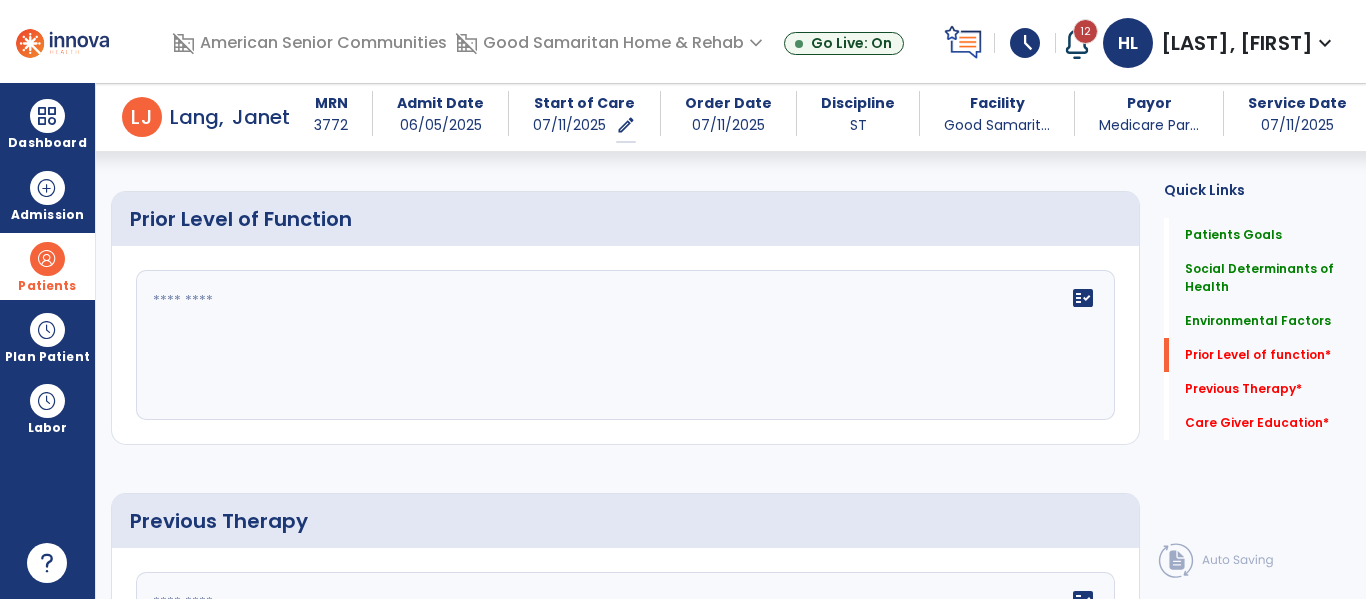 scroll, scrollTop: 1108, scrollLeft: 0, axis: vertical 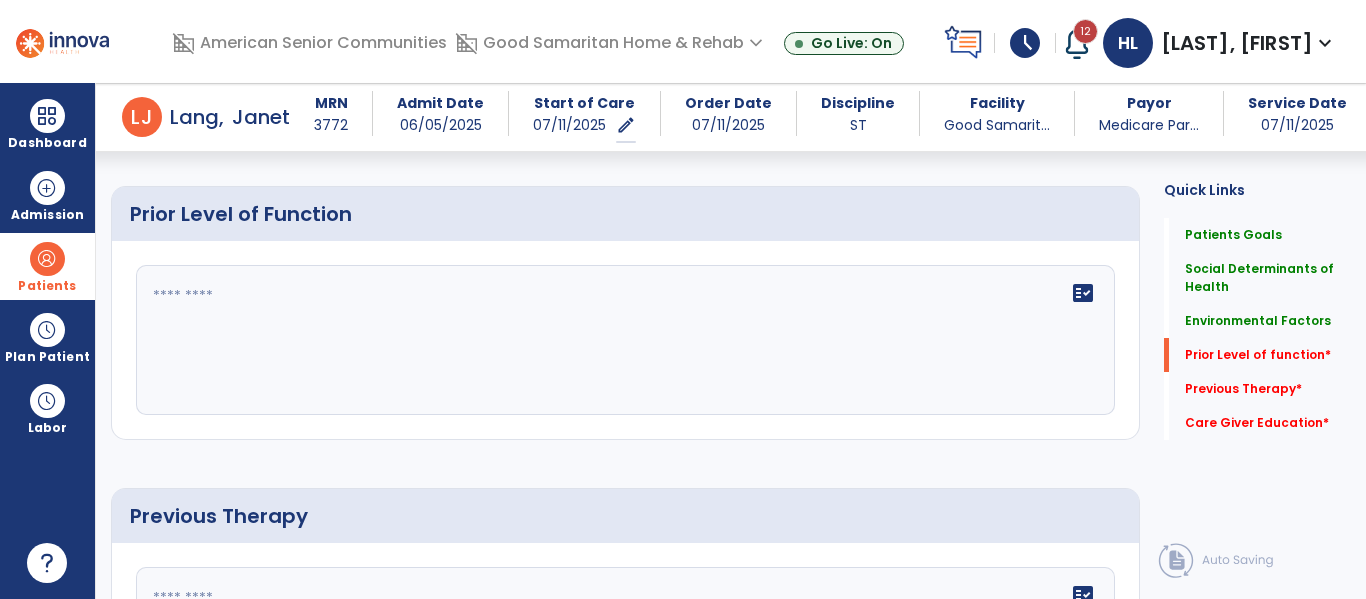 click 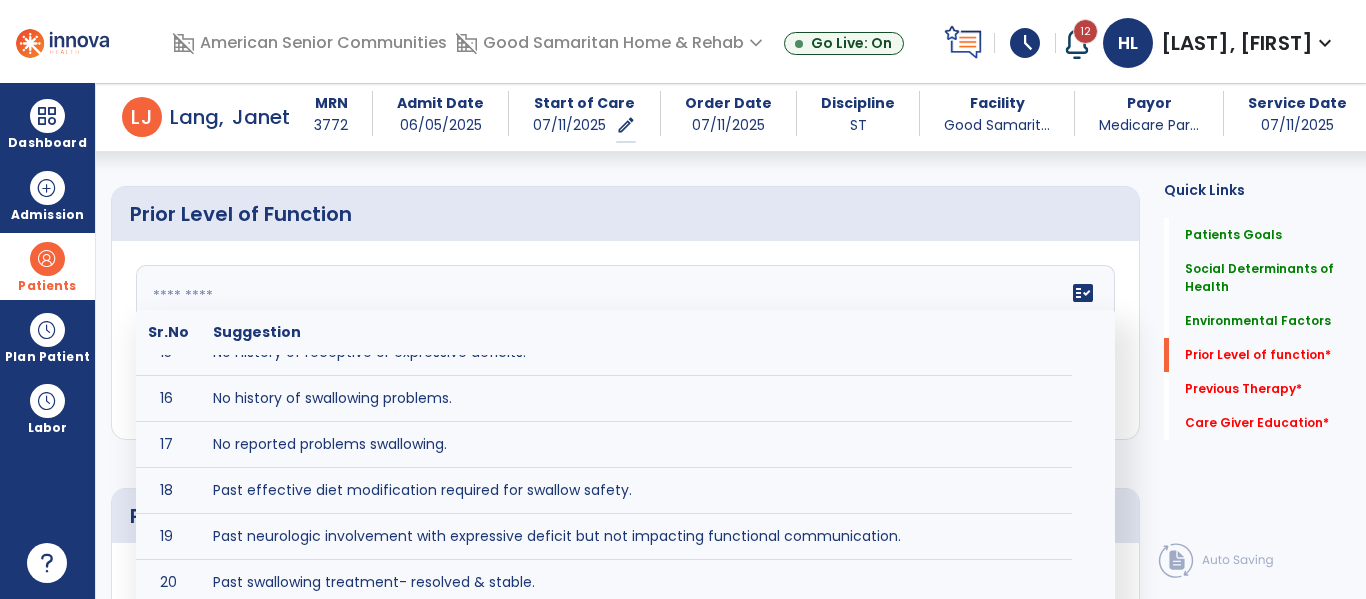 scroll, scrollTop: 670, scrollLeft: 0, axis: vertical 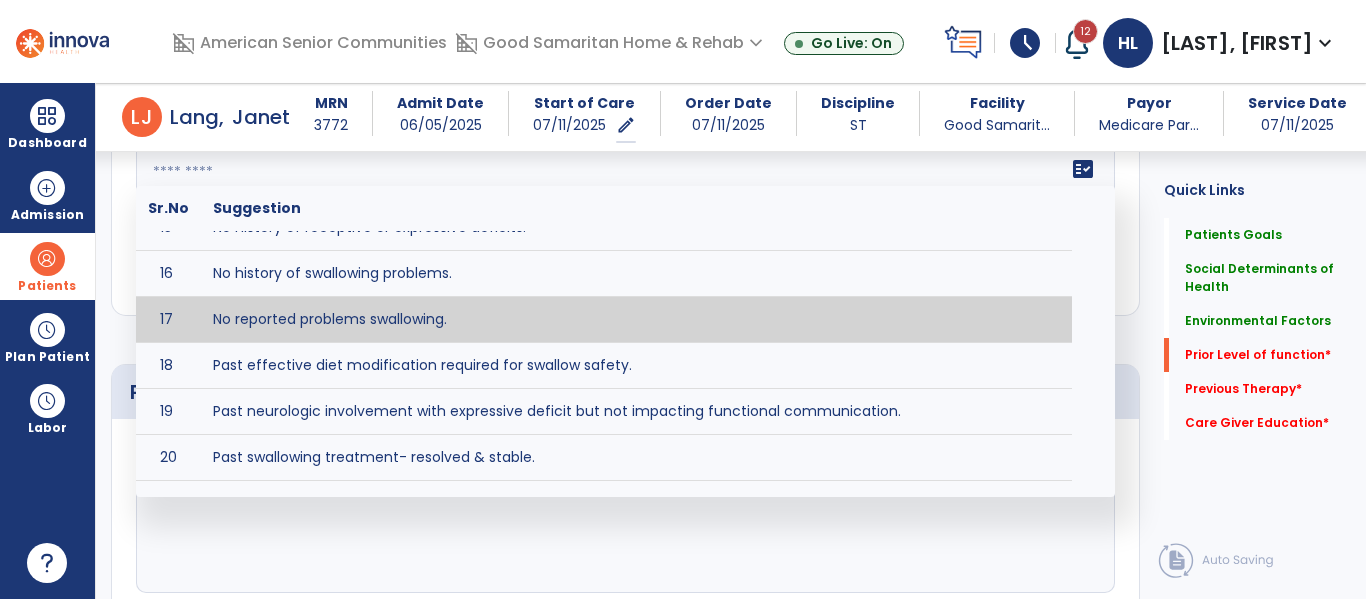type on "**********" 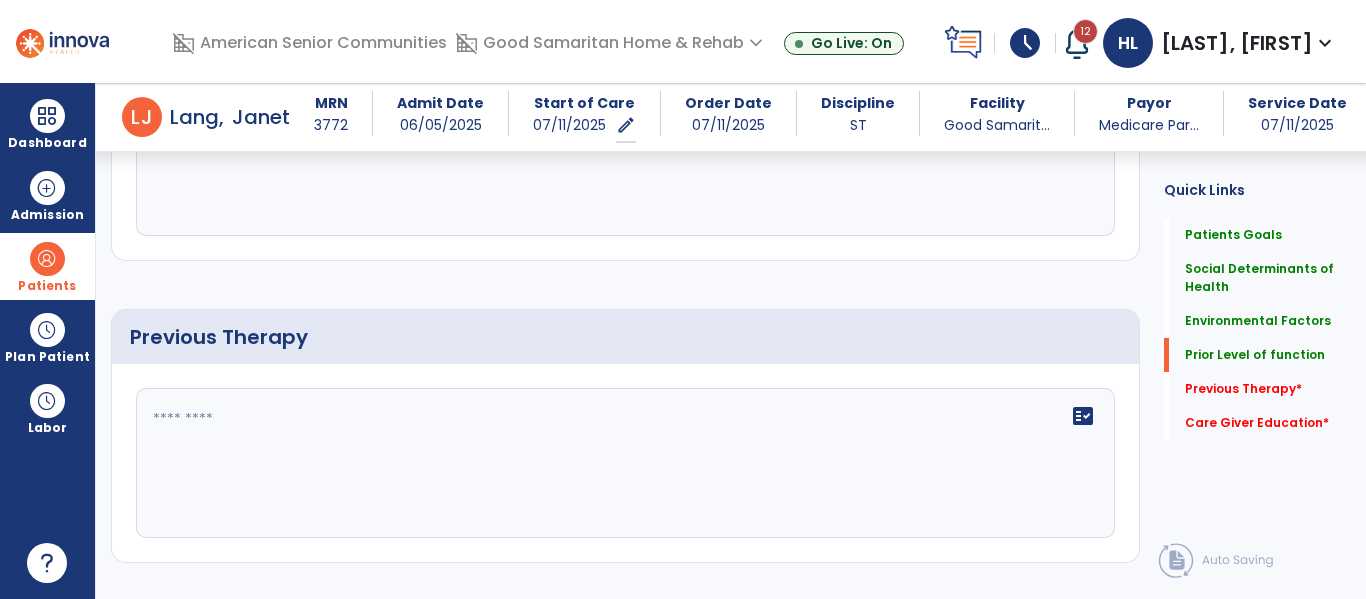 scroll, scrollTop: 1360, scrollLeft: 0, axis: vertical 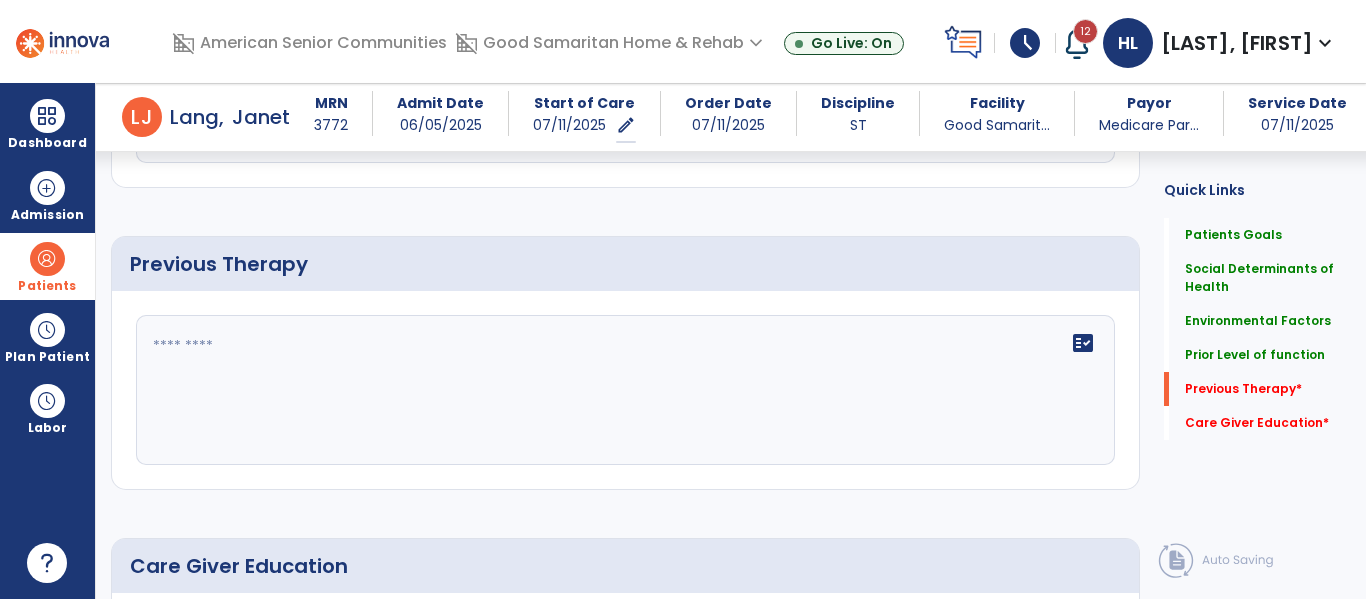 click 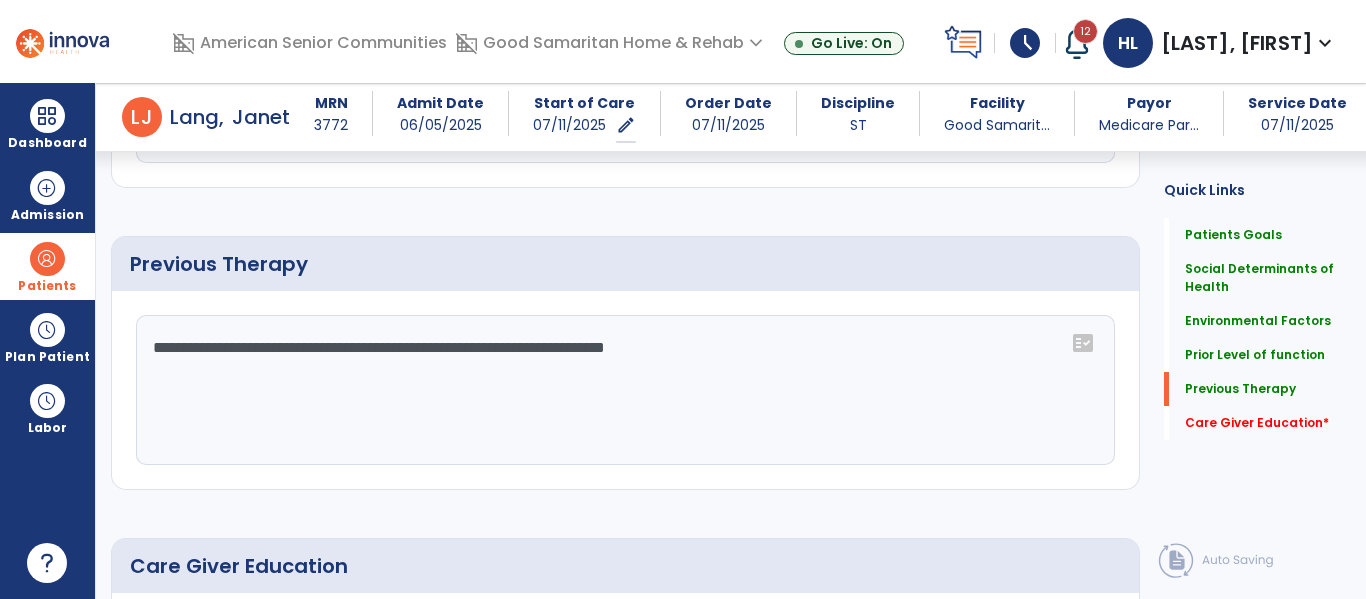 scroll, scrollTop: 1623, scrollLeft: 0, axis: vertical 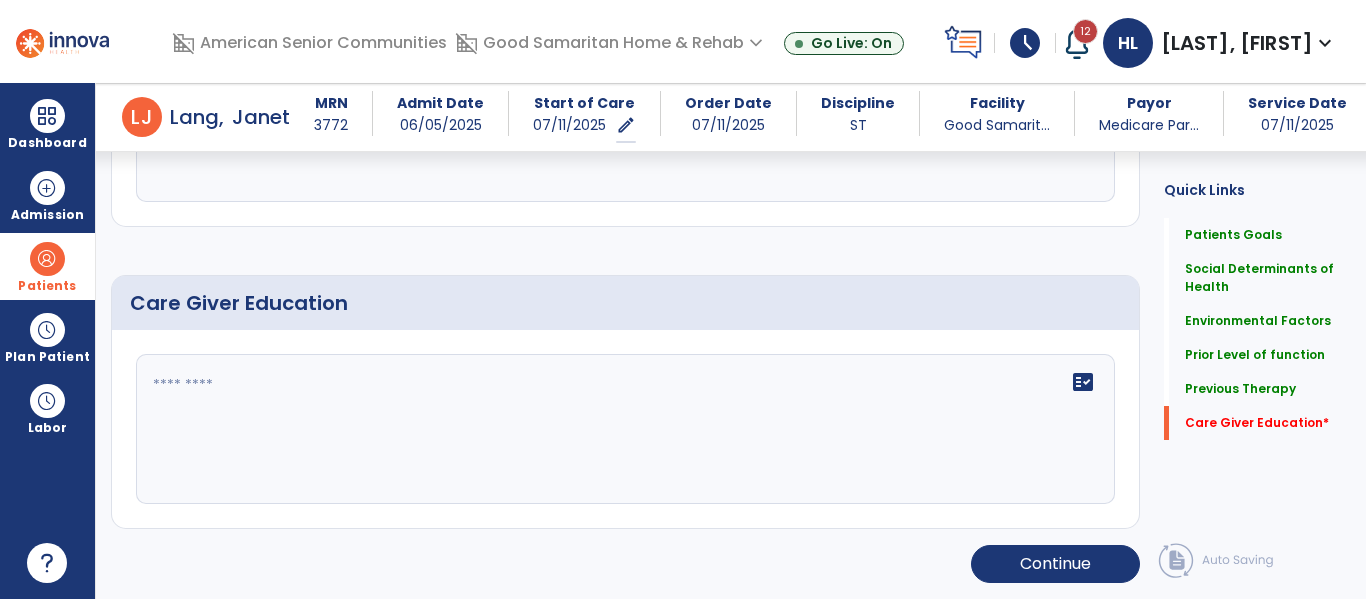 type on "**********" 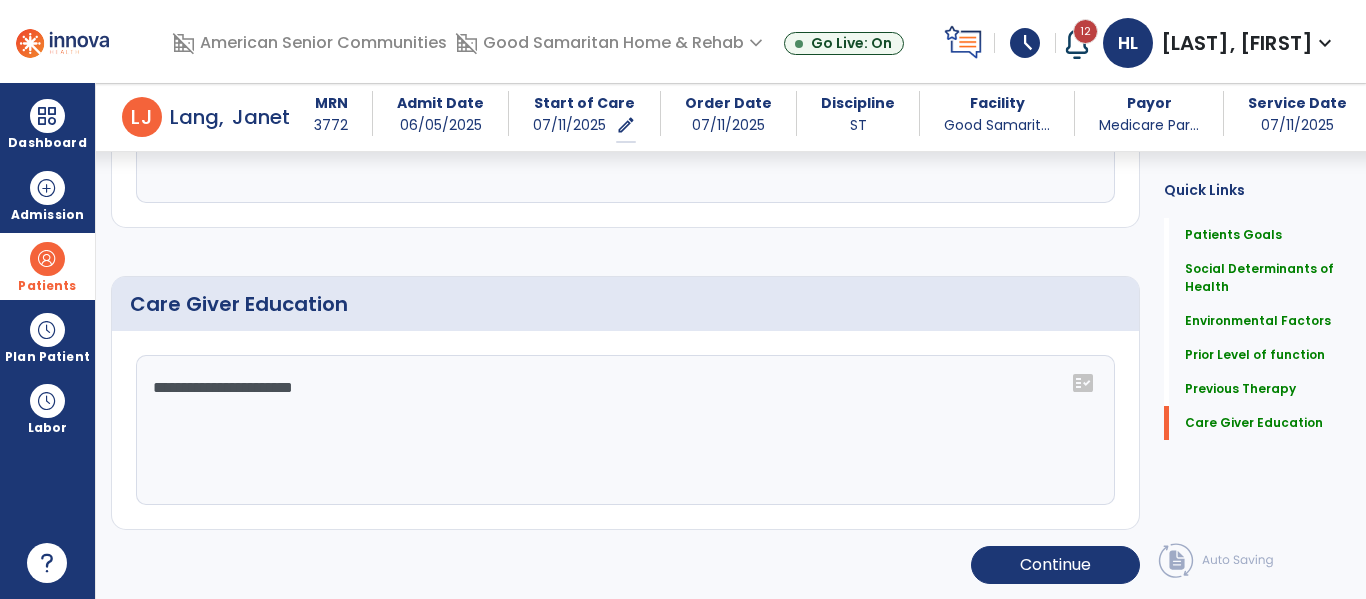 scroll, scrollTop: 1623, scrollLeft: 0, axis: vertical 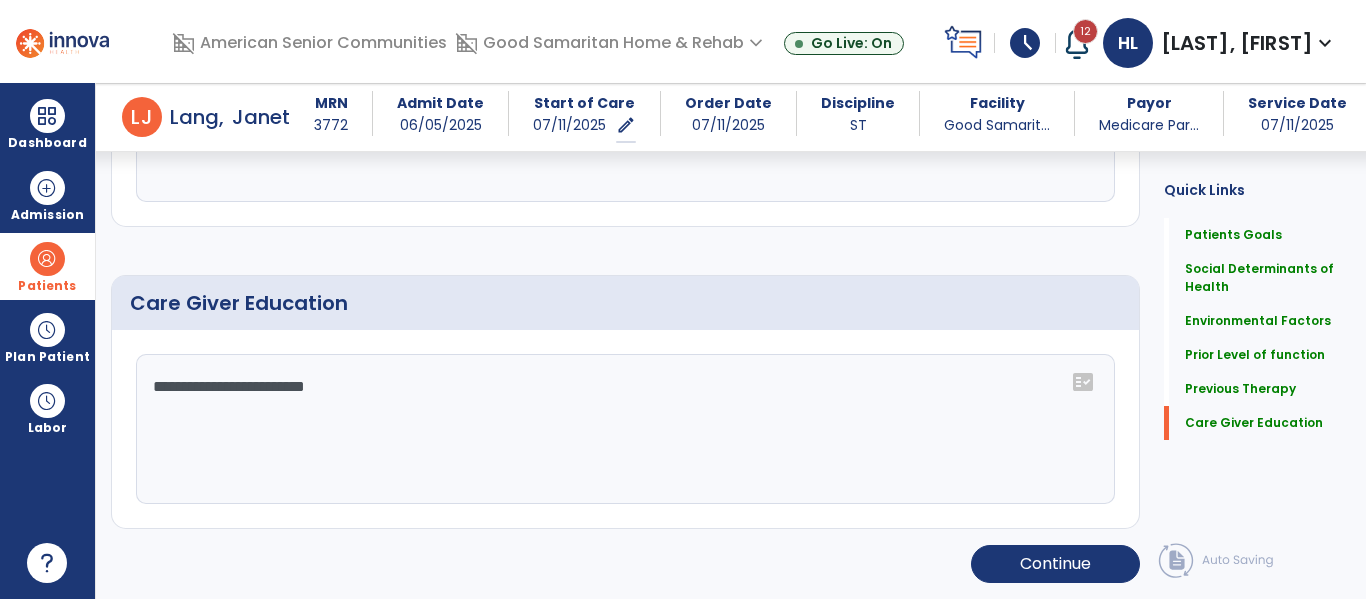 type on "**********" 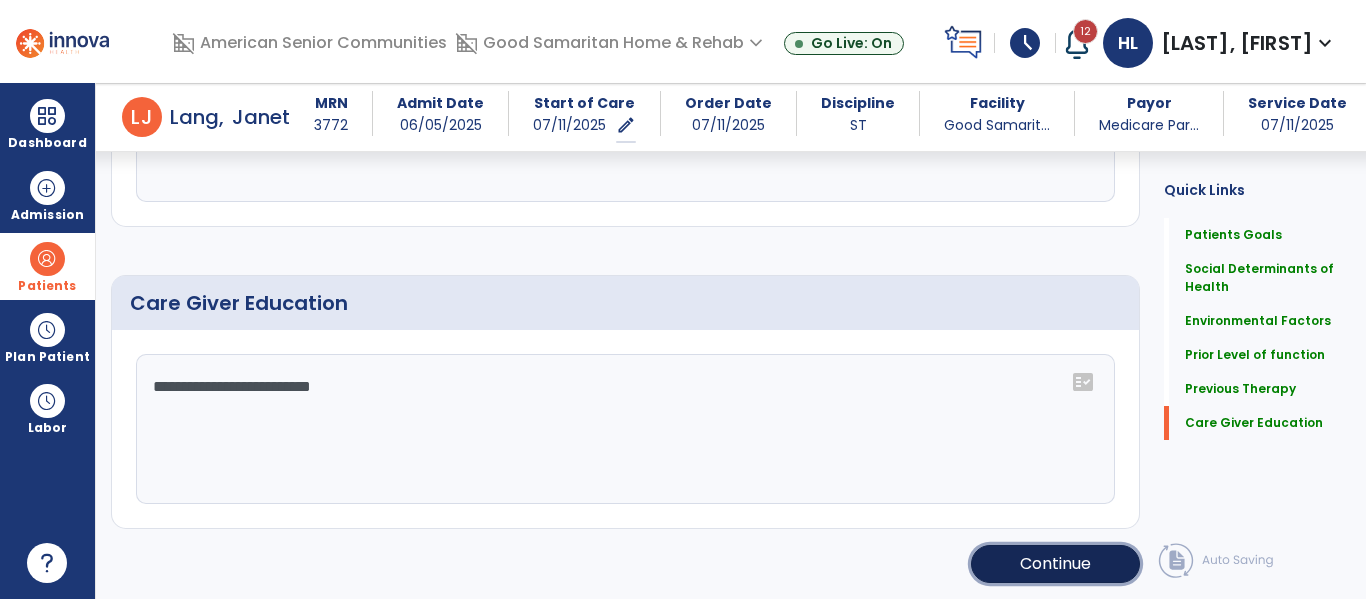 click on "Continue" 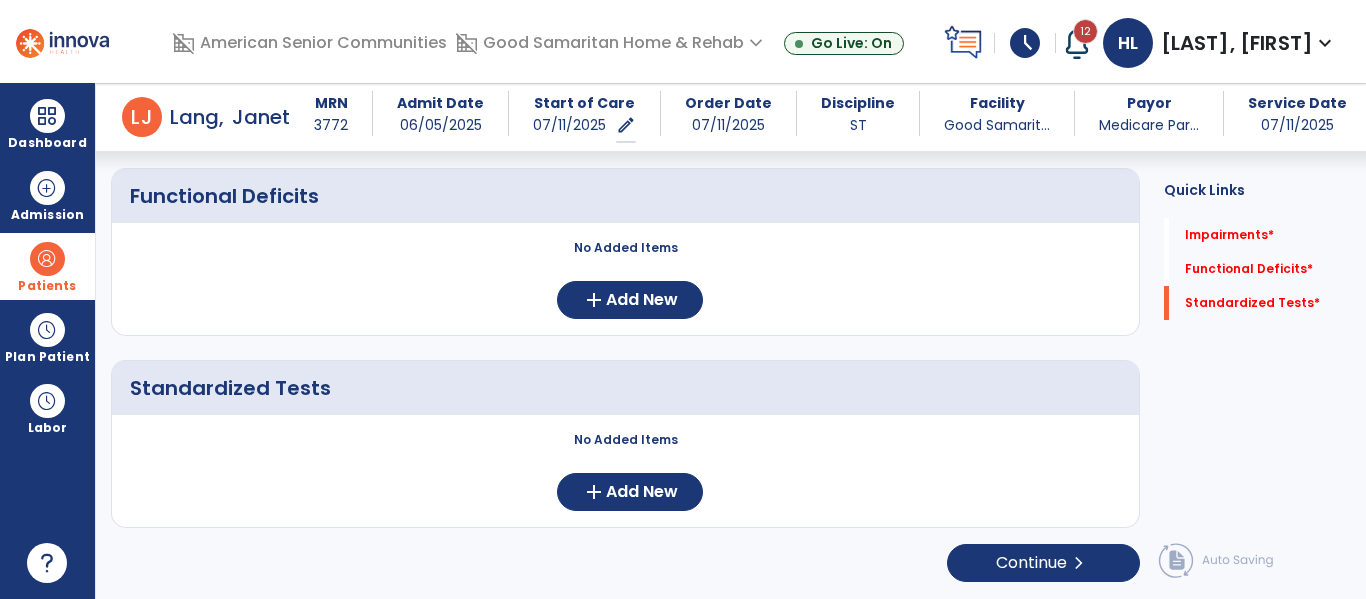 scroll, scrollTop: 0, scrollLeft: 0, axis: both 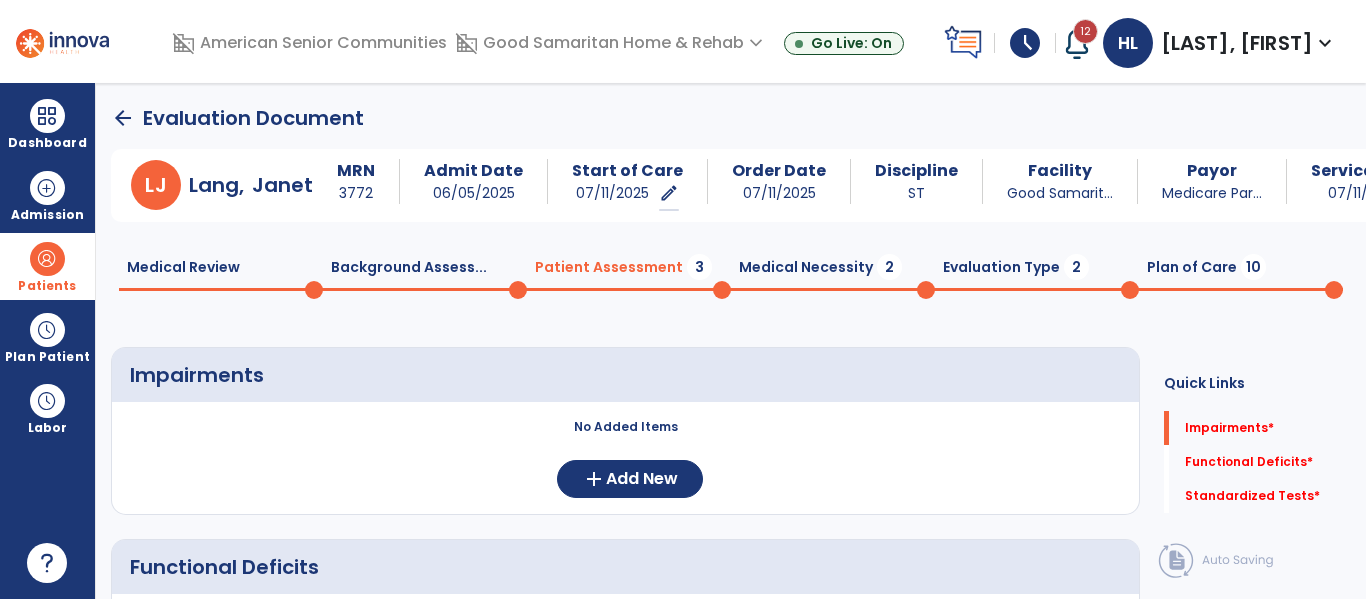 click on "Plan of Care  10" 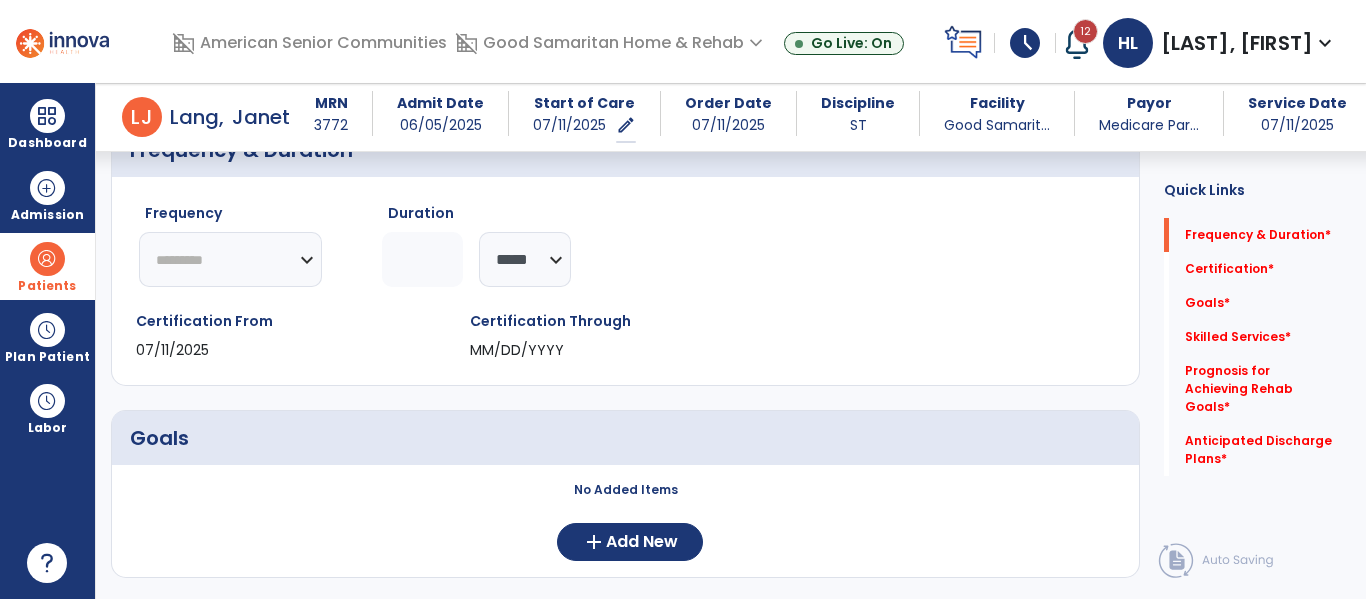 scroll, scrollTop: 207, scrollLeft: 0, axis: vertical 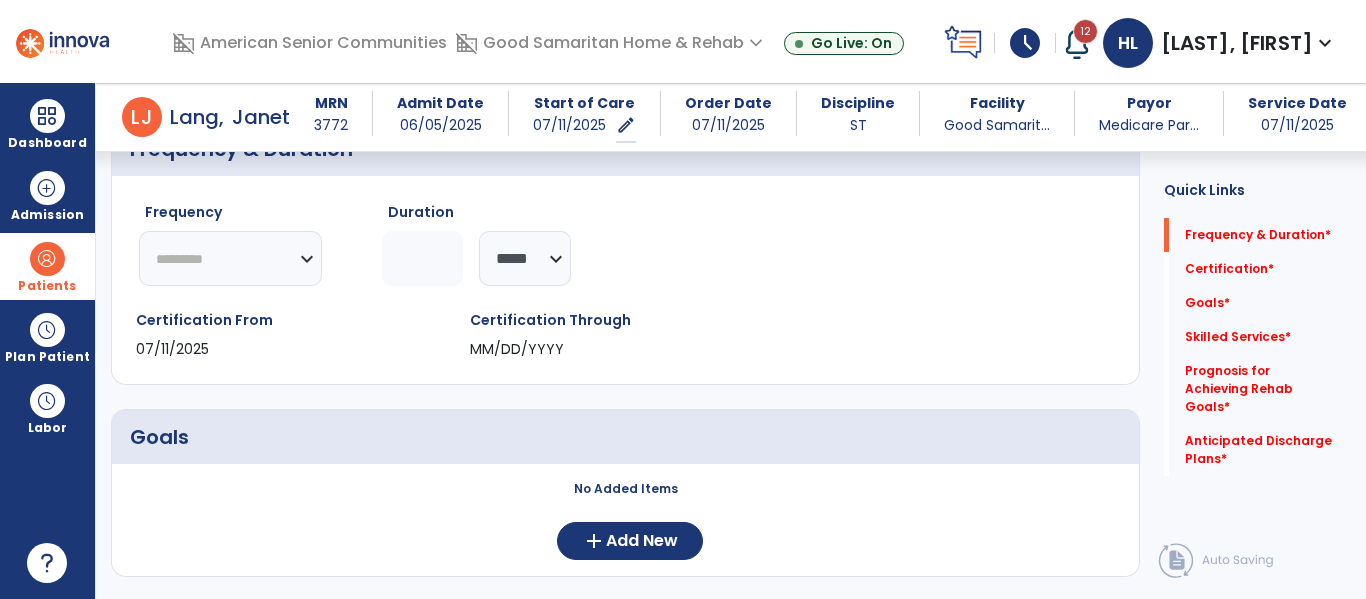 click on "********* ** ** ** ** ** ** **" 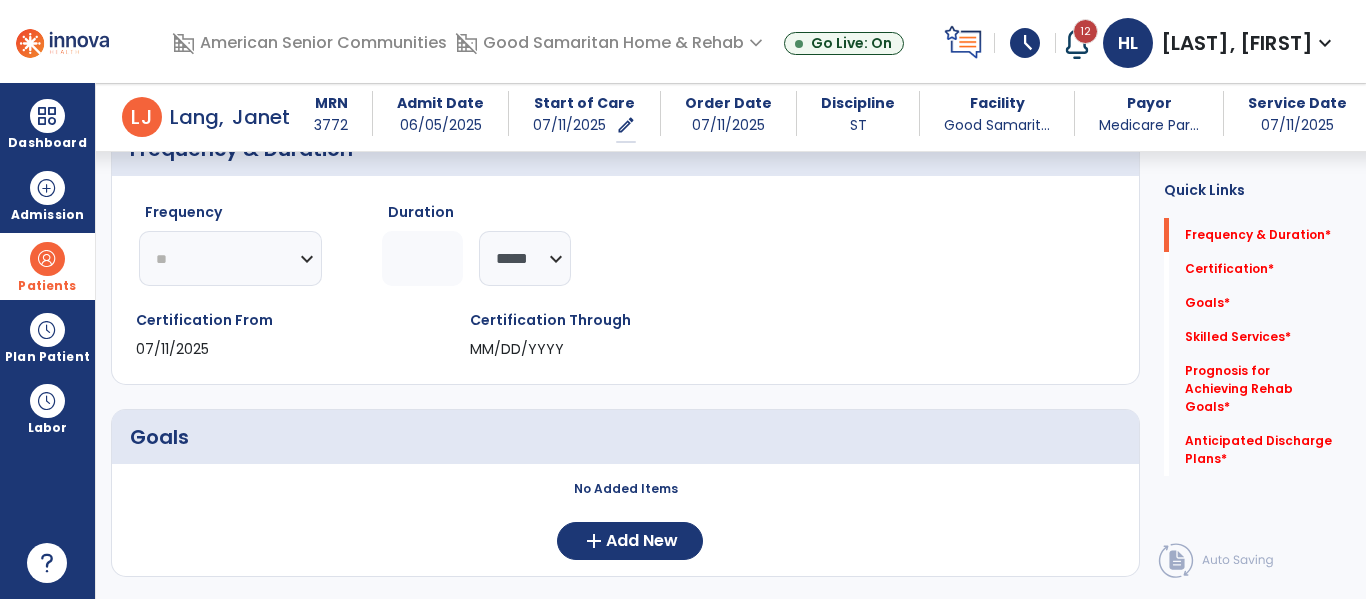 click on "********* ** ** ** ** ** ** **" 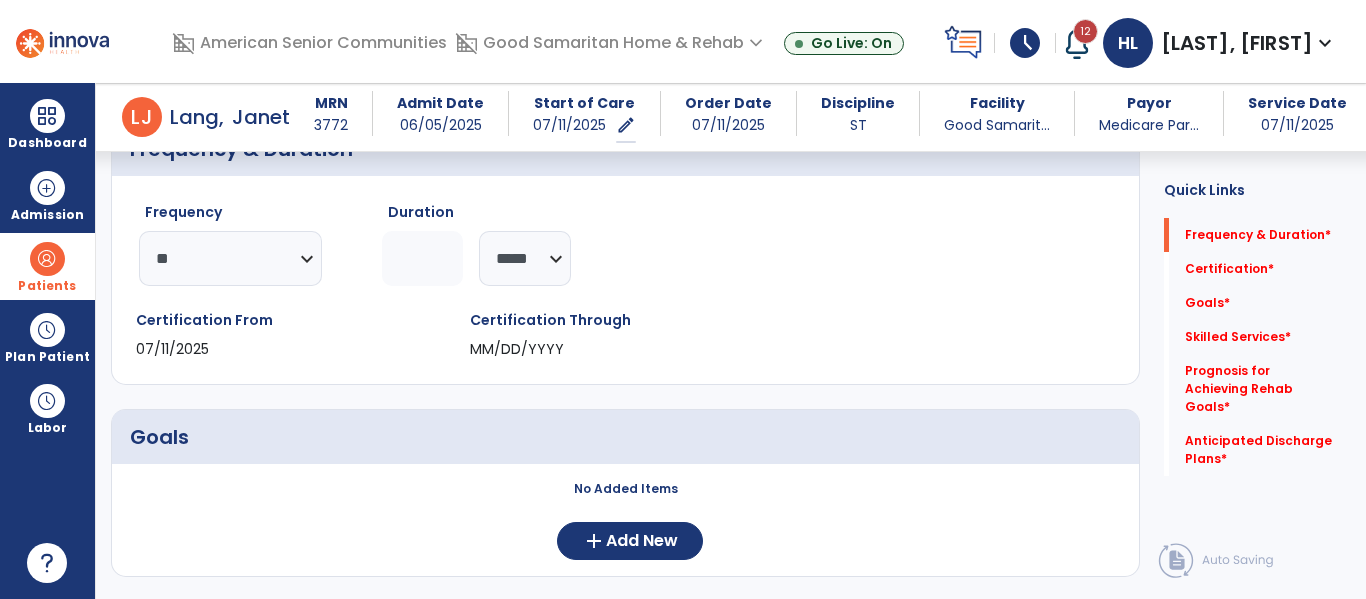 click 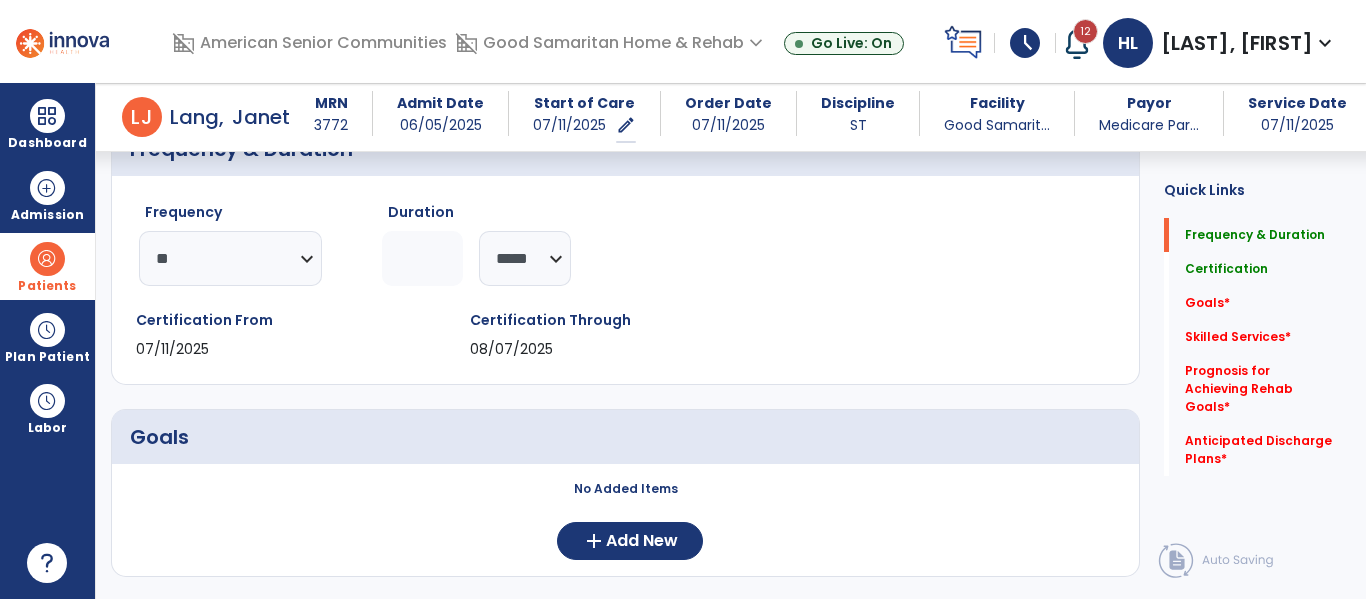 type on "*" 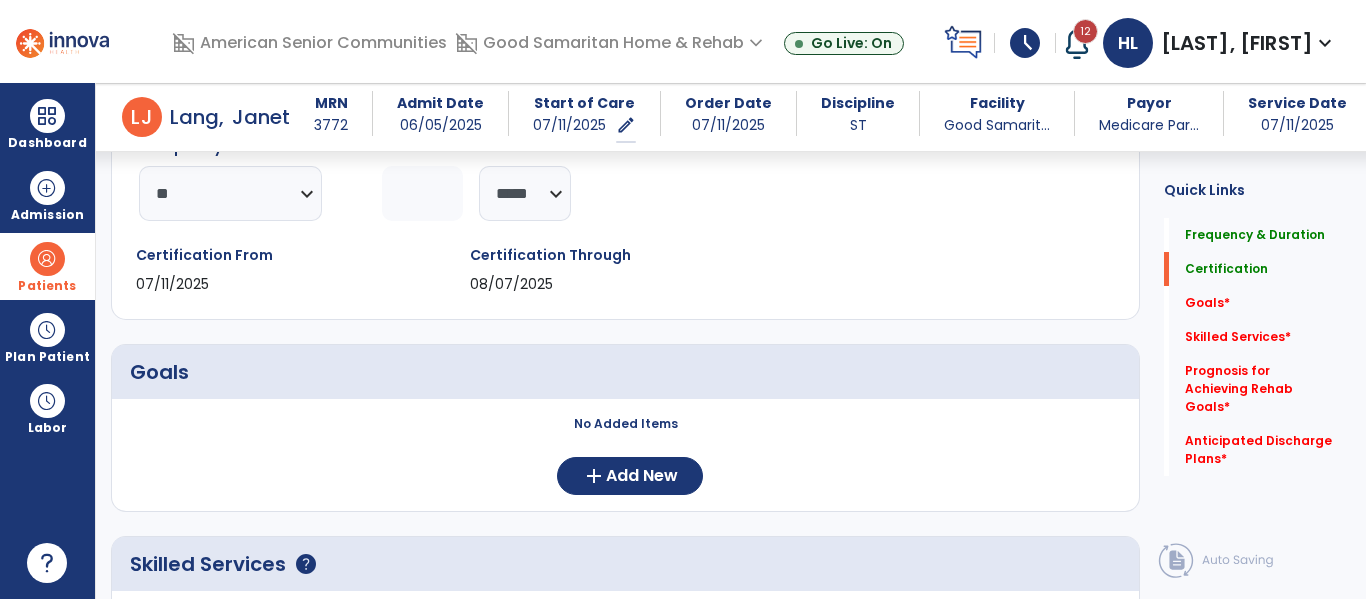 scroll, scrollTop: 274, scrollLeft: 0, axis: vertical 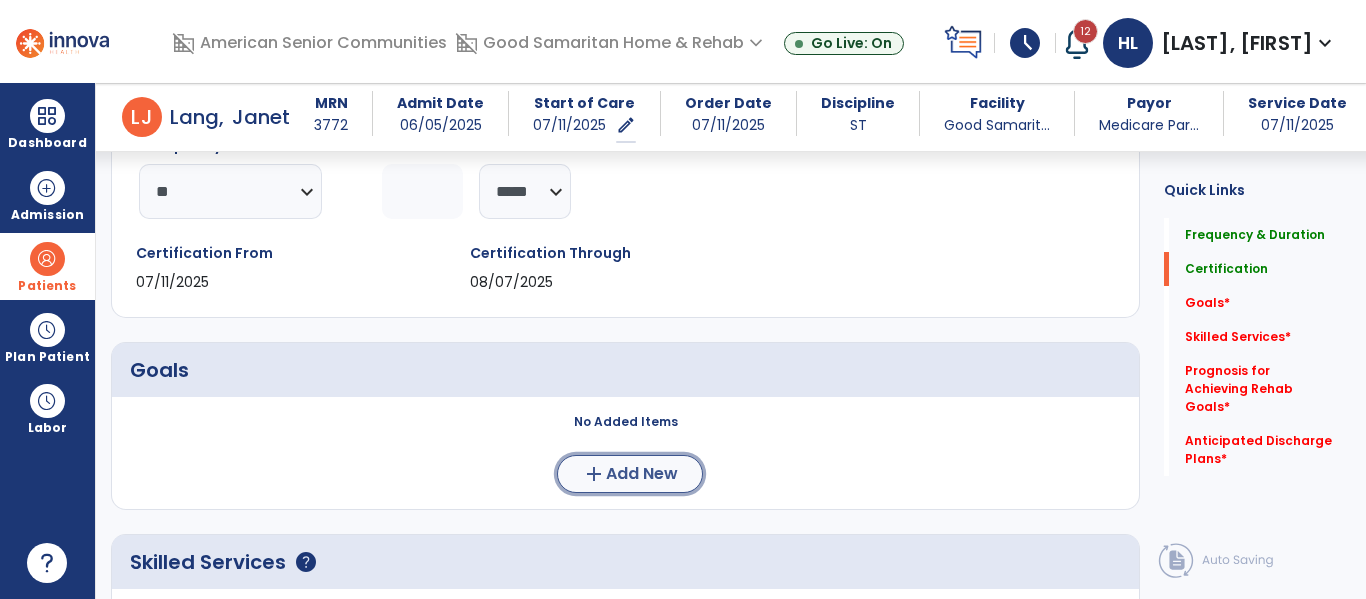 click on "Add New" at bounding box center (642, 474) 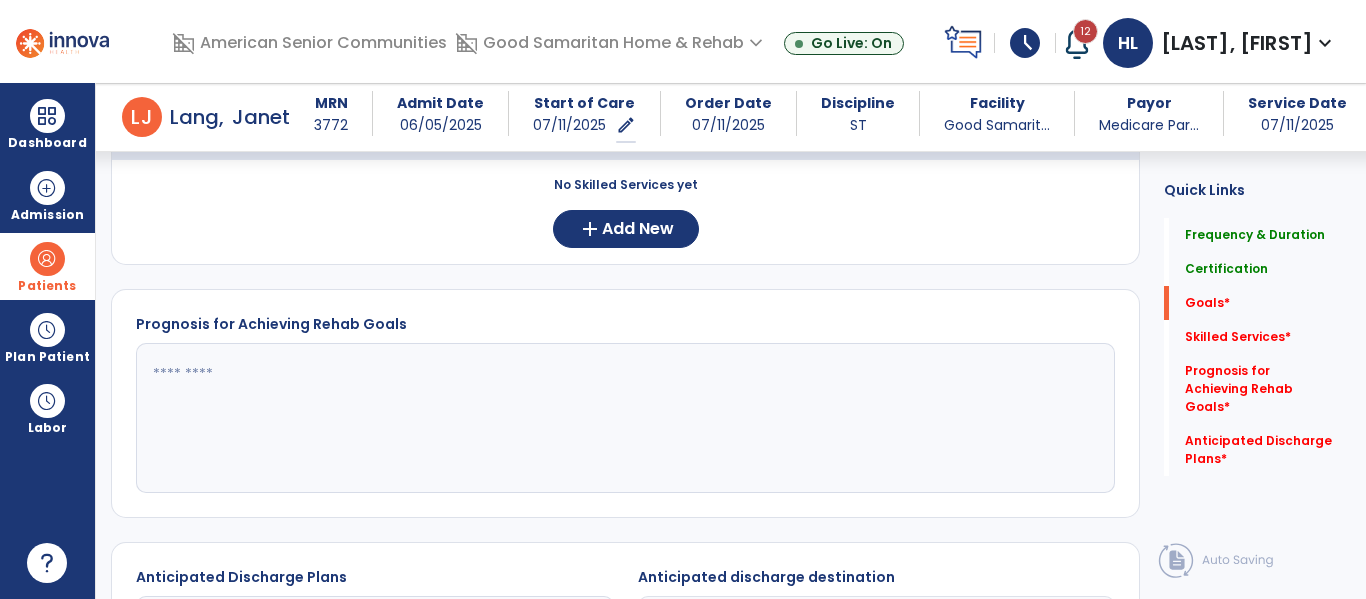 scroll, scrollTop: 0, scrollLeft: 0, axis: both 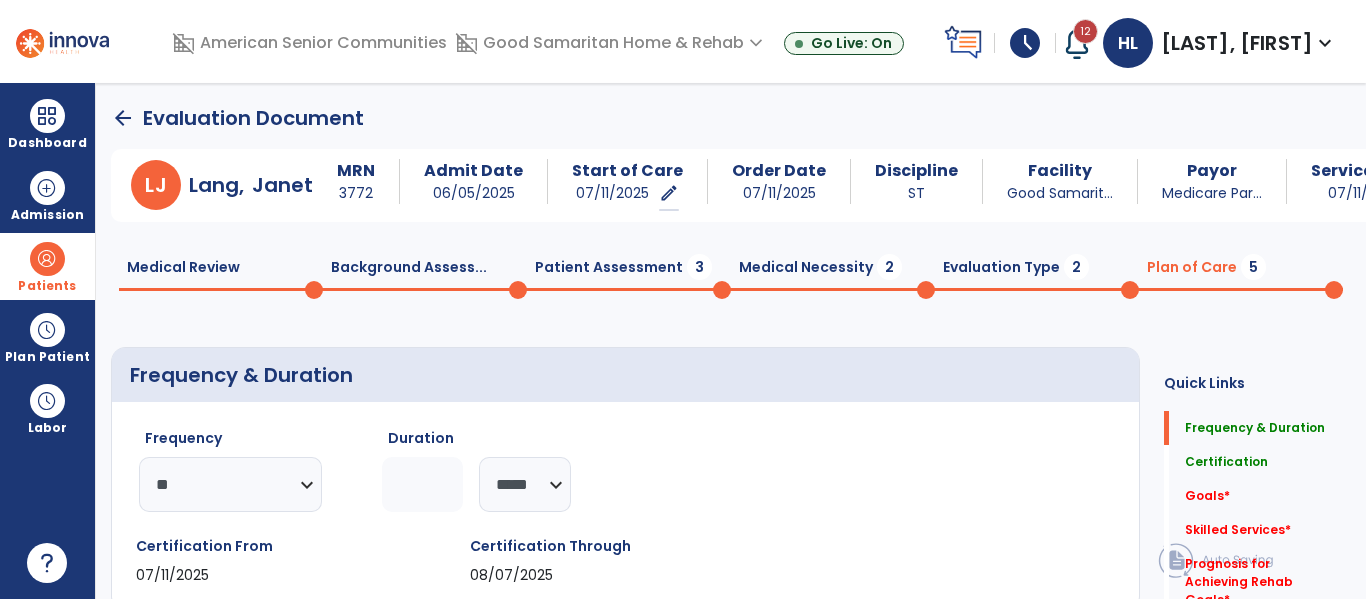 click on "Evaluation Type  2" 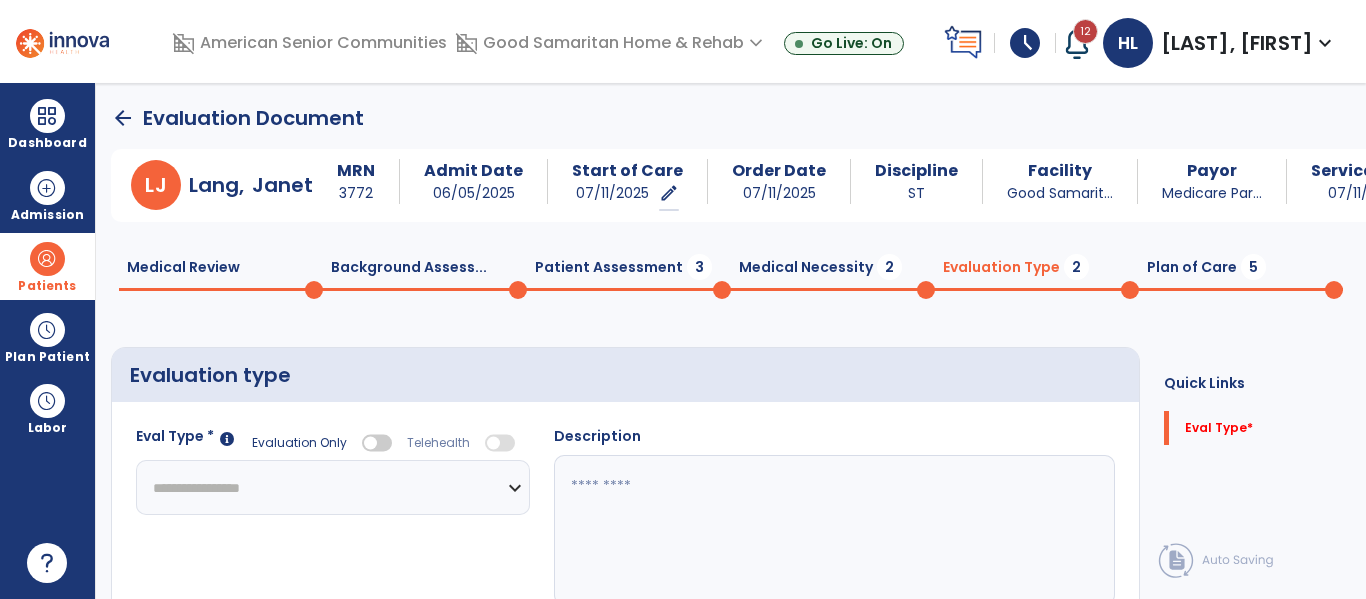 click on "**********" 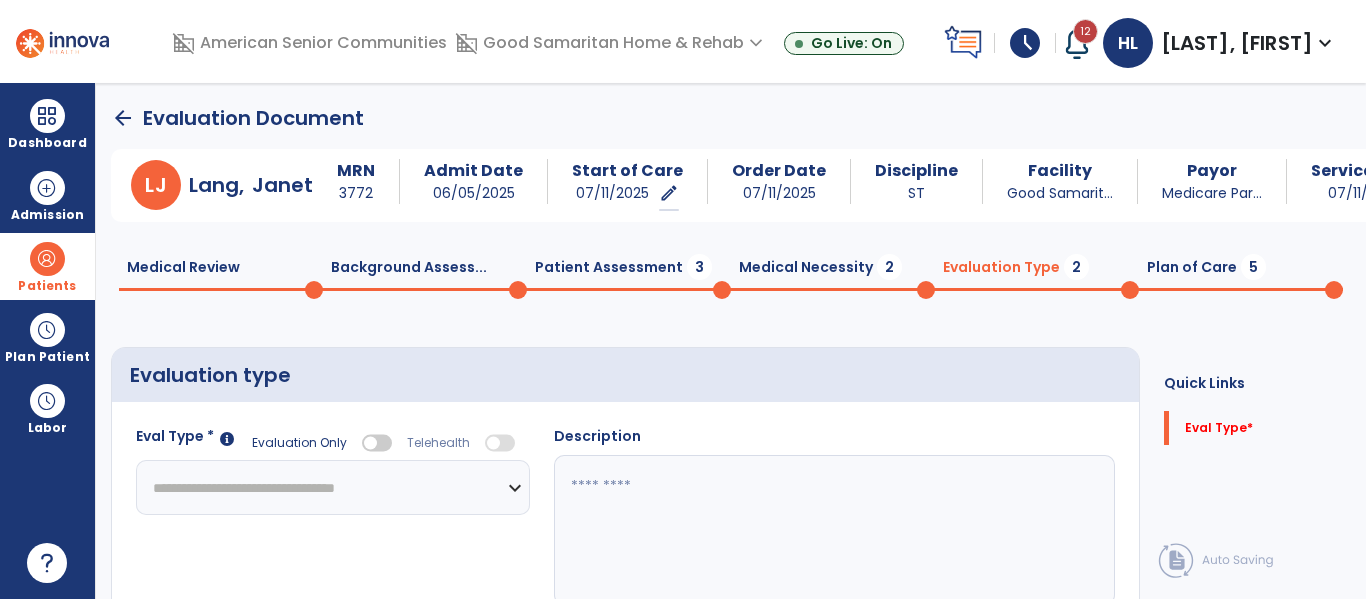 click on "**********" 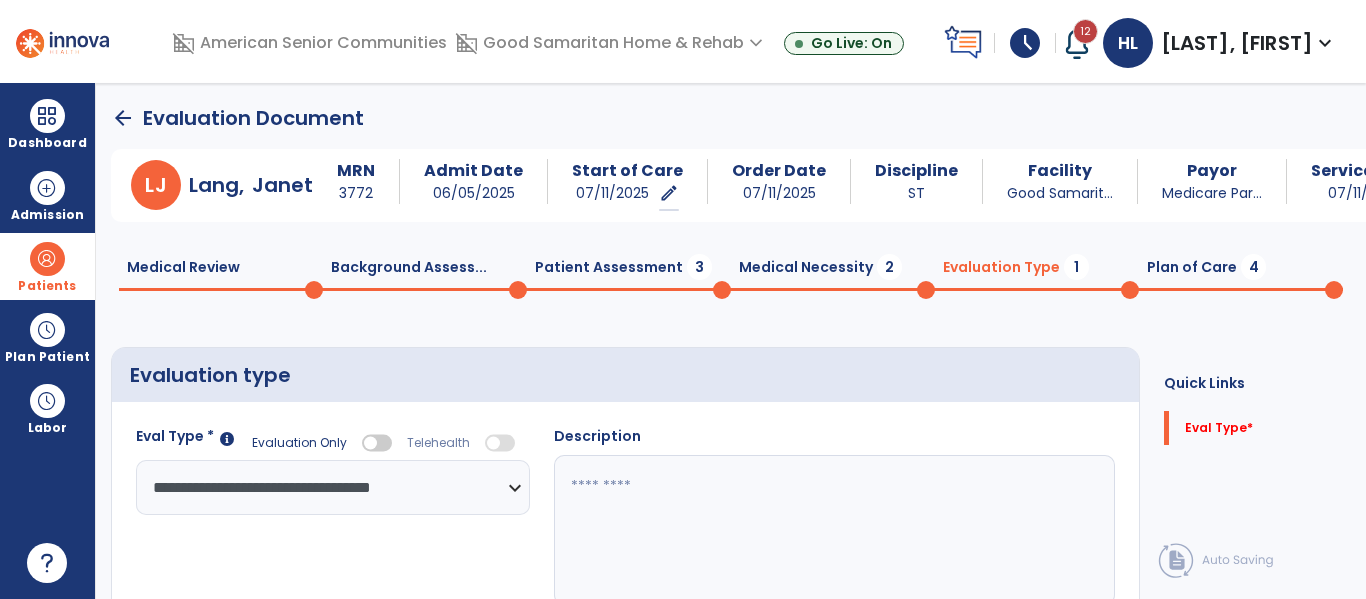 click on "Medical Necessity  2" 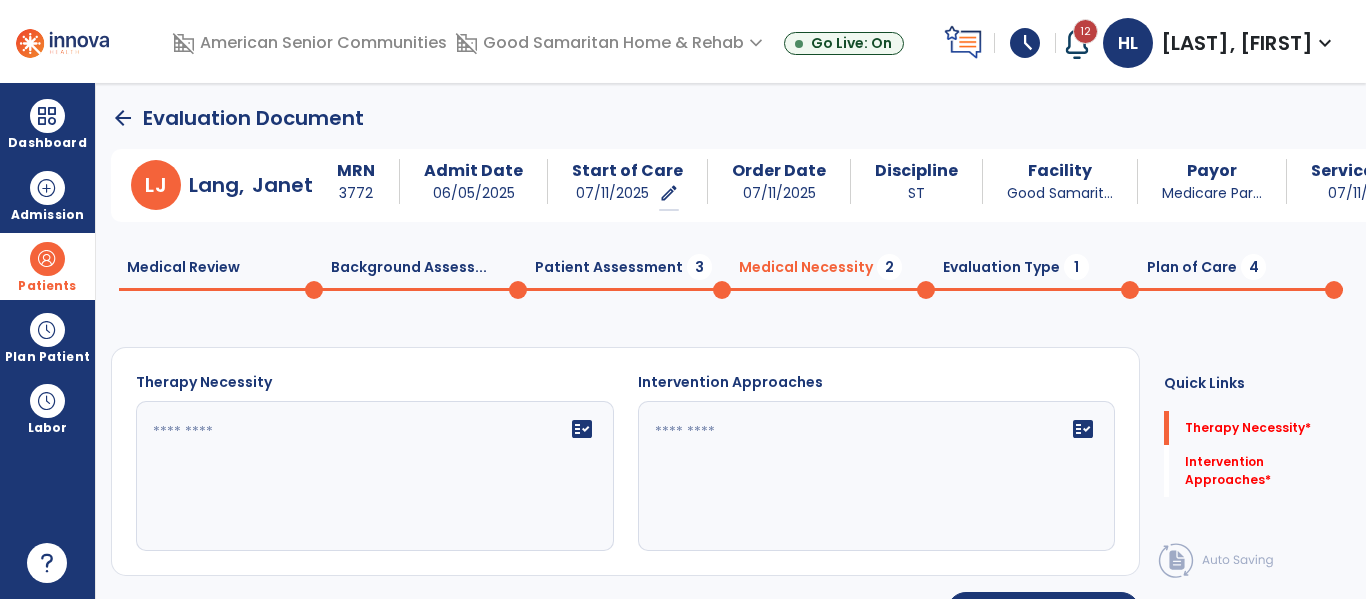 click 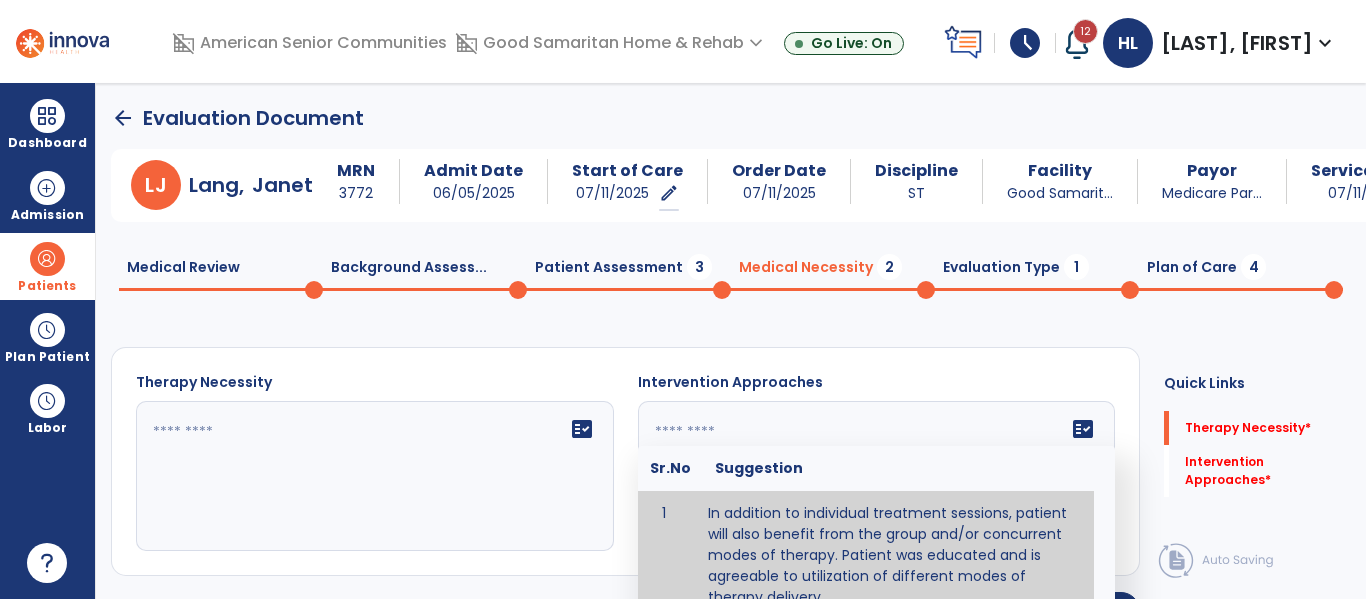 type on "**********" 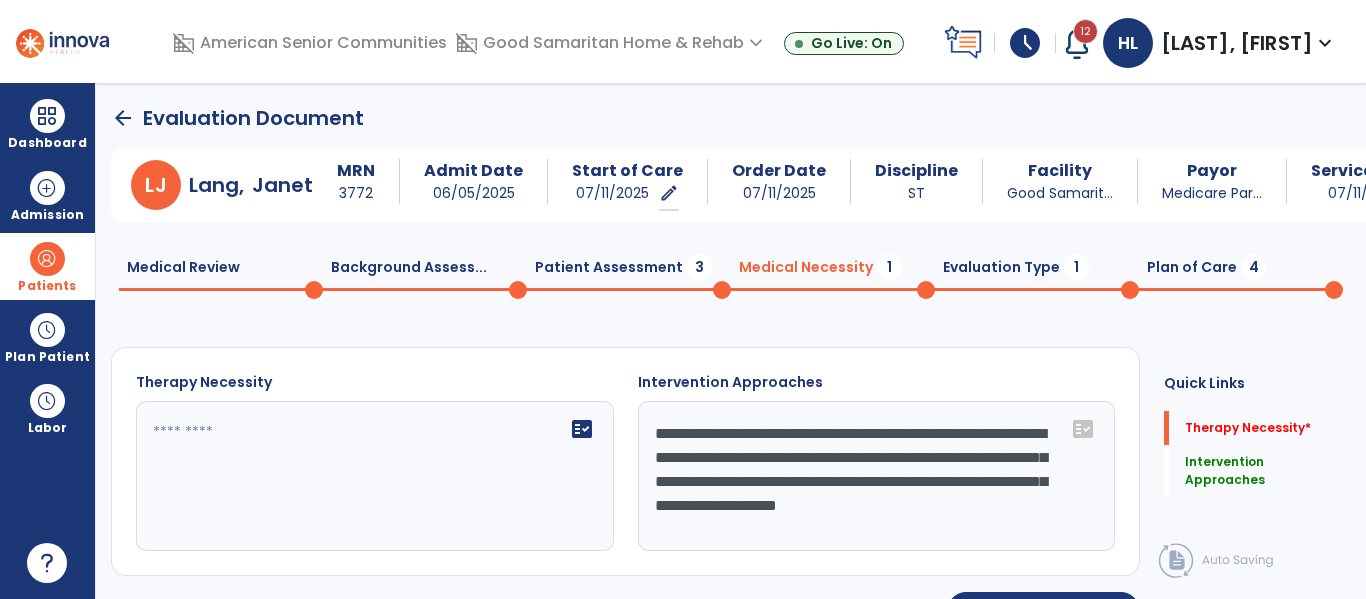 click on "Patient Assessment  3" 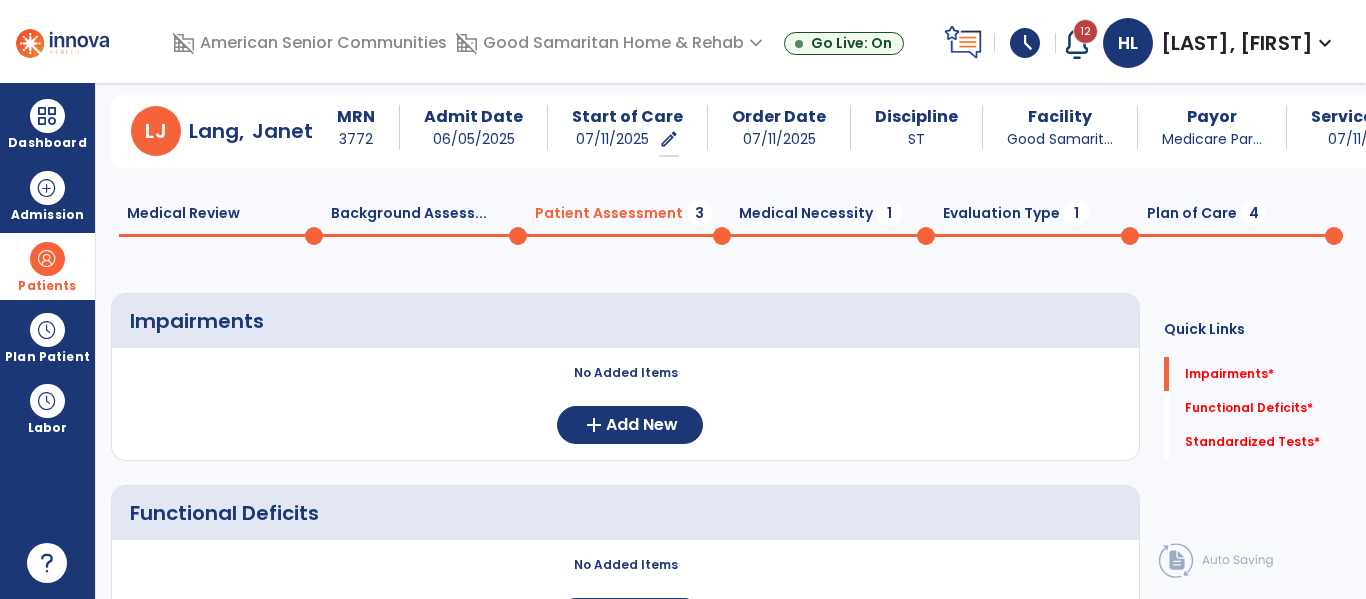scroll, scrollTop: 103, scrollLeft: 0, axis: vertical 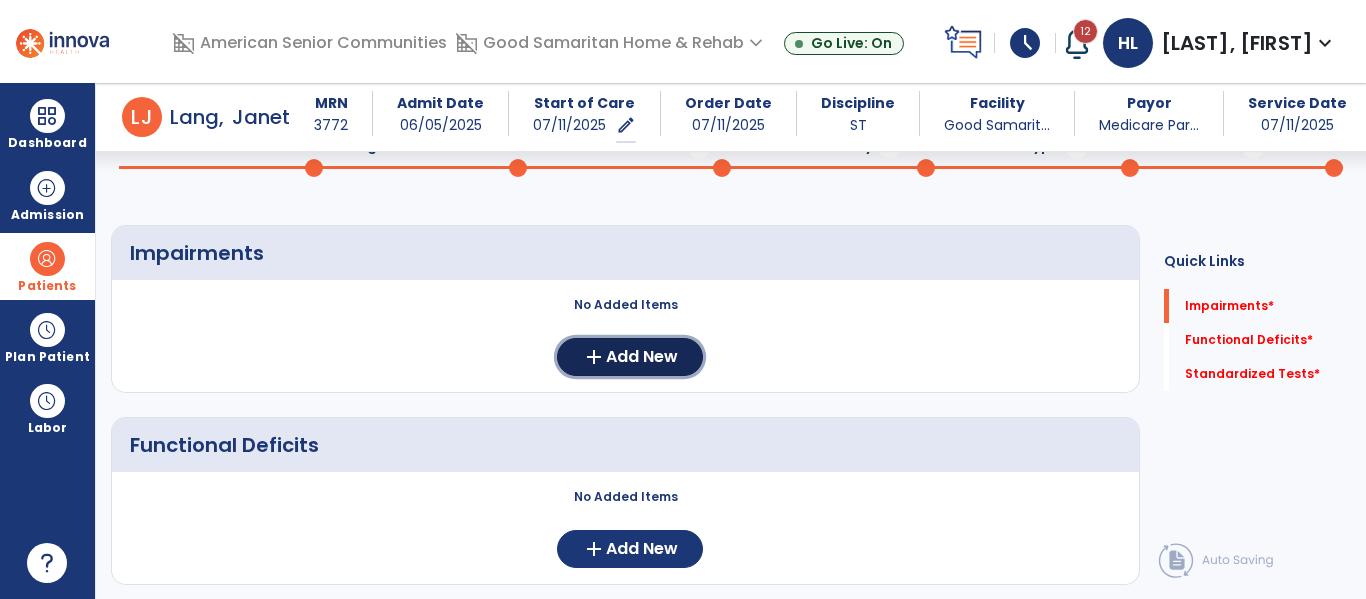 click on "add" 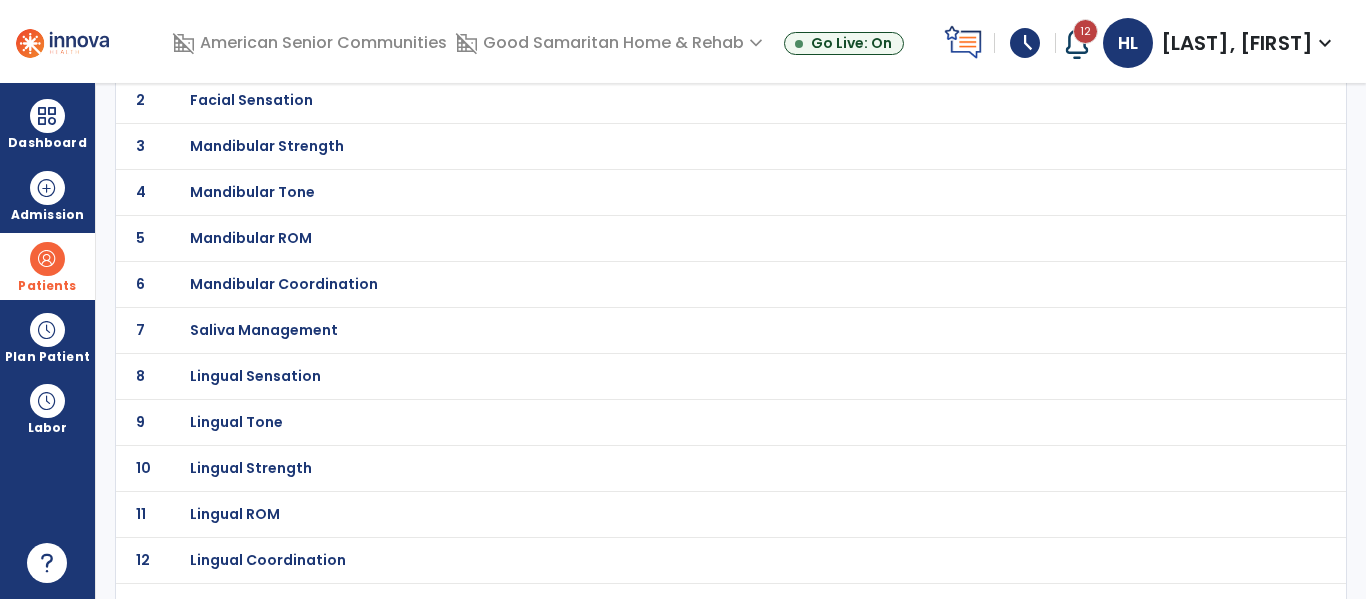 scroll, scrollTop: 220, scrollLeft: 0, axis: vertical 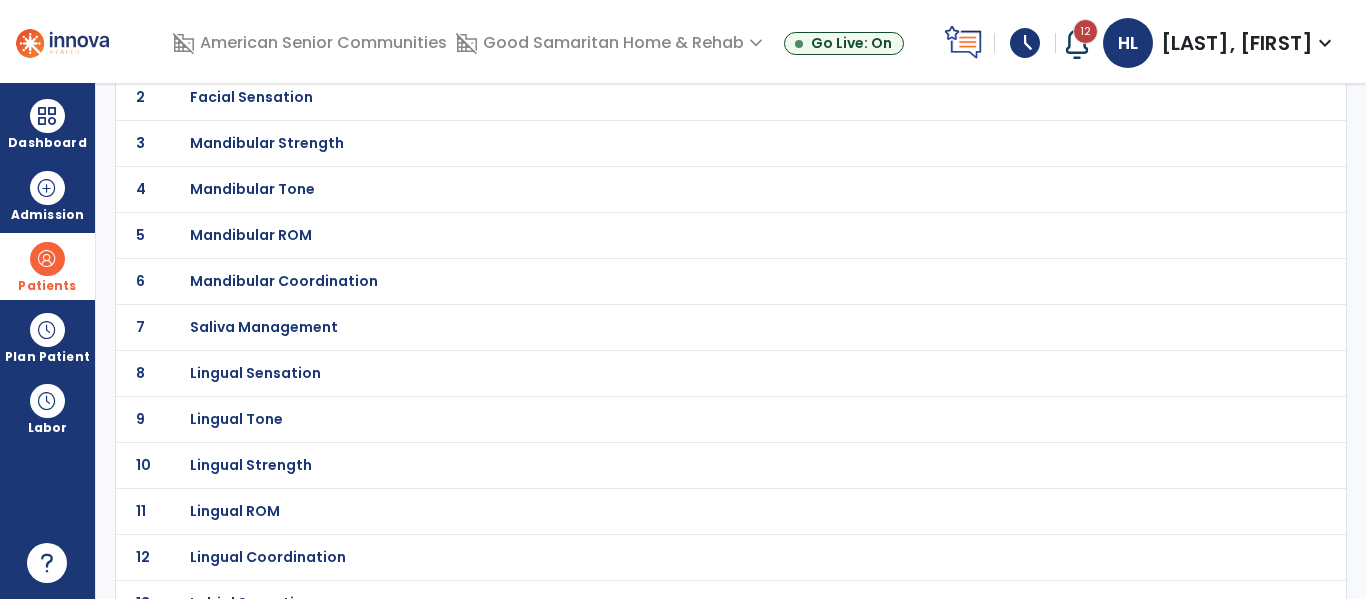 click on "Mandibular Coordination" at bounding box center (251, 51) 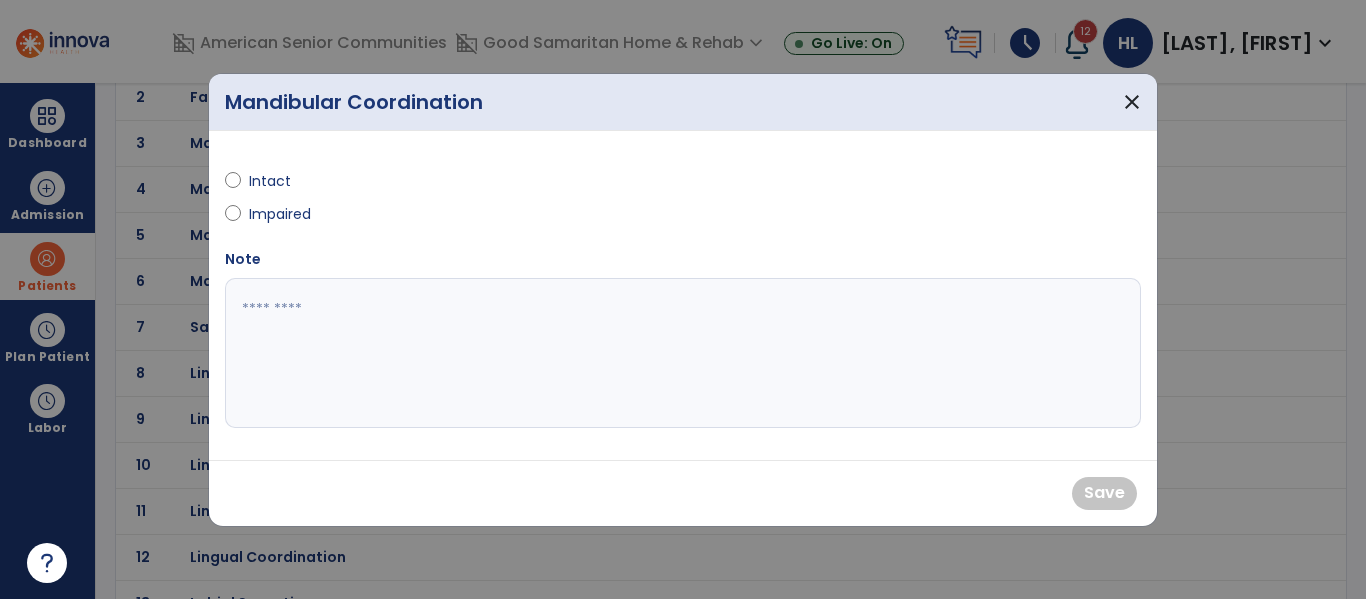 click on "Impaired" at bounding box center (284, 214) 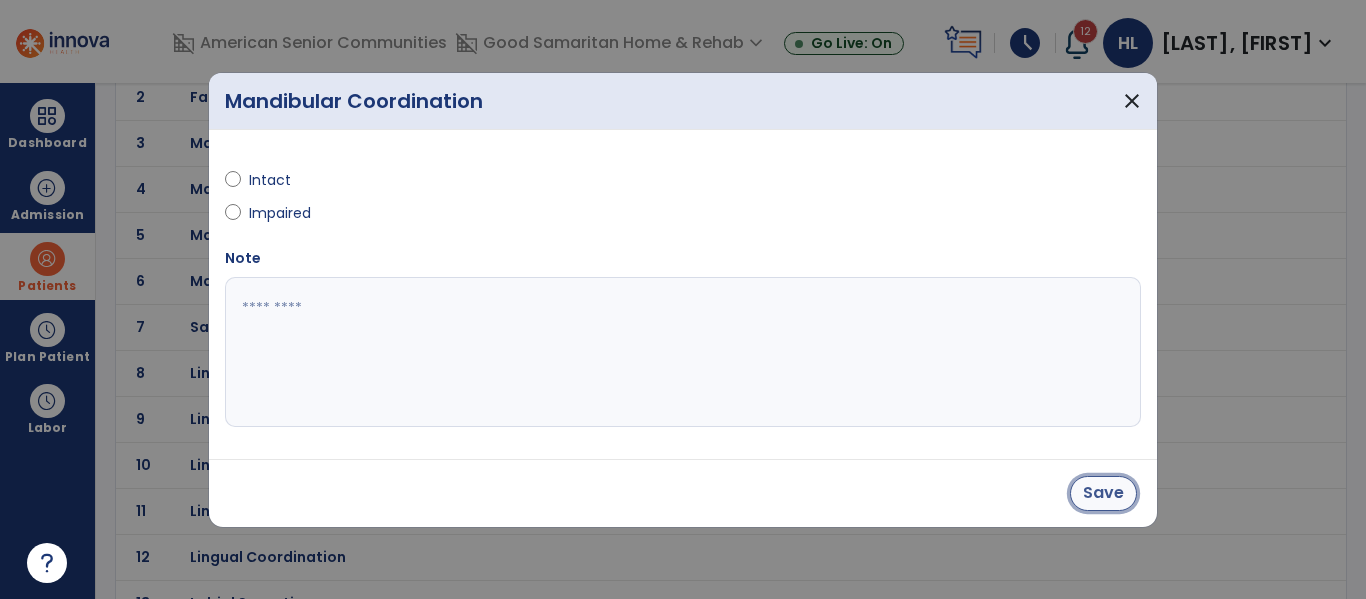 click on "Save" at bounding box center (1103, 493) 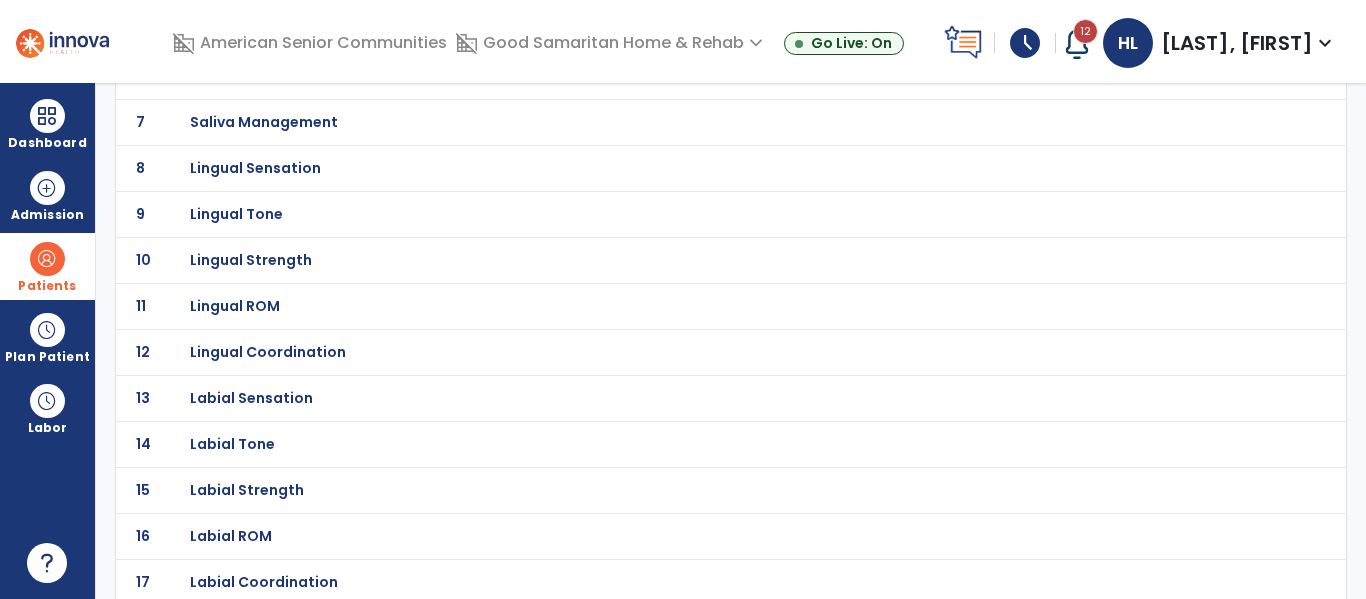 scroll, scrollTop: 432, scrollLeft: 0, axis: vertical 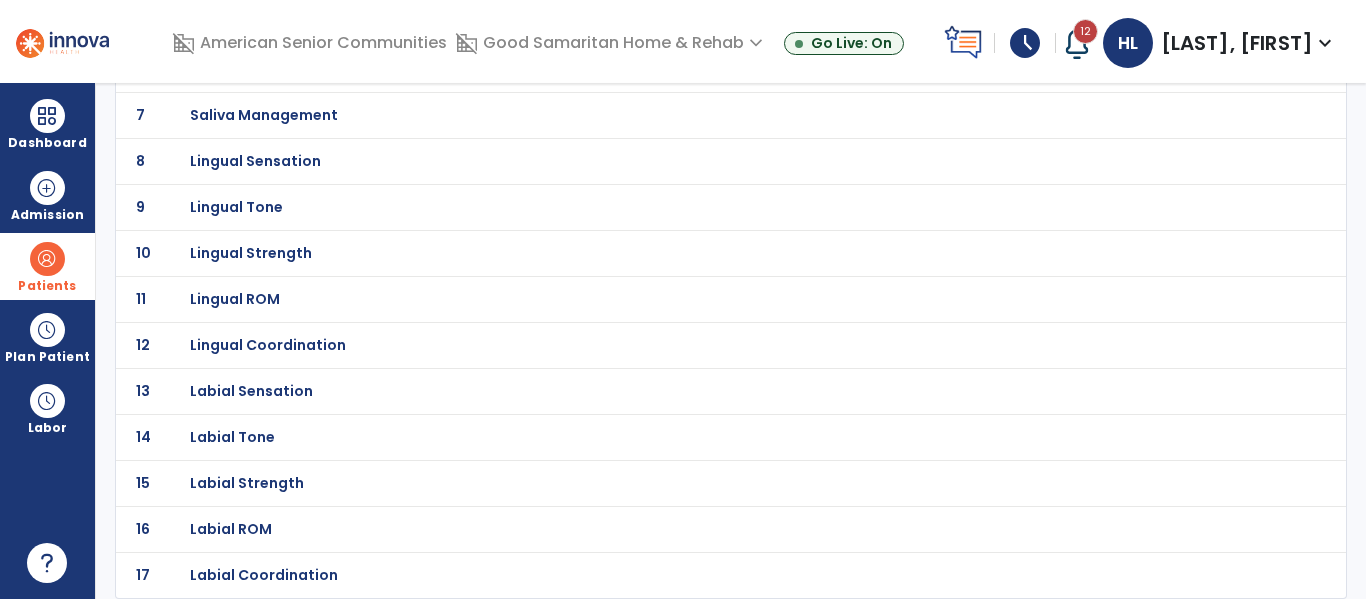 click on "Lingual Coordination" at bounding box center [251, -161] 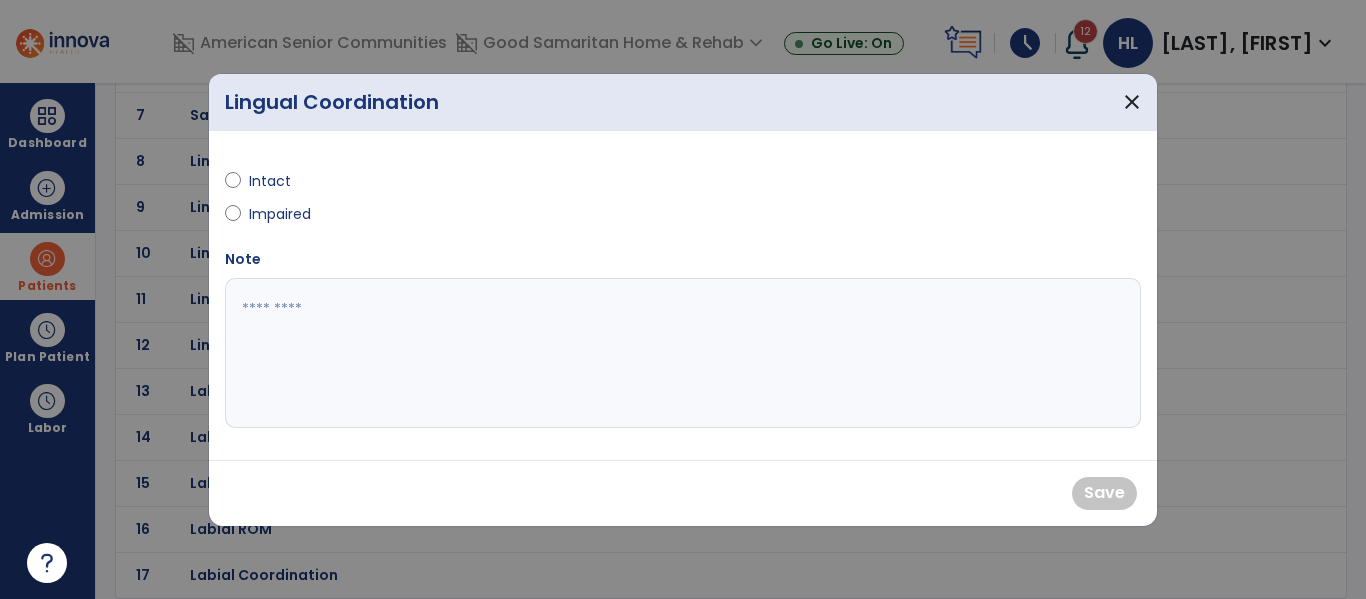 click on "Impaired" at bounding box center [284, 214] 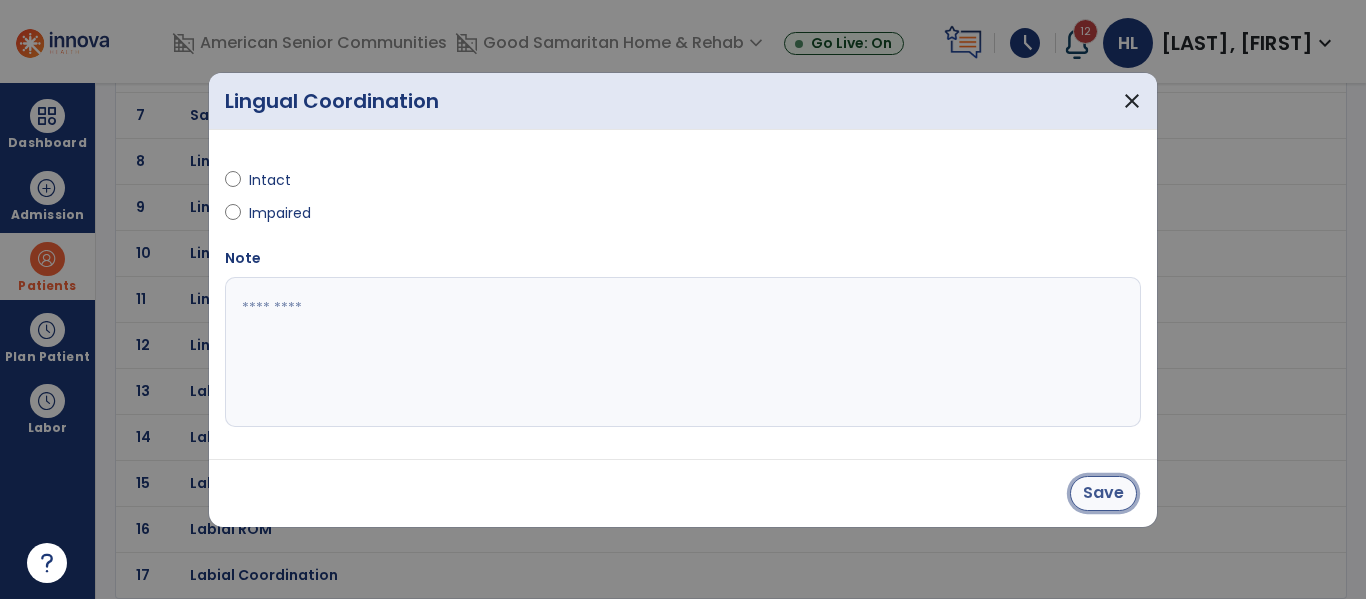 click on "Save" at bounding box center (1103, 493) 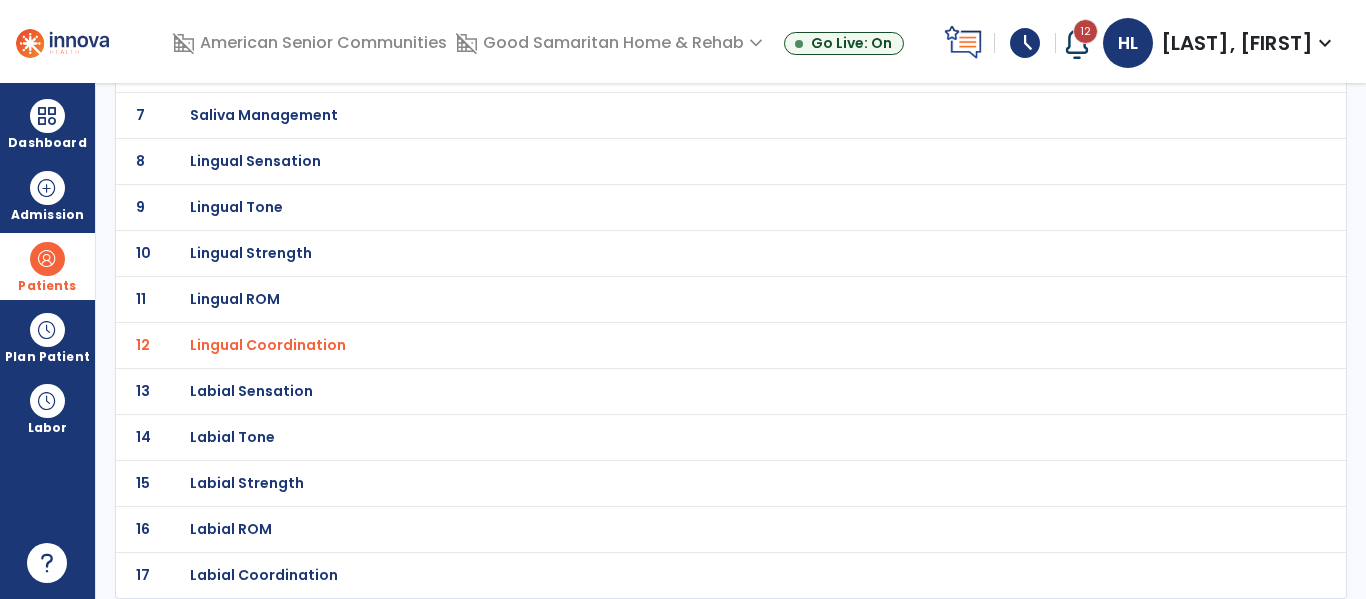 click on "Labial Coordination" at bounding box center [687, -161] 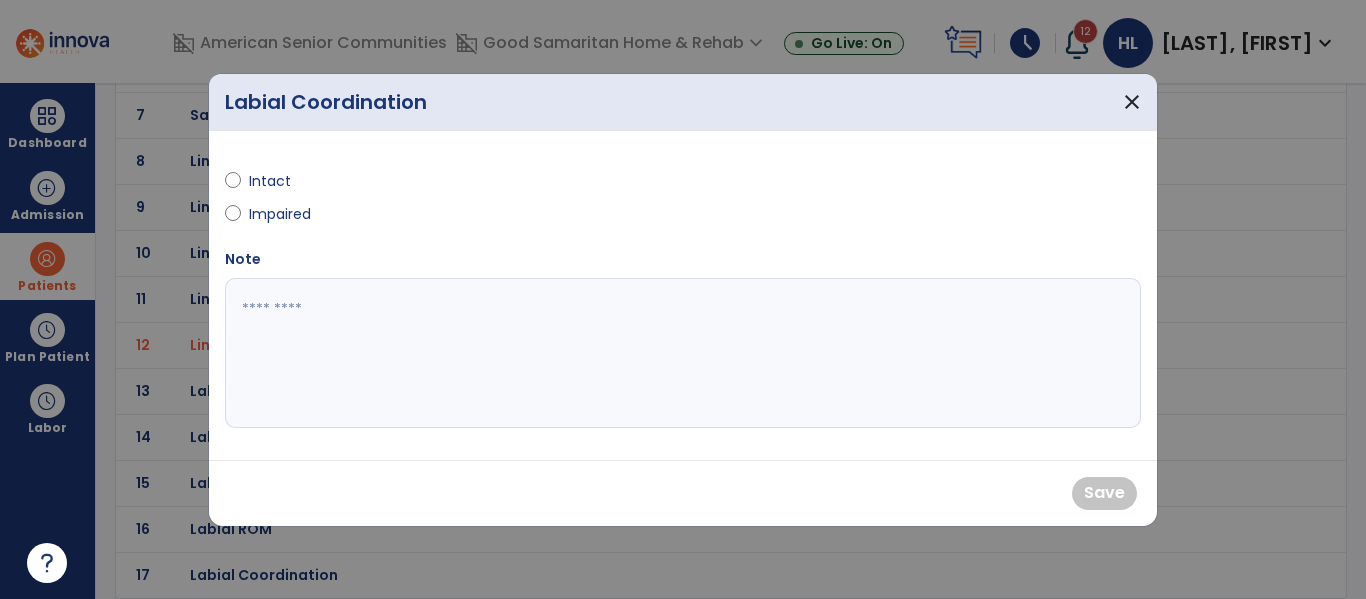click on "Impaired" at bounding box center [284, 214] 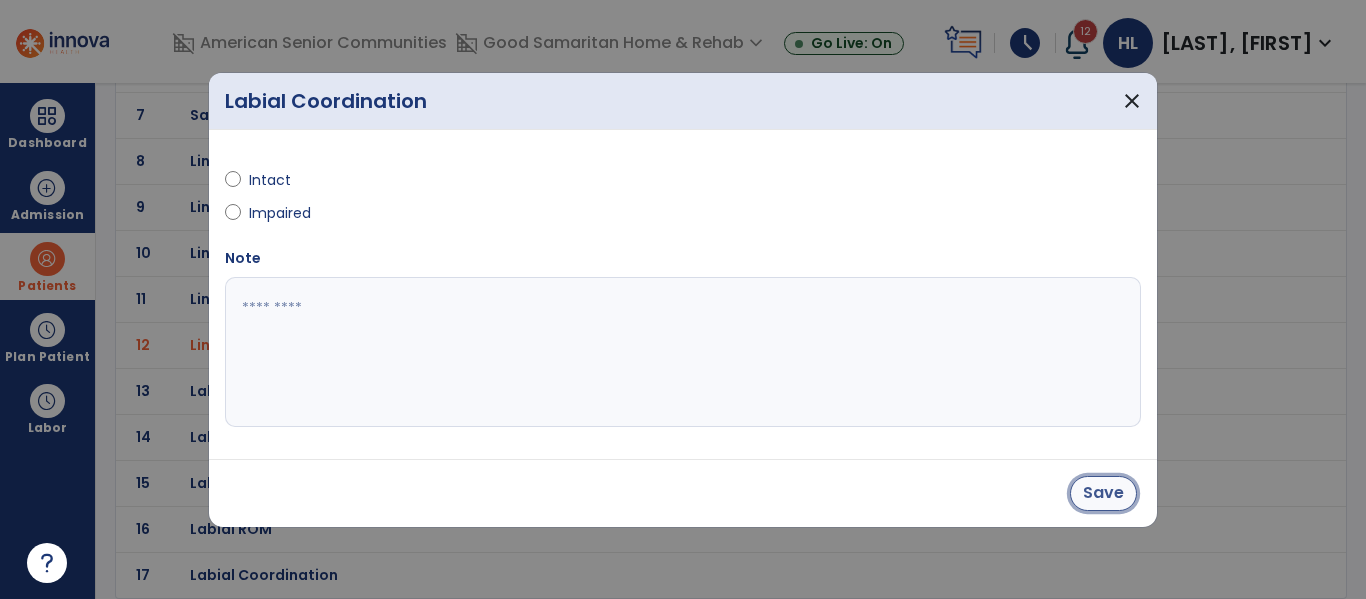 click on "Save" at bounding box center [1103, 493] 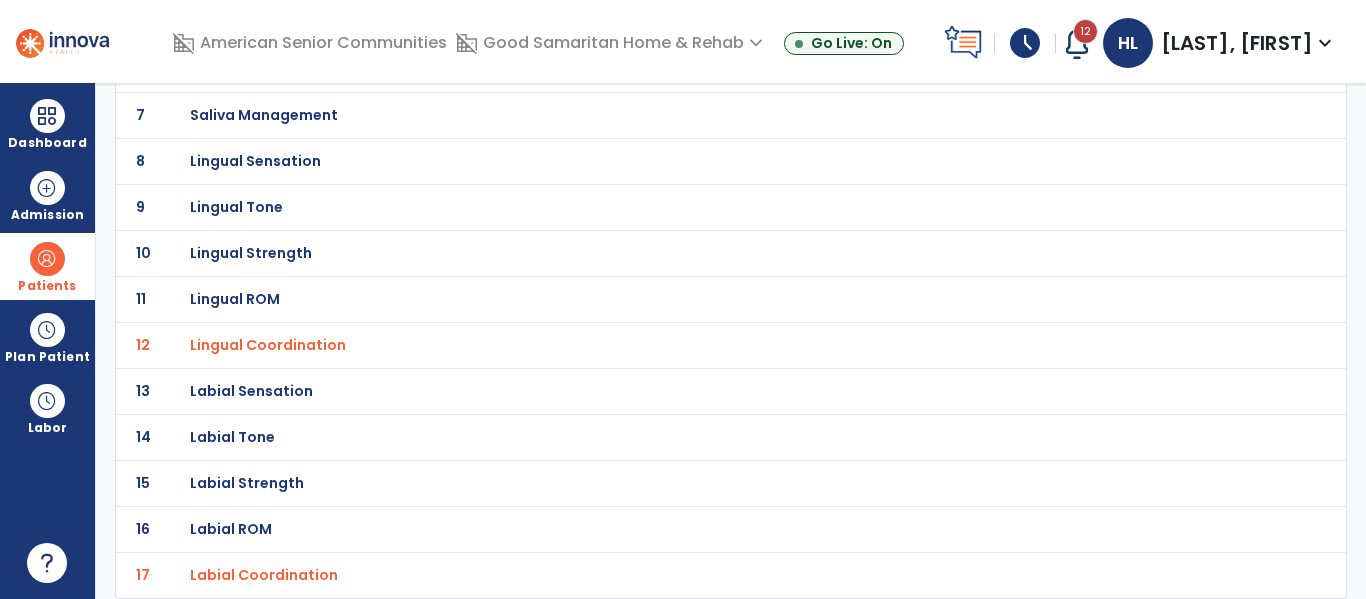 scroll, scrollTop: 0, scrollLeft: 0, axis: both 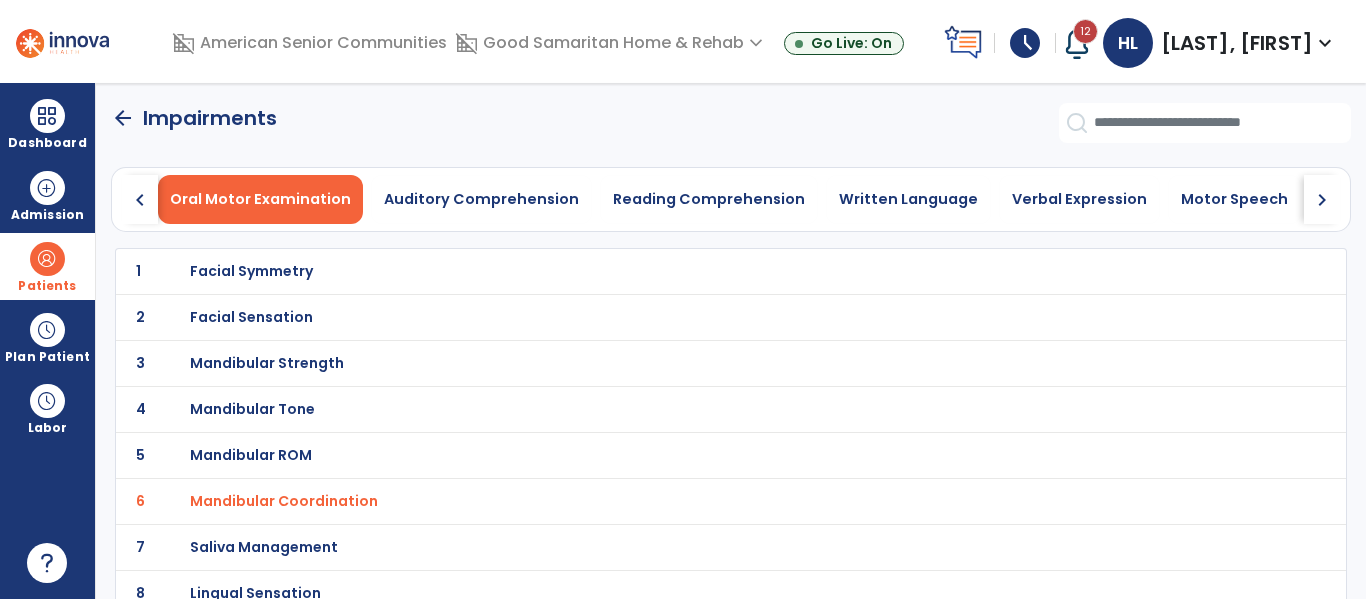 click on "chevron_right" 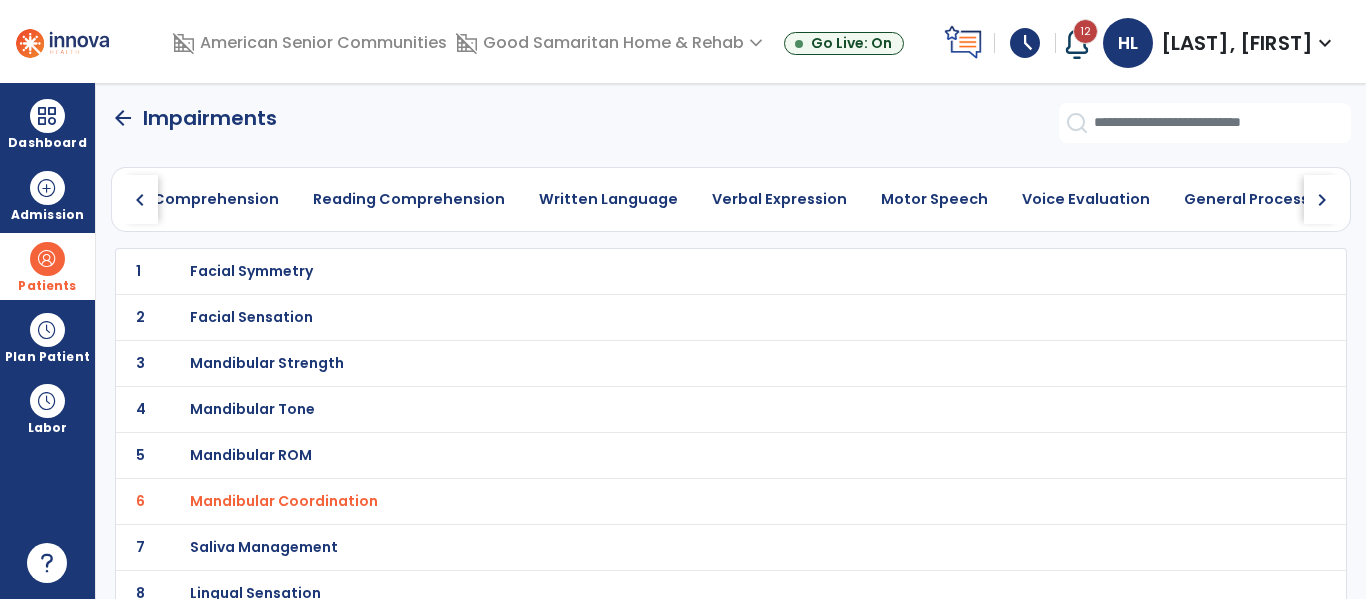 click on "chevron_right" 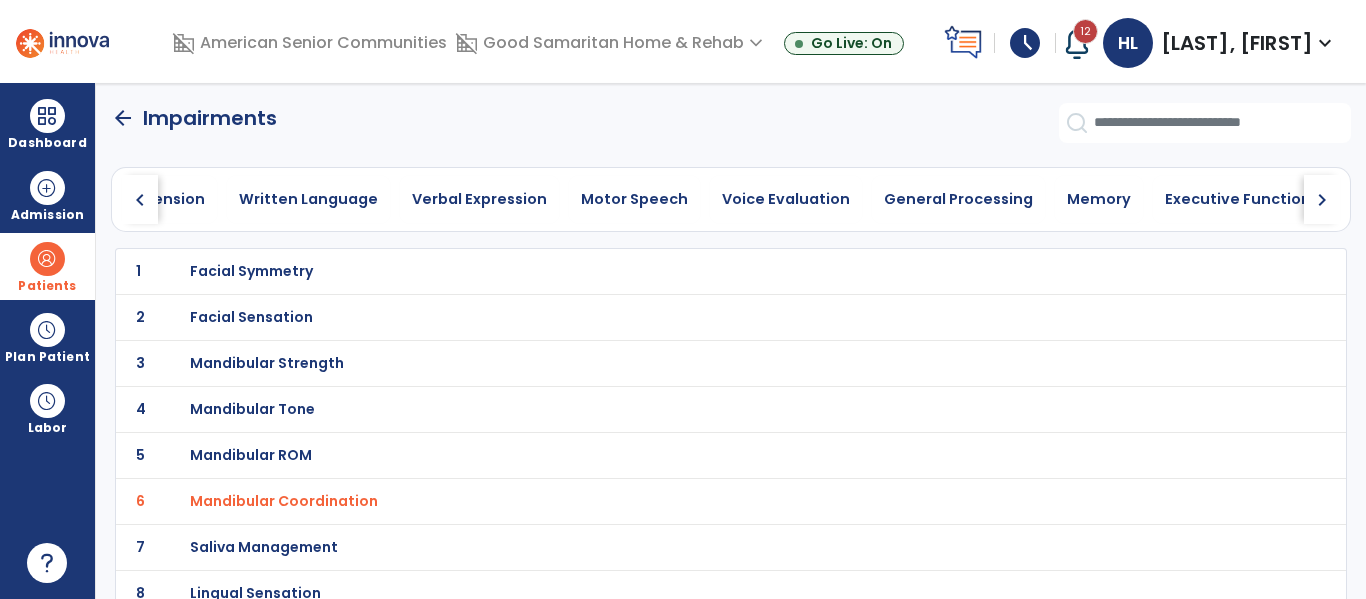 click on "chevron_right" 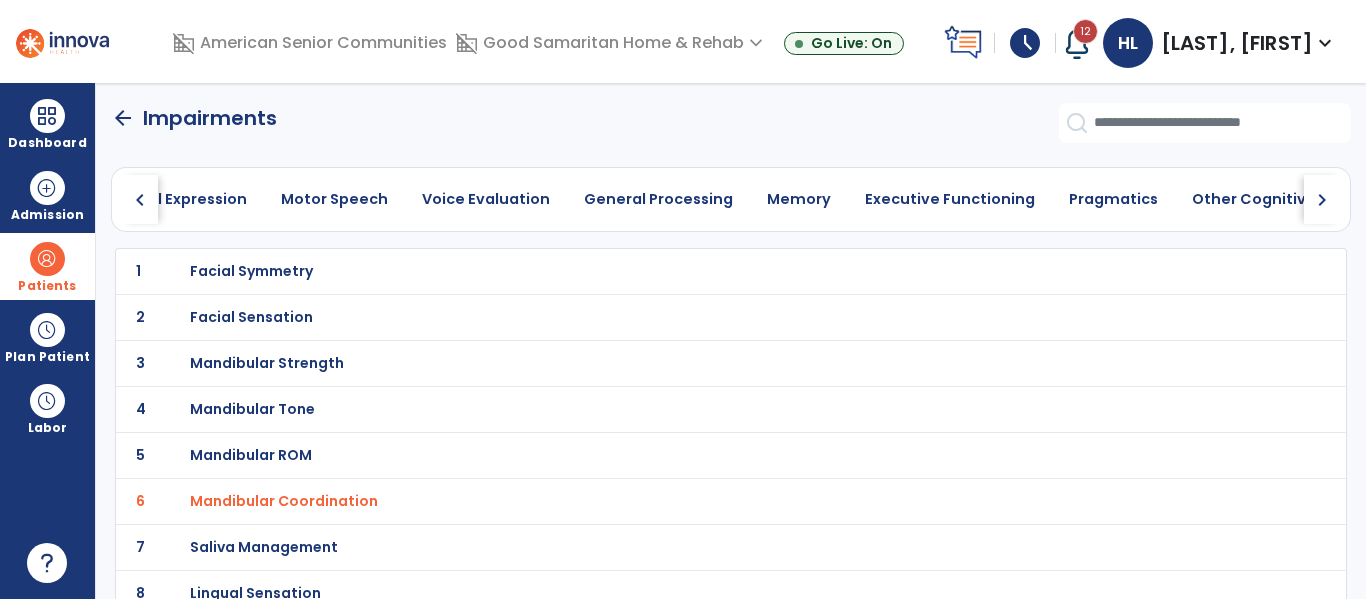 click on "chevron_right" 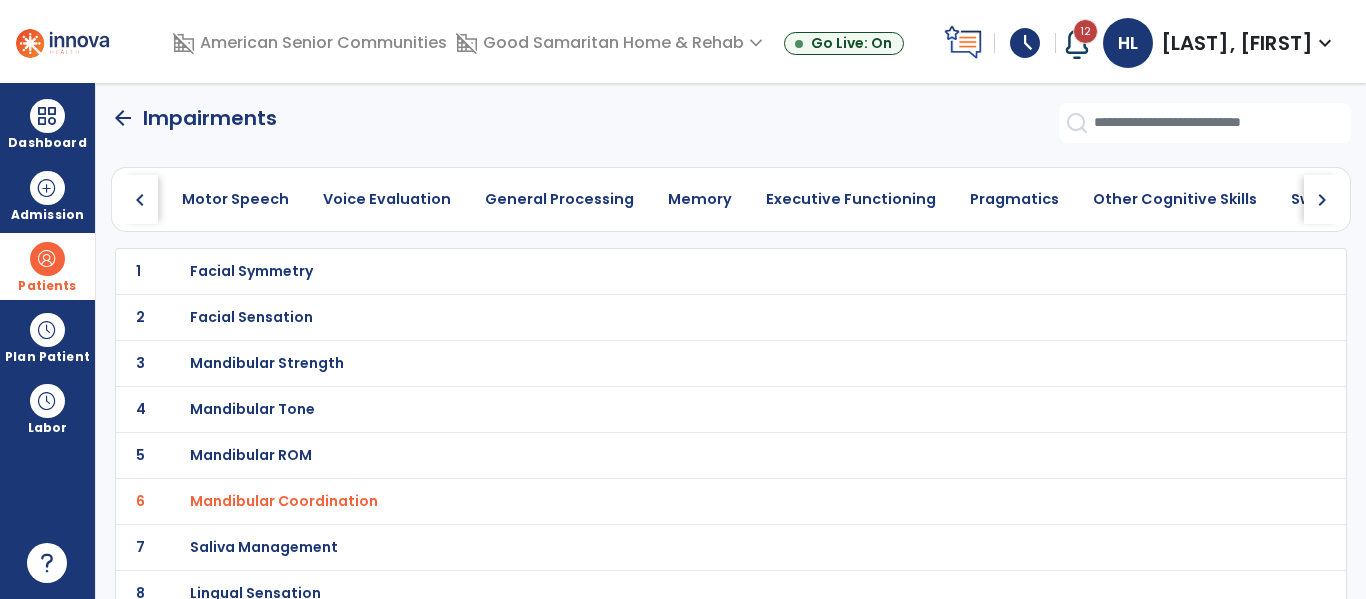 click on "chevron_right" 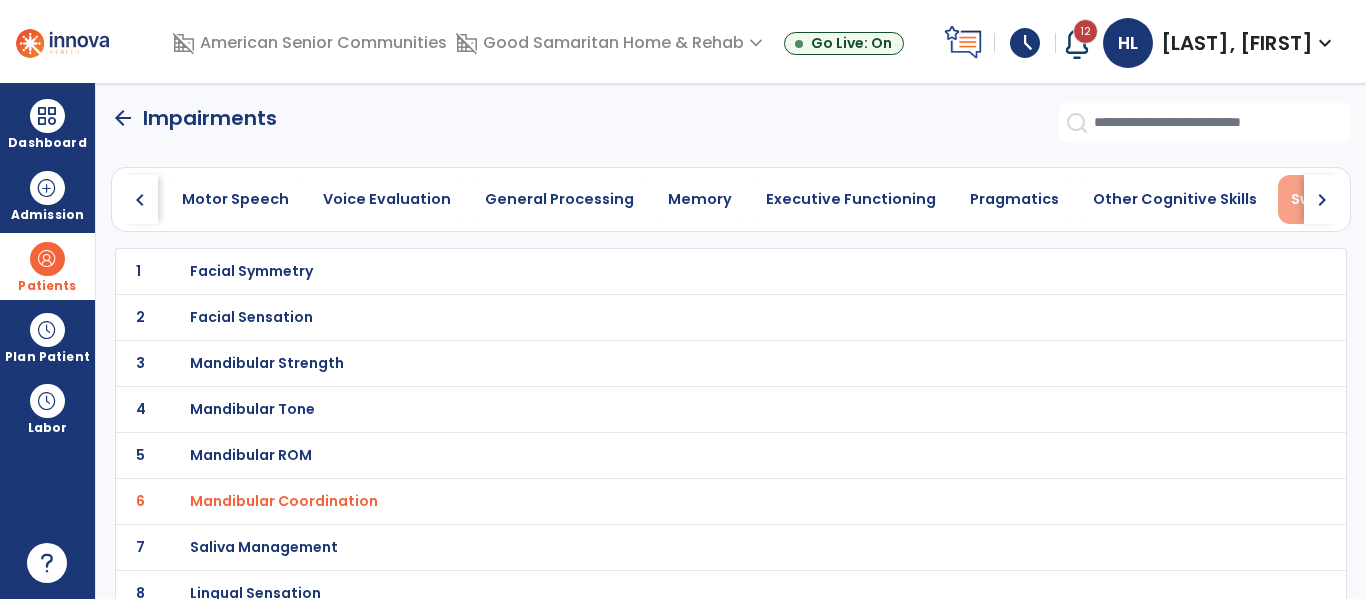 click on "Swallowing" at bounding box center (1333, 199) 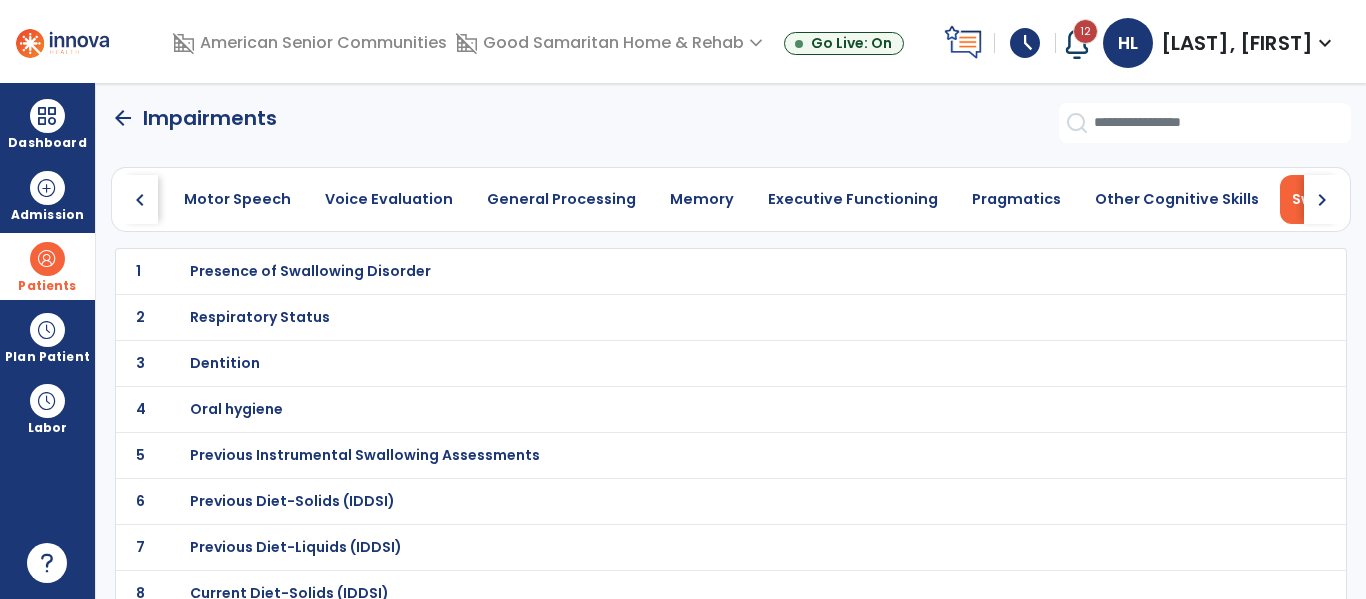 scroll, scrollTop: 0, scrollLeft: 997, axis: horizontal 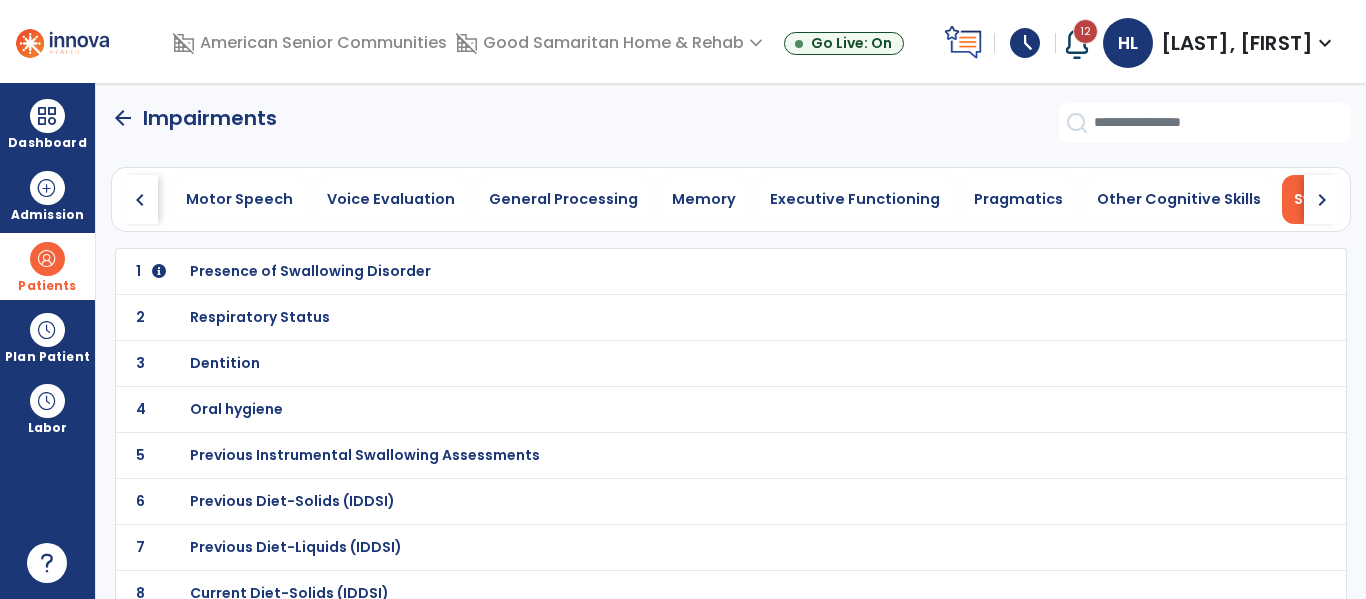 click on "Presence of Swallowing Disorder" at bounding box center (310, 271) 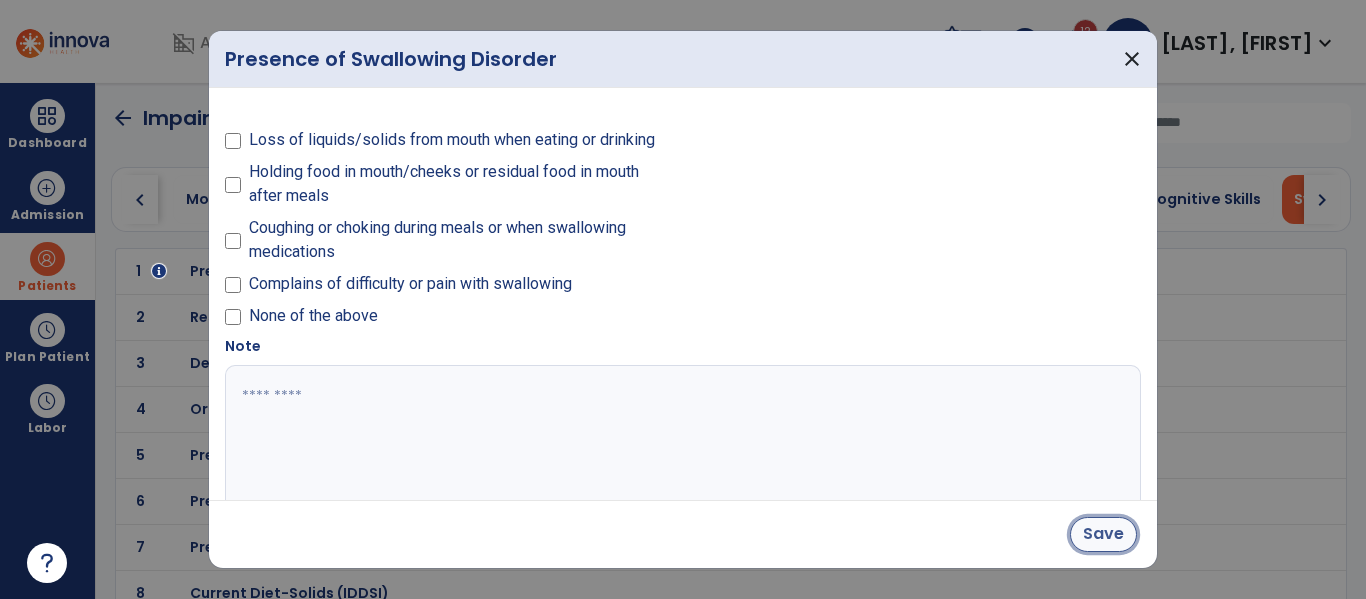 click on "Save" at bounding box center [1103, 534] 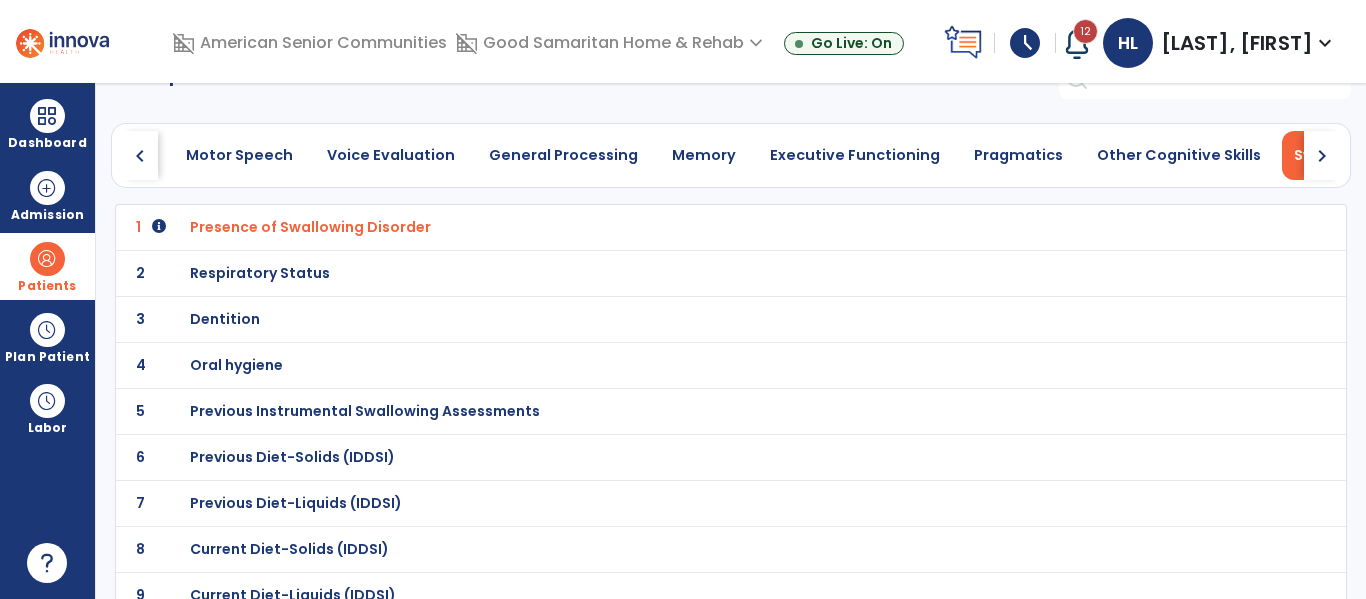 scroll, scrollTop: 46, scrollLeft: 0, axis: vertical 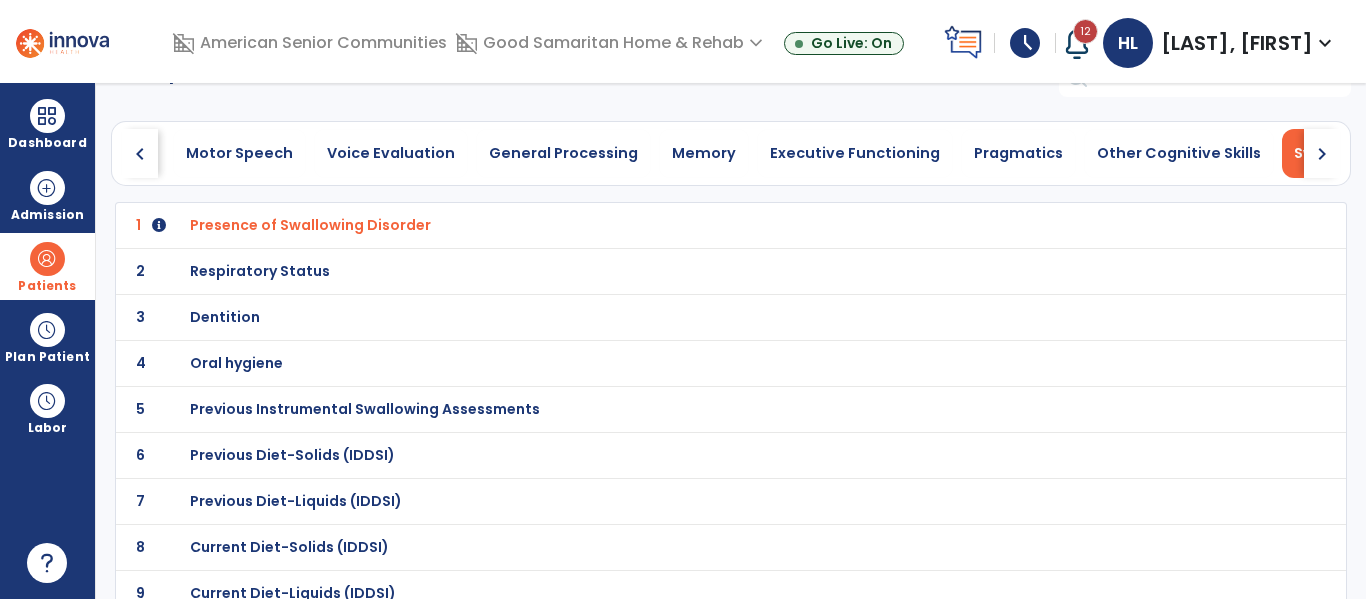 click on "Dentition" at bounding box center [687, 225] 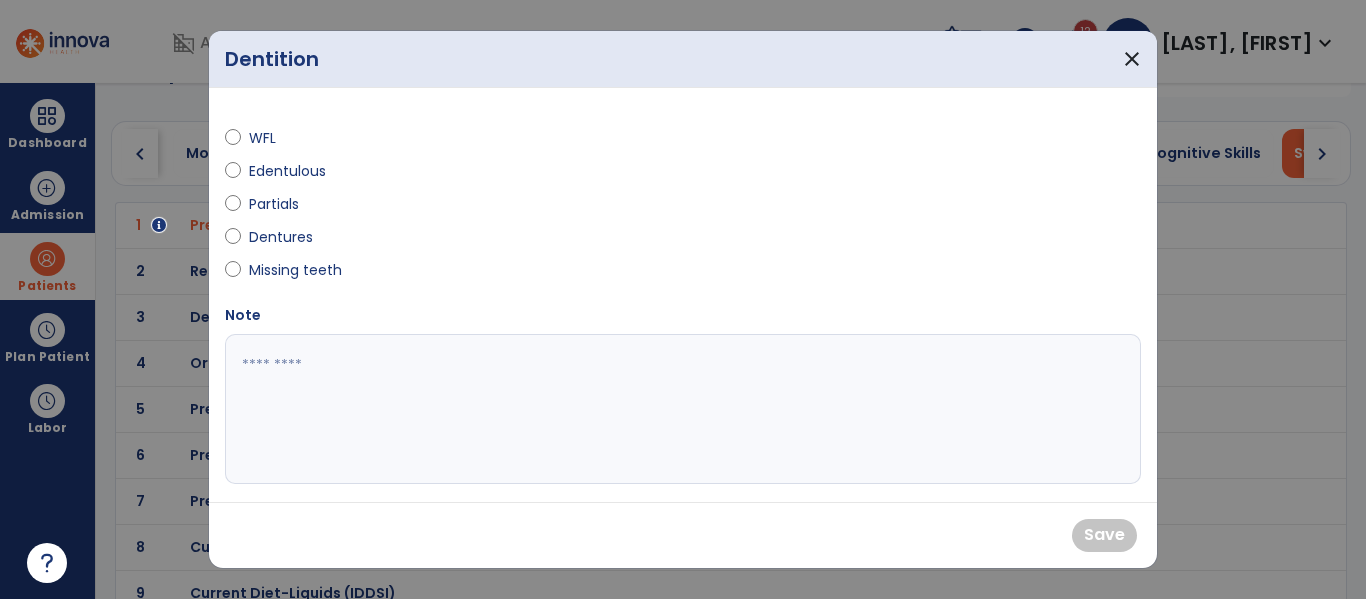 click on "Dentures" at bounding box center (284, 237) 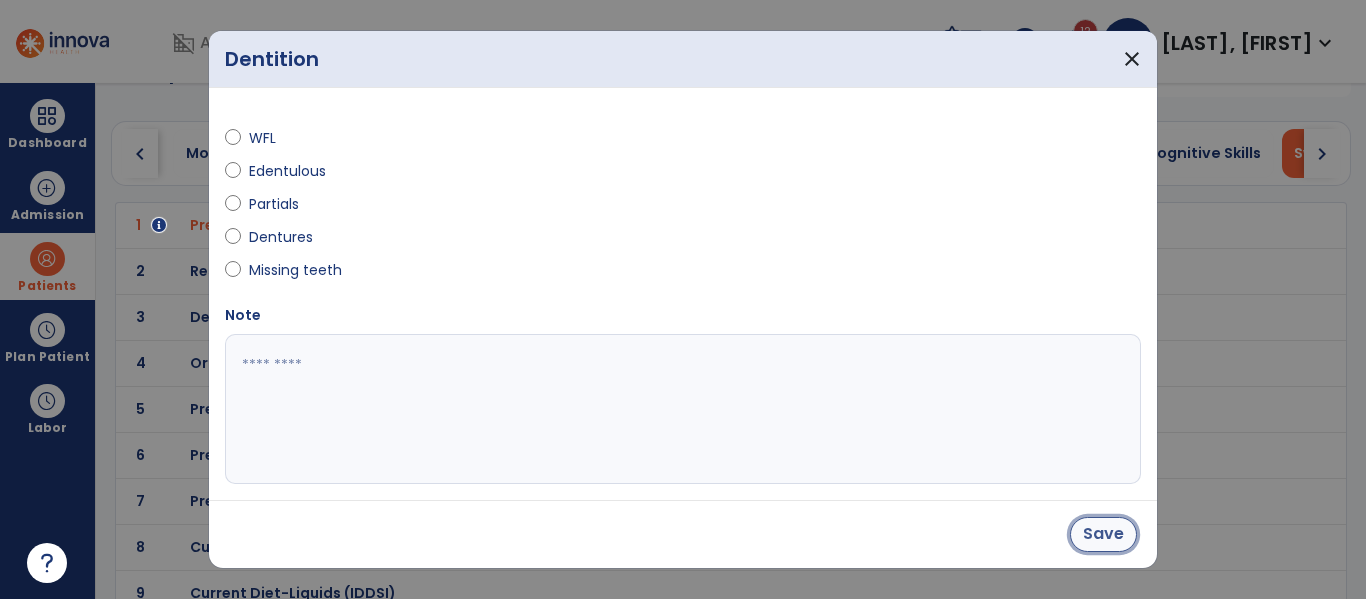 click on "Save" at bounding box center (1103, 534) 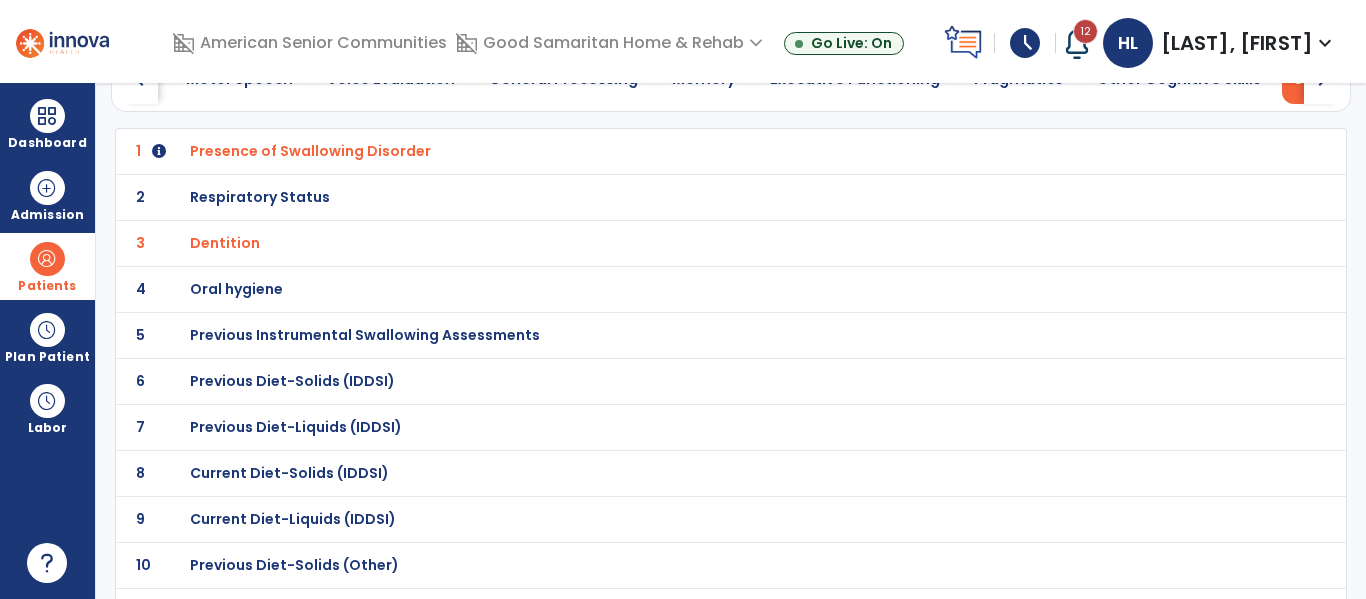 scroll, scrollTop: 122, scrollLeft: 0, axis: vertical 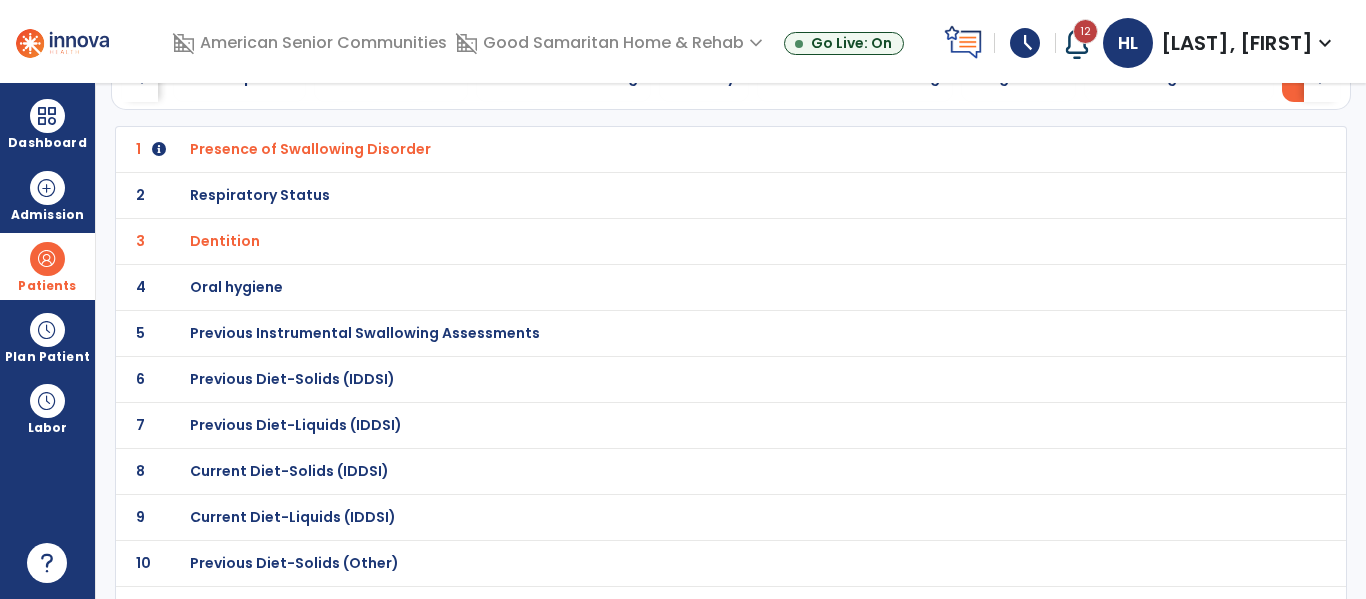 click on "Previous Diet-Solids (IDDSI)" at bounding box center [687, 149] 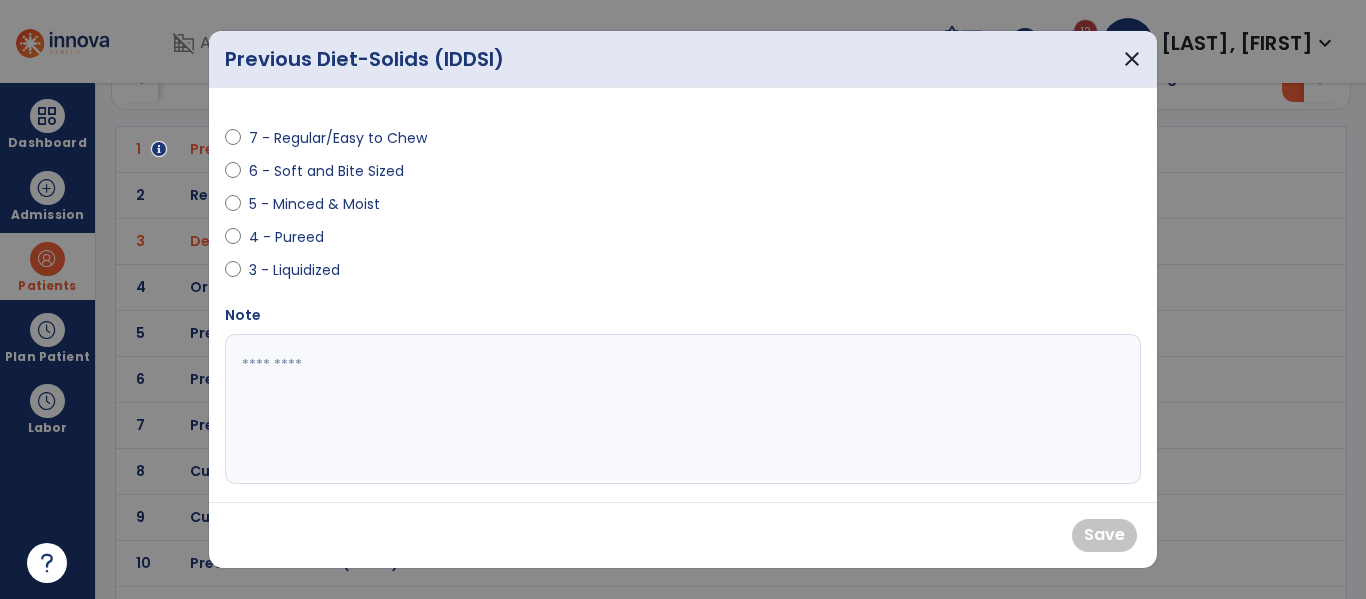 click on "7 - Regular/Easy to Chew" at bounding box center [338, 138] 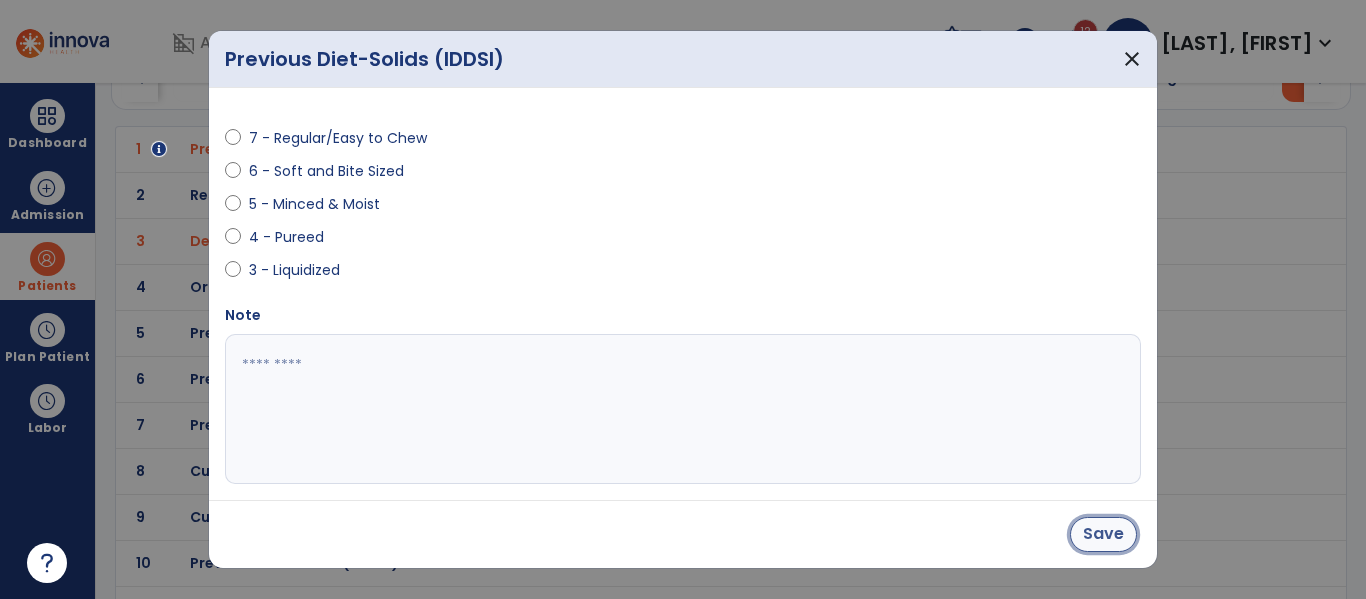 click on "Save" at bounding box center (1103, 534) 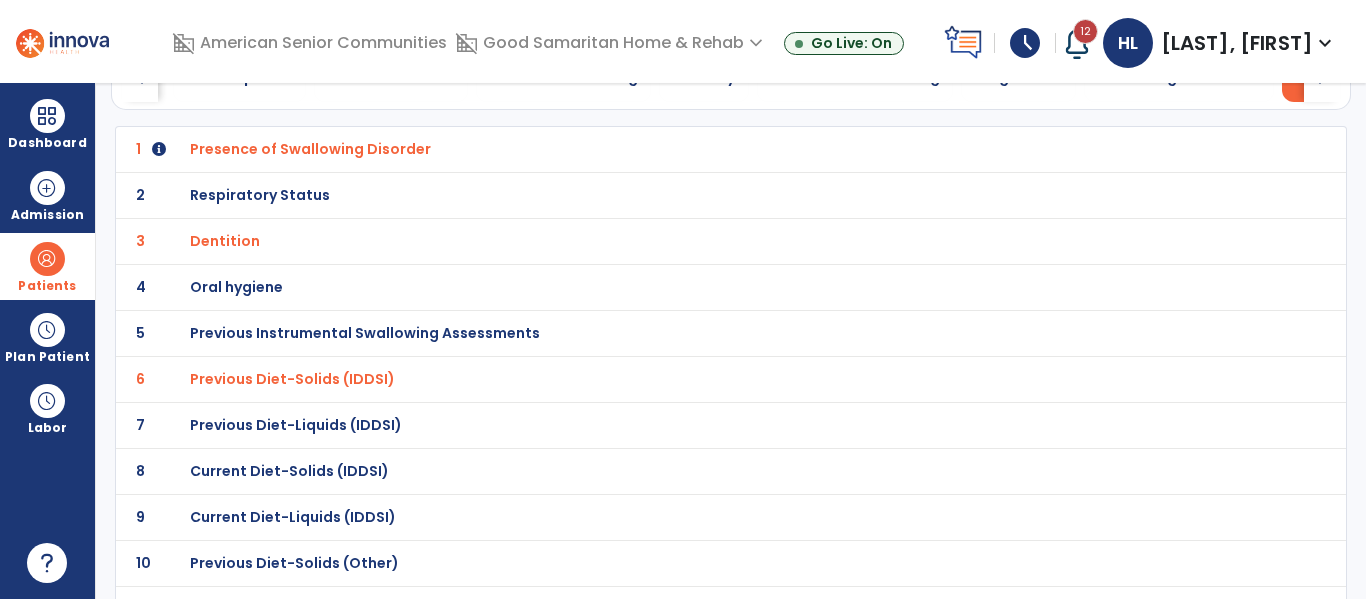 click on "Previous Diet-Liquids (IDDSI)" at bounding box center [687, 149] 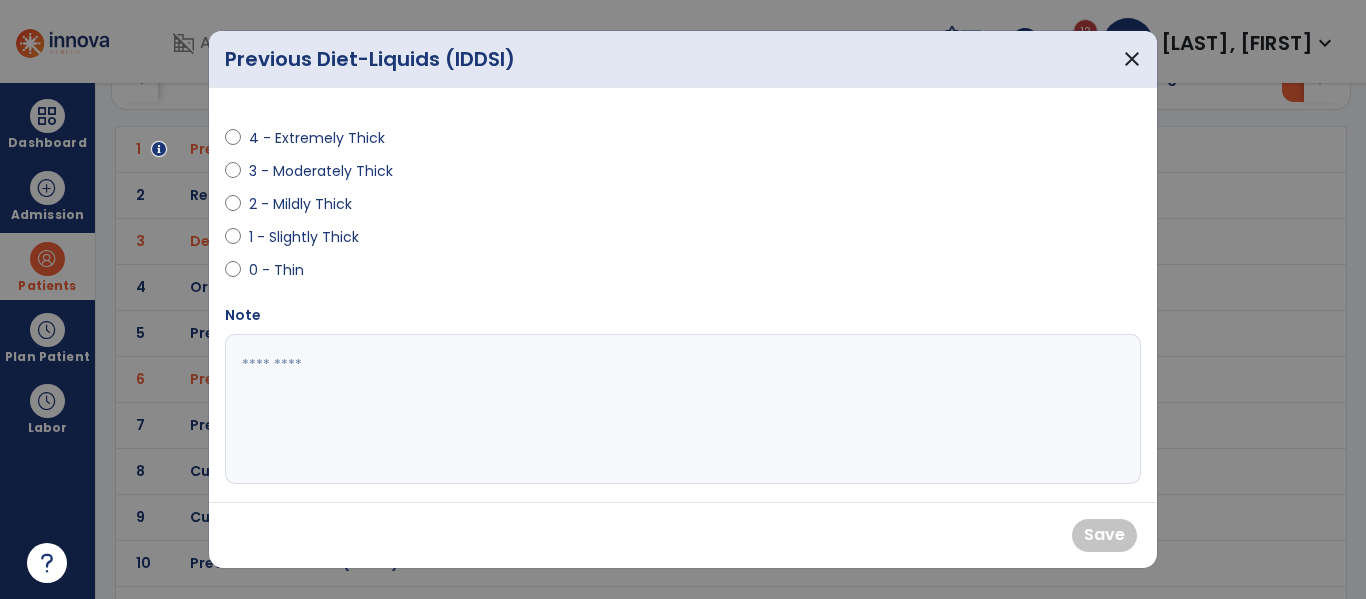 click on "0 - Thin" at bounding box center [284, 270] 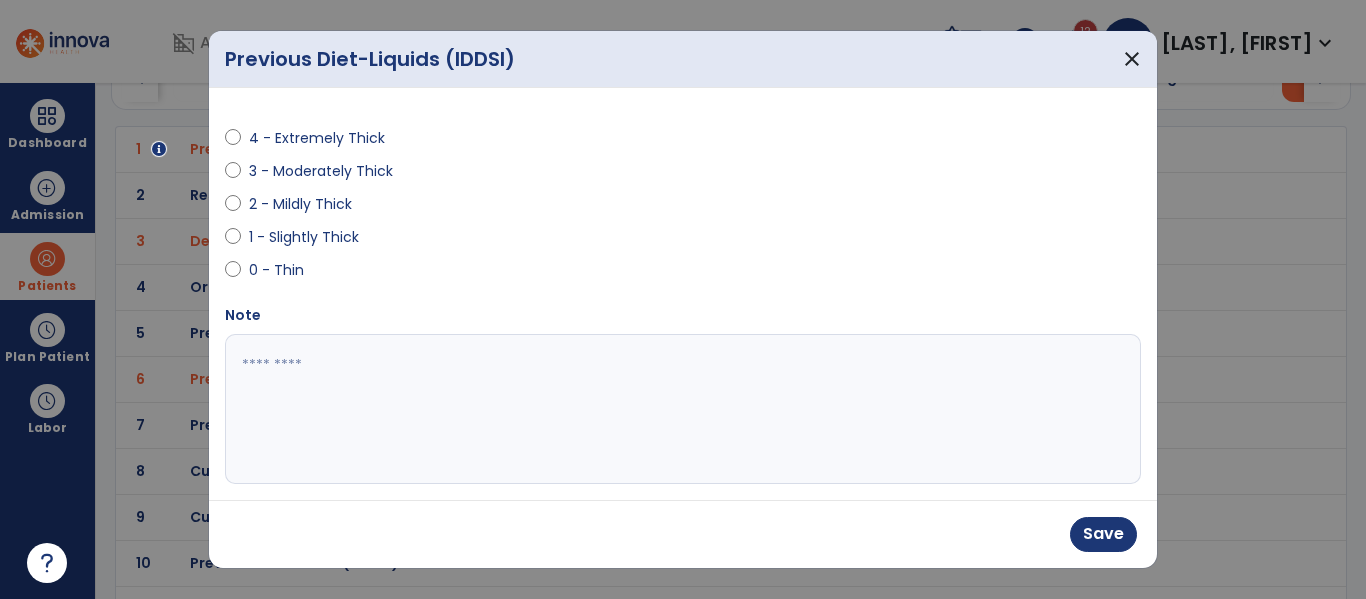 click on "4 - Extremely Thick 3 - Moderately Thick 2 - Mildly Thick 1 - Slightly Thick 0 - Thin Note" at bounding box center [683, 302] 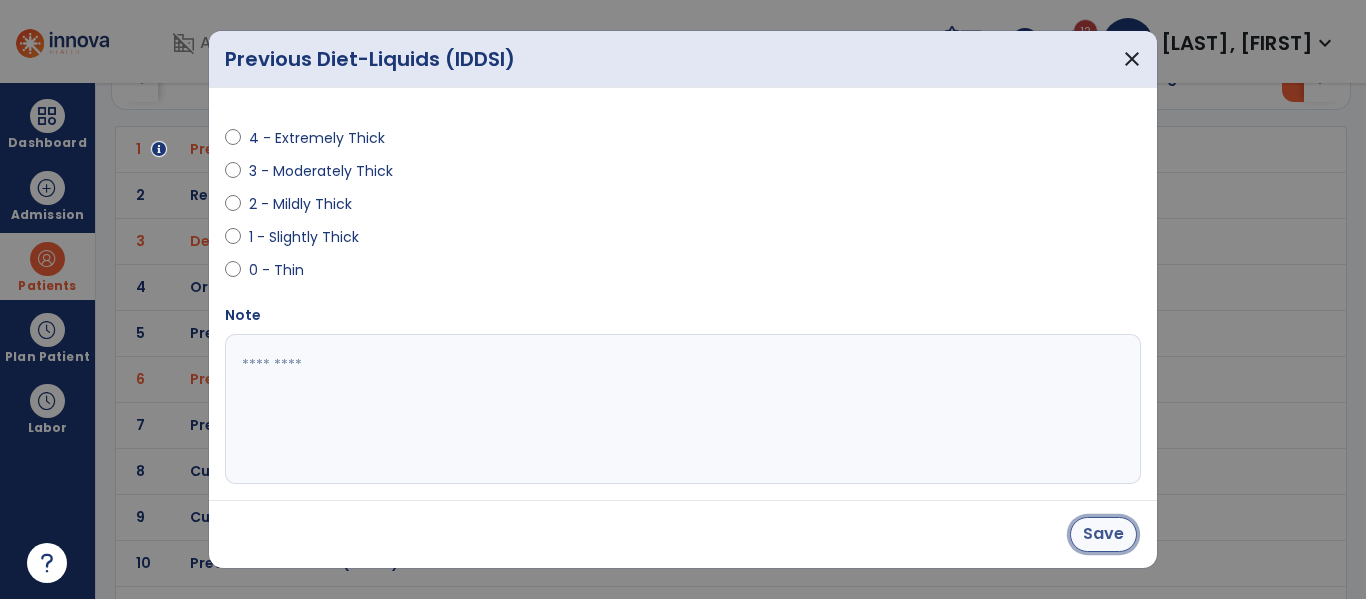 click on "Save" at bounding box center (1103, 534) 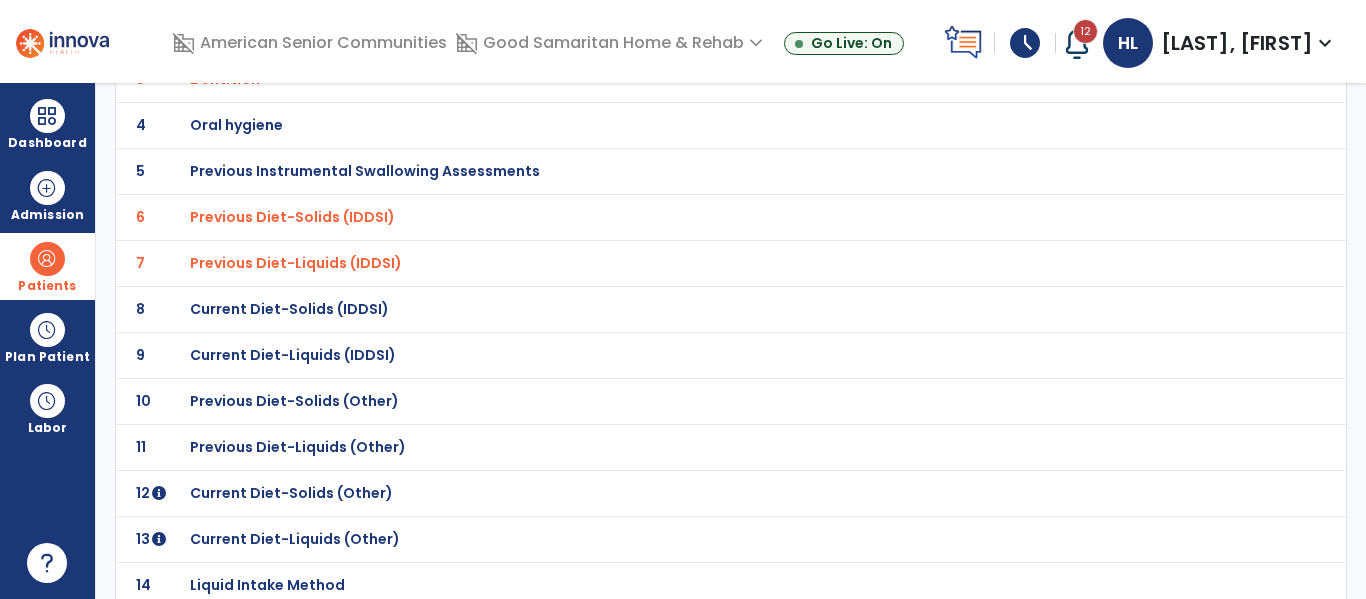 scroll, scrollTop: 285, scrollLeft: 0, axis: vertical 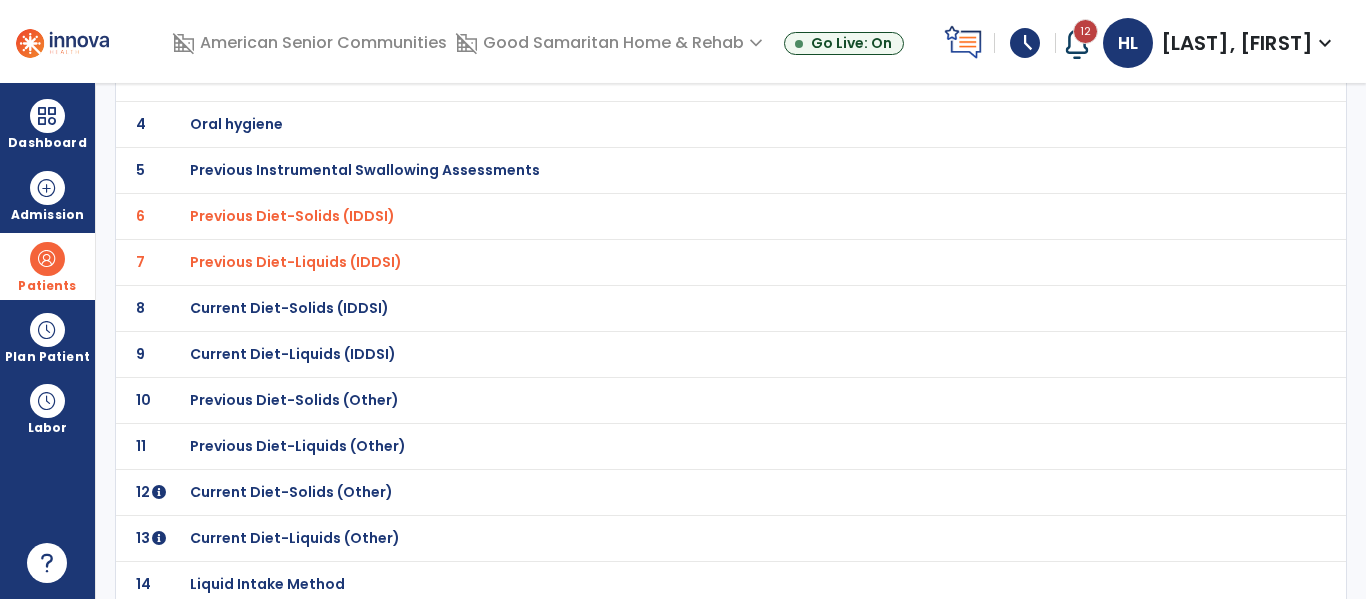 click on "Current Diet-Solids (IDDSI)" at bounding box center [687, -14] 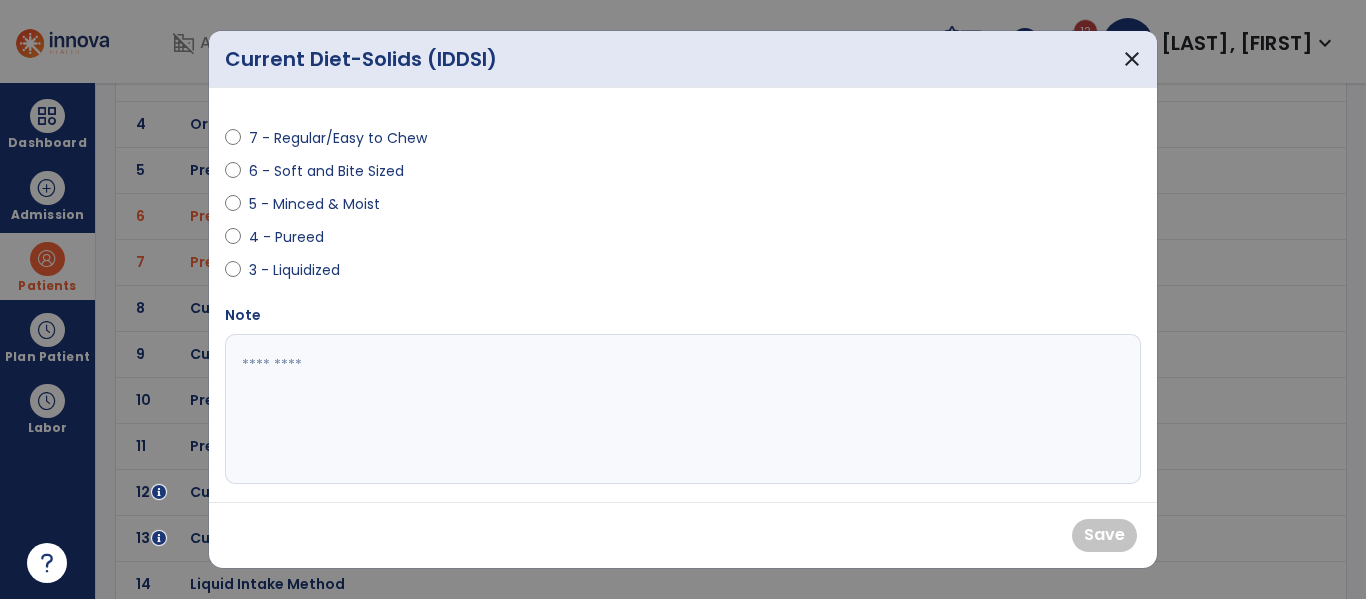 click on "6 - Soft and Bite Sized" at bounding box center [326, 171] 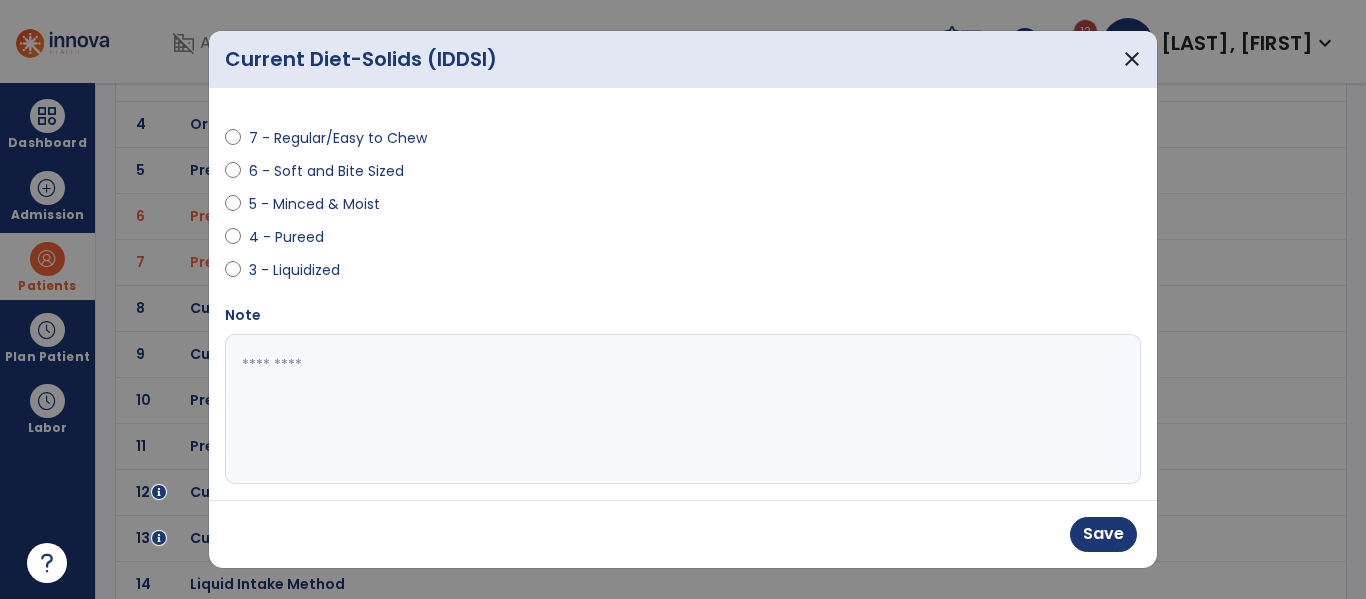 click on "Save" at bounding box center (683, 534) 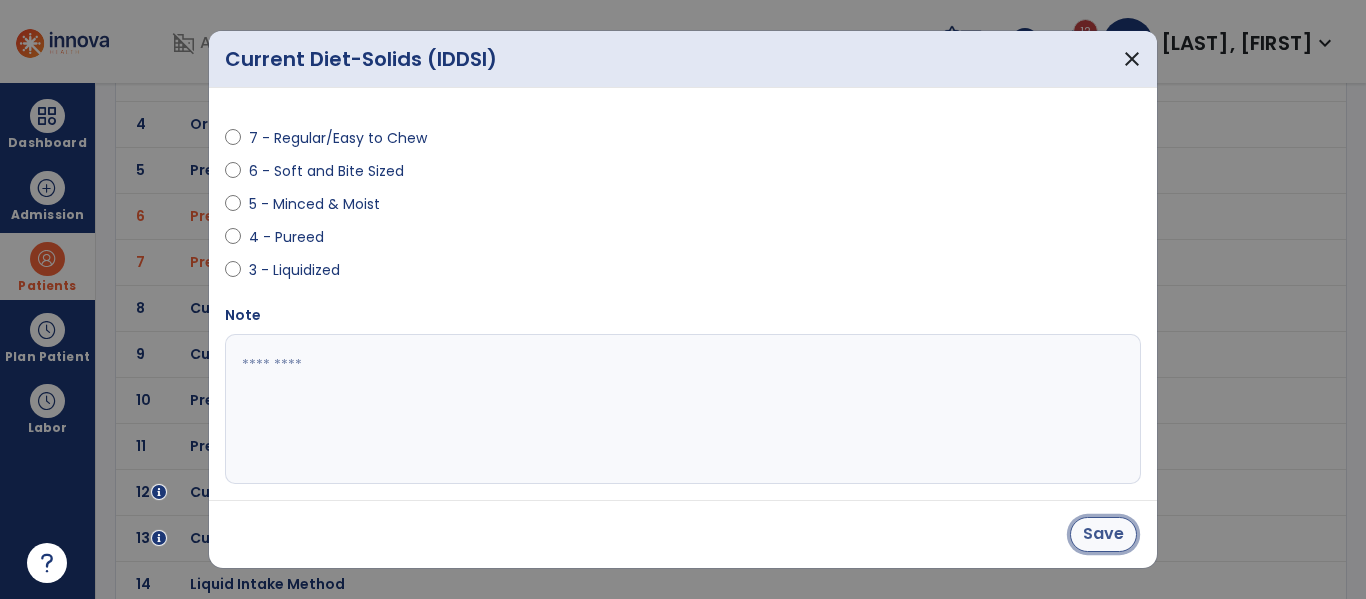 click on "Save" at bounding box center (1103, 534) 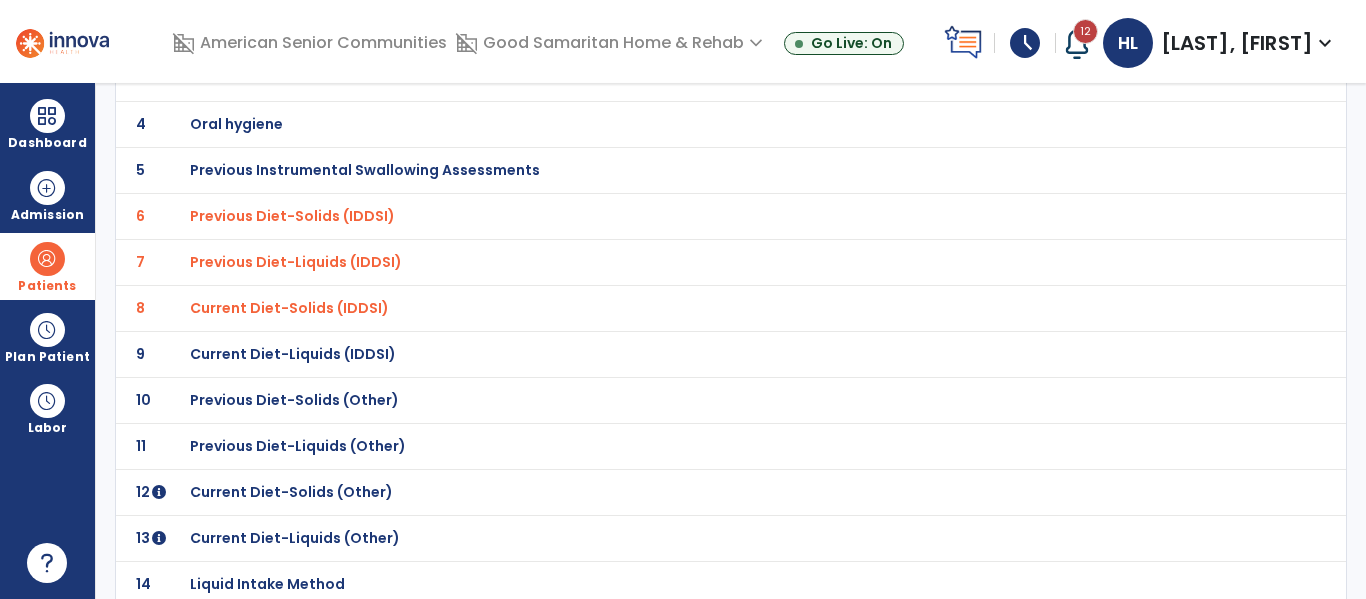 click on "Current Diet-Liquids (IDDSI)" at bounding box center (687, -14) 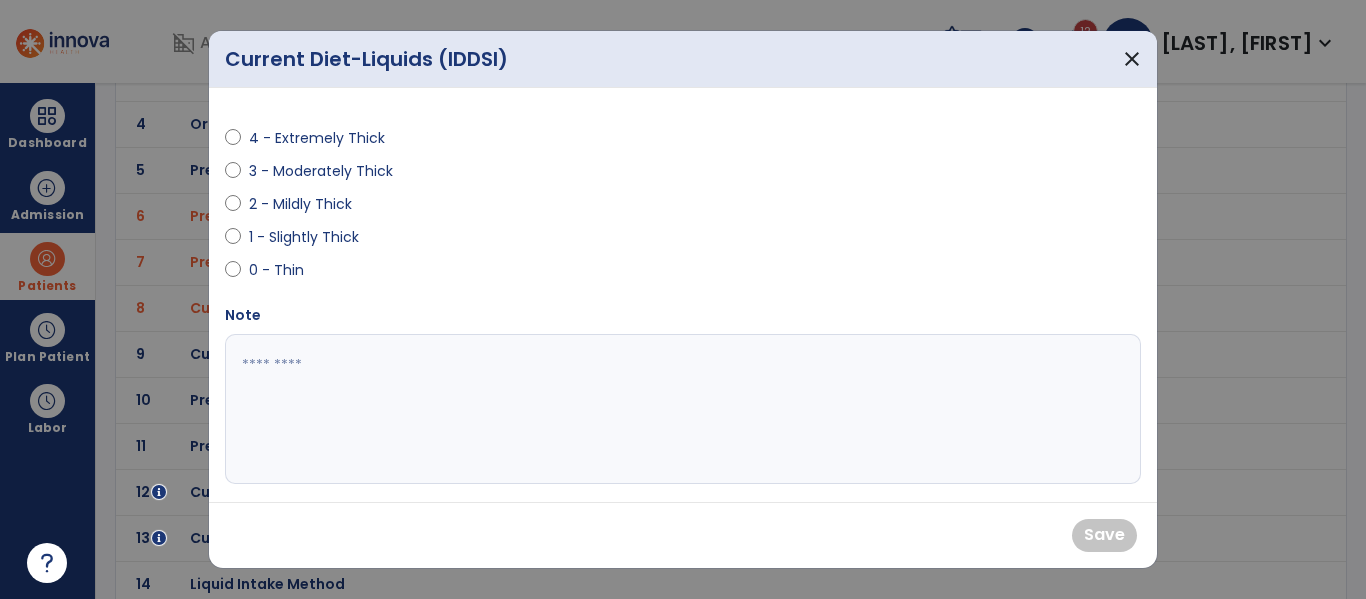 click on "0 - Thin" at bounding box center (284, 270) 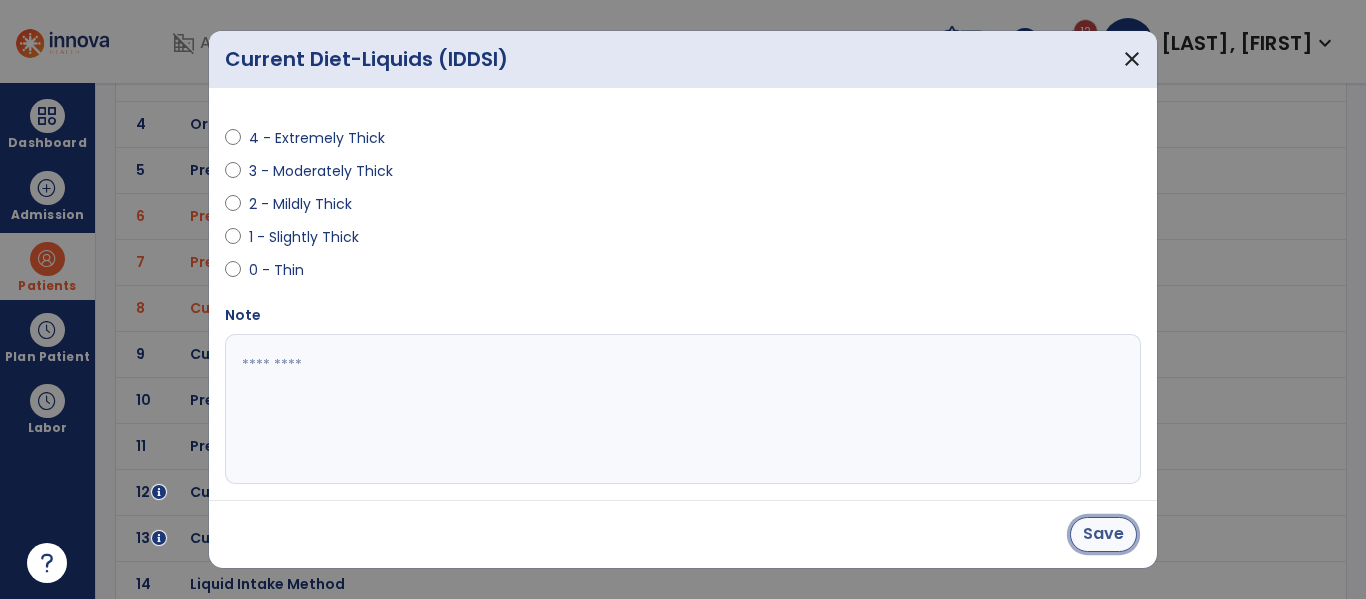 click on "Save" at bounding box center [1103, 534] 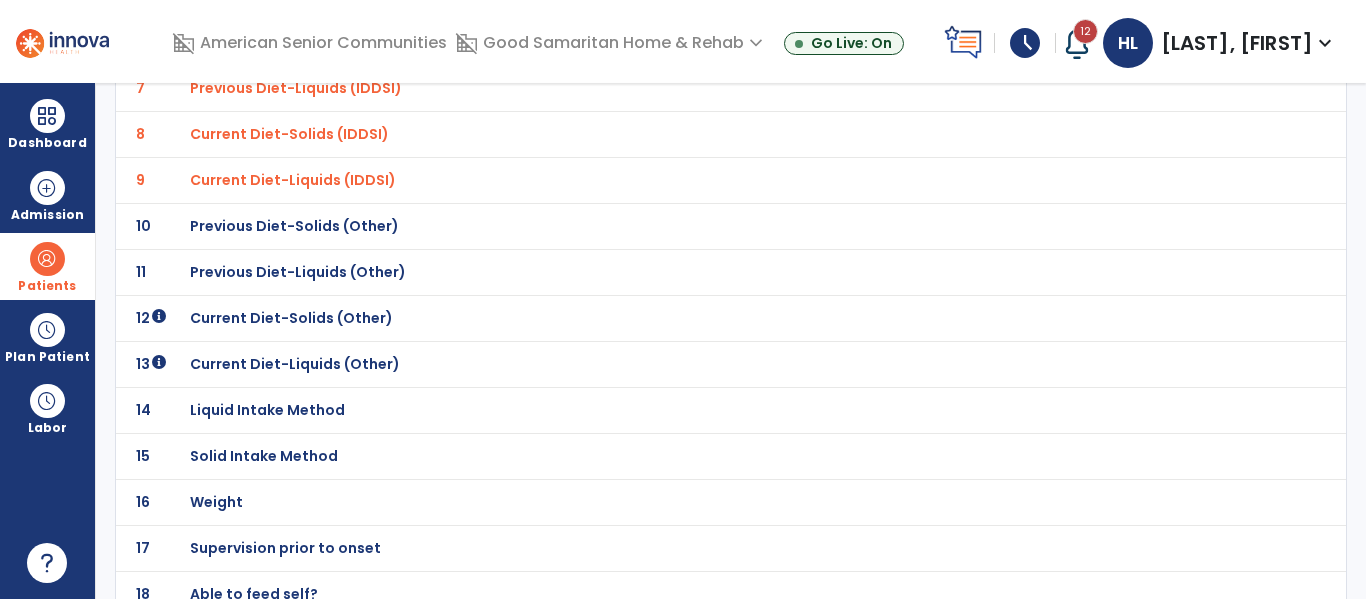 scroll, scrollTop: 461, scrollLeft: 0, axis: vertical 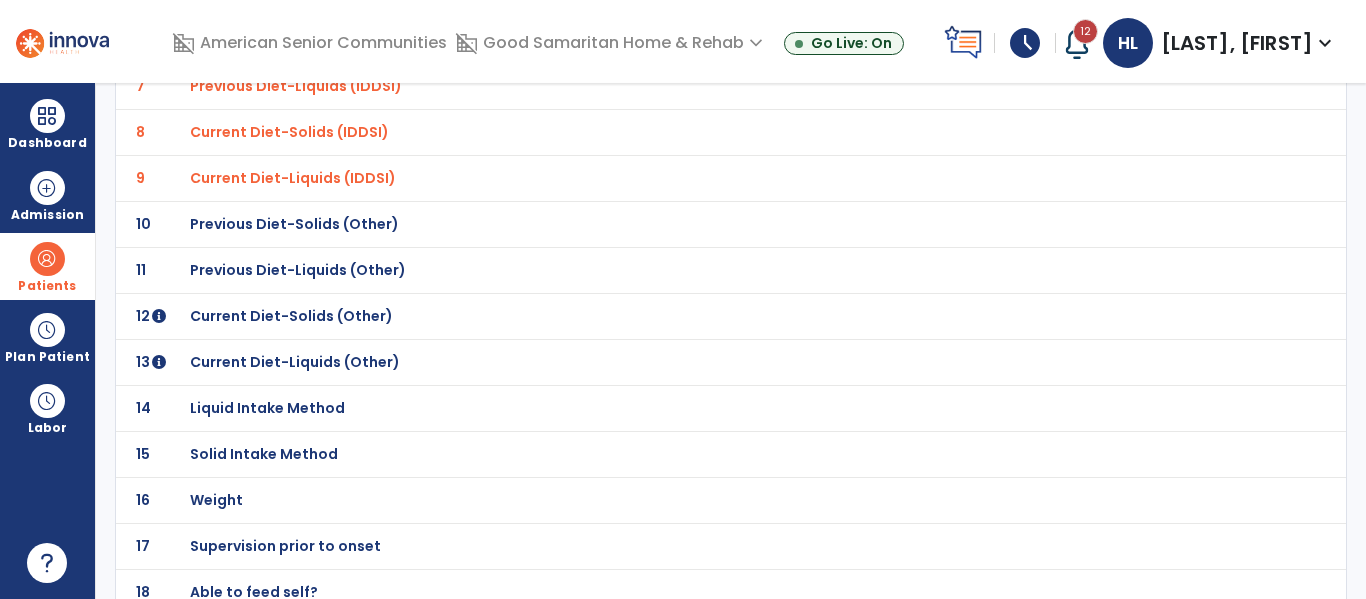 click on "Current Diet-Solids (Other)" at bounding box center [687, -190] 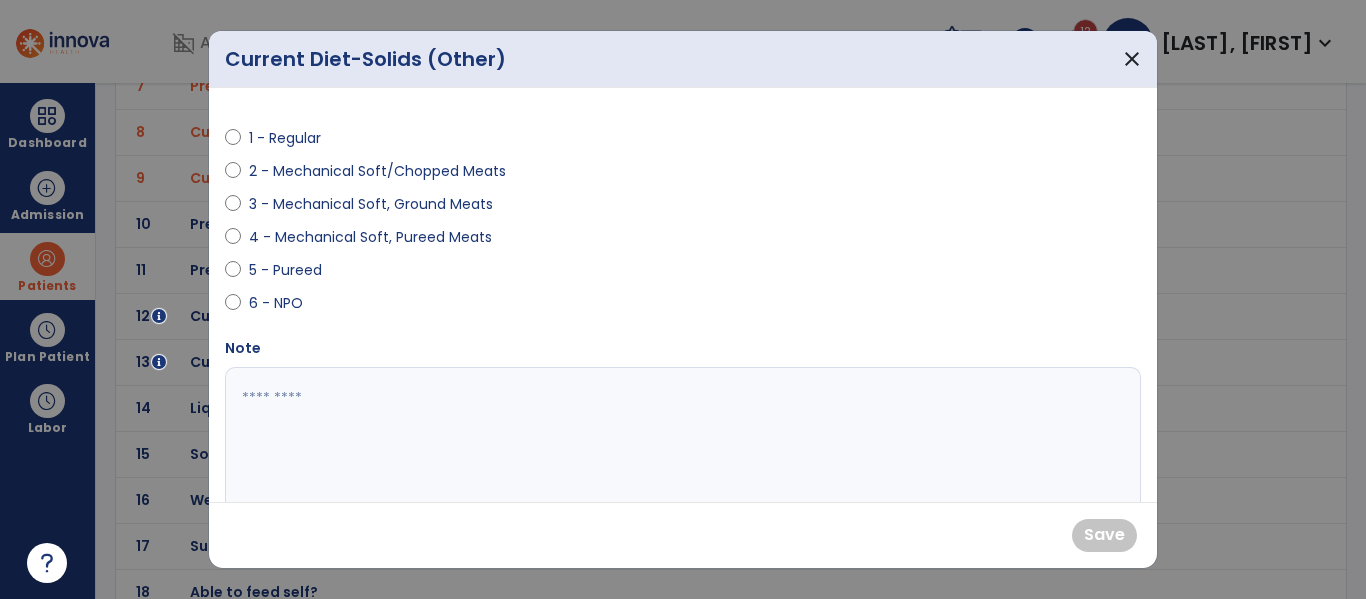 click on "2 - Mechanical Soft/Chopped Meats" at bounding box center (377, 171) 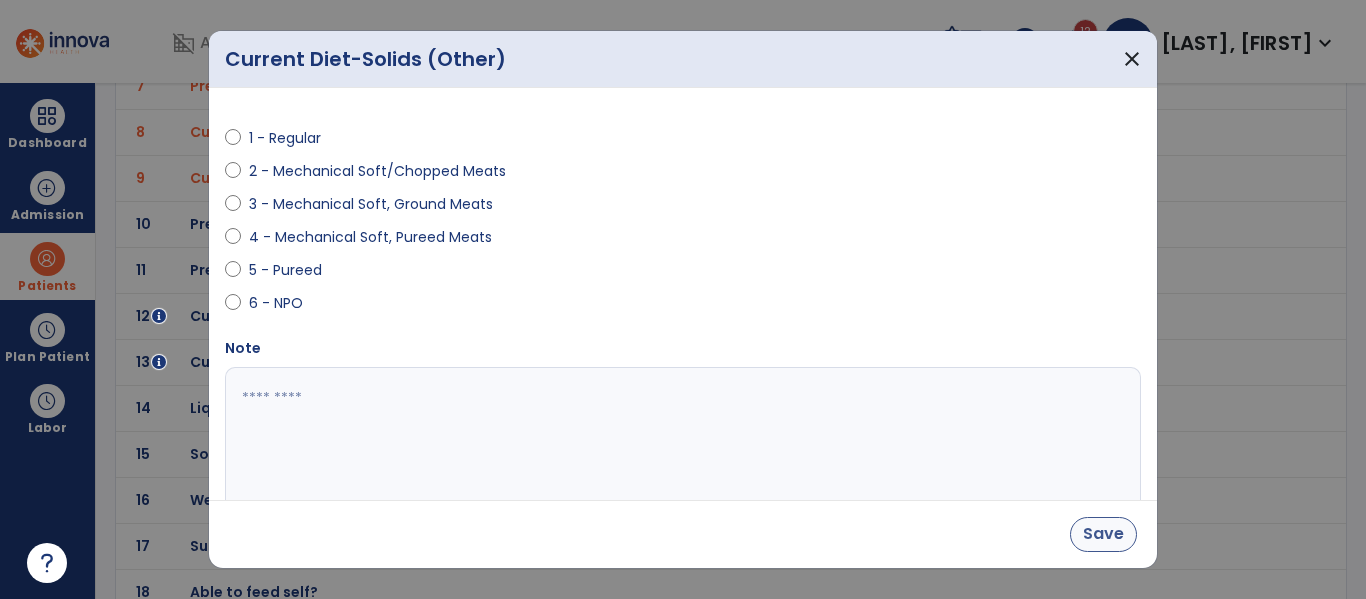 click on "Save" at bounding box center (1103, 534) 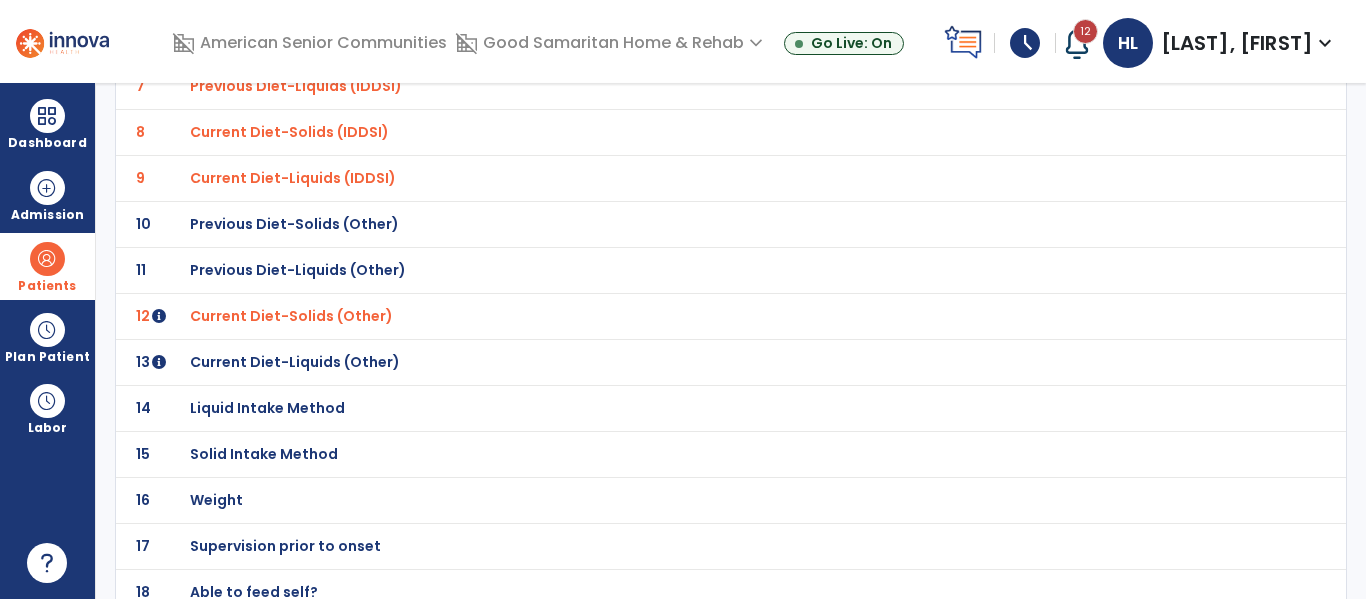 click on "Current Diet-Liquids (Other)" at bounding box center (687, -190) 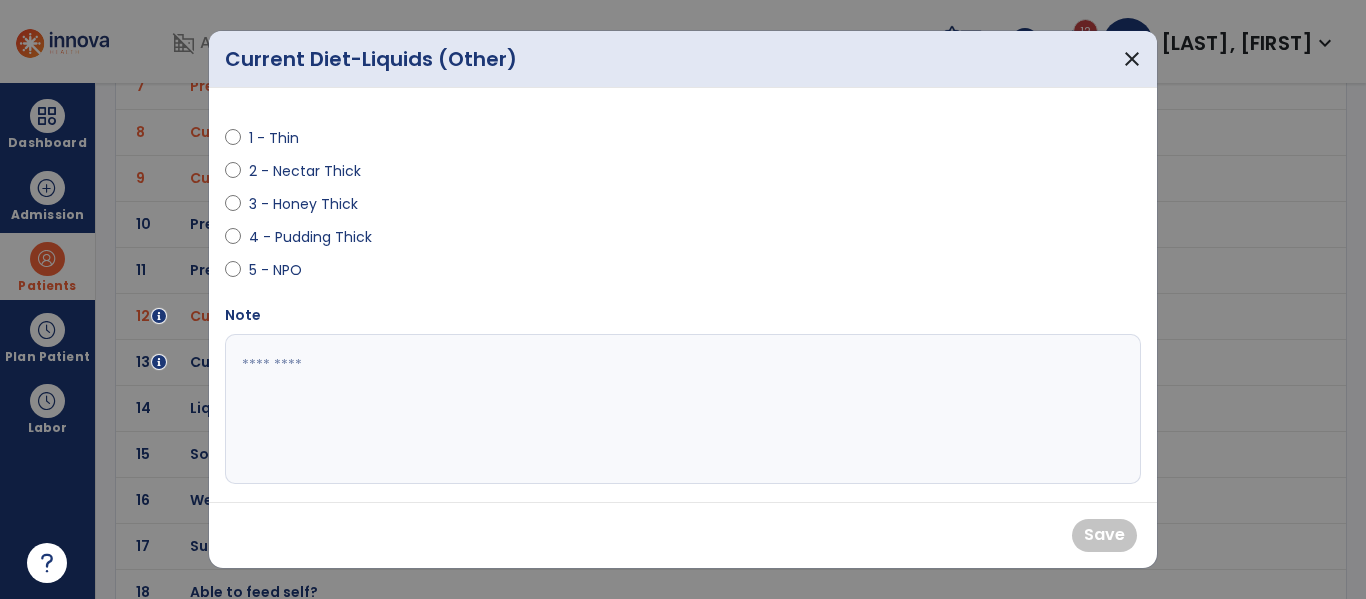 click on "2 - Nectar Thick" at bounding box center (305, 171) 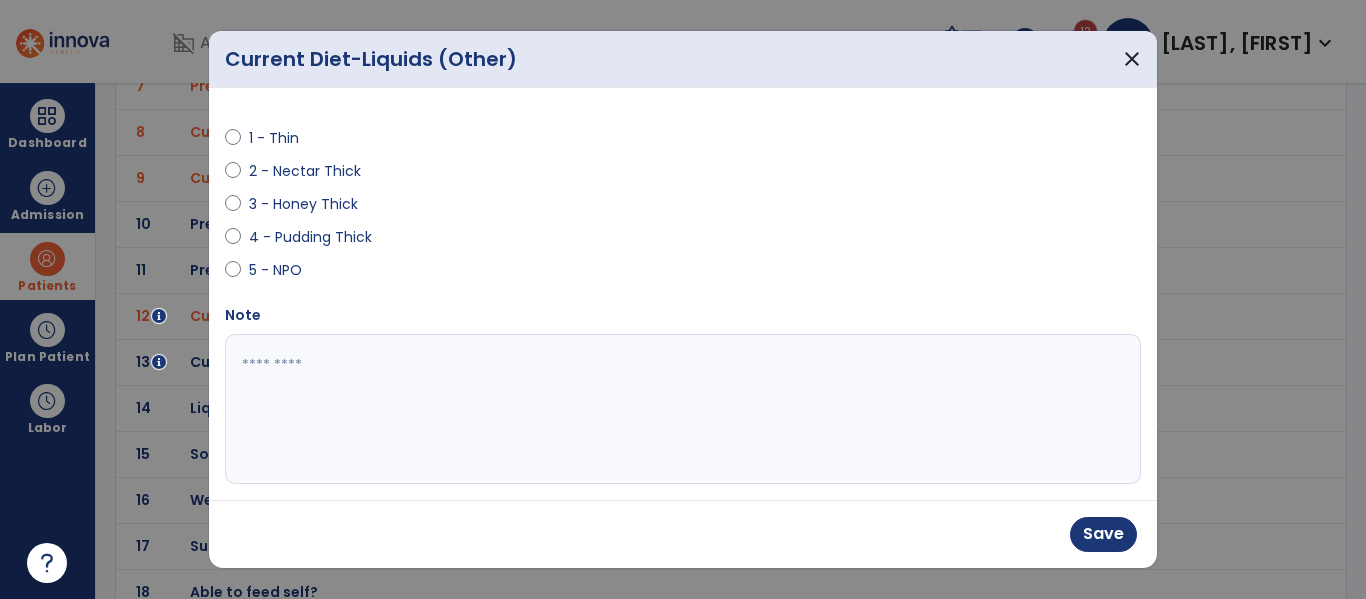 click on "1 - Thin" at bounding box center (284, 138) 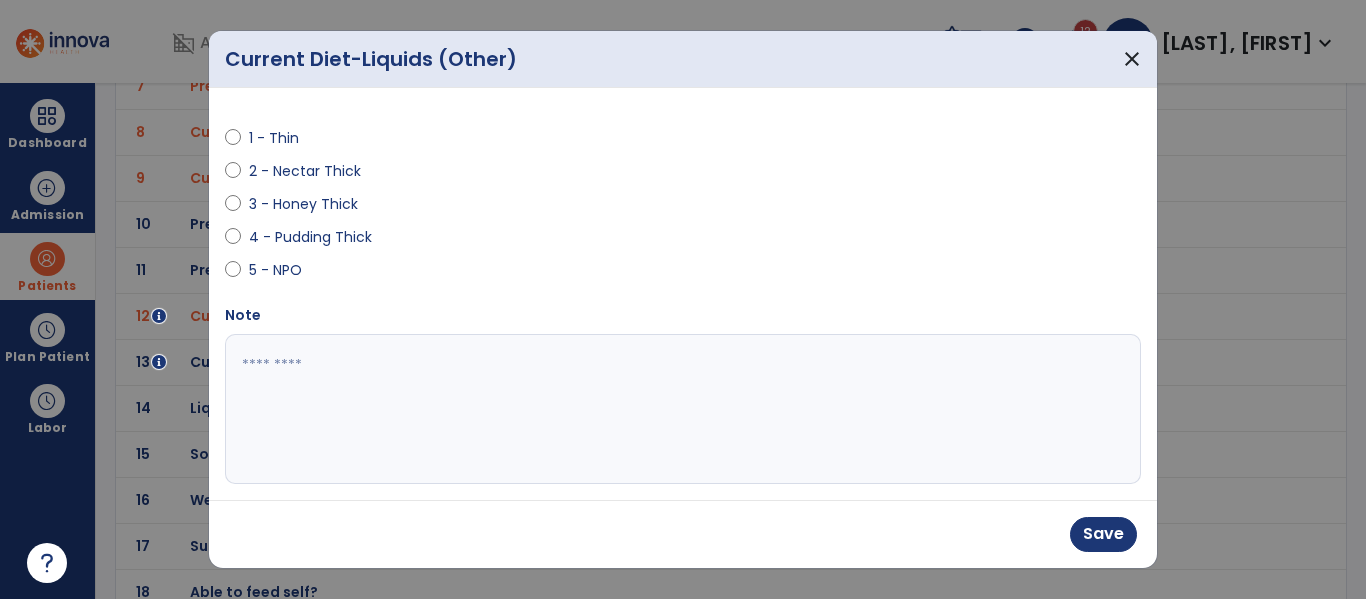 click on "Save" at bounding box center (1103, 534) 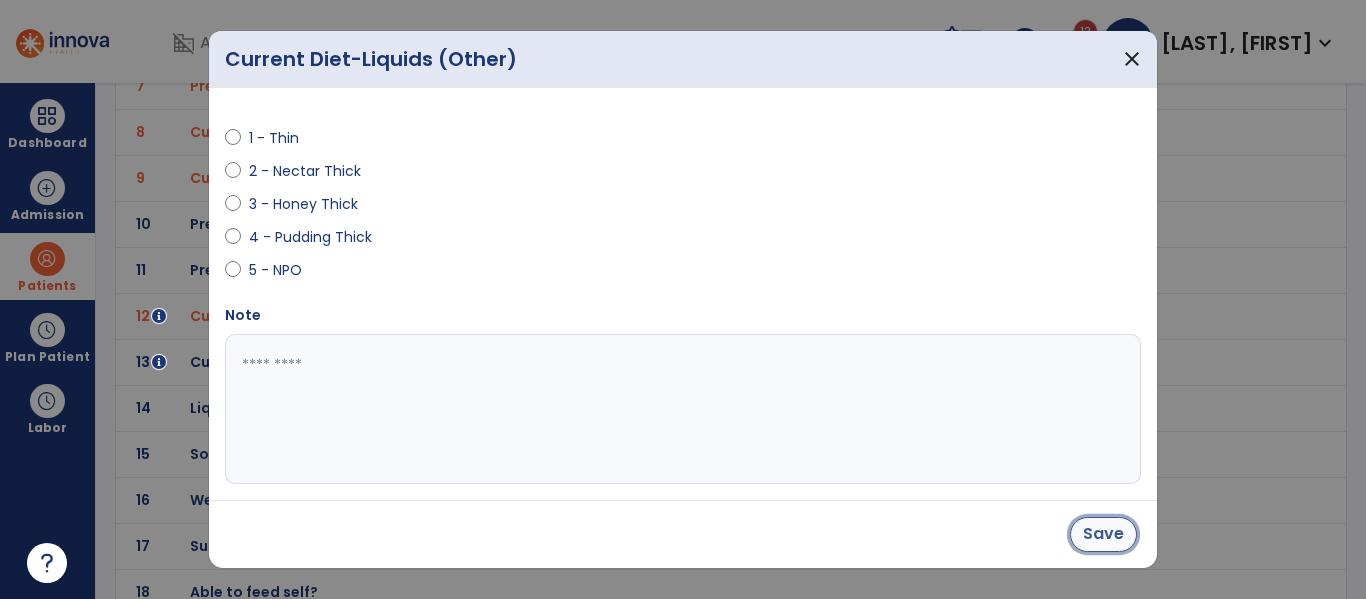 click on "Save" at bounding box center [1103, 534] 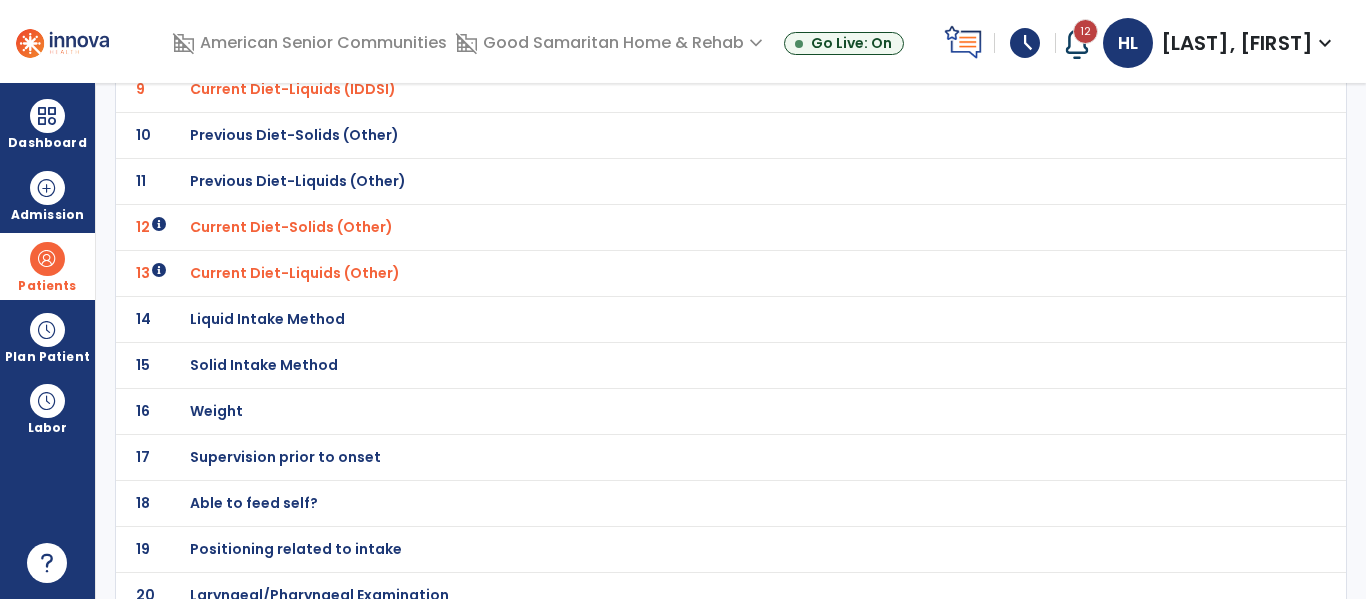 scroll, scrollTop: 553, scrollLeft: 0, axis: vertical 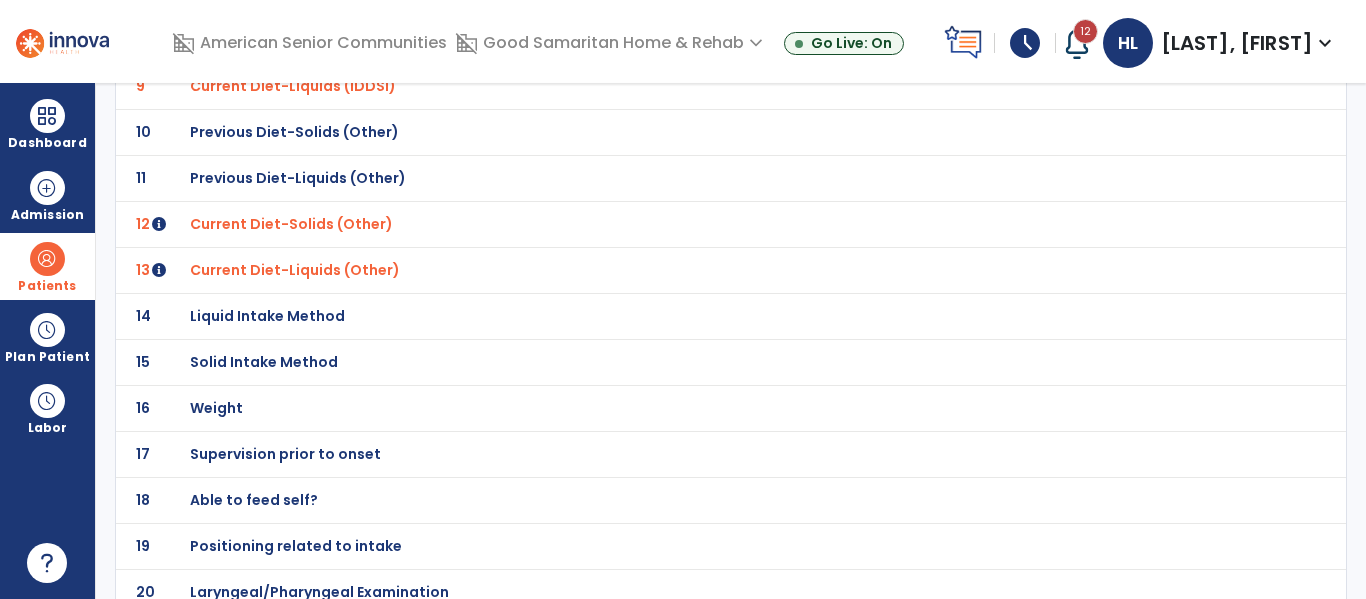 click on "Weight" at bounding box center [687, -282] 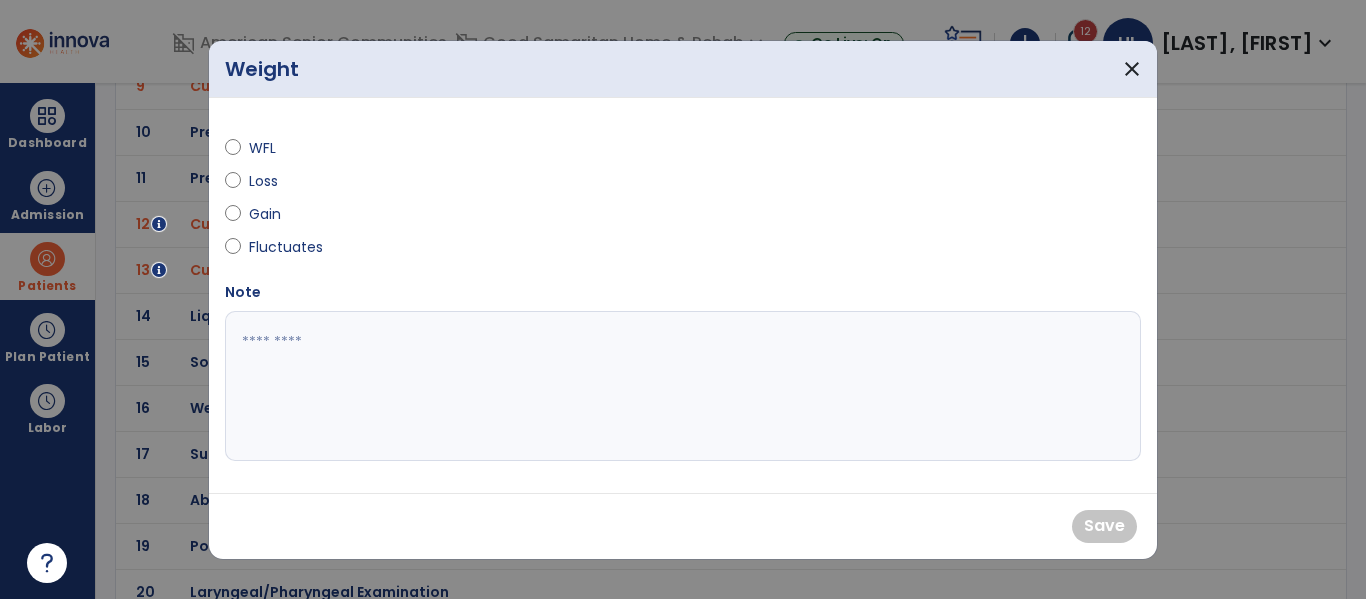 click on "Loss" at bounding box center (284, 181) 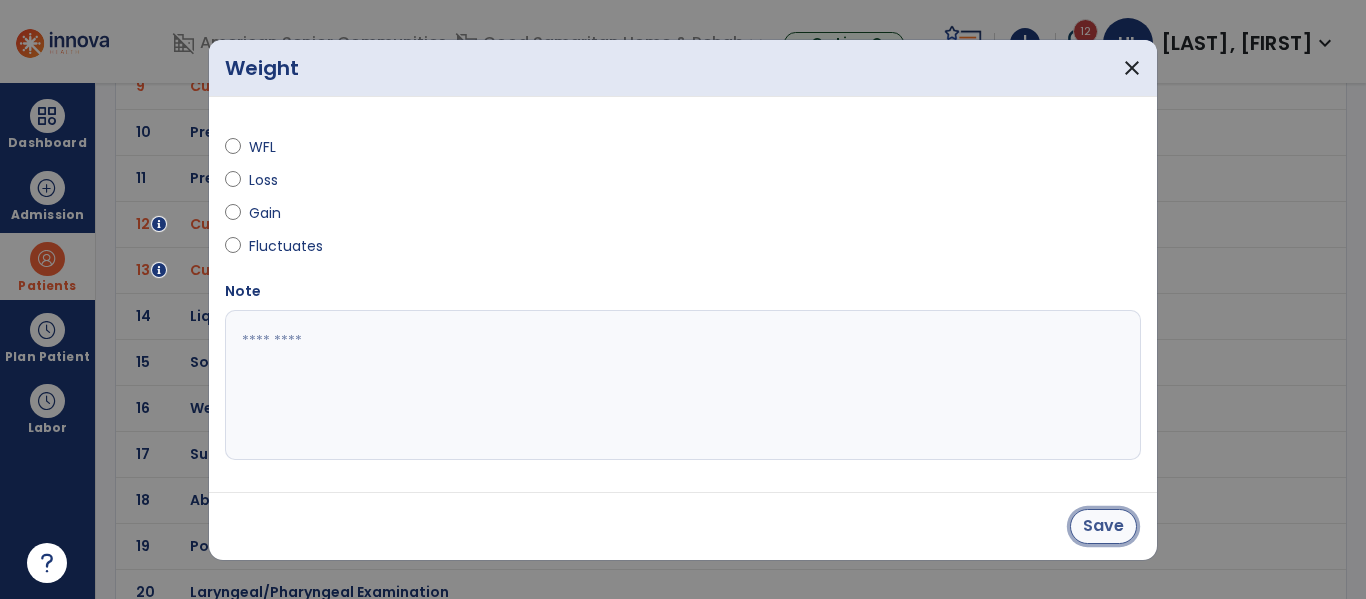 click on "Save" at bounding box center [1103, 526] 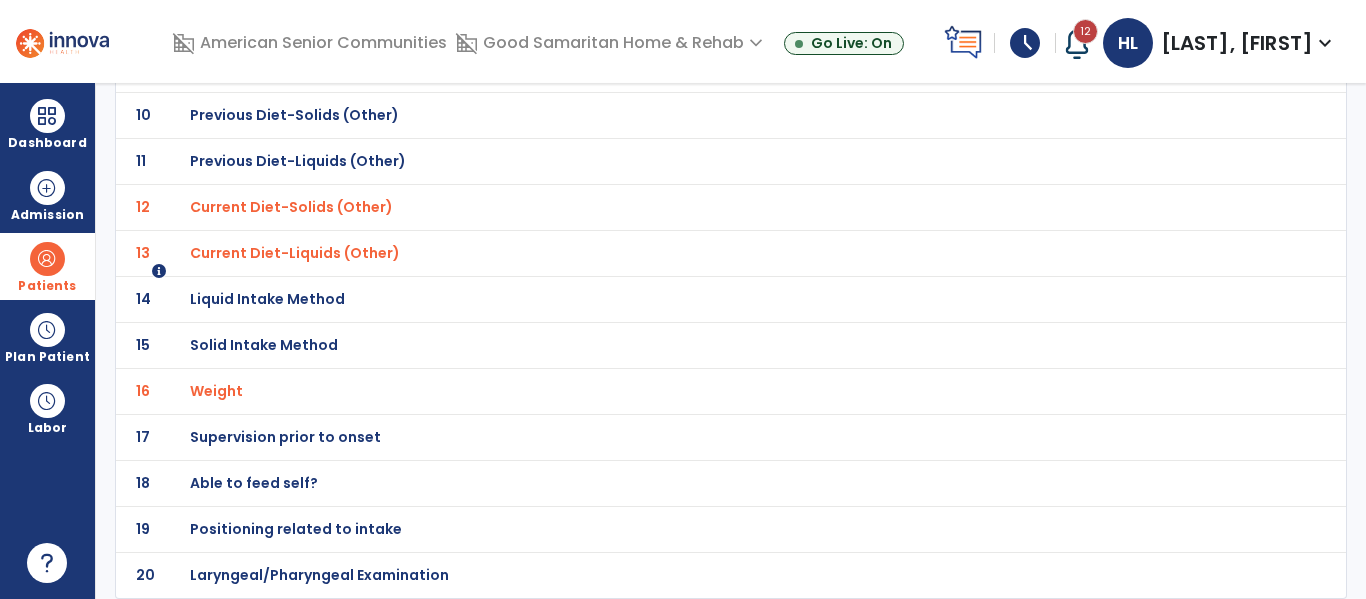 scroll, scrollTop: 0, scrollLeft: 0, axis: both 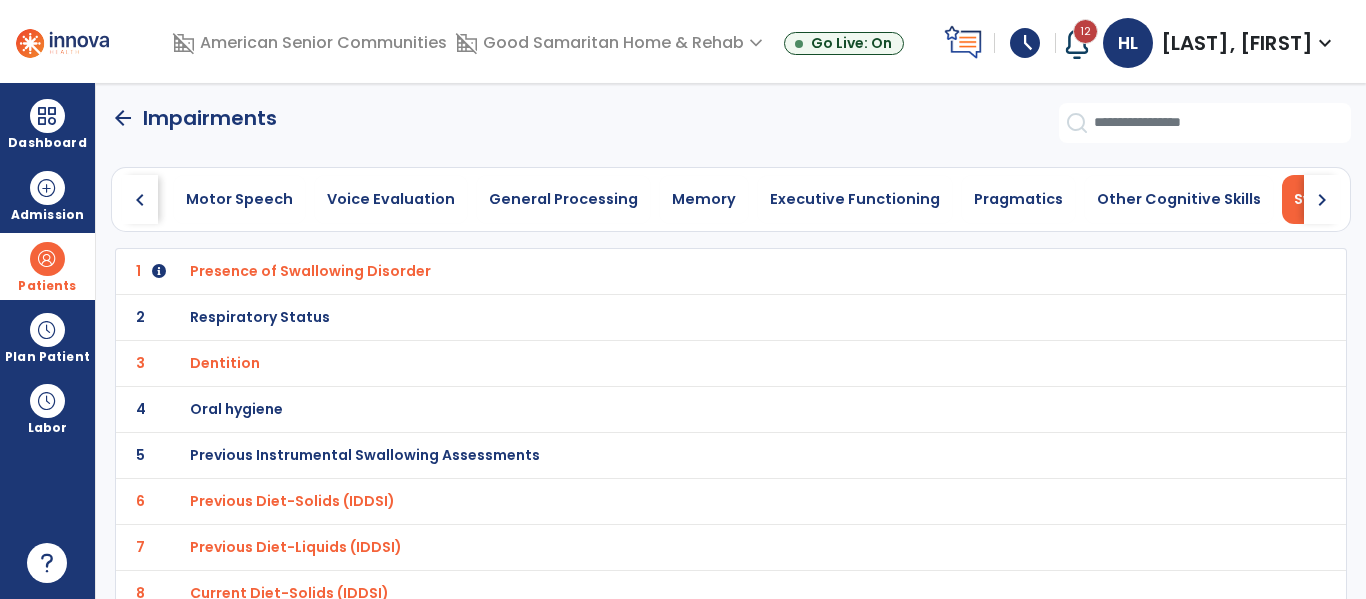 click on "arrow_back   Impairments" 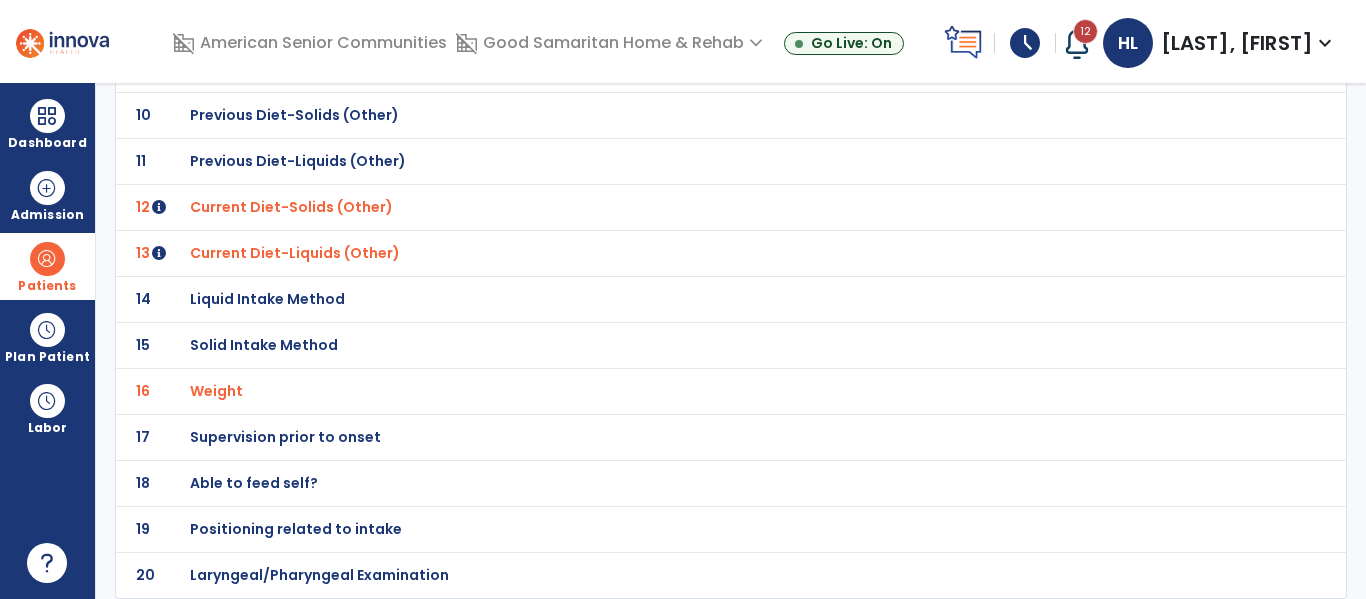 click on "Positioning related to intake" at bounding box center (310, -299) 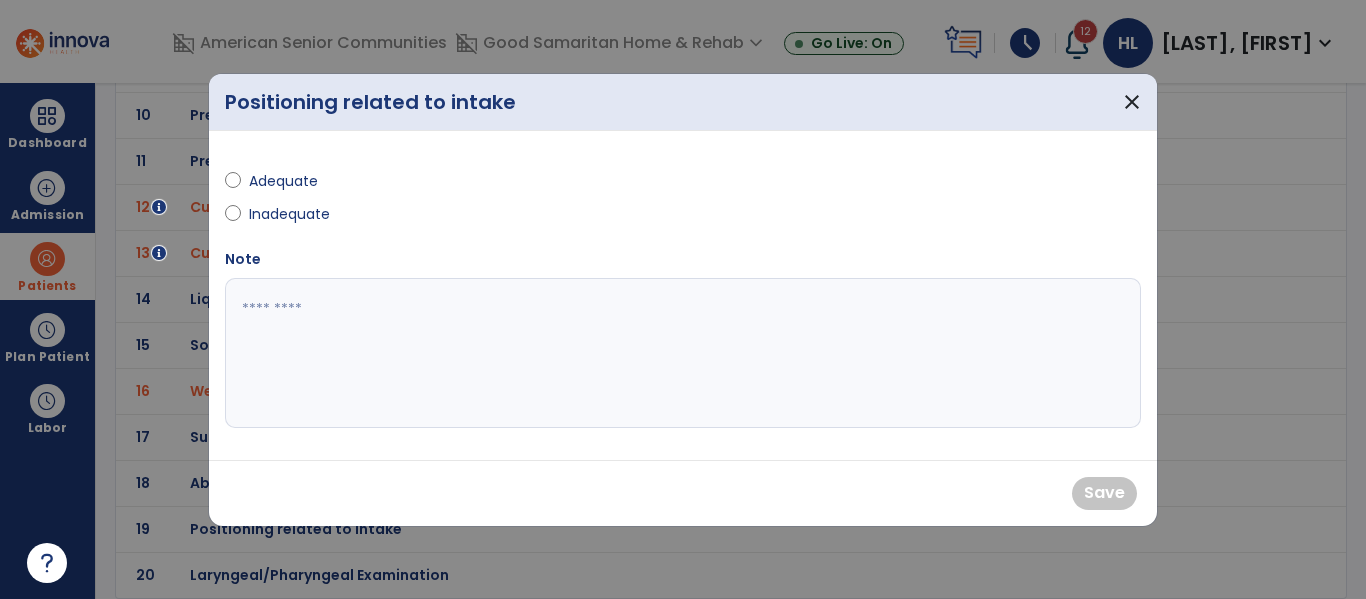 click on "Inadequate" at bounding box center (289, 214) 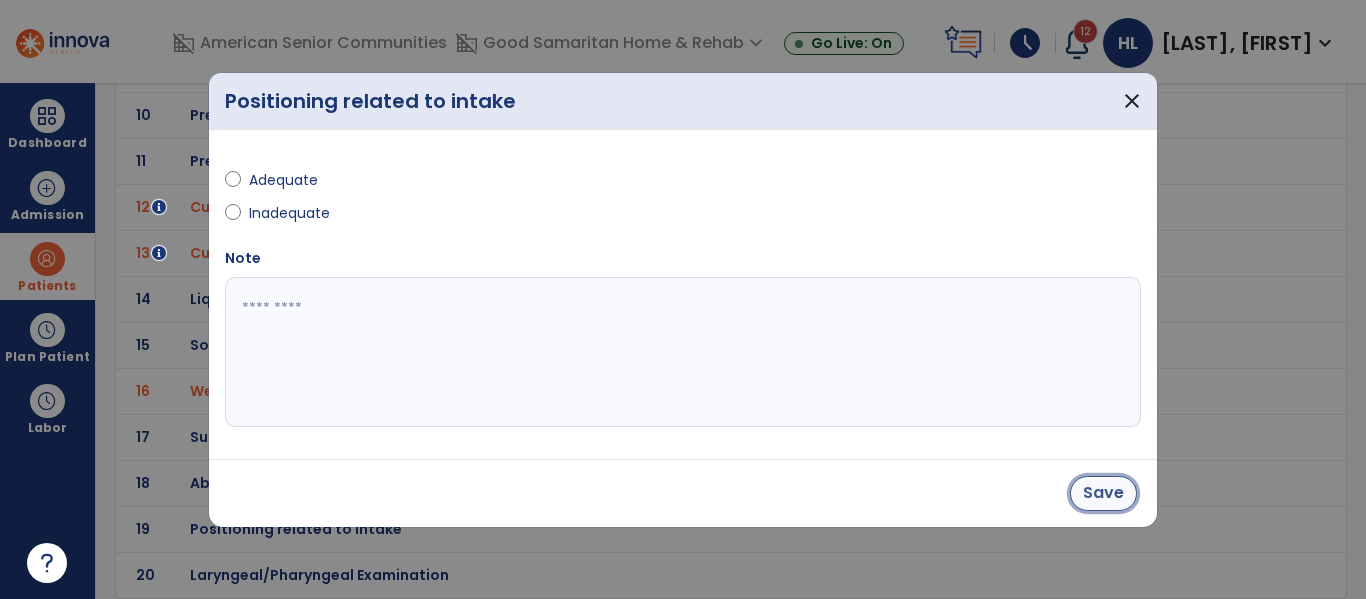 click on "Save" at bounding box center [1103, 493] 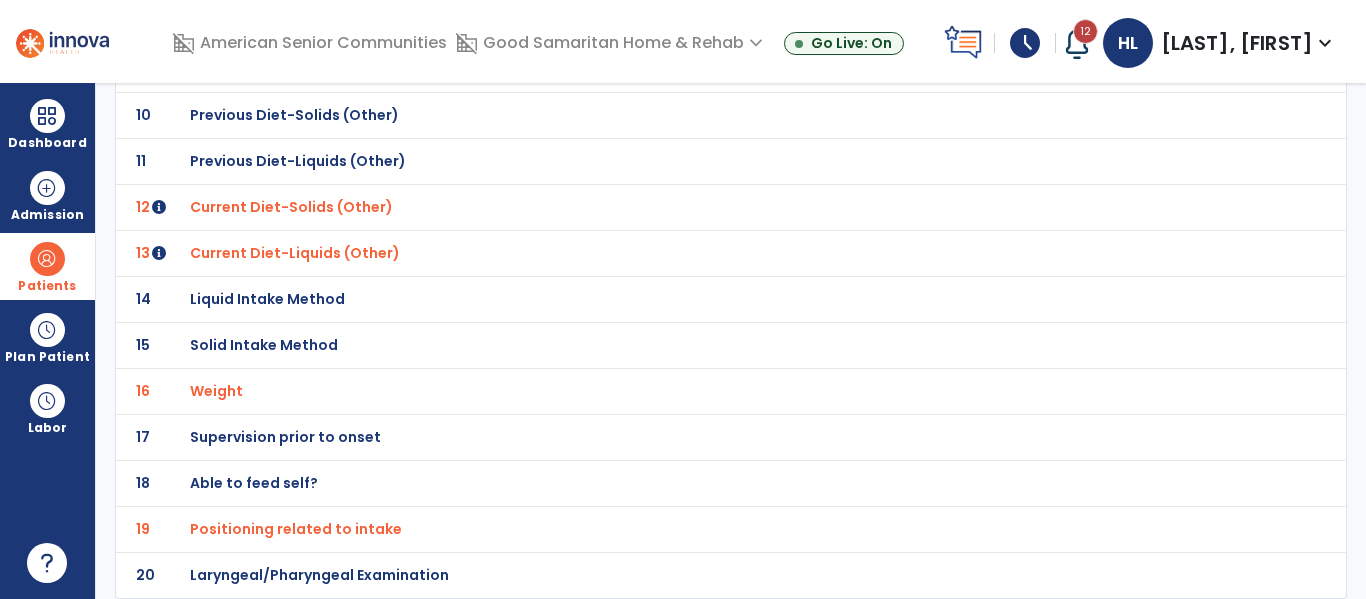 scroll, scrollTop: 0, scrollLeft: 0, axis: both 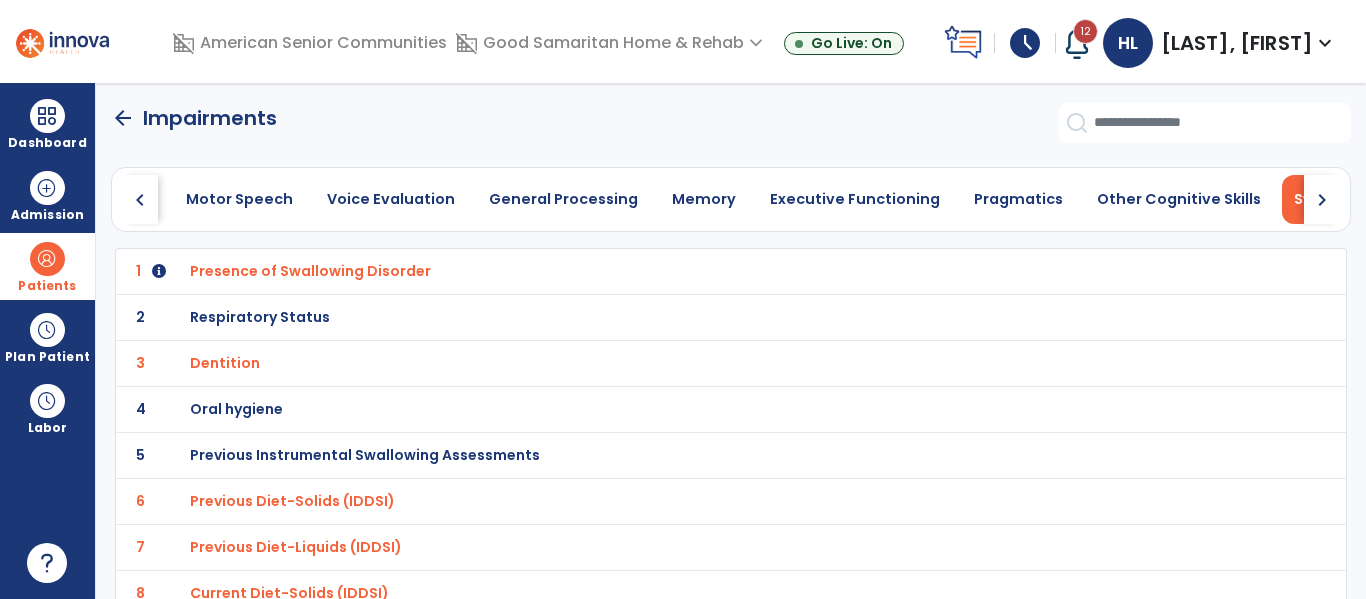 click on "arrow_back" 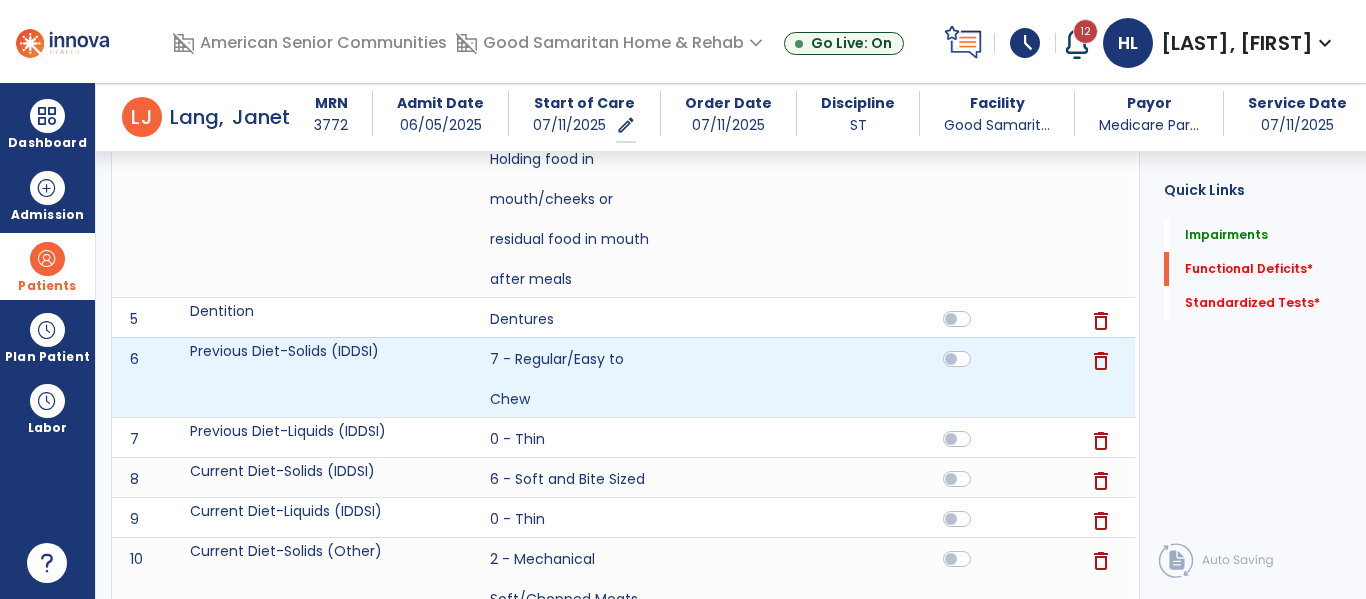 scroll, scrollTop: 1139, scrollLeft: 0, axis: vertical 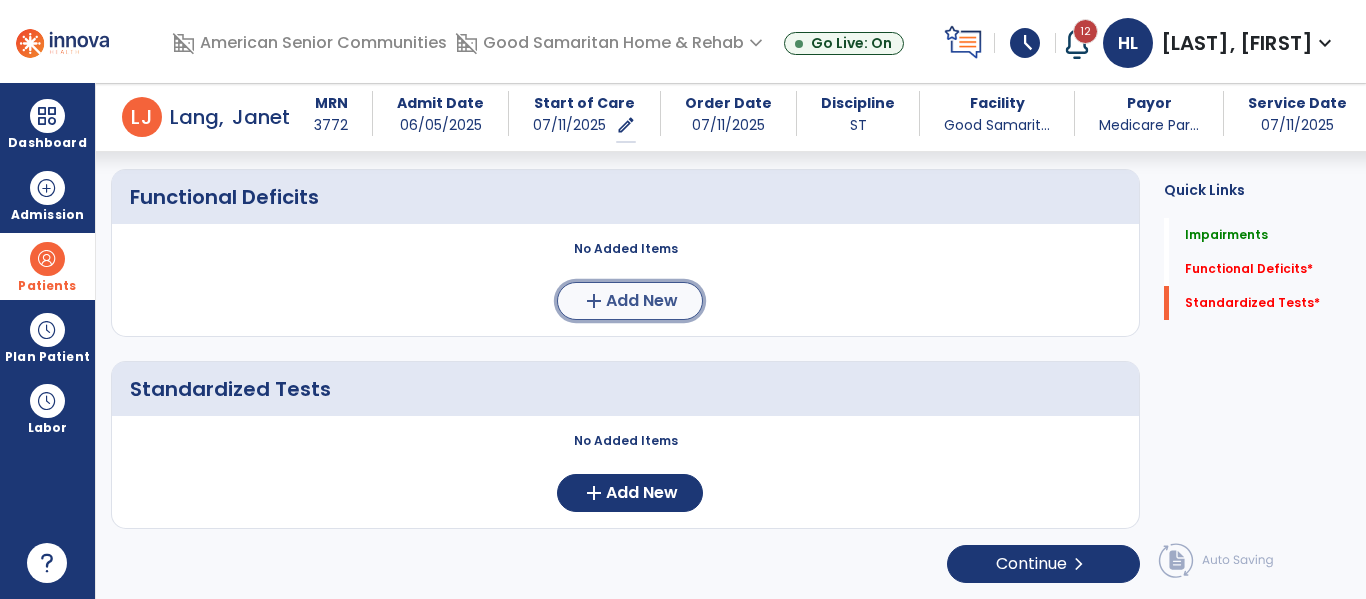 click on "add" 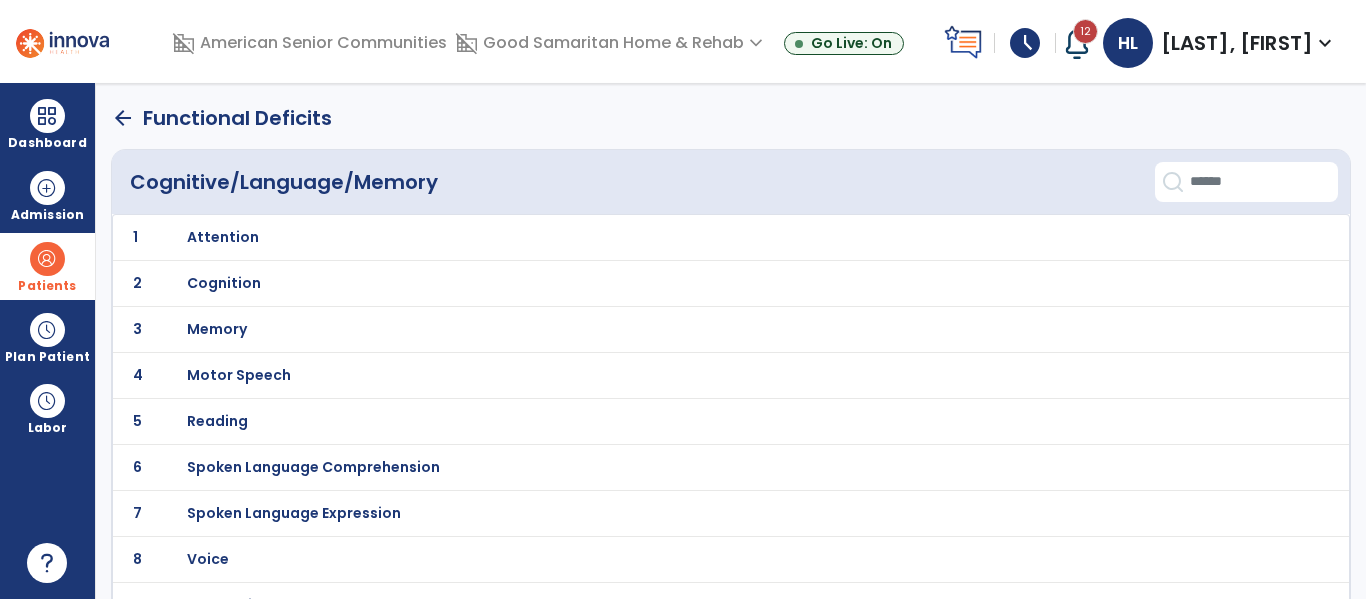 scroll, scrollTop: 31, scrollLeft: 0, axis: vertical 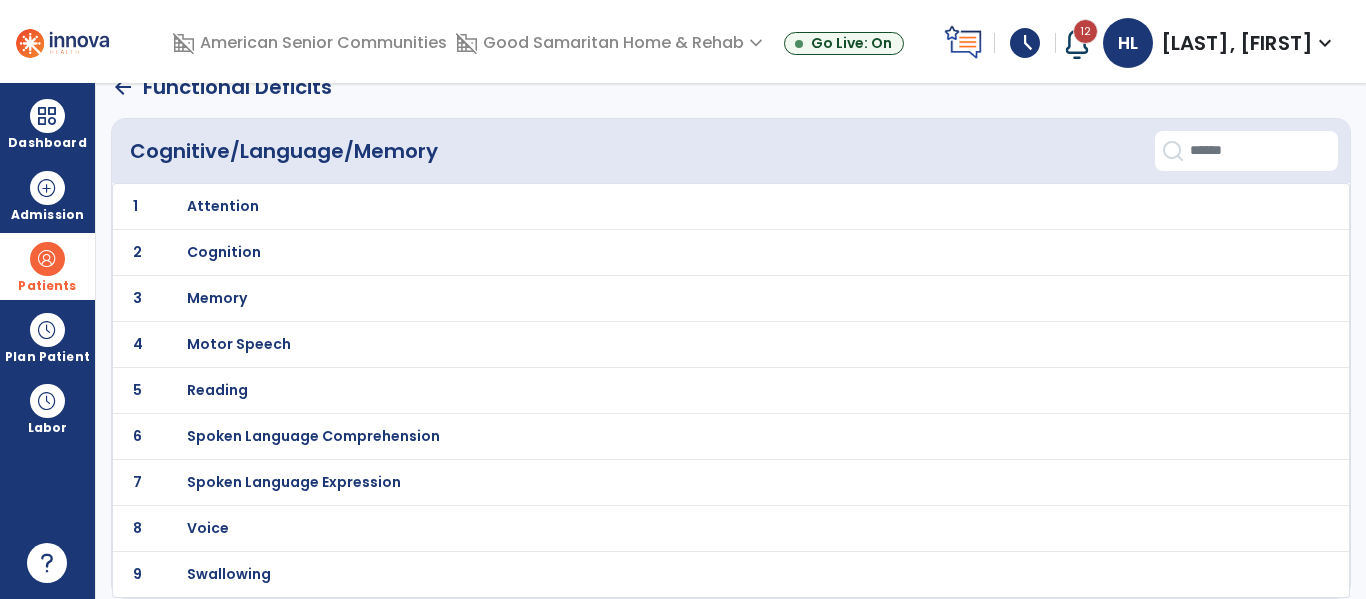 click on "Swallowing" at bounding box center (686, 206) 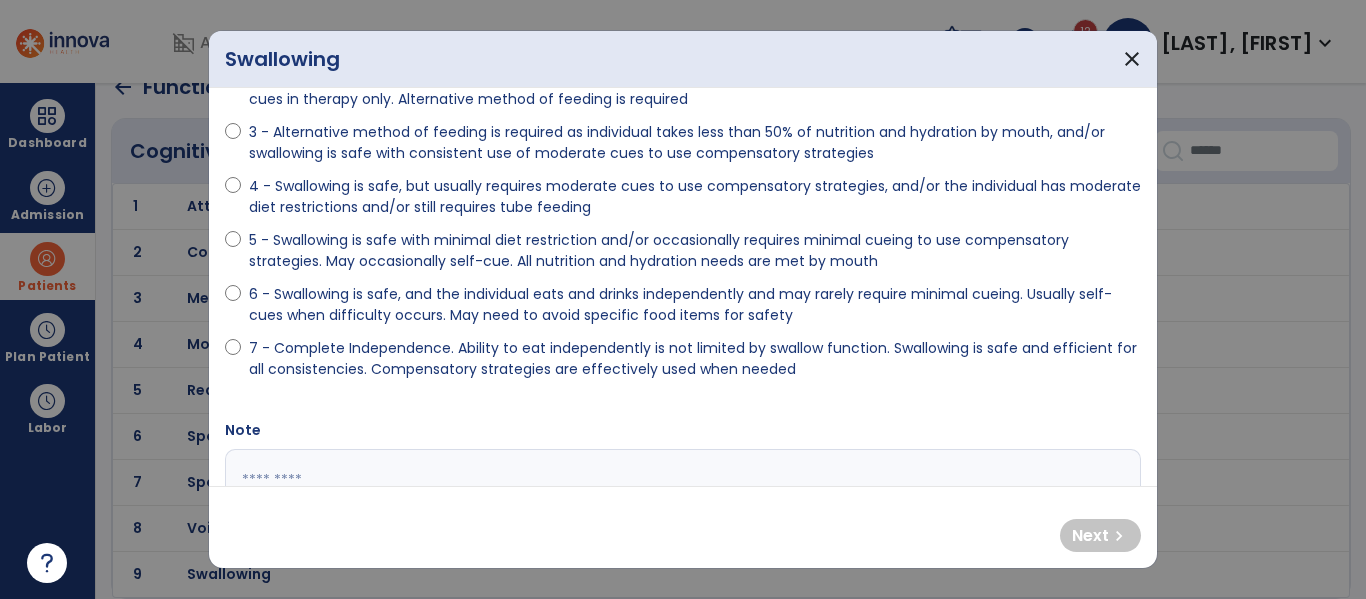 scroll, scrollTop: 222, scrollLeft: 0, axis: vertical 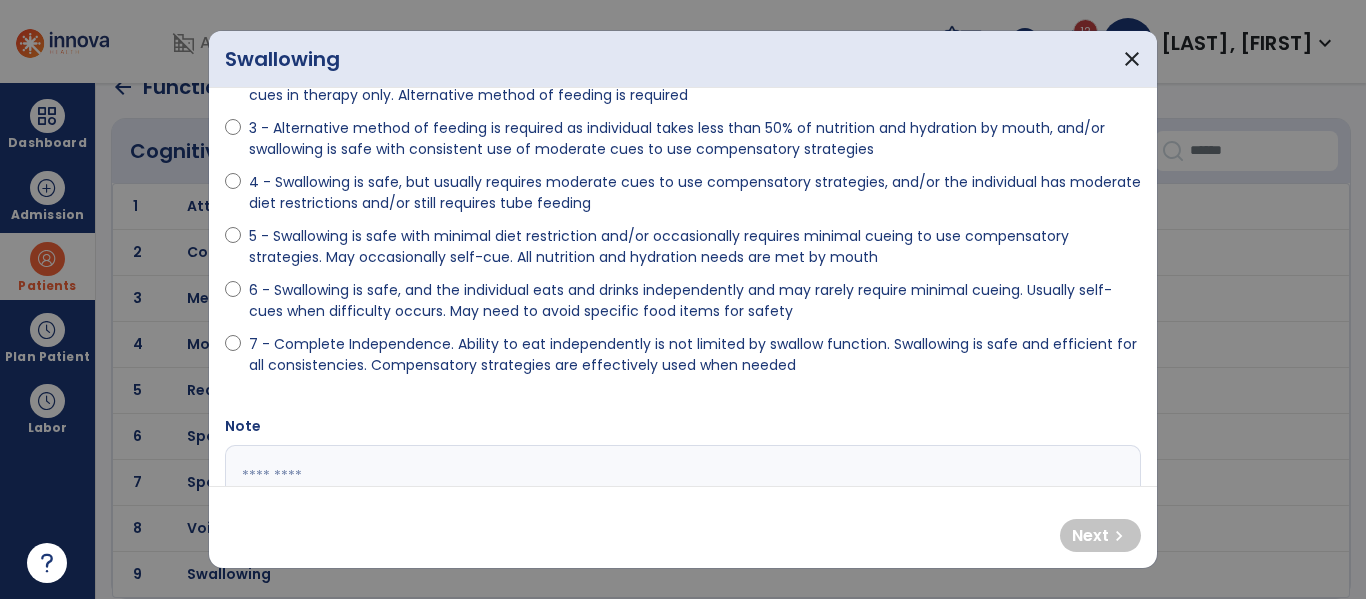 click on "5 - Swallowing is safe with minimal diet restriction and/or occasionally requires minimal cueing to use compensatory strategies. May occasionally self-cue. All nutrition and hydration needs are met by mouth" at bounding box center (695, 247) 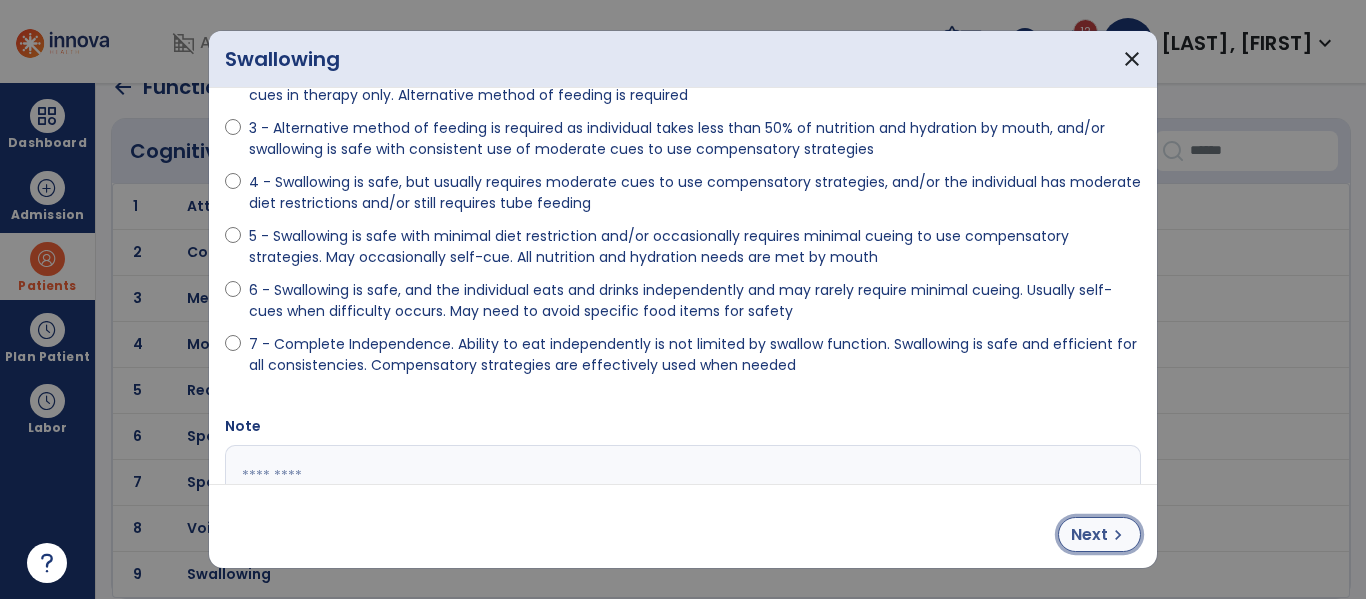 click on "chevron_right" at bounding box center (1118, 535) 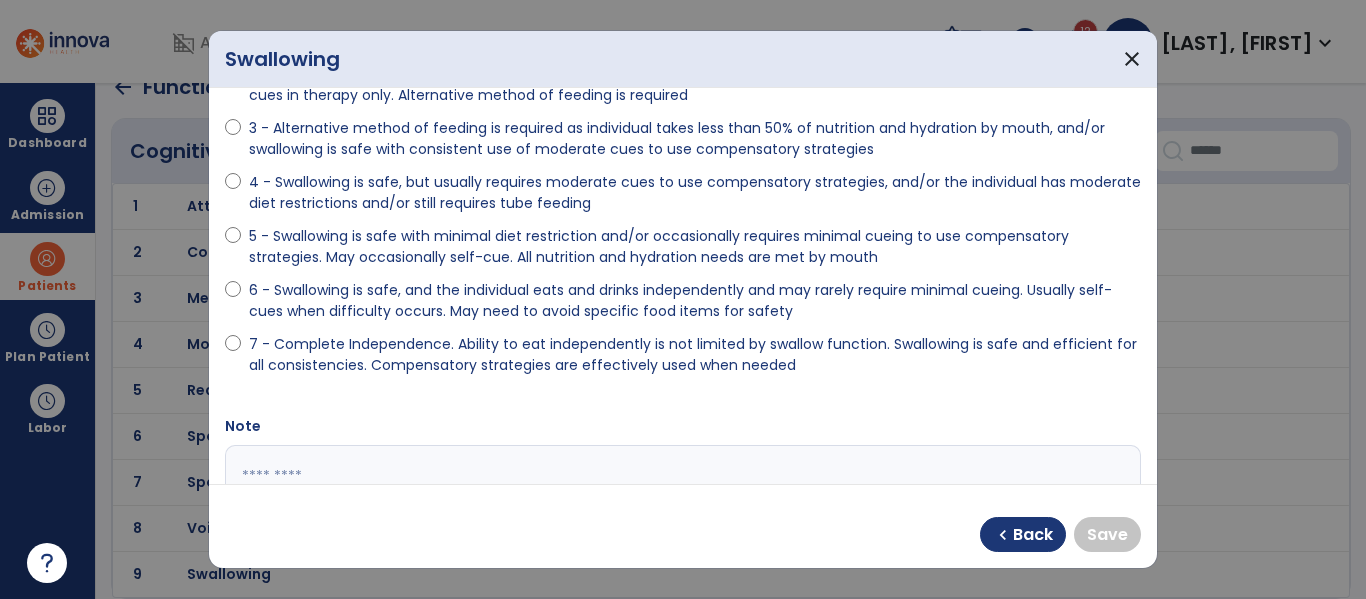 click on "7 - Complete Independence. Ability to eat independently is not limited by swallow function. Swallowing is safe and efficient for all consistencies. Compensatory strategies are effectively used when needed" at bounding box center [695, 355] 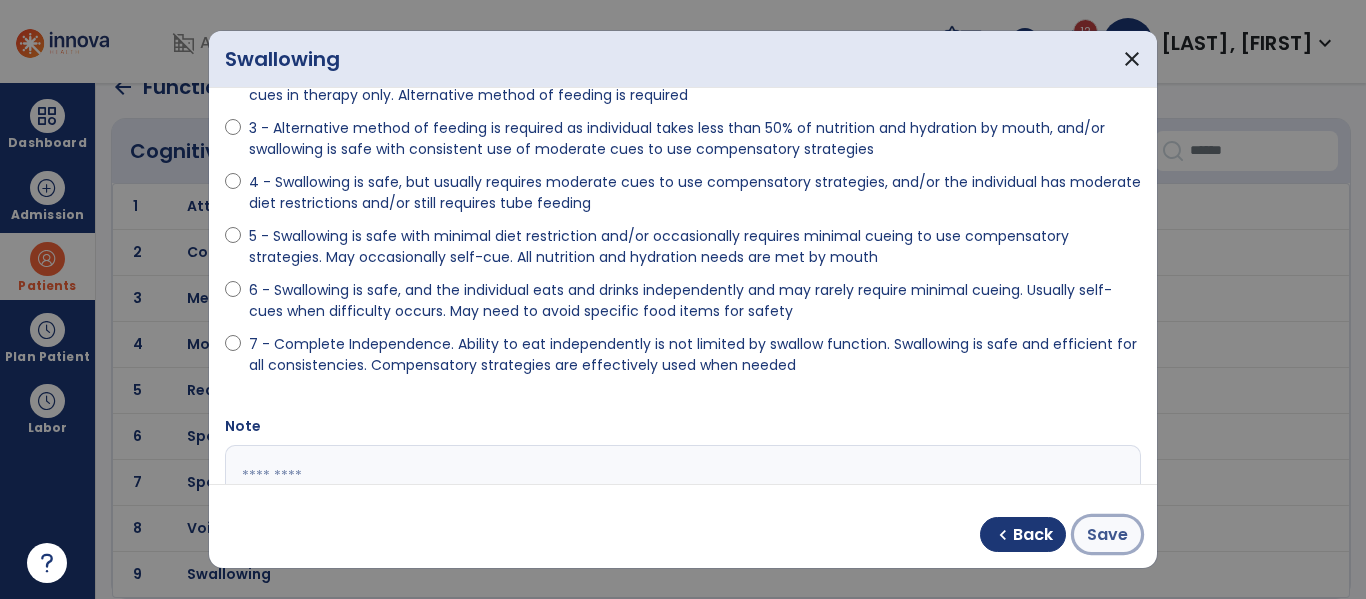 click on "Save" at bounding box center [1107, 535] 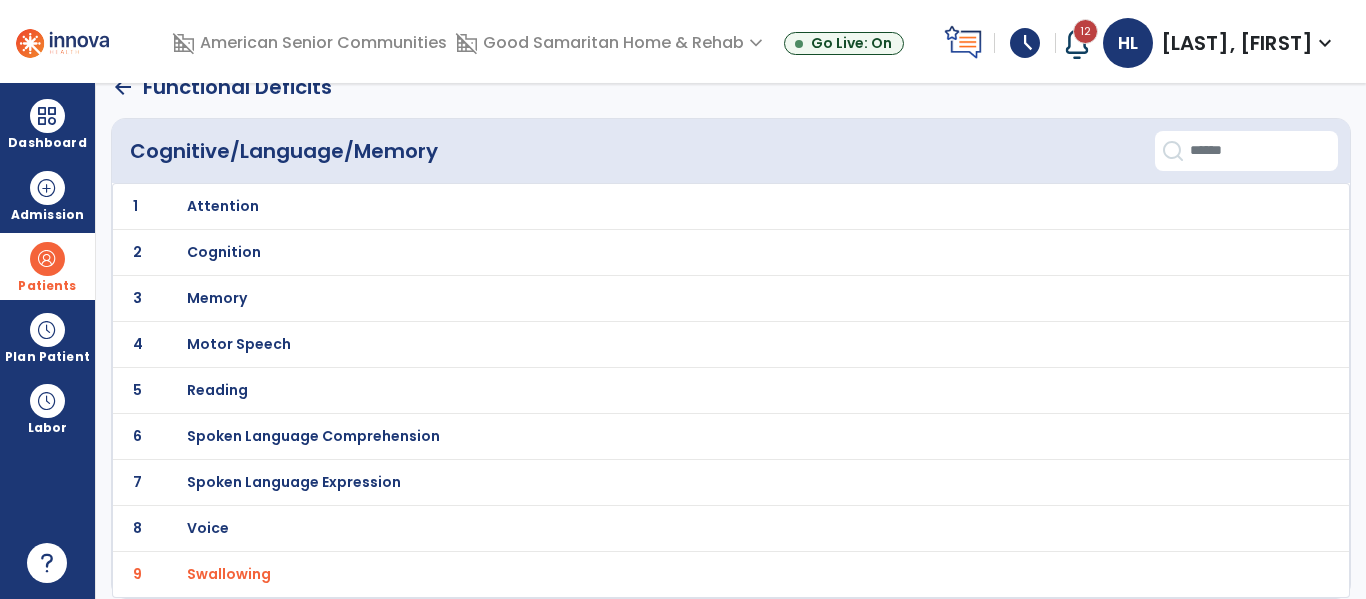 click on "arrow_back" 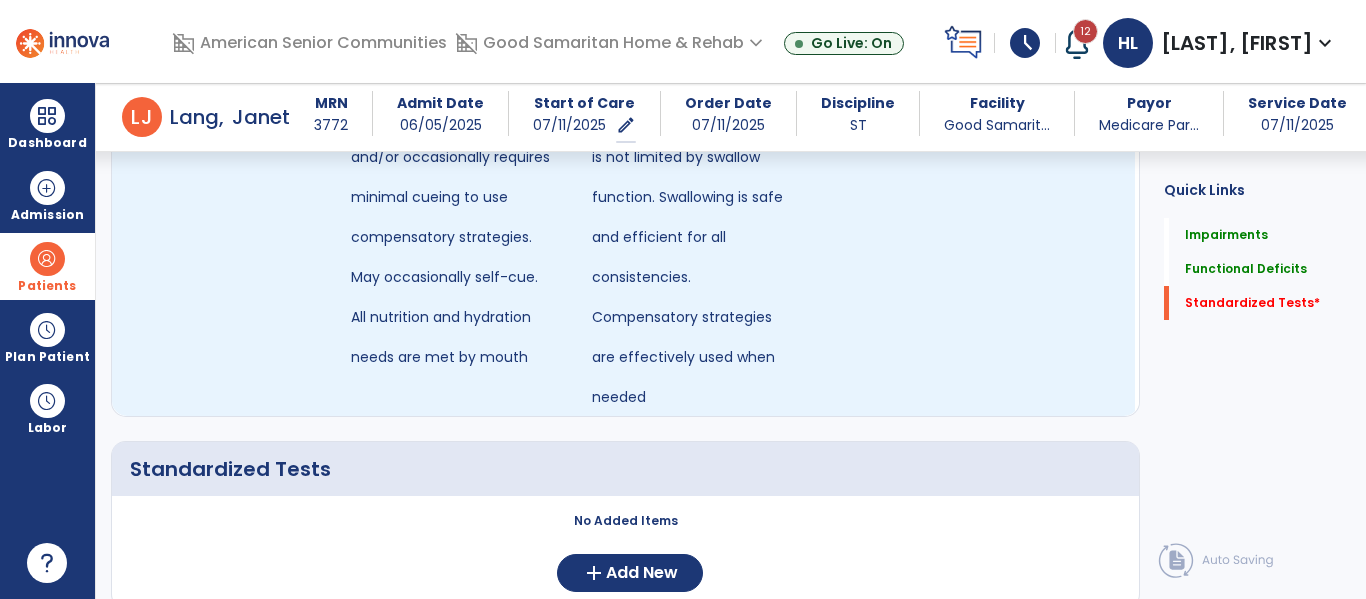 scroll, scrollTop: 1447, scrollLeft: 0, axis: vertical 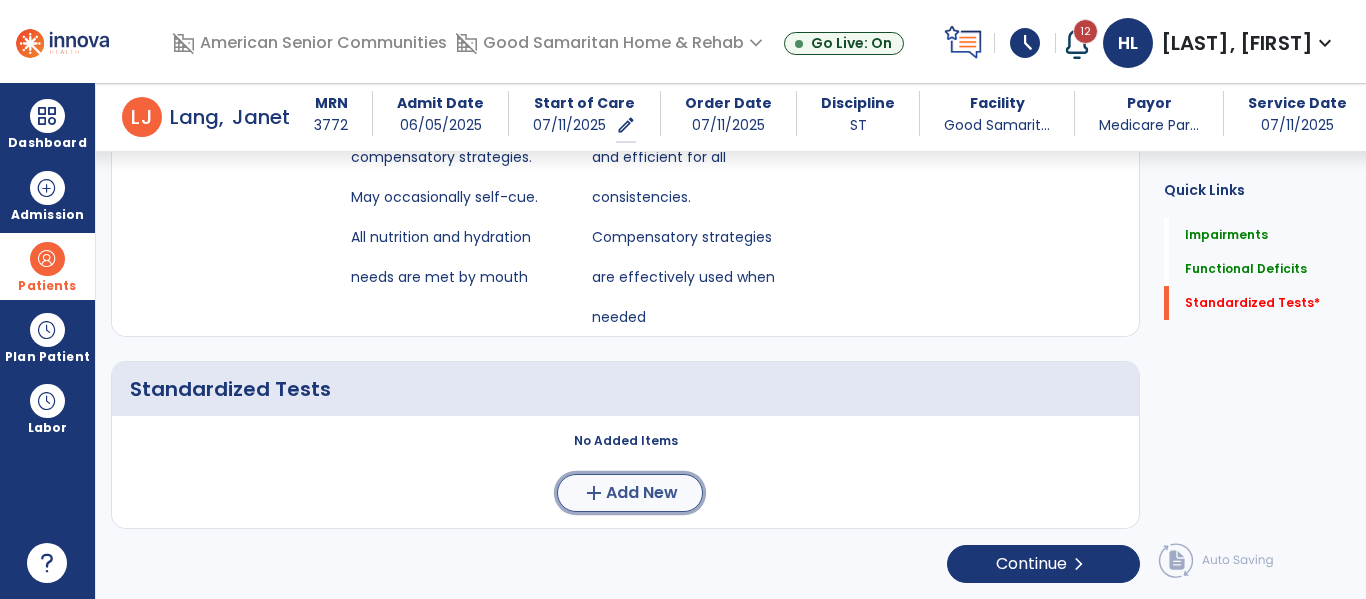 click on "Add New" 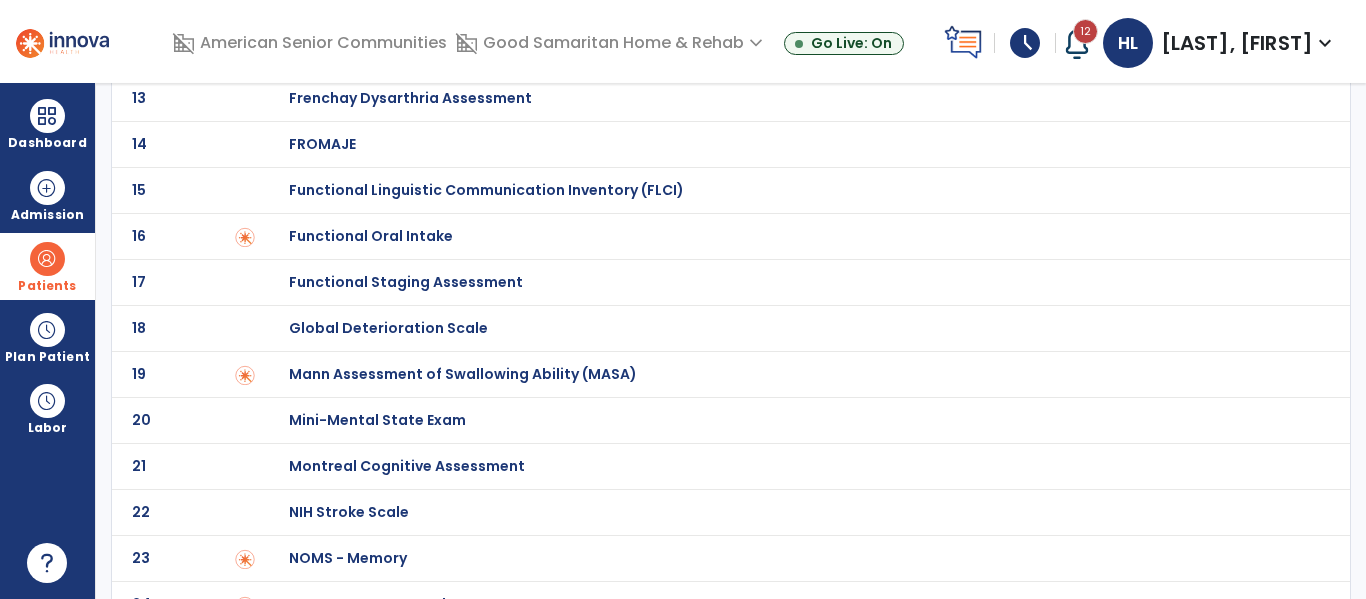 scroll, scrollTop: 653, scrollLeft: 0, axis: vertical 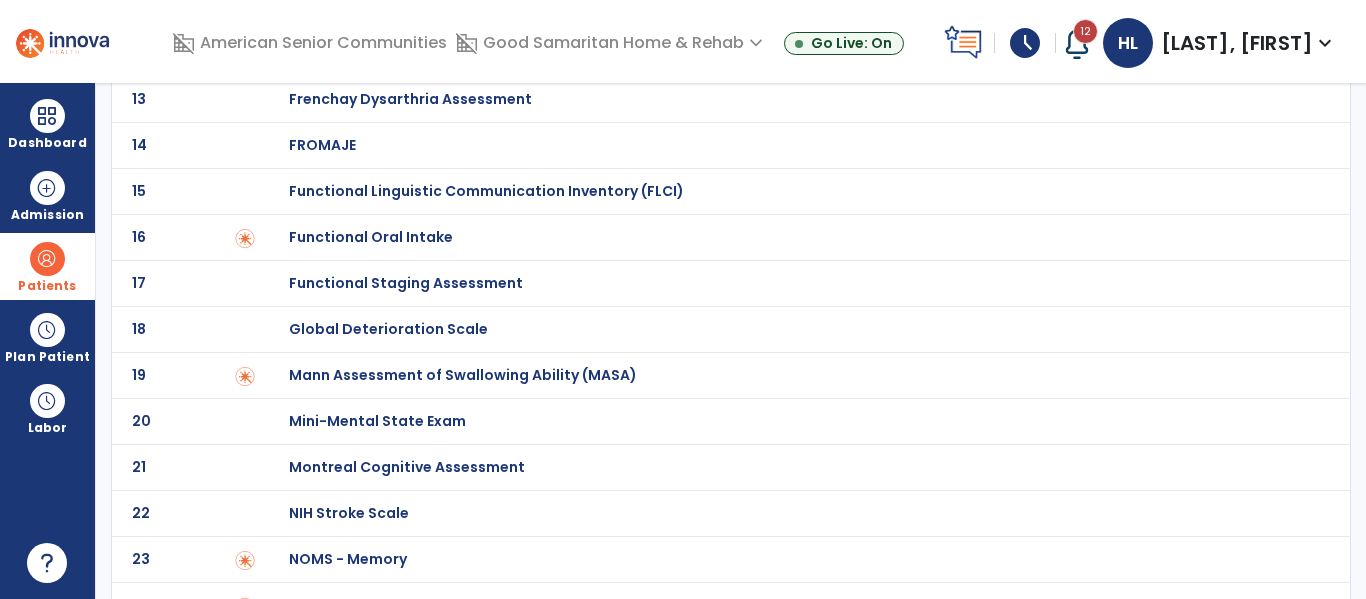 click at bounding box center (245, -130) 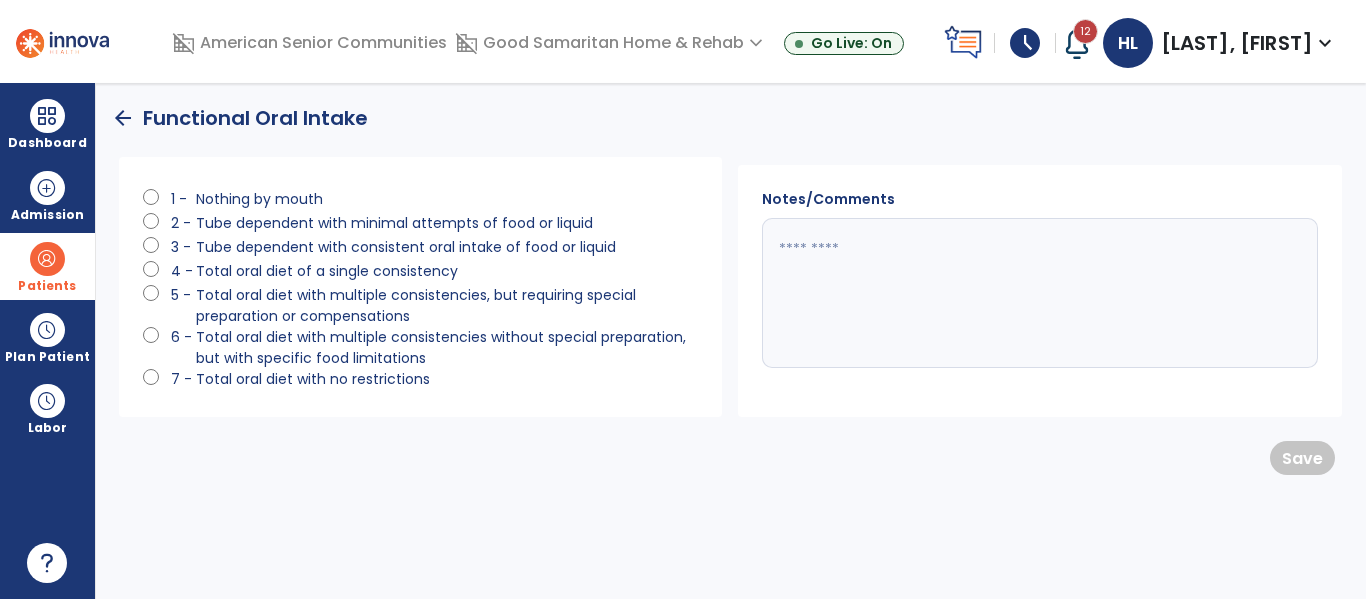scroll, scrollTop: 0, scrollLeft: 0, axis: both 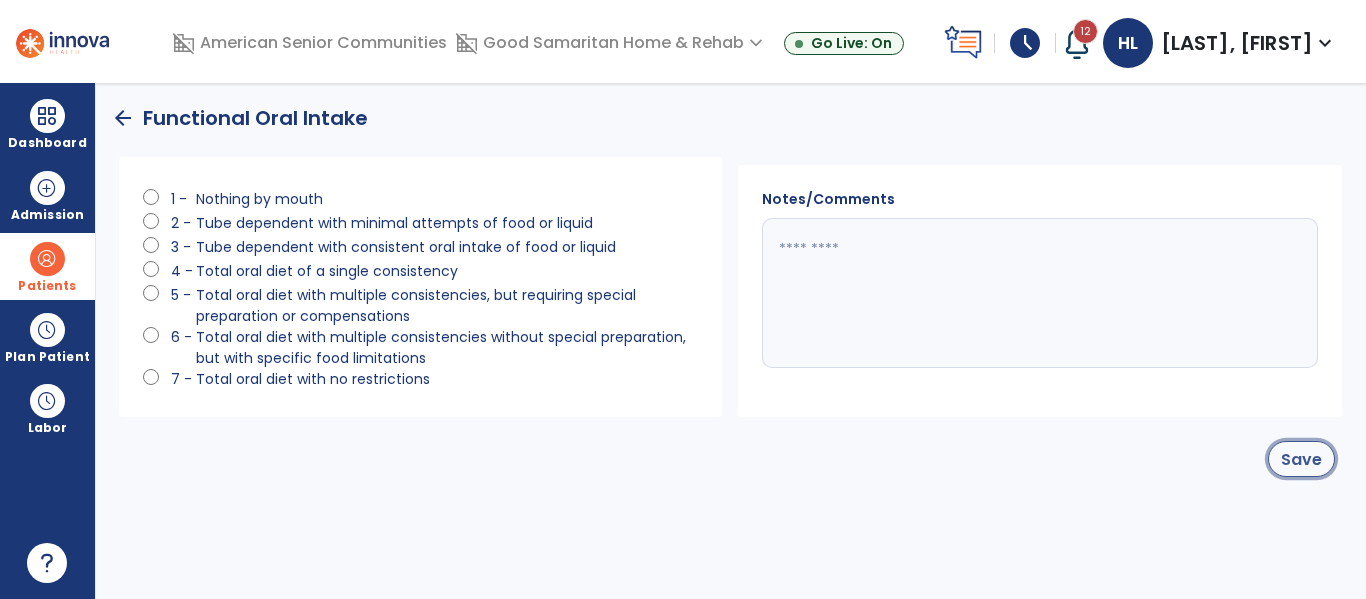 click on "Save" 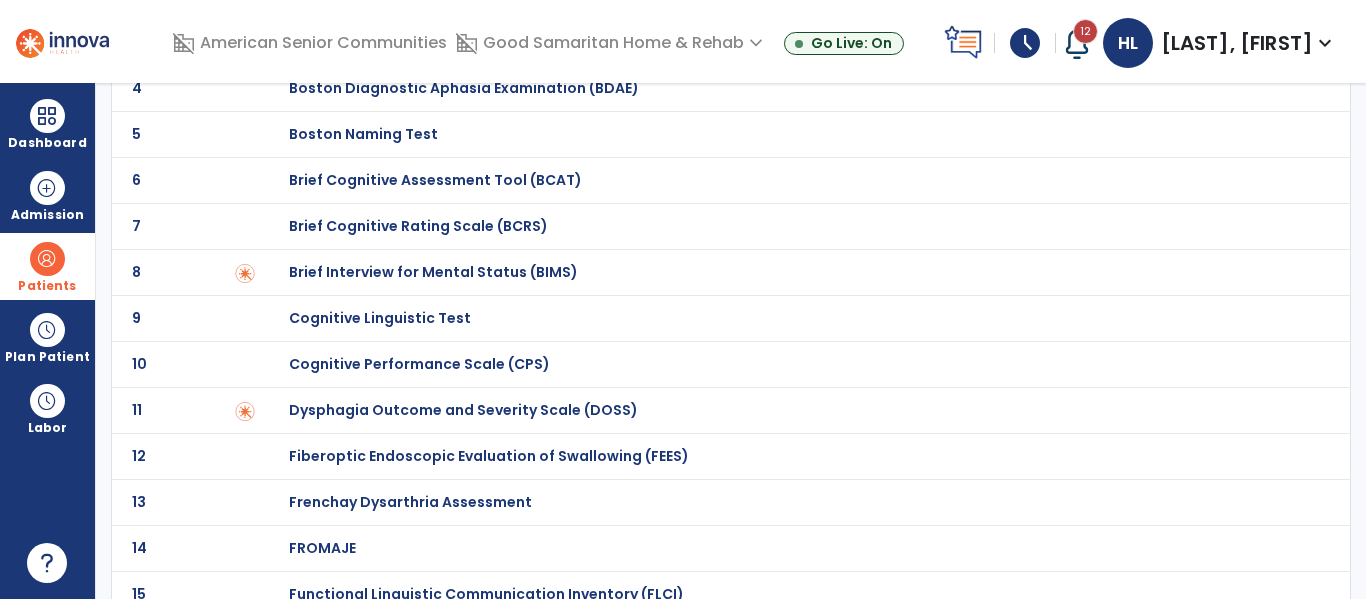 scroll, scrollTop: 248, scrollLeft: 0, axis: vertical 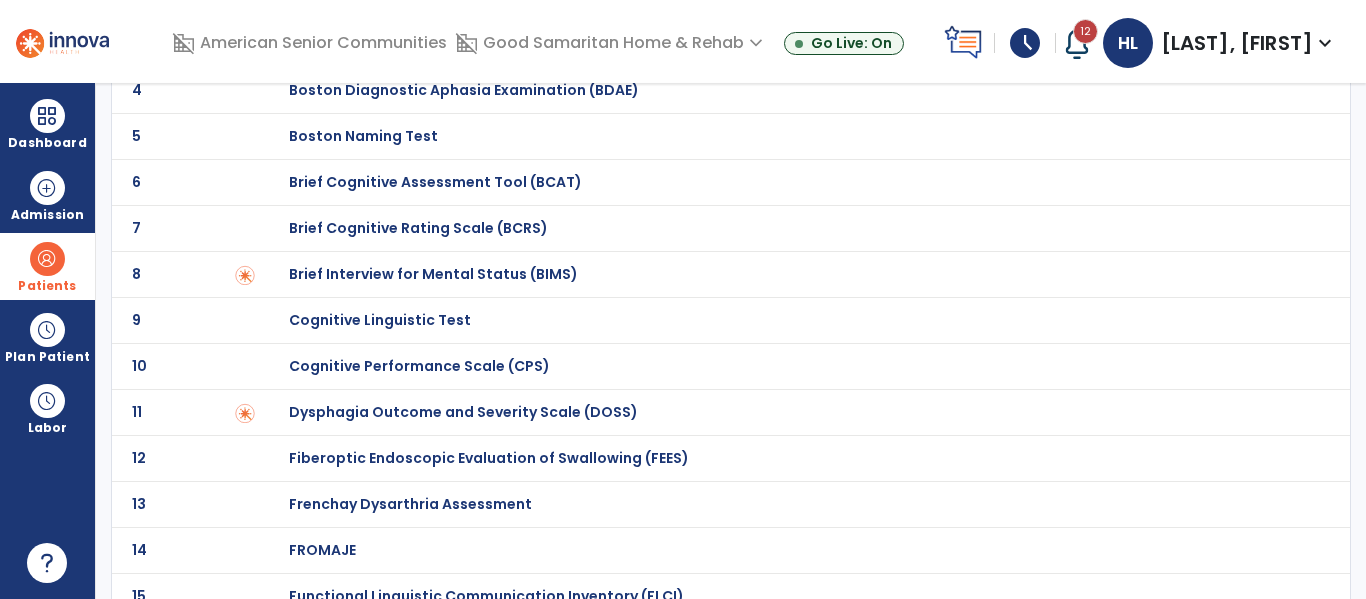 click on "Dysphagia Outcome and Severity Scale (DOSS)" at bounding box center (368, -48) 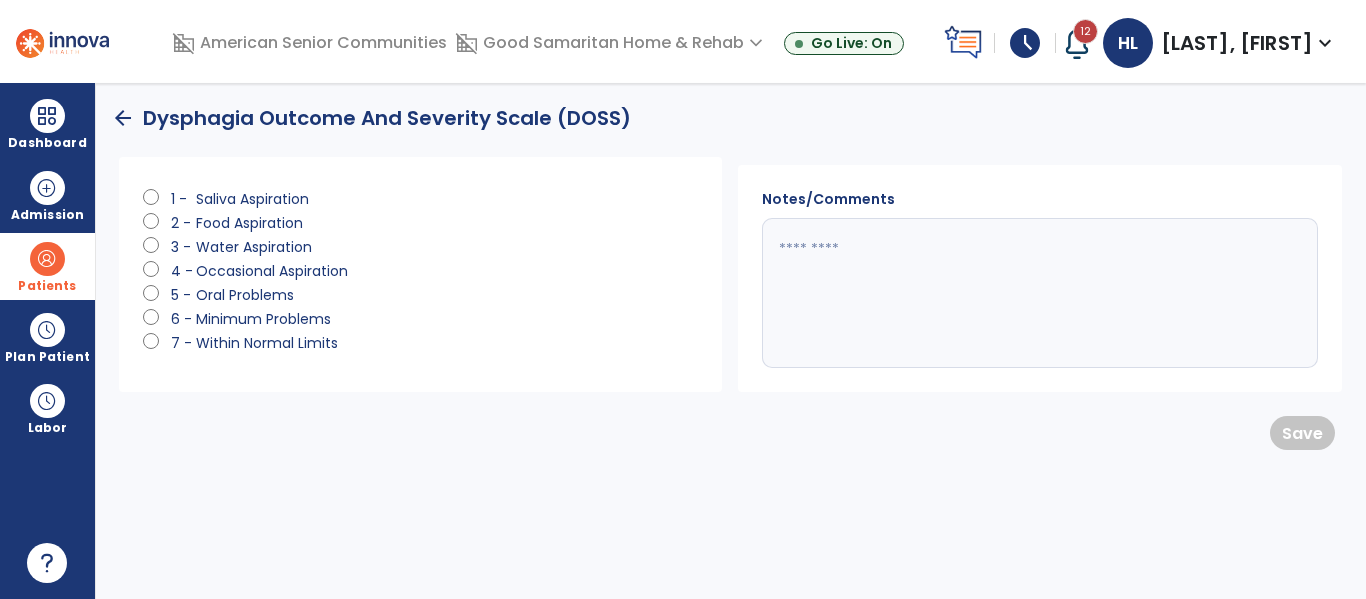 scroll, scrollTop: 0, scrollLeft: 0, axis: both 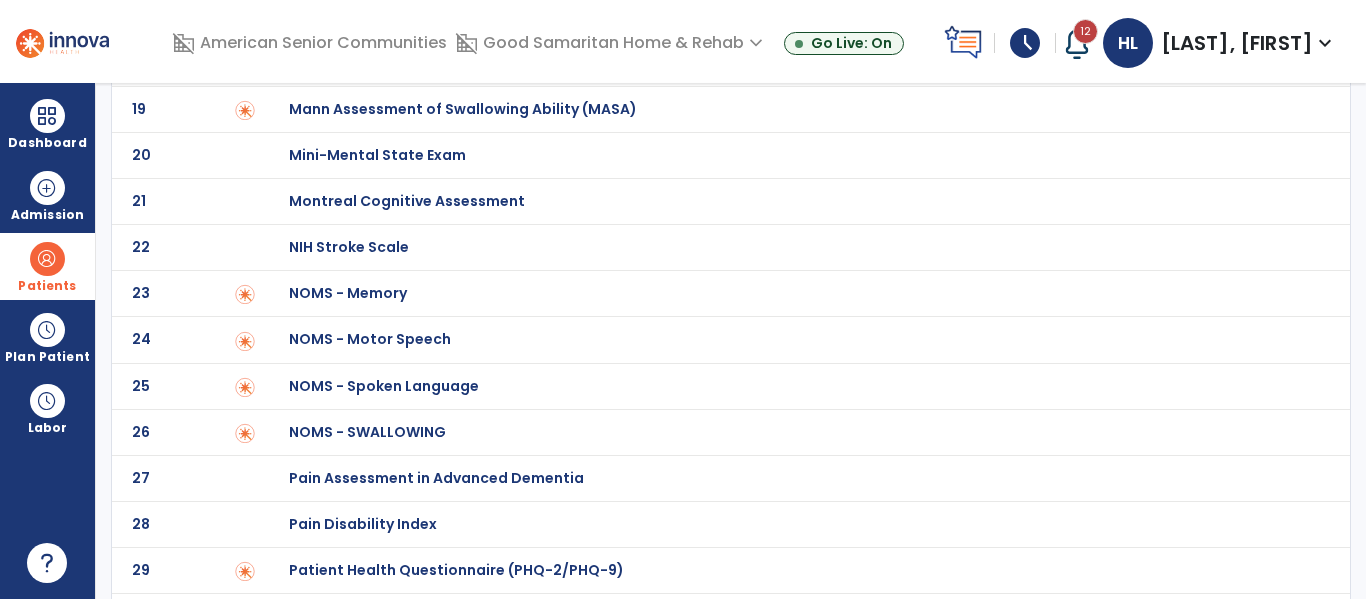 click on "26 NOMS - SWALLOWING" 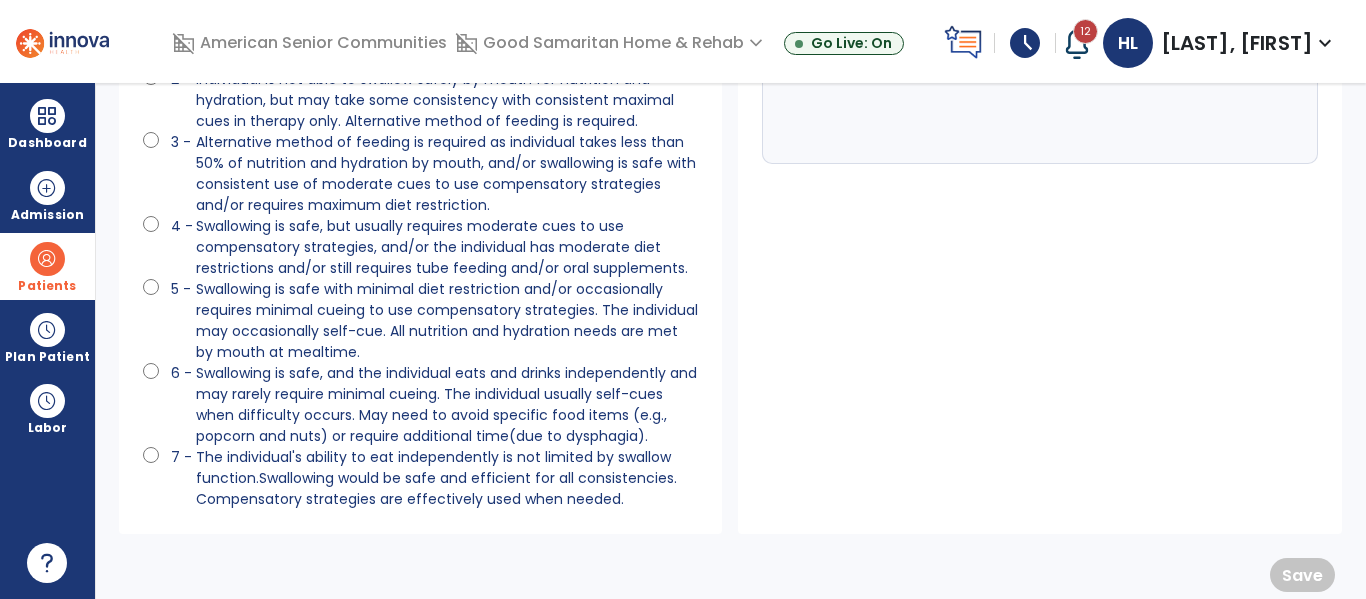 scroll, scrollTop: 206, scrollLeft: 0, axis: vertical 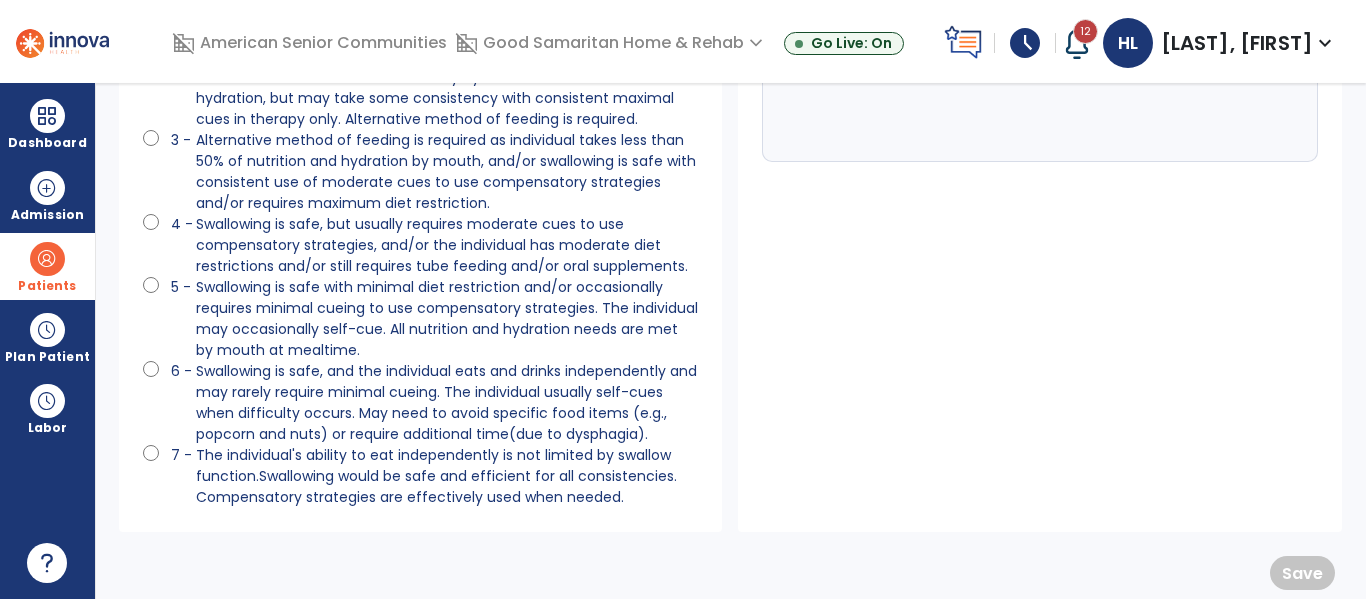click on "Swallowing is safe with minimal diet restriction and/or occasionally requires minimal cueing to use compensatory strategies. The individual may occasionally self-cue. All nutrition and hydration needs are met by mouth at mealtime." 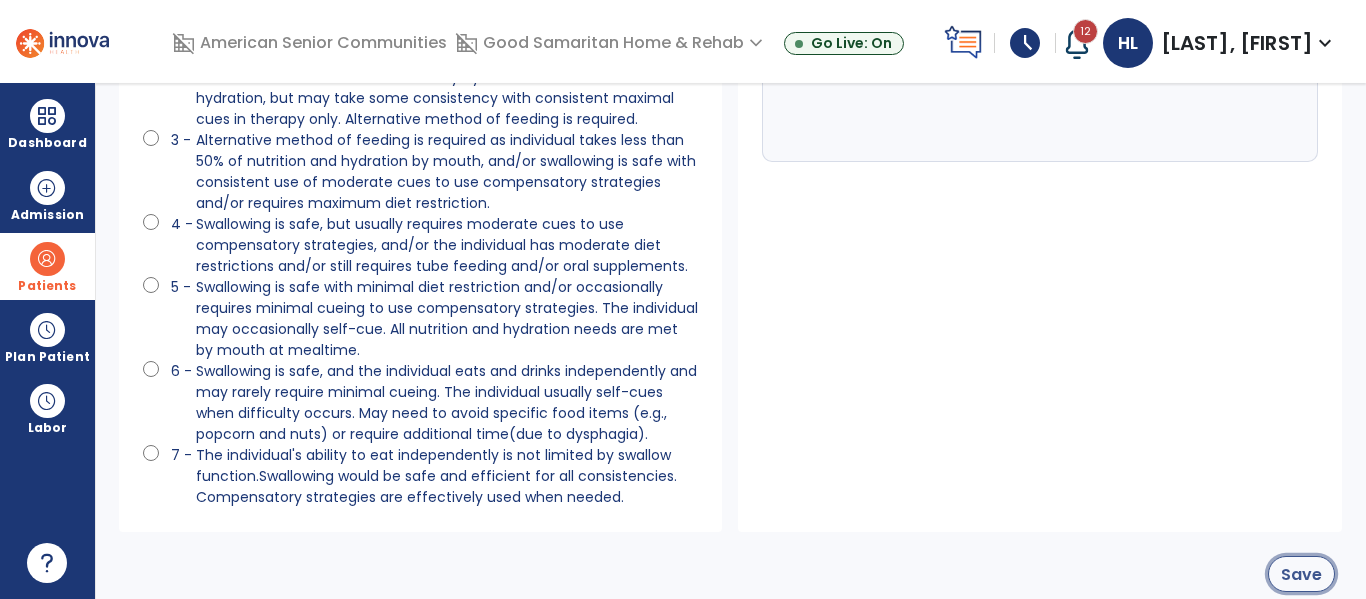 click on "Save" 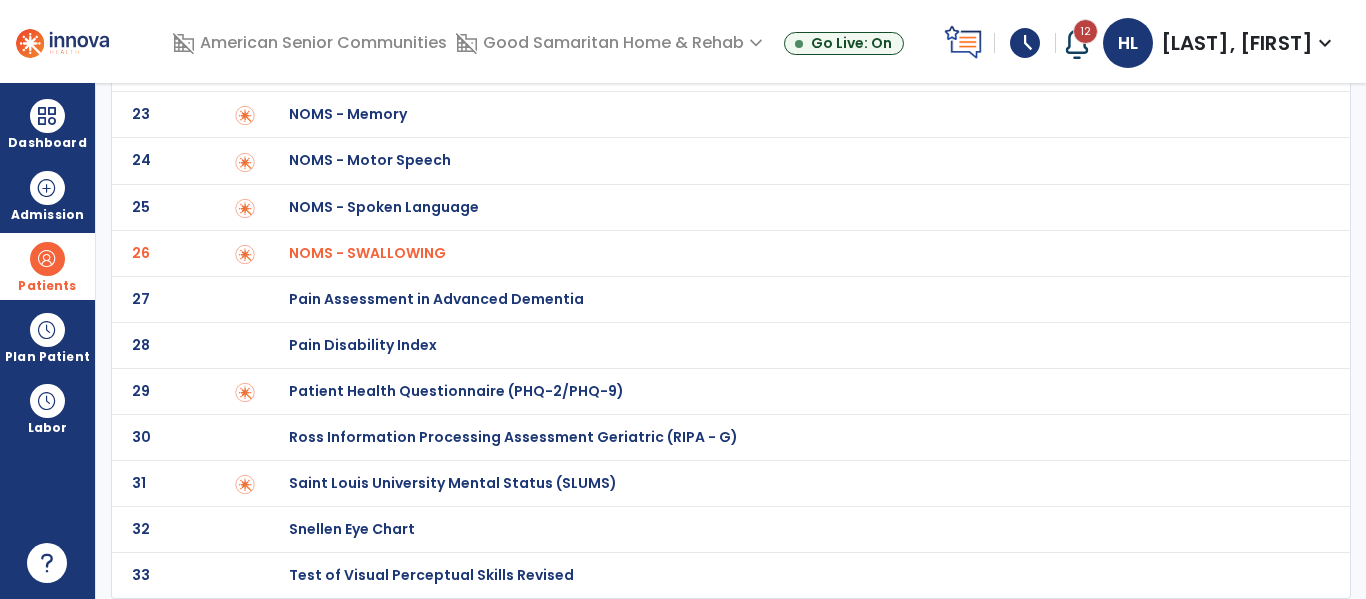 scroll, scrollTop: 0, scrollLeft: 0, axis: both 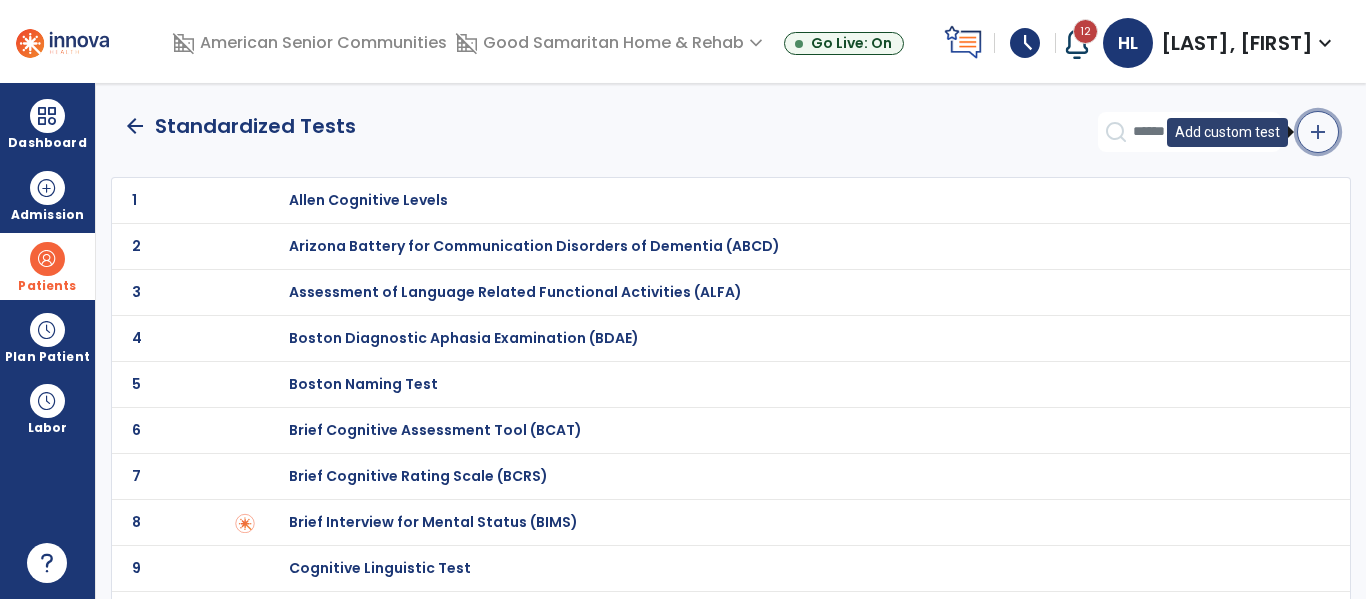 click on "add" 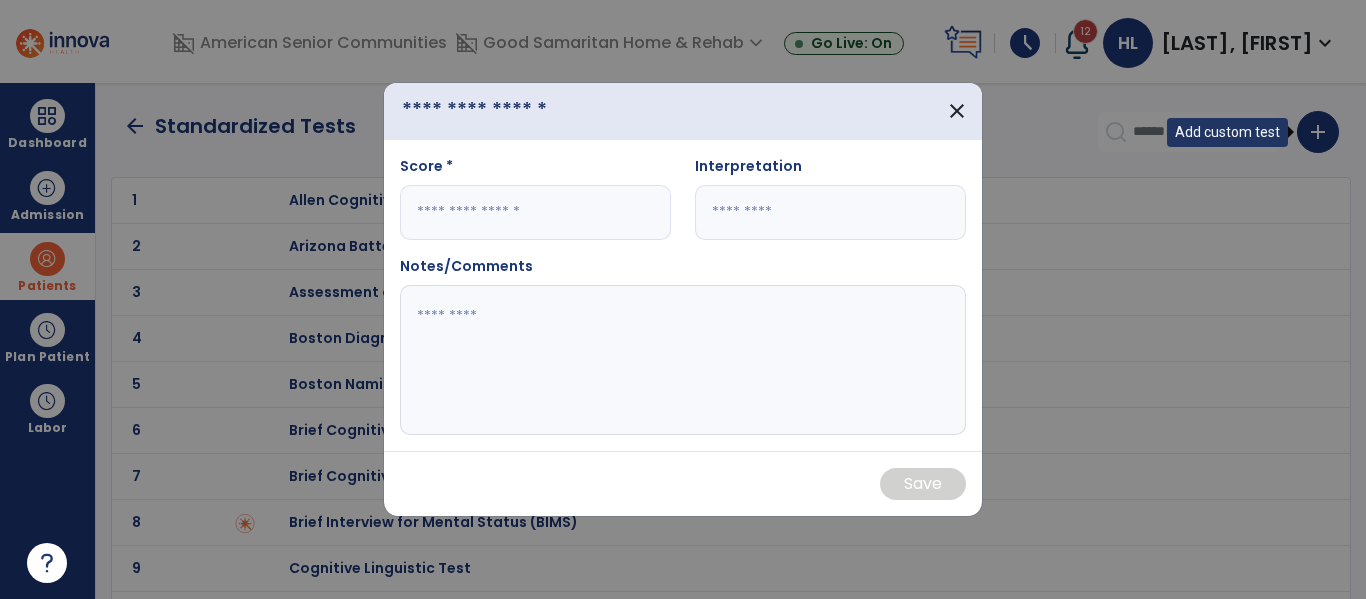 click at bounding box center [502, 111] 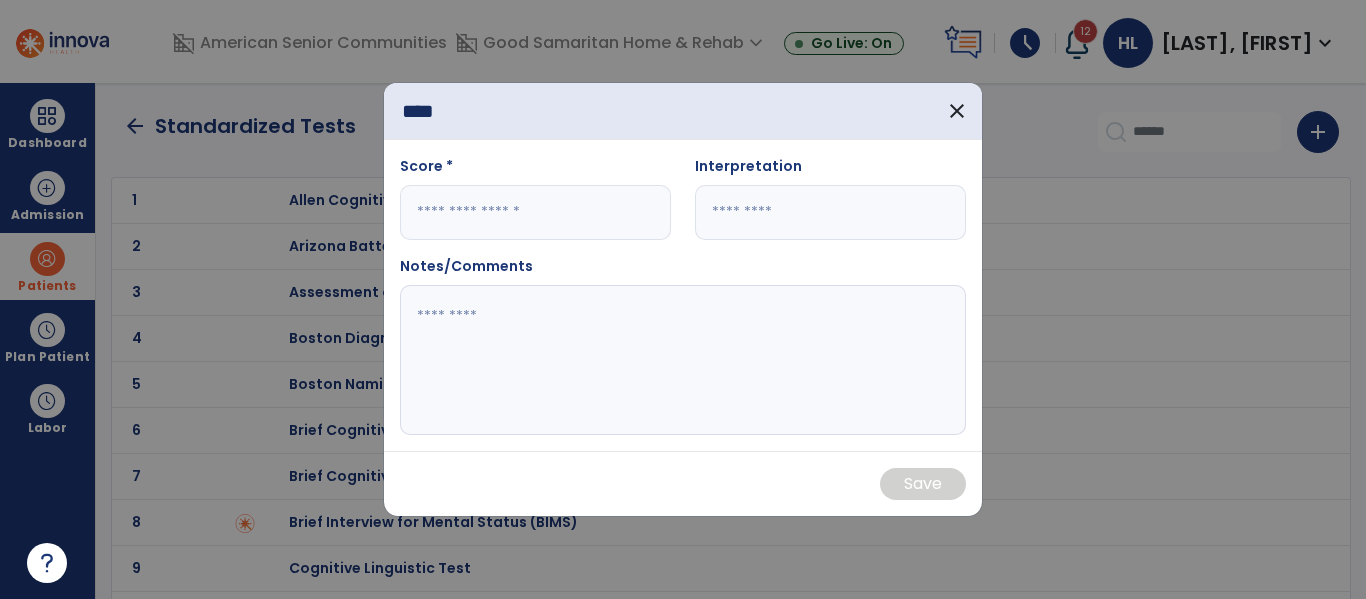 type on "****" 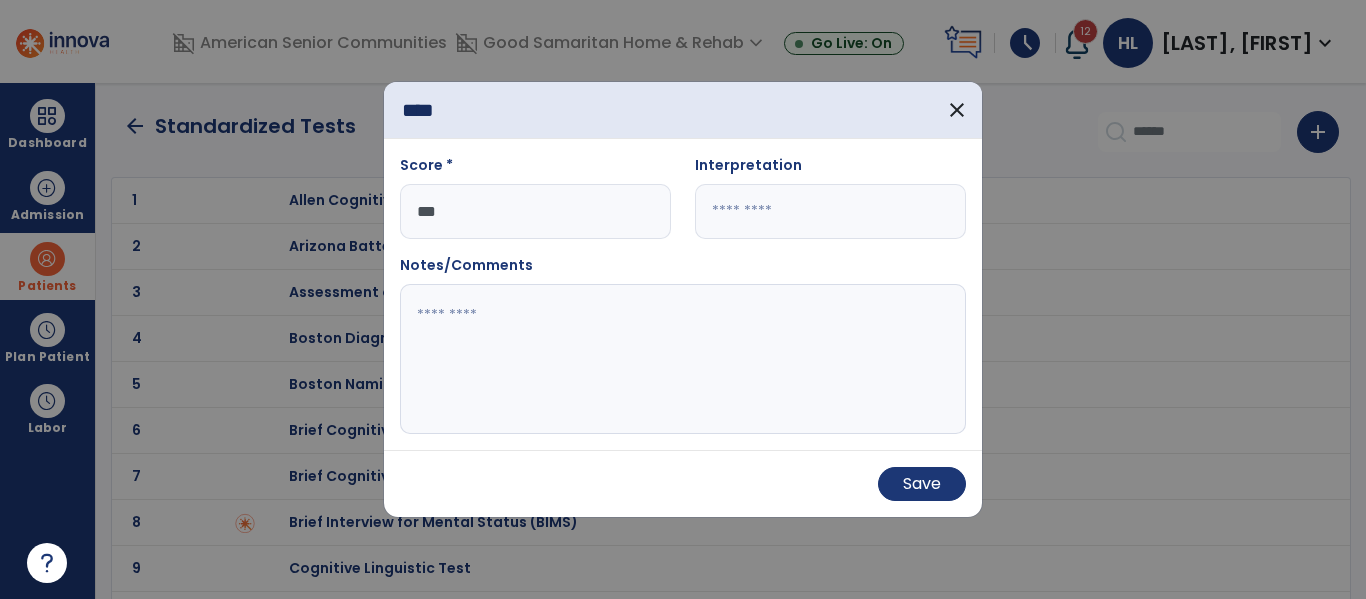 type on "****" 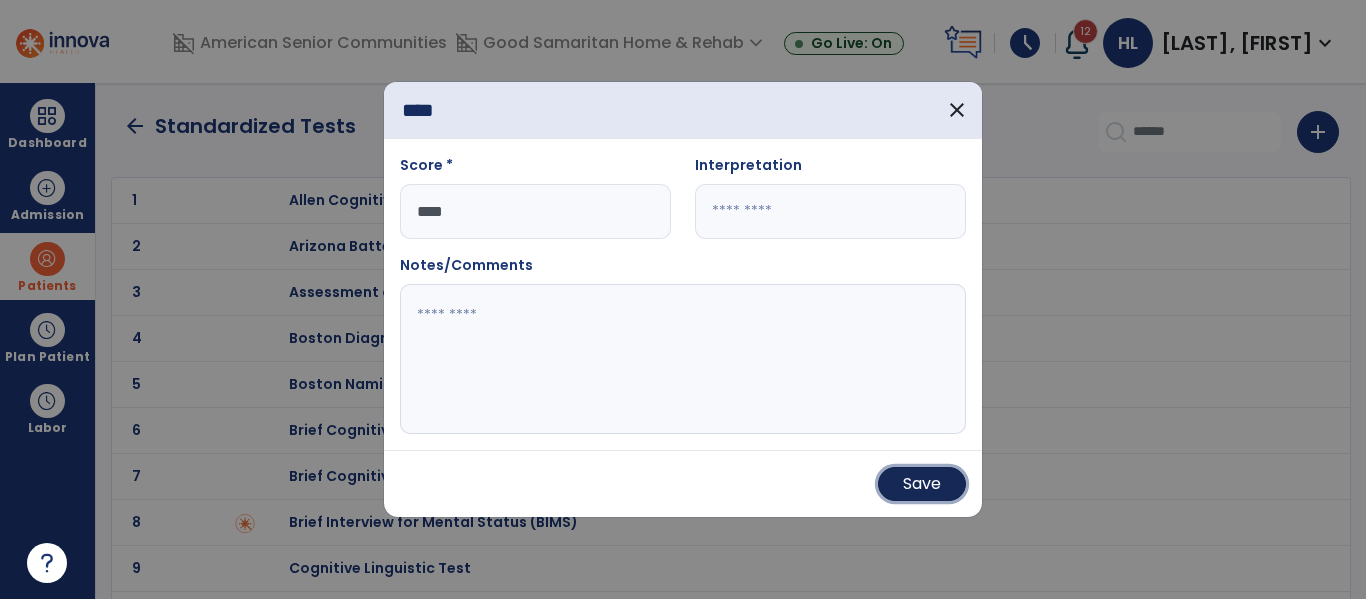 click on "Save" at bounding box center [922, 484] 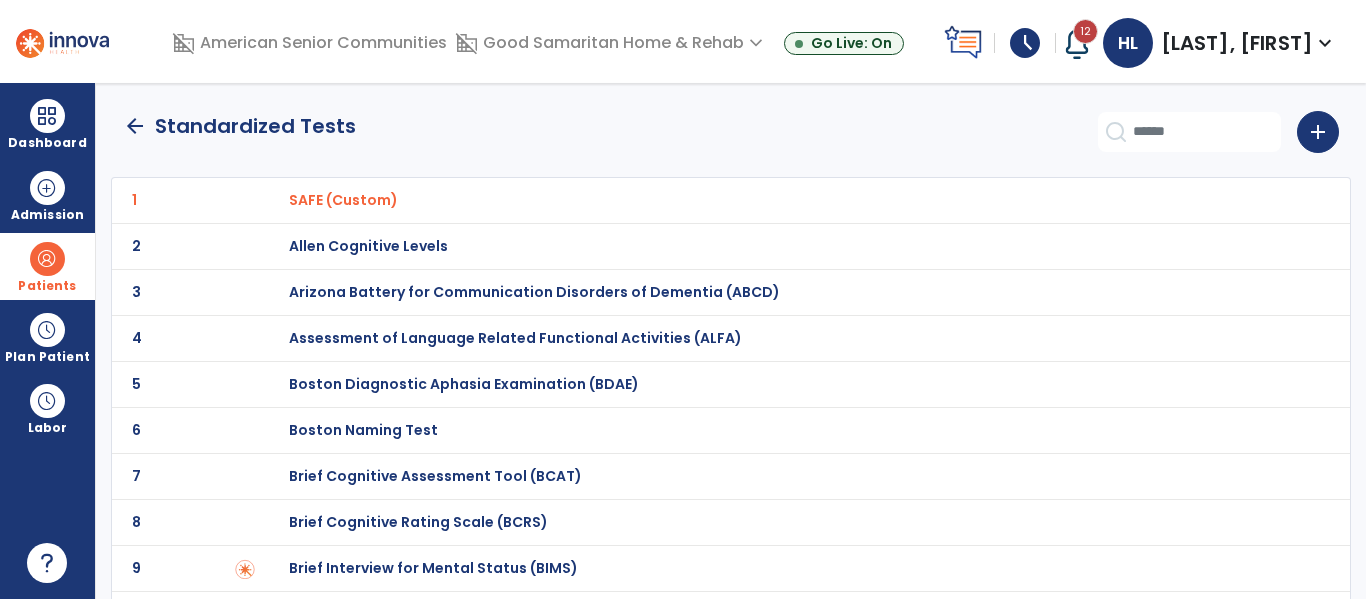 click on "arrow_back" 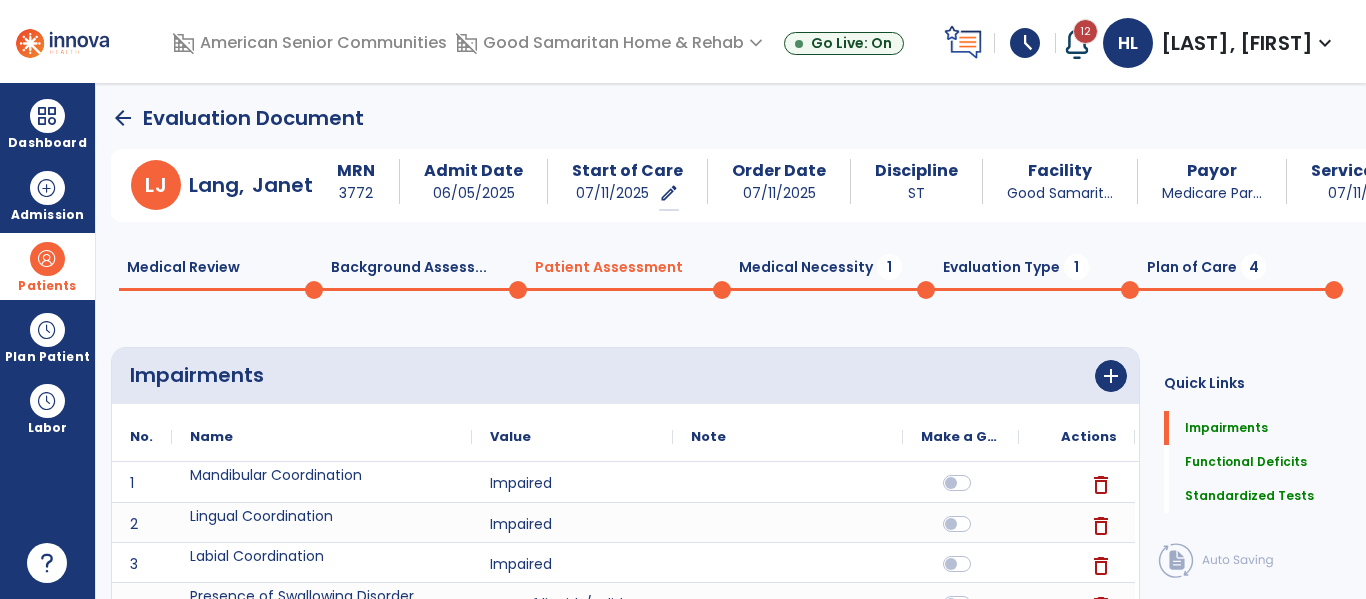 scroll, scrollTop: 20, scrollLeft: 0, axis: vertical 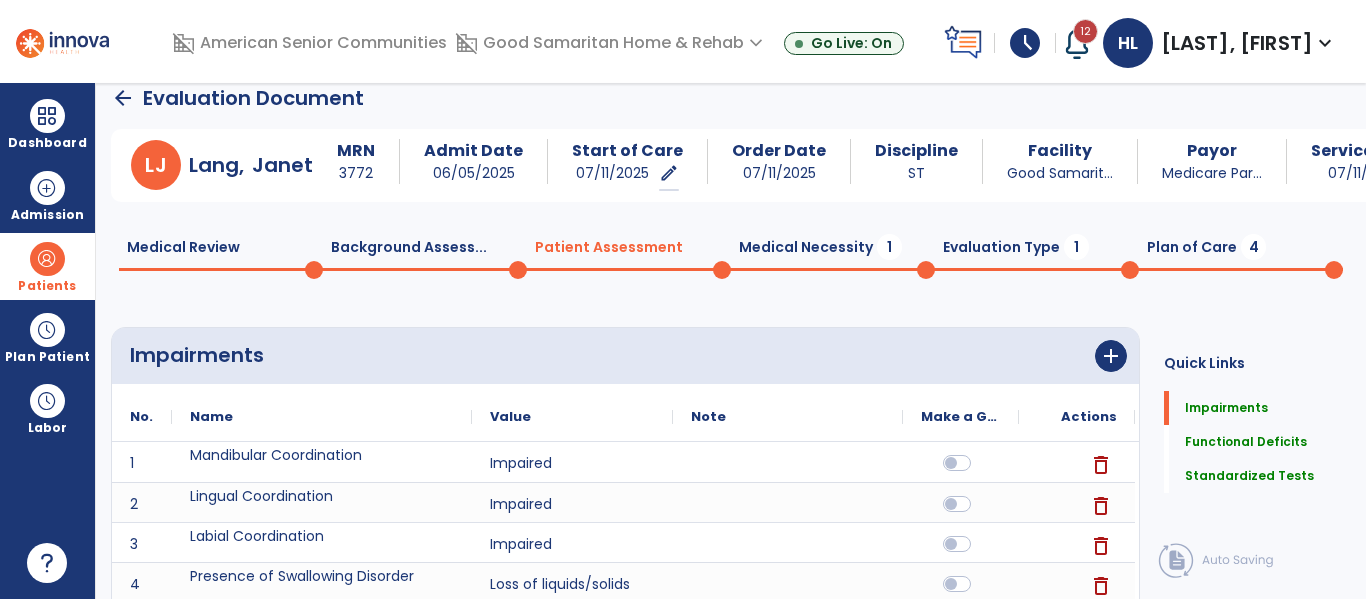 click on "Medical Necessity  1" 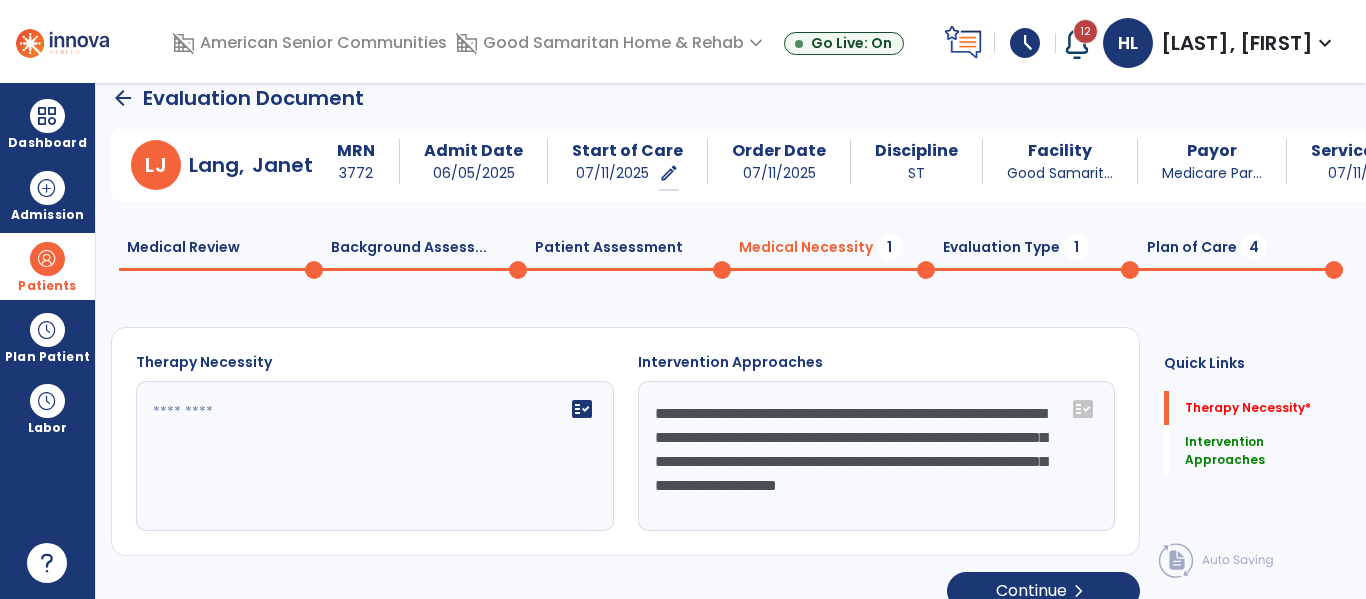 click 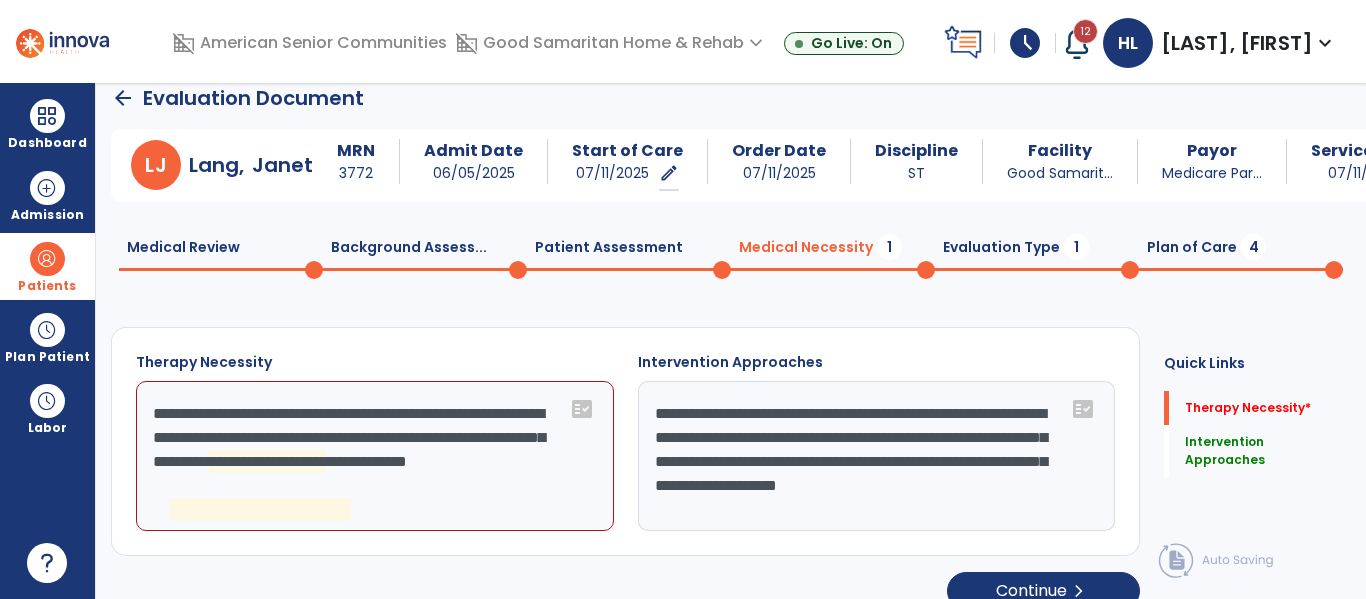 click on "**********" 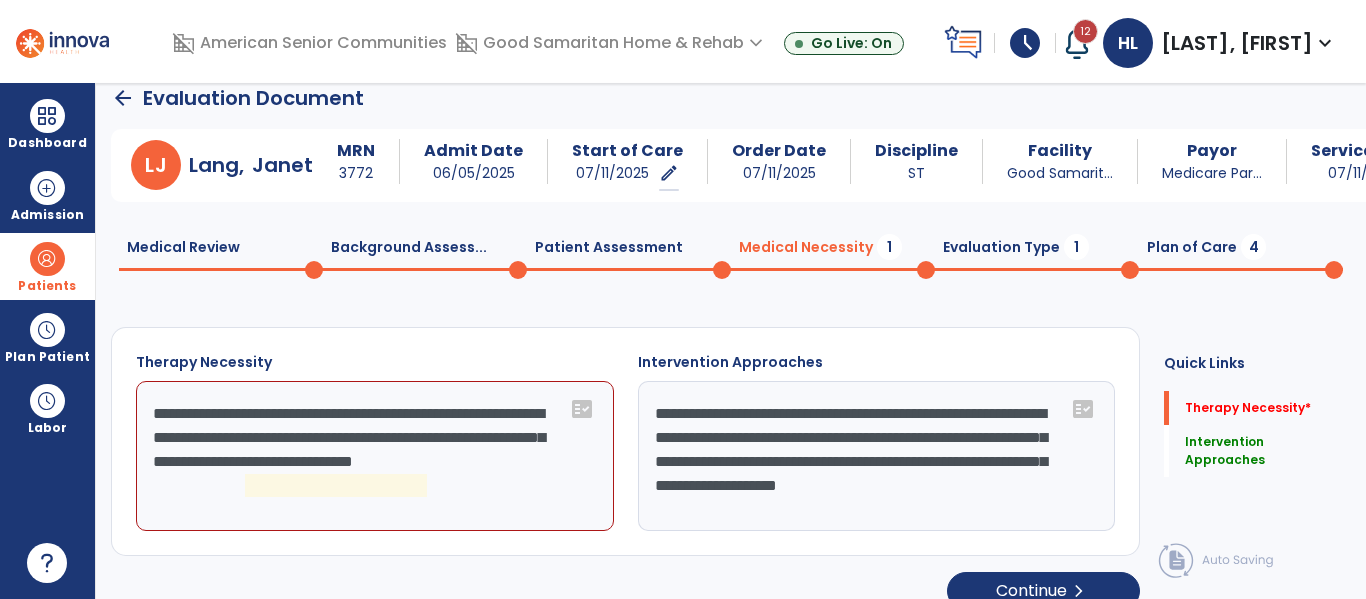 click on "**********" 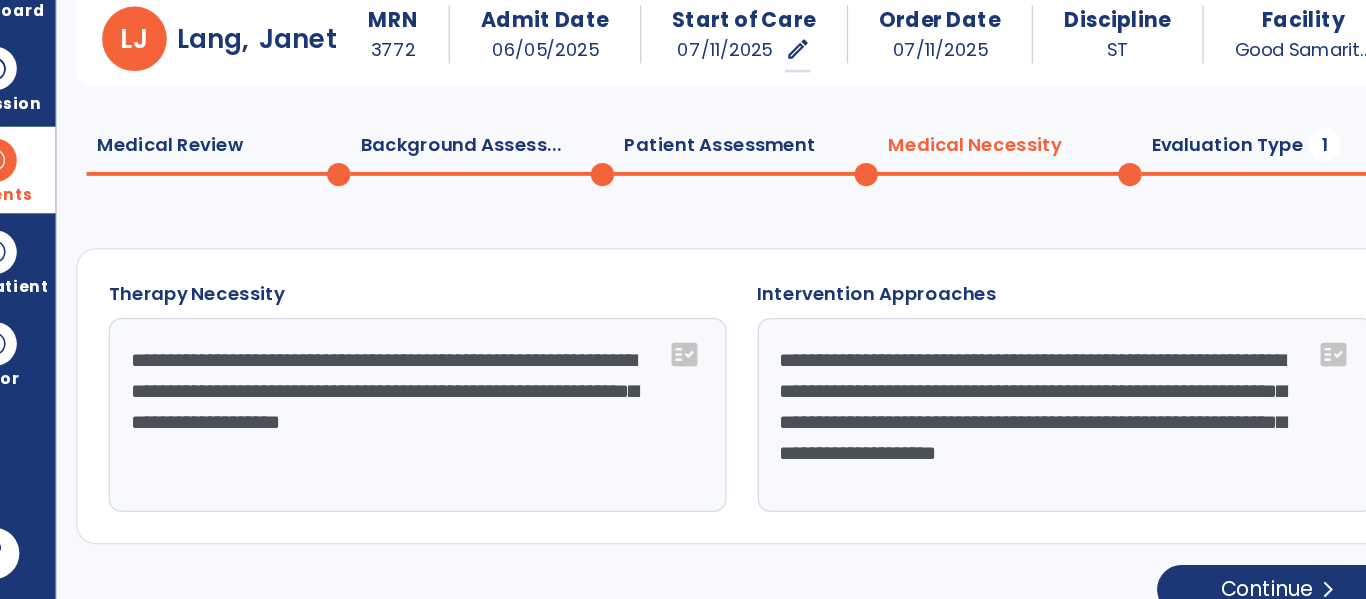 scroll, scrollTop: 0, scrollLeft: 0, axis: both 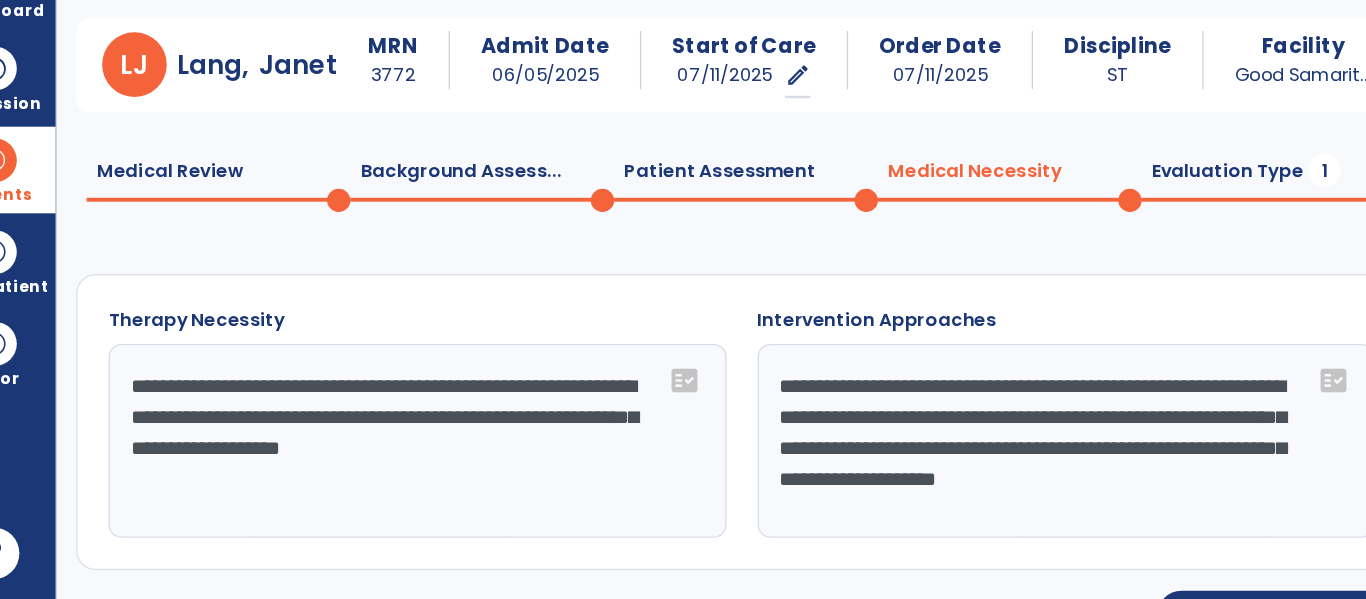 click on "**********" 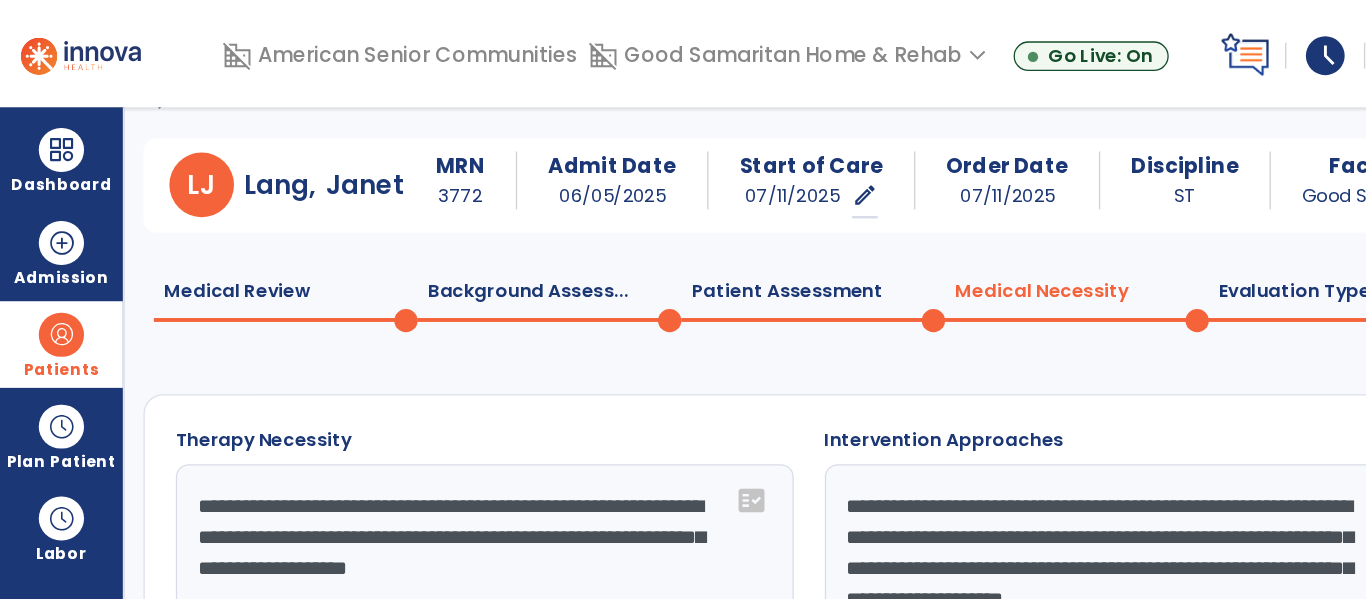 scroll, scrollTop: 47, scrollLeft: 0, axis: vertical 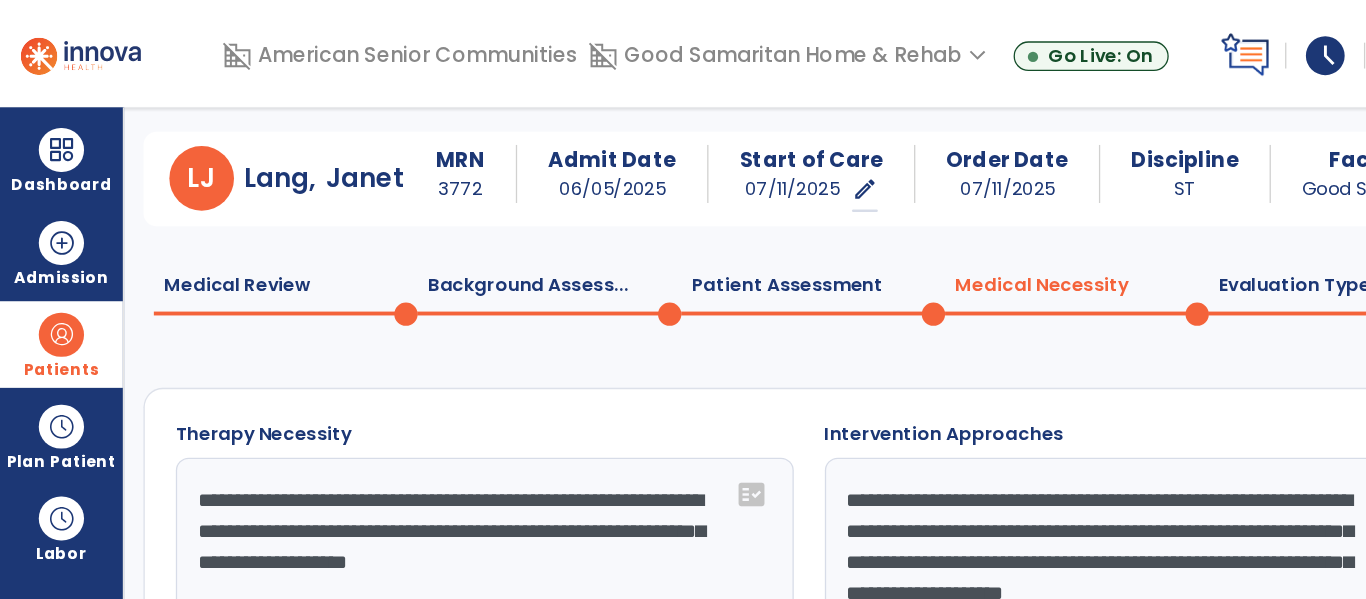 click on "**********" 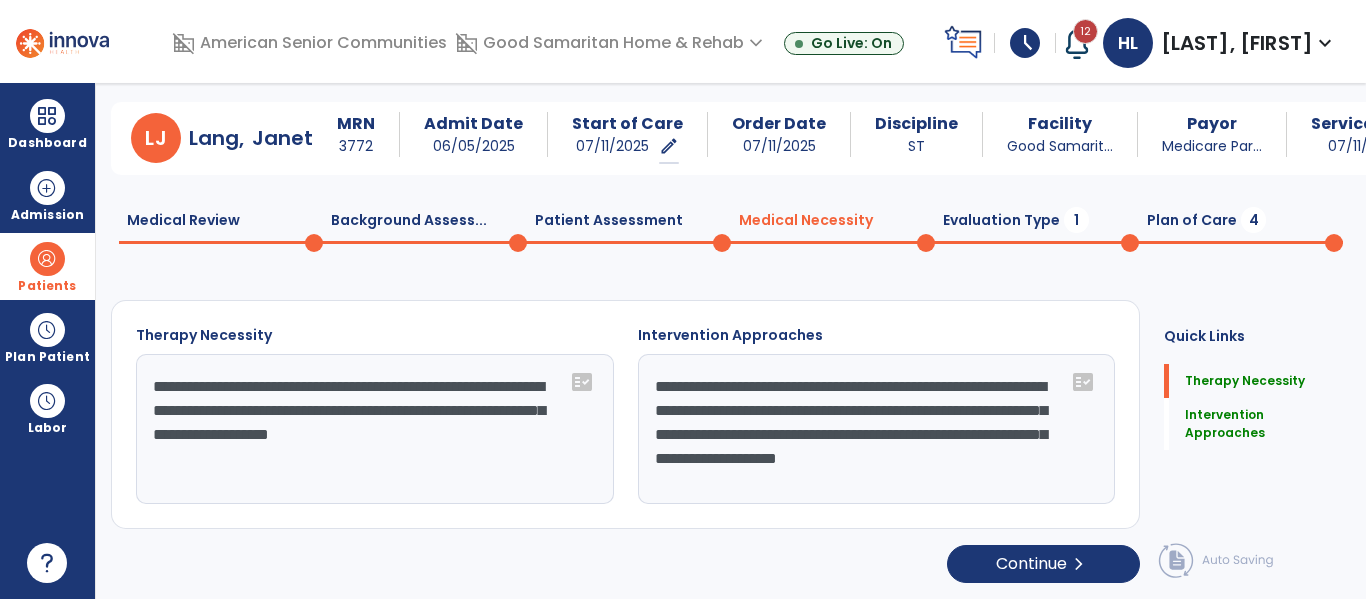 click on "**********" 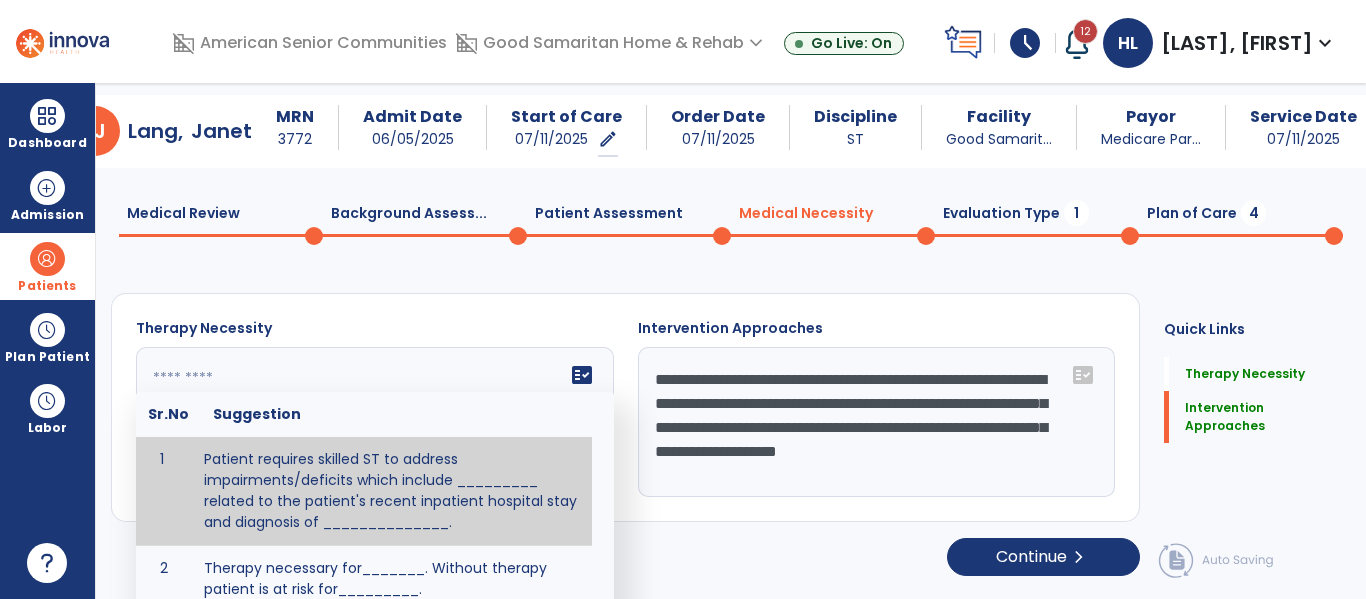 scroll, scrollTop: 63, scrollLeft: 0, axis: vertical 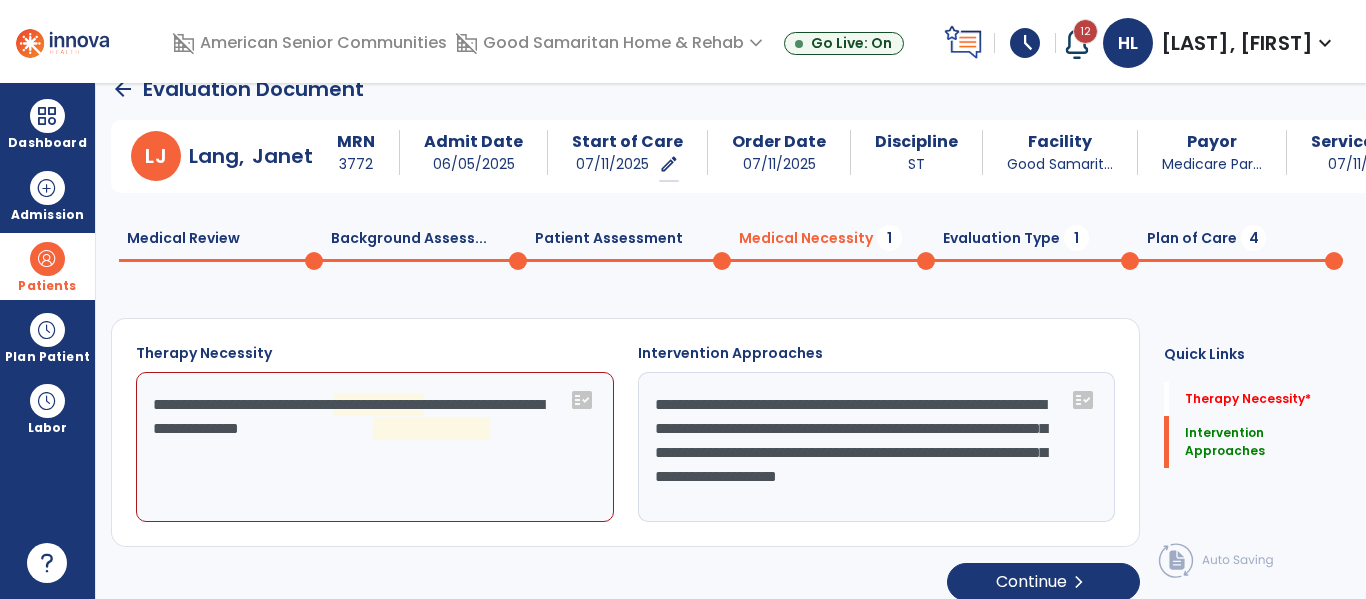 click on "**********" 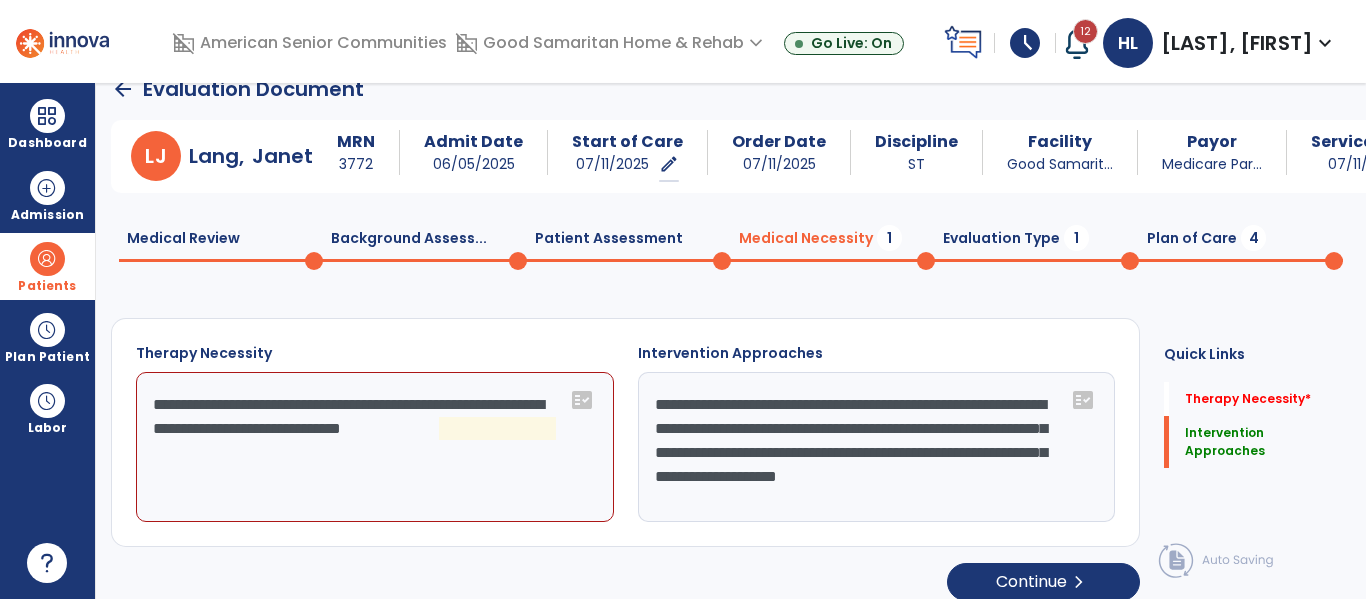 click on "**********" 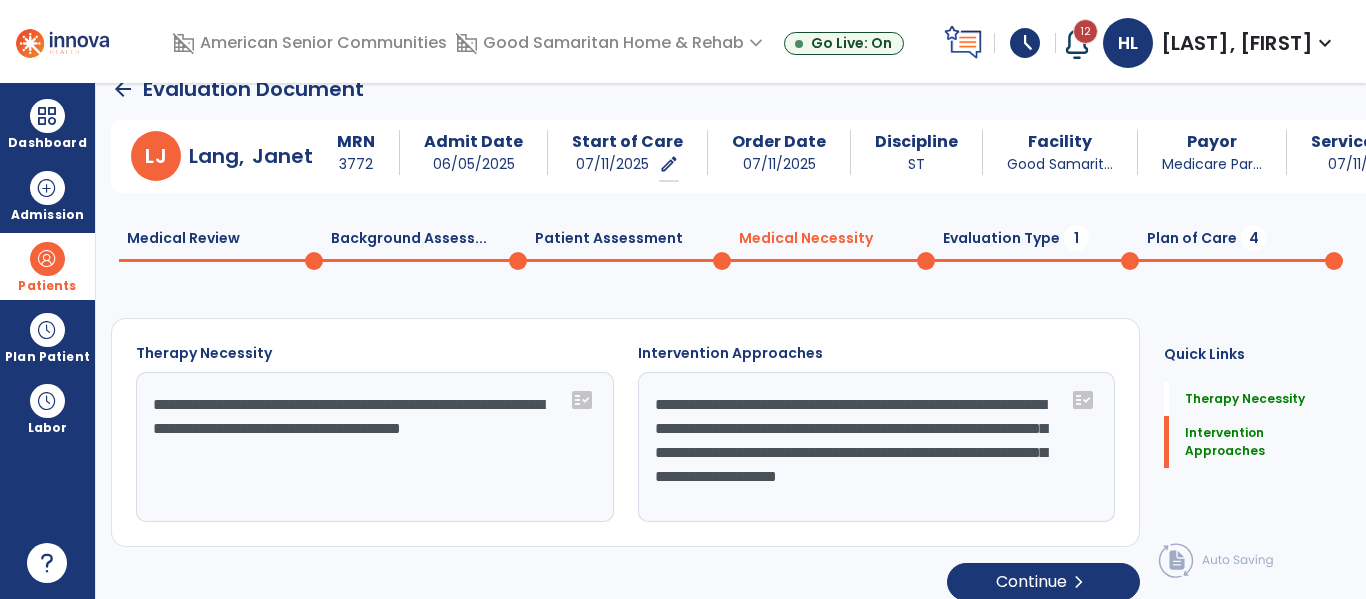 click on "**********" 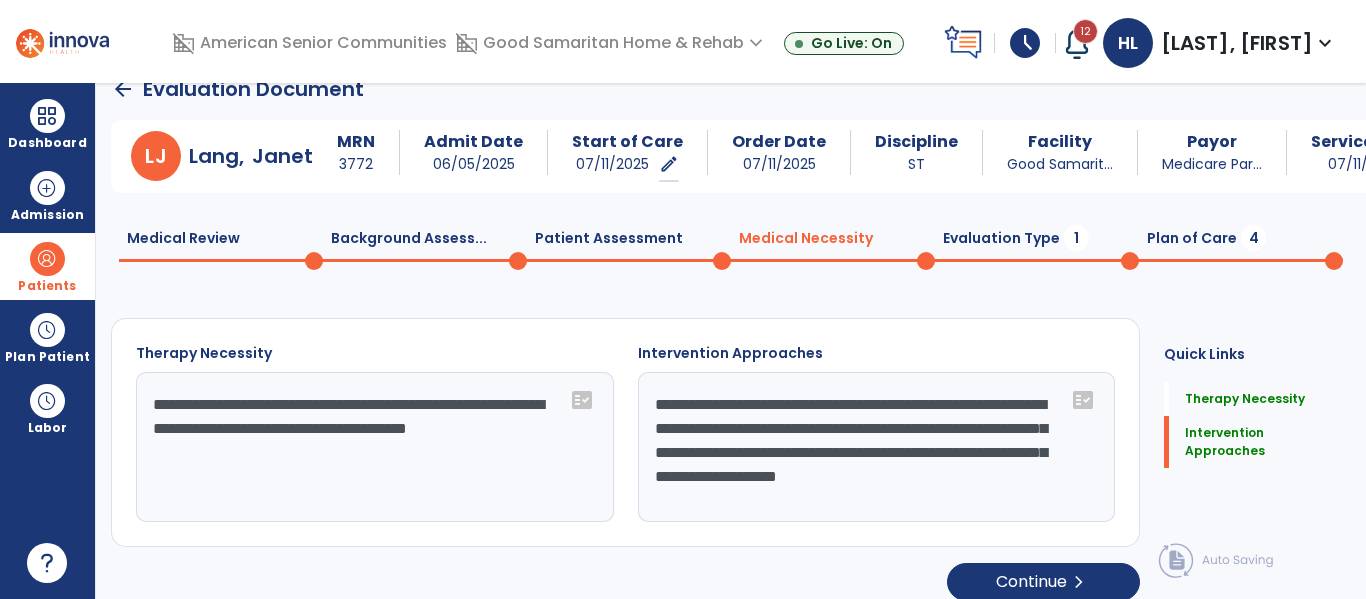 click on "**********" 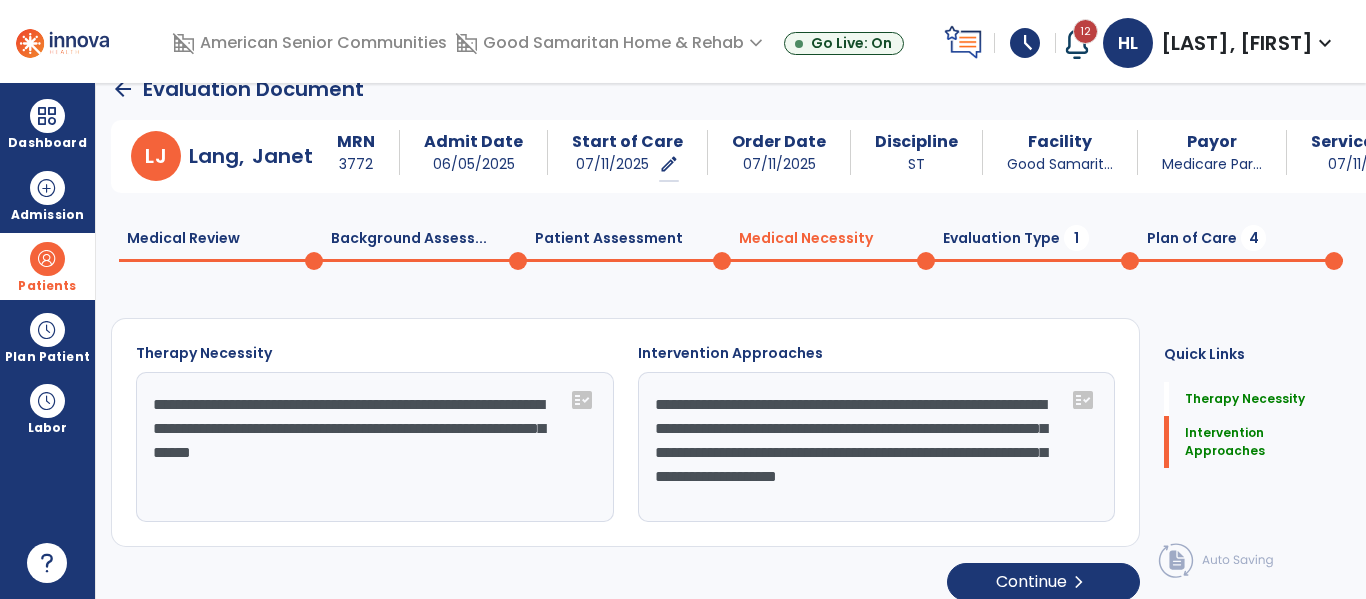 click on "**********" 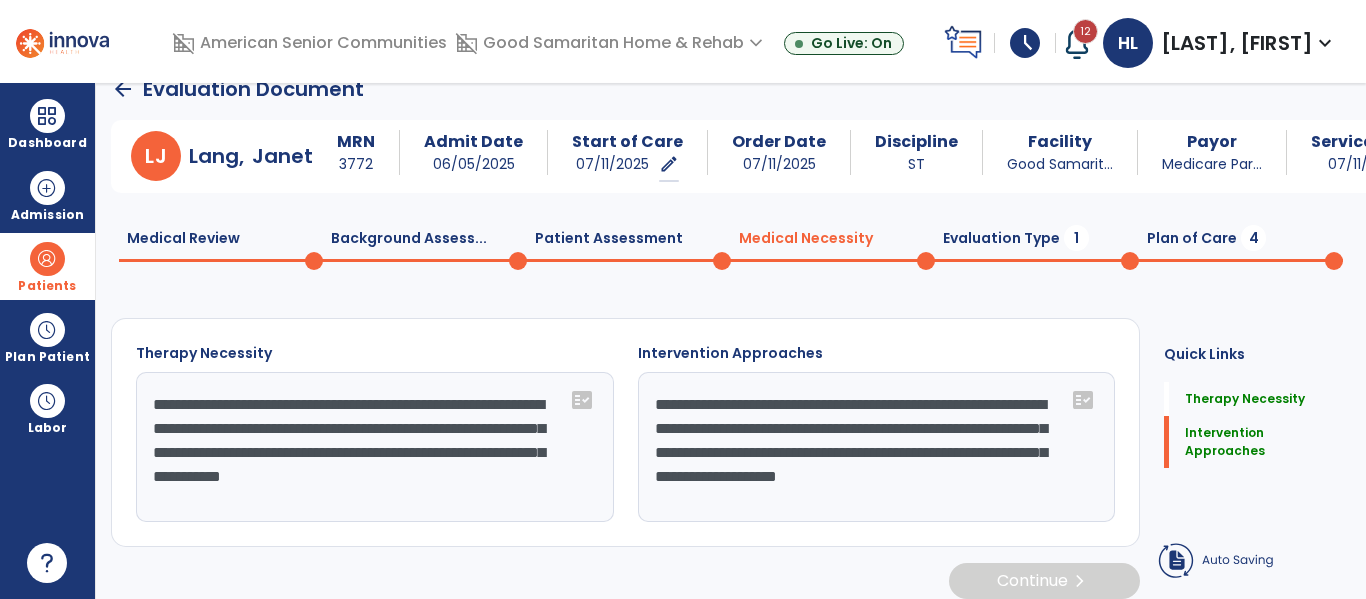 type on "**********" 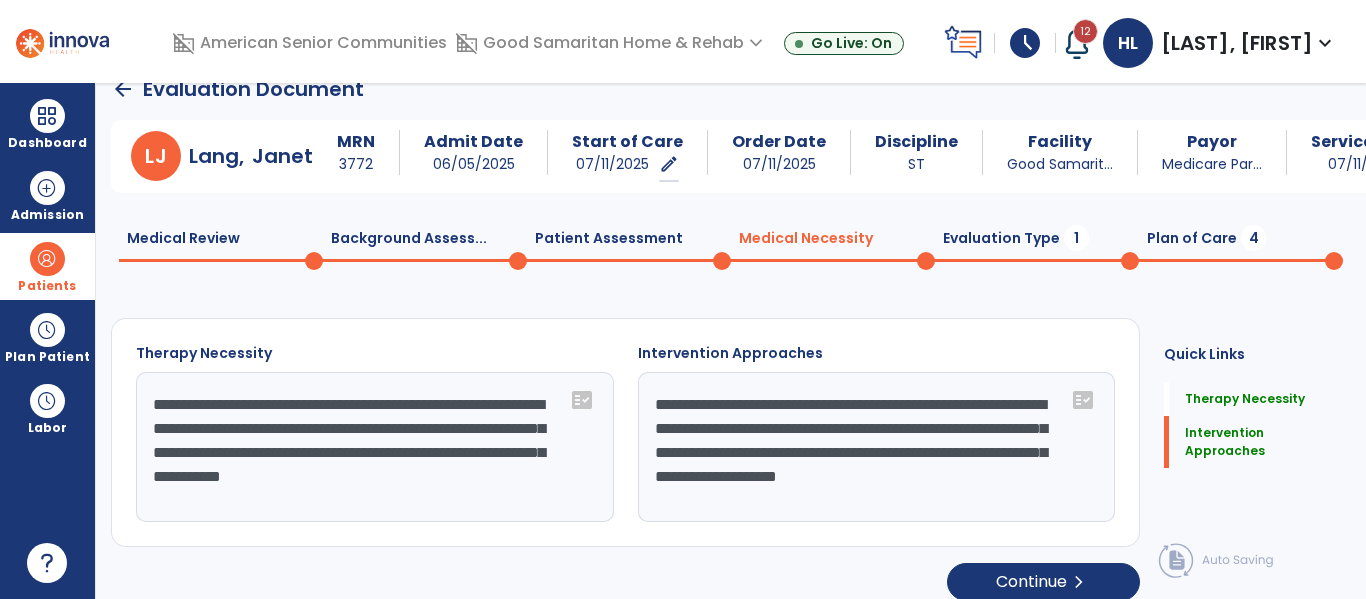 click on "Evaluation Type  1" 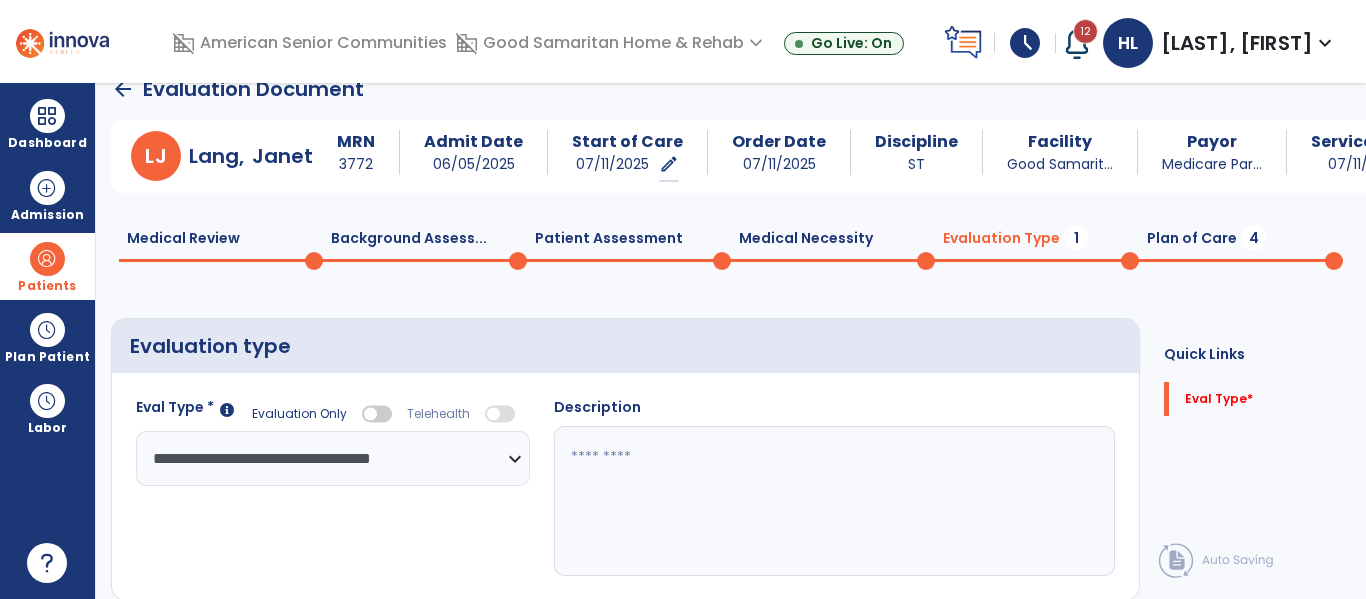 click 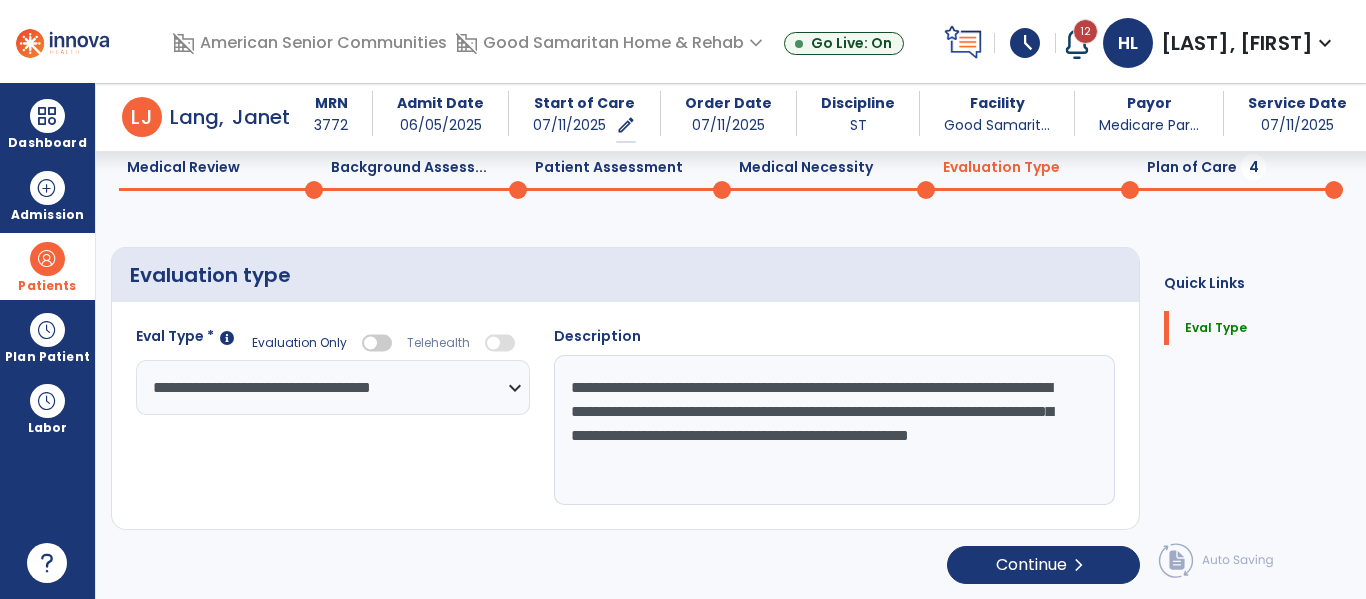 scroll, scrollTop: 82, scrollLeft: 0, axis: vertical 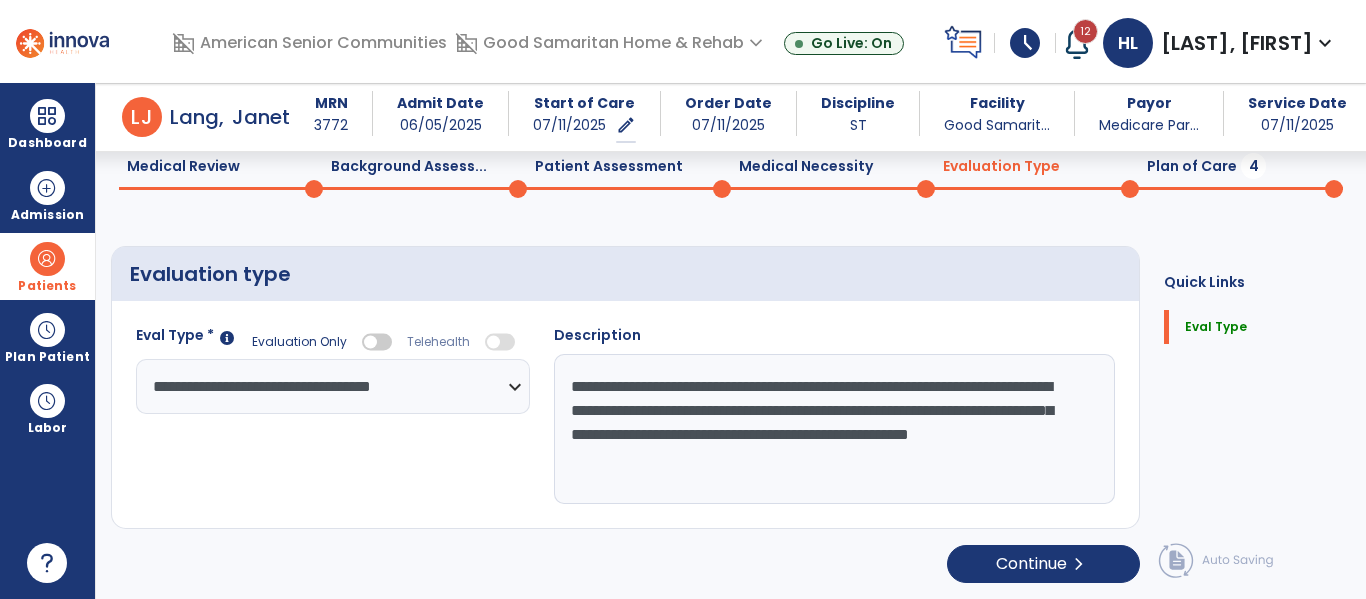 click on "**********" 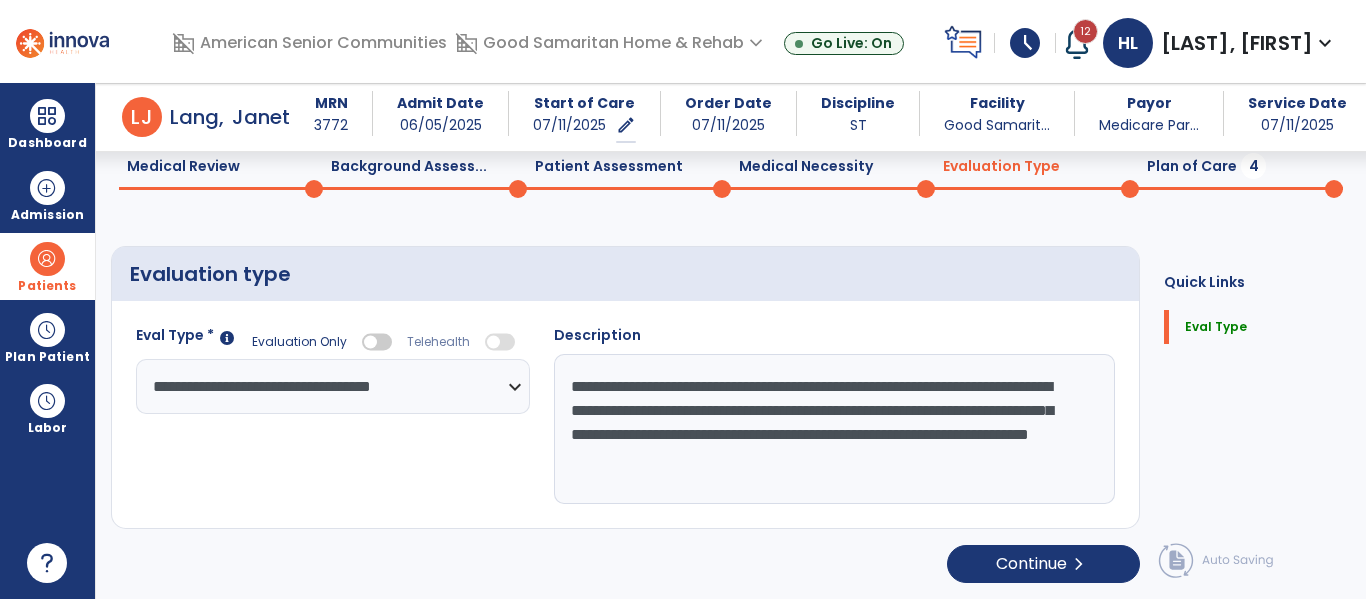 click on "**********" 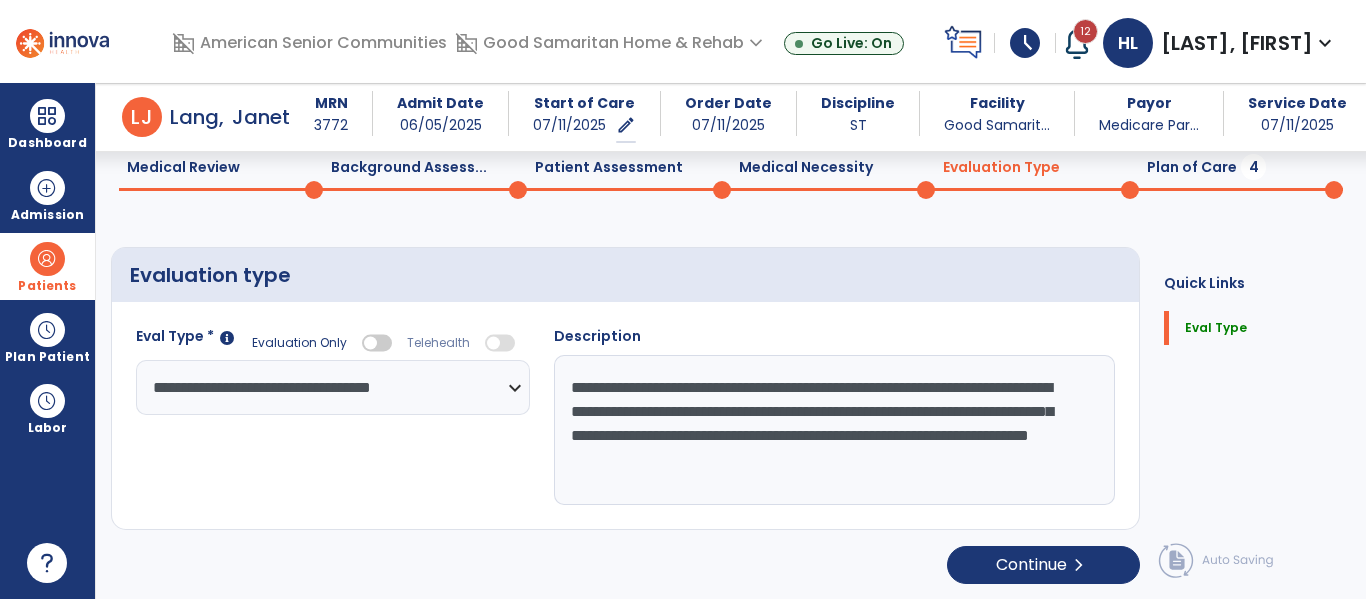 scroll, scrollTop: 82, scrollLeft: 0, axis: vertical 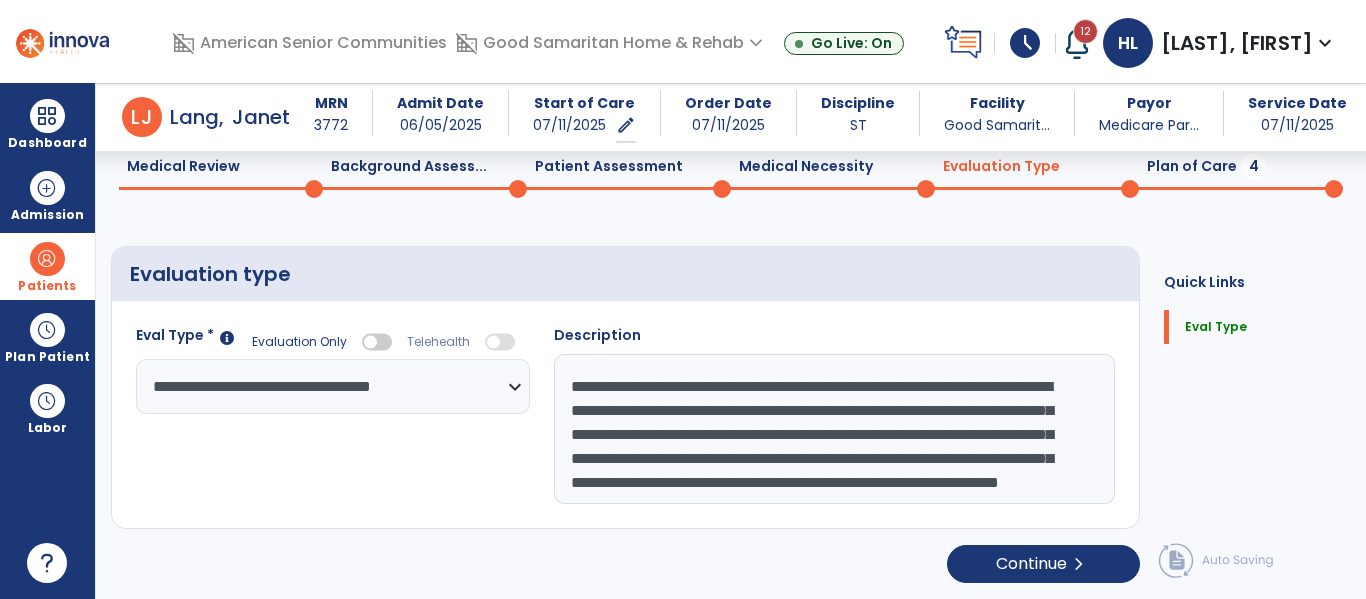 type on "**********" 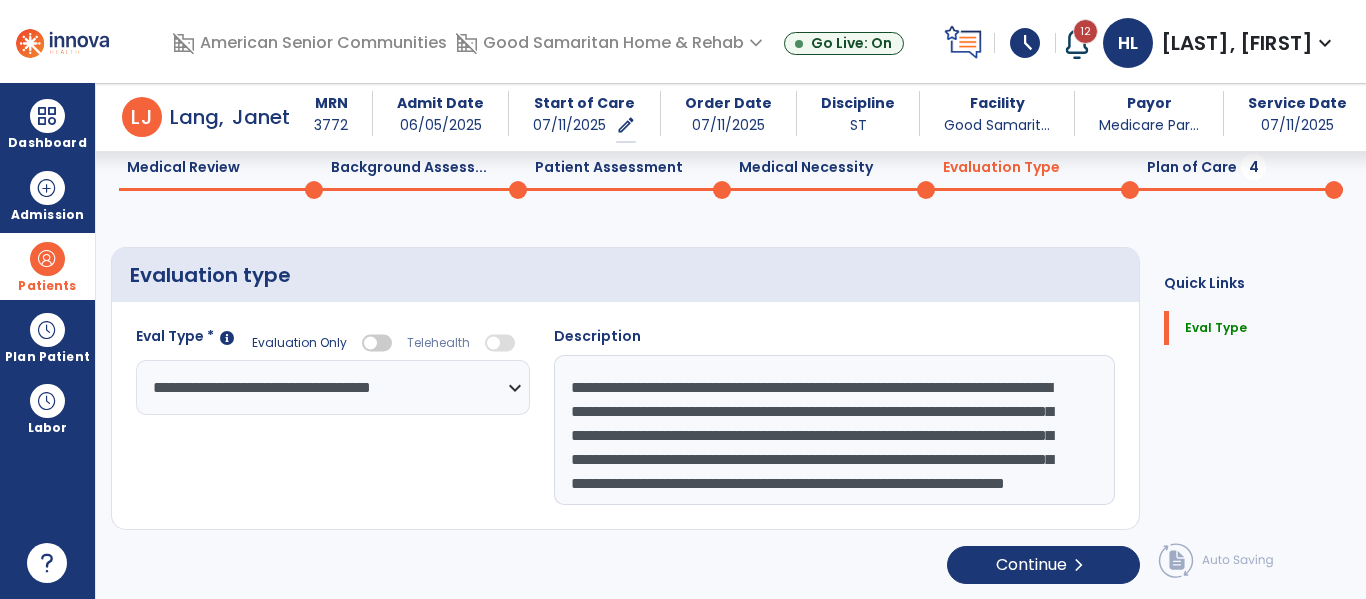scroll, scrollTop: 82, scrollLeft: 0, axis: vertical 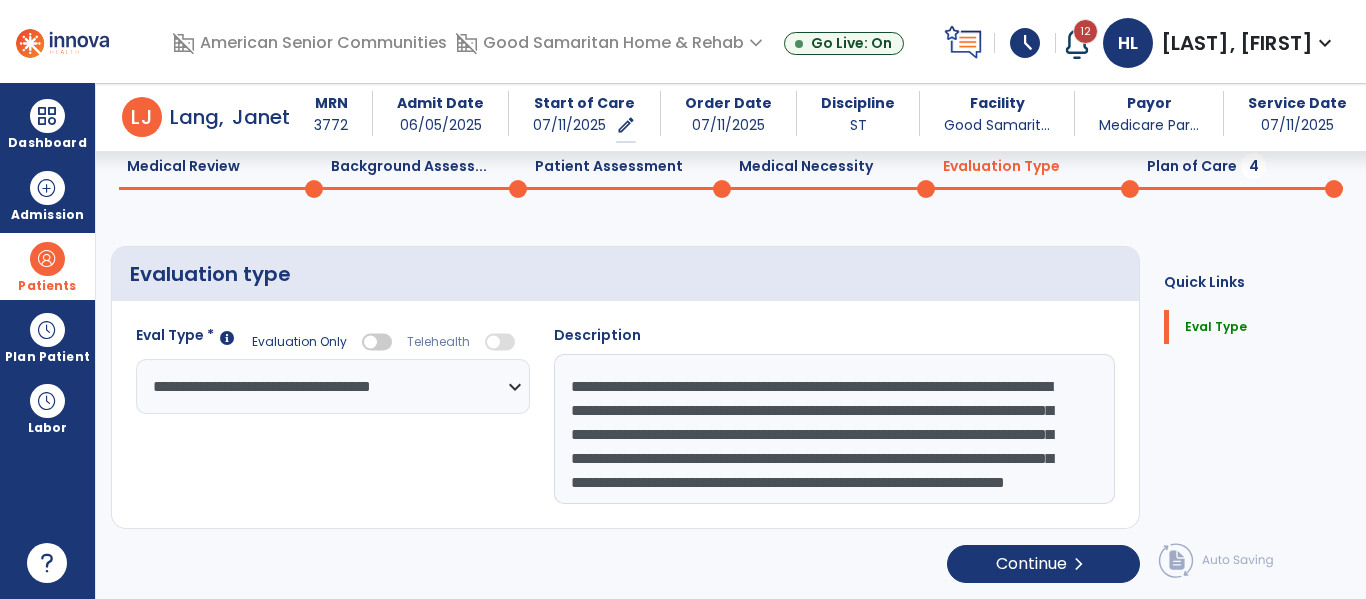 click on "**********" 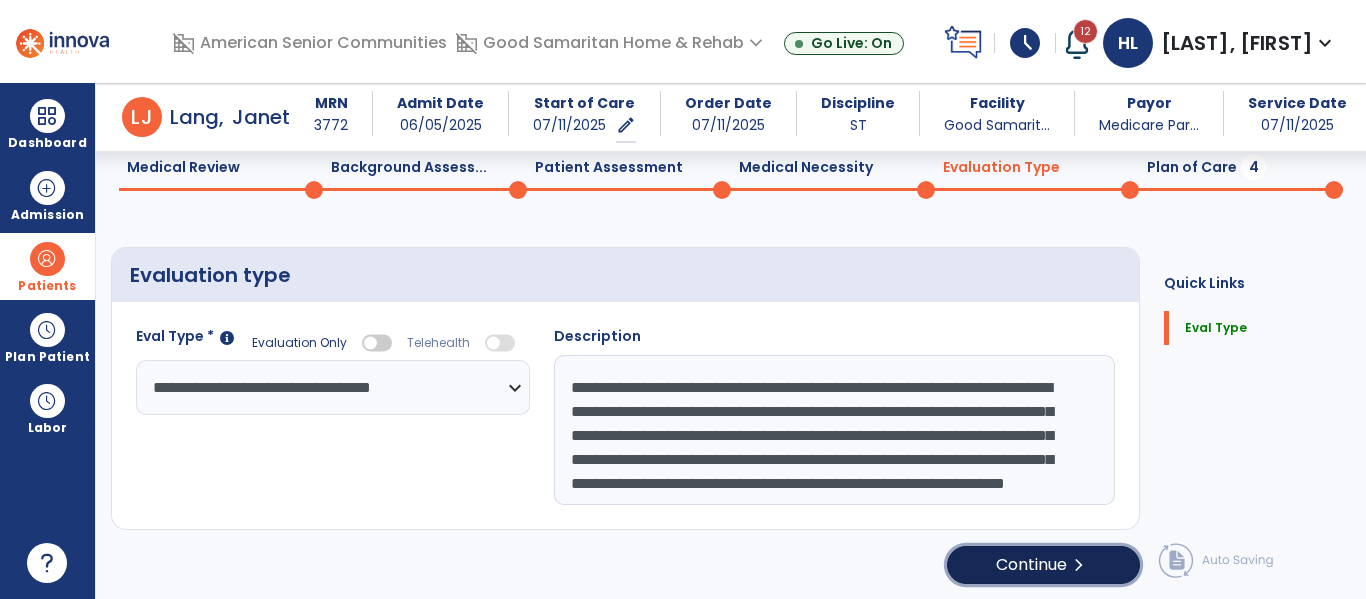 click on "Continue  chevron_right" 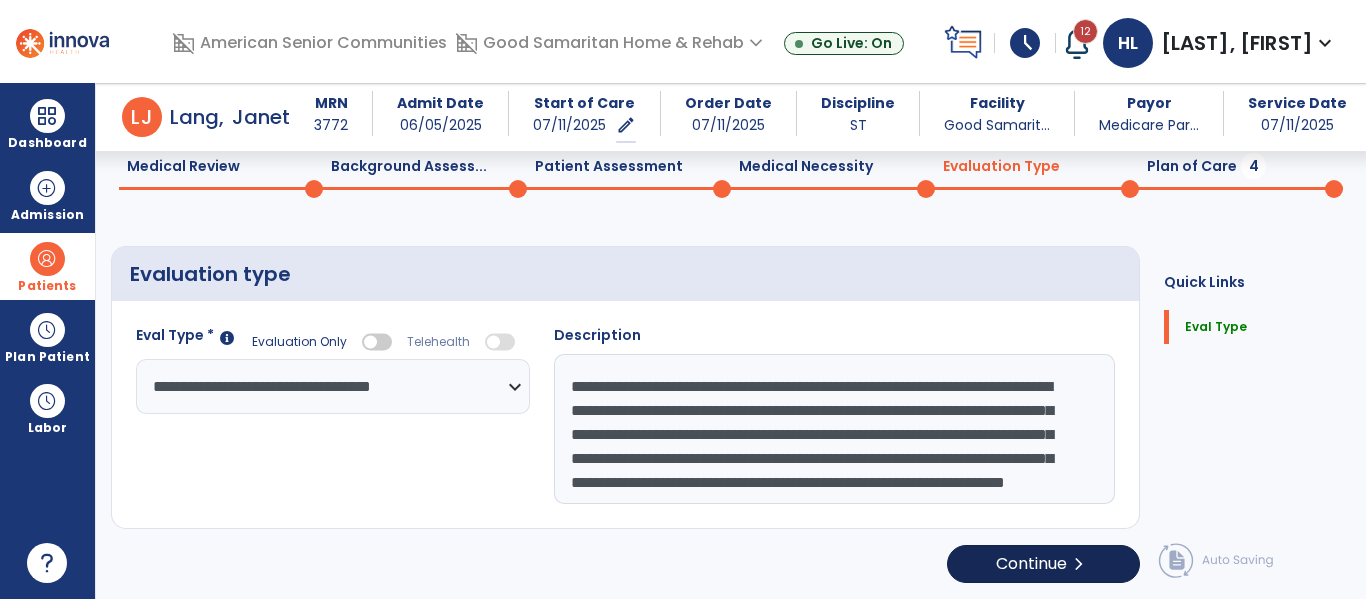 select on "**" 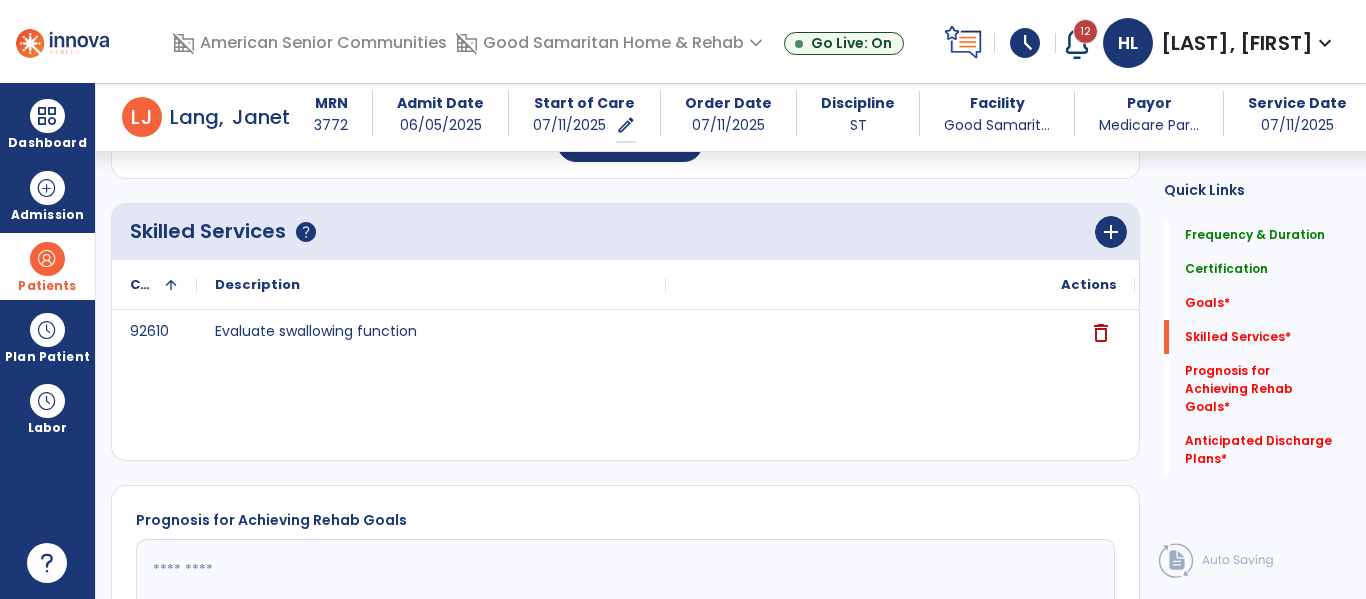 scroll, scrollTop: 606, scrollLeft: 0, axis: vertical 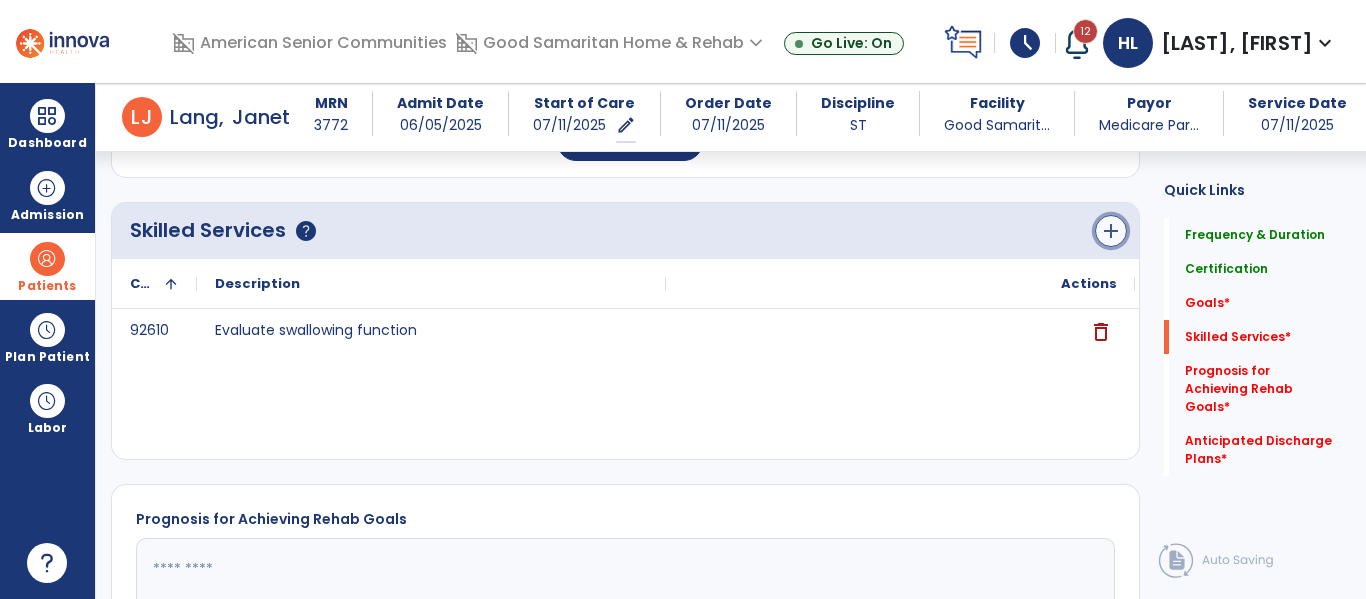 click on "add" 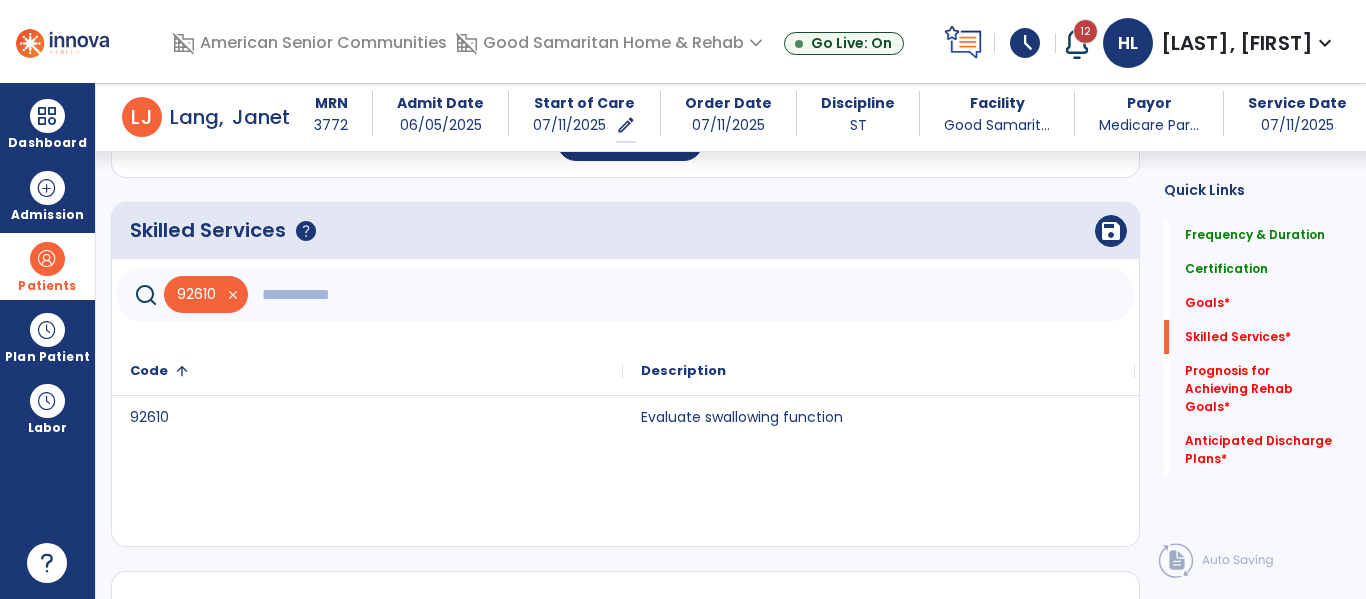 click 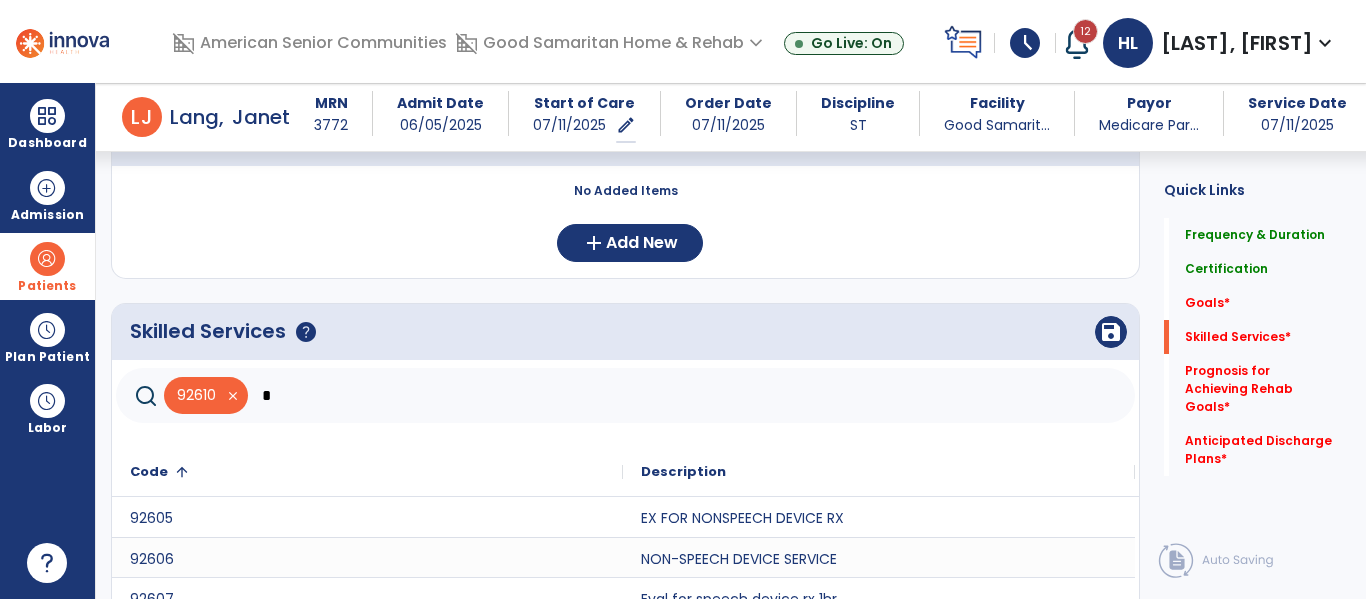 scroll, scrollTop: 501, scrollLeft: 0, axis: vertical 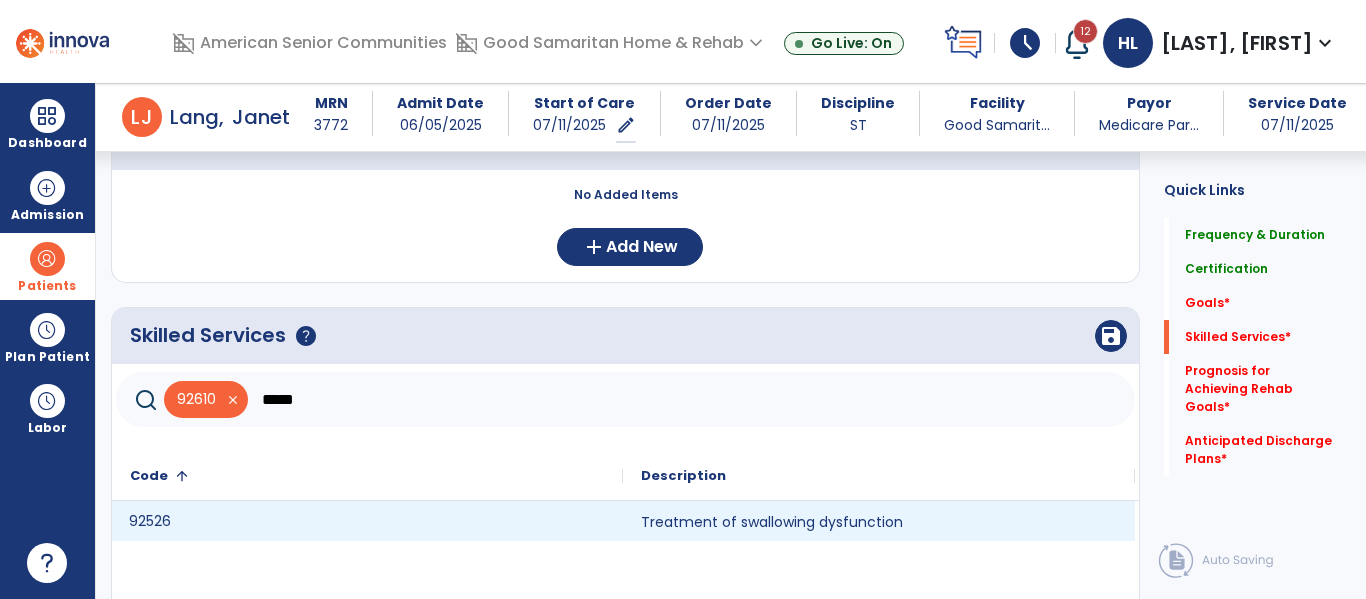 click on "92526" 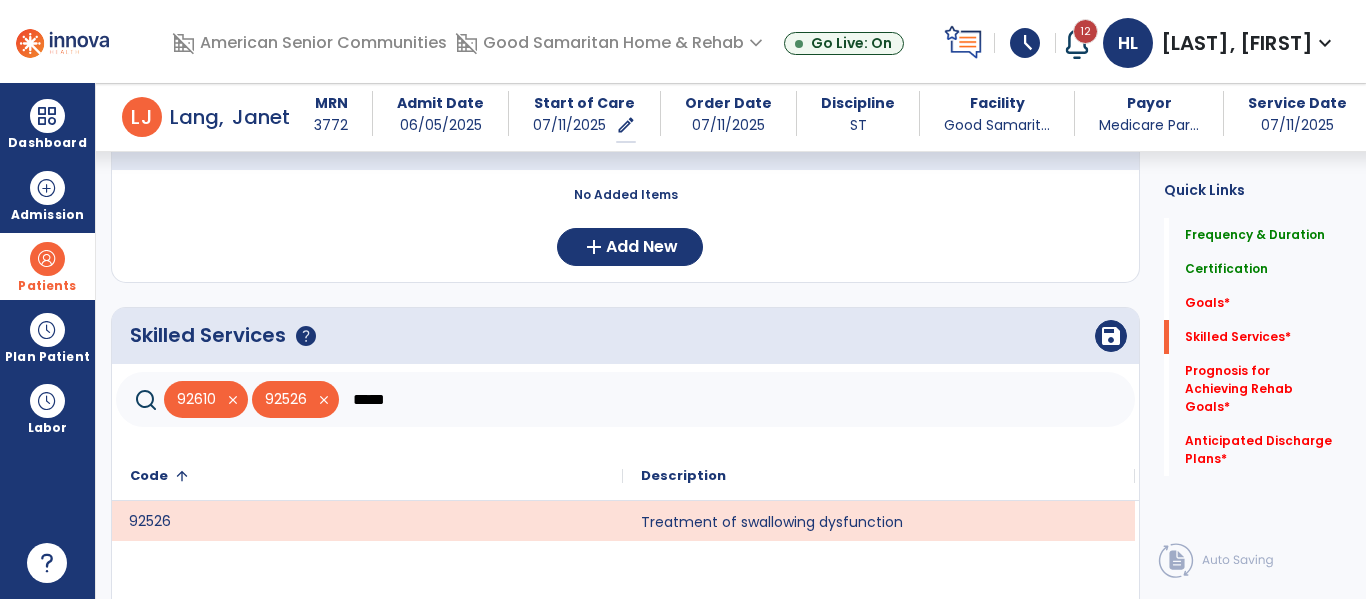 click on "*****" 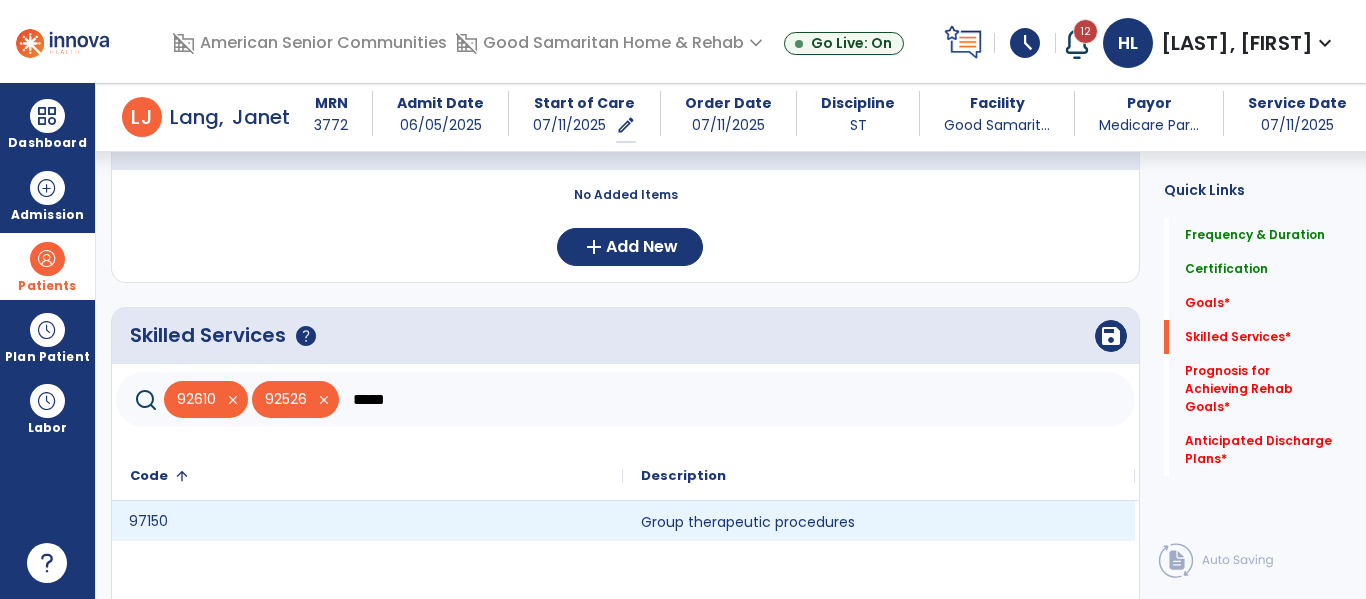type on "*****" 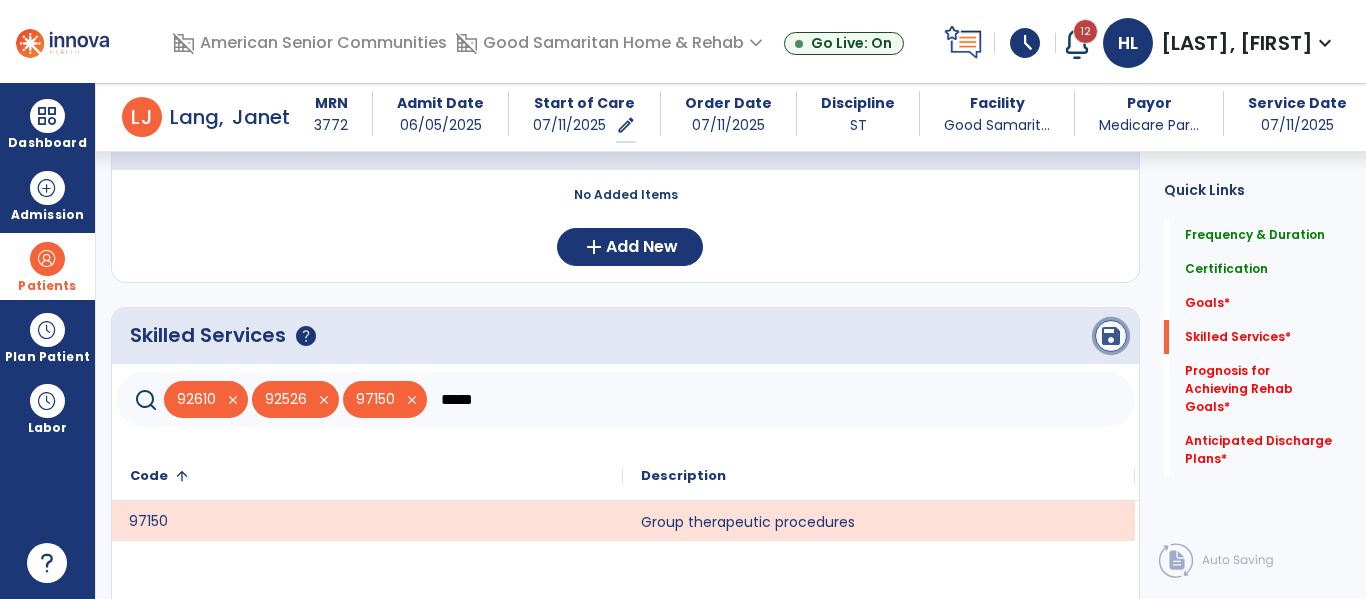 click on "save" 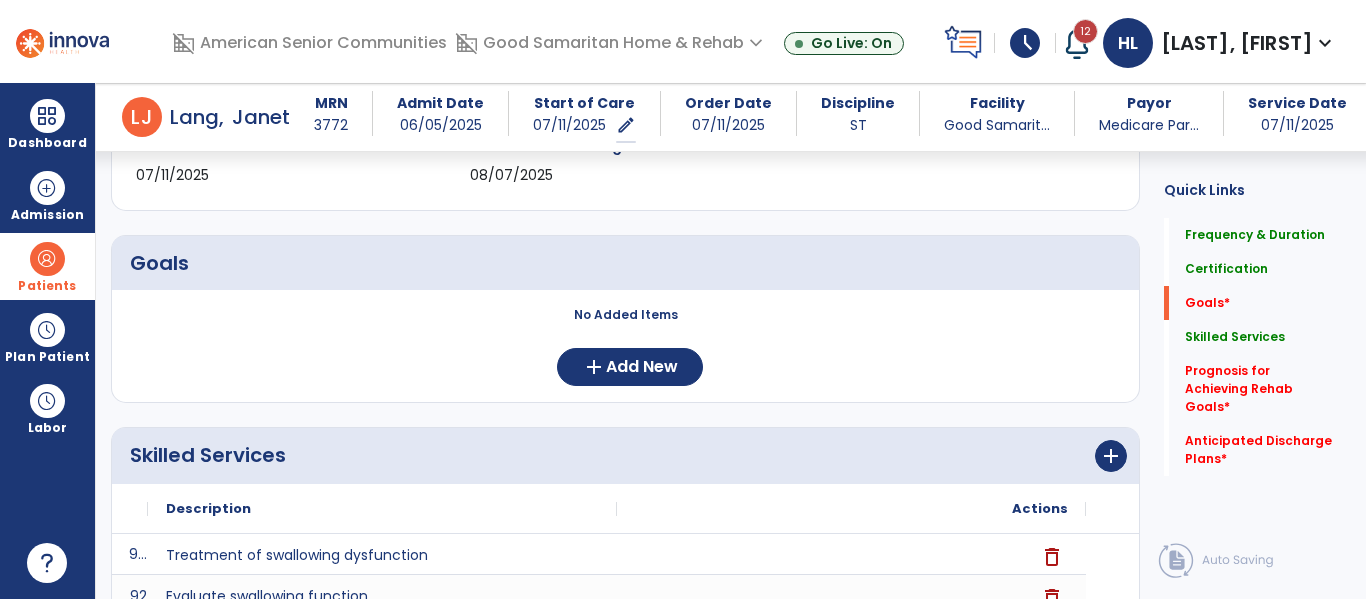 scroll, scrollTop: 382, scrollLeft: 0, axis: vertical 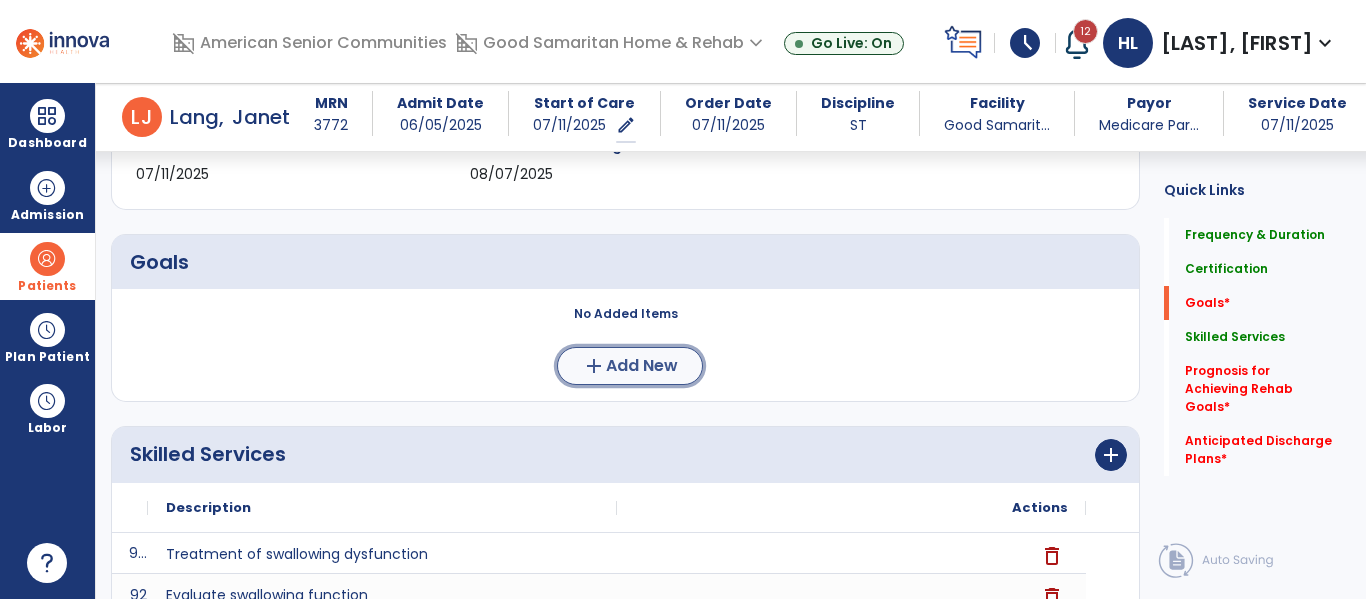 click on "add  Add New" at bounding box center (630, 366) 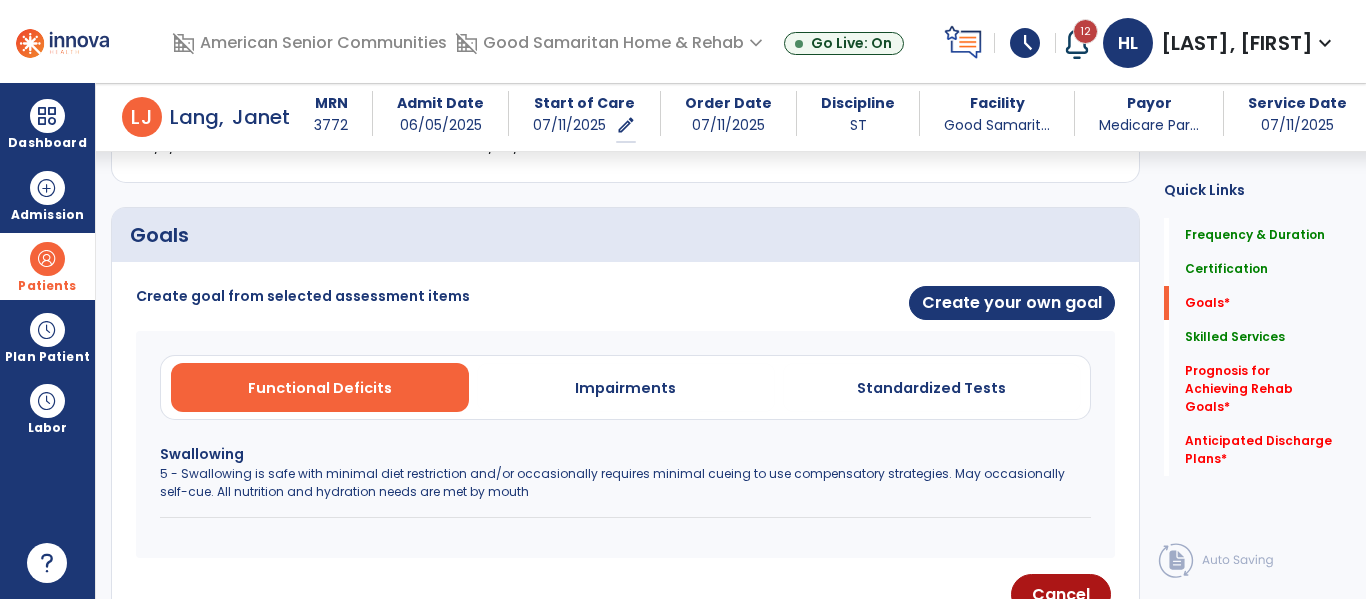 scroll, scrollTop: 420, scrollLeft: 0, axis: vertical 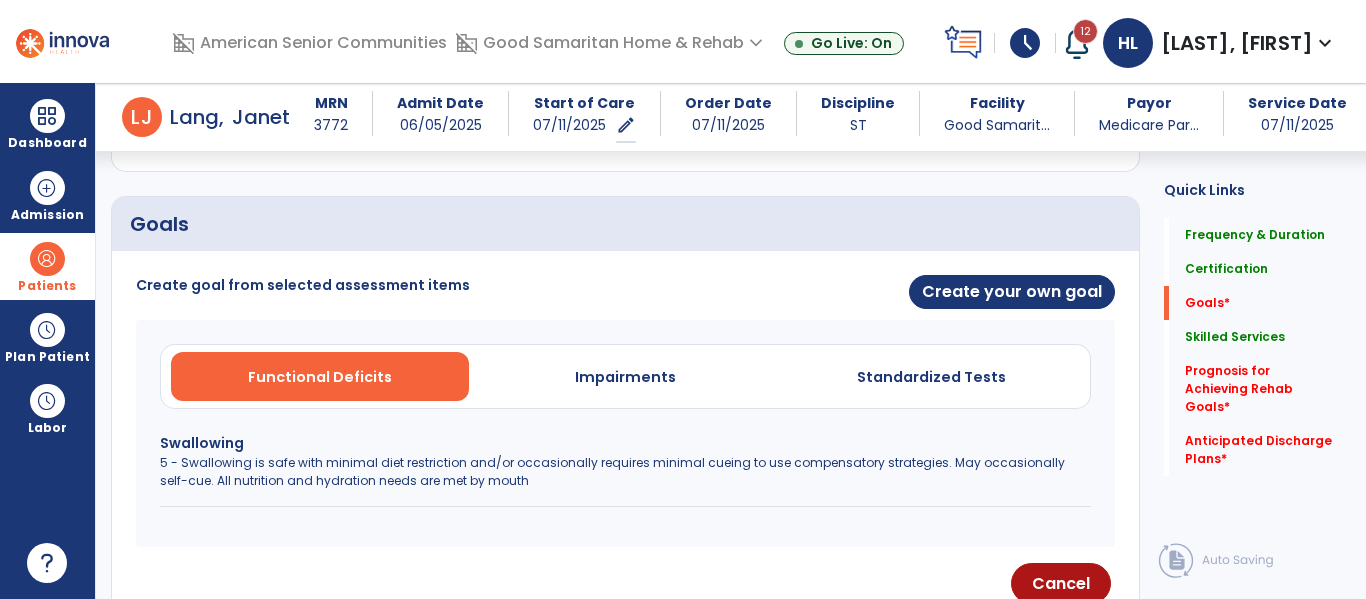 click on "Swallowing" at bounding box center [625, 443] 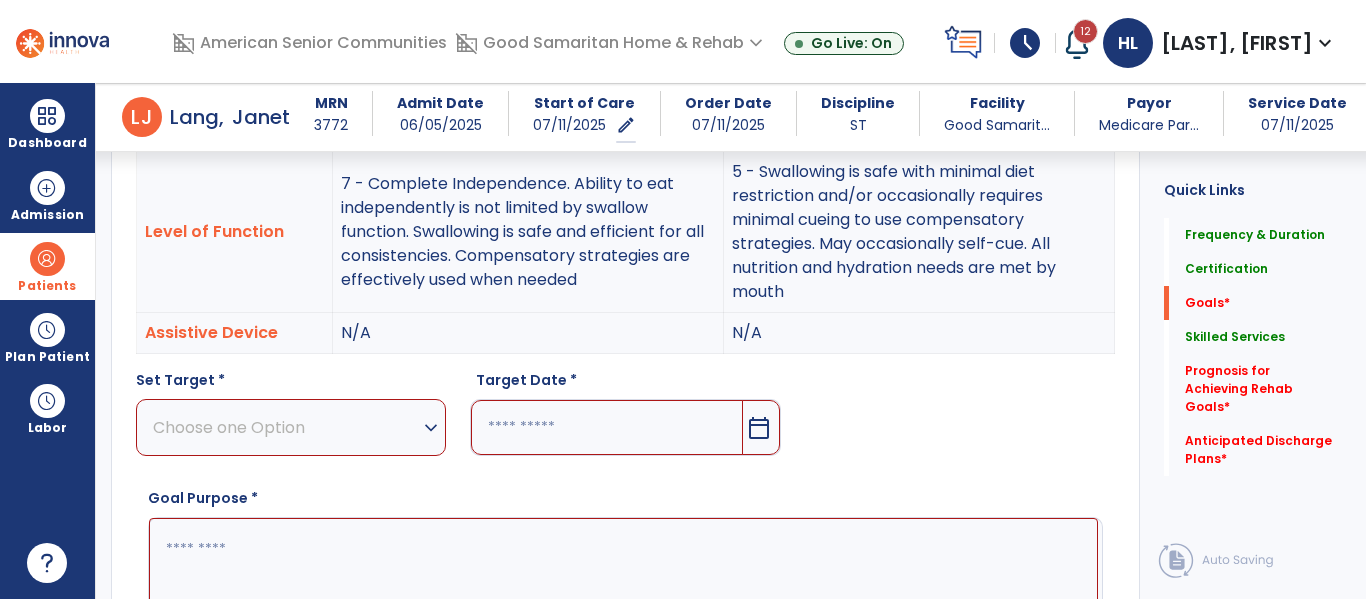 scroll, scrollTop: 627, scrollLeft: 0, axis: vertical 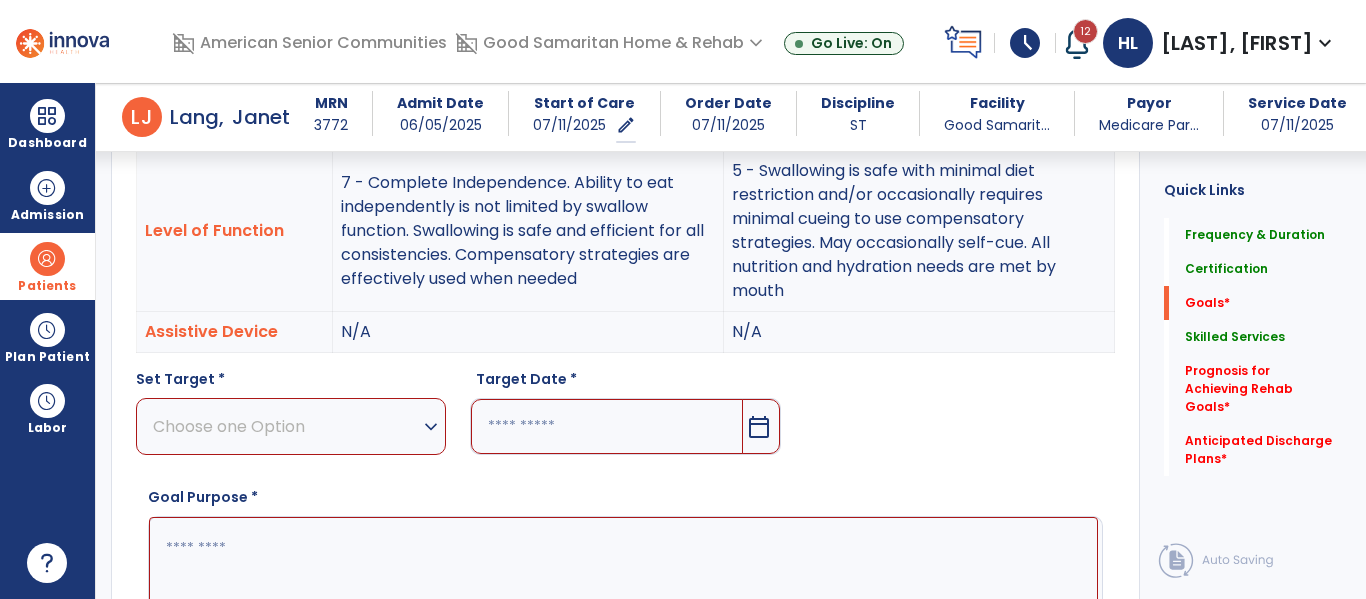 click on "Choose one Option" at bounding box center [286, 426] 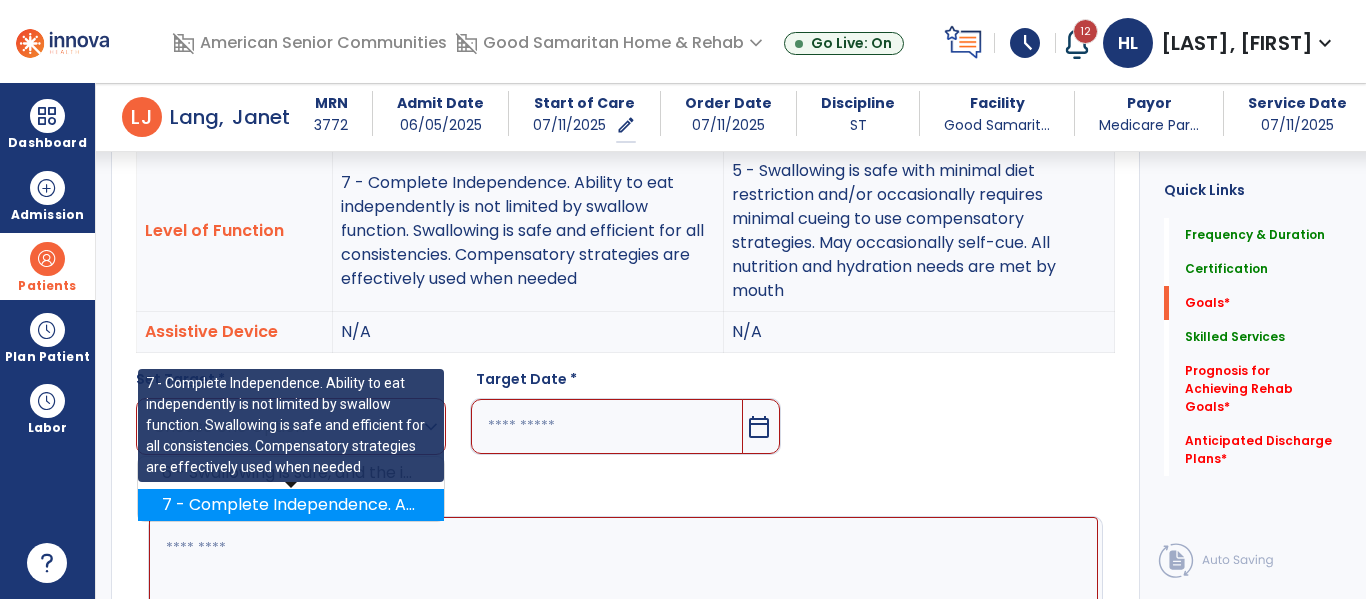click on "7 - Complete Independence. Ability to eat independently is not limited by swallow function. Swallowing is safe and efficient for all consistencies. Compensatory strategies are effectively used when needed" at bounding box center (291, 505) 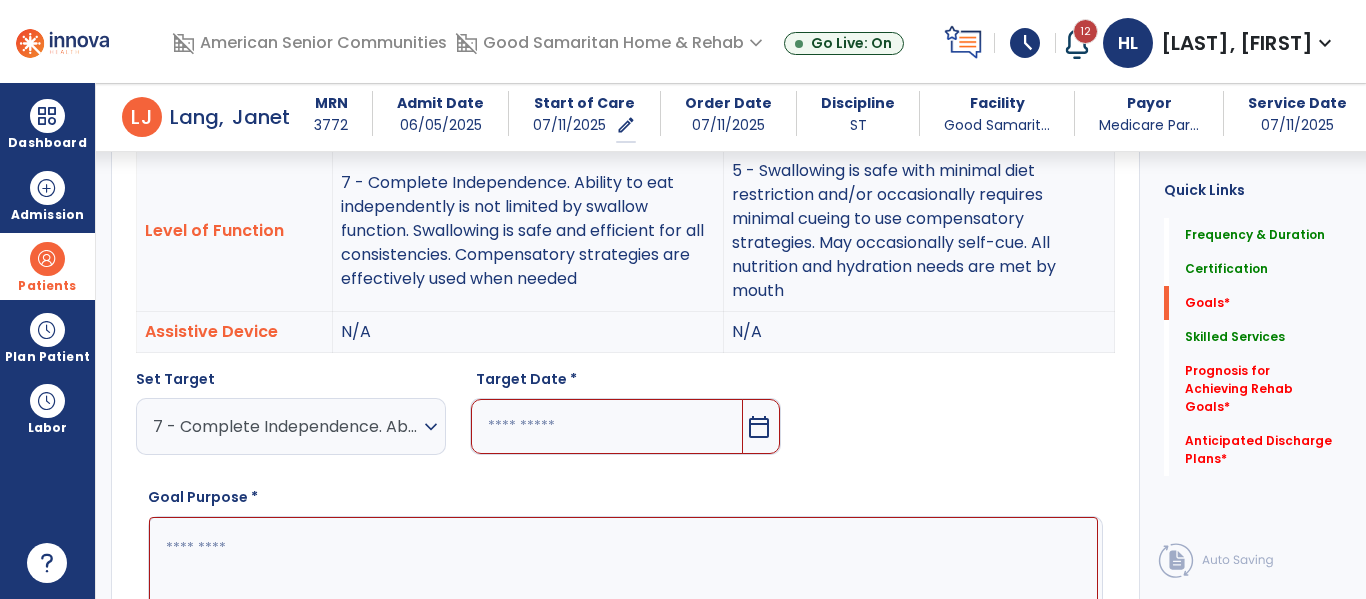 click at bounding box center (606, 426) 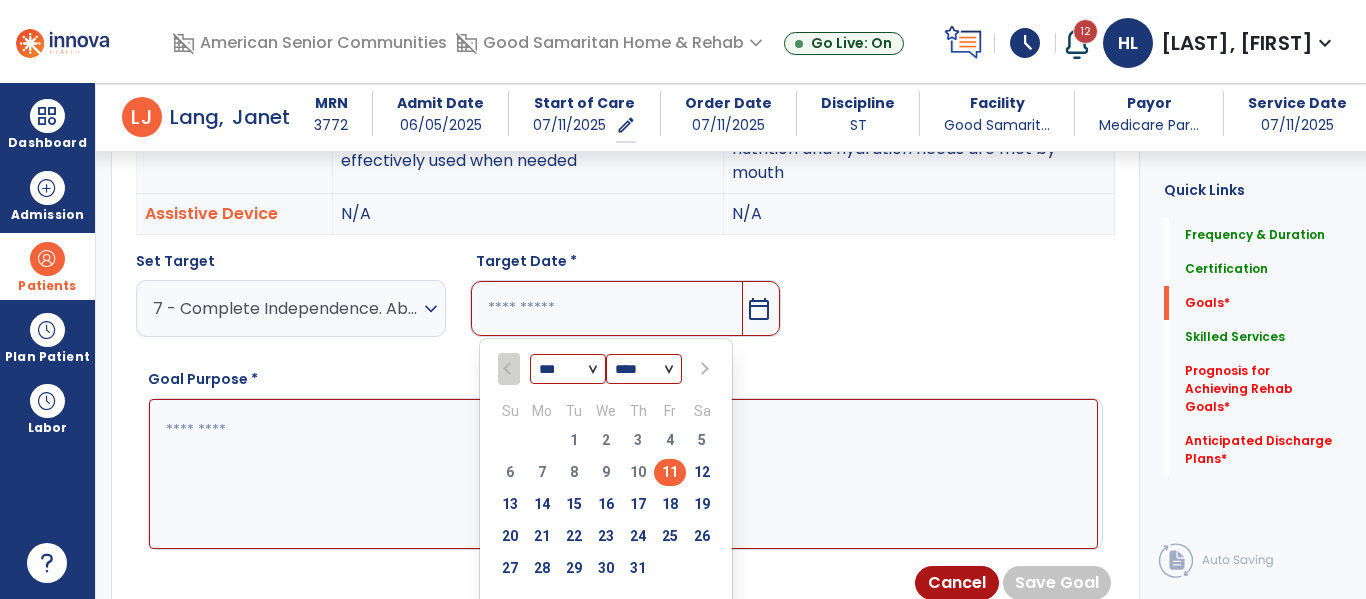 scroll, scrollTop: 751, scrollLeft: 0, axis: vertical 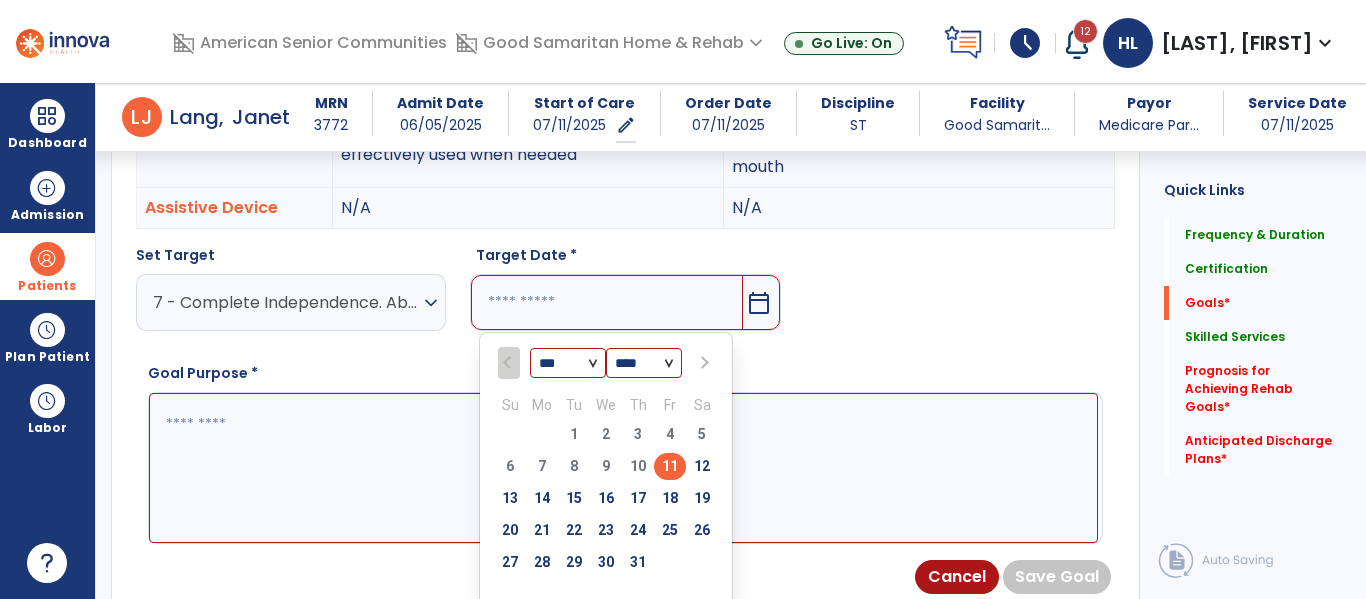 click at bounding box center [703, 363] 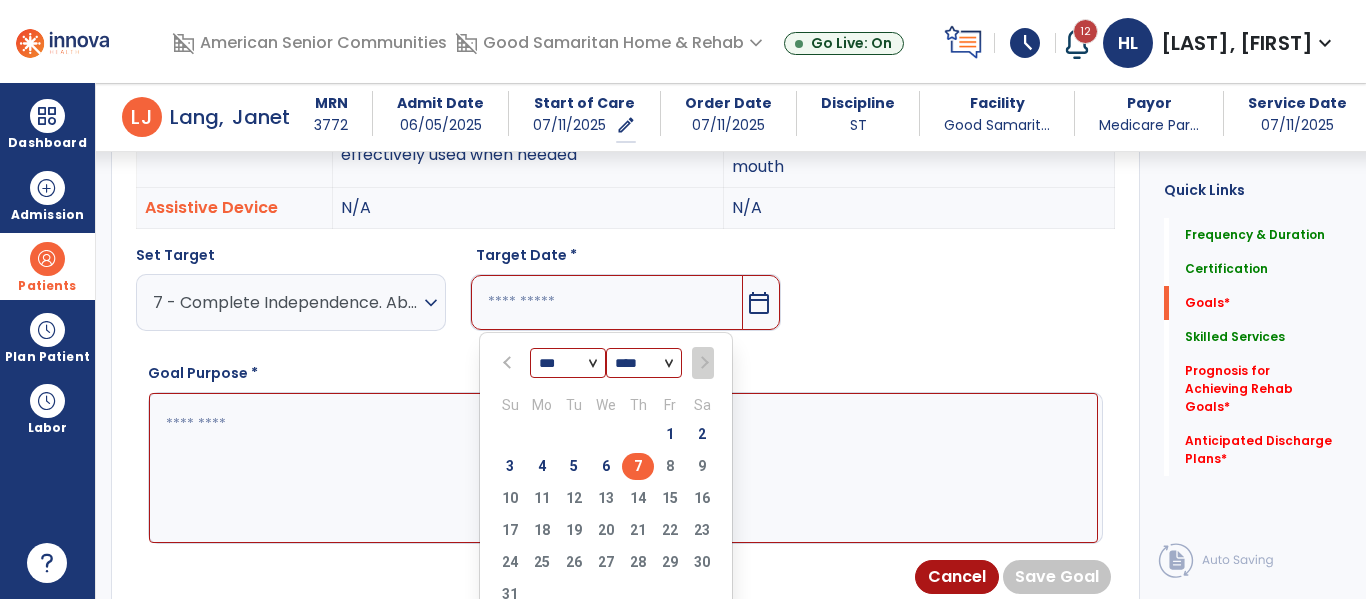 click on "7" at bounding box center (638, 466) 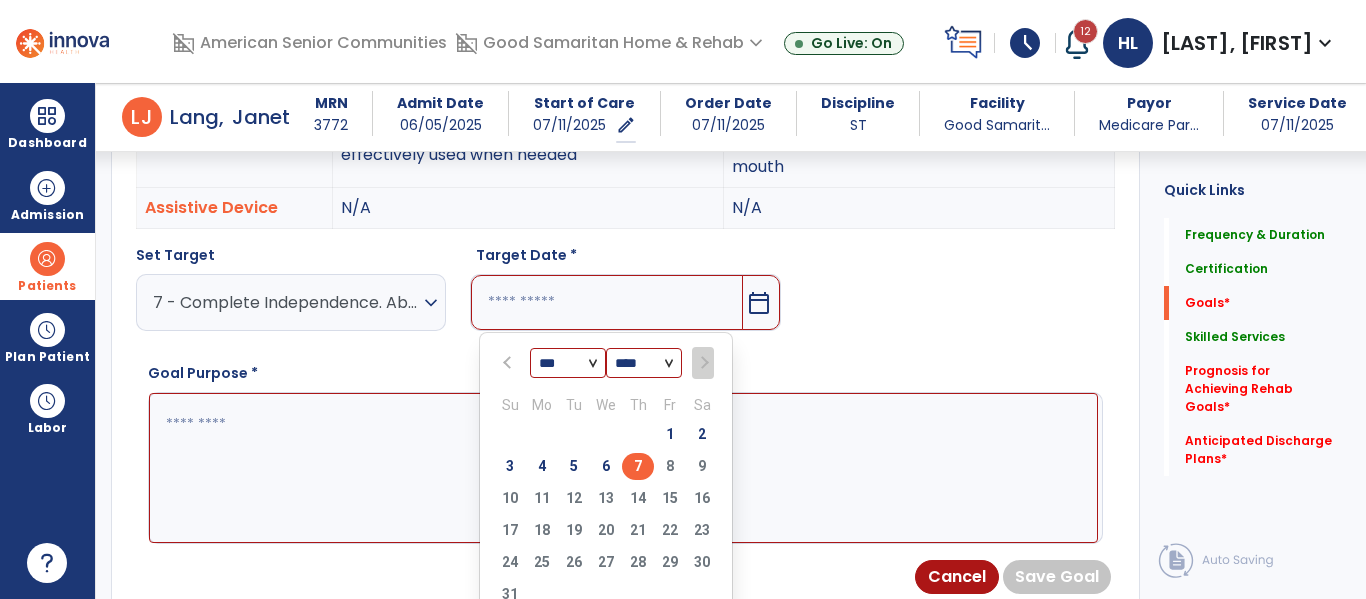 type on "********" 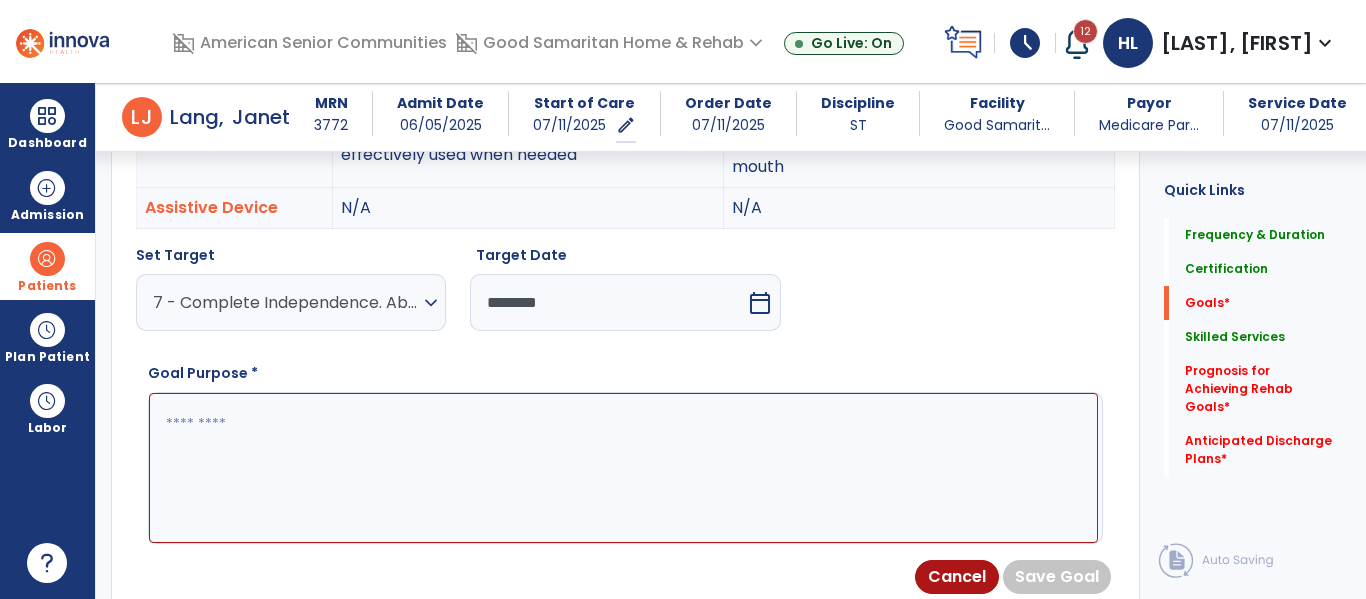 click at bounding box center [623, 468] 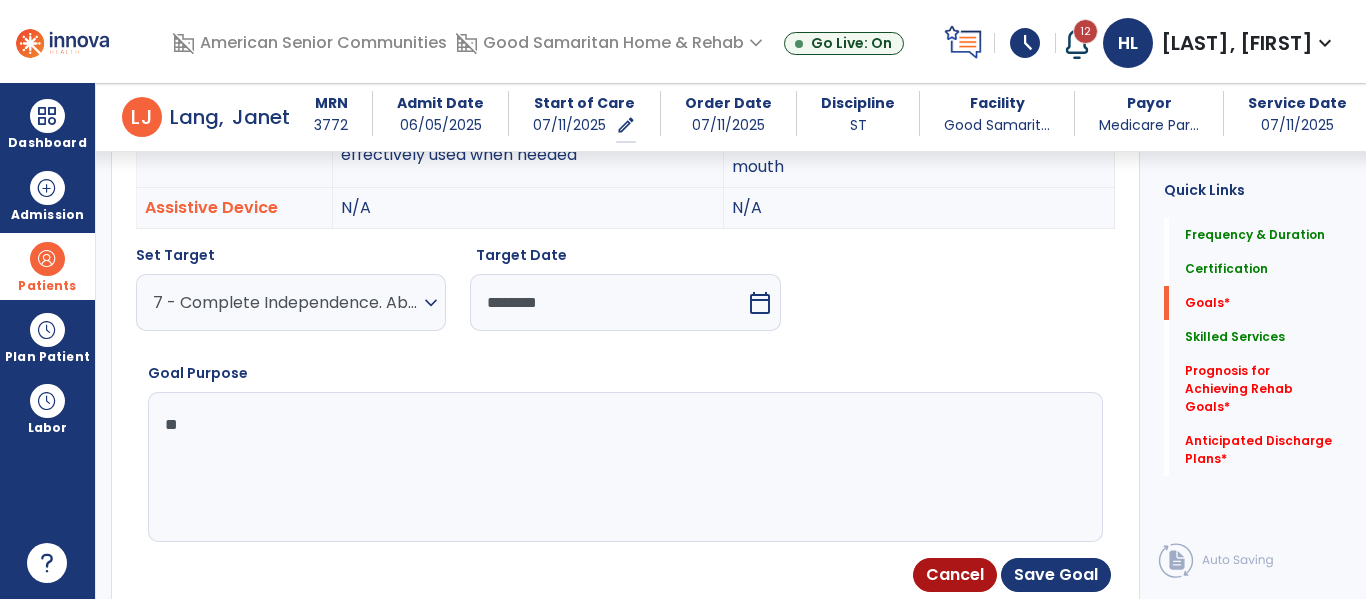 type on "*" 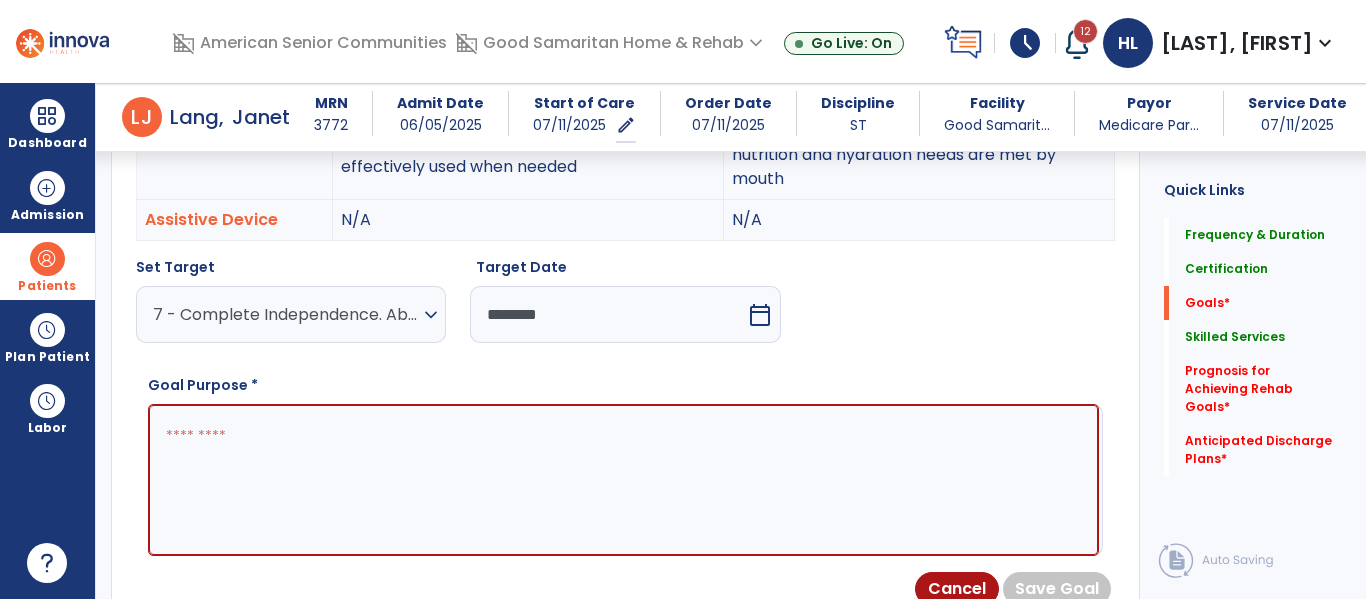 scroll, scrollTop: 737, scrollLeft: 0, axis: vertical 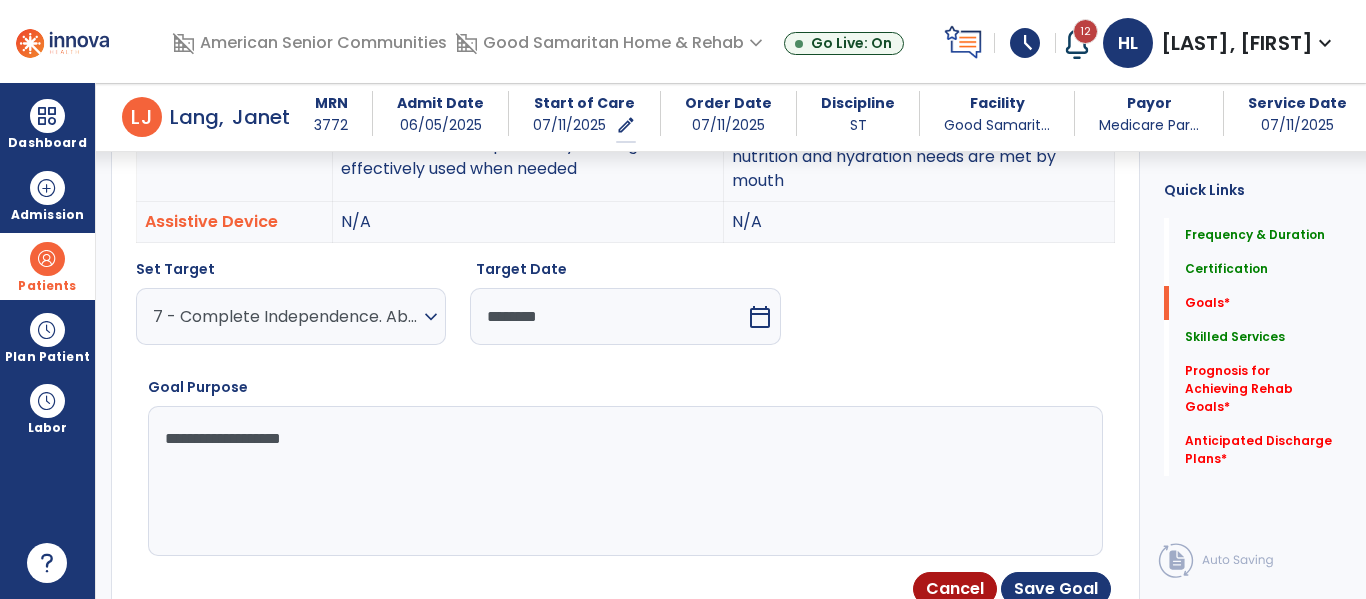 type on "**********" 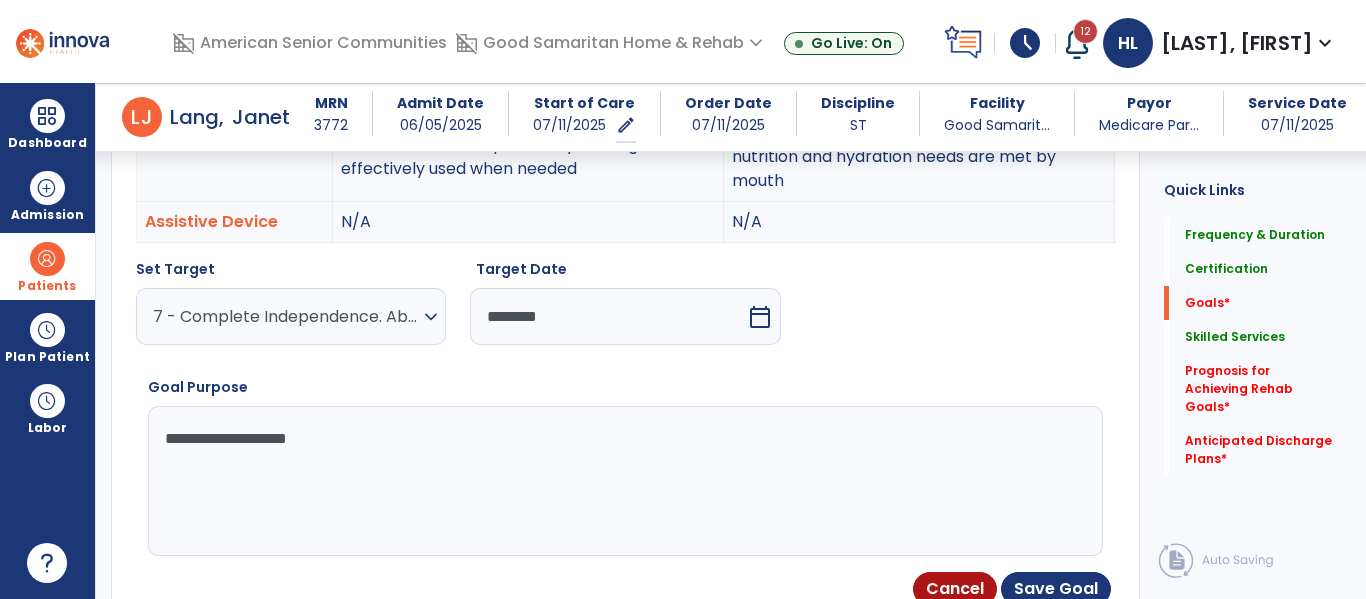 scroll, scrollTop: 757, scrollLeft: 0, axis: vertical 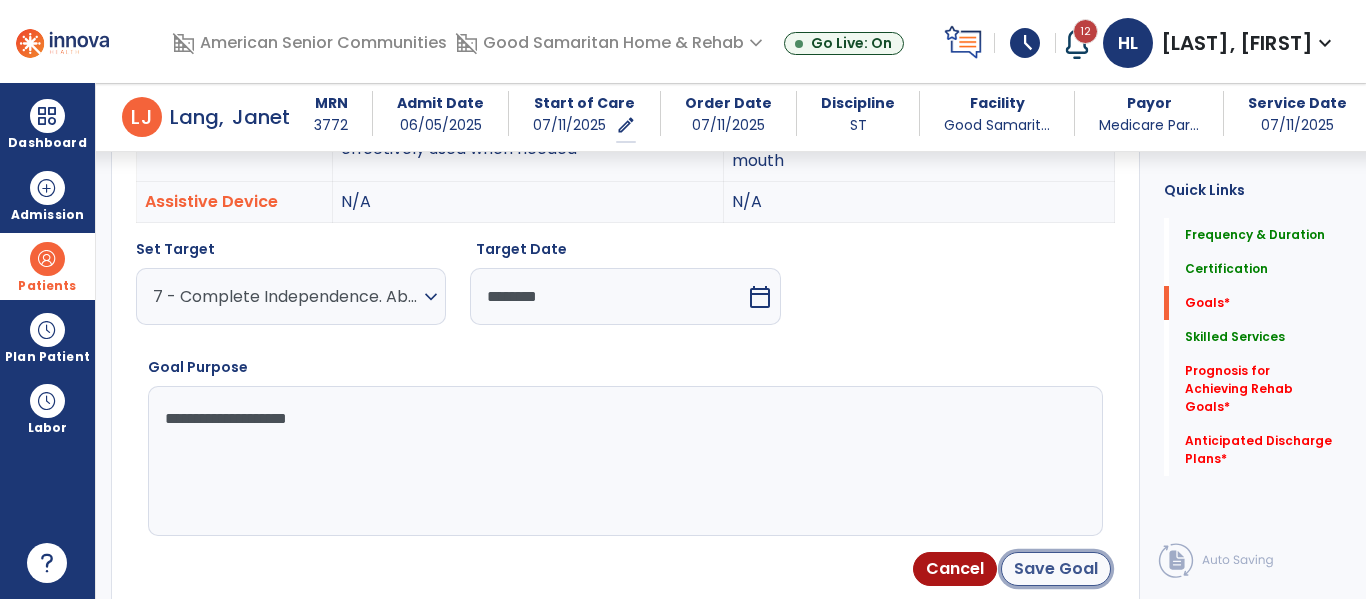click on "Save Goal" at bounding box center [1056, 569] 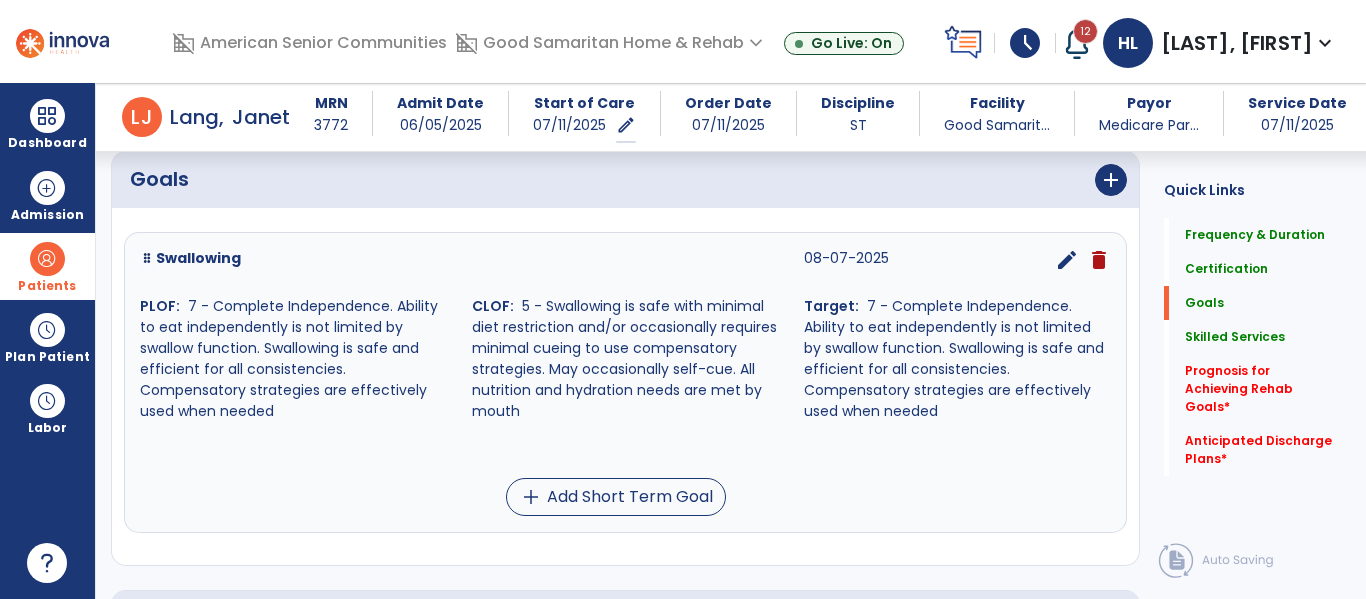 scroll, scrollTop: 480, scrollLeft: 0, axis: vertical 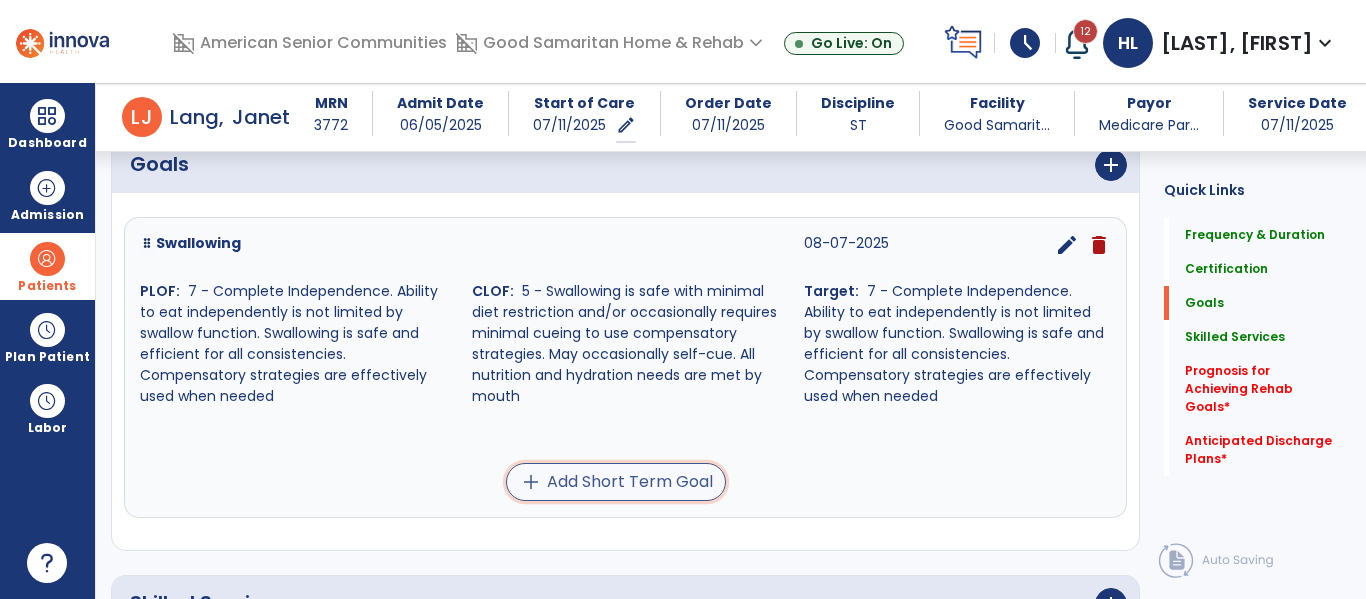 click on "add  Add Short Term Goal" at bounding box center (616, 482) 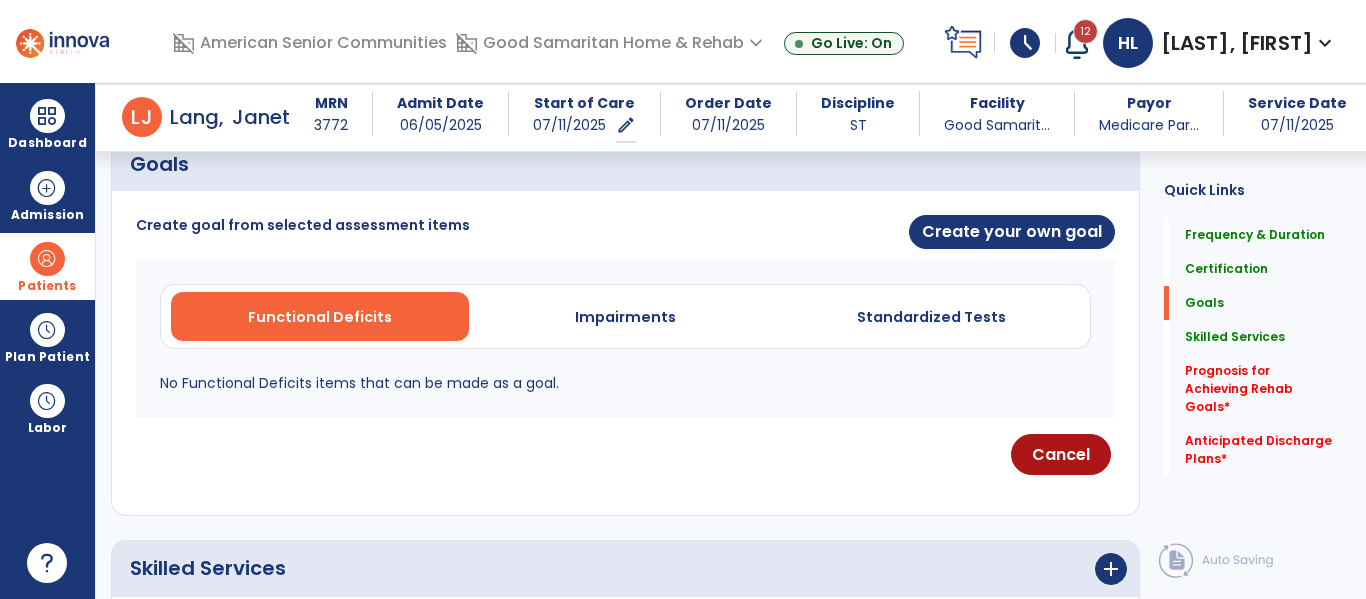 scroll, scrollTop: 424, scrollLeft: 0, axis: vertical 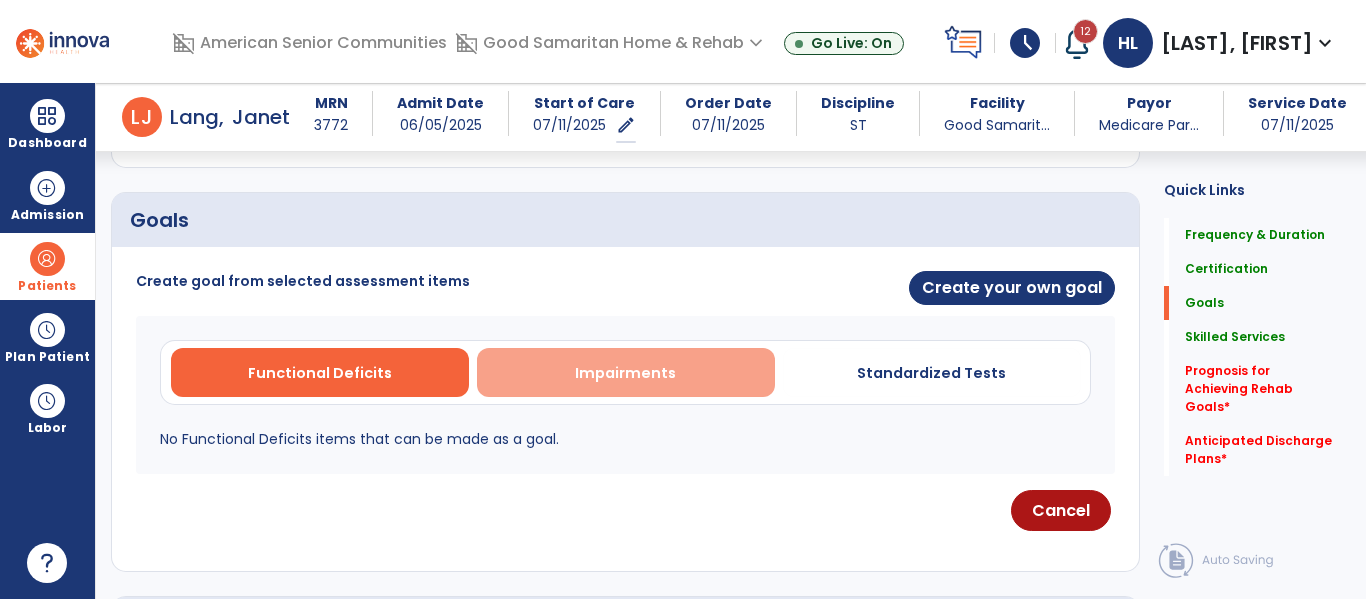 click on "Impairments" at bounding box center (626, 372) 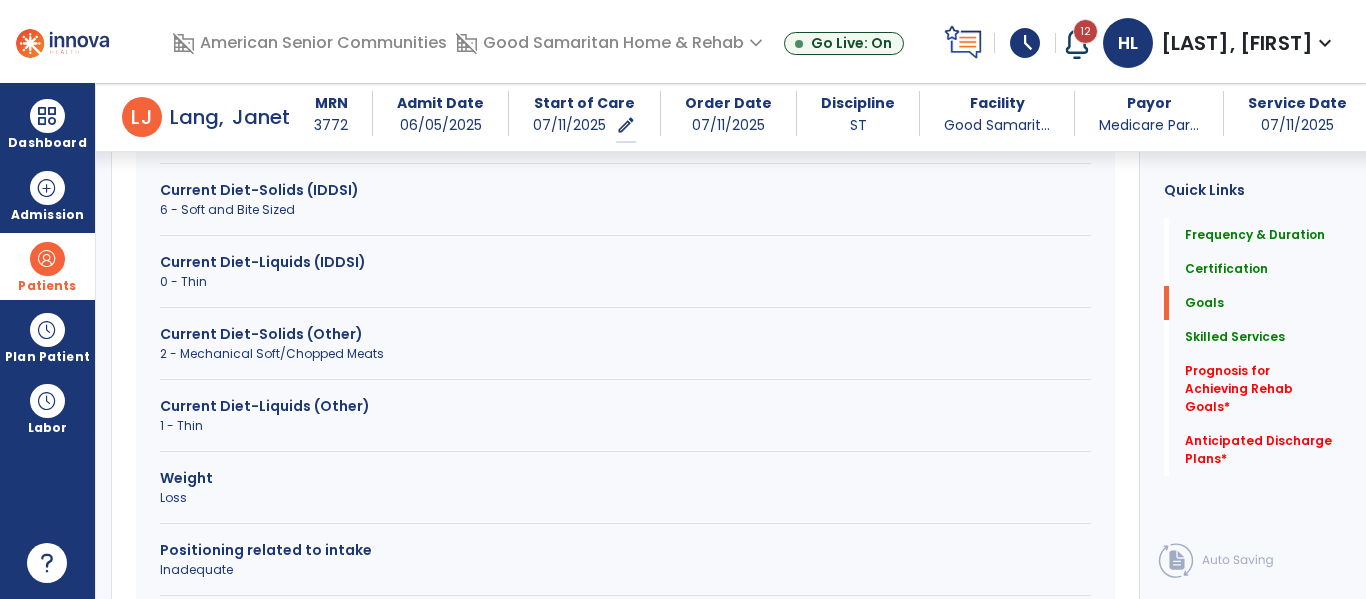 scroll, scrollTop: 1175, scrollLeft: 0, axis: vertical 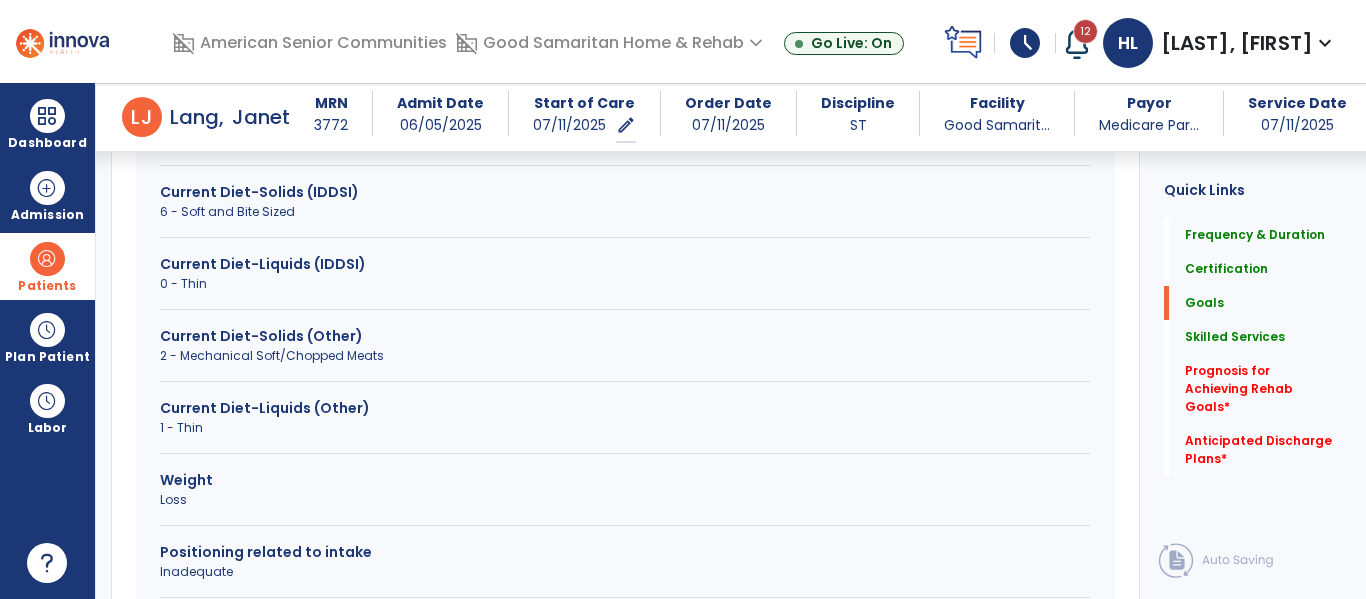 click on "Mandibular Coordination        Impaired  Lingual Coordination        Impaired  Labial Coordination        Impaired  Presence of Swallowing Disorder        Loss of liquids/solids from mouth when eating or drinking, Holding food in mouth/cheeks or residual food in mouth after meals  Dentition        Dentures  Previous Diet-Solids (IDDSI)        7 - Regular/Easy to Chew  Previous Diet-Liquids (IDDSI)        0 - Thin  Current Diet-Solids (IDDSI)        6 - Soft and Bite Sized  Current Diet-Liquids (IDDSI)        0 - Thin  Current Diet-Solids (Other)        2 - Mechanical Soft/Chopped Meats  Current Diet-Liquids (Other)        1 - Thin  Weight        Loss  Positioning related to intake        Inadequate" at bounding box center [625, 138] 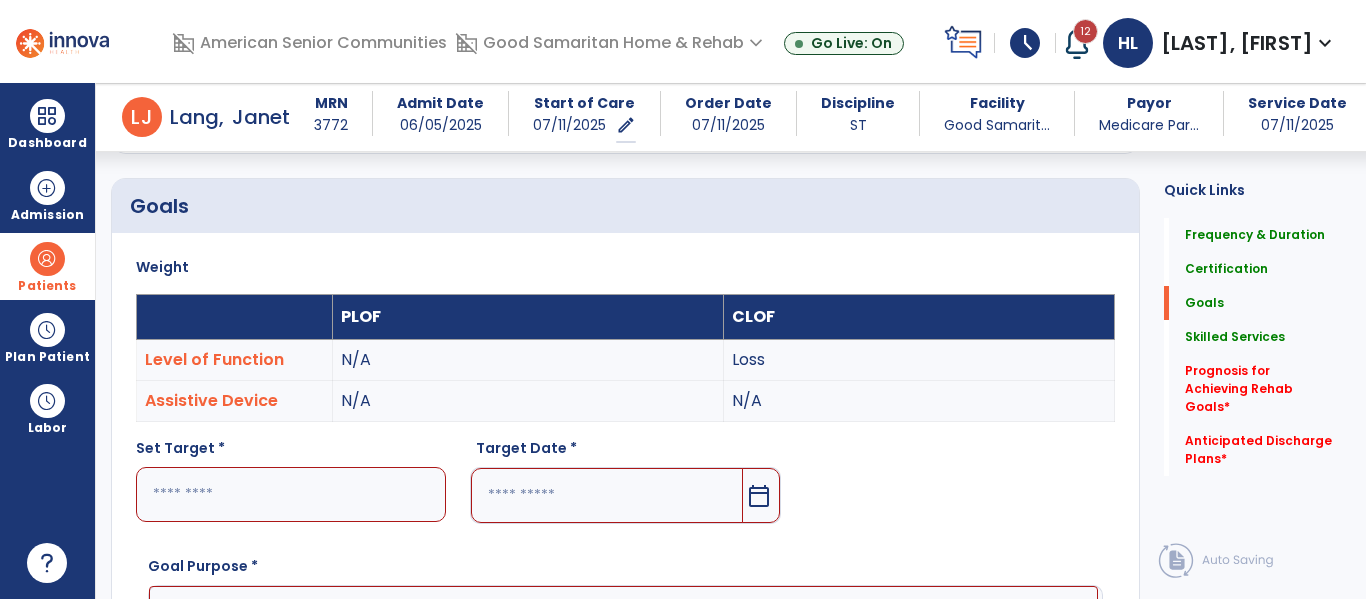 scroll, scrollTop: 437, scrollLeft: 0, axis: vertical 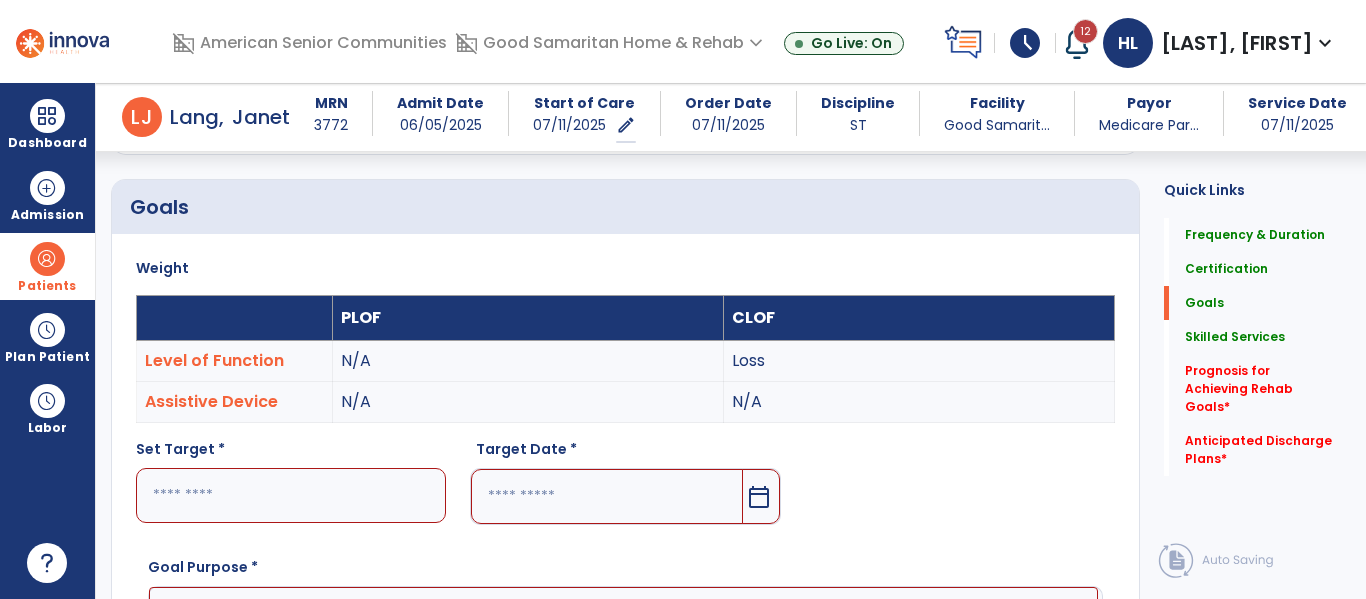 click at bounding box center (291, 495) 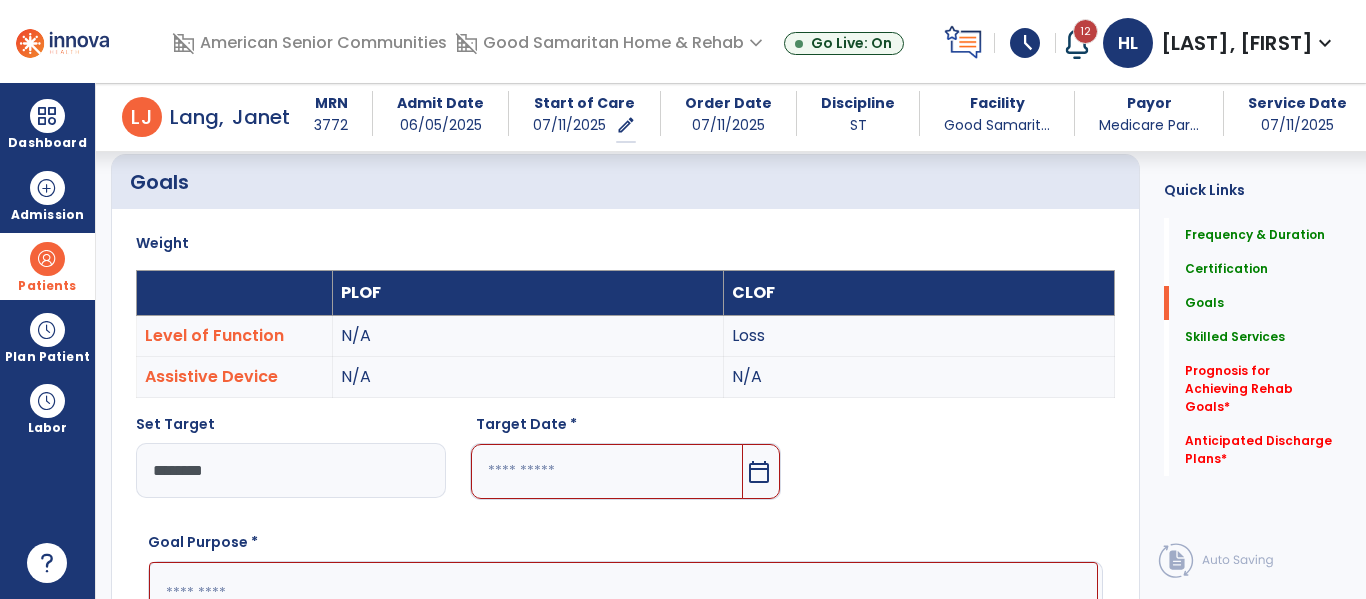 scroll, scrollTop: 482, scrollLeft: 0, axis: vertical 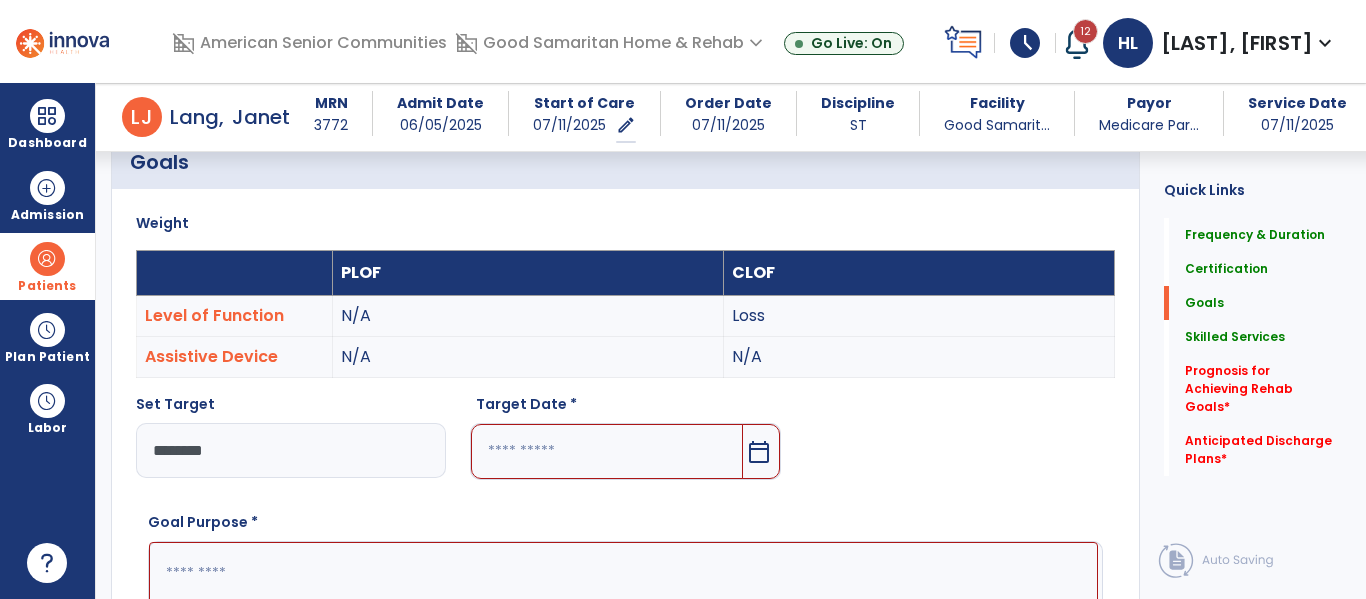 type on "********" 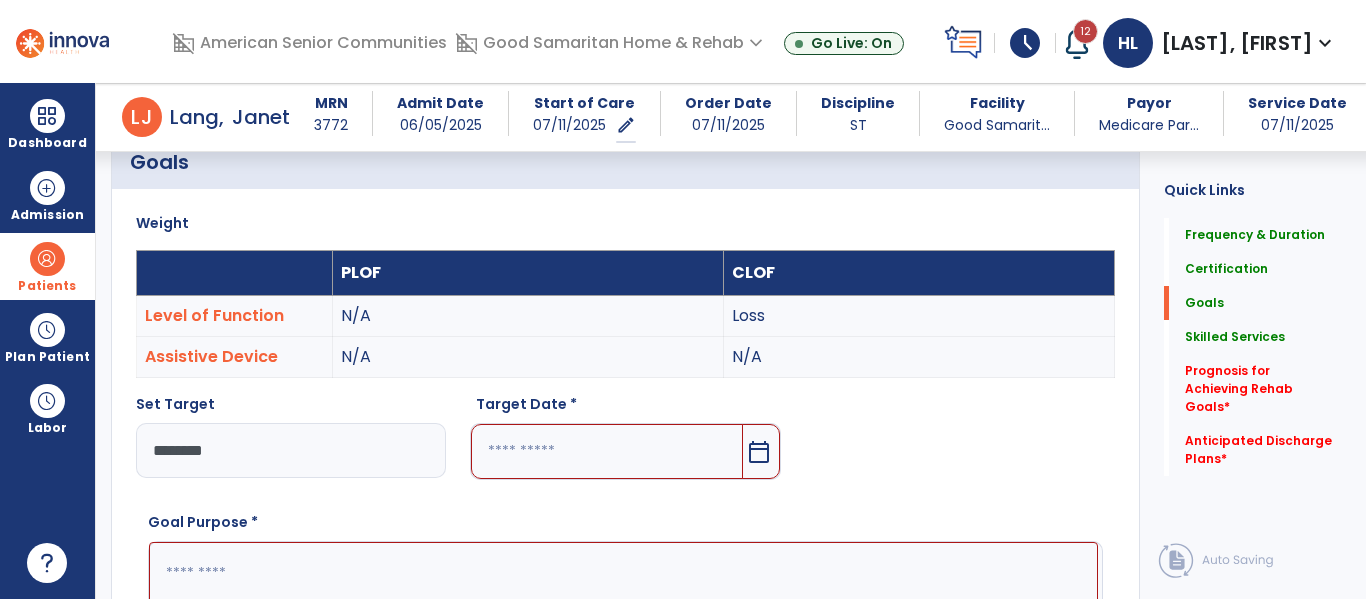 click at bounding box center (606, 451) 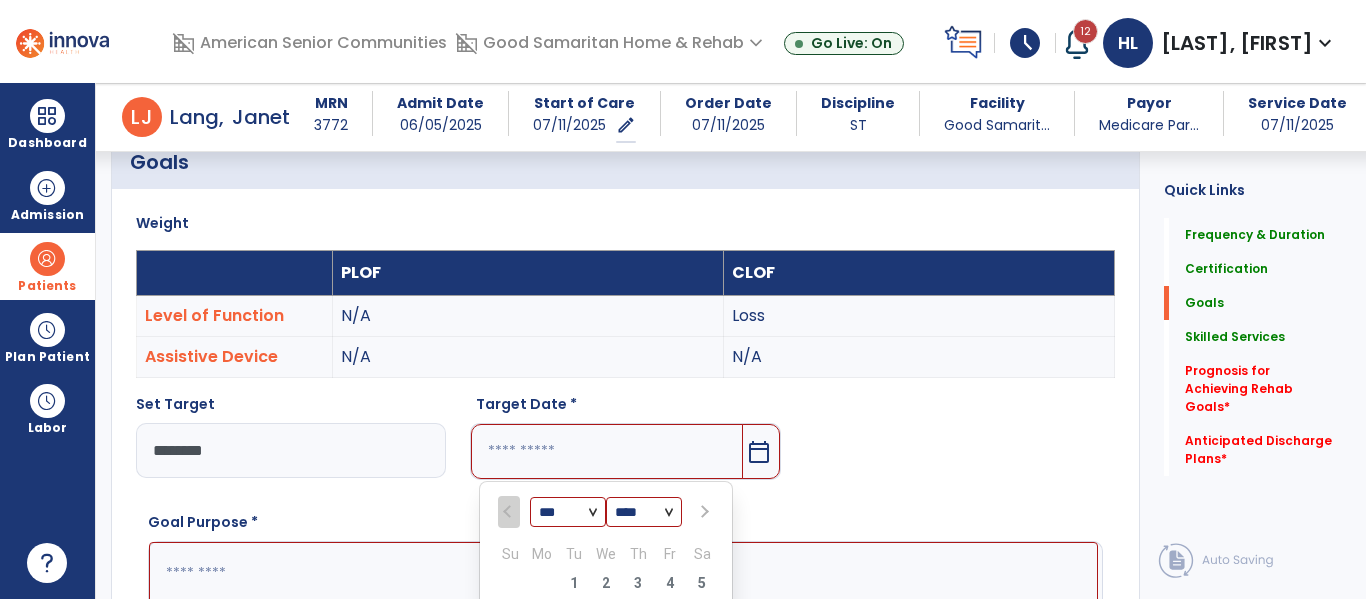 scroll, scrollTop: 760, scrollLeft: 0, axis: vertical 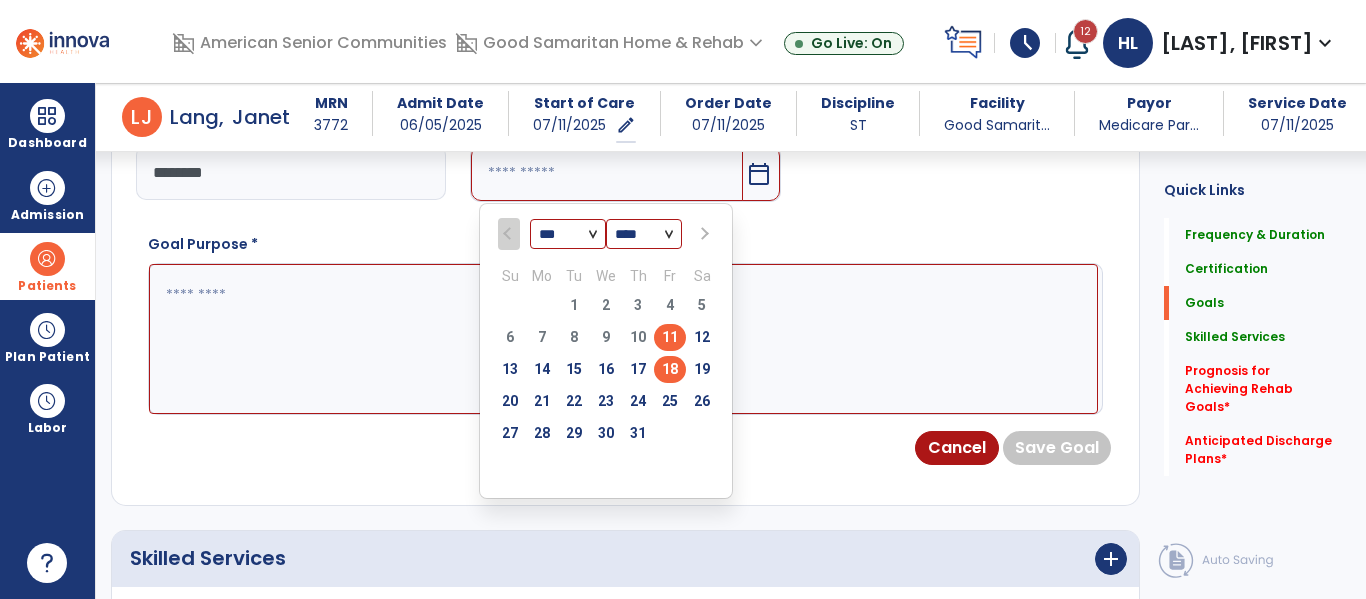 click on "18" at bounding box center [670, 369] 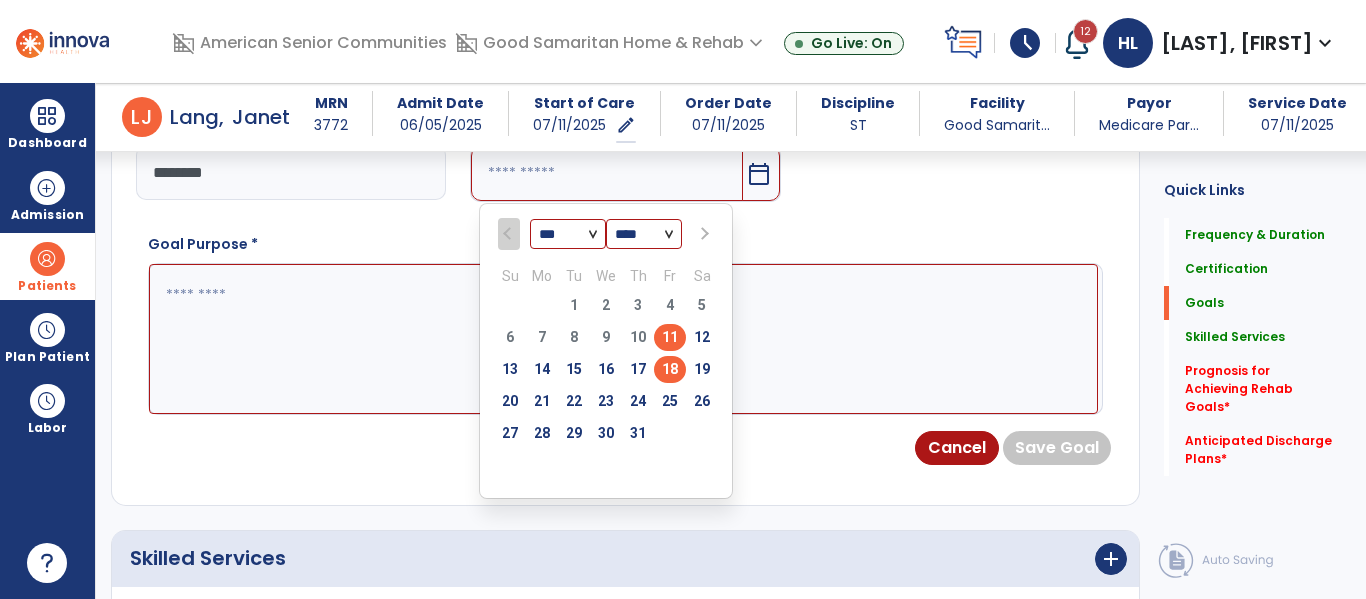 type on "*********" 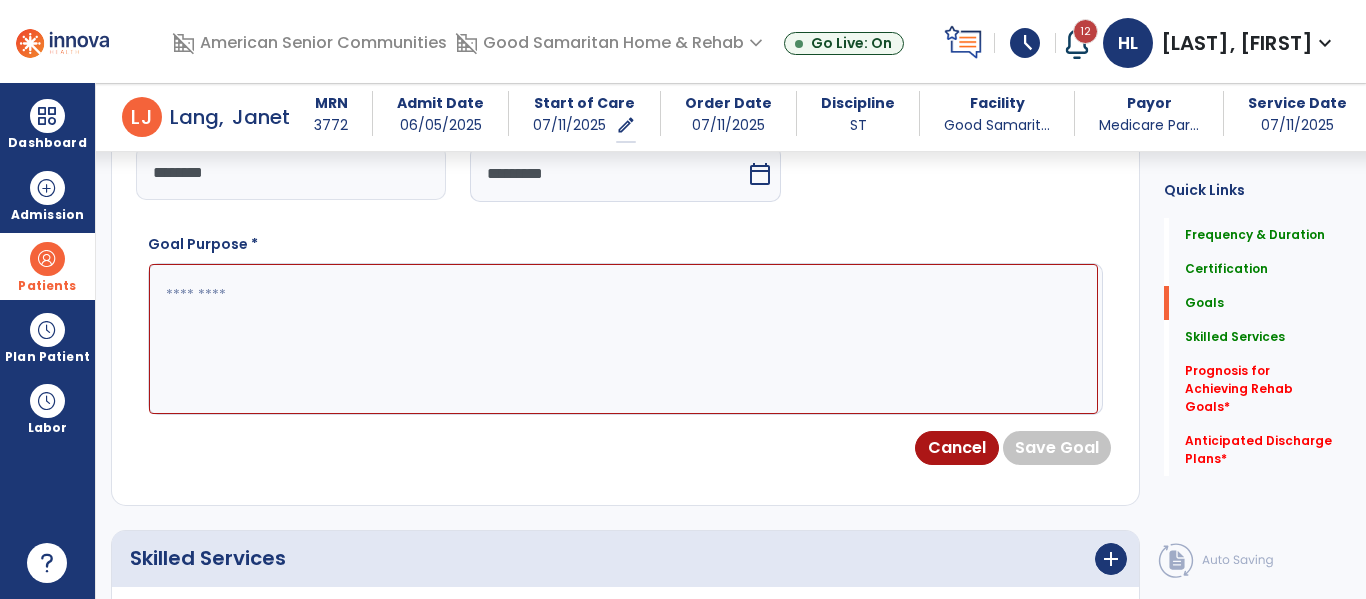 click at bounding box center [623, 339] 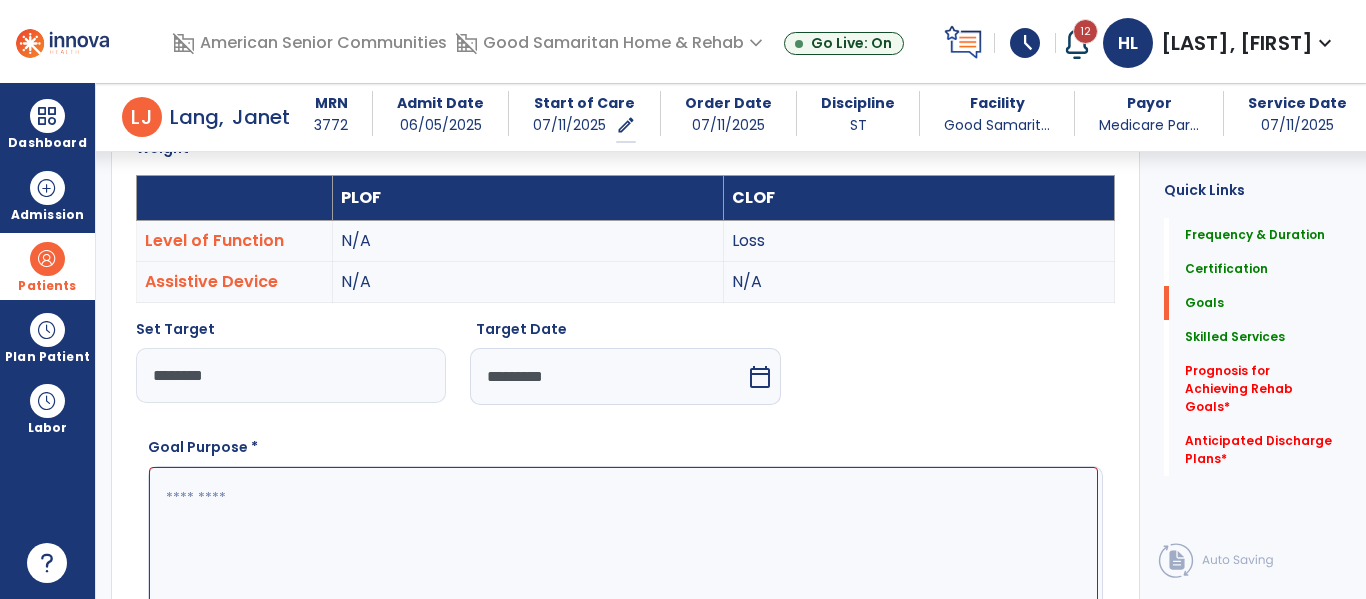 scroll, scrollTop: 564, scrollLeft: 0, axis: vertical 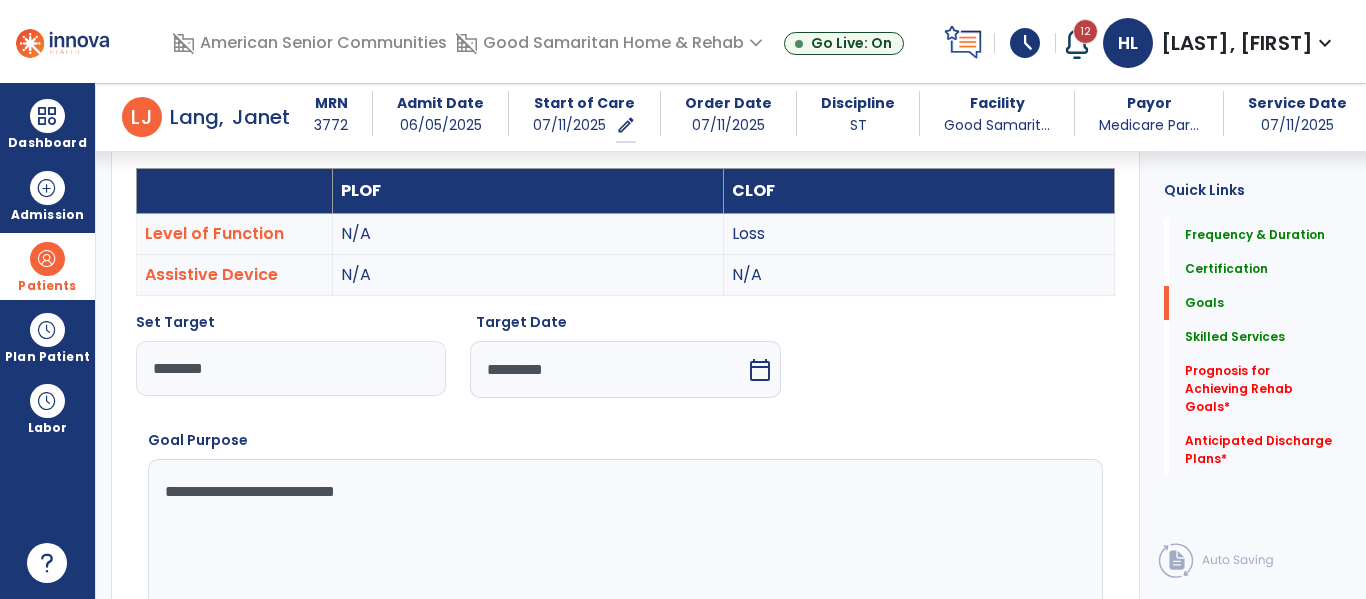 type on "**********" 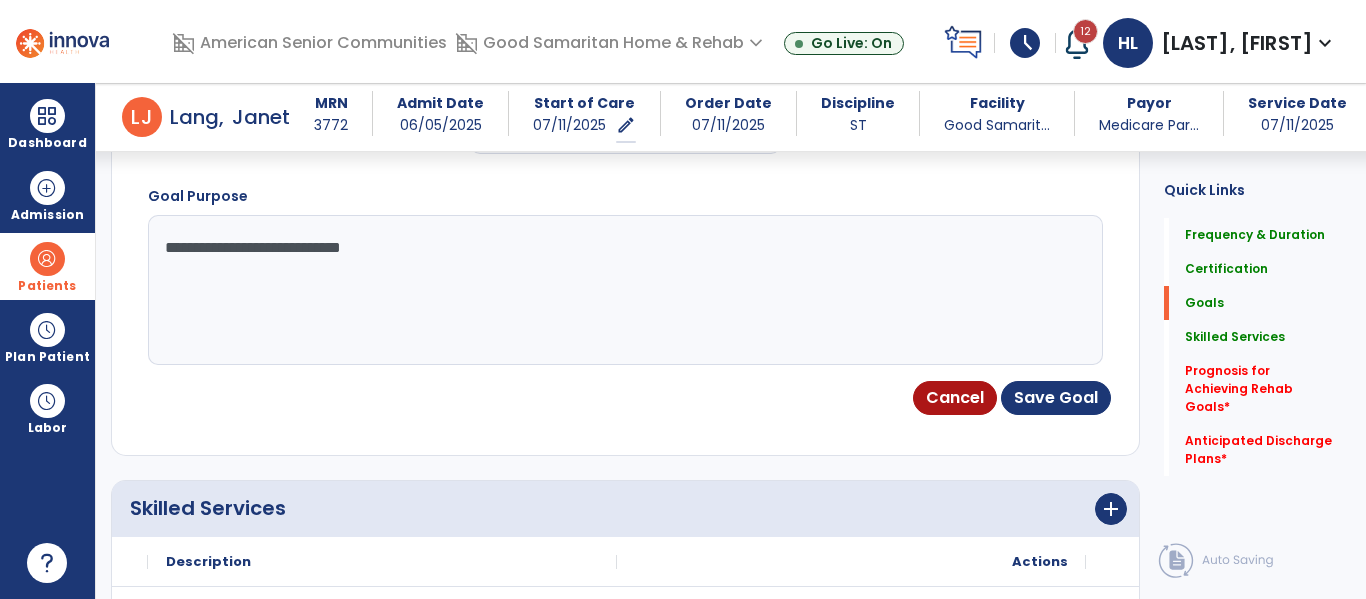 scroll, scrollTop: 898, scrollLeft: 0, axis: vertical 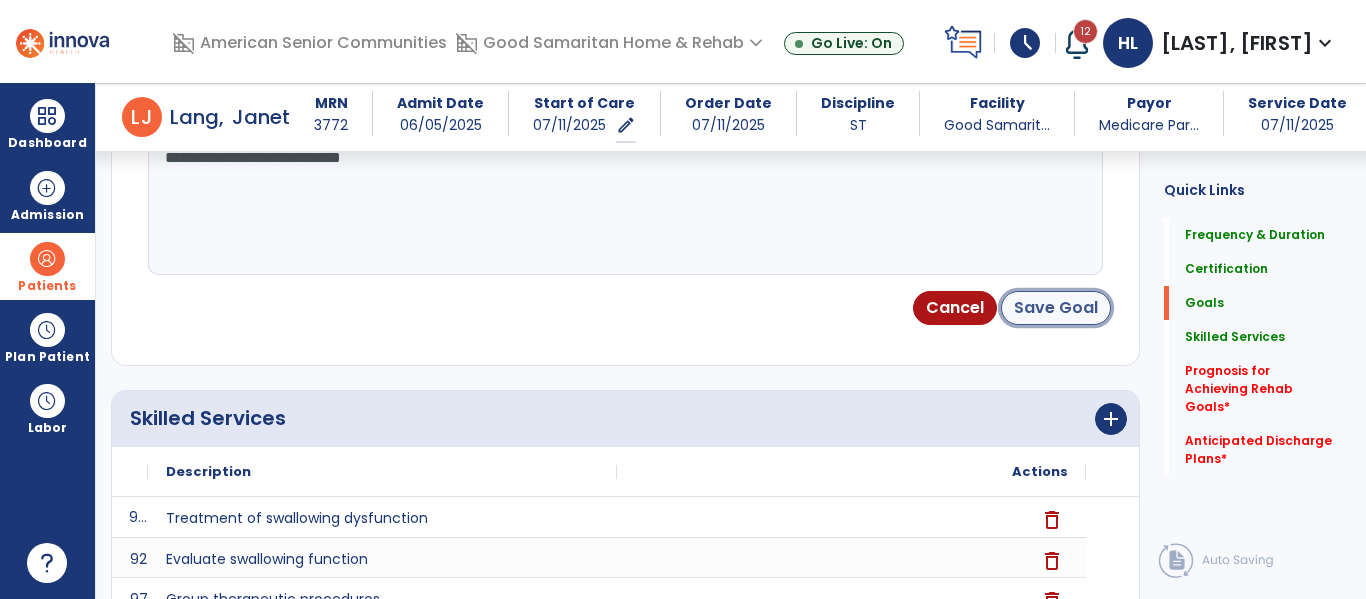 click on "Save Goal" at bounding box center (1056, 308) 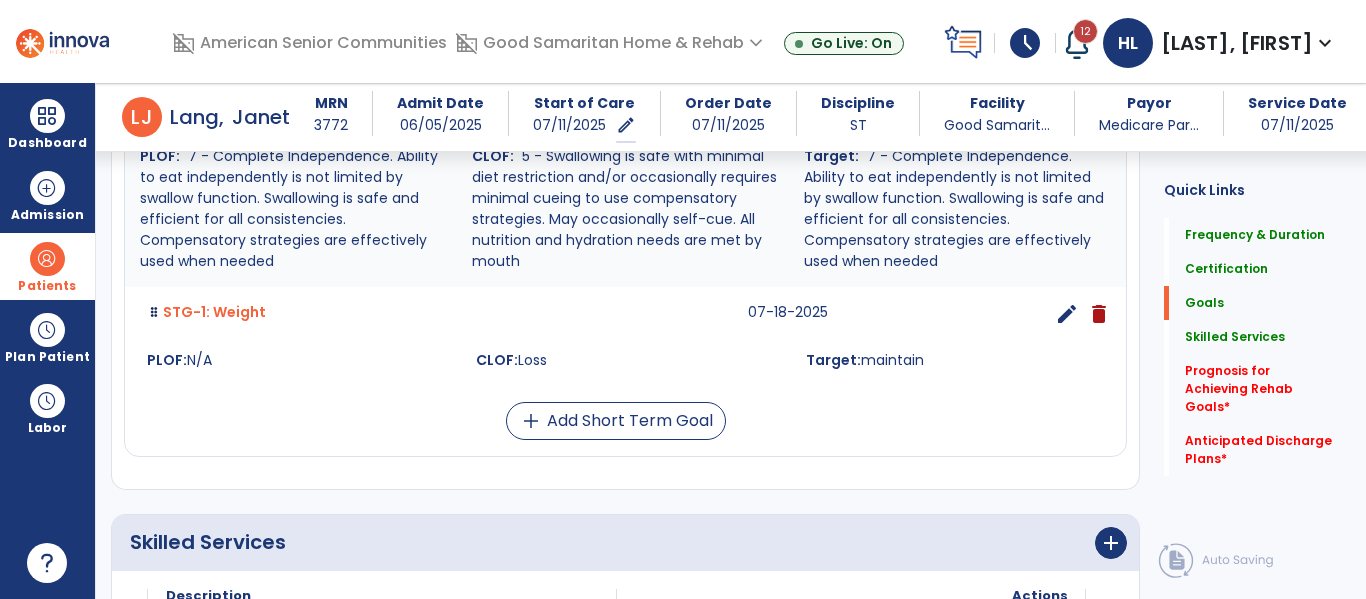 scroll, scrollTop: 616, scrollLeft: 0, axis: vertical 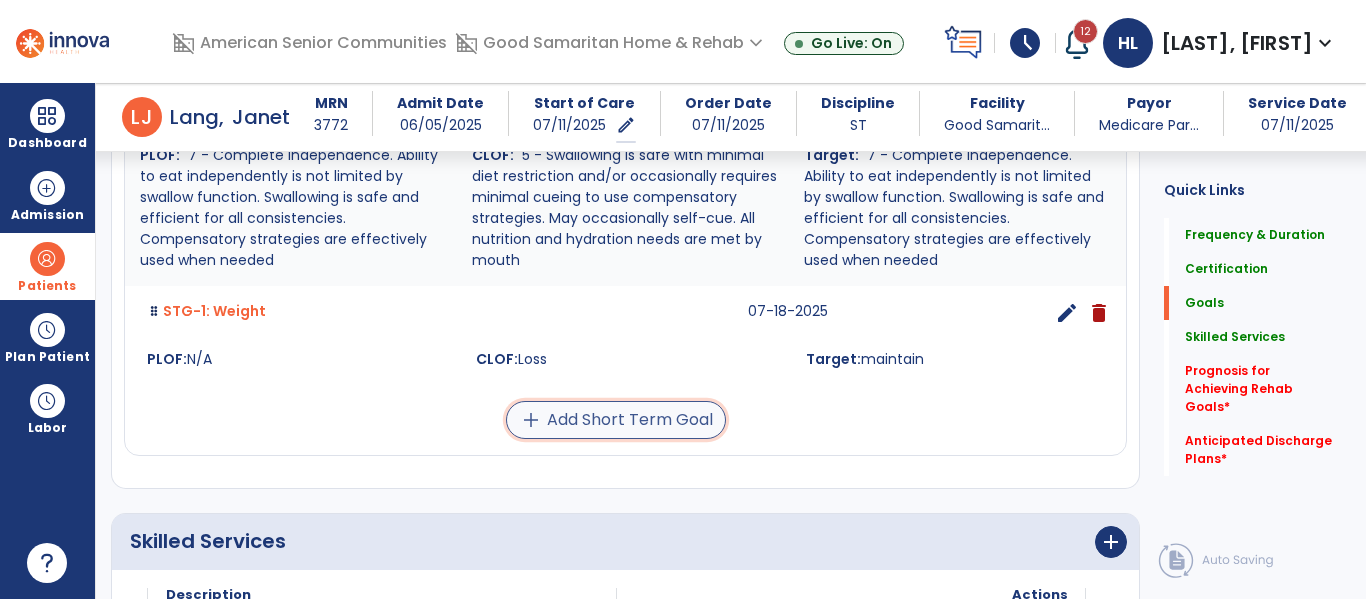 click on "add  Add Short Term Goal" at bounding box center (616, 420) 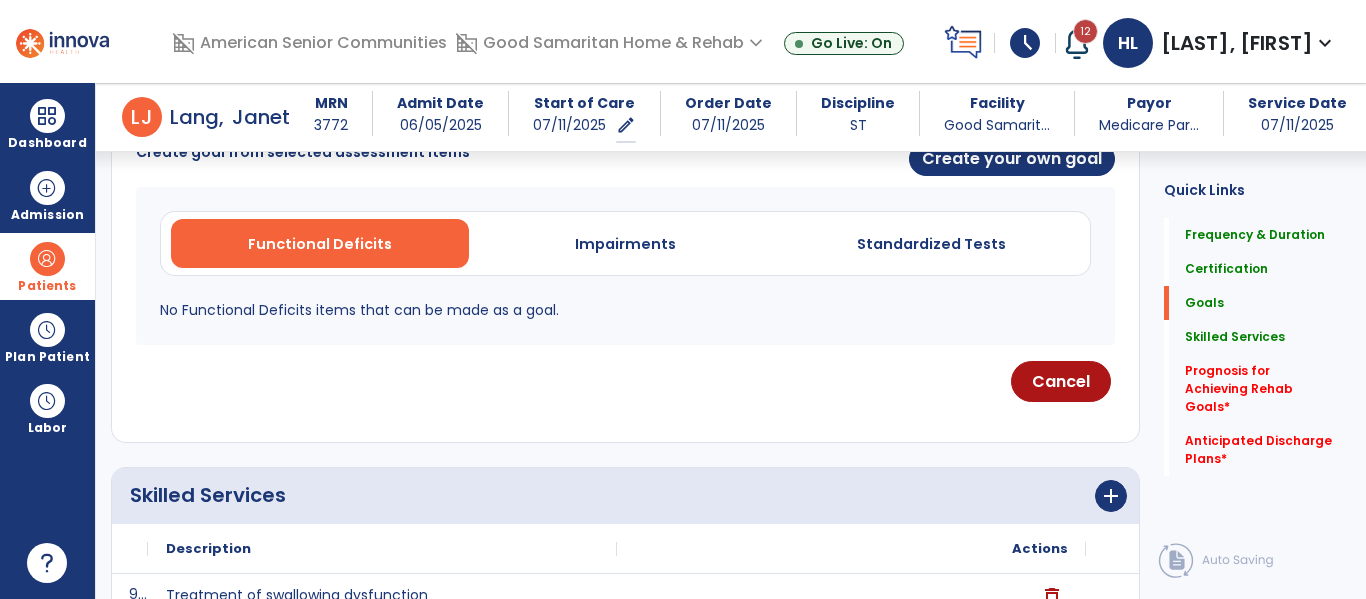 scroll, scrollTop: 549, scrollLeft: 0, axis: vertical 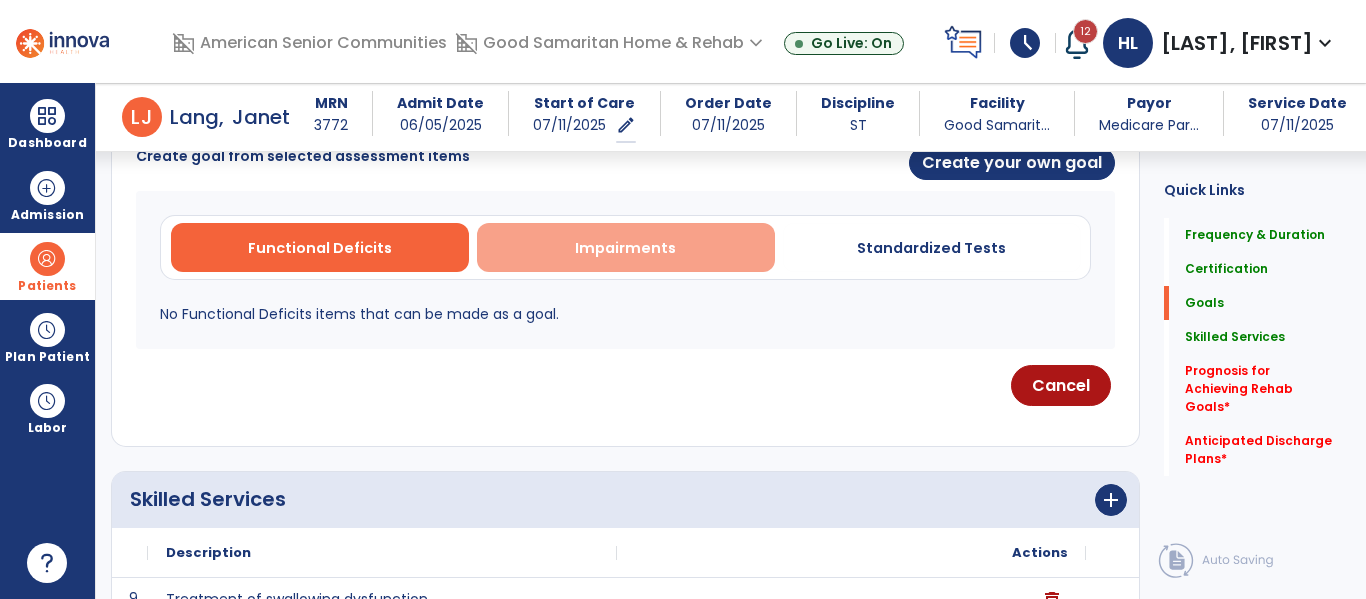 click on "Impairments" at bounding box center [626, 247] 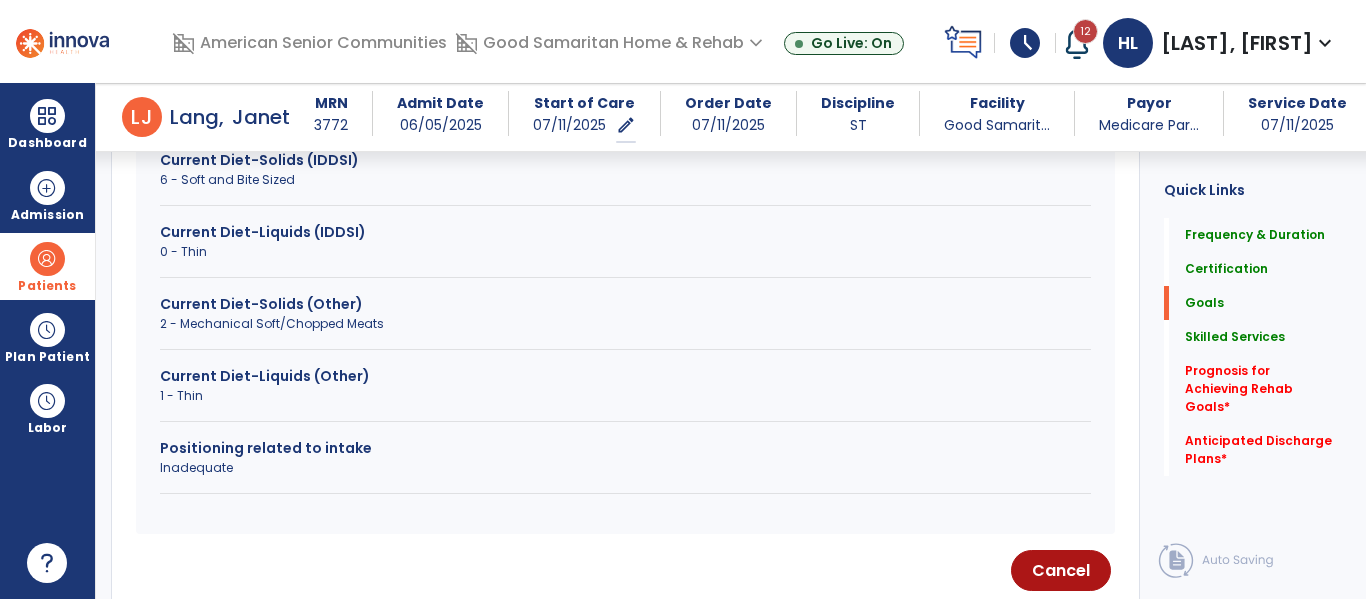 scroll, scrollTop: 1201, scrollLeft: 0, axis: vertical 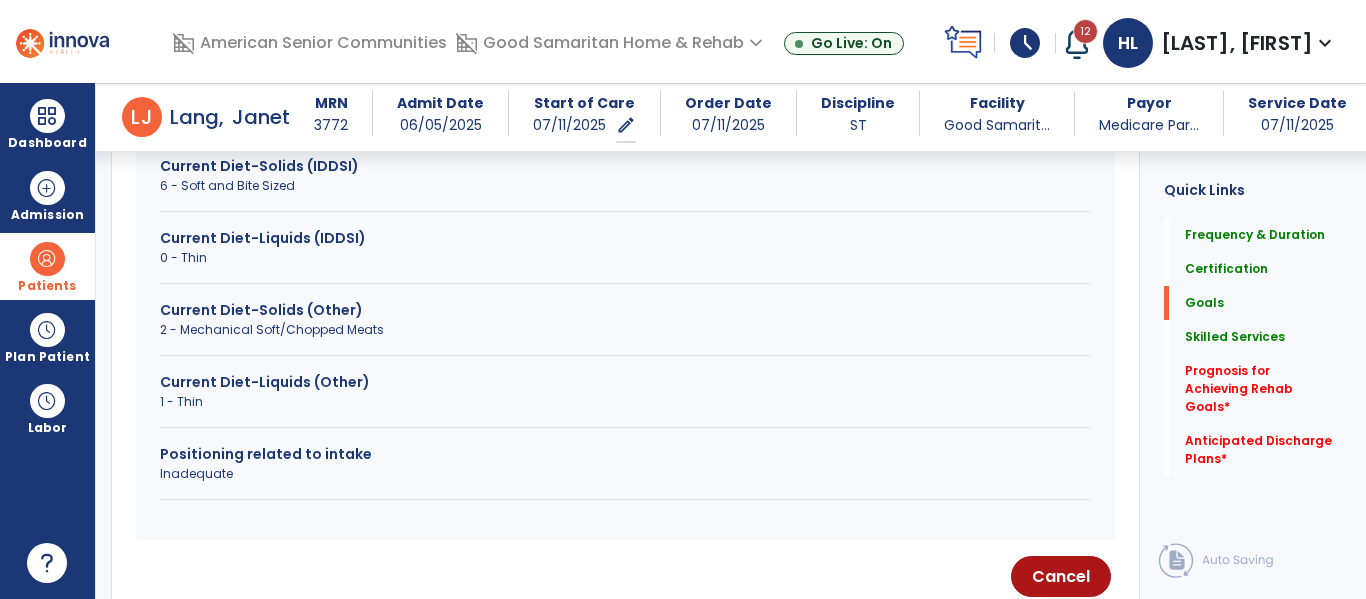 click on "Positioning related to intake" at bounding box center [625, 454] 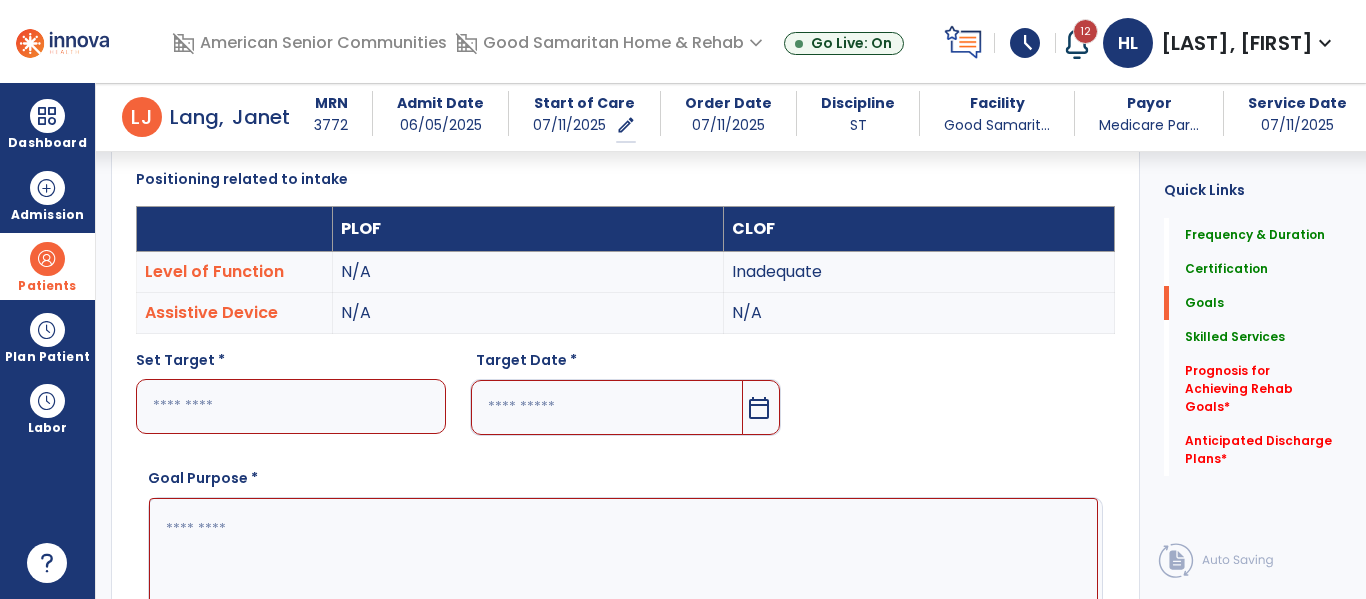 scroll, scrollTop: 530, scrollLeft: 0, axis: vertical 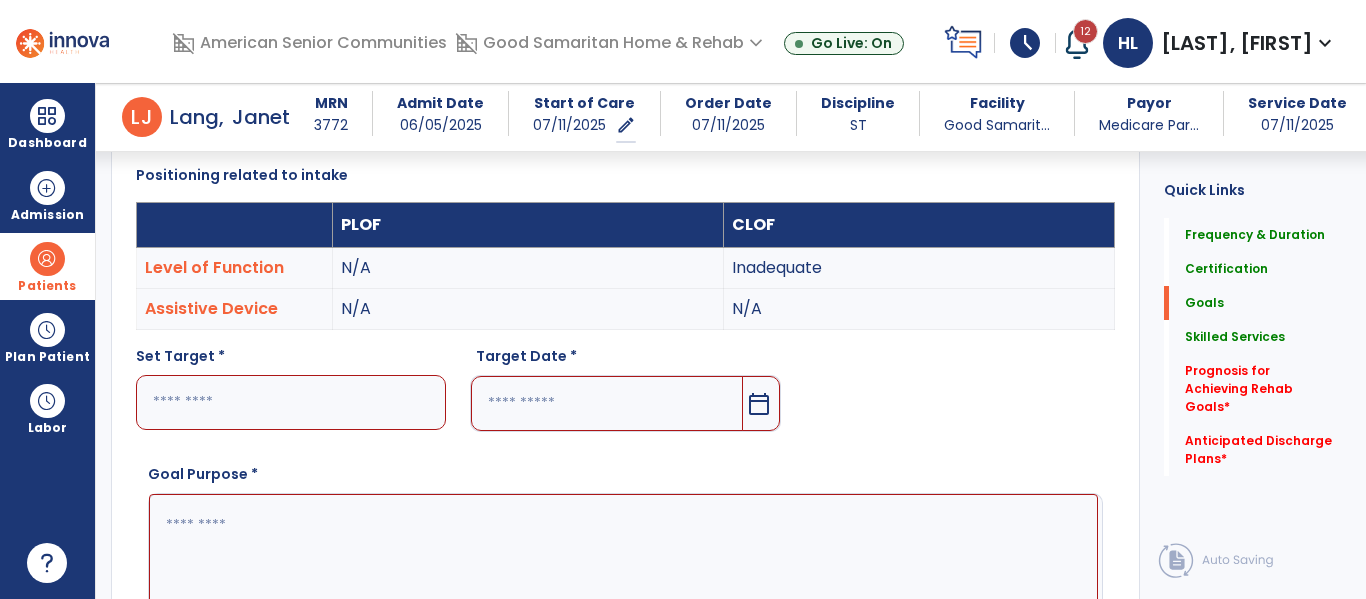 click at bounding box center (291, 402) 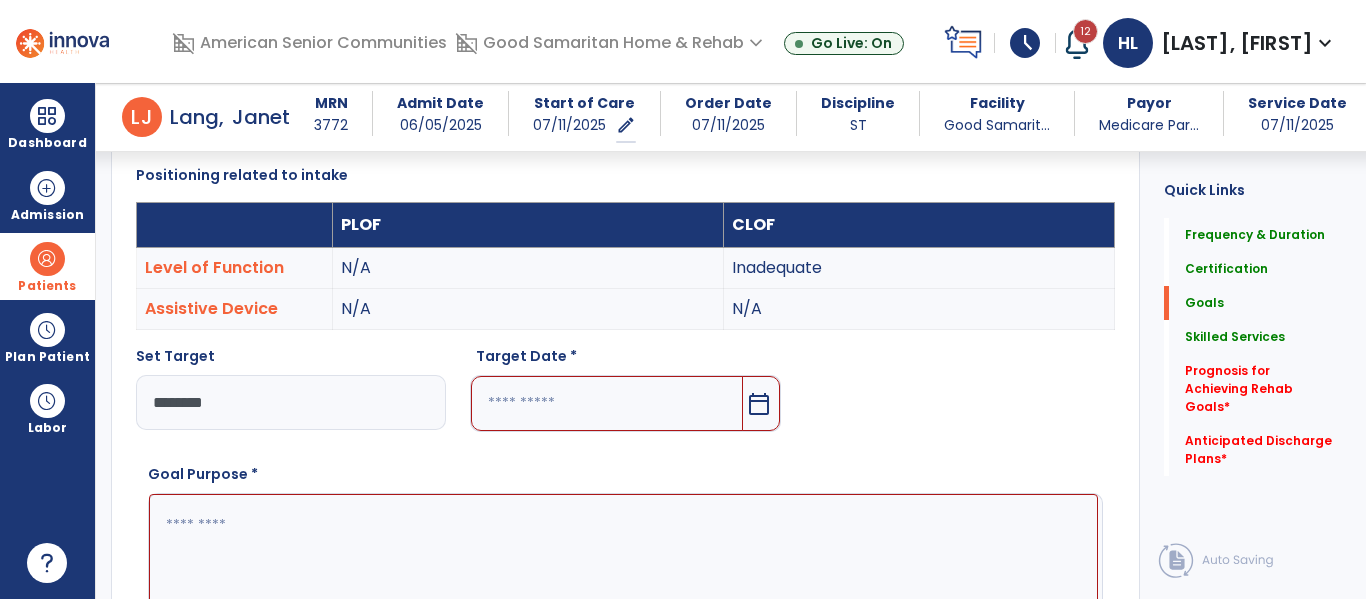 type on "********" 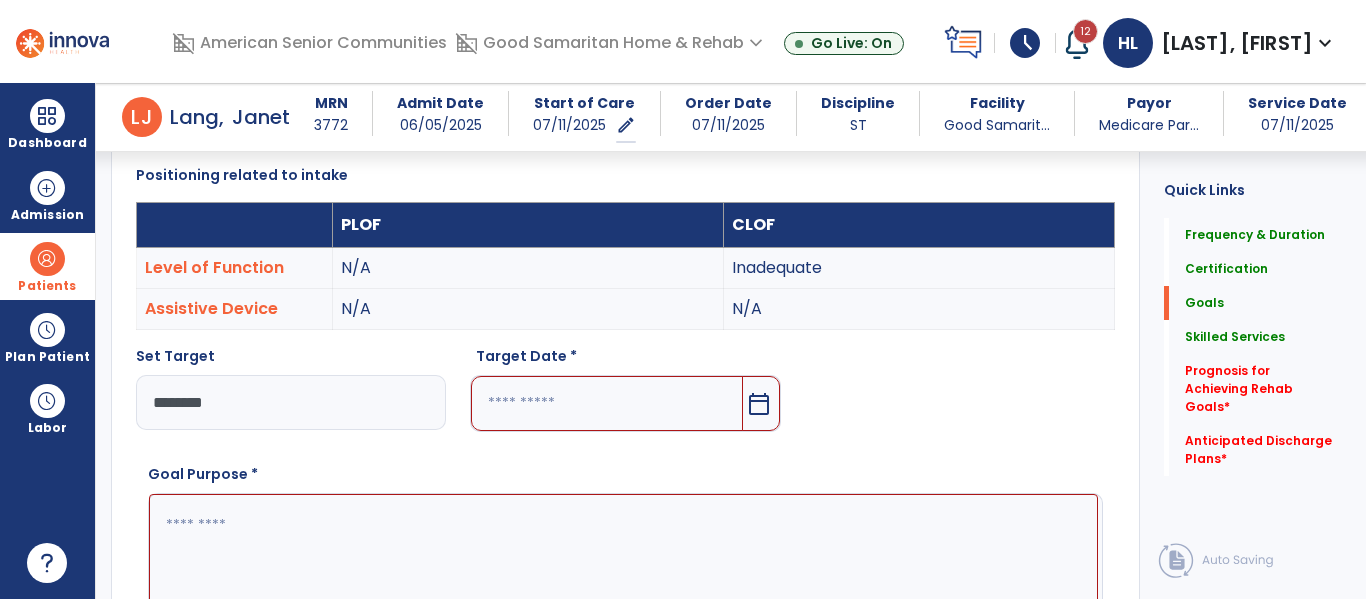 click at bounding box center [606, 403] 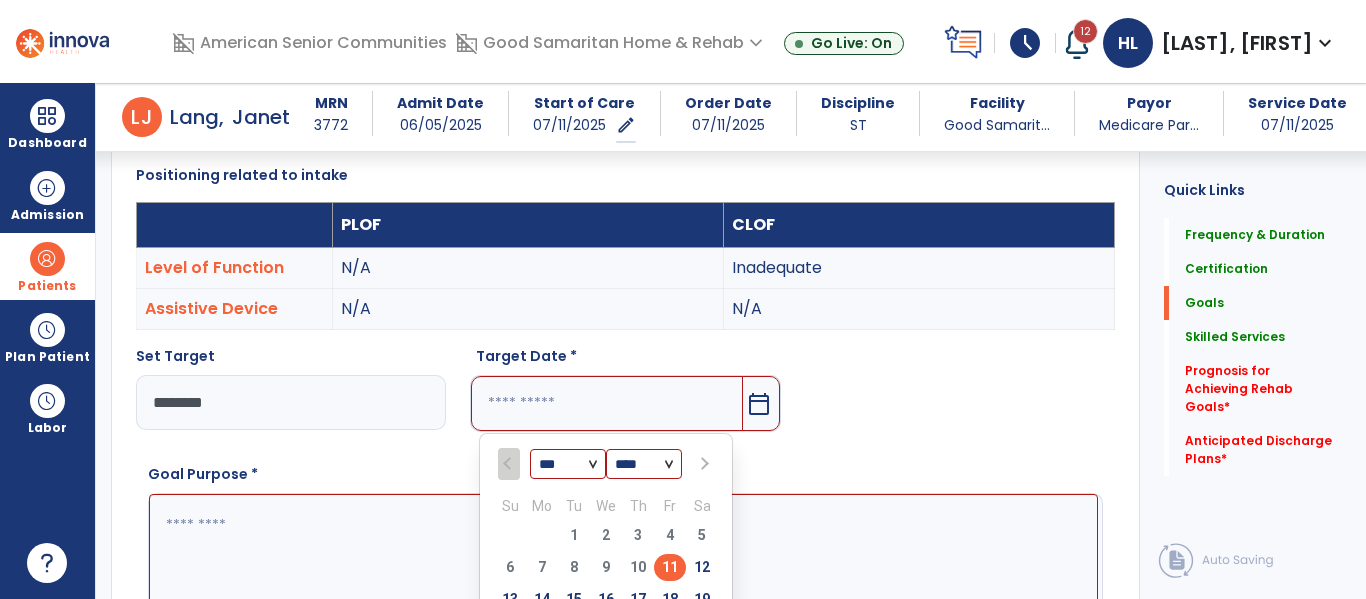 scroll, scrollTop: 615, scrollLeft: 0, axis: vertical 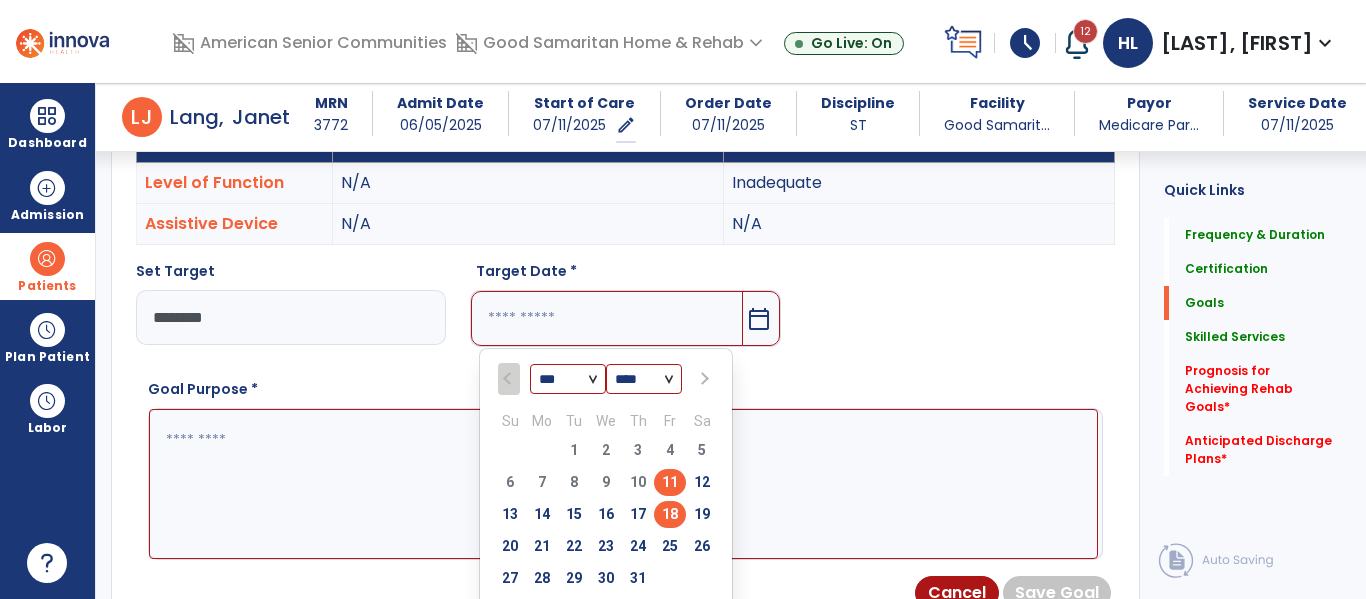 click on "18" at bounding box center (670, 514) 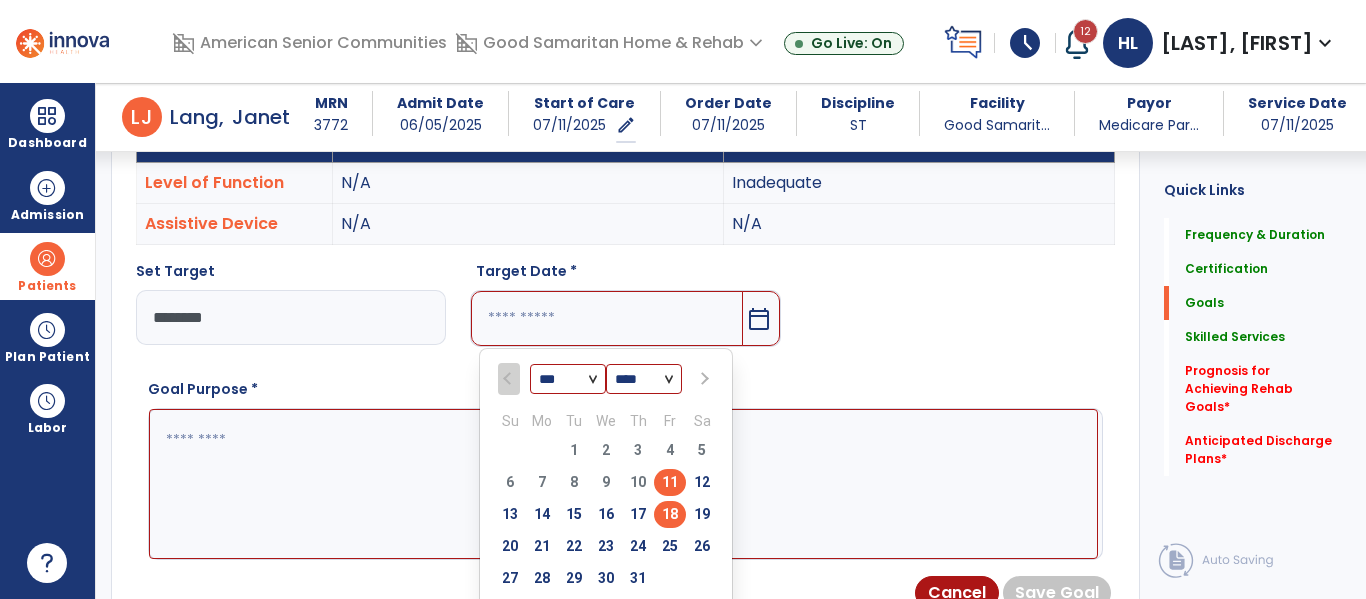 type on "*********" 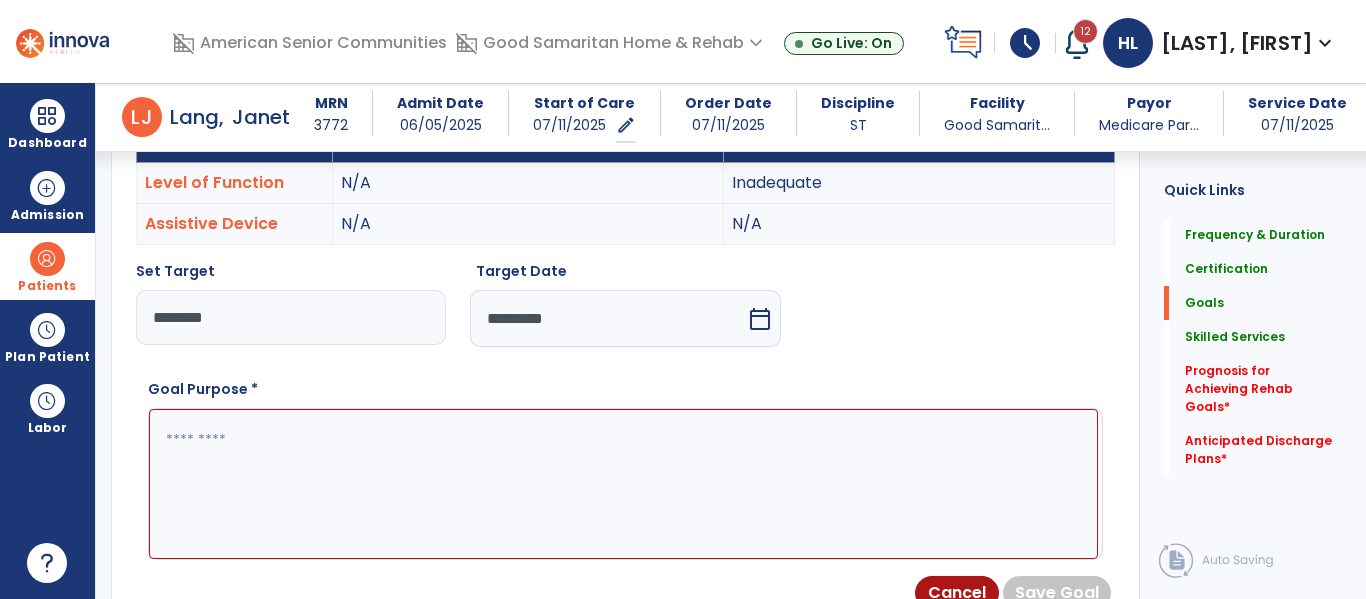 click at bounding box center [623, 484] 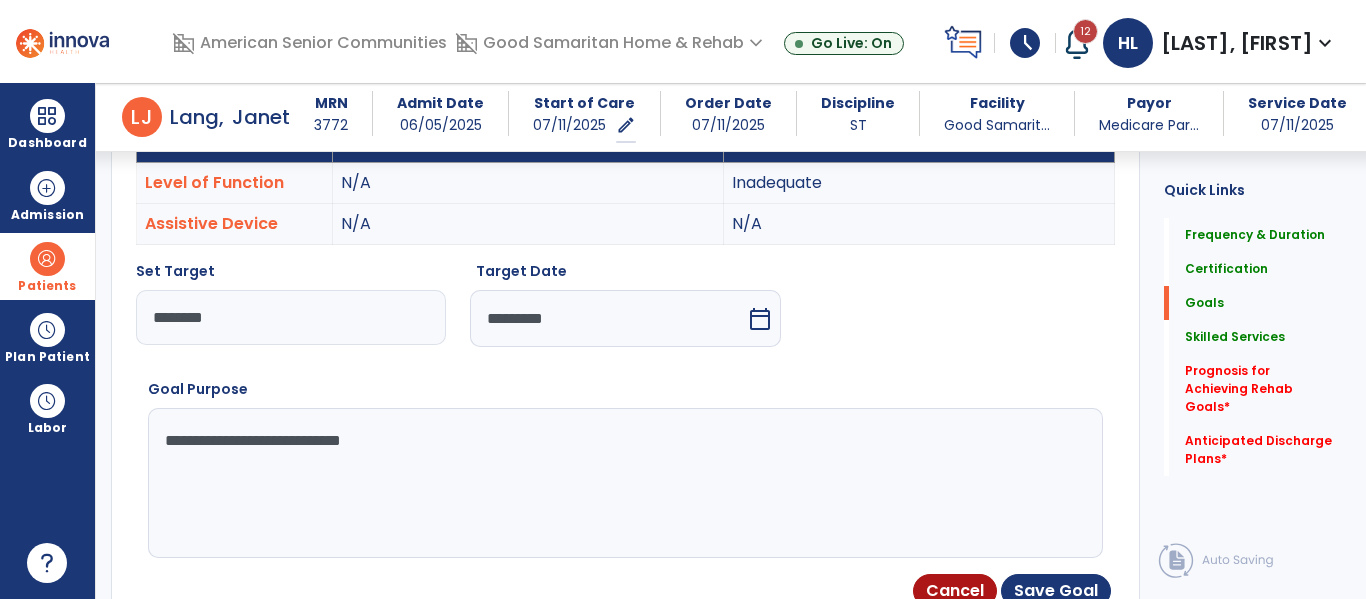 type on "**********" 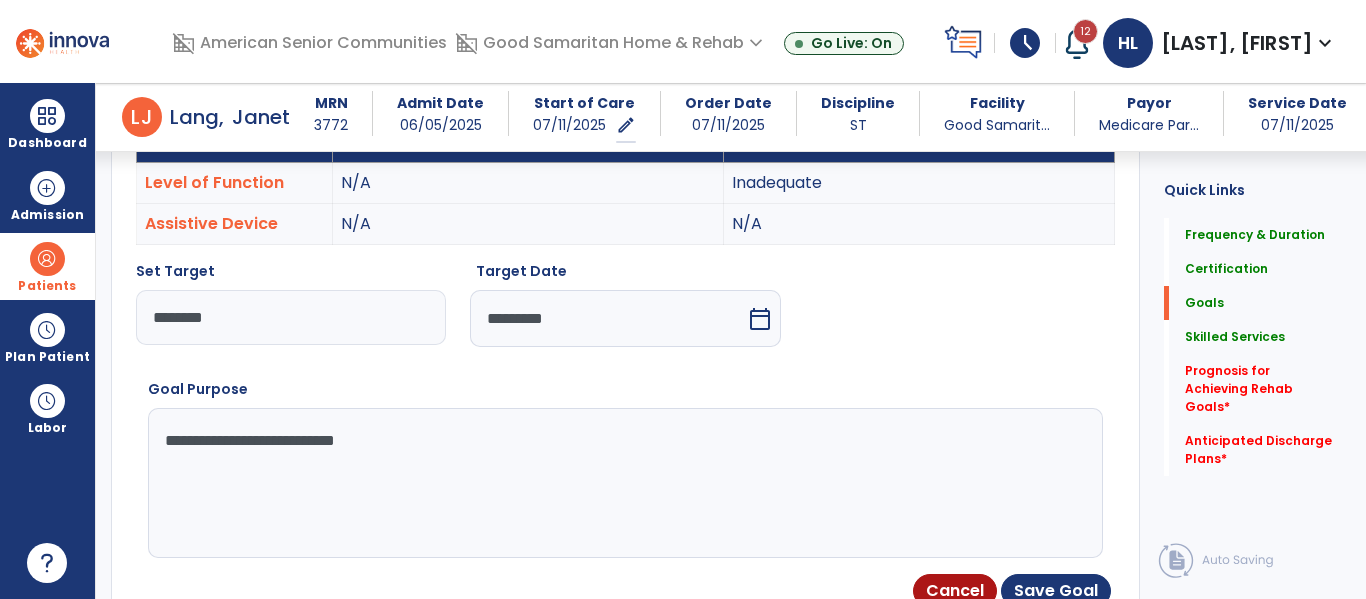 scroll, scrollTop: 732, scrollLeft: 0, axis: vertical 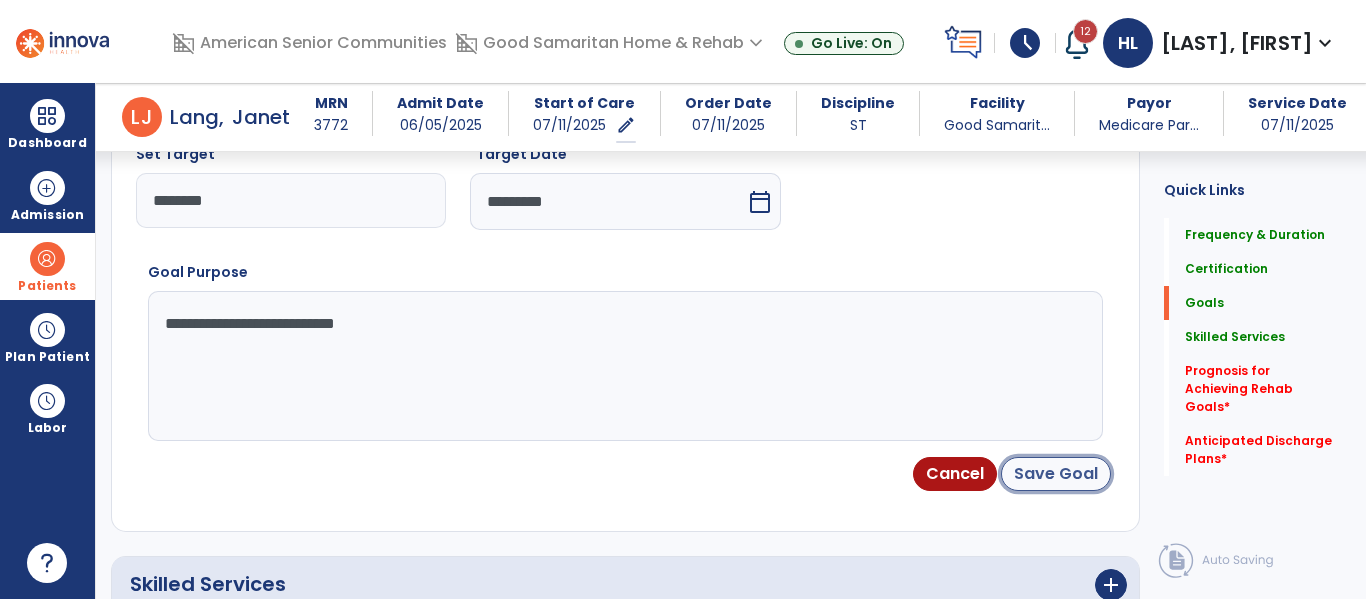 click on "Save Goal" at bounding box center (1056, 474) 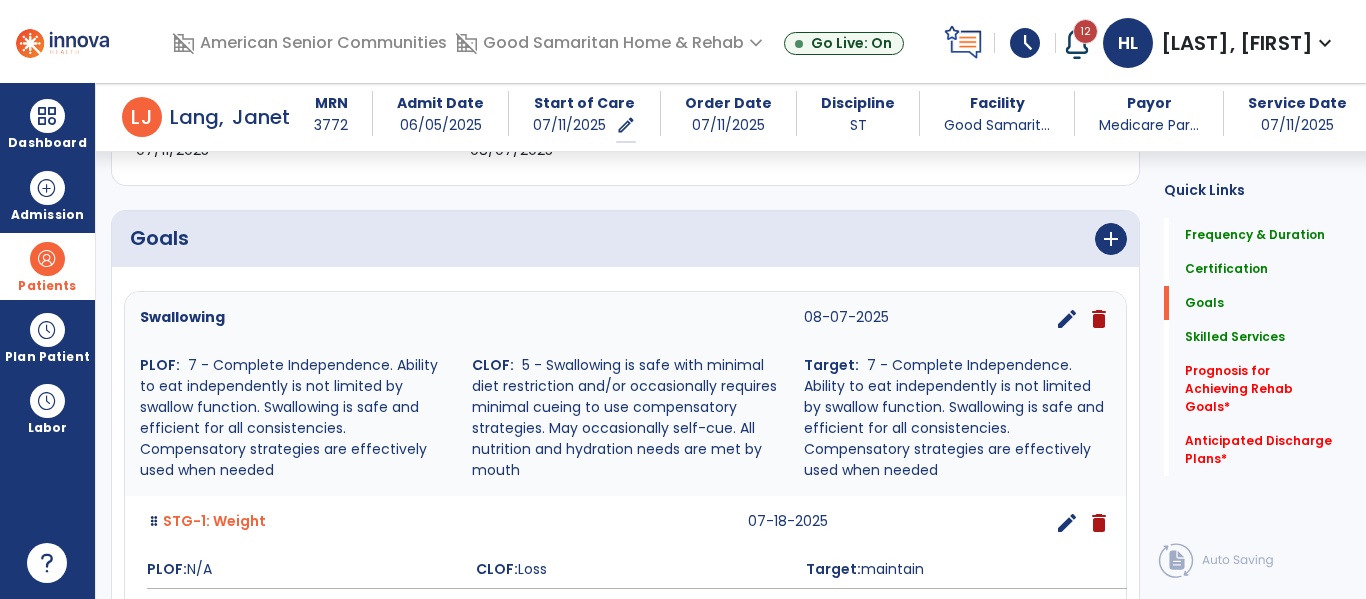 scroll, scrollTop: 395, scrollLeft: 0, axis: vertical 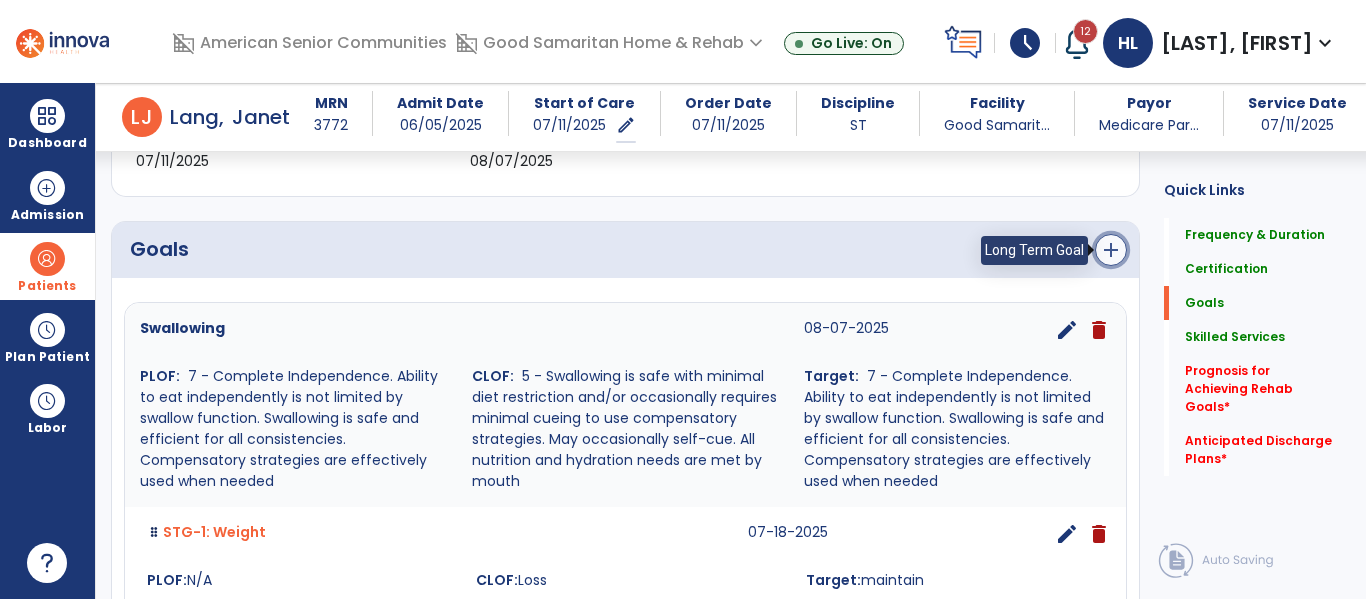 click on "add" at bounding box center [1111, 250] 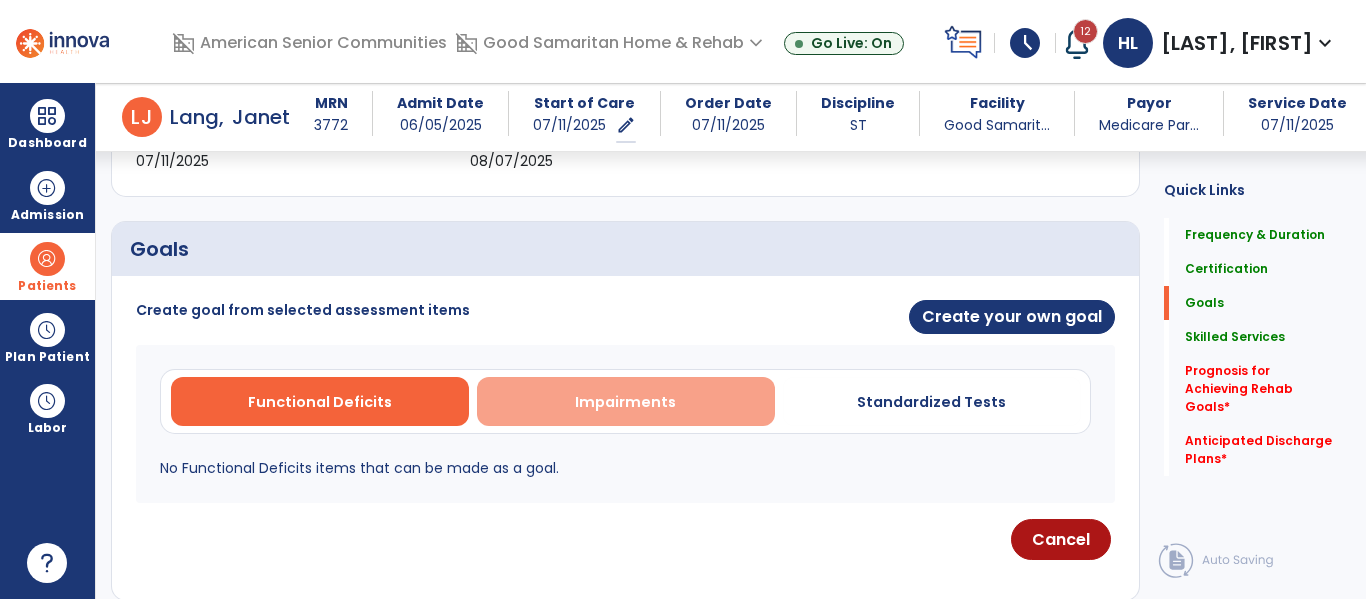 click on "Impairments" at bounding box center [626, 401] 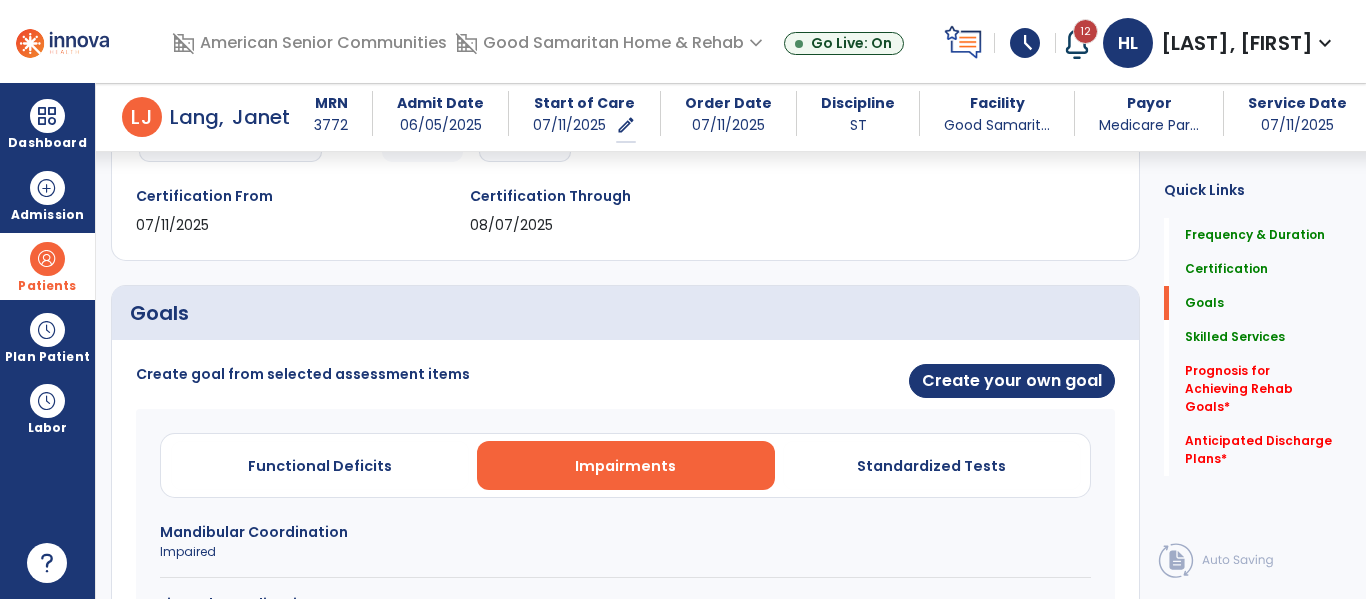 scroll, scrollTop: 330, scrollLeft: 0, axis: vertical 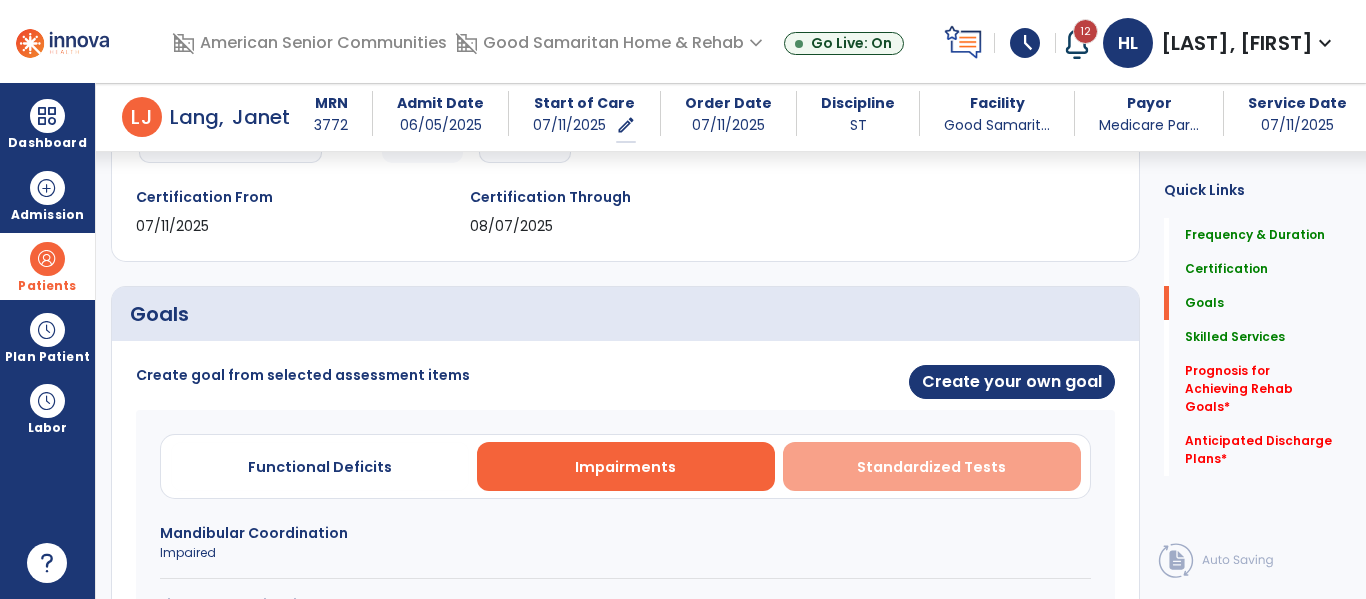 click on "Standardized Tests" at bounding box center (932, 466) 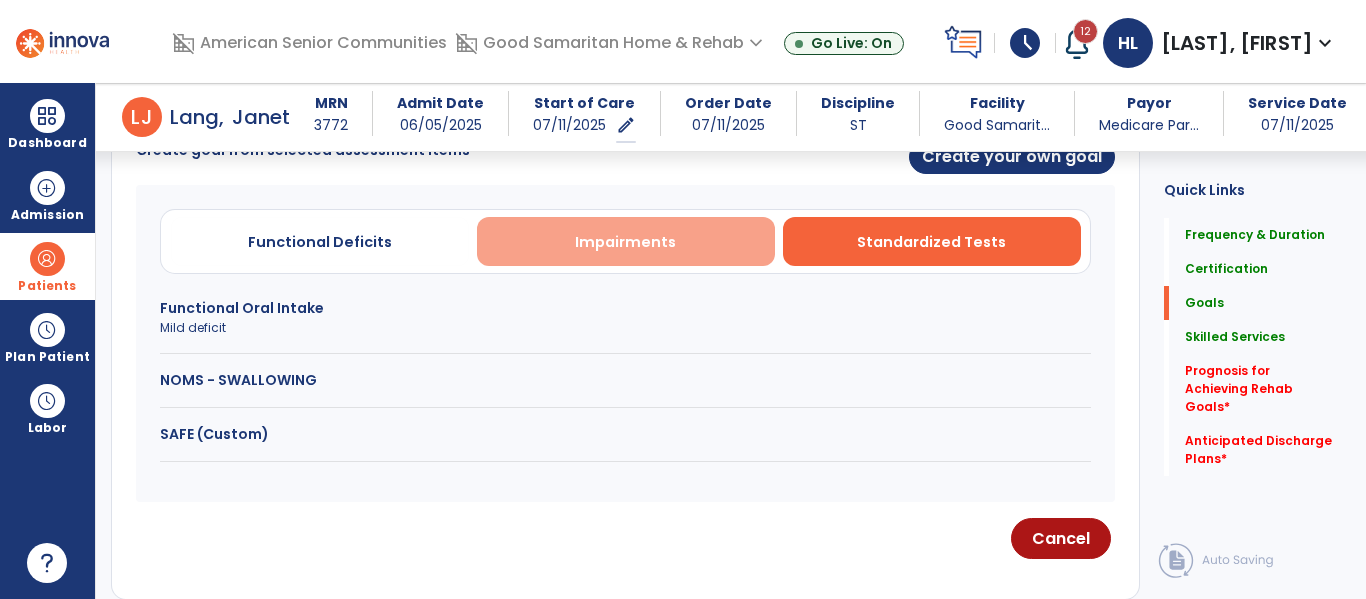 scroll, scrollTop: 556, scrollLeft: 0, axis: vertical 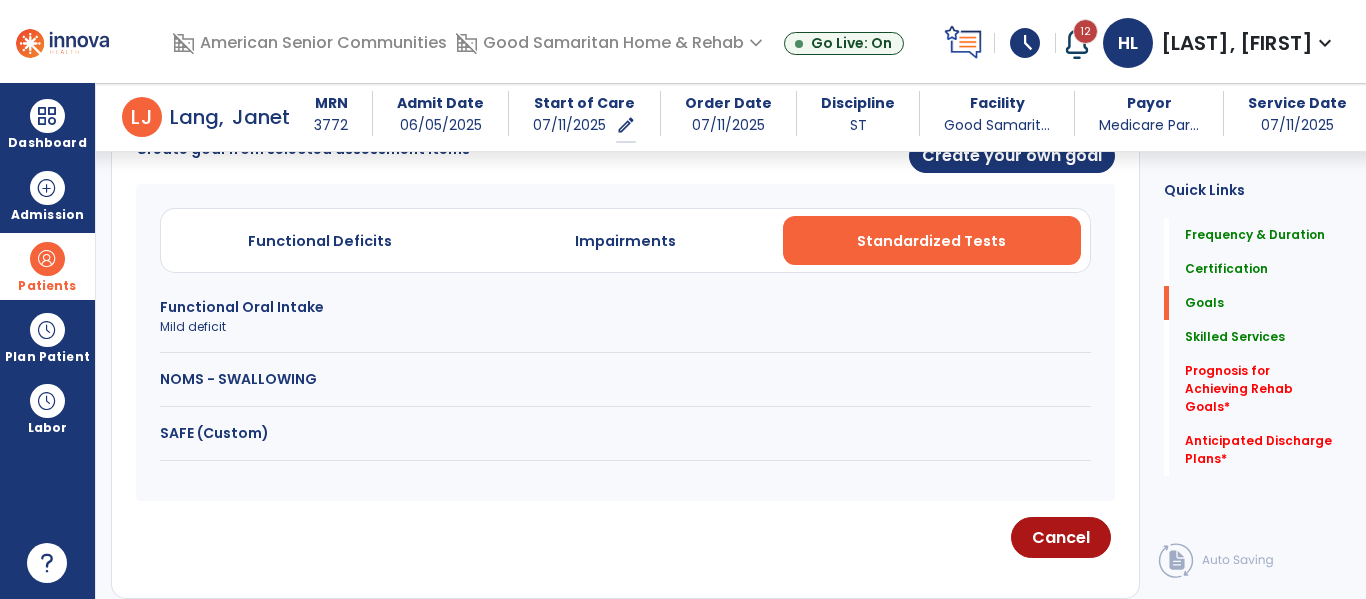click on "NOMS - SWALLOWING" at bounding box center [625, 379] 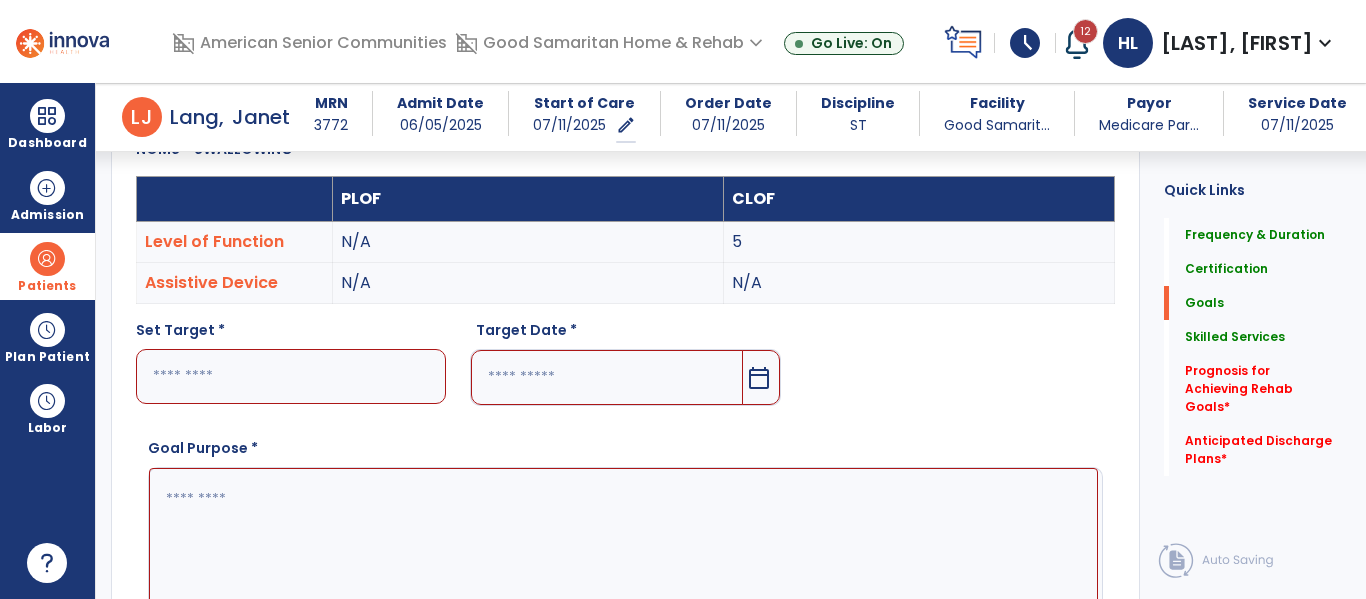click at bounding box center (291, 376) 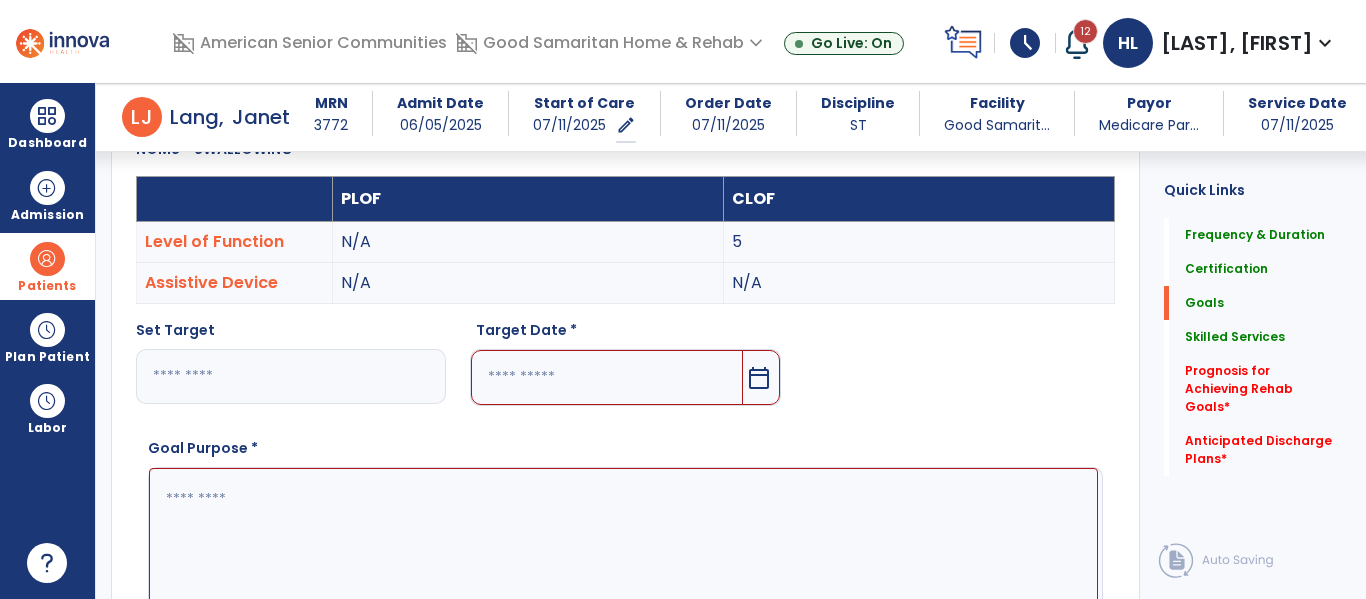 type on "*" 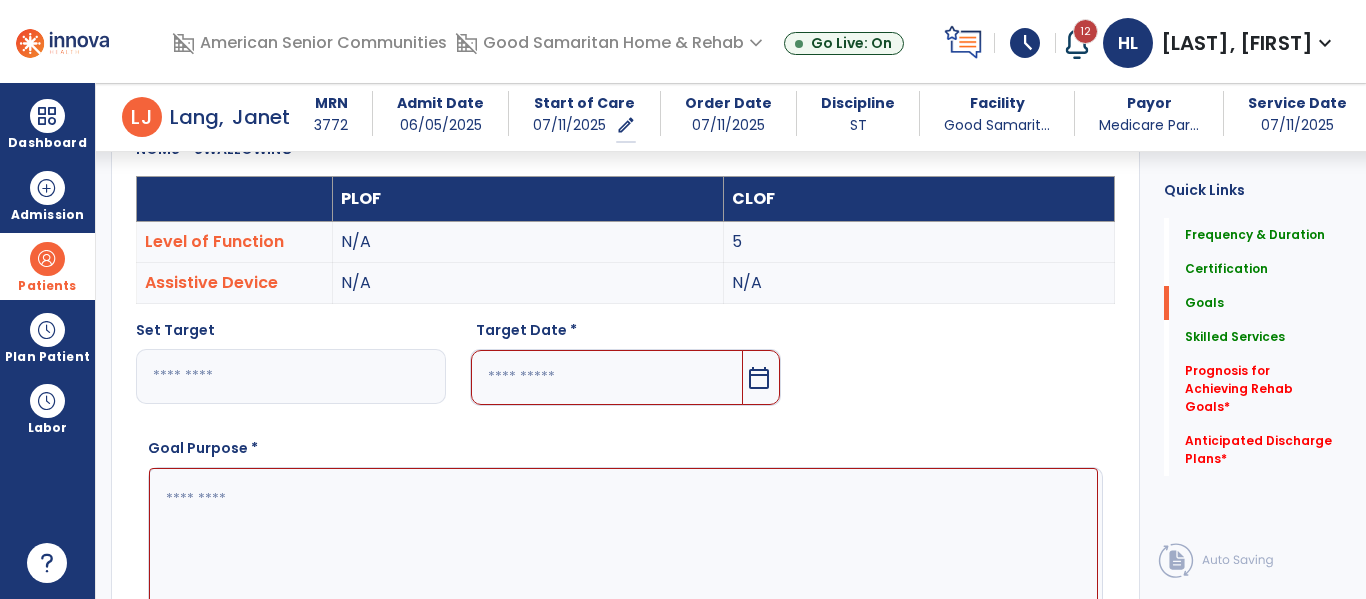 click at bounding box center [606, 377] 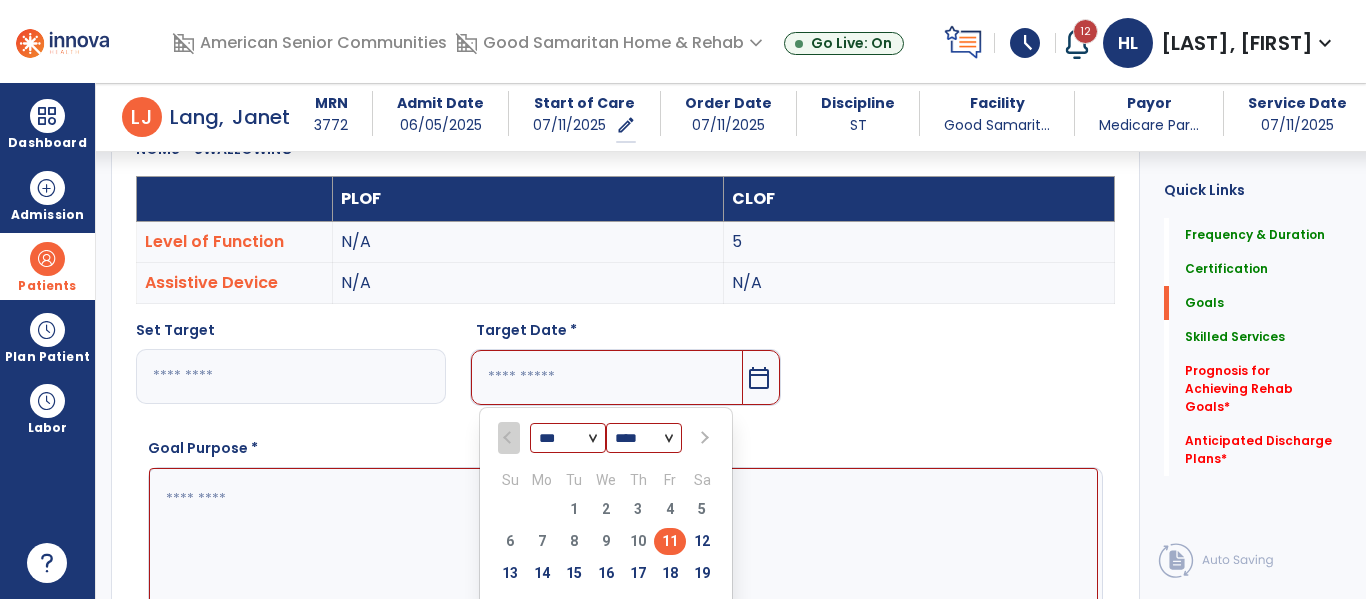 click at bounding box center (704, 438) 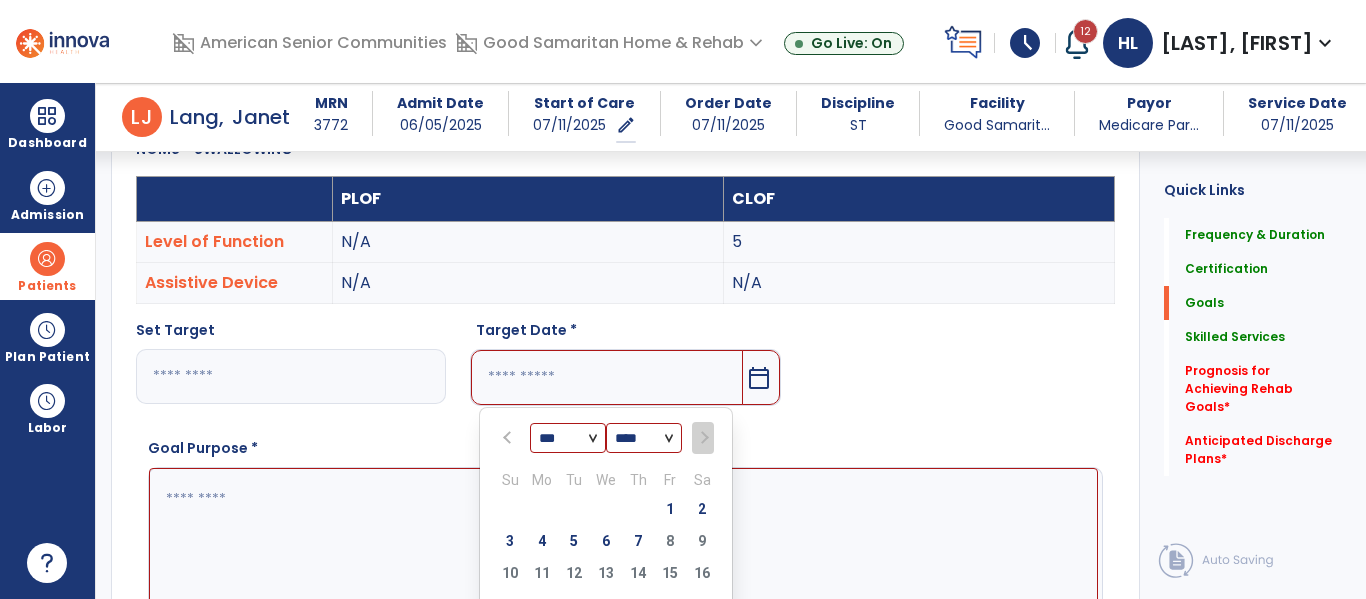 scroll, scrollTop: 574, scrollLeft: 0, axis: vertical 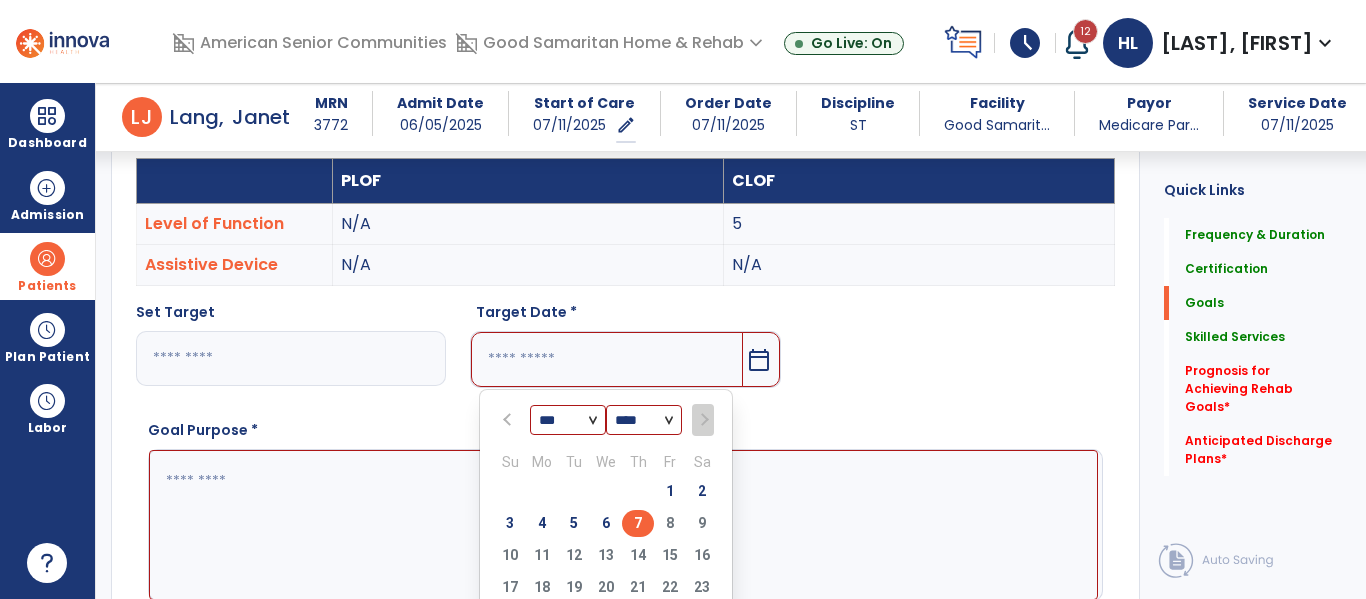 click on "7" at bounding box center (638, 523) 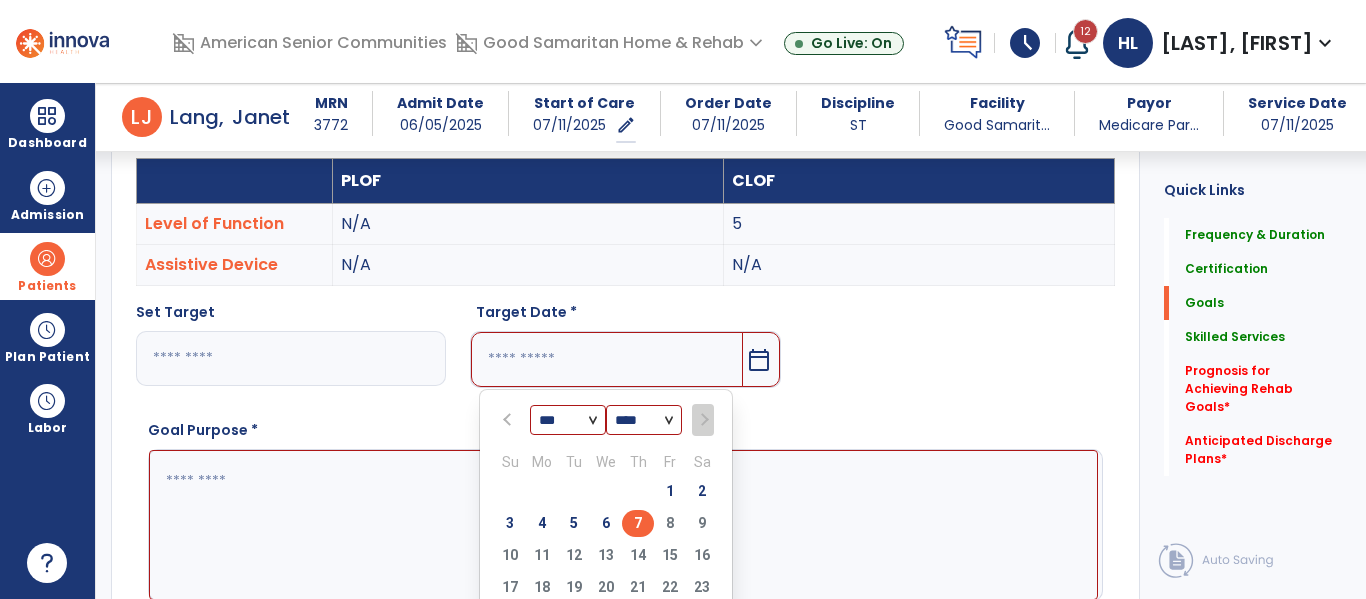 type on "********" 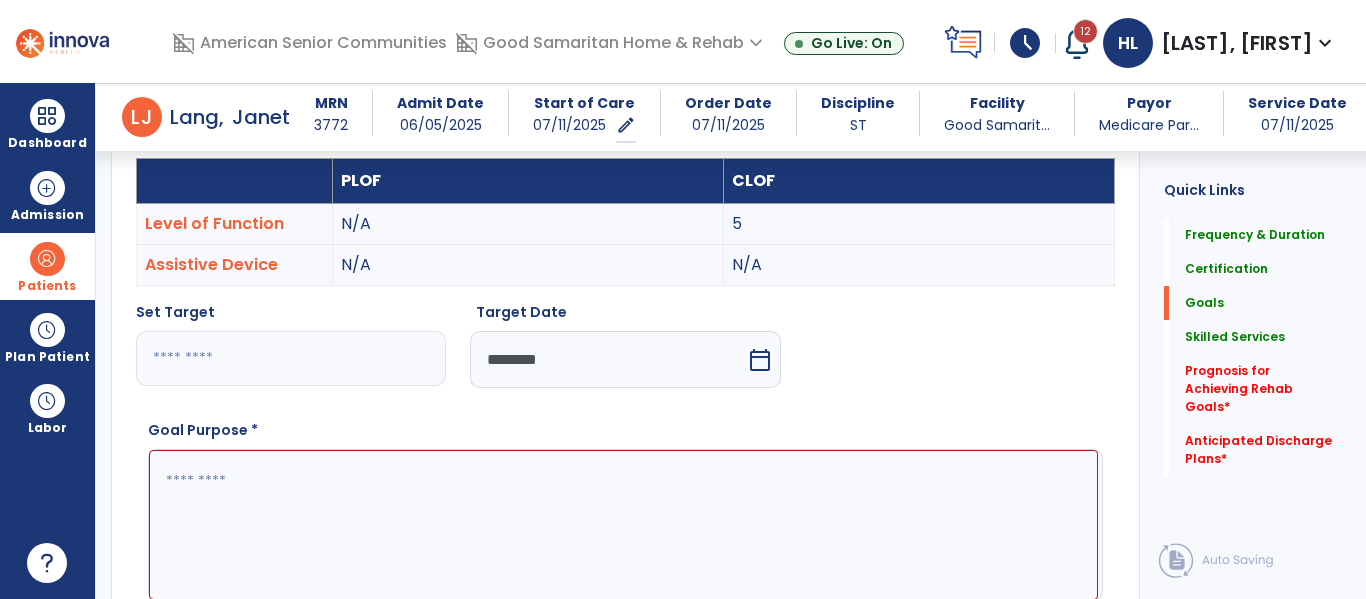 click at bounding box center (623, 525) 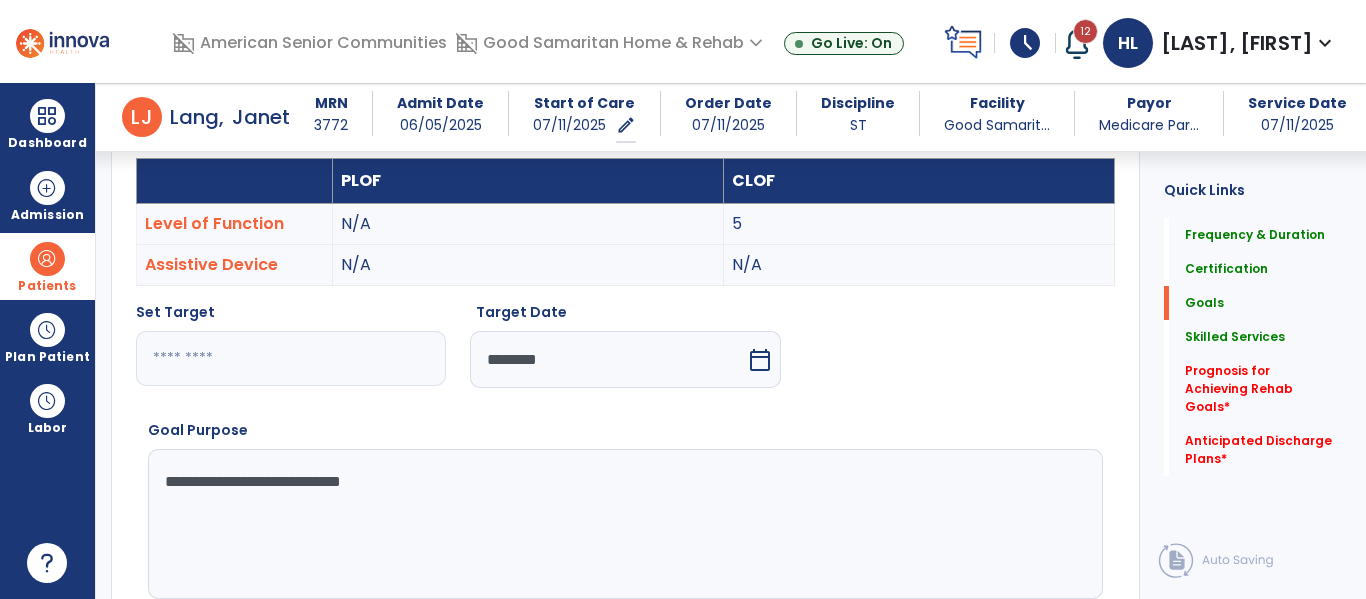 type on "**********" 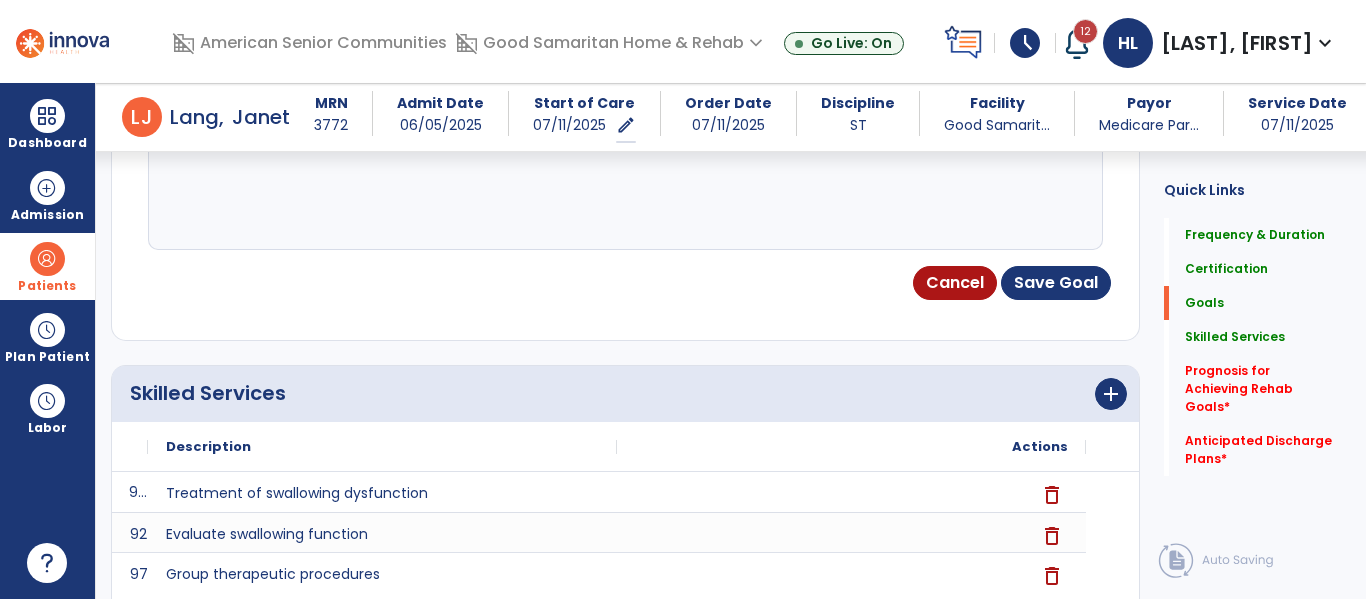 scroll, scrollTop: 928, scrollLeft: 0, axis: vertical 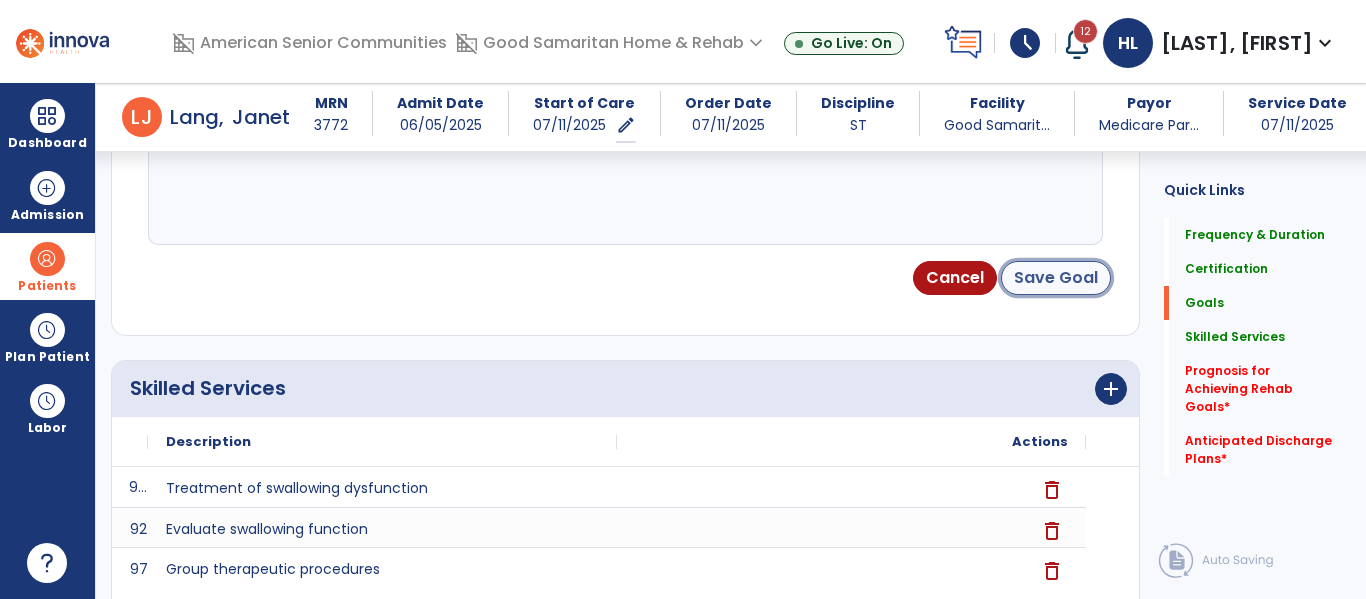click on "Save Goal" at bounding box center (1056, 278) 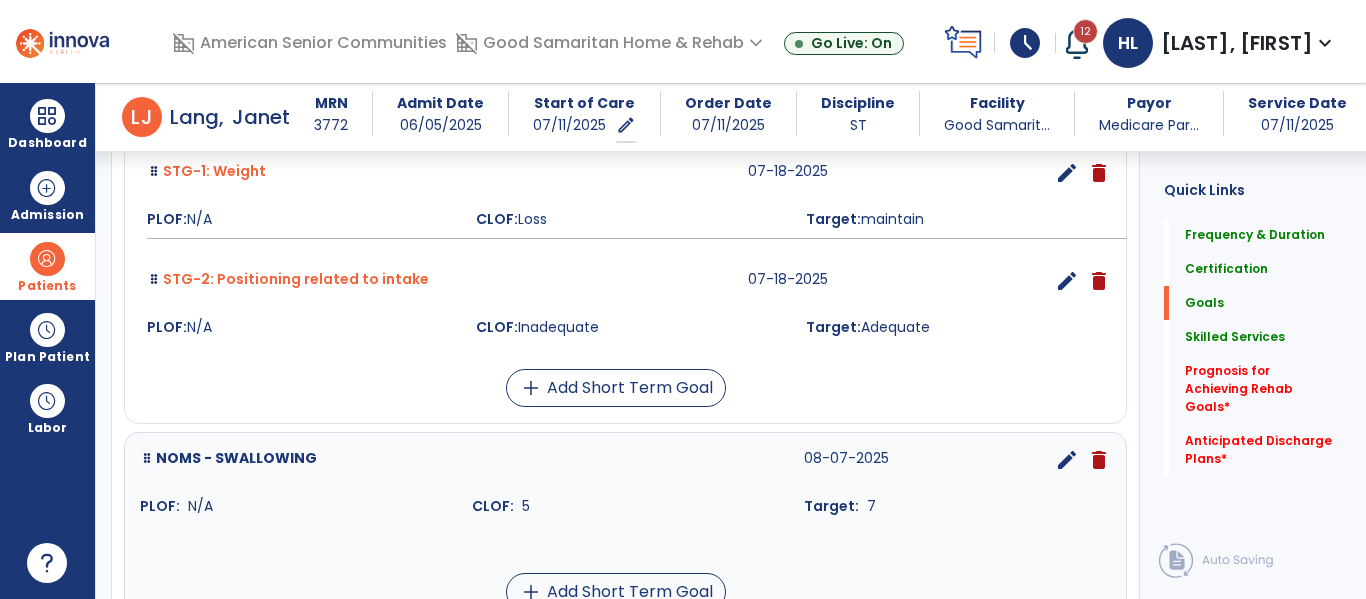 scroll, scrollTop: 841, scrollLeft: 0, axis: vertical 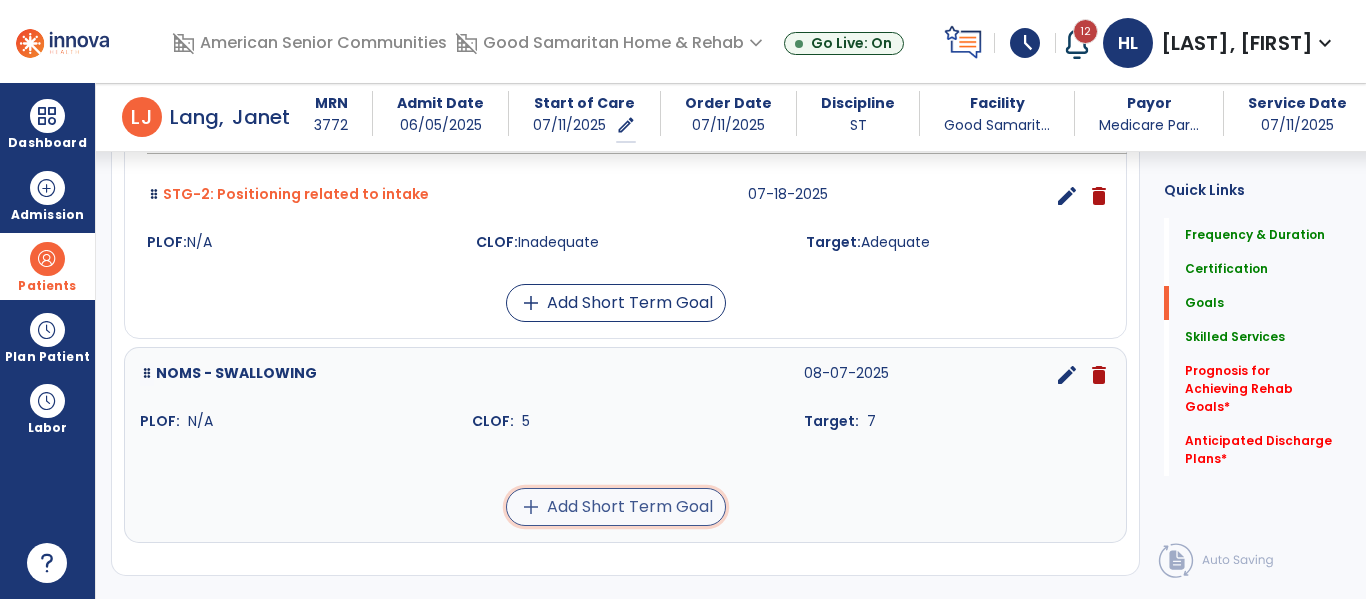click on "add  Add Short Term Goal" at bounding box center (616, 507) 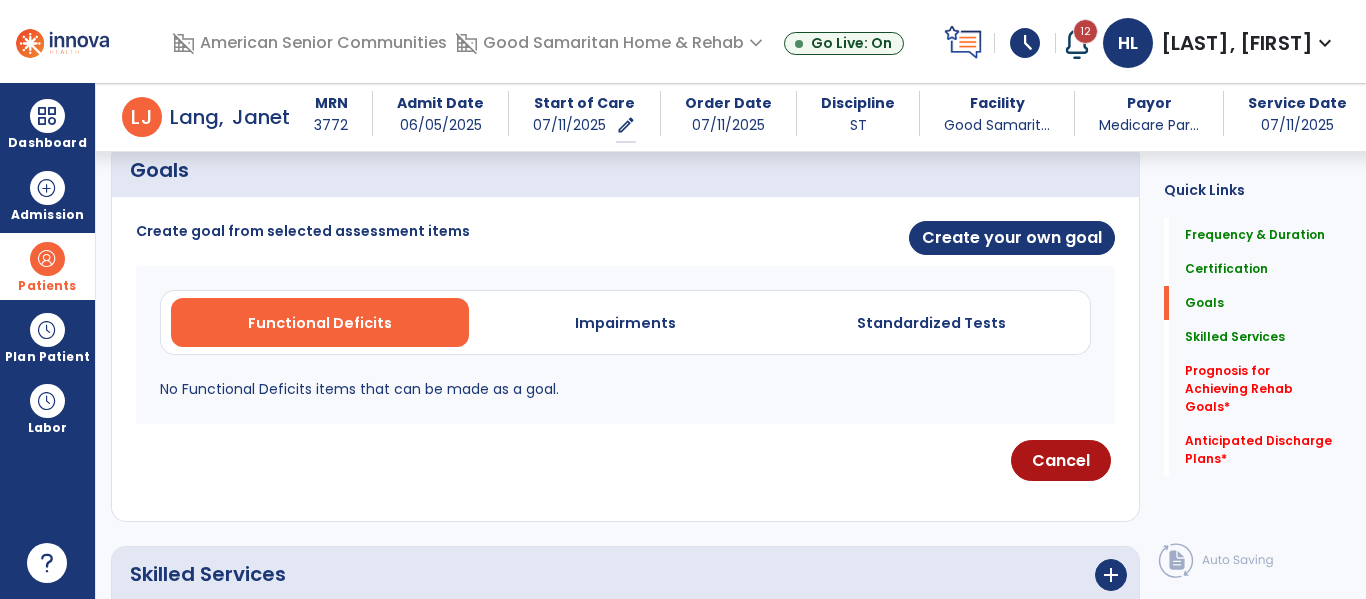 scroll, scrollTop: 468, scrollLeft: 0, axis: vertical 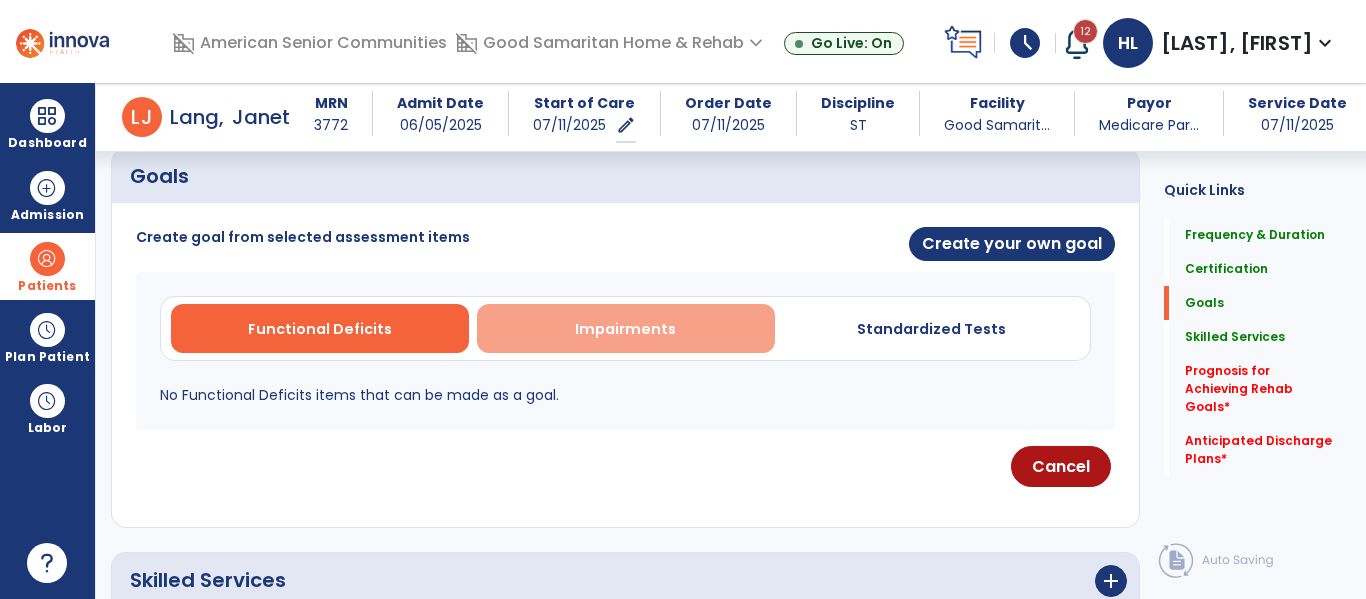 click on "Impairments" at bounding box center (626, 328) 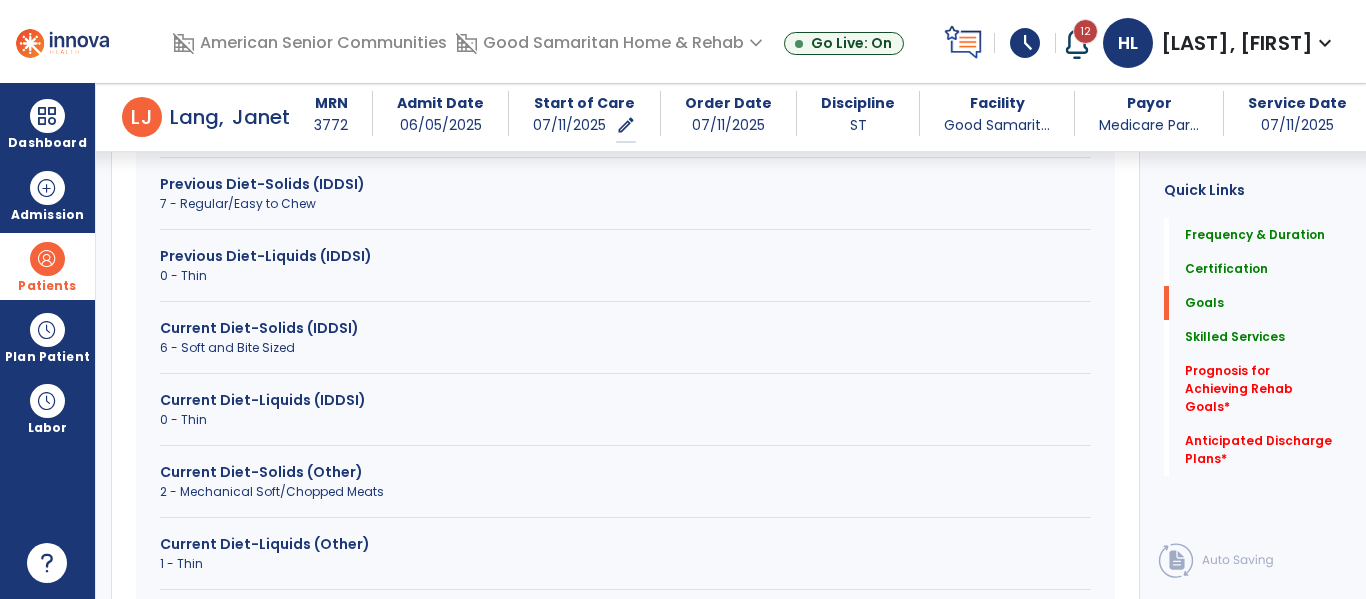 scroll, scrollTop: 1037, scrollLeft: 0, axis: vertical 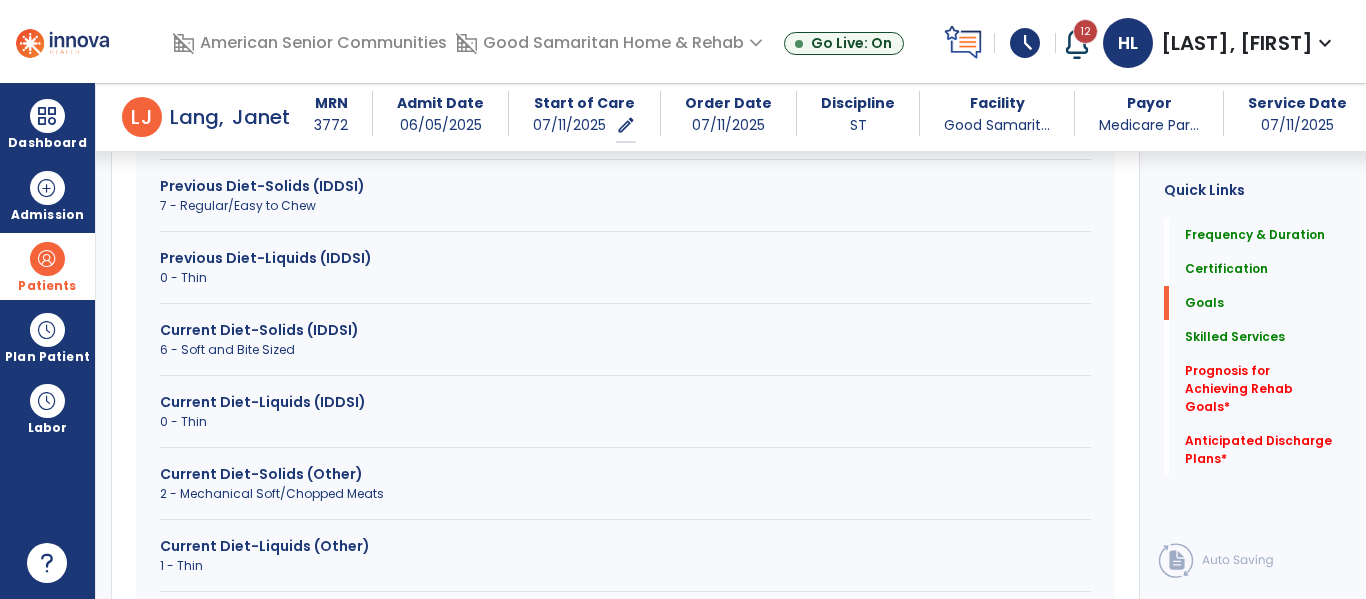 click on "Current Diet-Solids (IDDSI)" at bounding box center (625, 330) 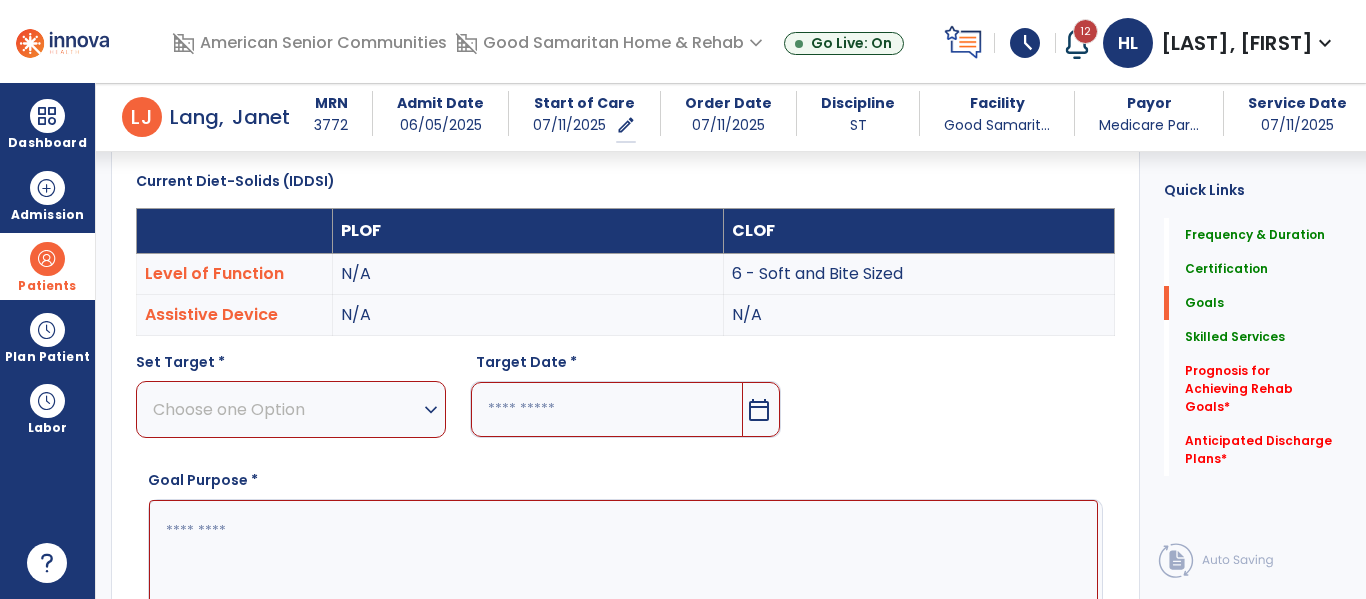 scroll, scrollTop: 530, scrollLeft: 0, axis: vertical 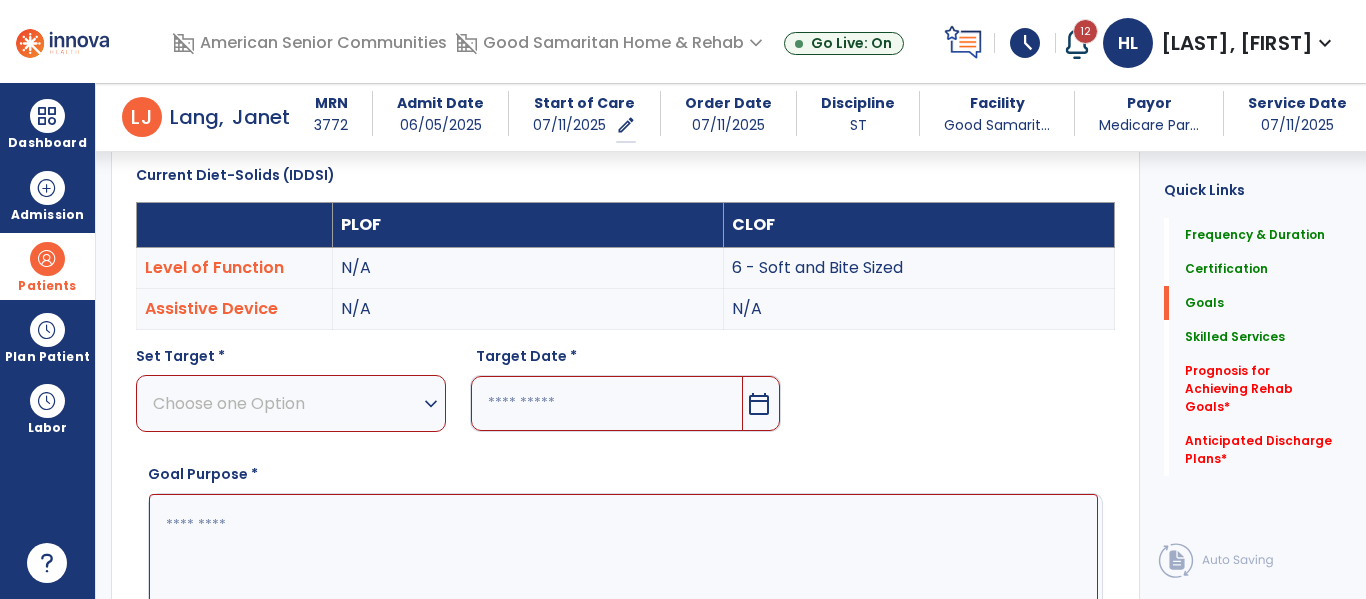 click on "Choose one Option" at bounding box center [286, 403] 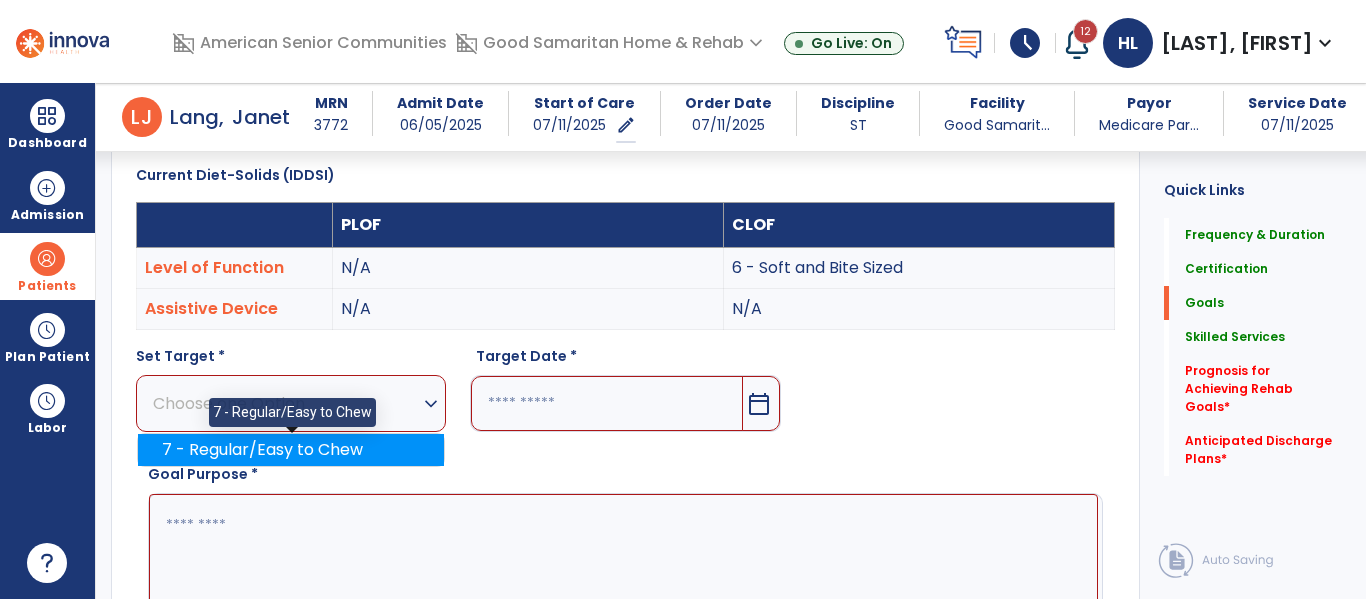 click on "7 - Regular/Easy to Chew" at bounding box center [291, 450] 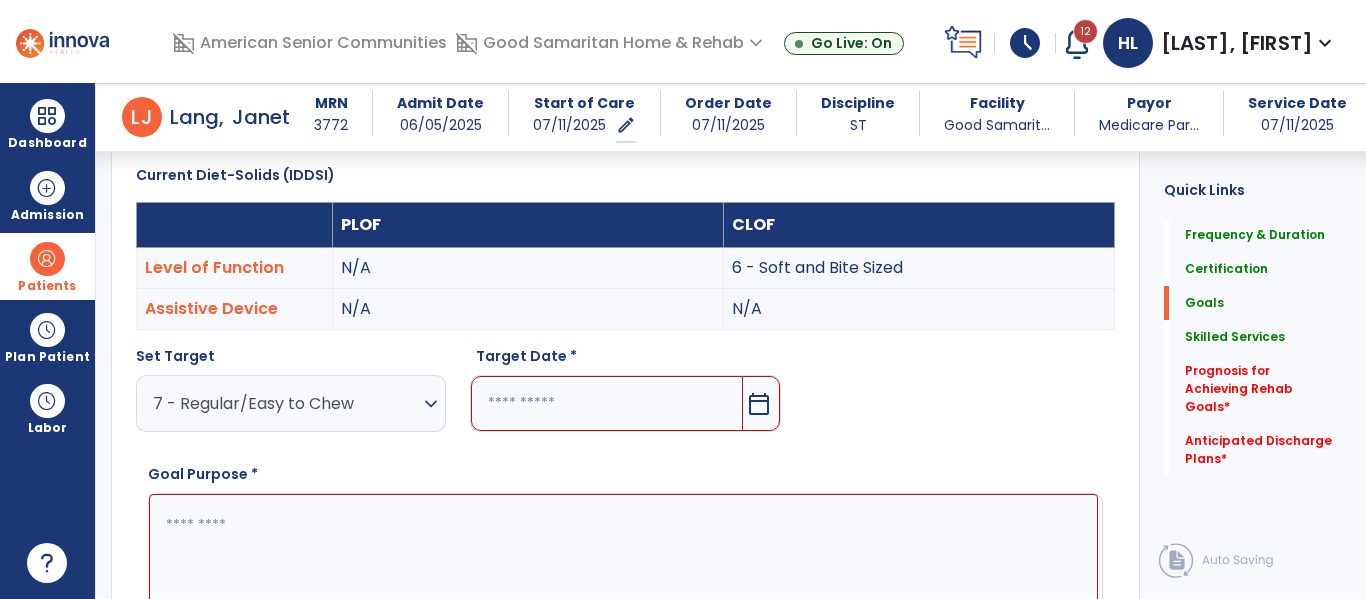 click at bounding box center [606, 403] 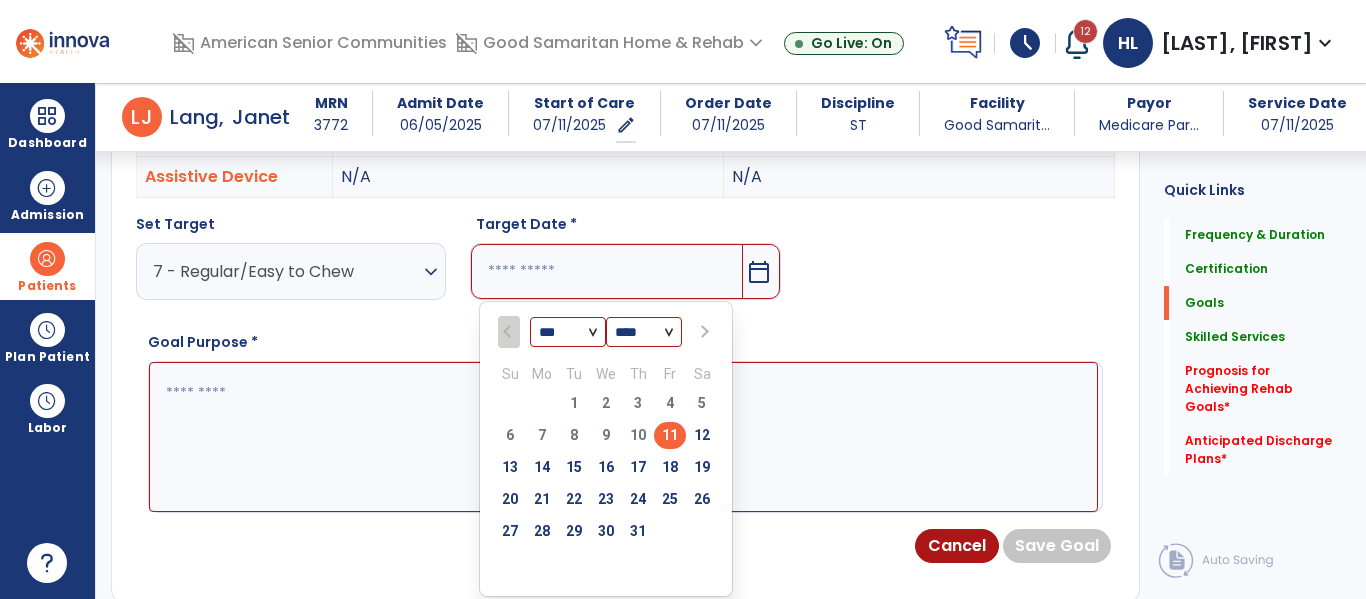scroll, scrollTop: 675, scrollLeft: 0, axis: vertical 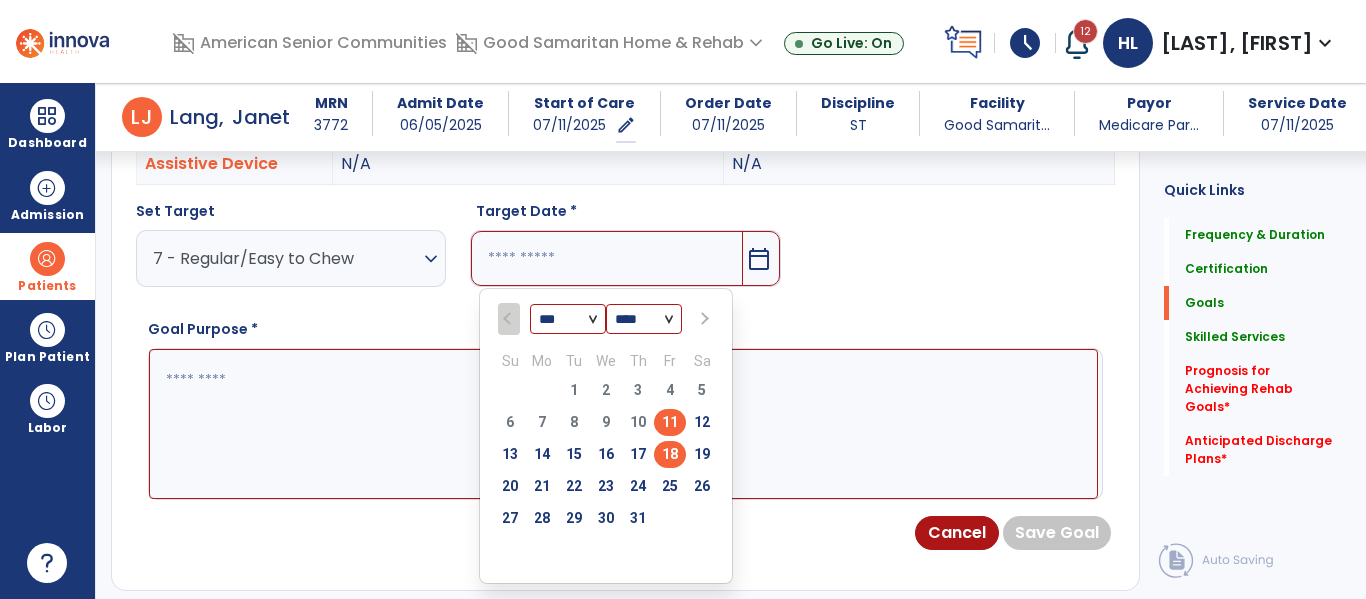 click on "18" at bounding box center [670, 454] 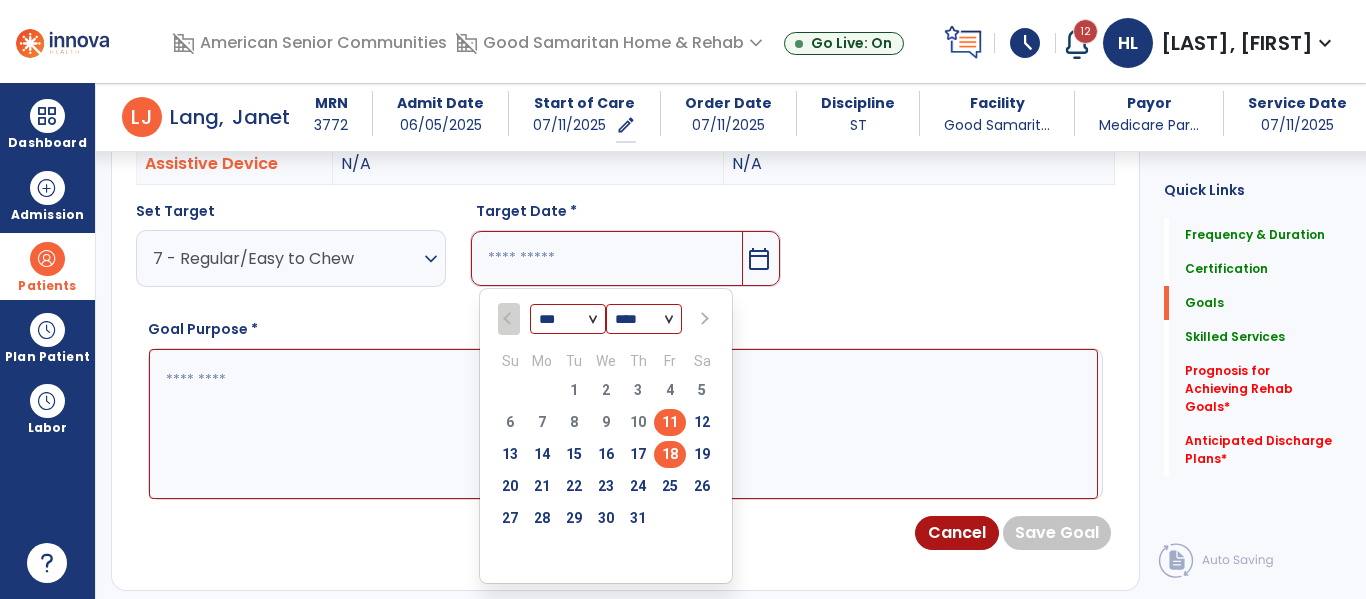 type on "*********" 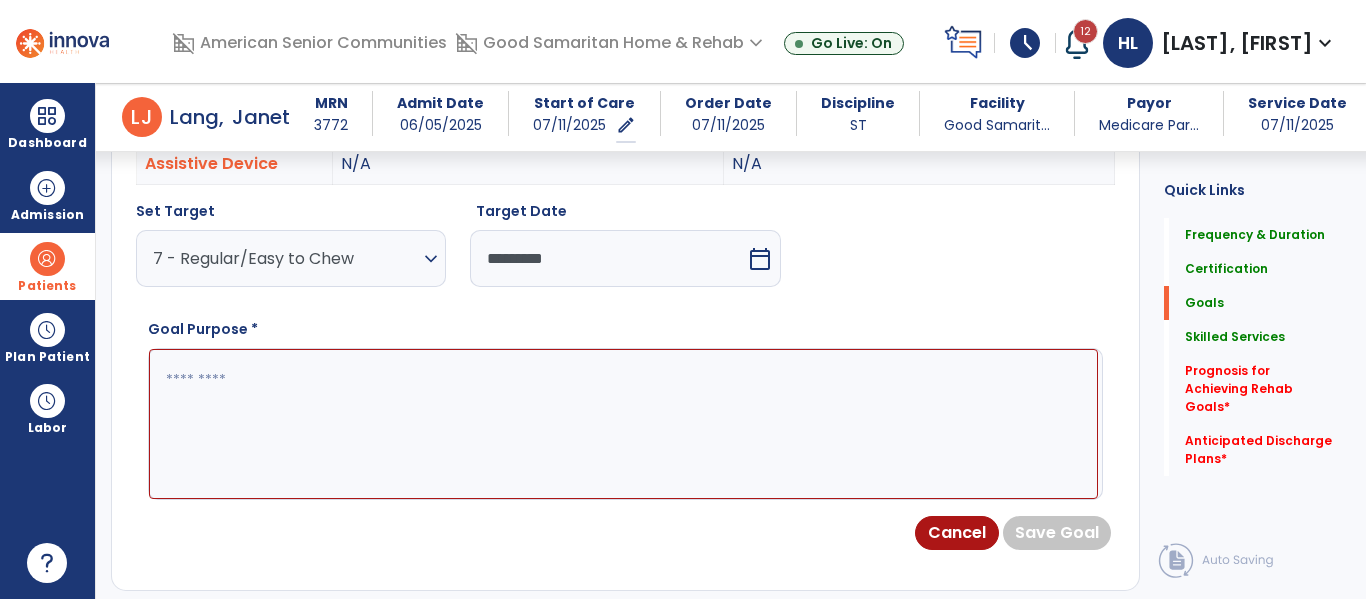 click at bounding box center [623, 424] 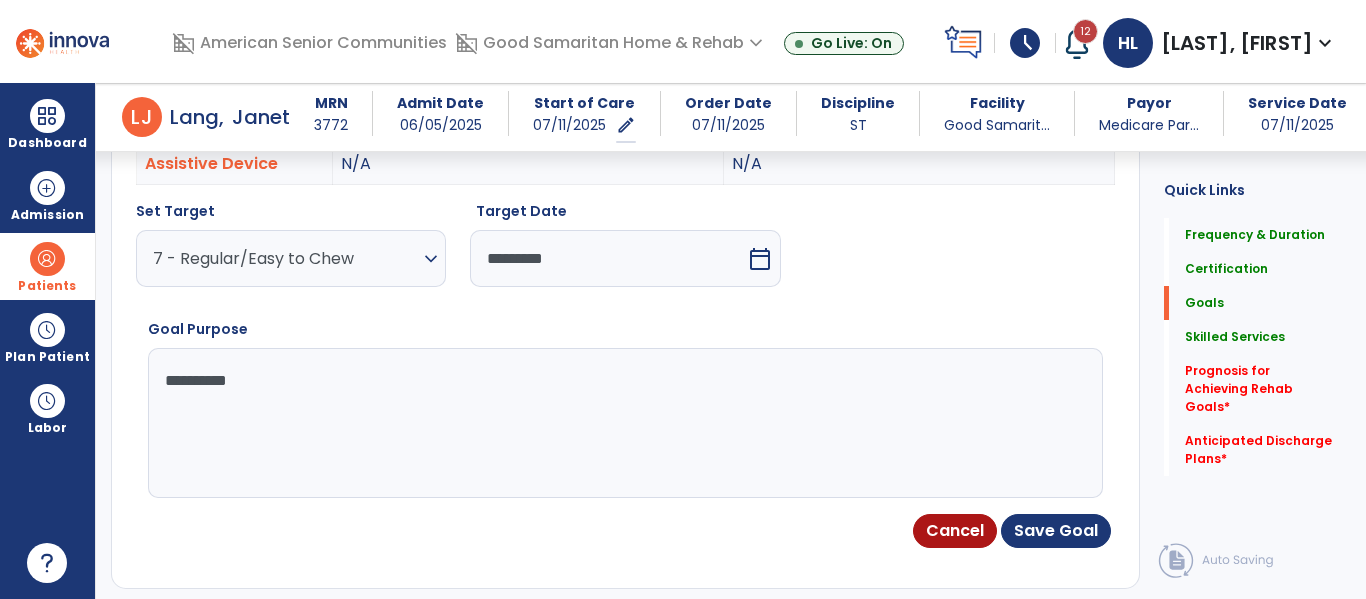 type on "**********" 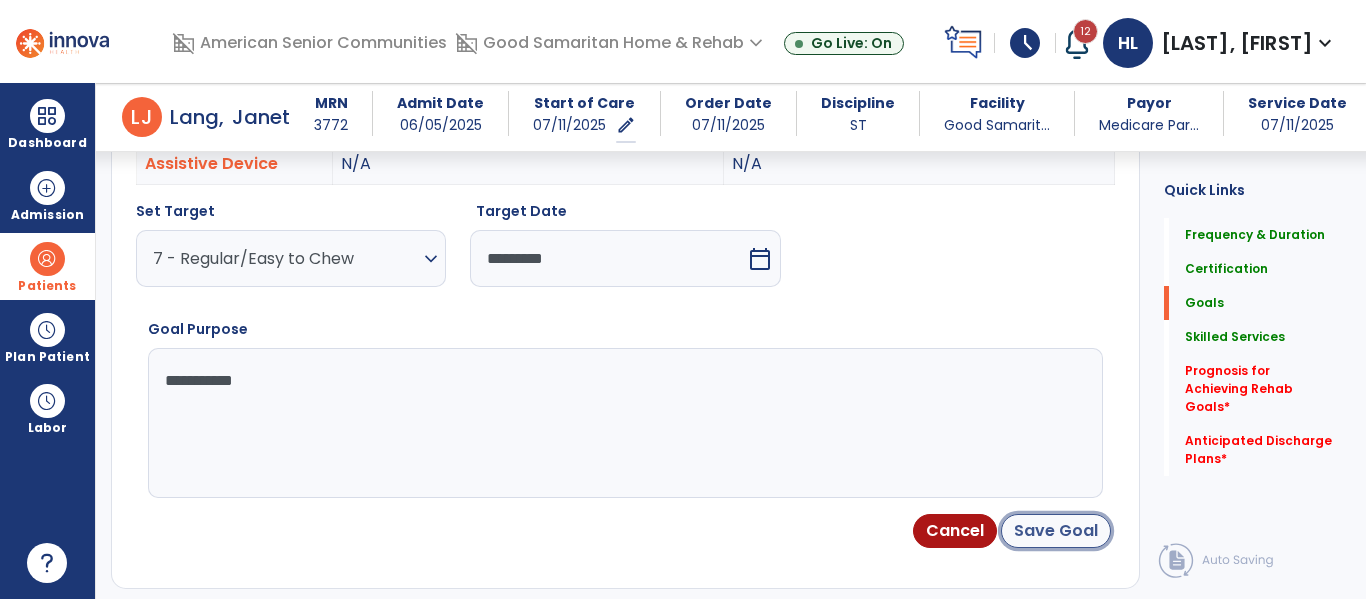click on "Save Goal" at bounding box center (1056, 531) 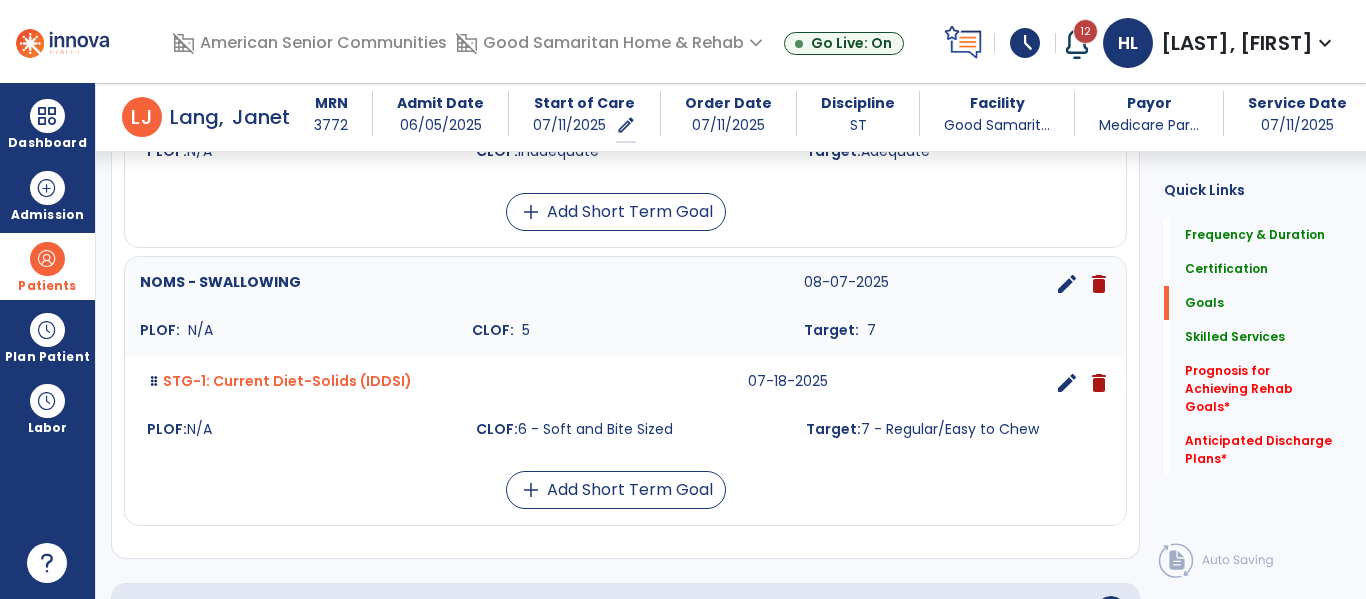 scroll, scrollTop: 928, scrollLeft: 0, axis: vertical 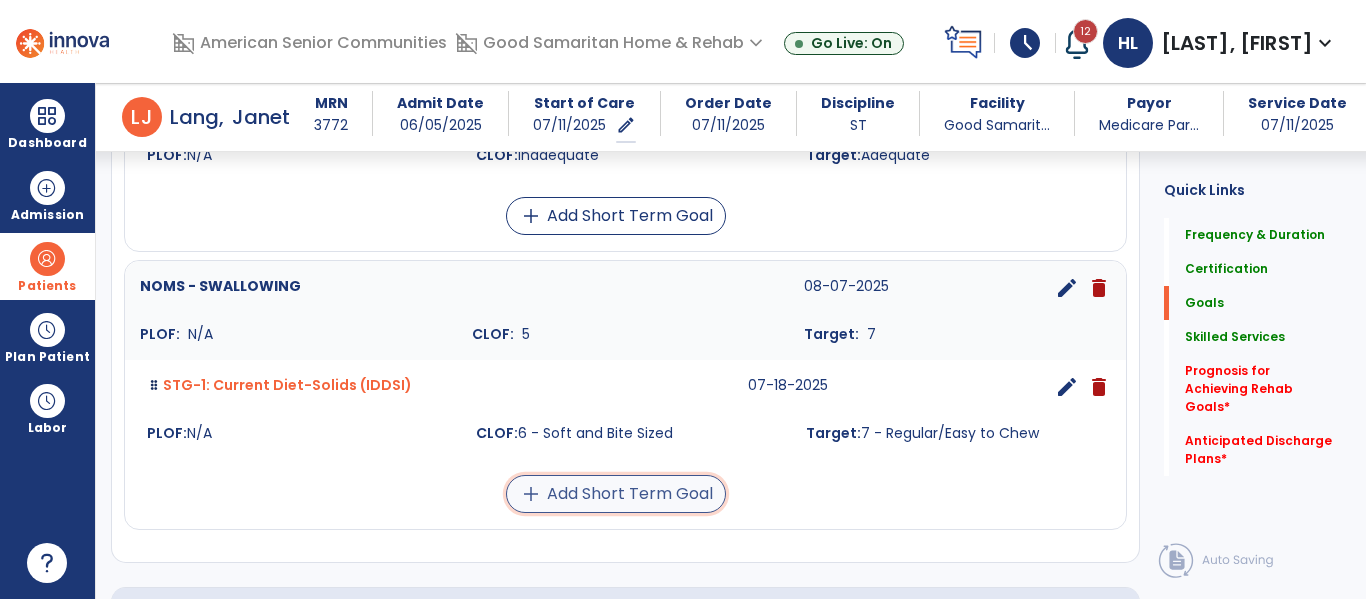 click on "add  Add Short Term Goal" at bounding box center (616, 494) 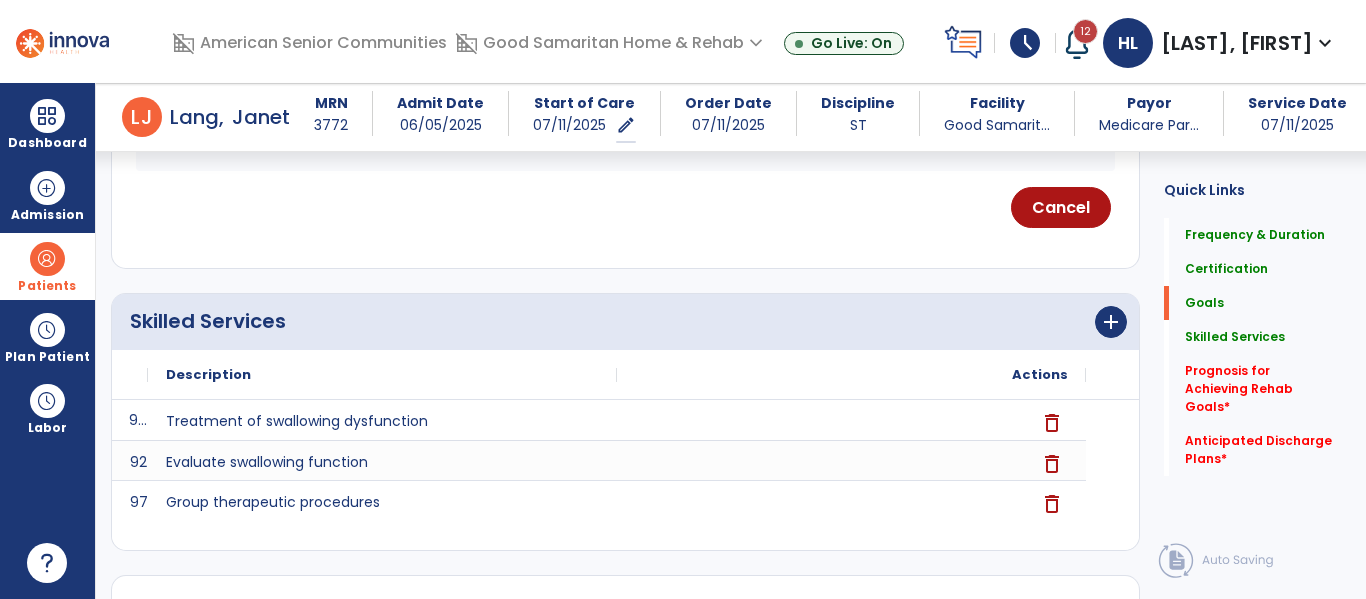 scroll, scrollTop: 535, scrollLeft: 0, axis: vertical 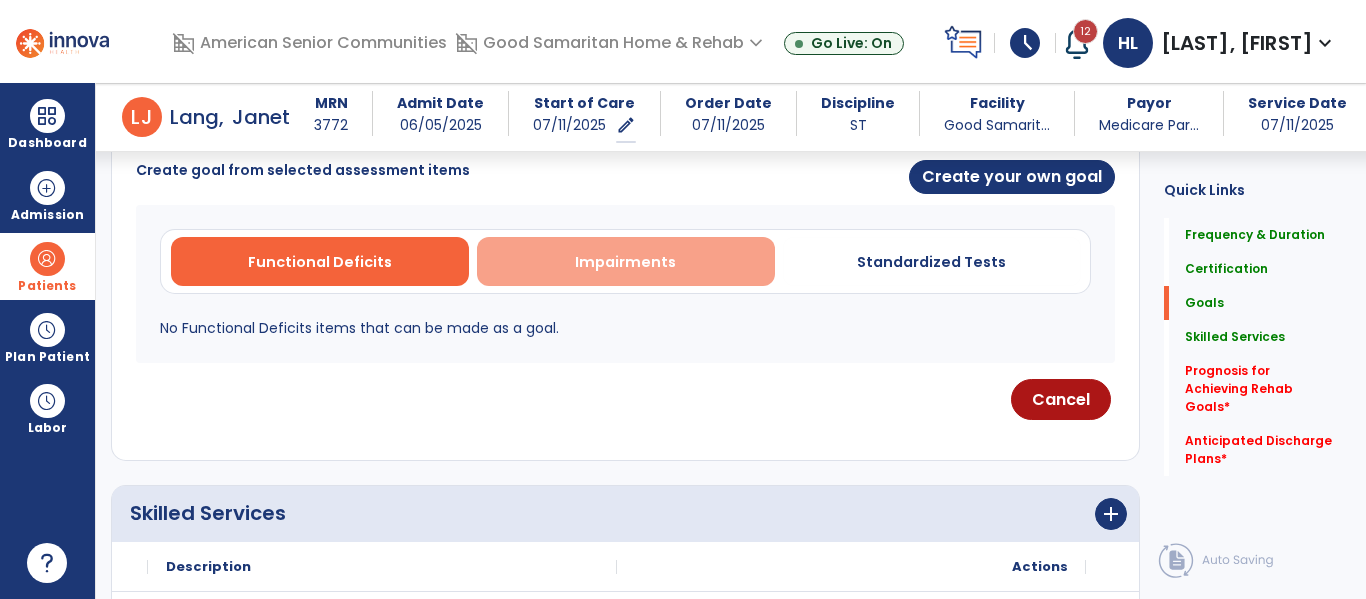 click on "Impairments" at bounding box center (626, 261) 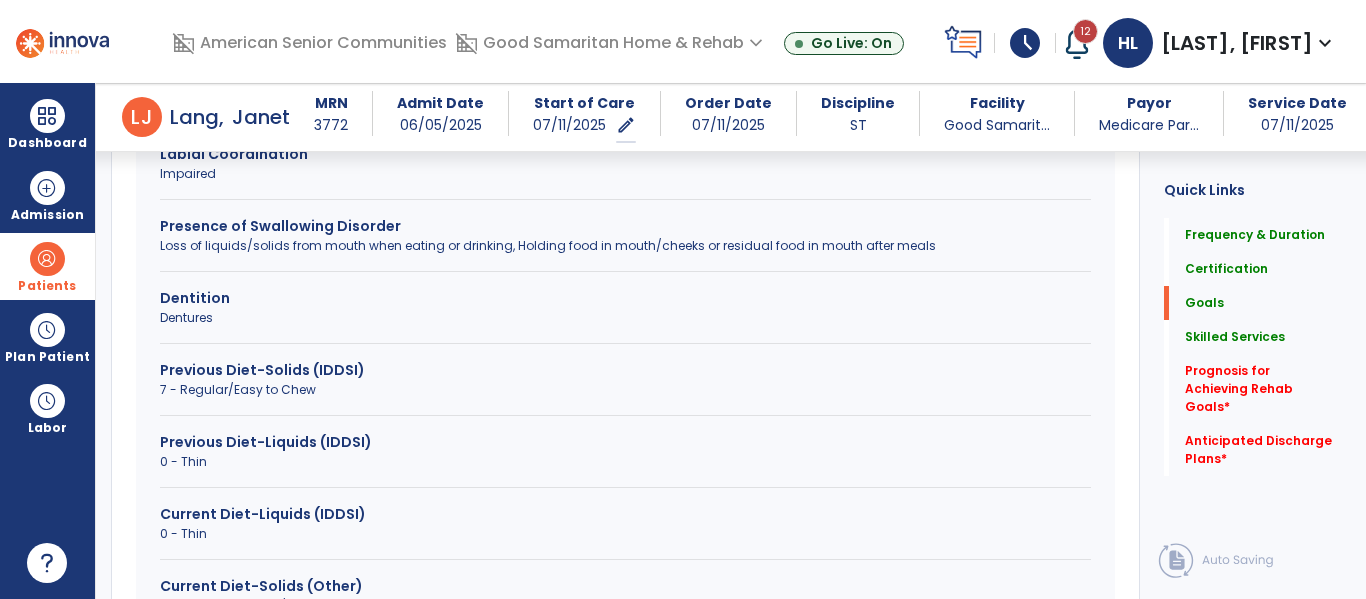 scroll, scrollTop: 852, scrollLeft: 0, axis: vertical 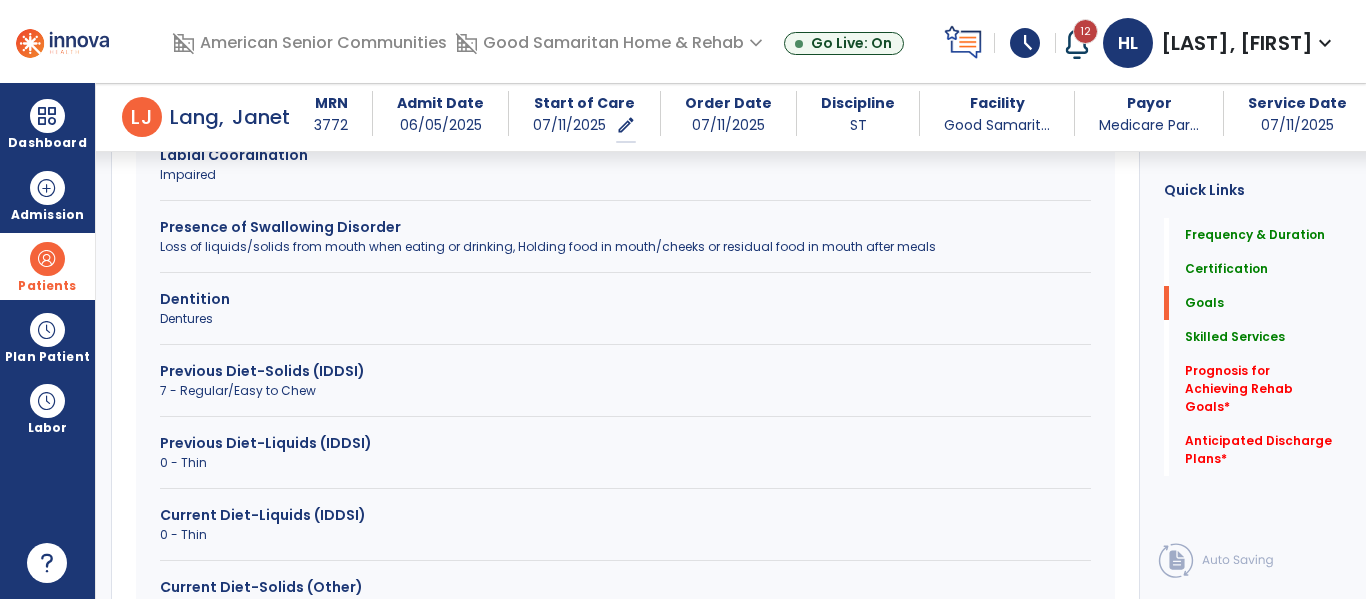 click on "Presence of Swallowing Disorder" at bounding box center (625, 227) 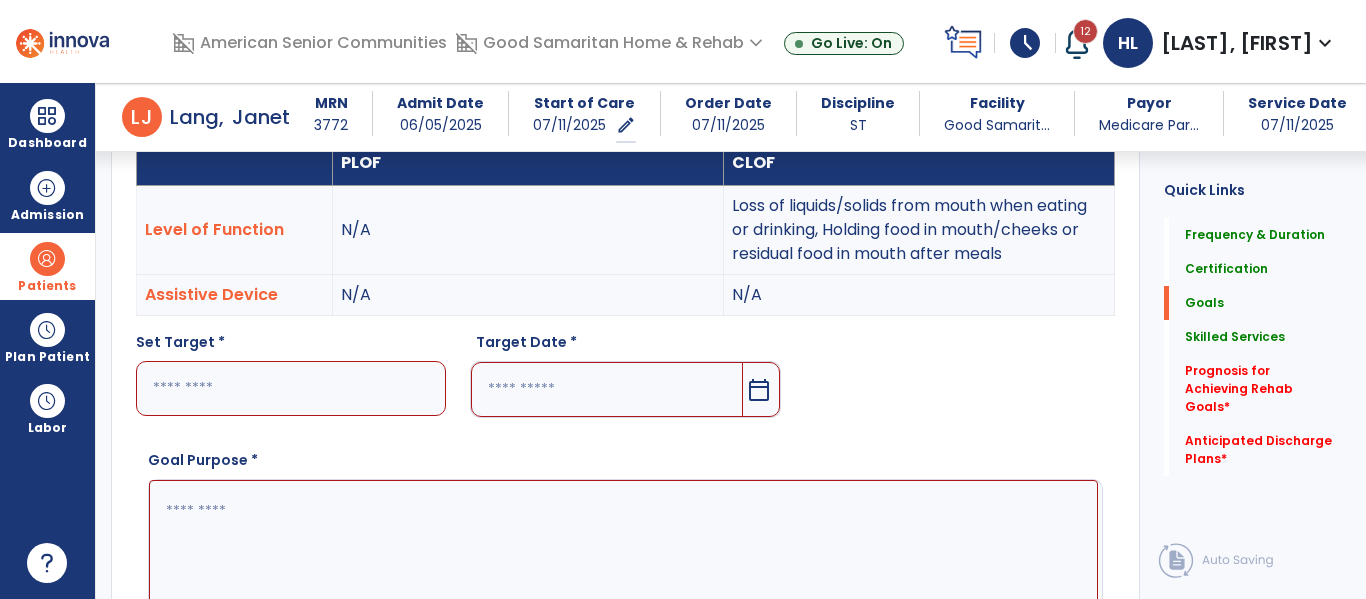 scroll, scrollTop: 569, scrollLeft: 0, axis: vertical 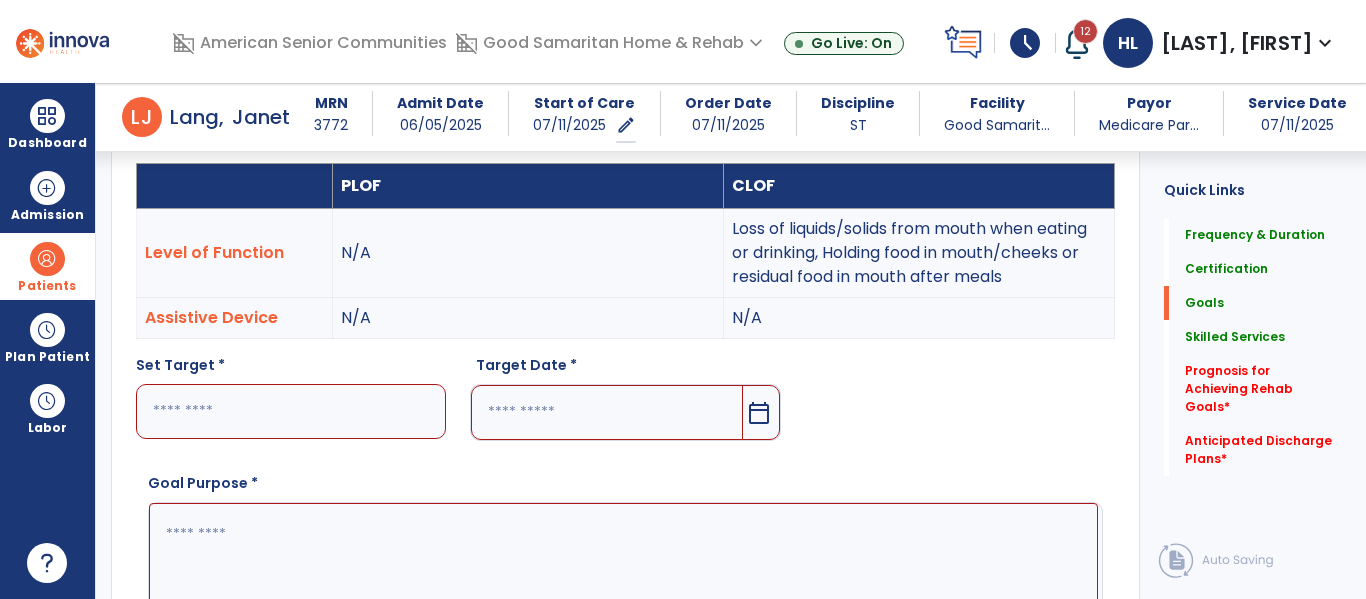 click at bounding box center [291, 411] 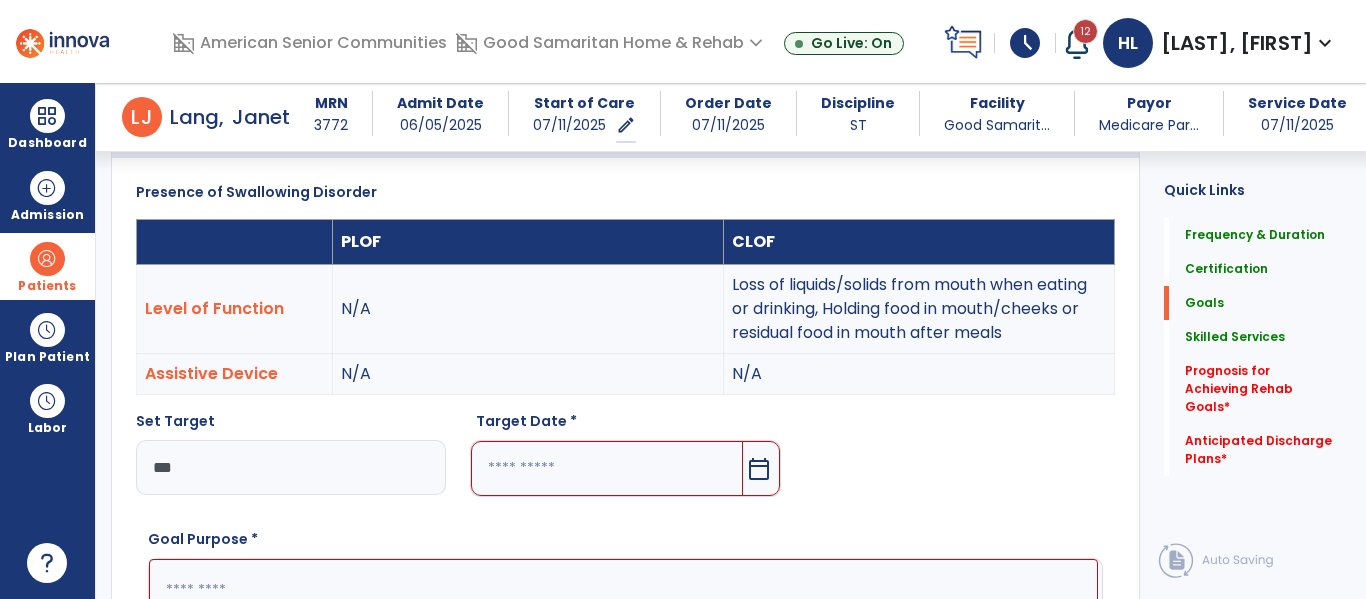 scroll, scrollTop: 521, scrollLeft: 0, axis: vertical 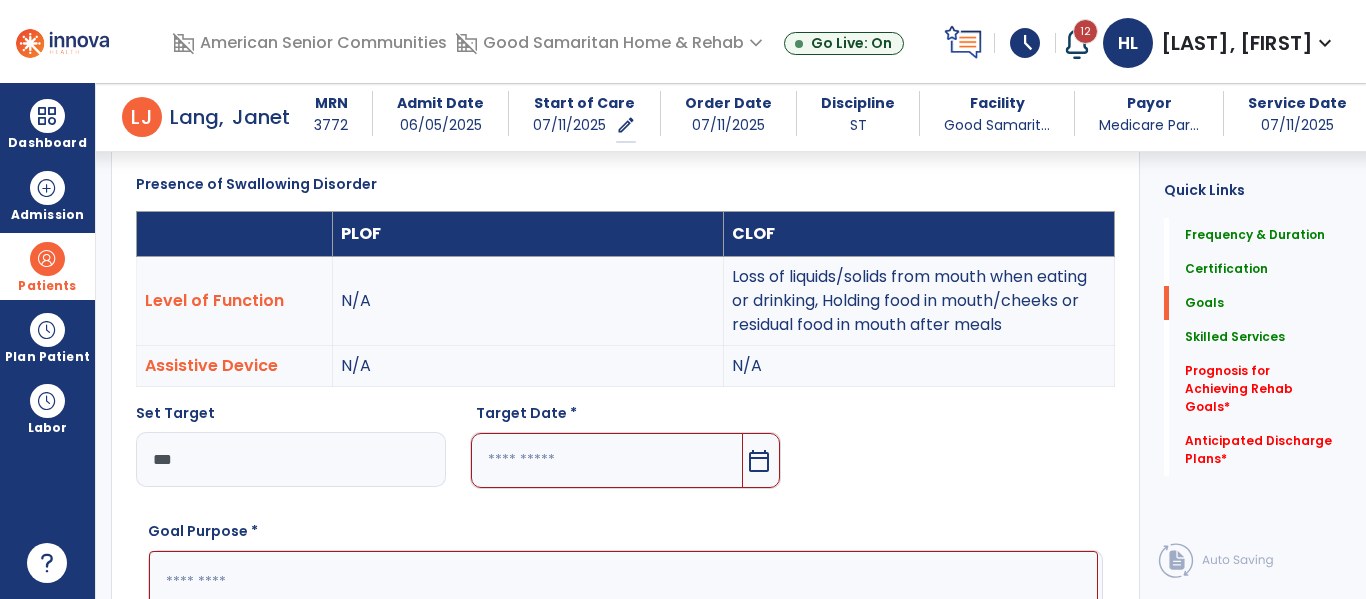 type on "***" 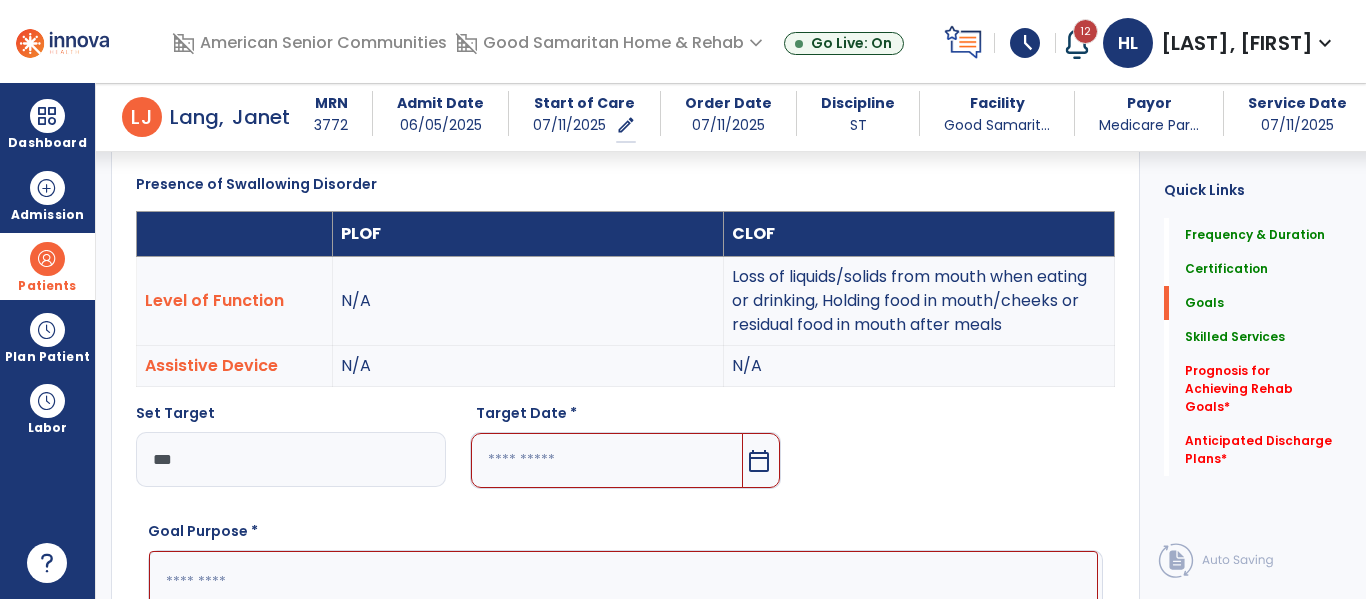 click at bounding box center (606, 460) 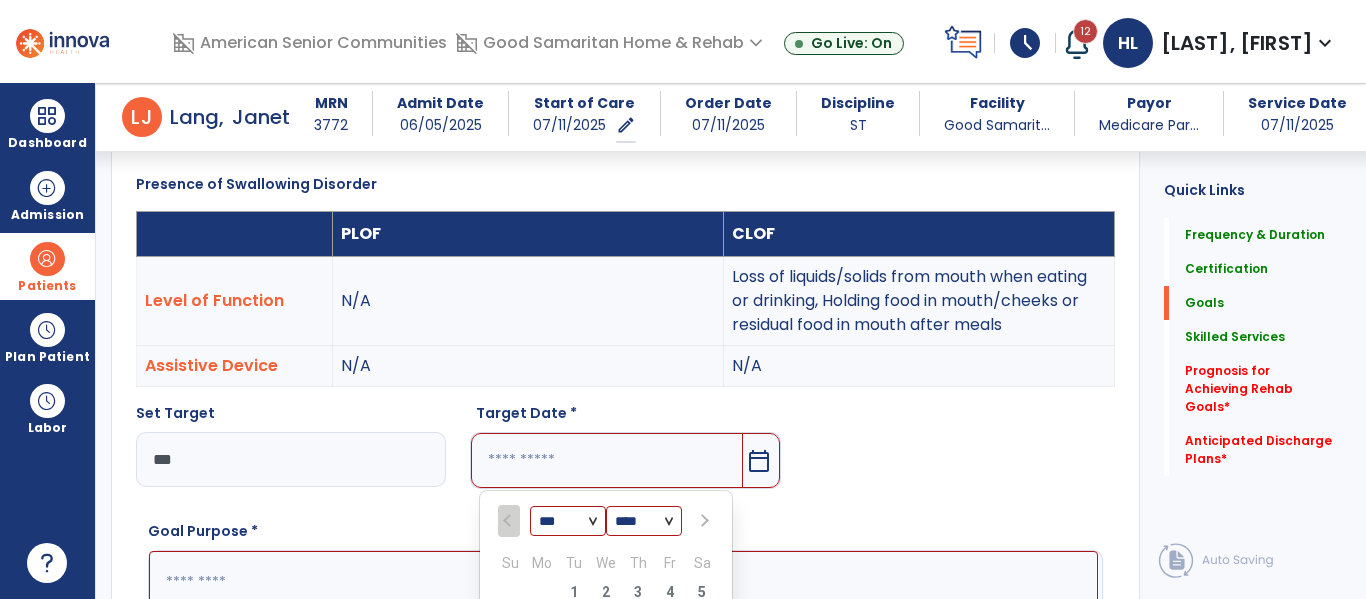 scroll, scrollTop: 808, scrollLeft: 0, axis: vertical 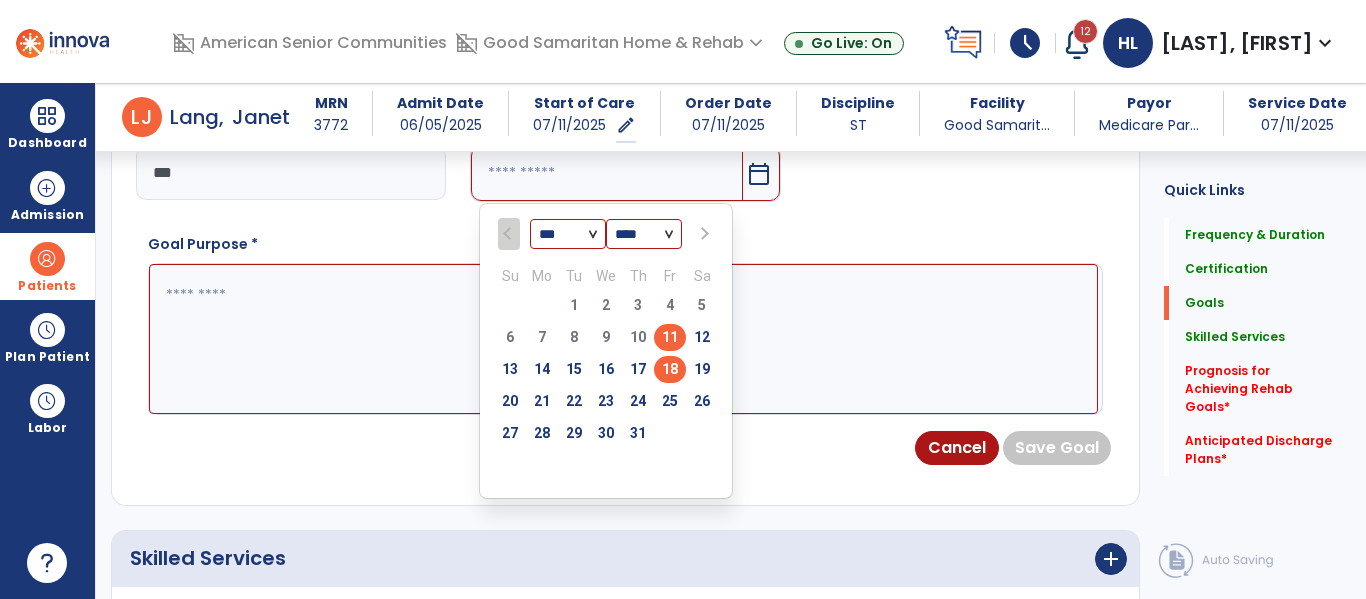 click on "18" at bounding box center [670, 369] 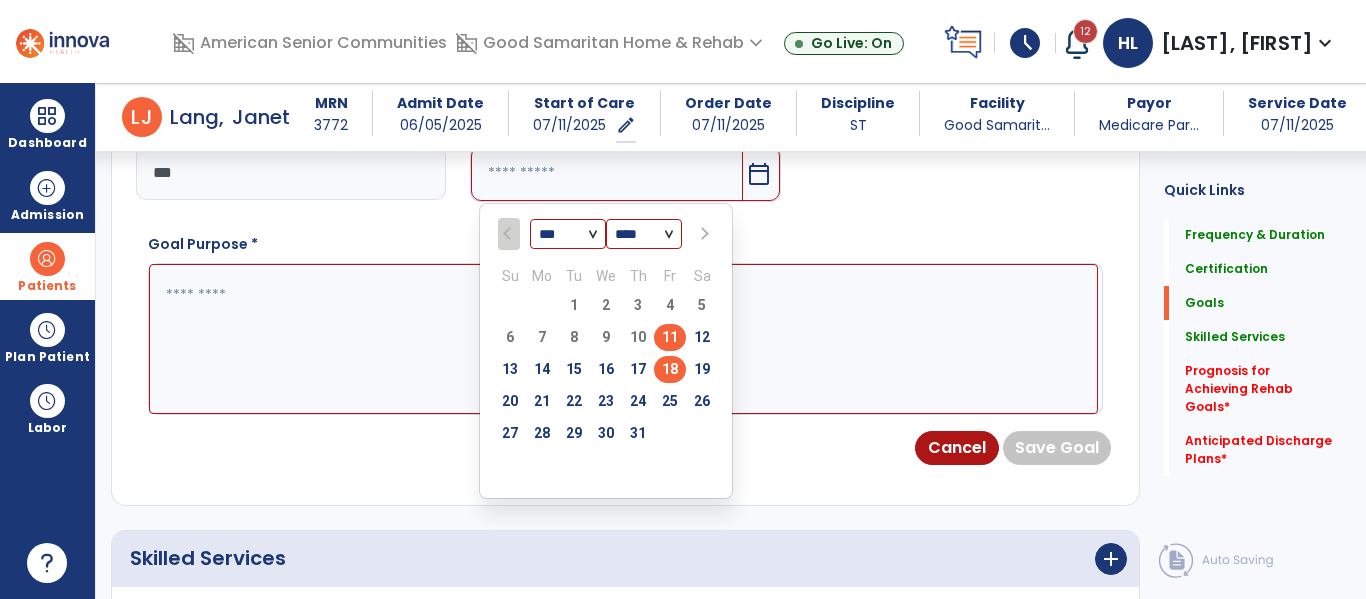 type on "*********" 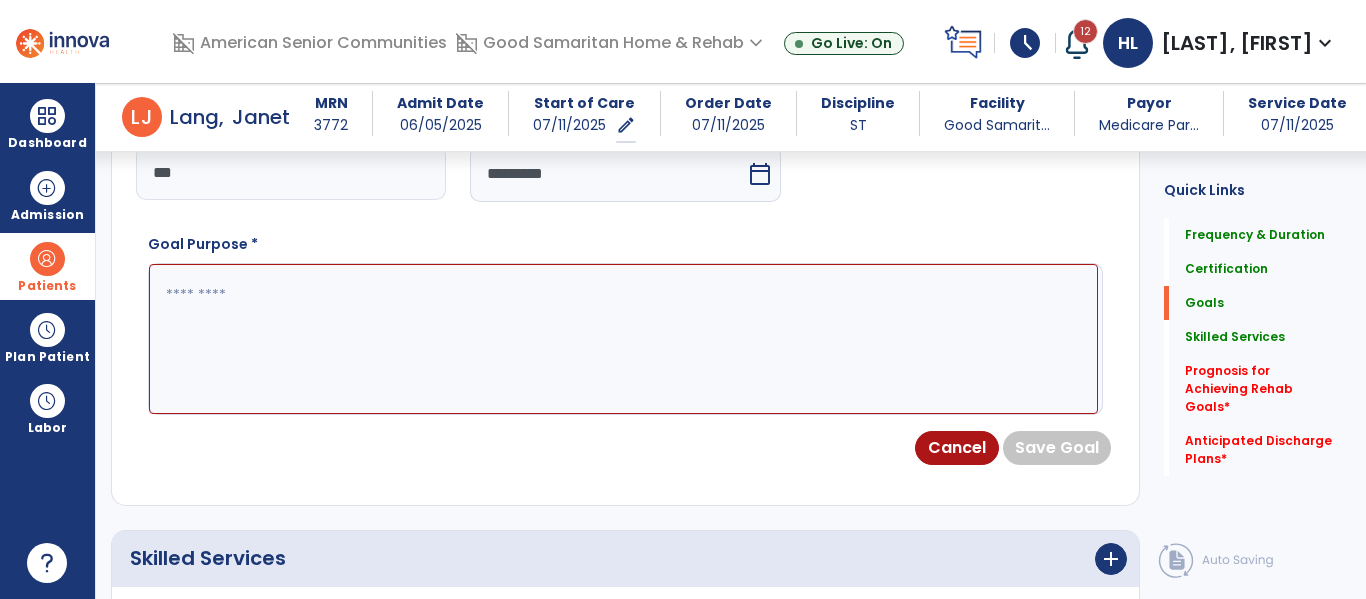 click at bounding box center (623, 339) 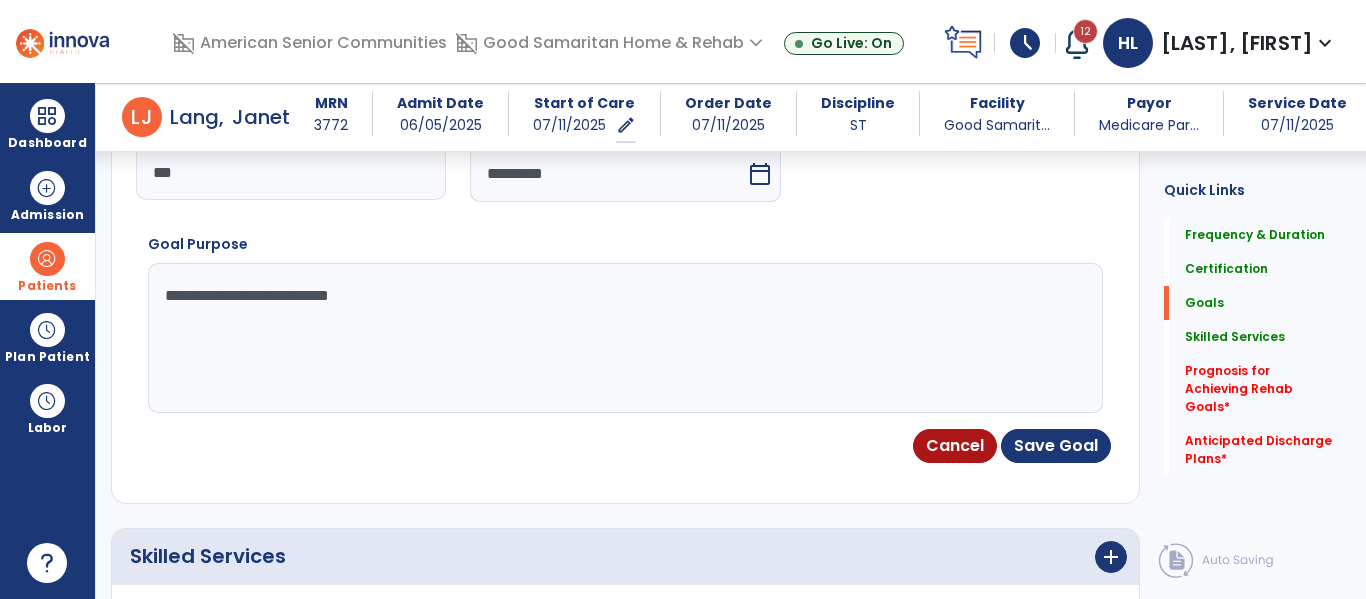 type on "**********" 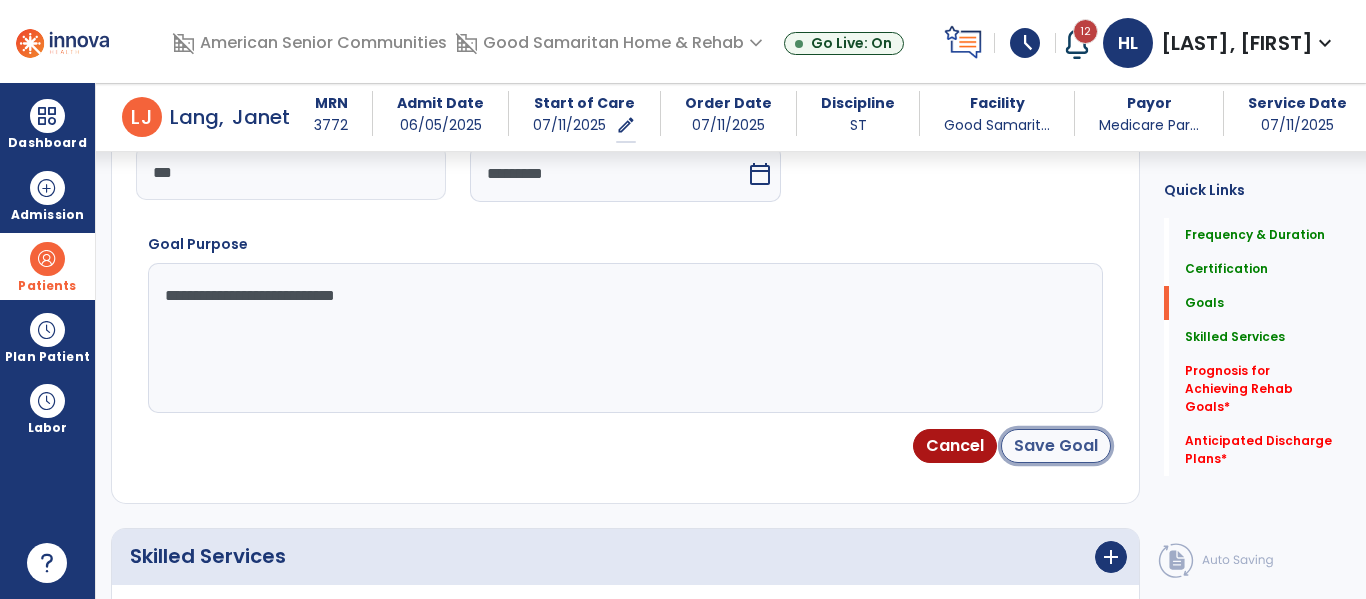 click on "Save Goal" at bounding box center (1056, 446) 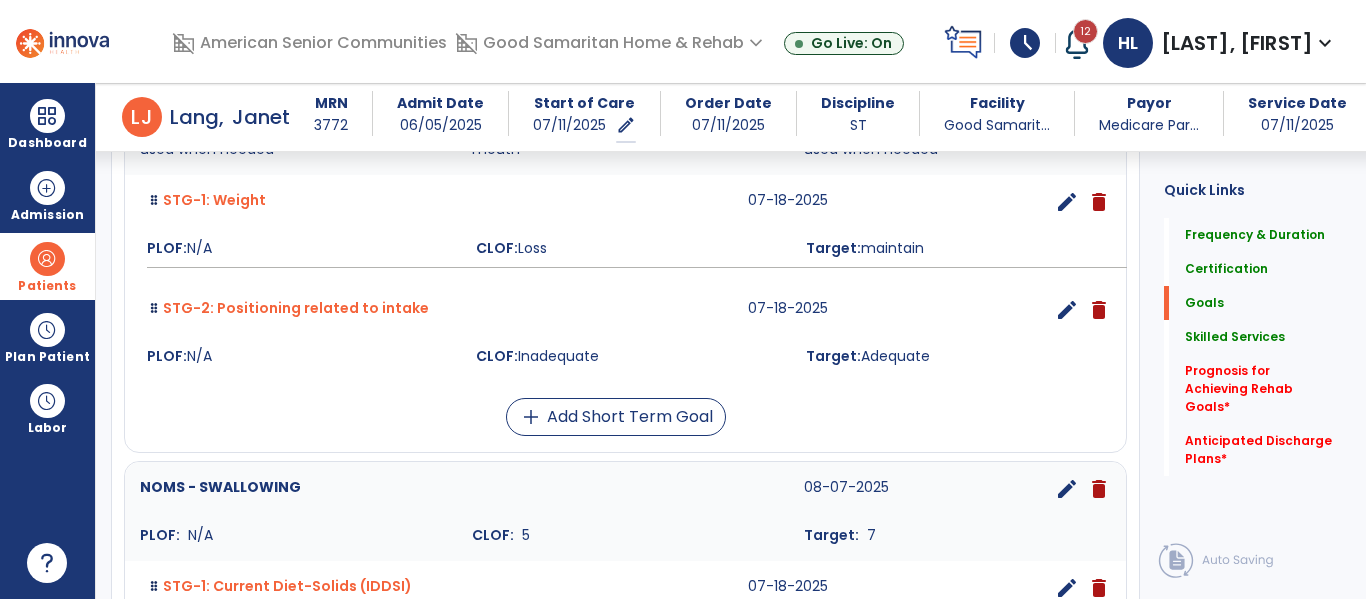 scroll, scrollTop: 730, scrollLeft: 0, axis: vertical 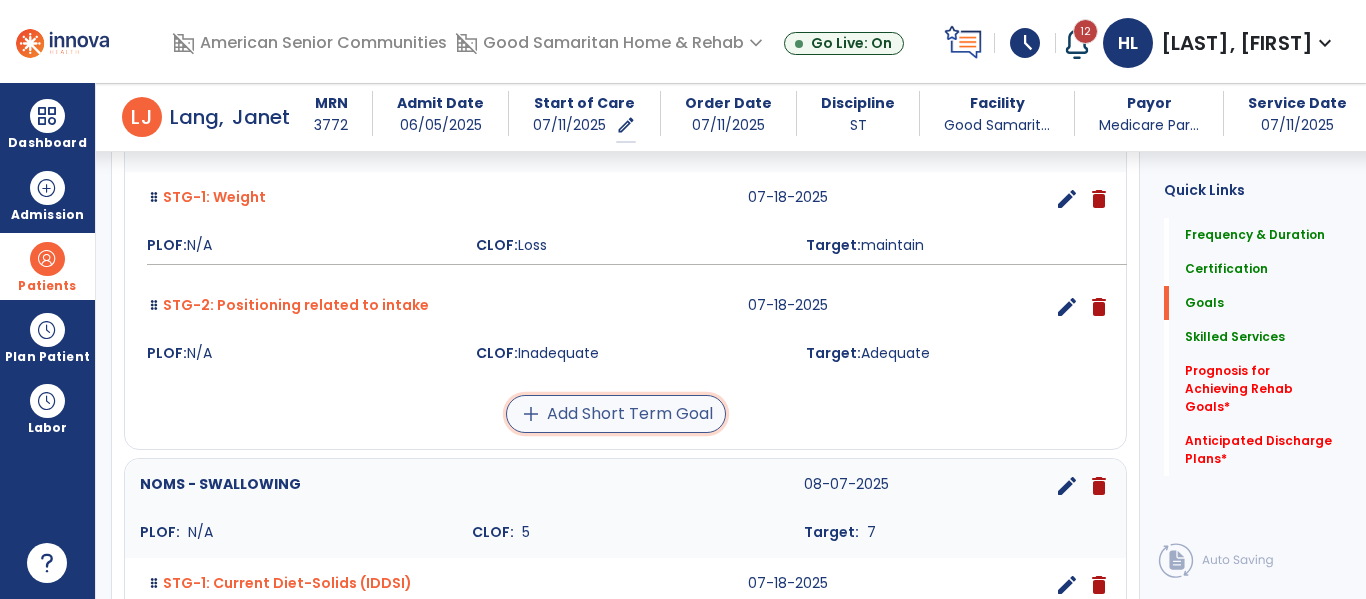 click on "add" at bounding box center (531, 414) 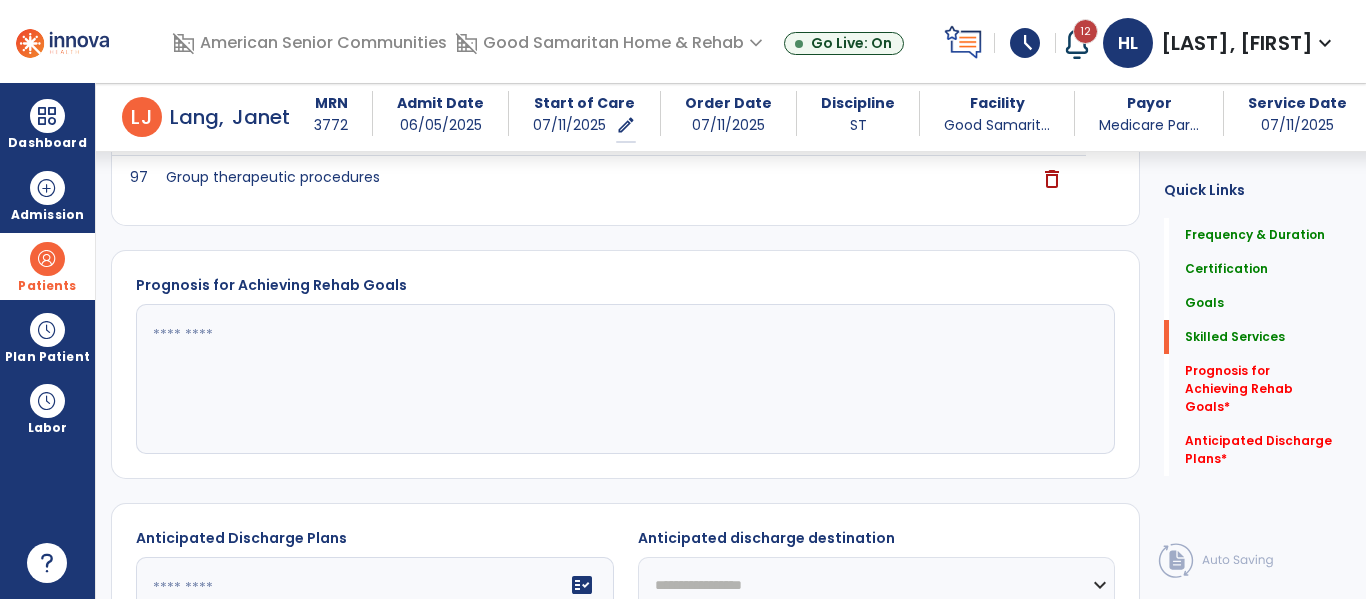 scroll, scrollTop: 375, scrollLeft: 0, axis: vertical 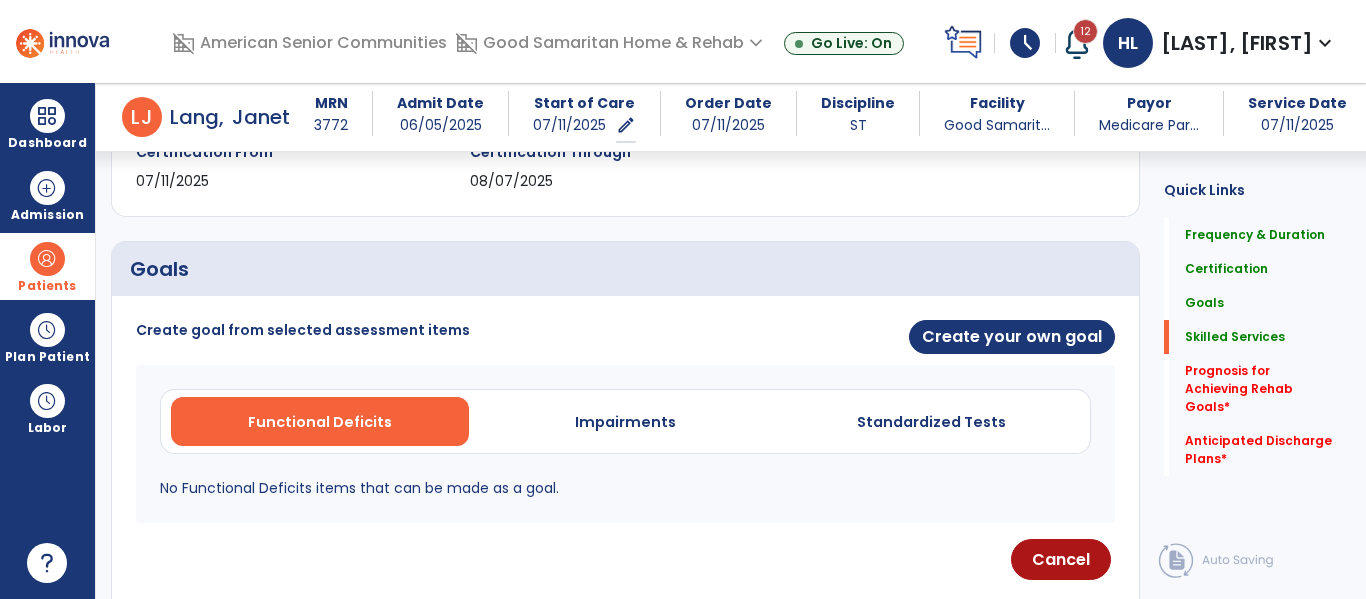 click on "Impairments" at bounding box center (626, 421) 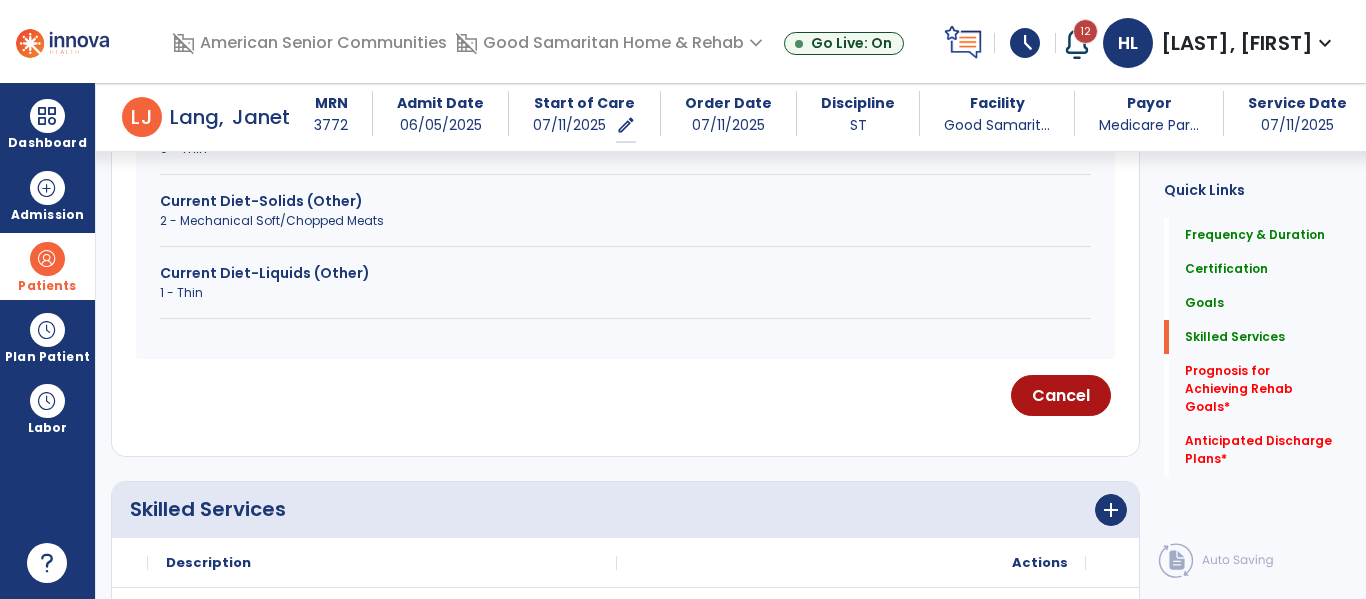 scroll, scrollTop: 1165, scrollLeft: 0, axis: vertical 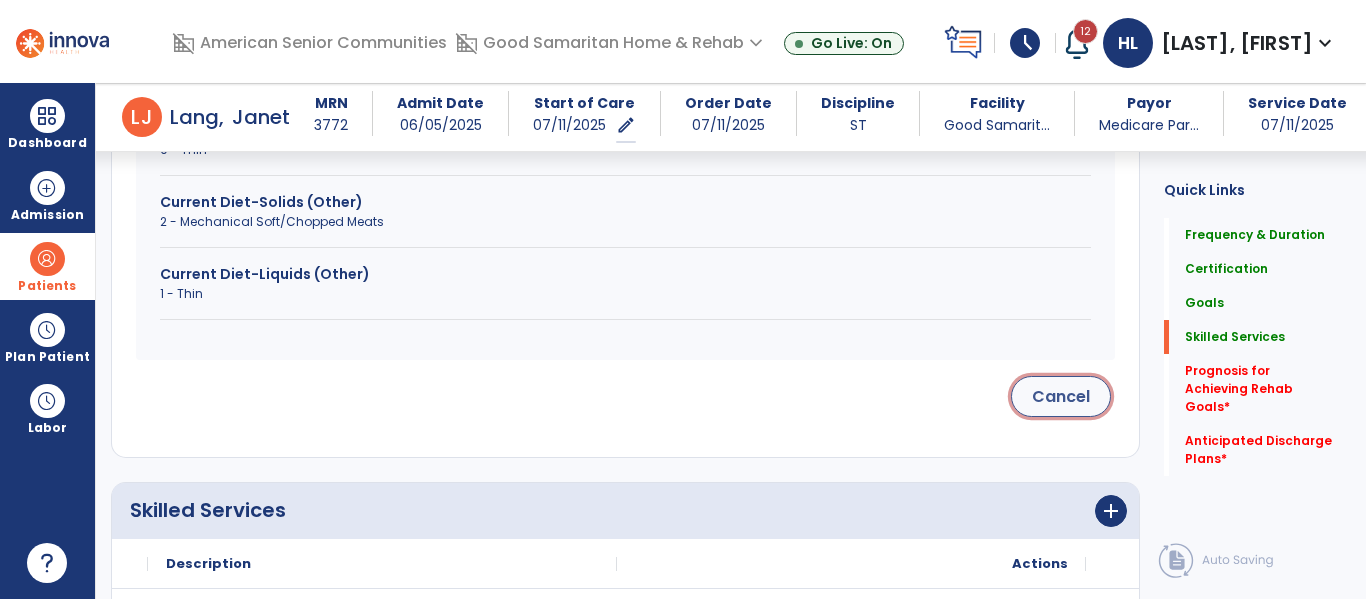 click on "Cancel" at bounding box center (1061, 396) 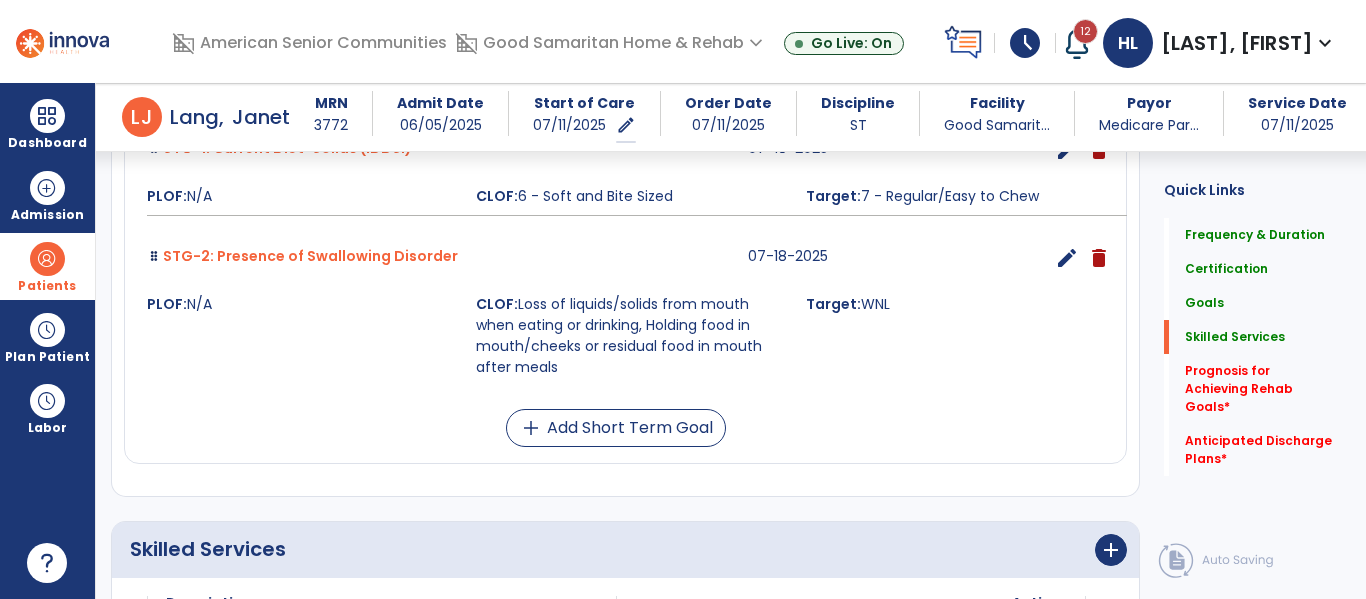 scroll, scrollTop: 216, scrollLeft: 0, axis: vertical 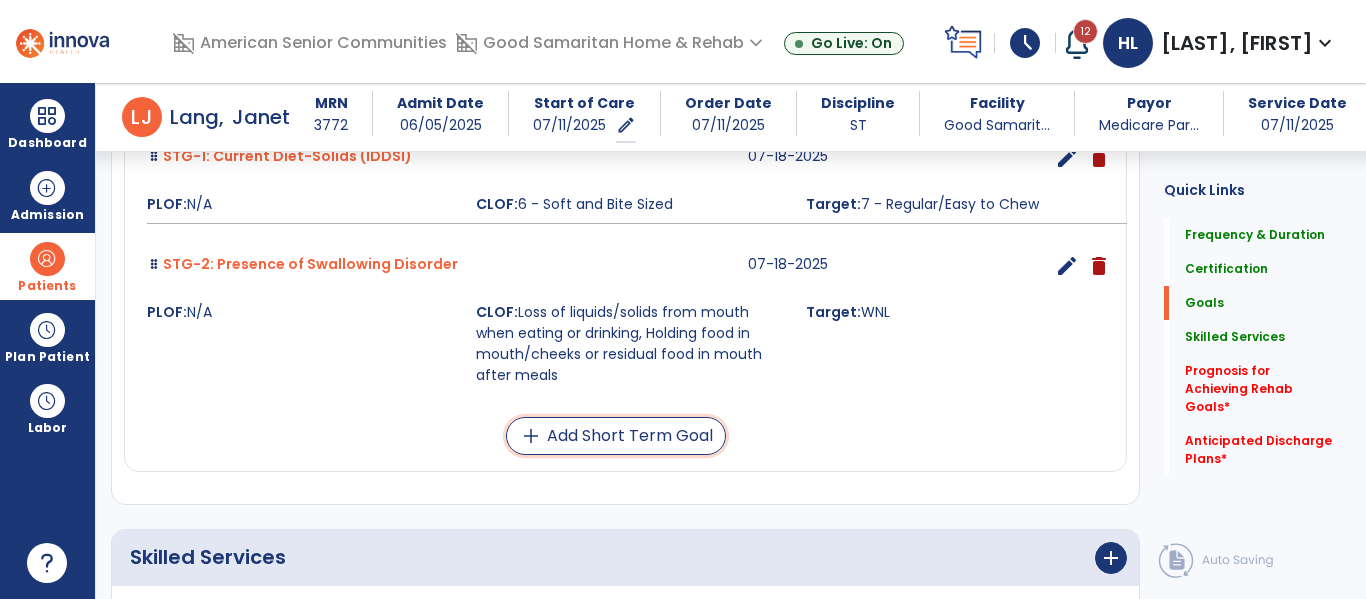 click on "add  Add Short Term Goal" at bounding box center (616, 436) 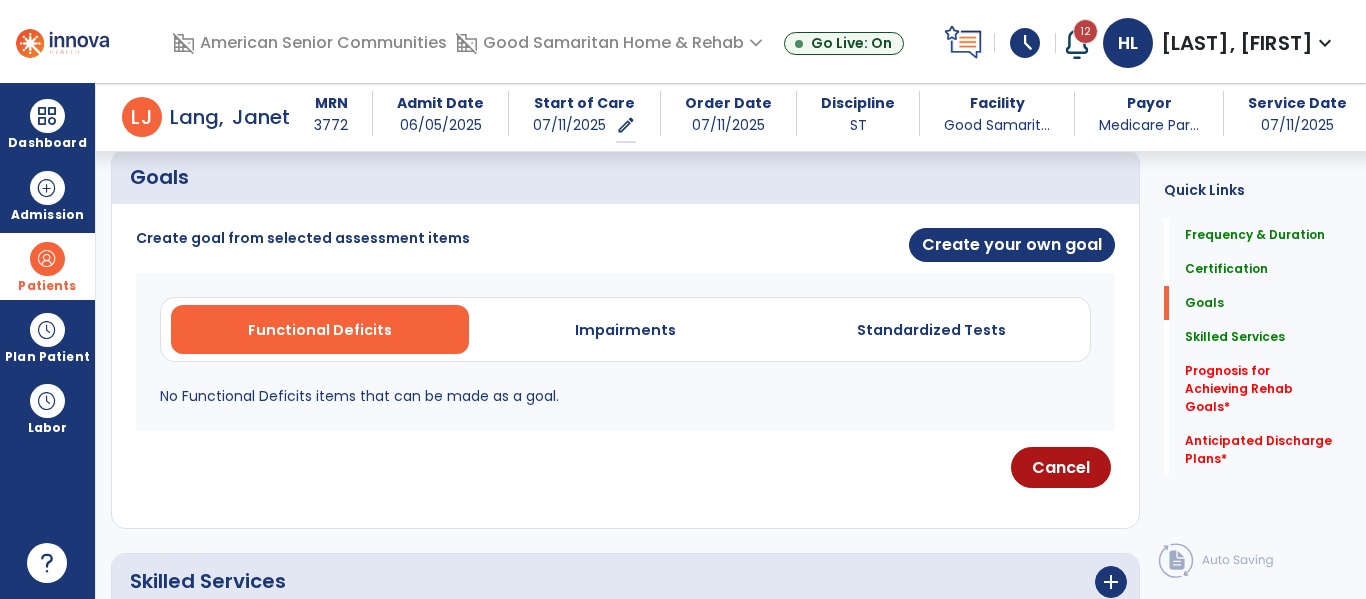 scroll, scrollTop: 414, scrollLeft: 0, axis: vertical 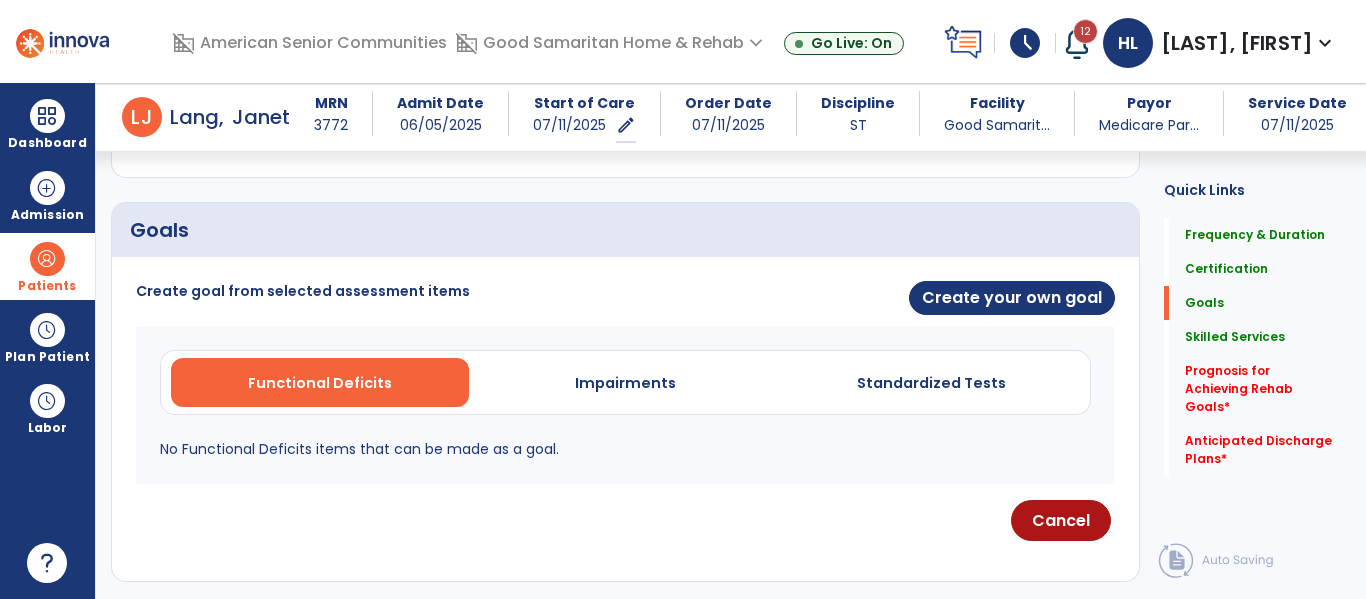 click on "Functional Deficits   Impairments   Standardized Tests" at bounding box center (625, 382) 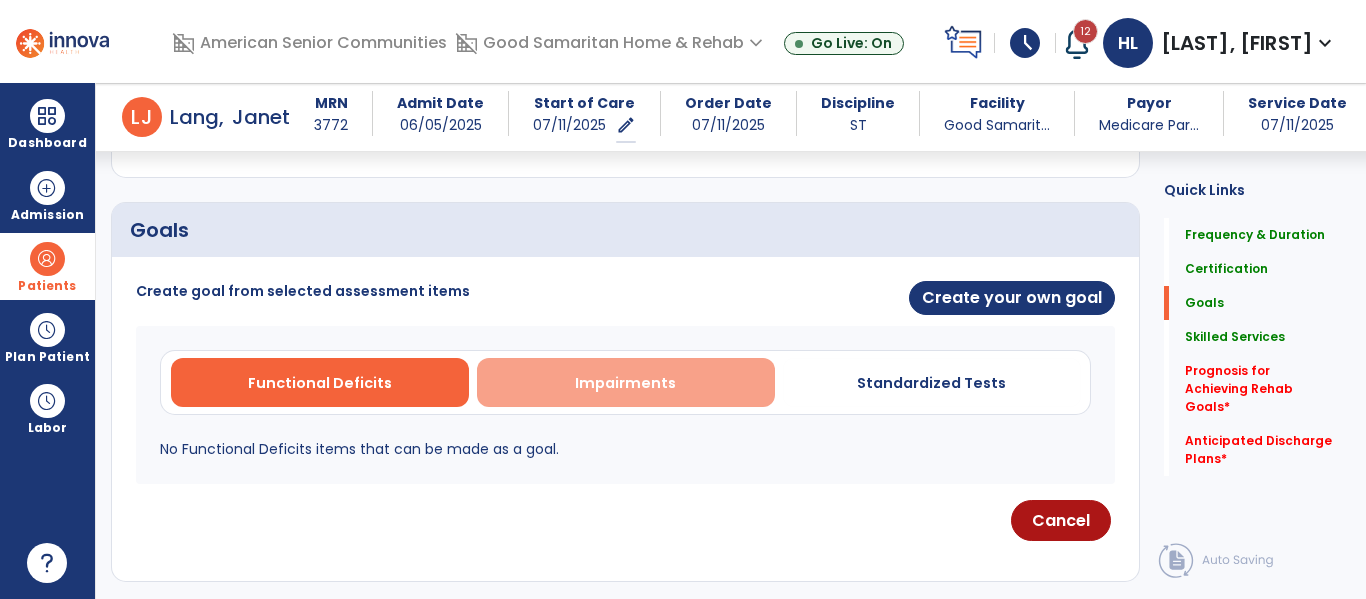 click on "Impairments" at bounding box center [626, 382] 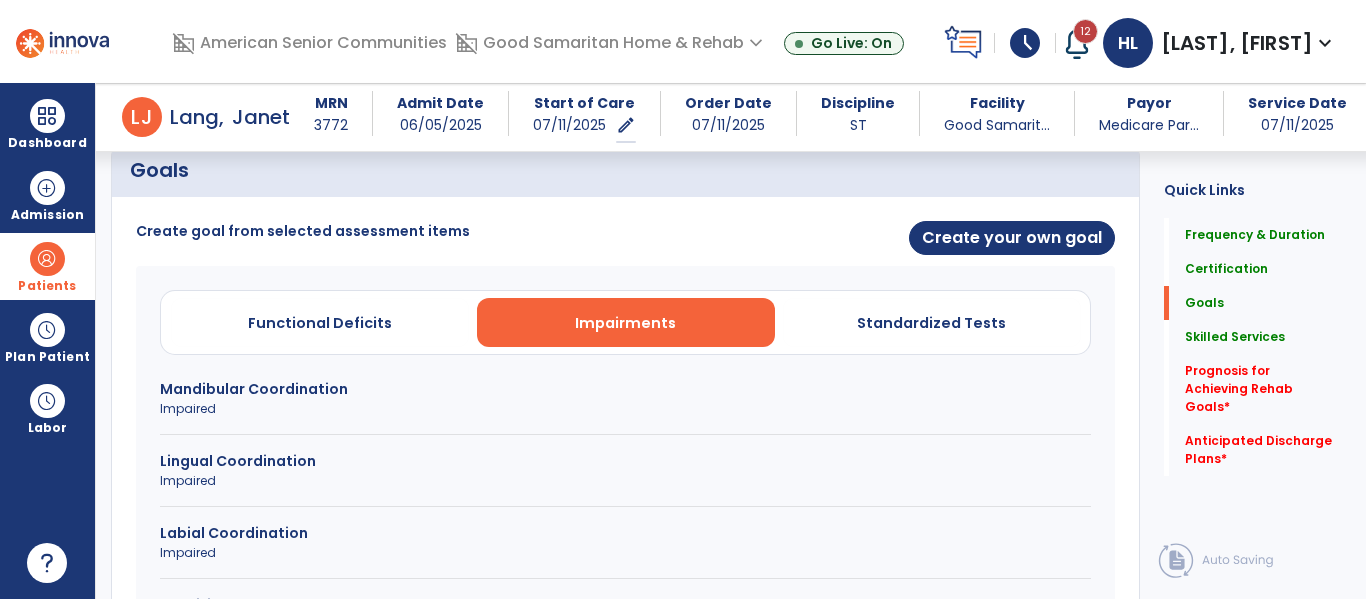 scroll, scrollTop: 476, scrollLeft: 0, axis: vertical 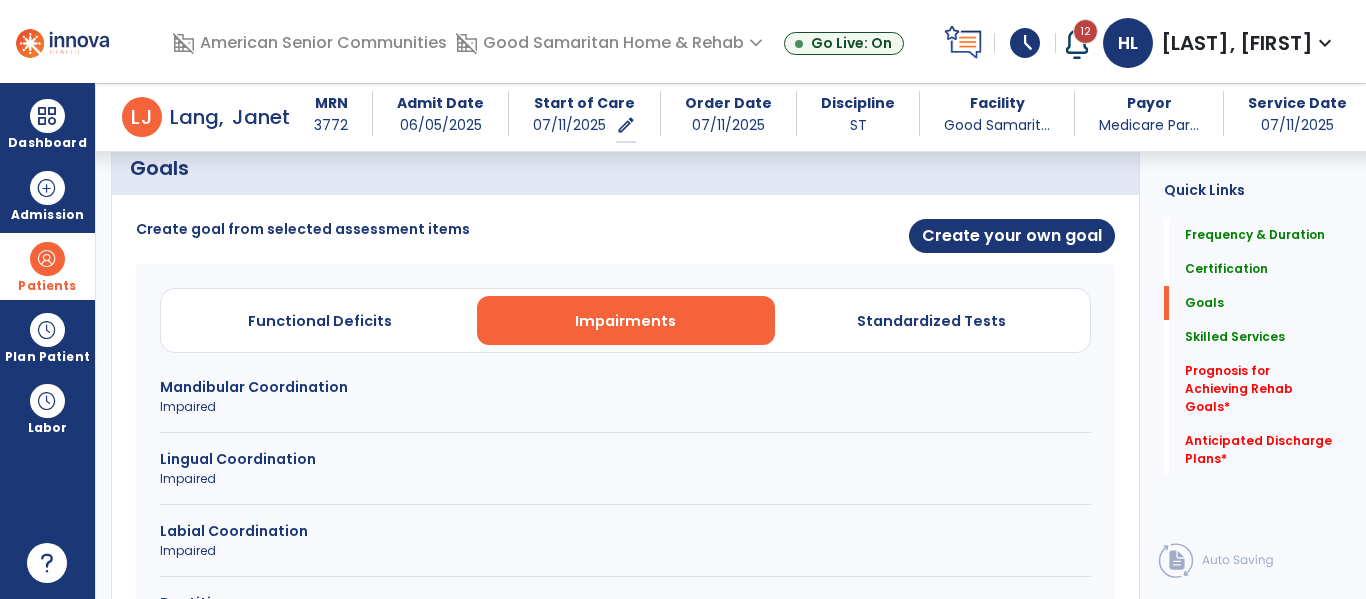 click on "Mandibular Coordination" at bounding box center [625, 387] 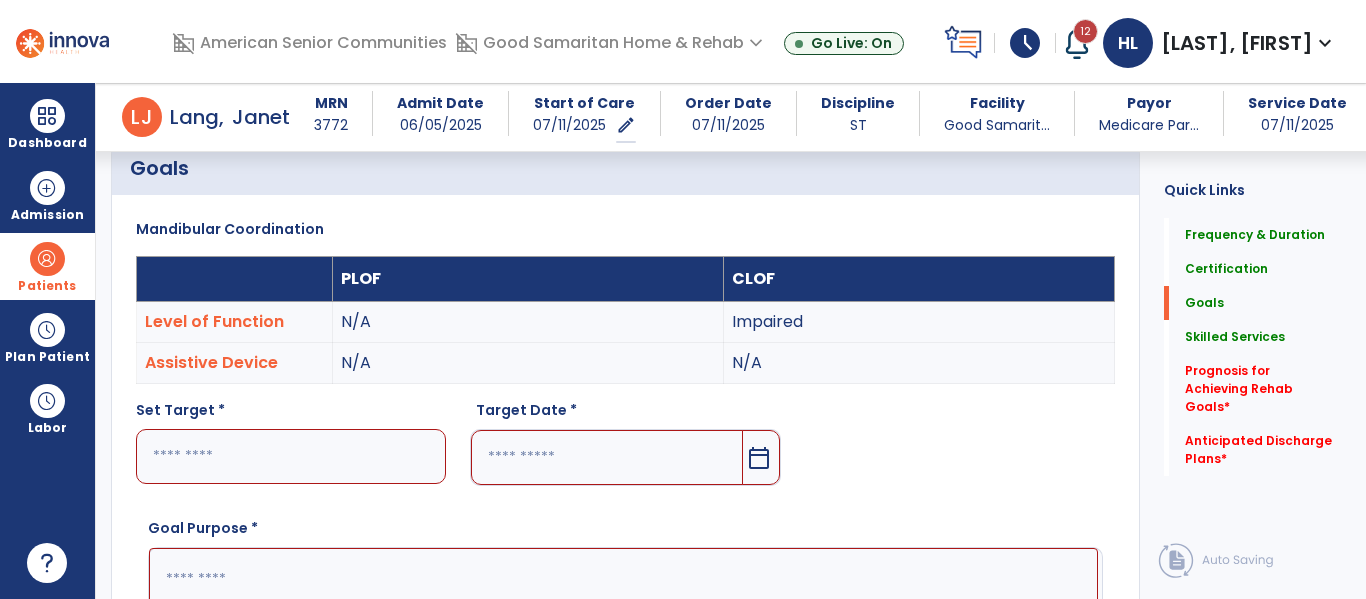click at bounding box center [291, 456] 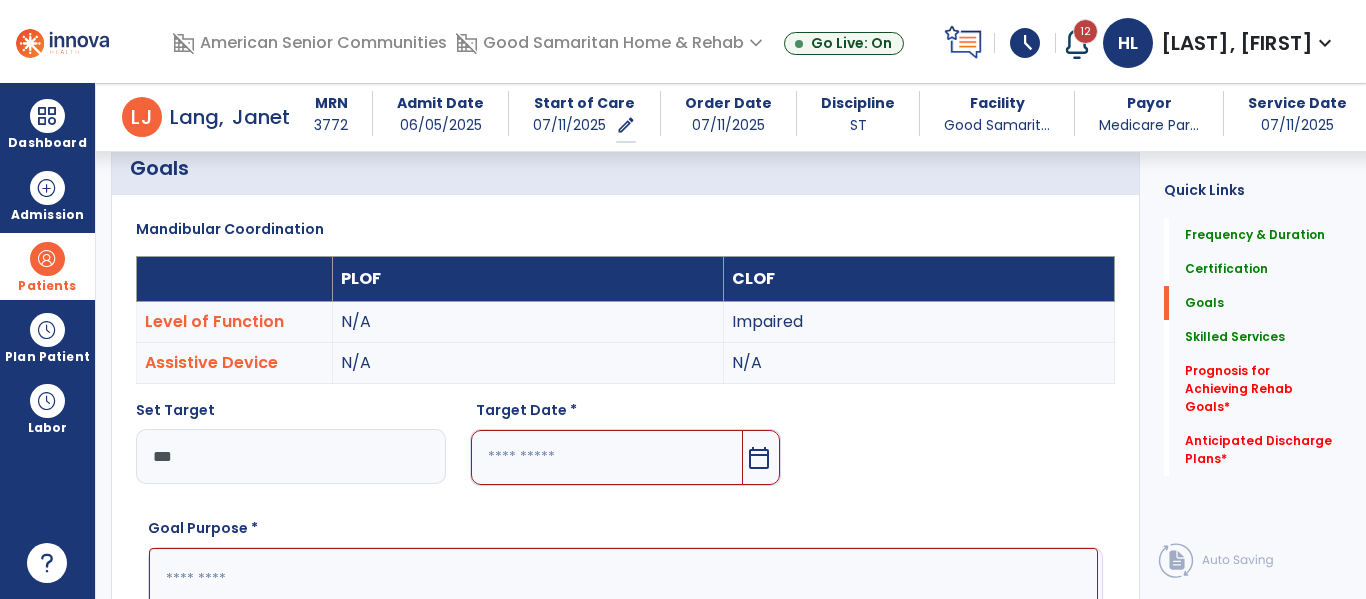 type on "***" 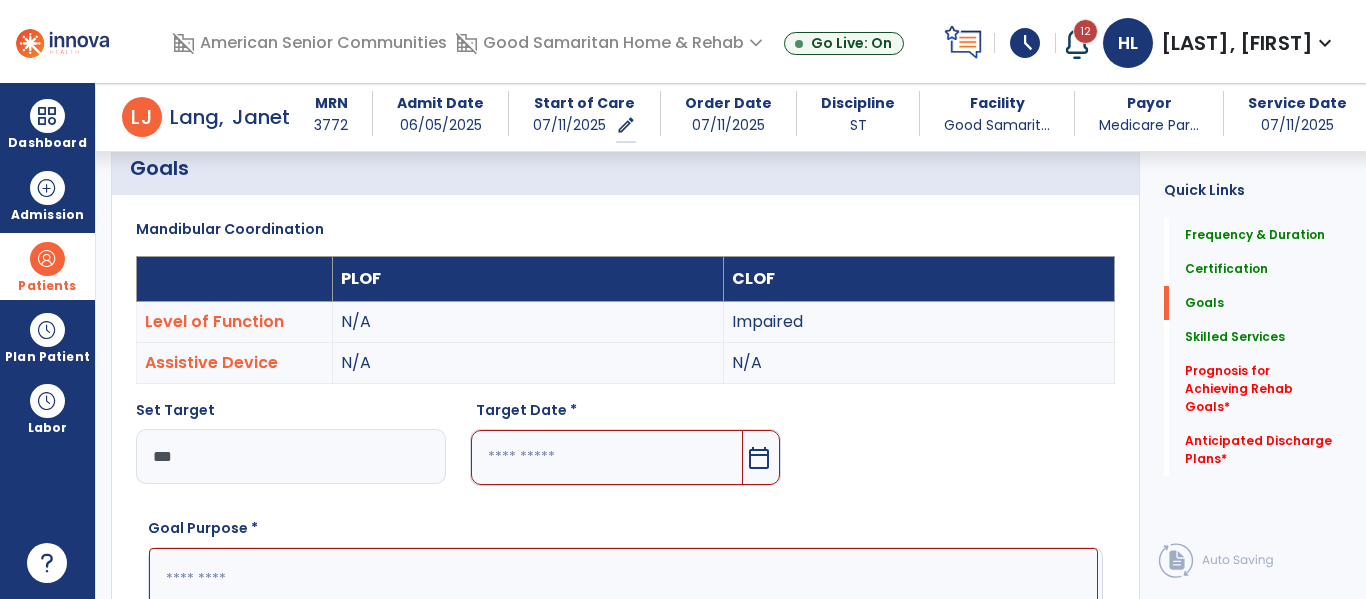click at bounding box center [606, 457] 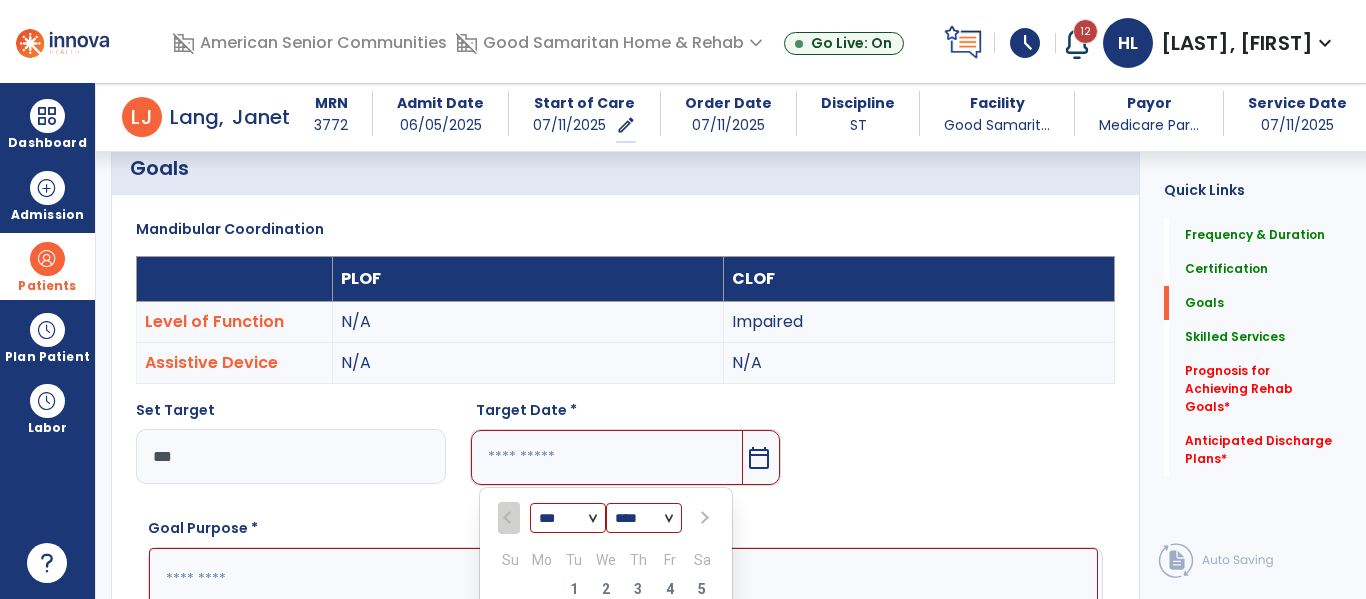 scroll, scrollTop: 760, scrollLeft: 0, axis: vertical 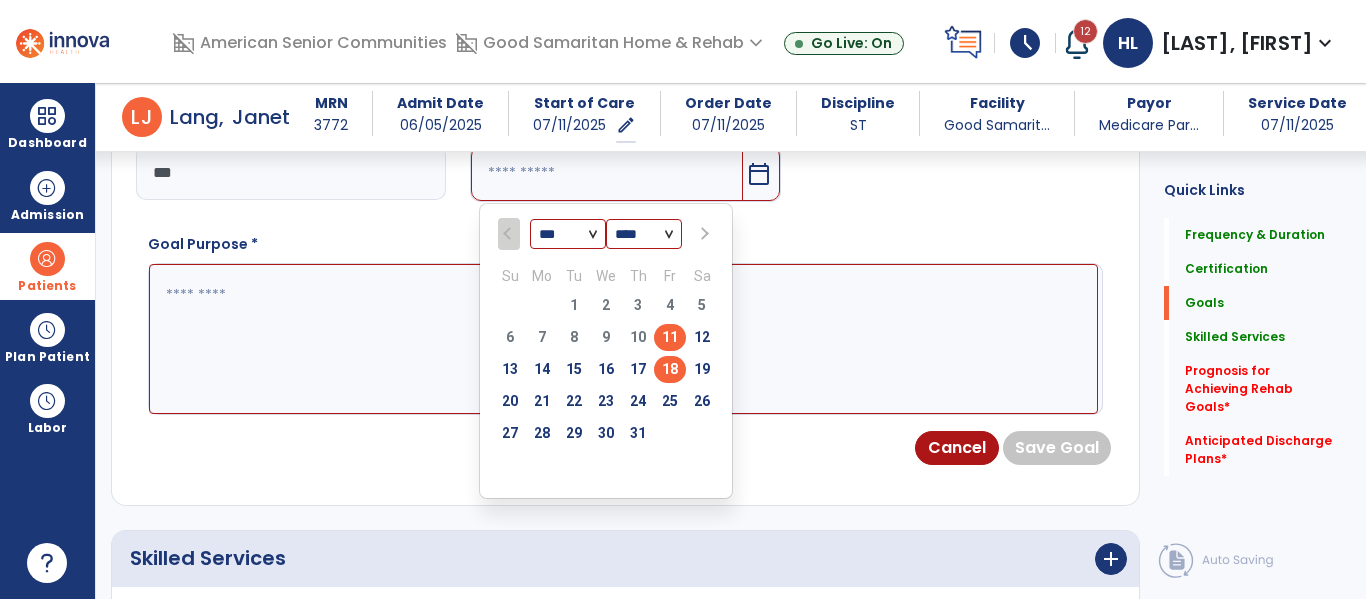 click on "18" at bounding box center (670, 369) 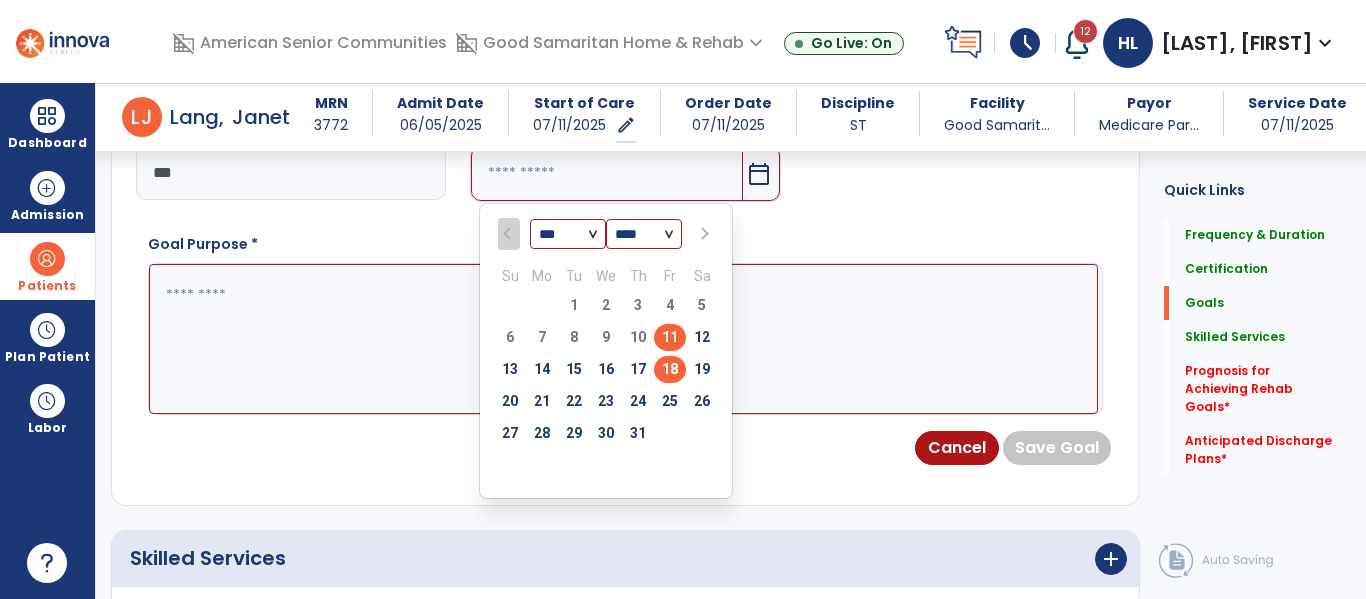 type on "*********" 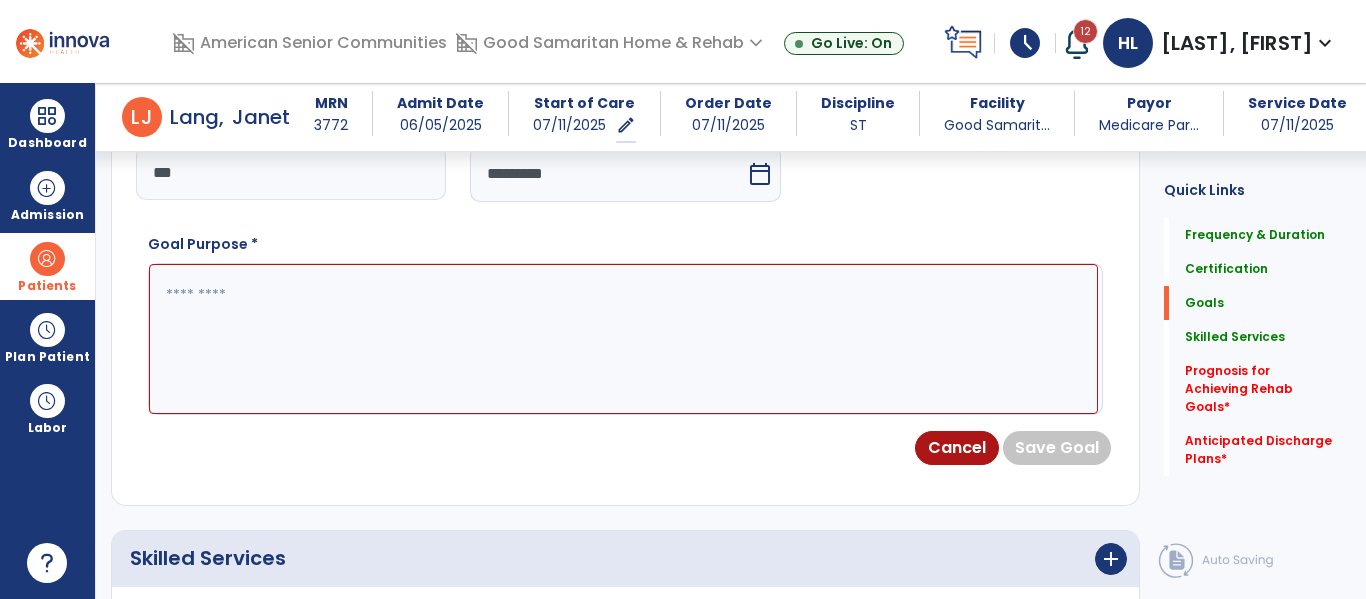 click at bounding box center (623, 339) 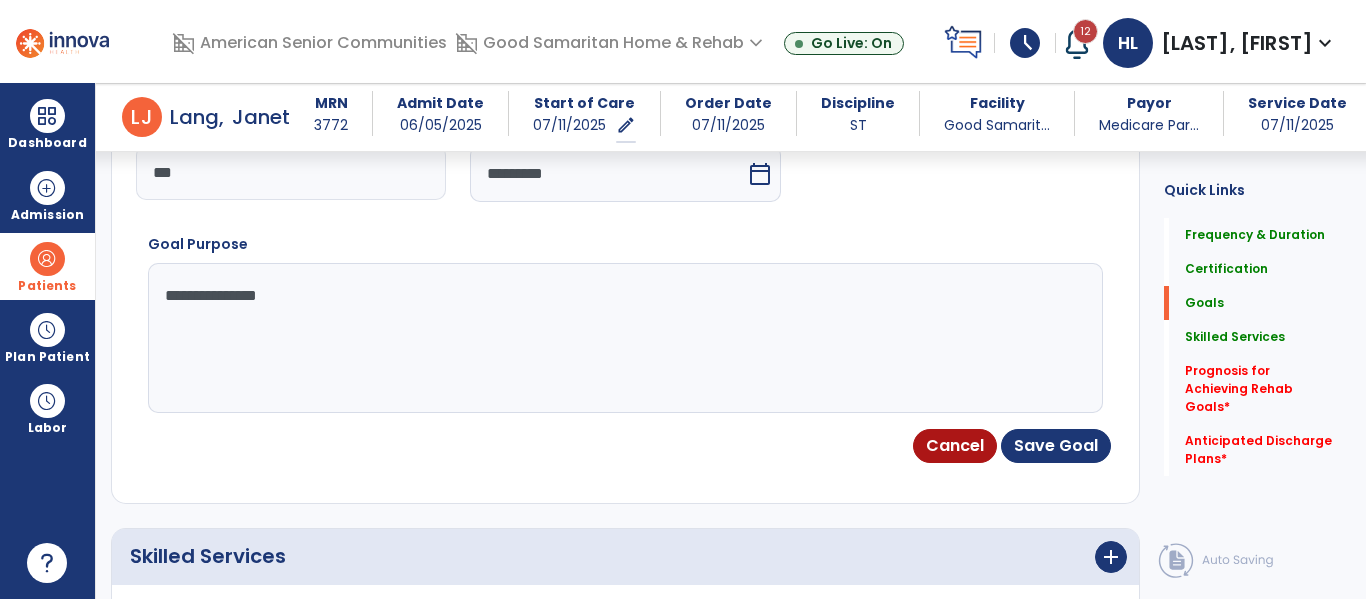 type on "**********" 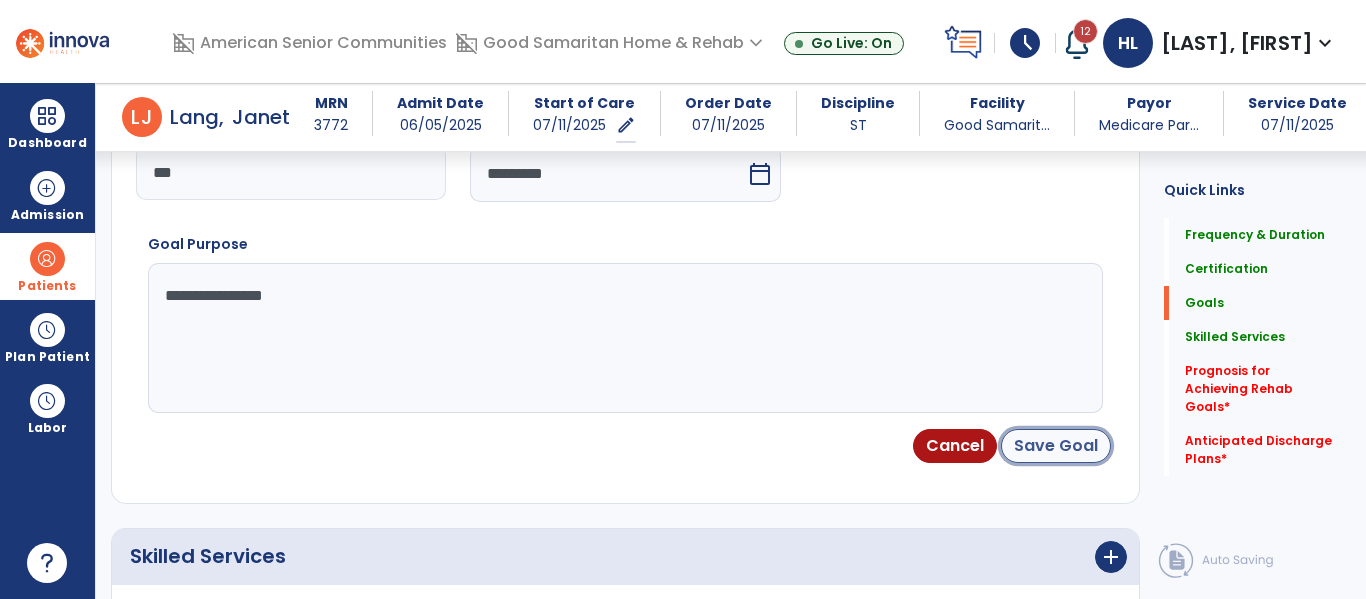click on "Save Goal" at bounding box center [1056, 446] 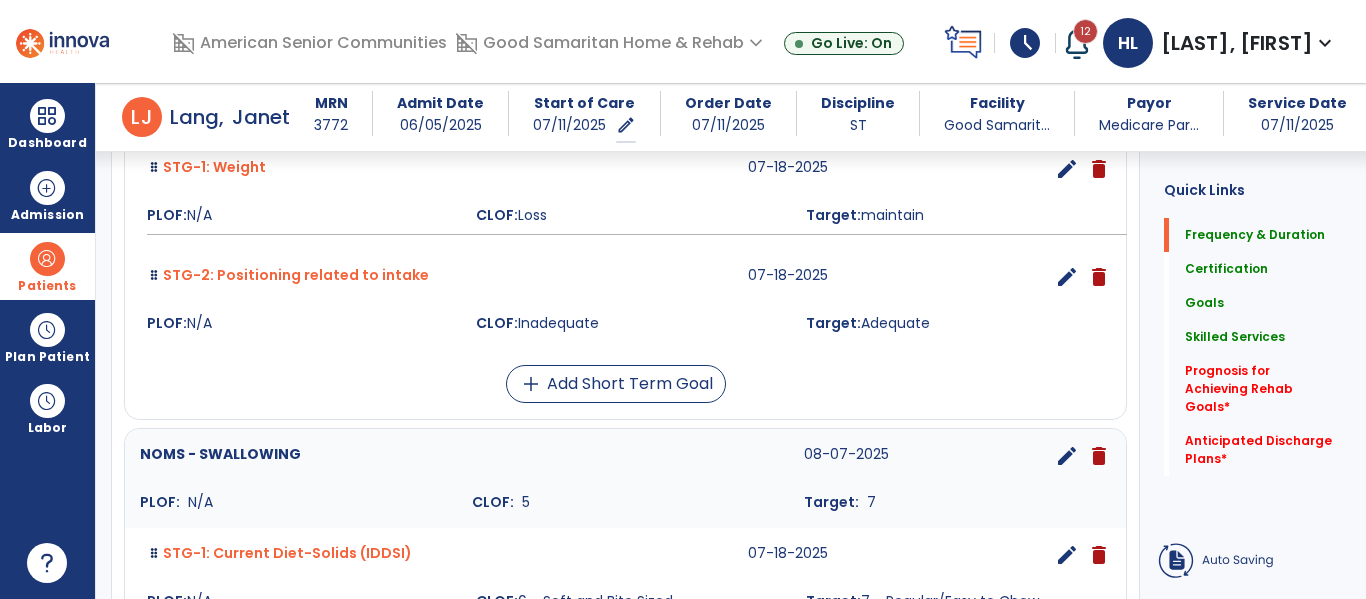 scroll, scrollTop: 170, scrollLeft: 0, axis: vertical 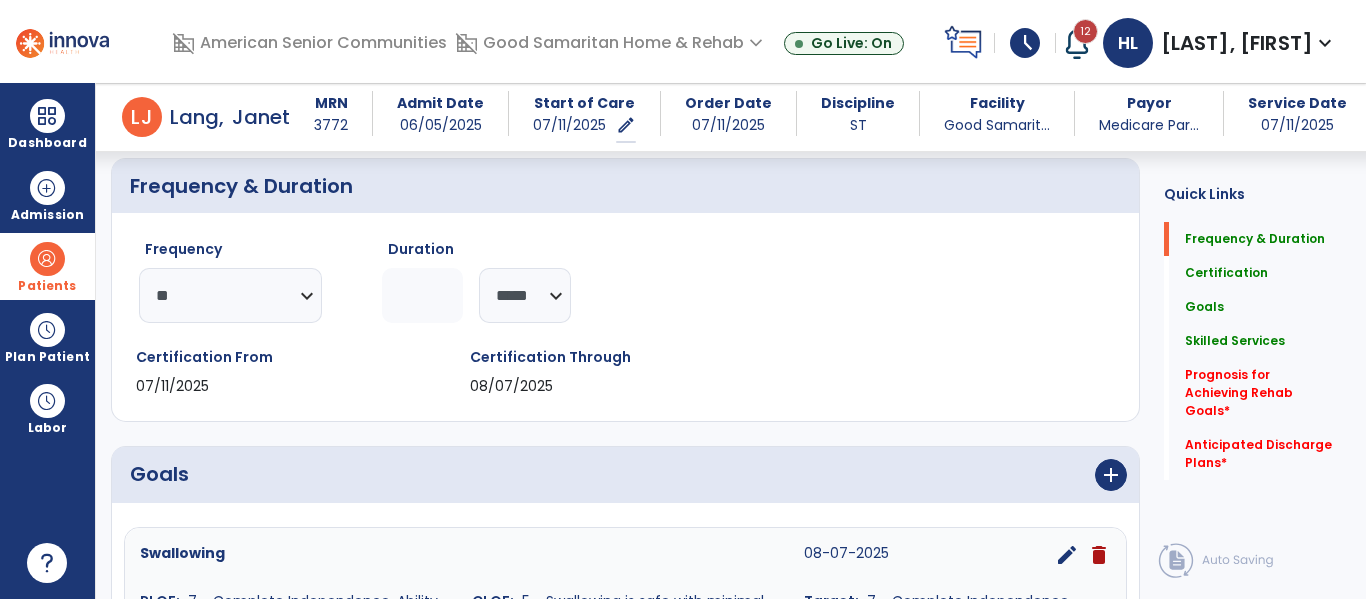 click on "Frequency  ********* ** ** ** ** ** ** **  Duration  * ******** *****" 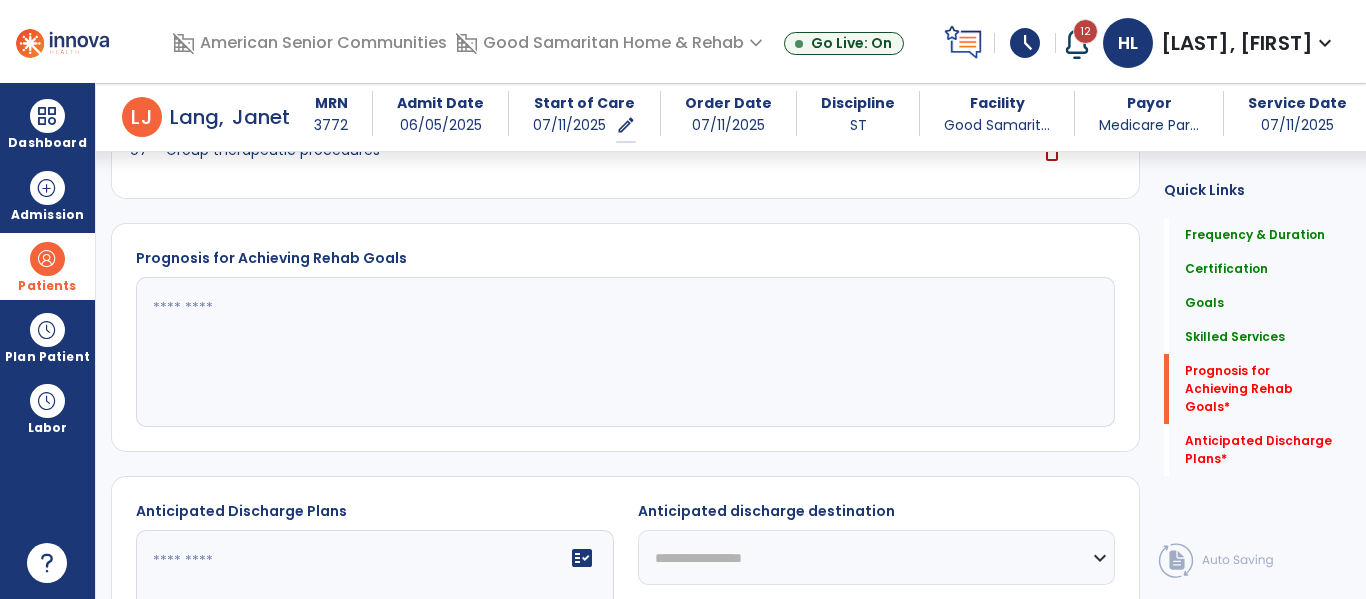 scroll, scrollTop: 1854, scrollLeft: 0, axis: vertical 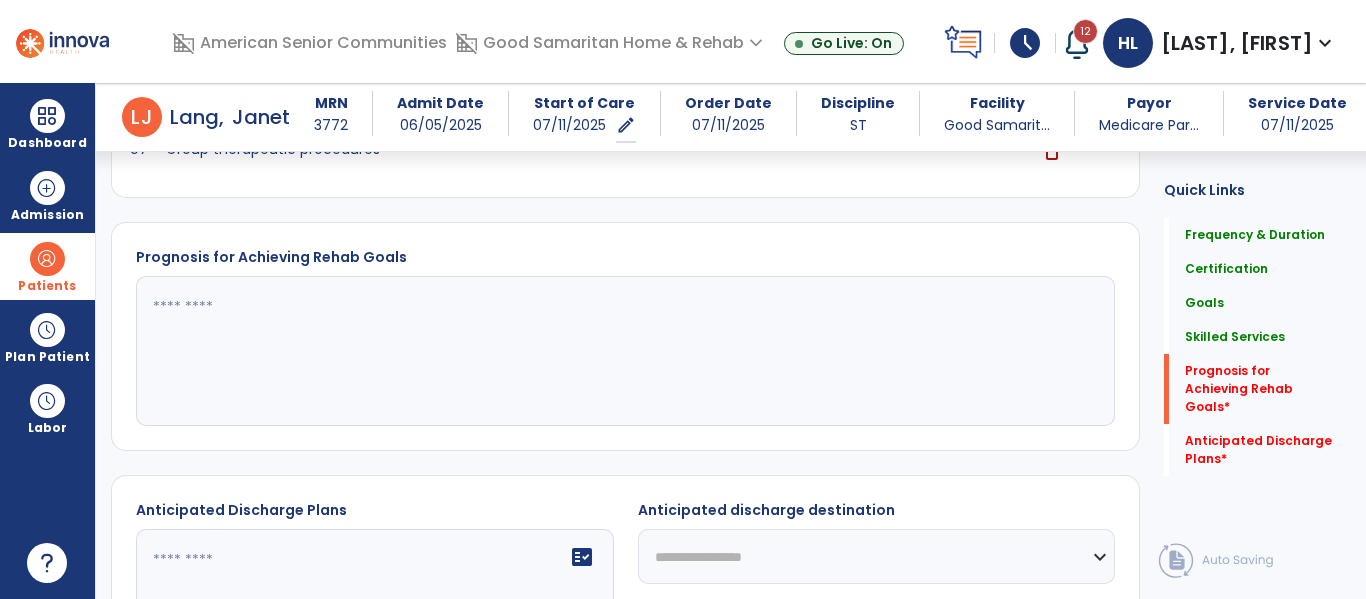 click 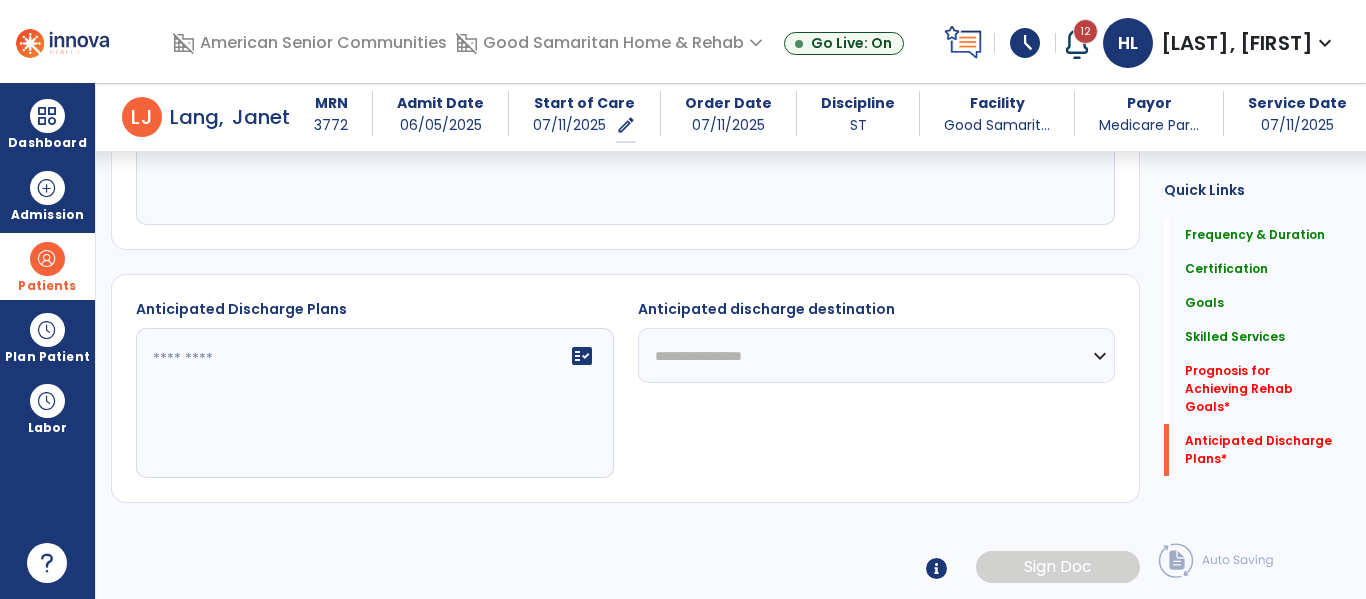 scroll, scrollTop: 2053, scrollLeft: 0, axis: vertical 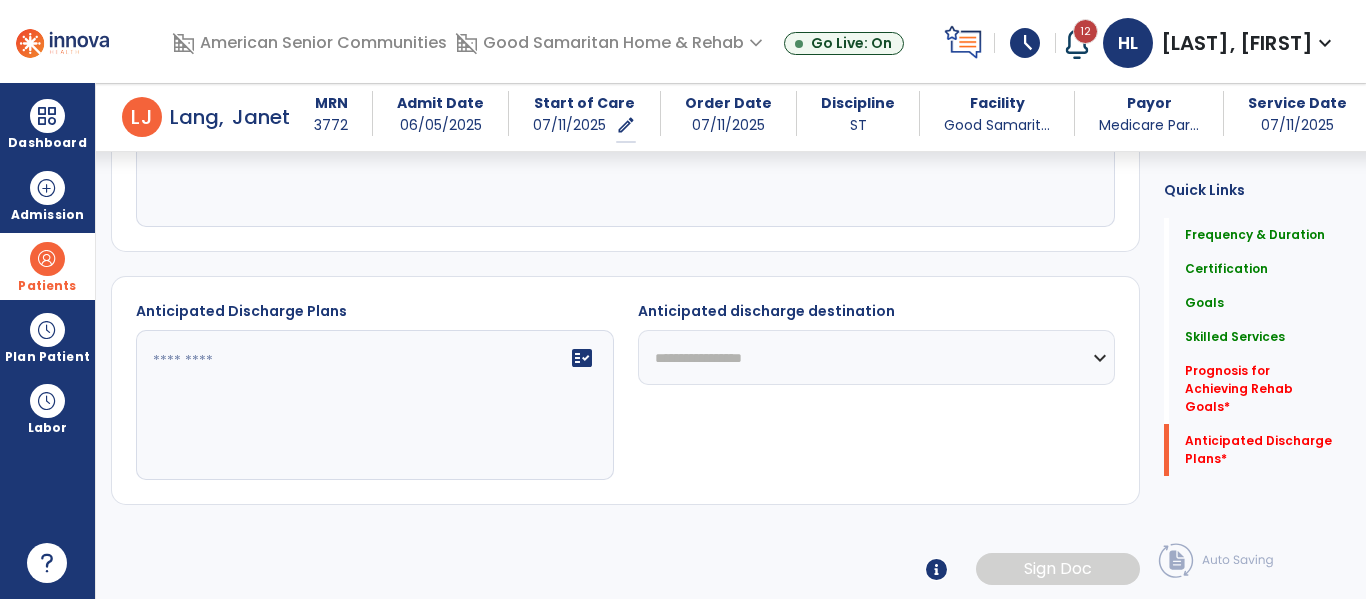 type on "****" 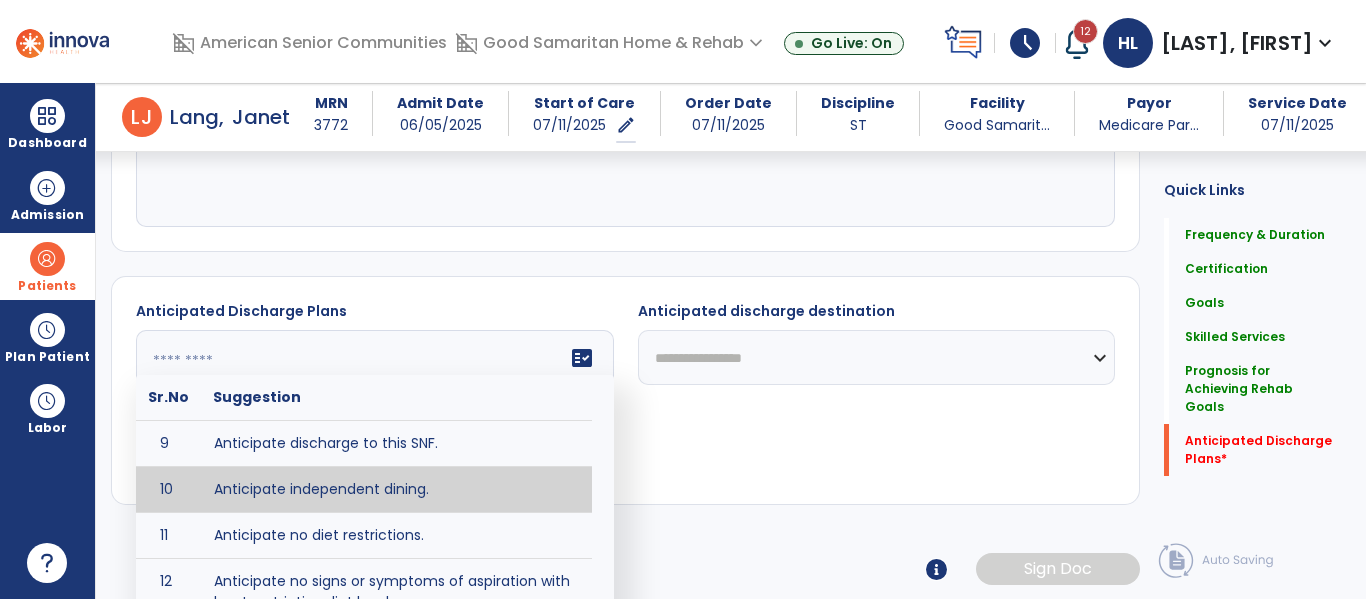 scroll, scrollTop: 421, scrollLeft: 0, axis: vertical 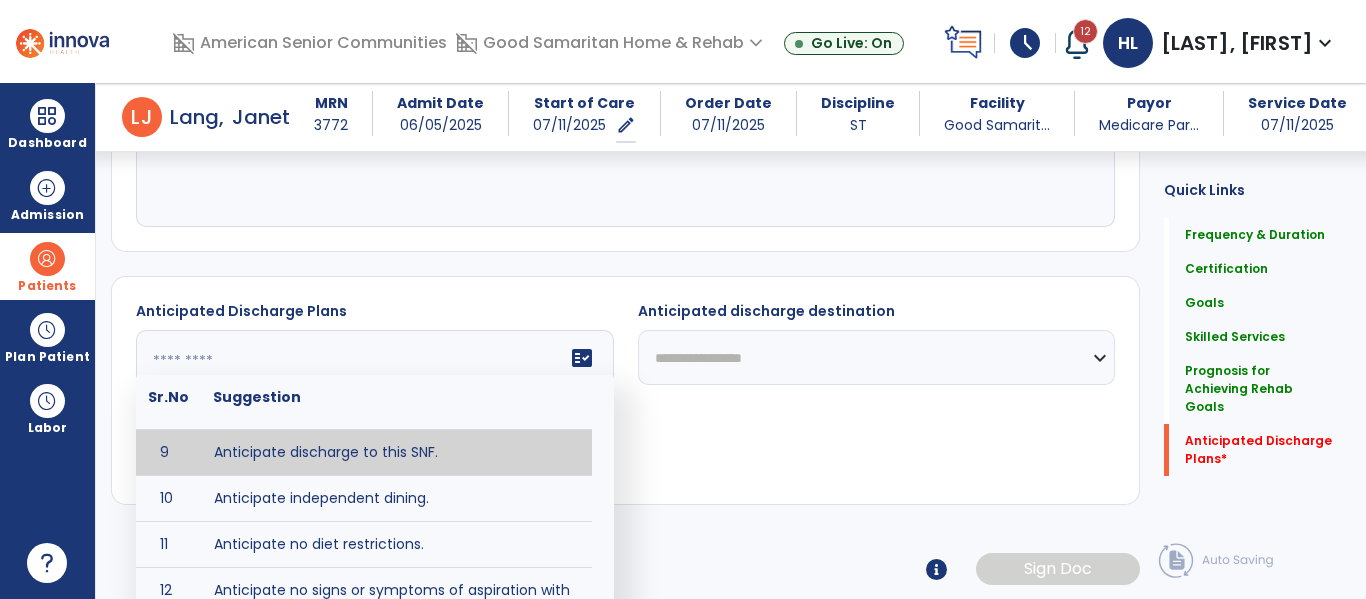 type on "**********" 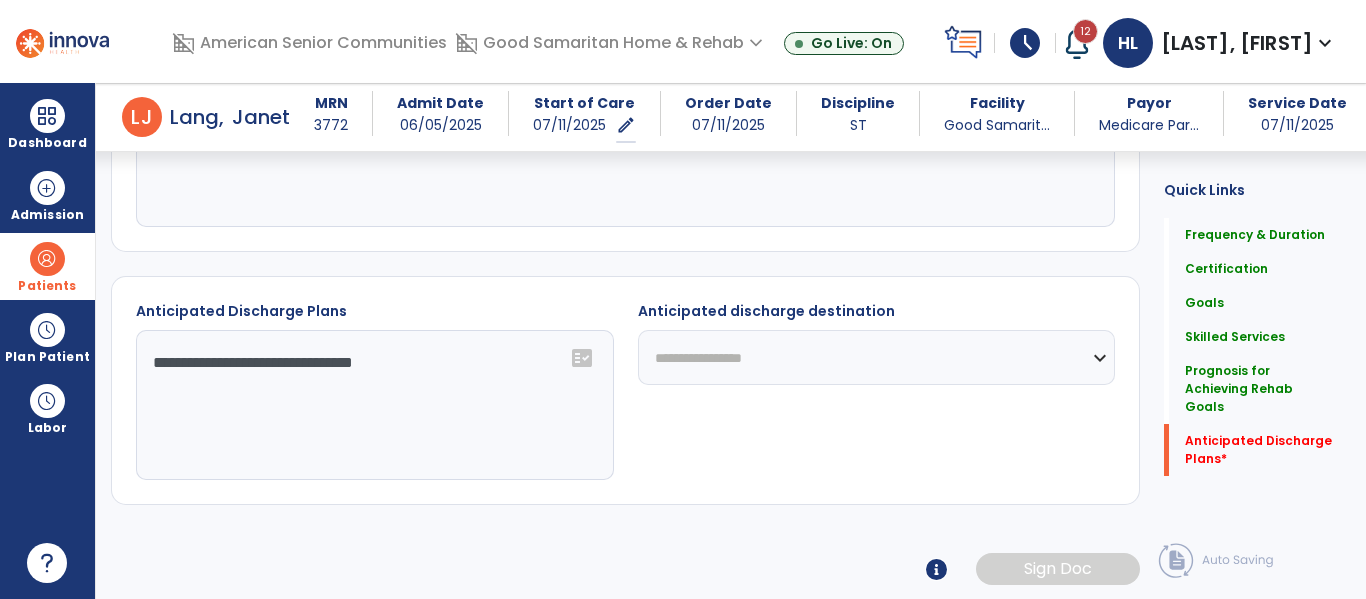 click on "**********" 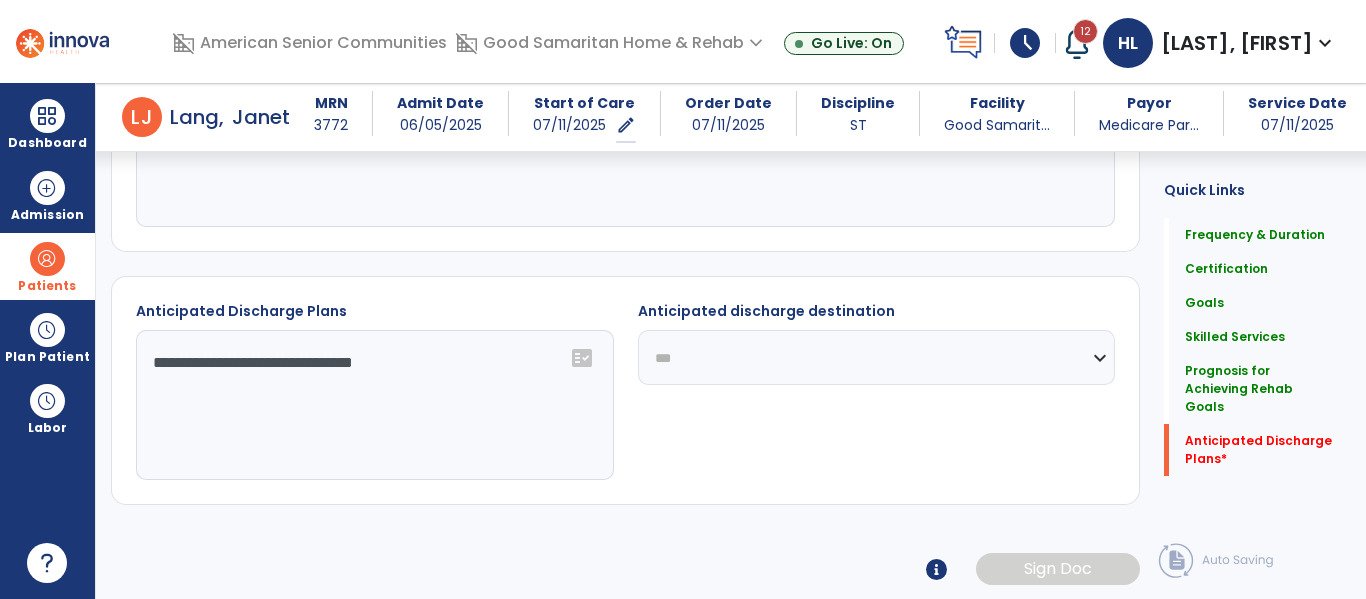 click on "**********" 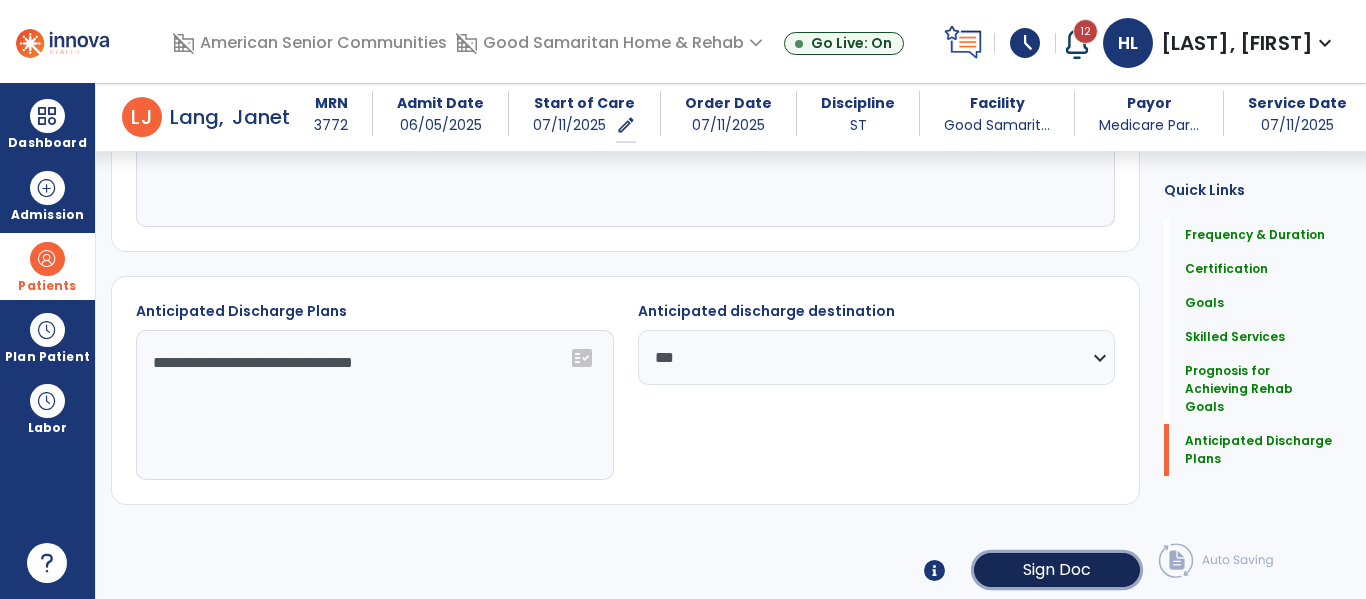 click on "Sign Doc" 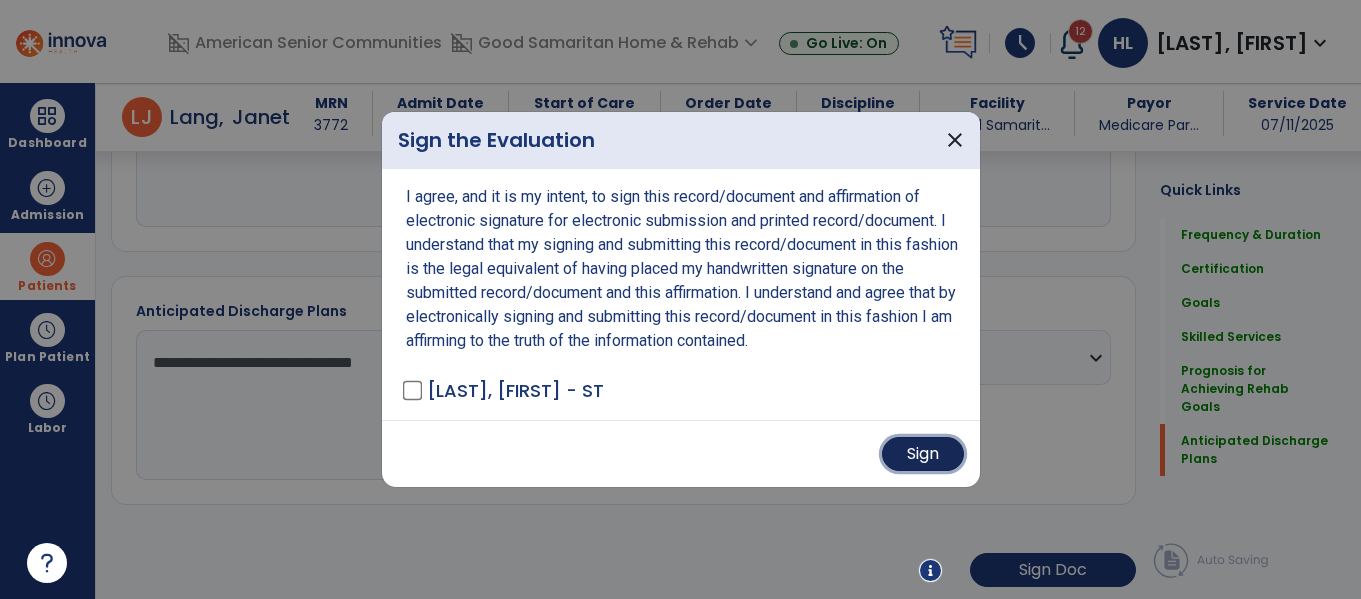 click on "Sign" at bounding box center (923, 454) 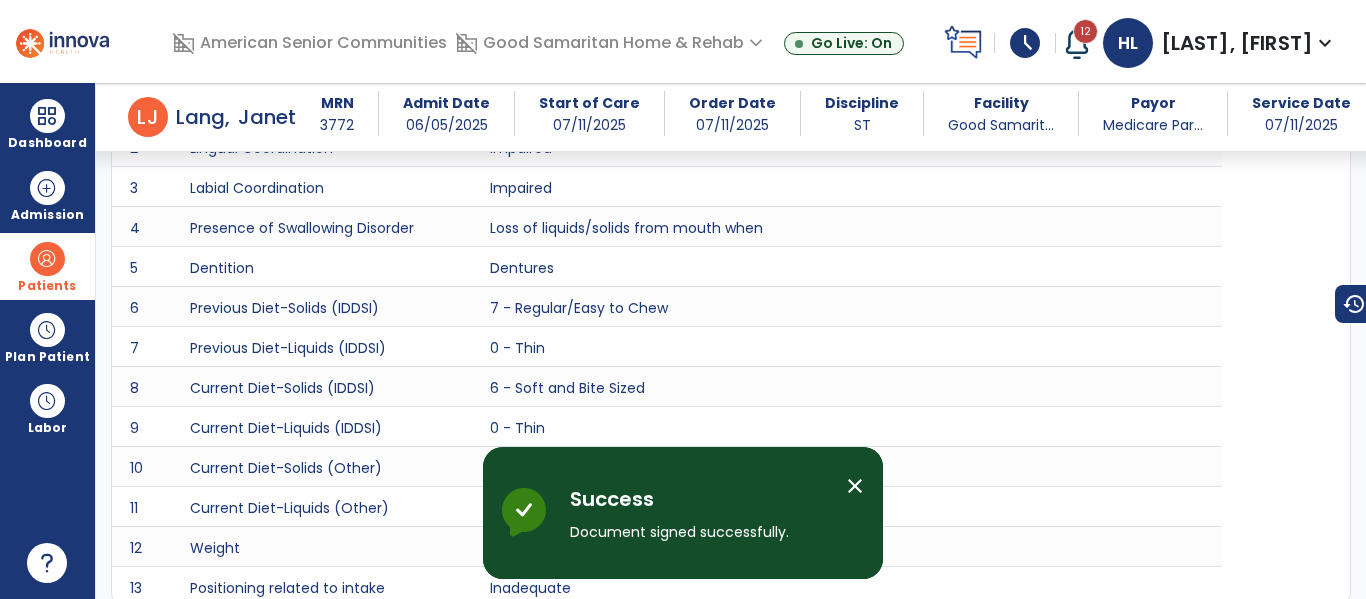 click on "L" at bounding box center (141, 117) 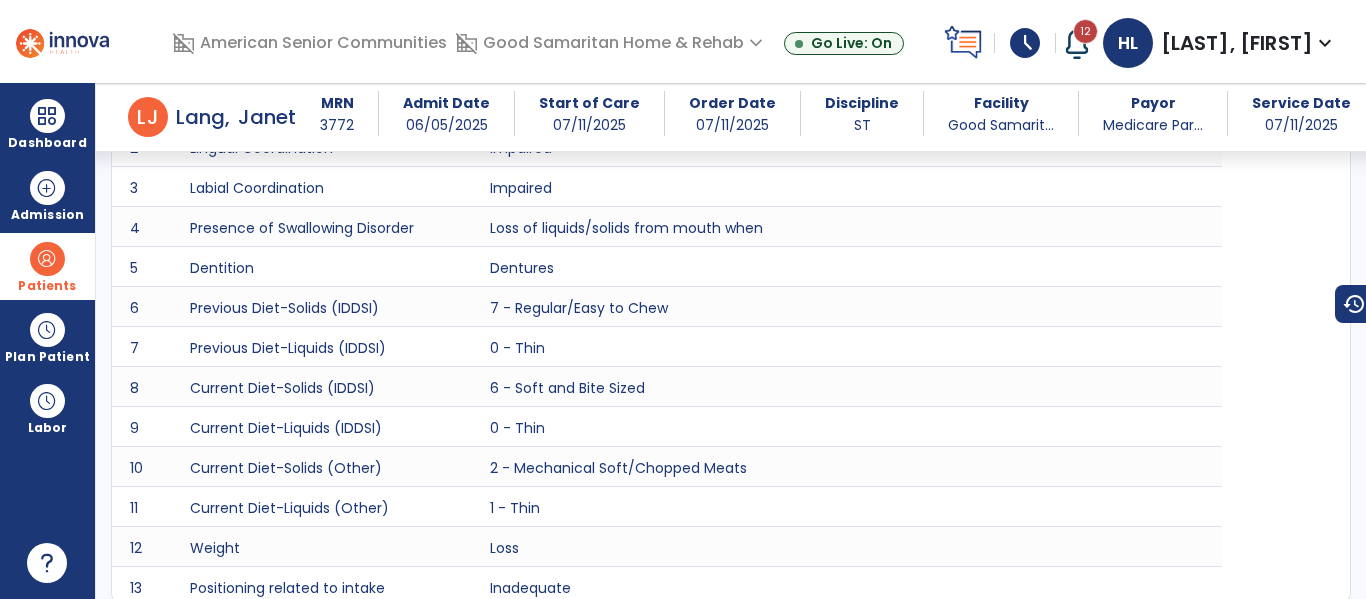 scroll, scrollTop: 1442, scrollLeft: 0, axis: vertical 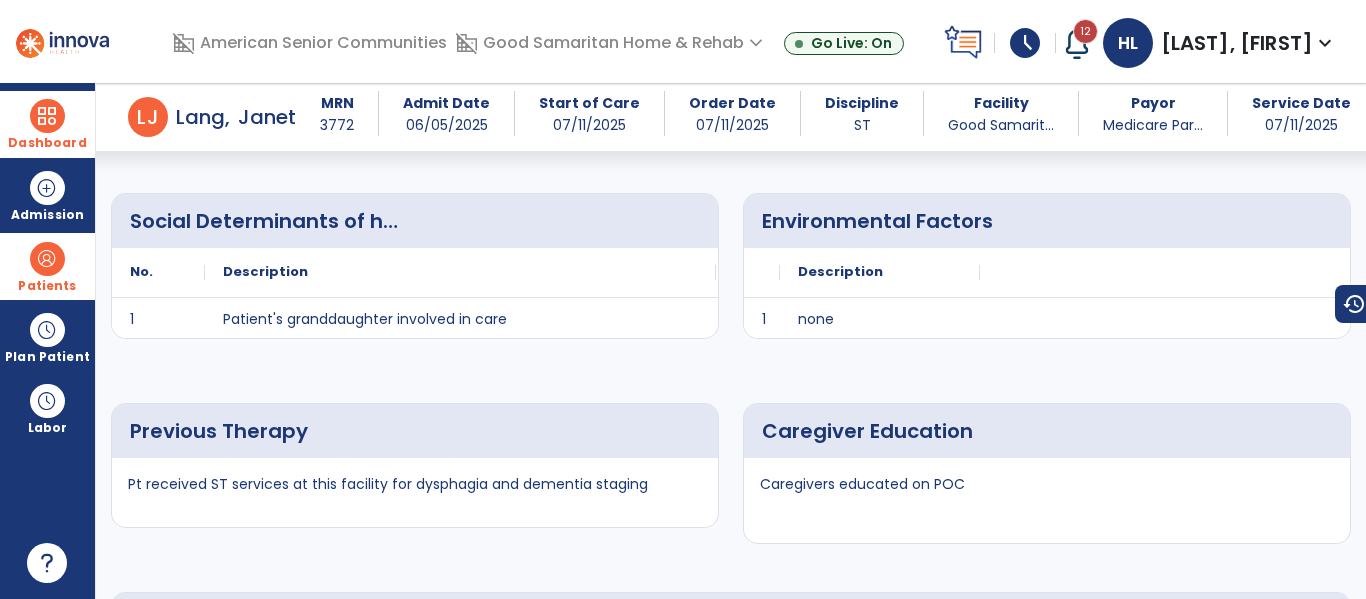 click on "Dashboard" at bounding box center (47, 143) 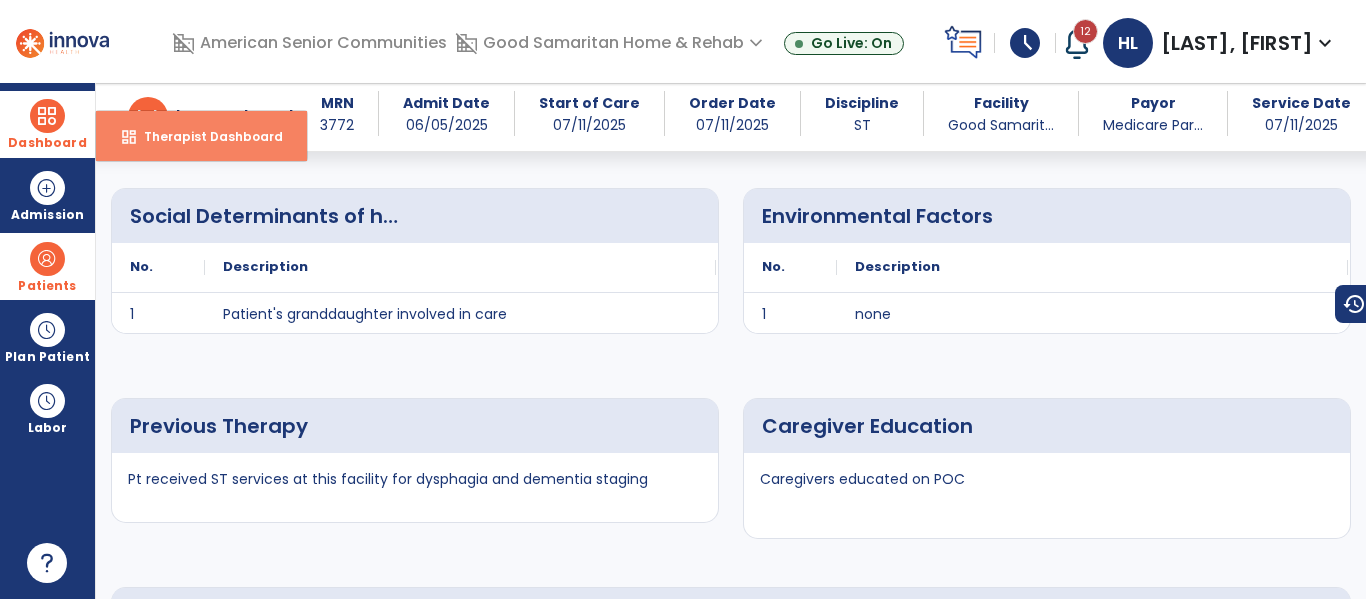 click on "dashboard" at bounding box center [129, 137] 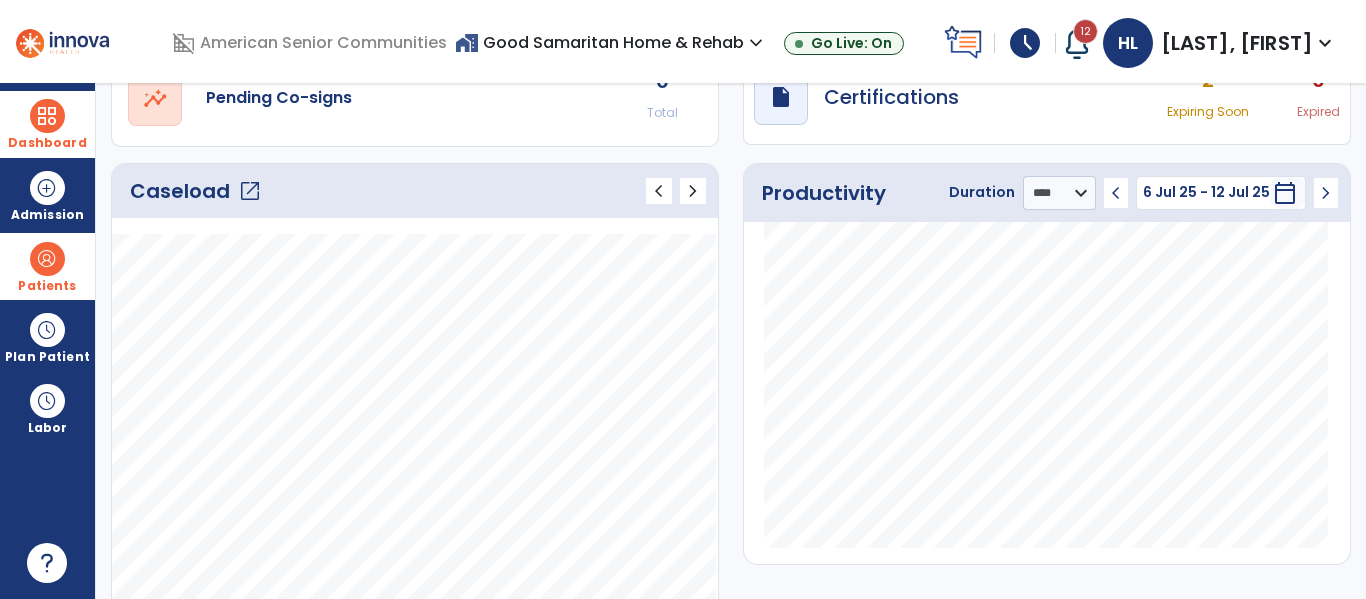 scroll, scrollTop: 205, scrollLeft: 0, axis: vertical 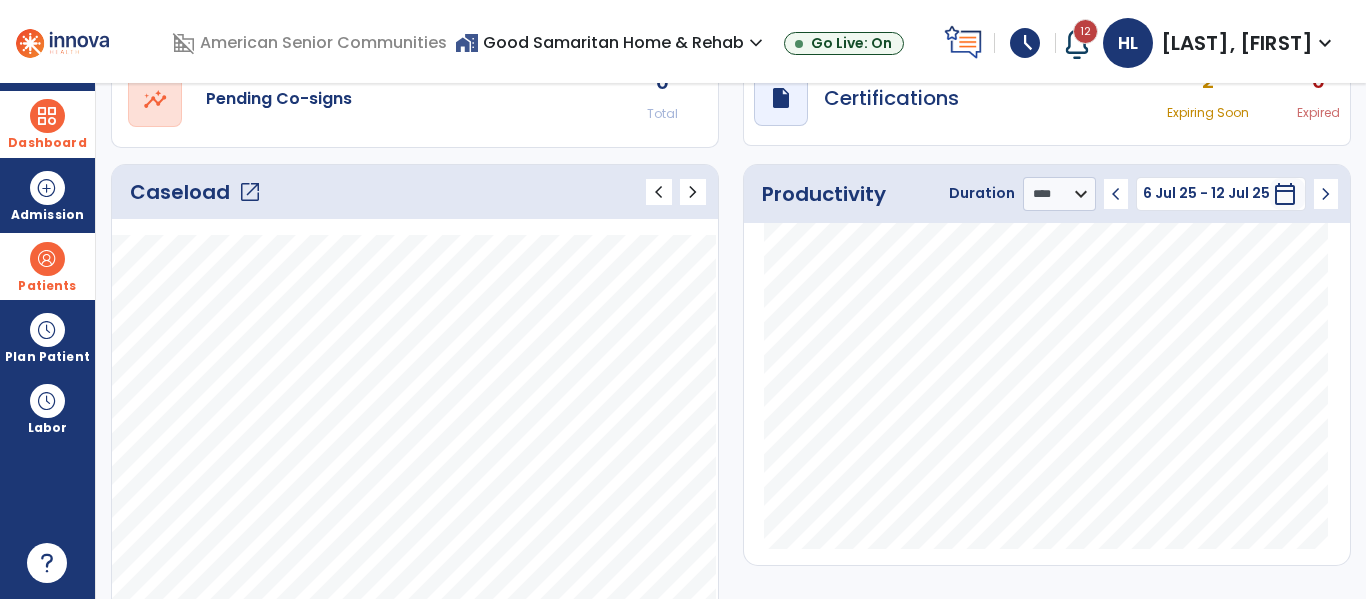 click on "open_in_new" 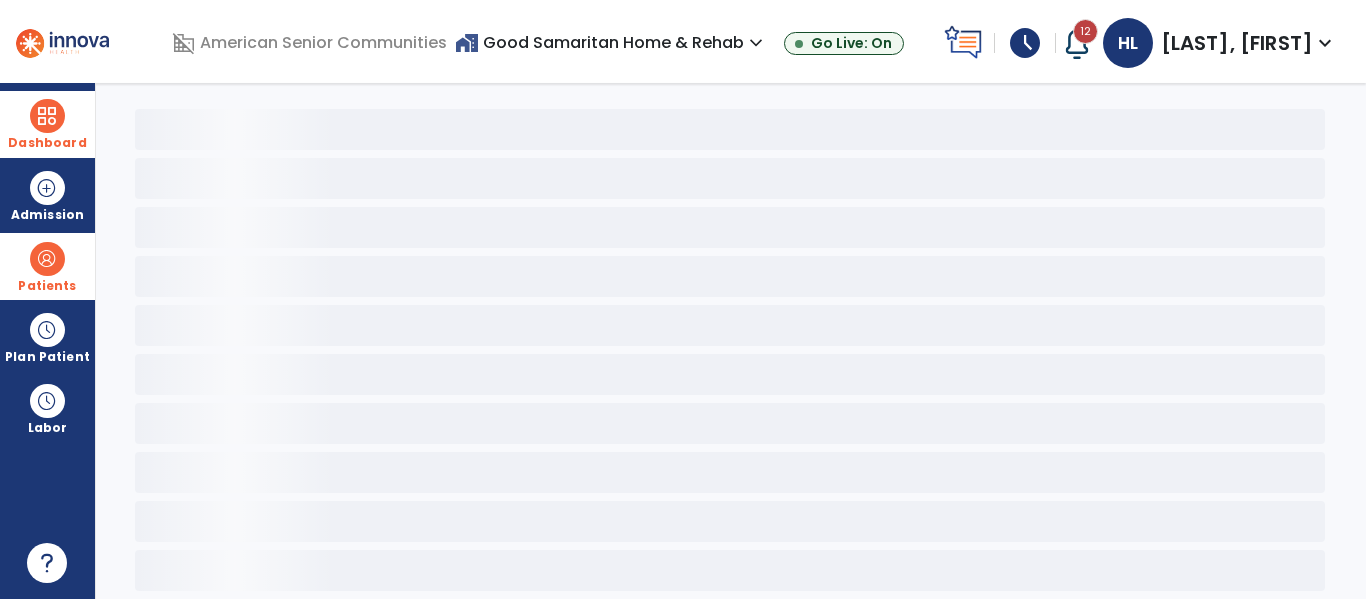 scroll, scrollTop: 0, scrollLeft: 0, axis: both 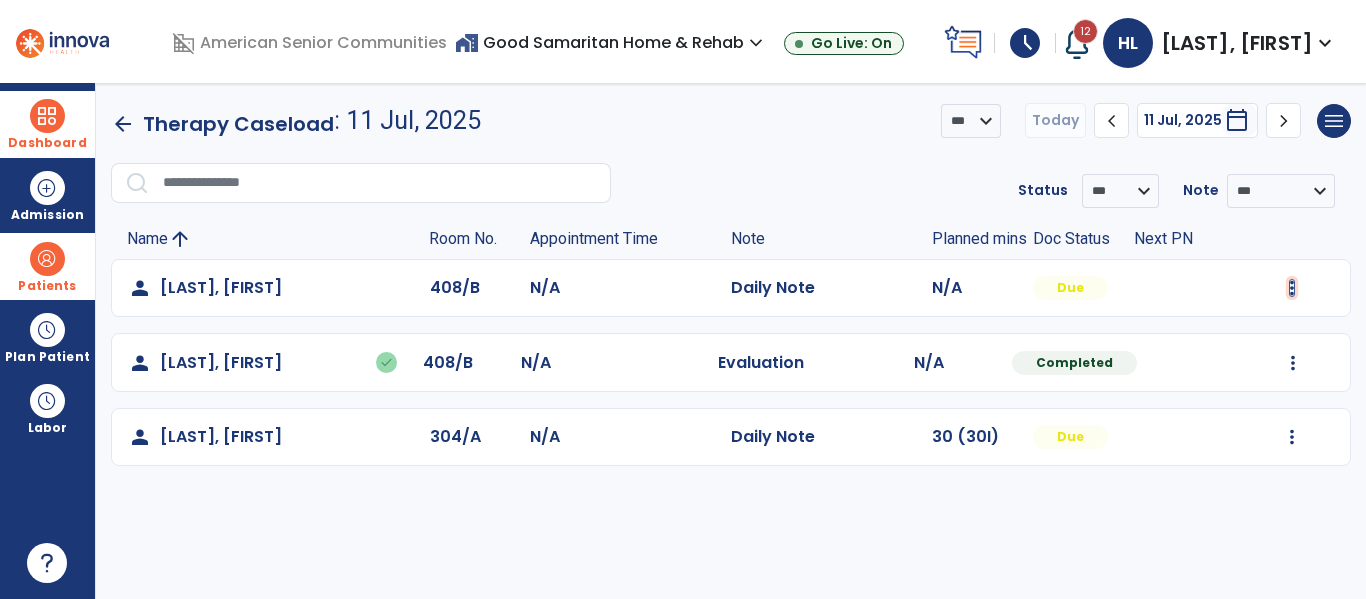 click at bounding box center (1292, 288) 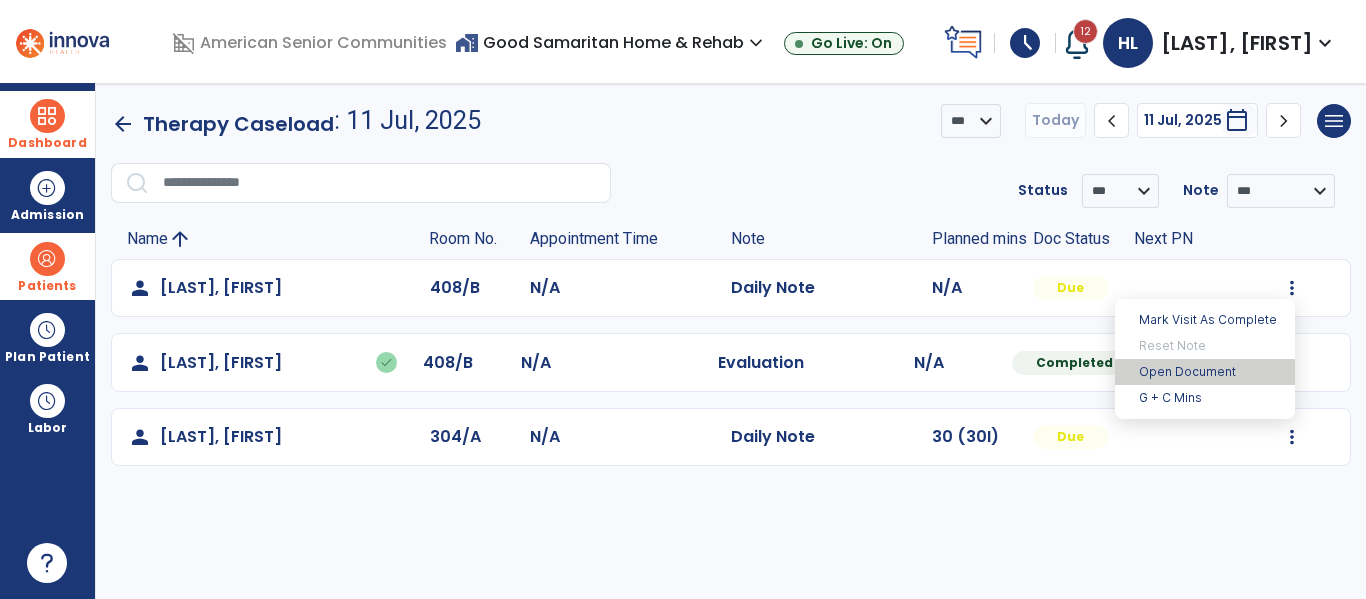 click on "Open Document" at bounding box center (1205, 372) 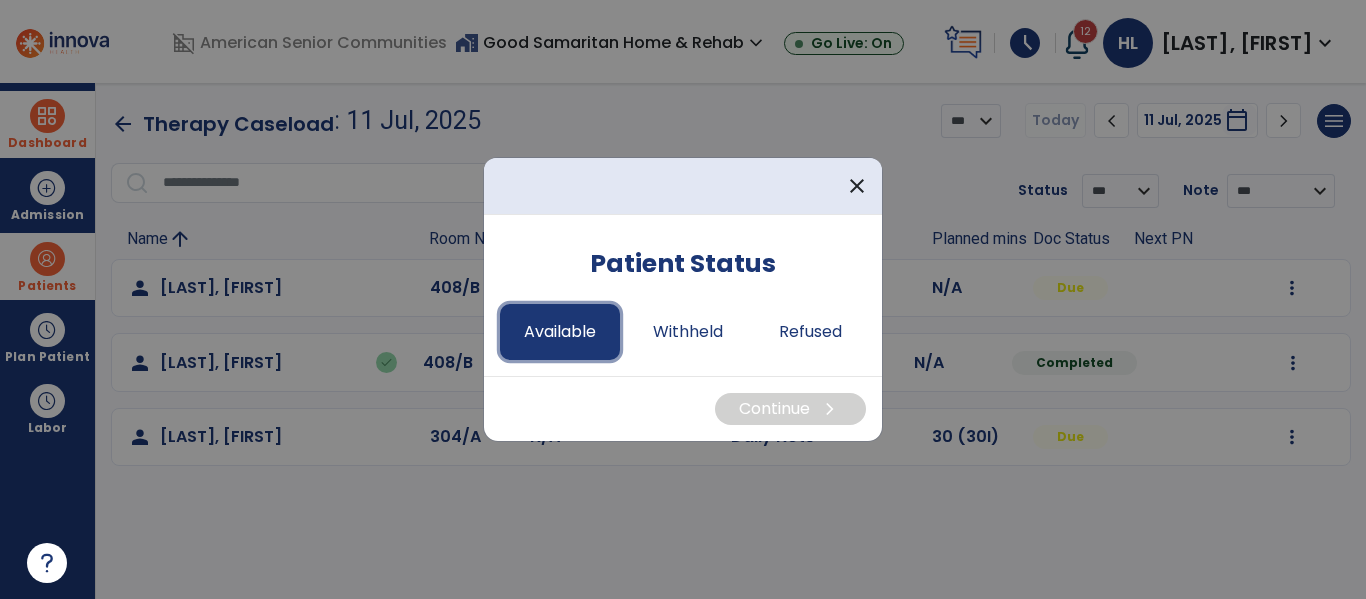 click on "Available" at bounding box center (560, 332) 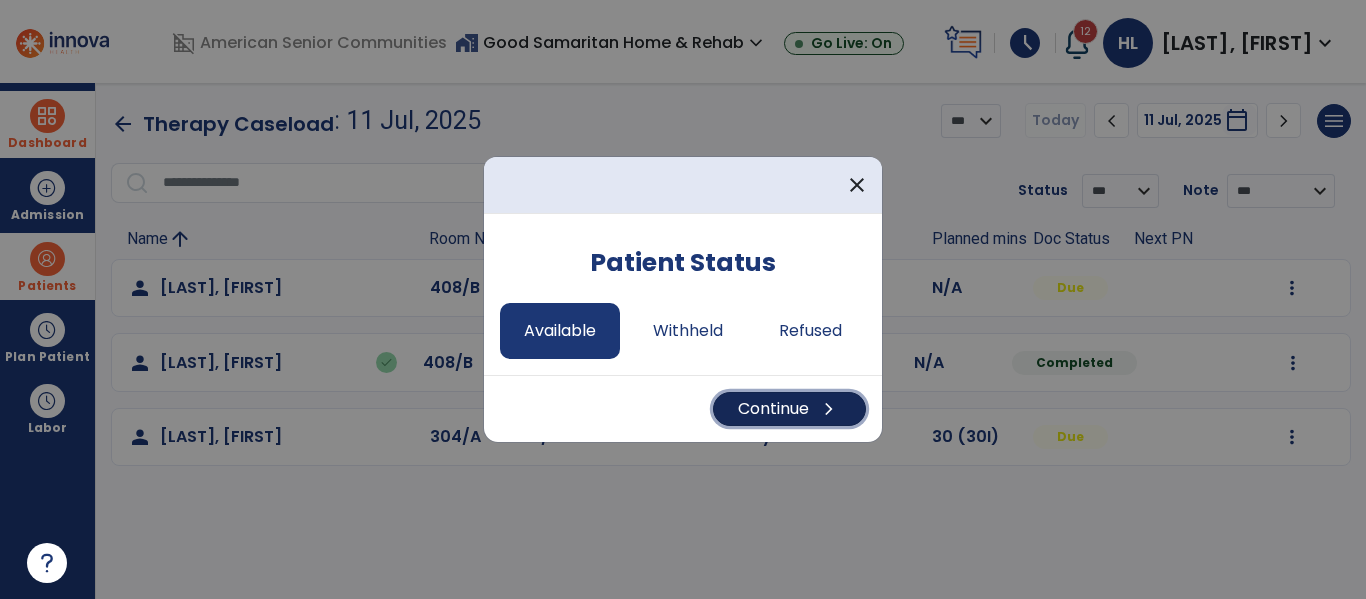 click on "Continue   chevron_right" at bounding box center [789, 409] 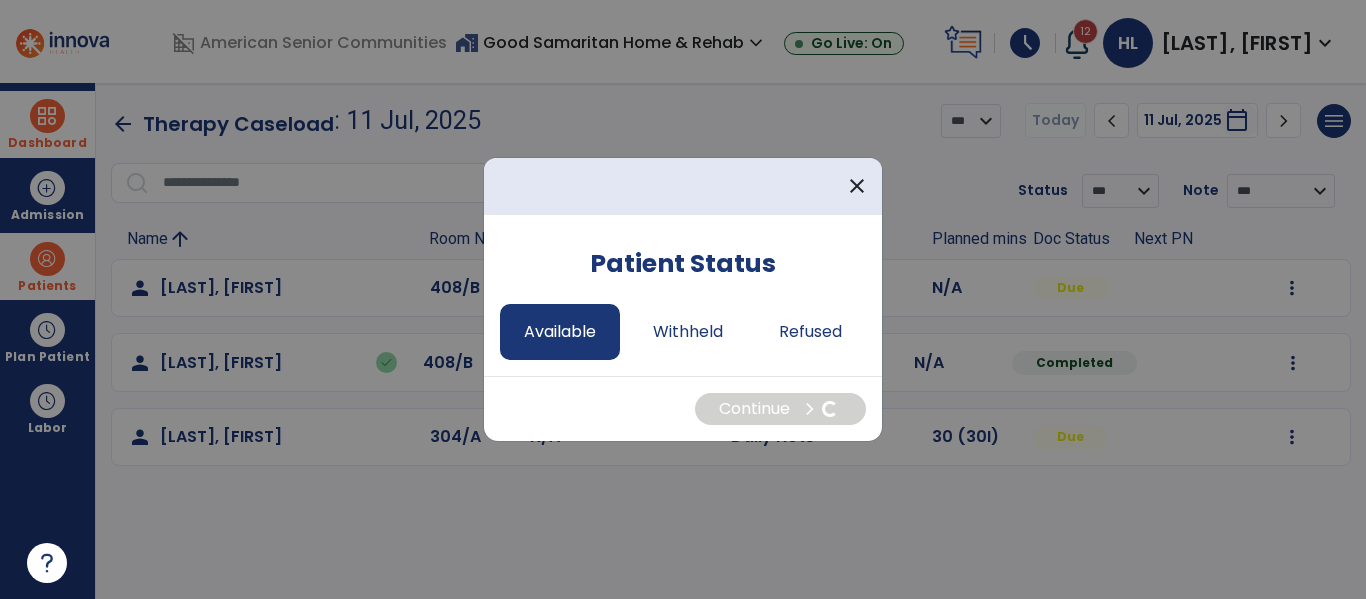 select on "*" 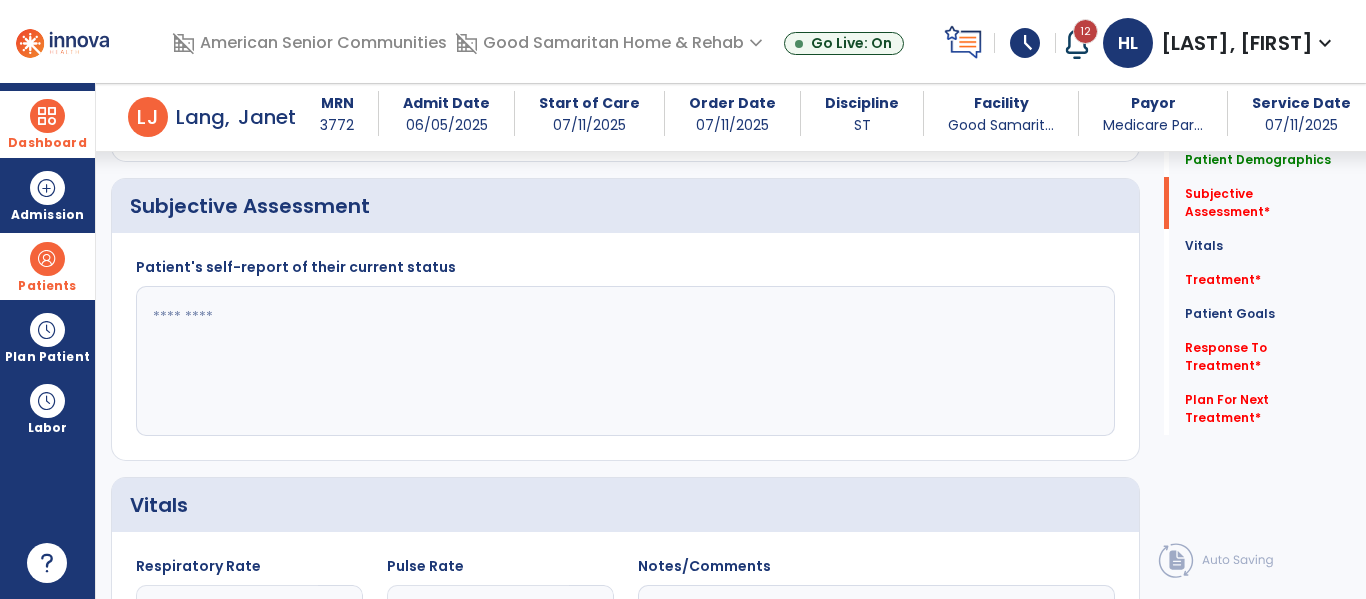 scroll, scrollTop: 382, scrollLeft: 0, axis: vertical 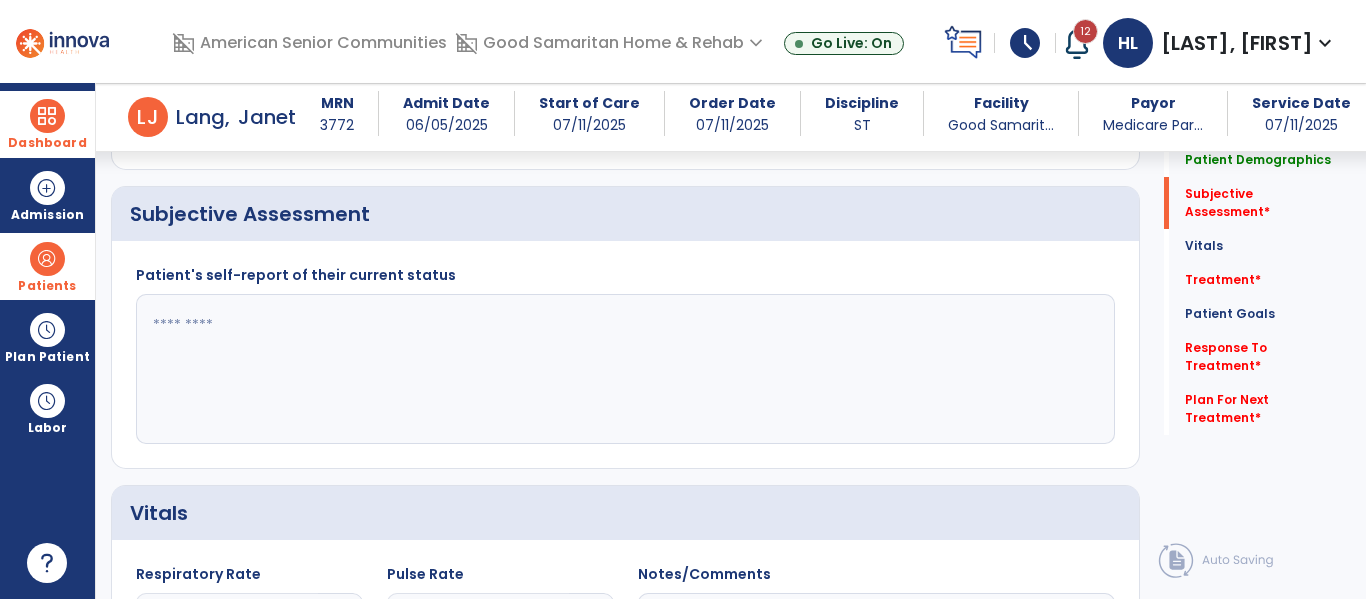 click 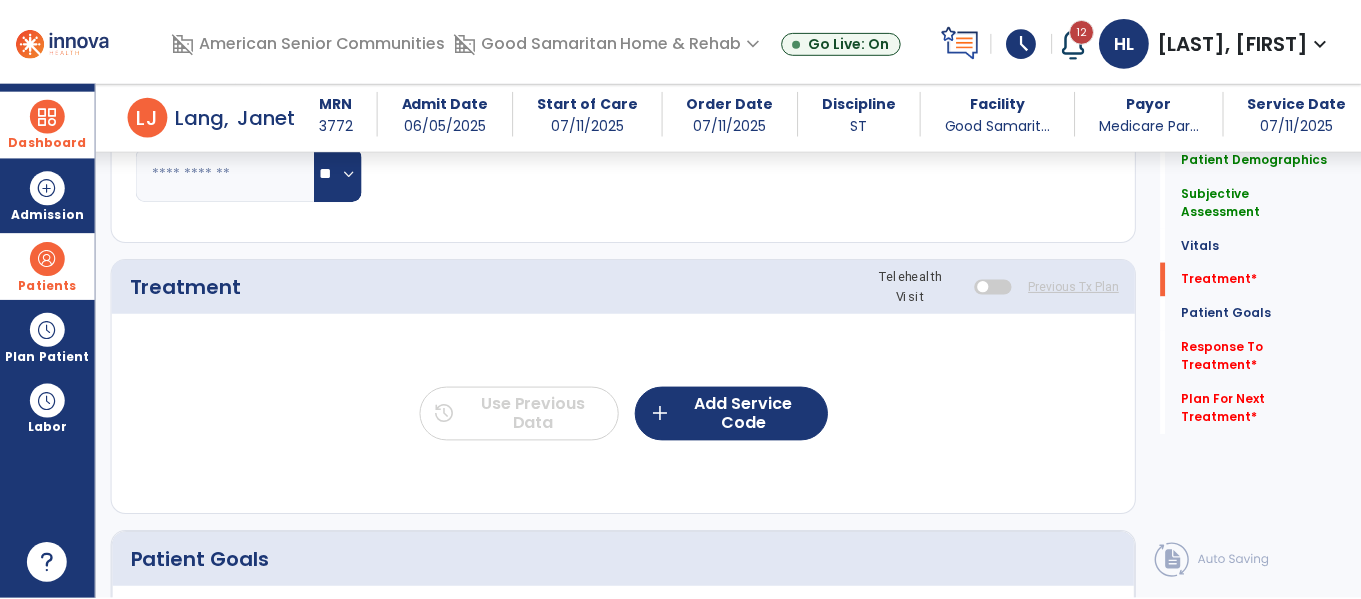 scroll, scrollTop: 1031, scrollLeft: 0, axis: vertical 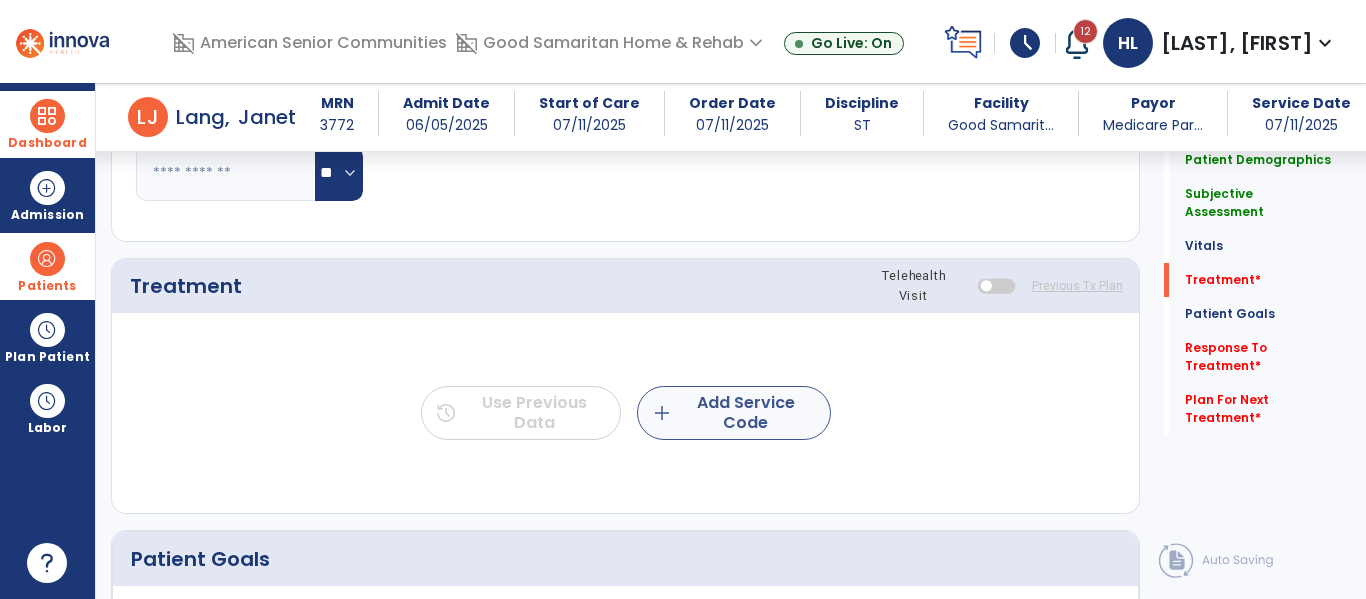 type on "**********" 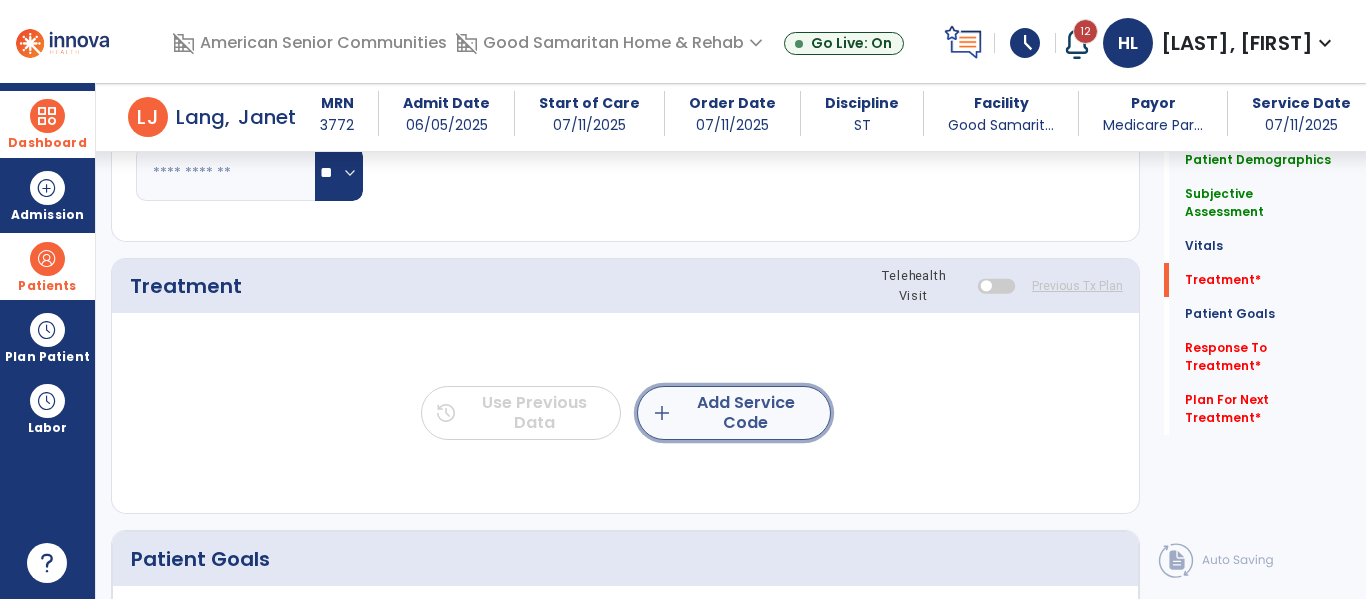 click on "add  Add Service Code" 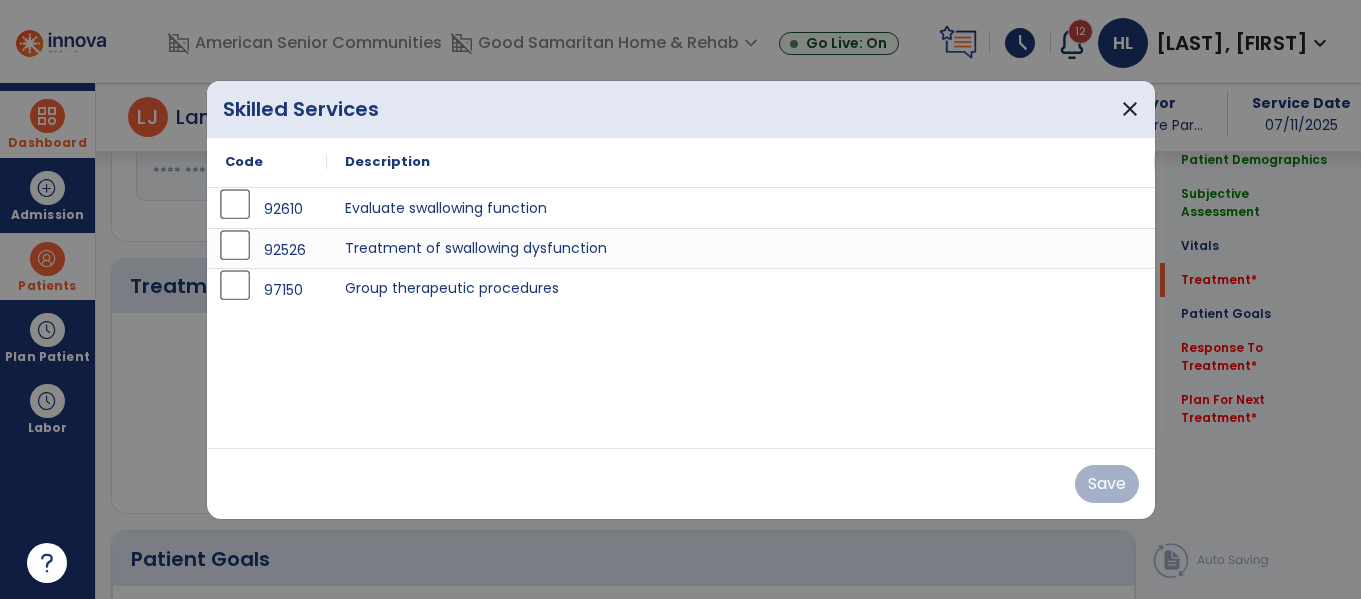 scroll, scrollTop: 1031, scrollLeft: 0, axis: vertical 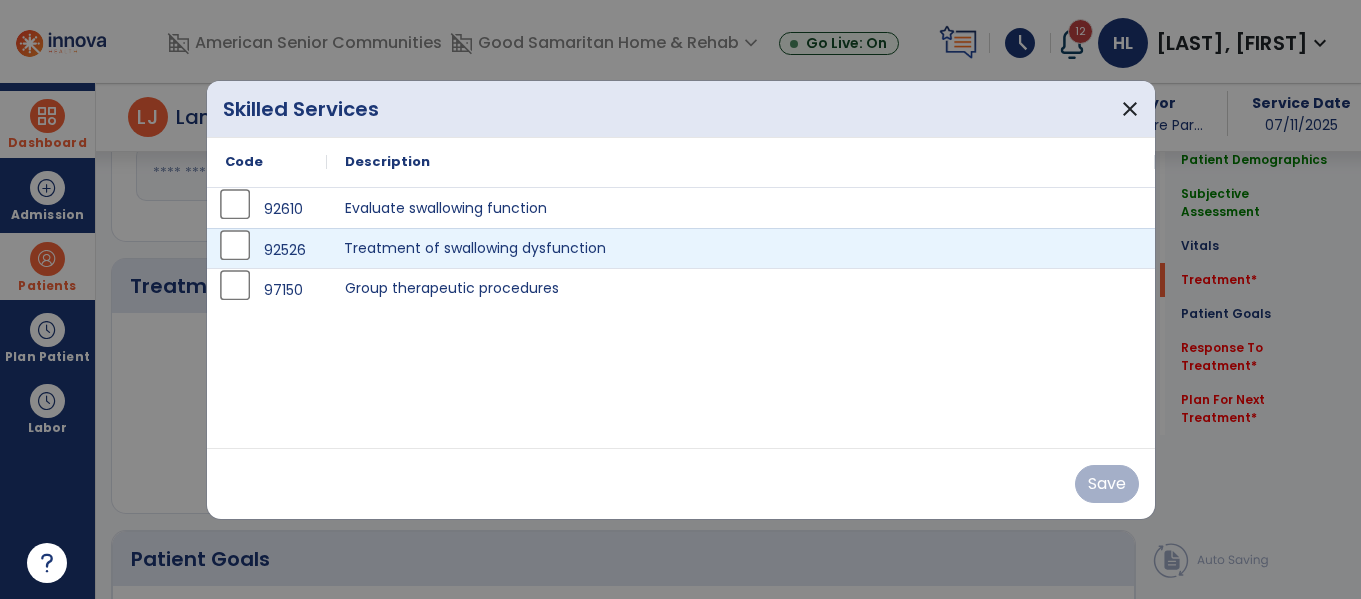 click on "Treatment of swallowing dysfunction" at bounding box center [741, 248] 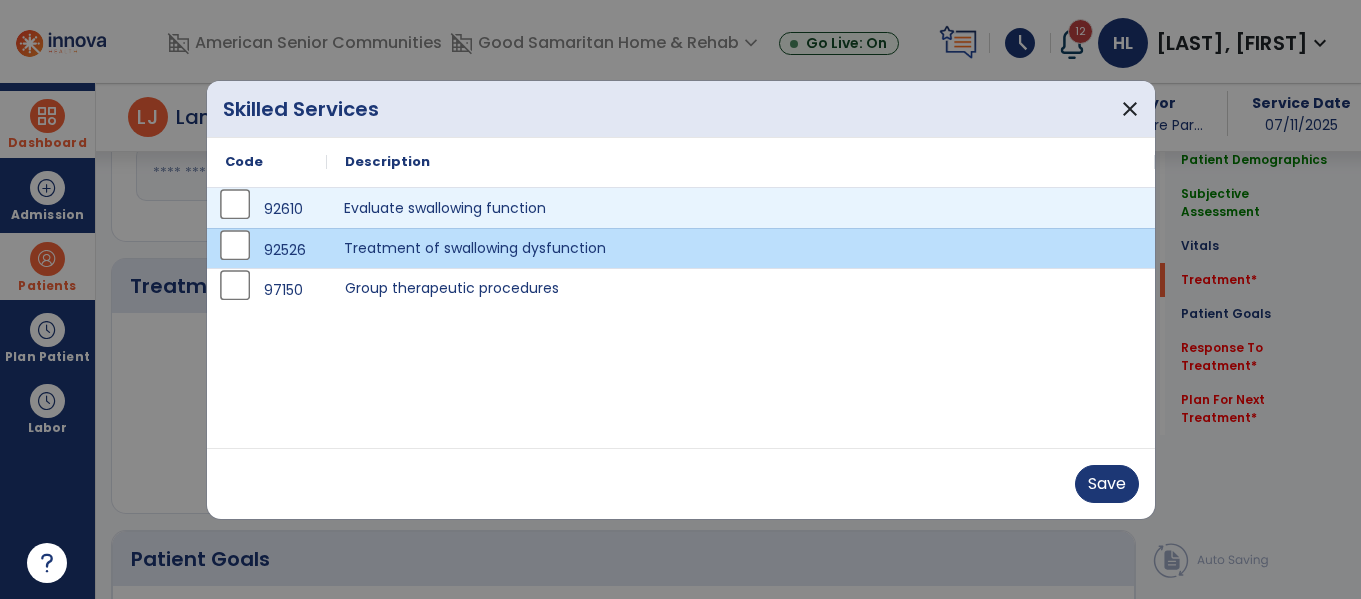 click on "Evaluate swallowing function" at bounding box center [741, 208] 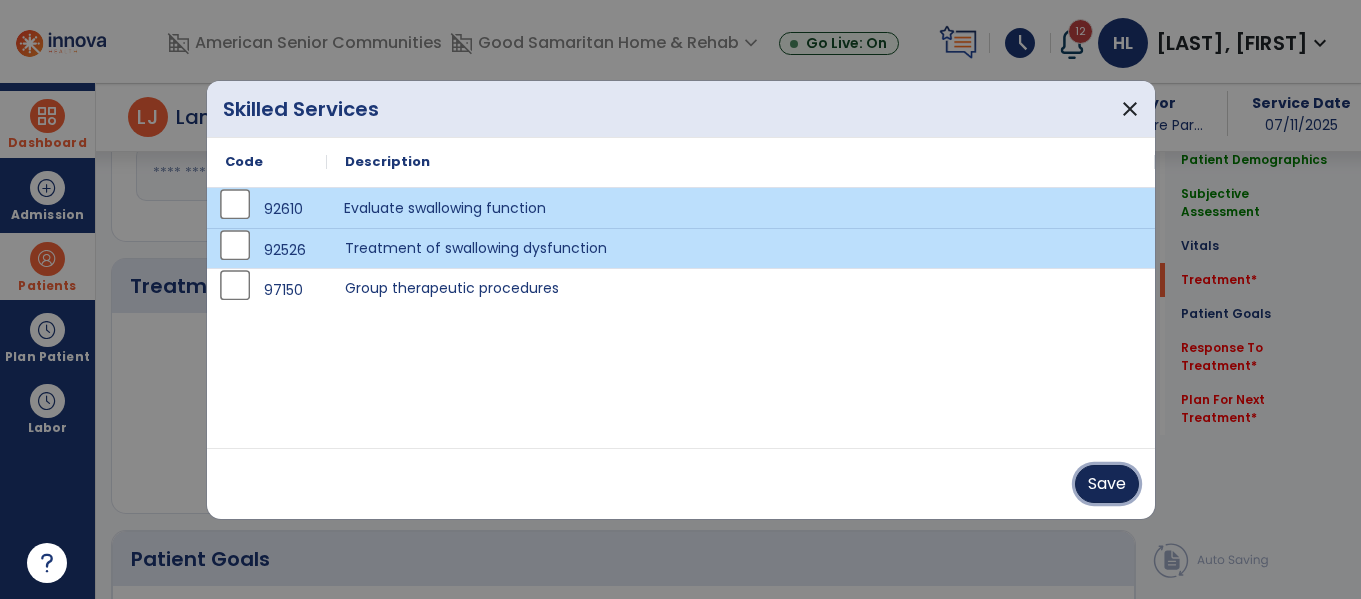 click on "Save" at bounding box center [1107, 484] 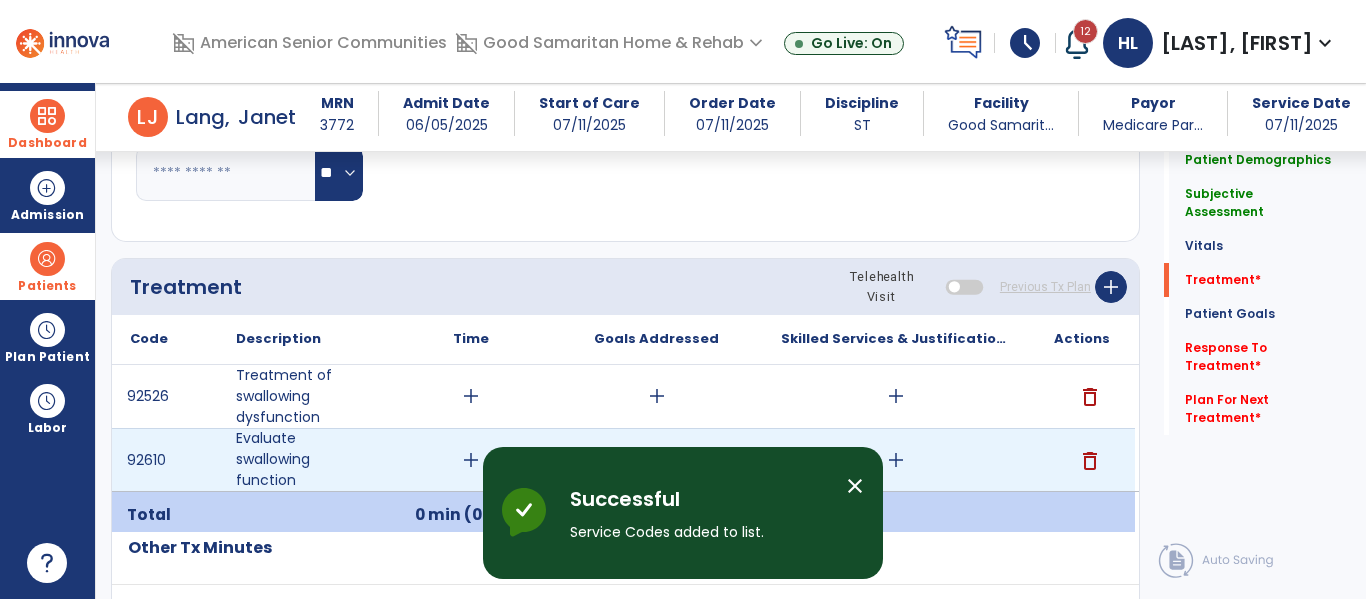 click on "add" at bounding box center (471, 460) 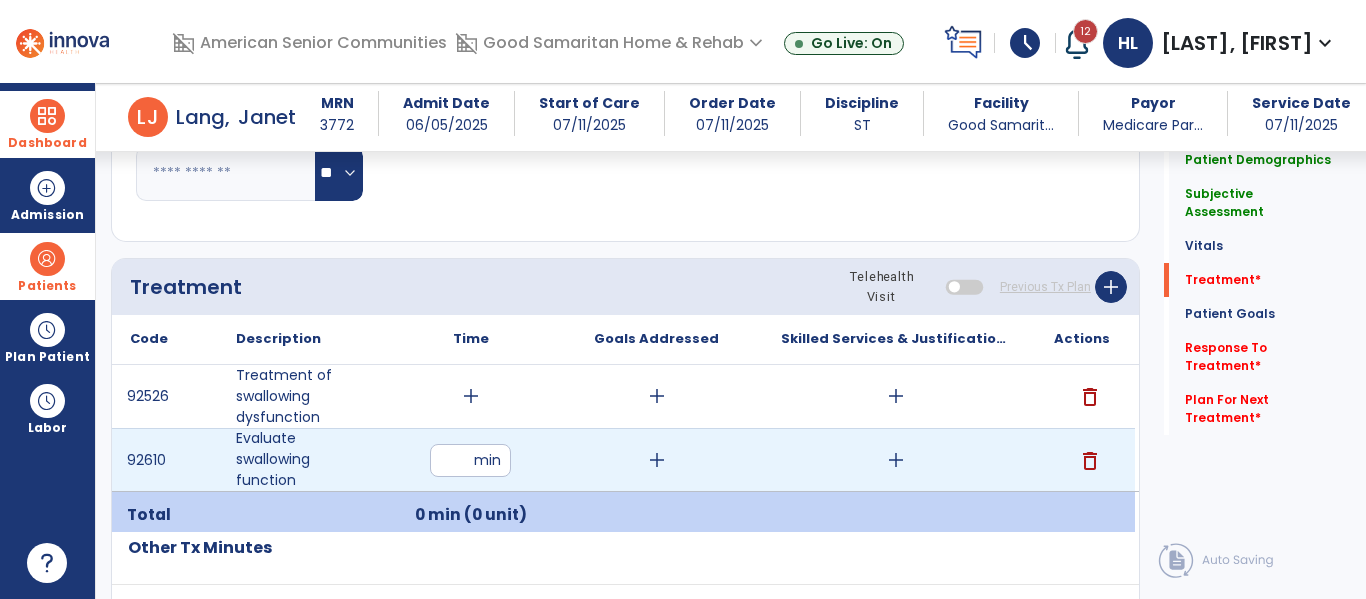 type on "**" 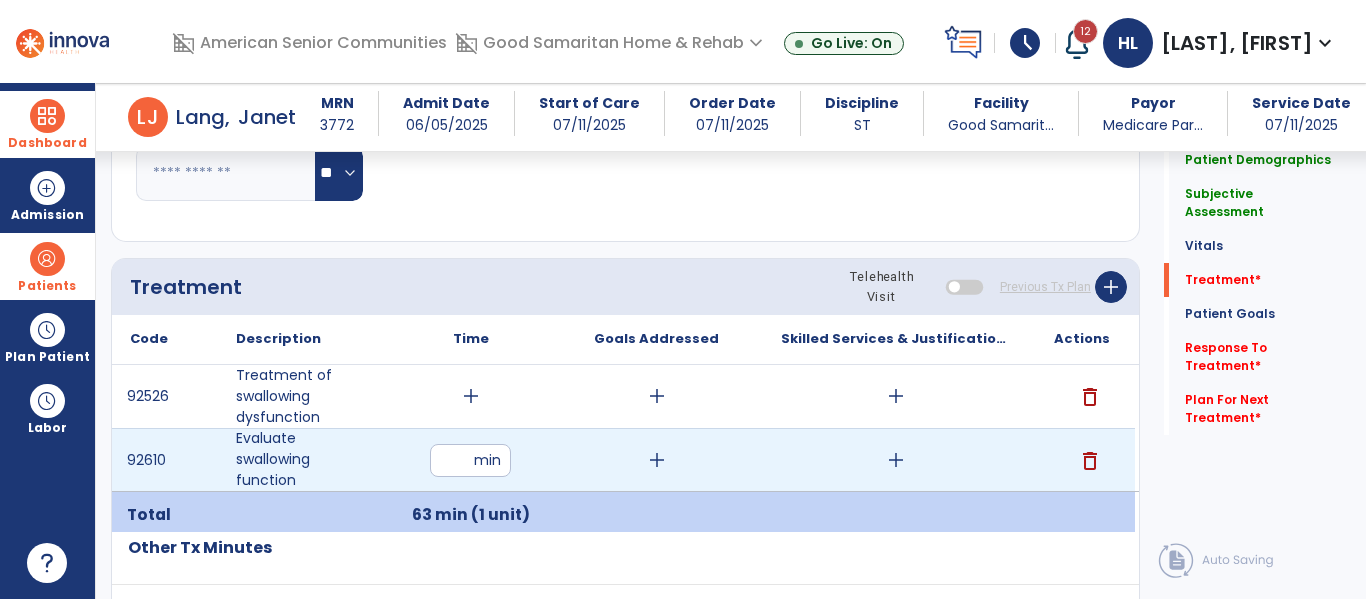 click on "add" at bounding box center (657, 460) 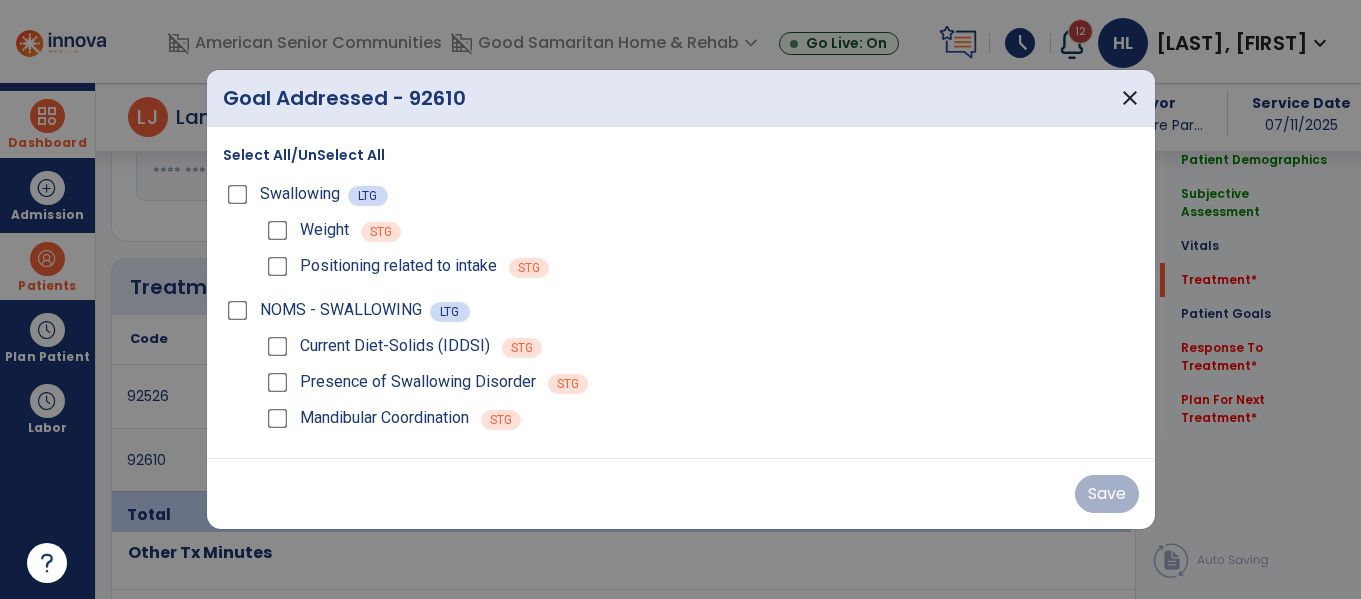 scroll, scrollTop: 1031, scrollLeft: 0, axis: vertical 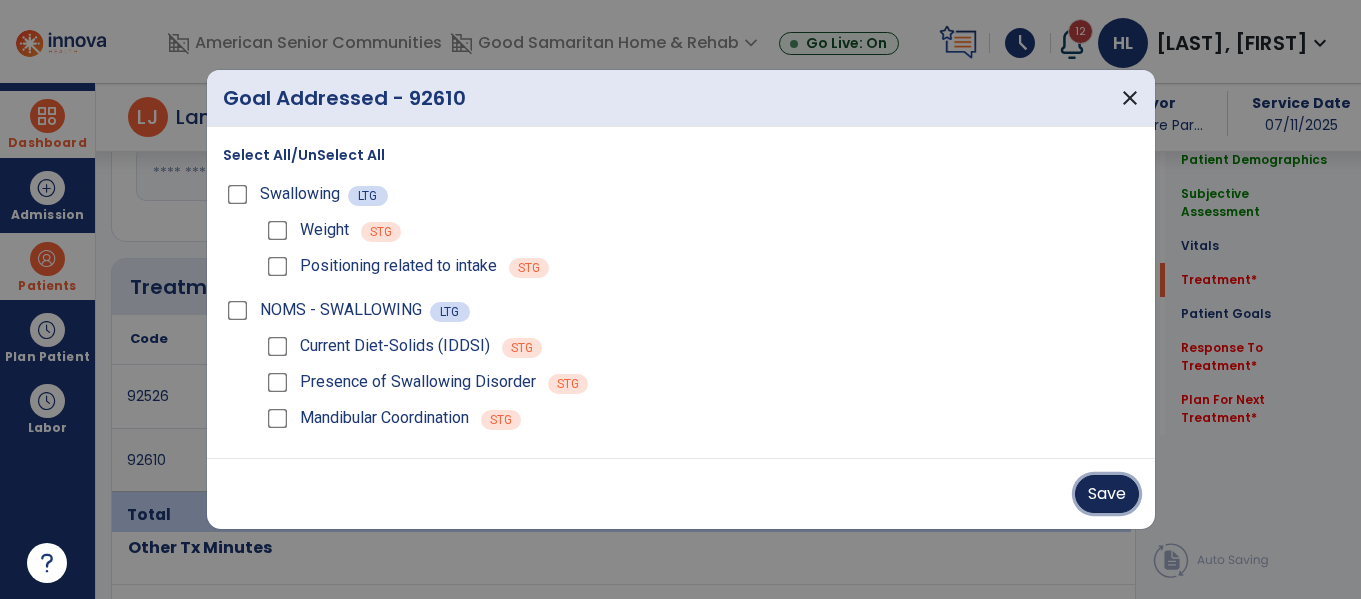 click on "Save" at bounding box center (1107, 494) 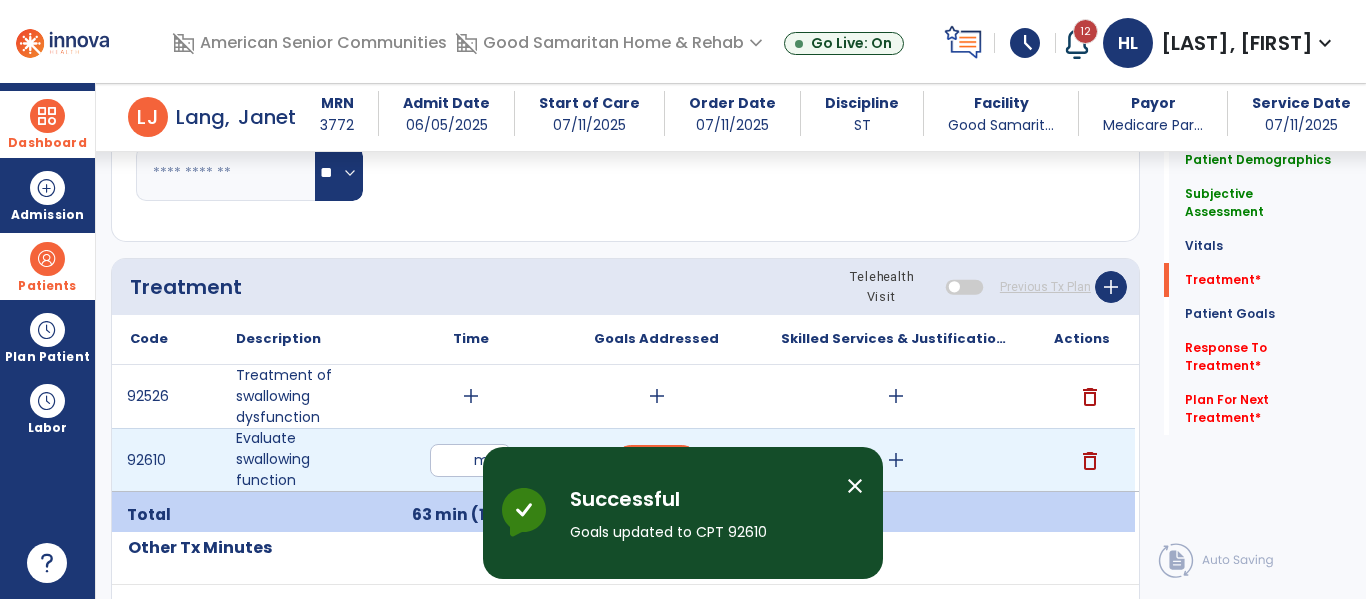 click on "add" at bounding box center (896, 460) 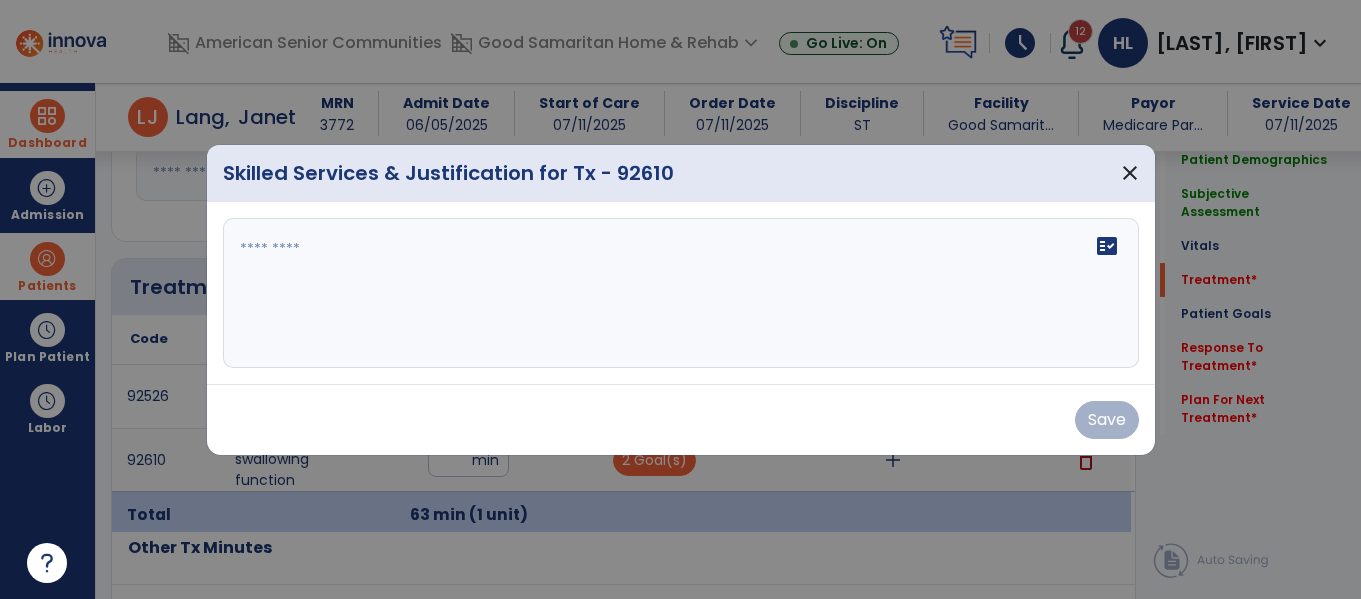 scroll, scrollTop: 1031, scrollLeft: 0, axis: vertical 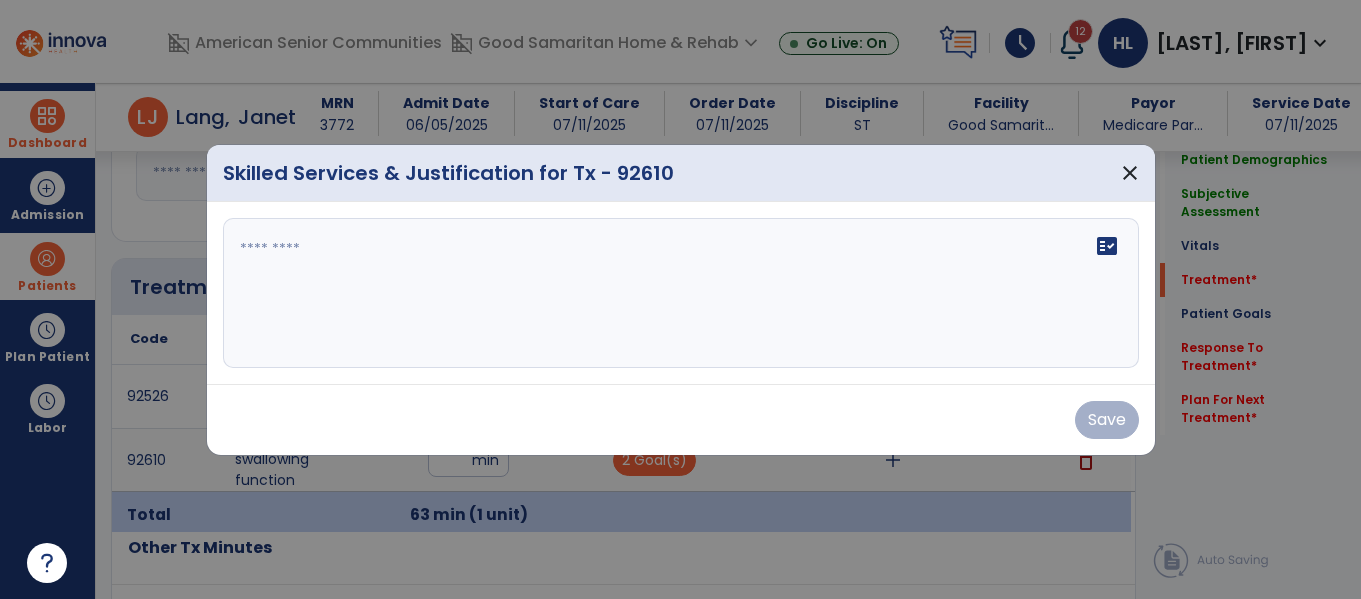 click on "fact_check" at bounding box center (681, 293) 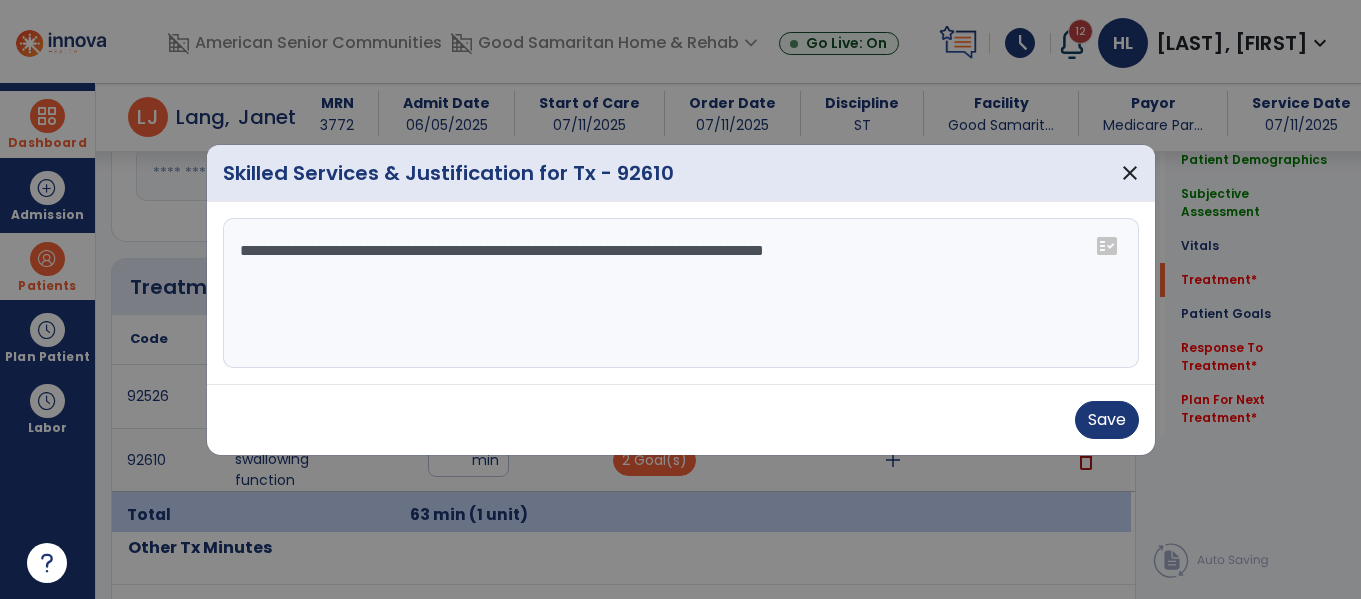 click on "**********" at bounding box center [681, 293] 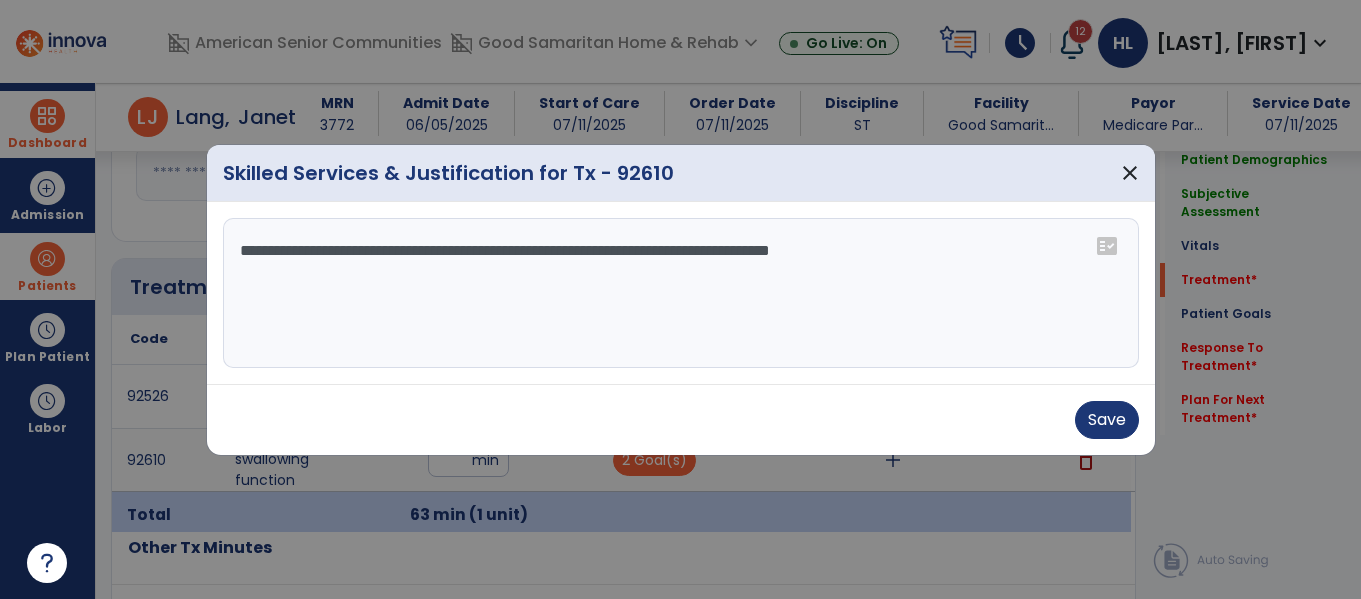 paste on "**********" 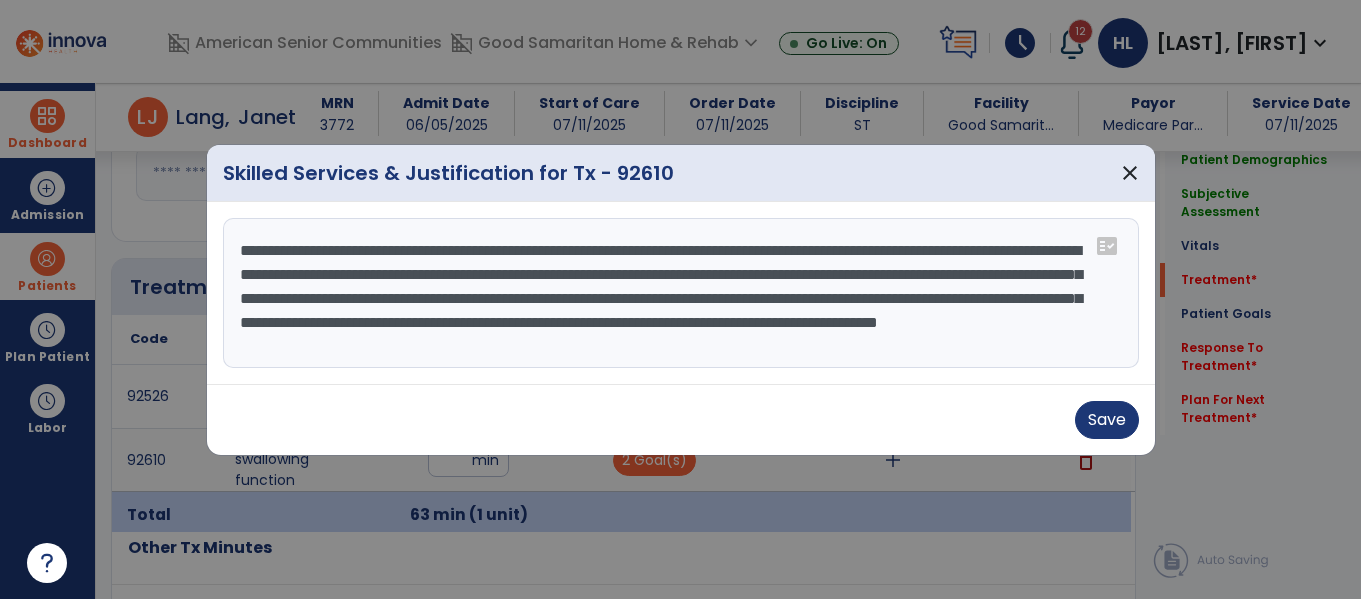 scroll, scrollTop: 16, scrollLeft: 0, axis: vertical 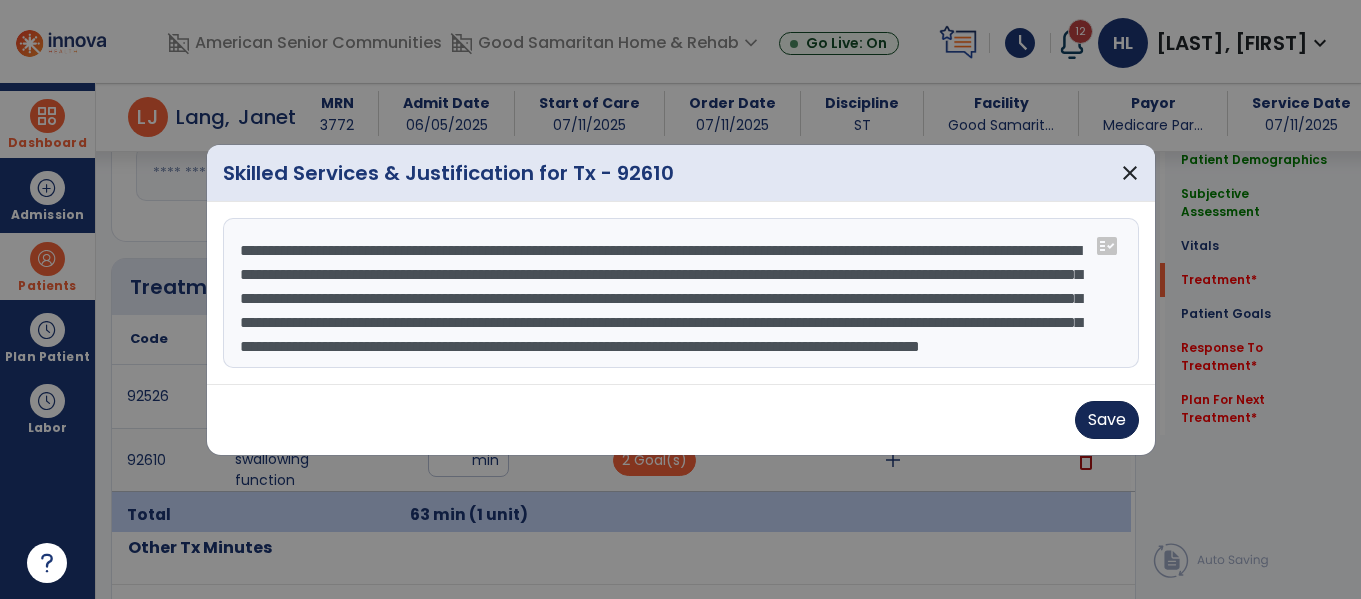 type on "**********" 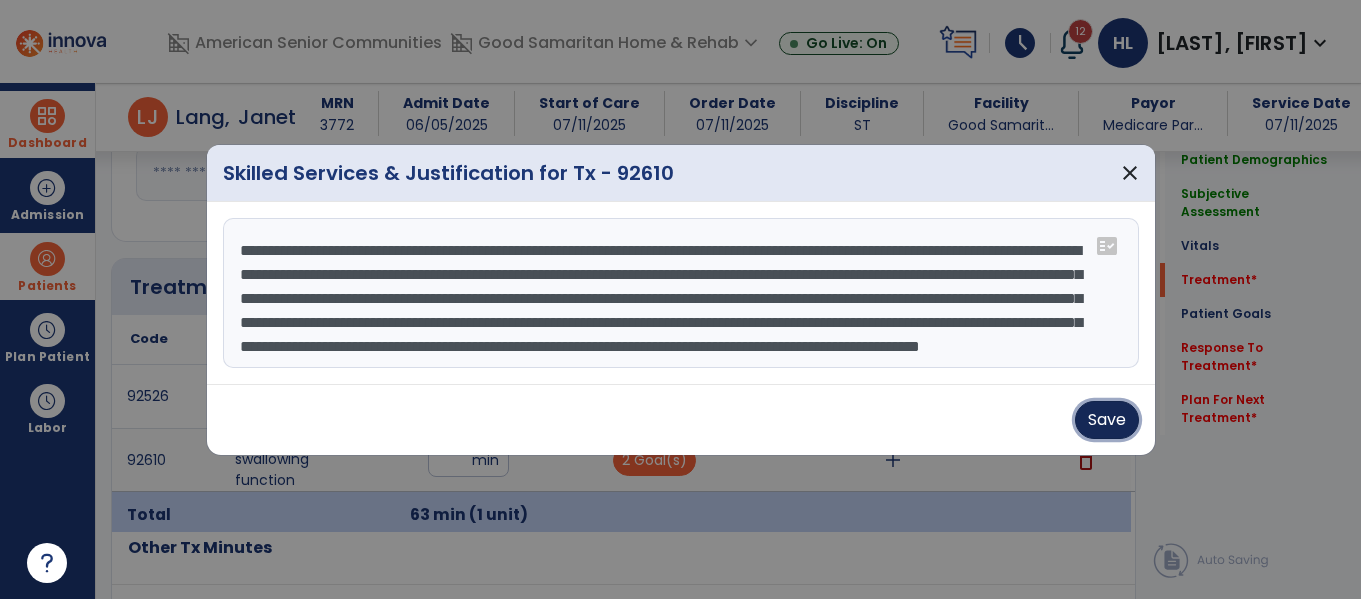 click on "Save" at bounding box center (1107, 420) 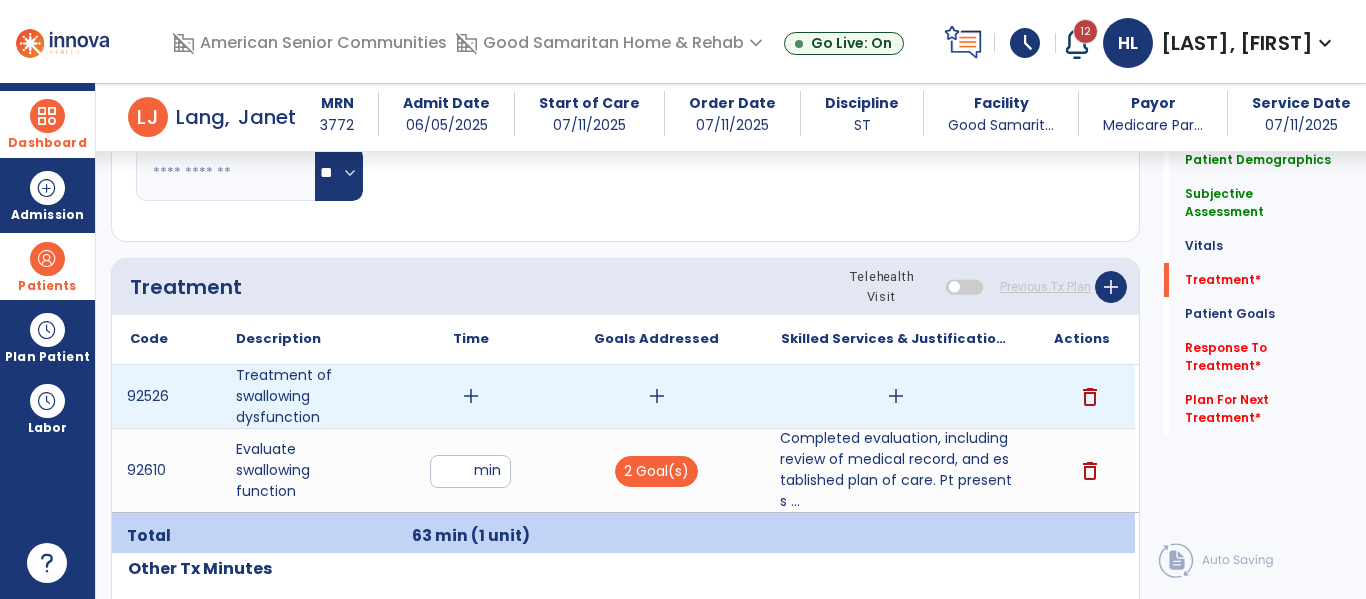 click on "add" at bounding box center [471, 396] 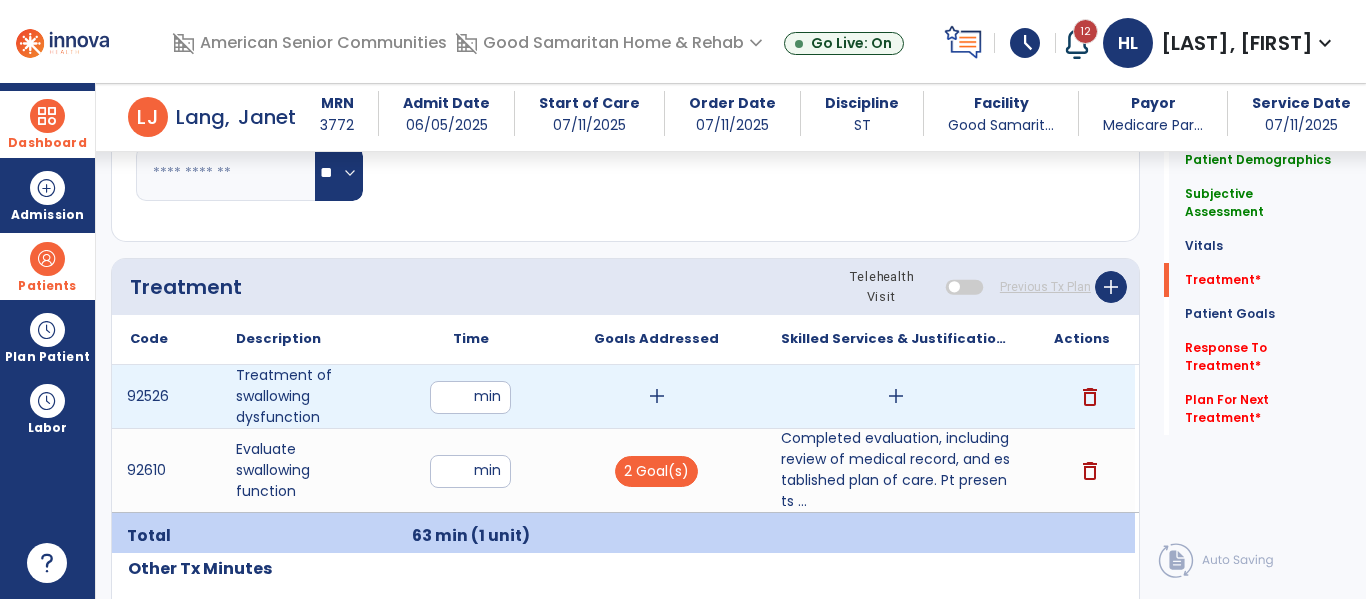 type on "**" 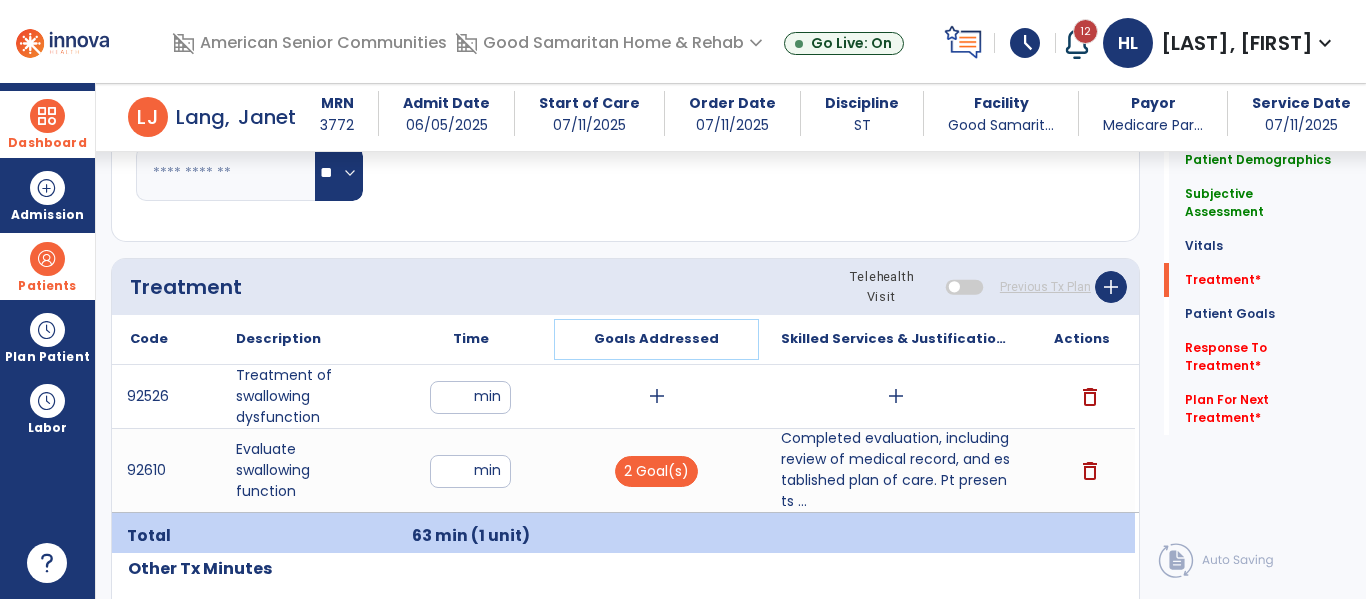 click on "Goals Addressed" at bounding box center [656, 339] 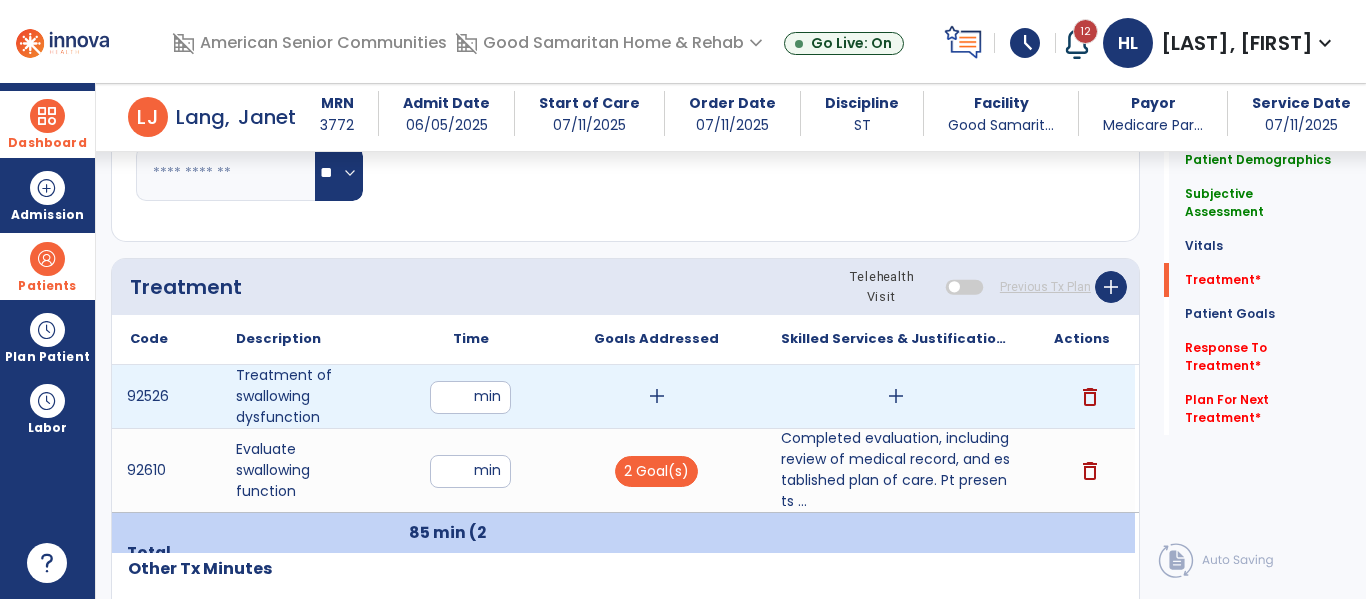 click on "add" at bounding box center [657, 396] 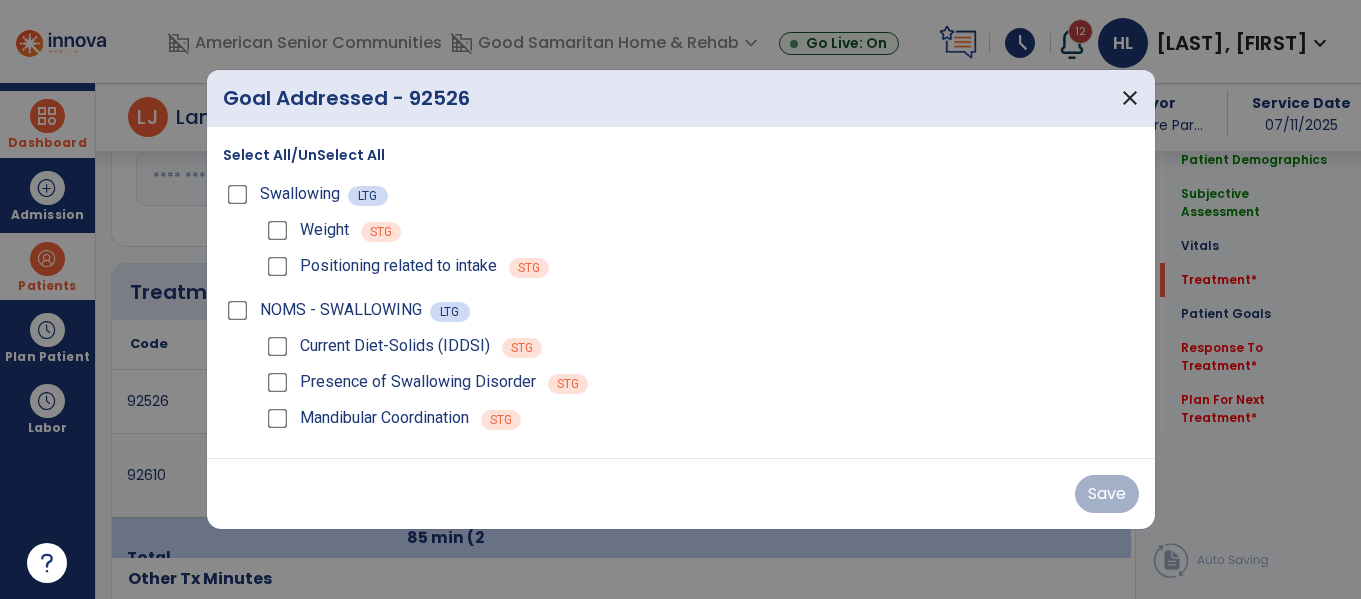 scroll, scrollTop: 1031, scrollLeft: 0, axis: vertical 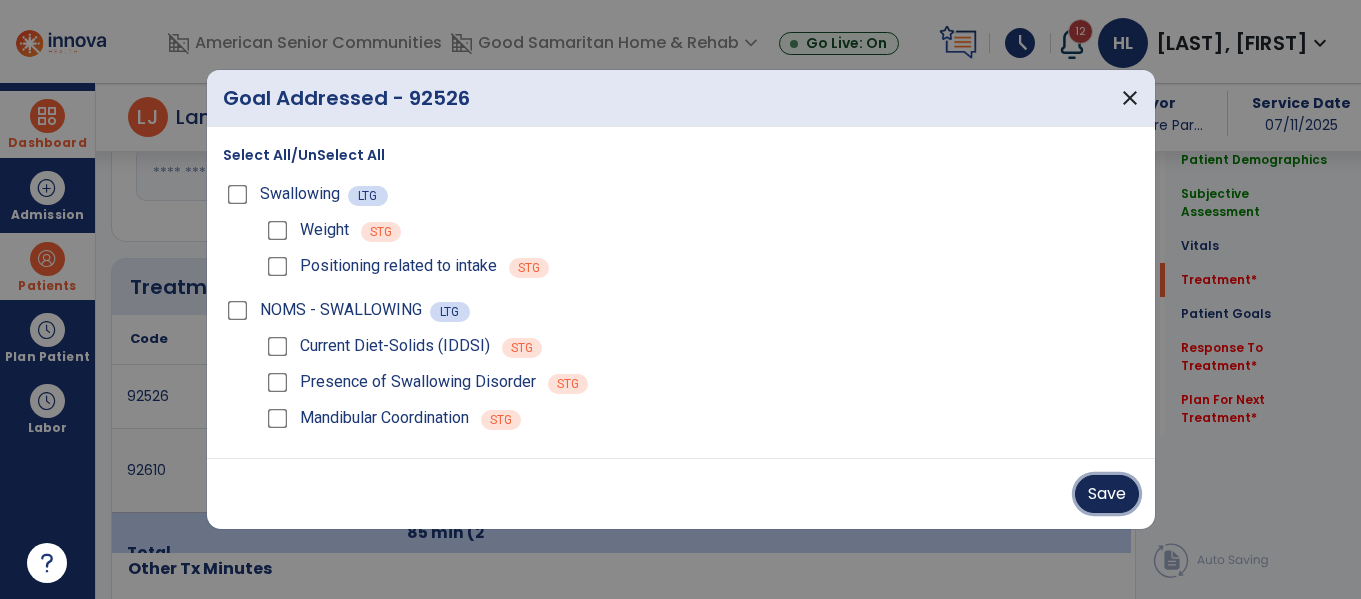 click on "Save" at bounding box center (1107, 494) 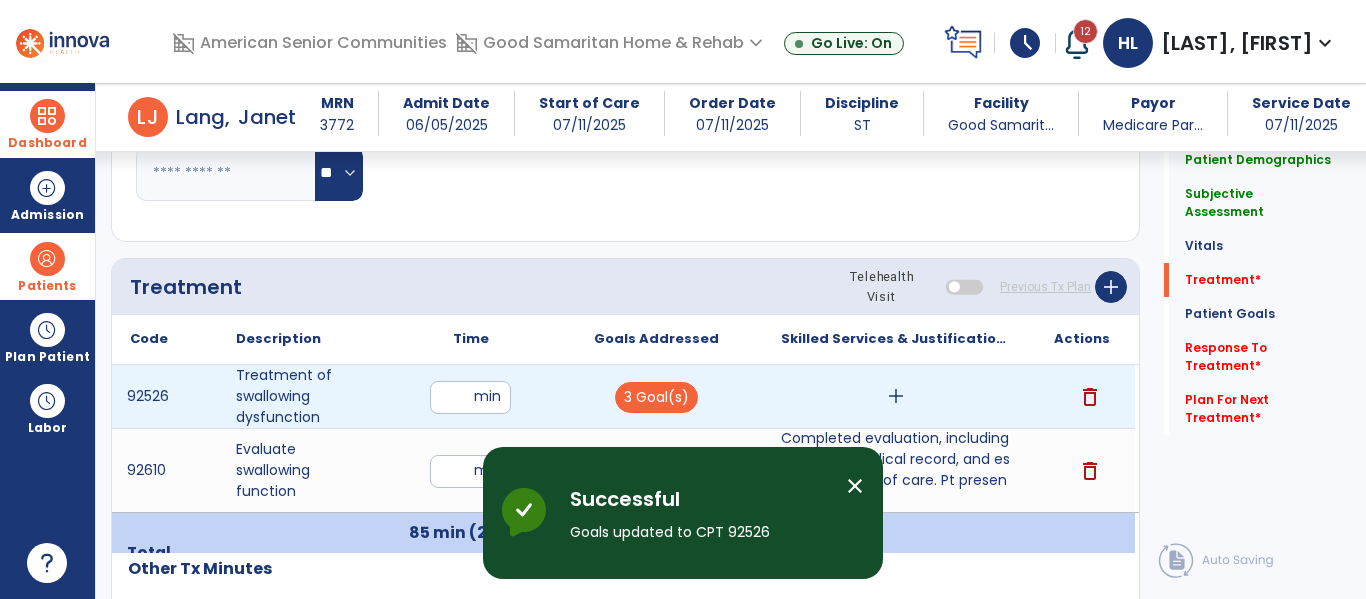 click on "add" at bounding box center [896, 396] 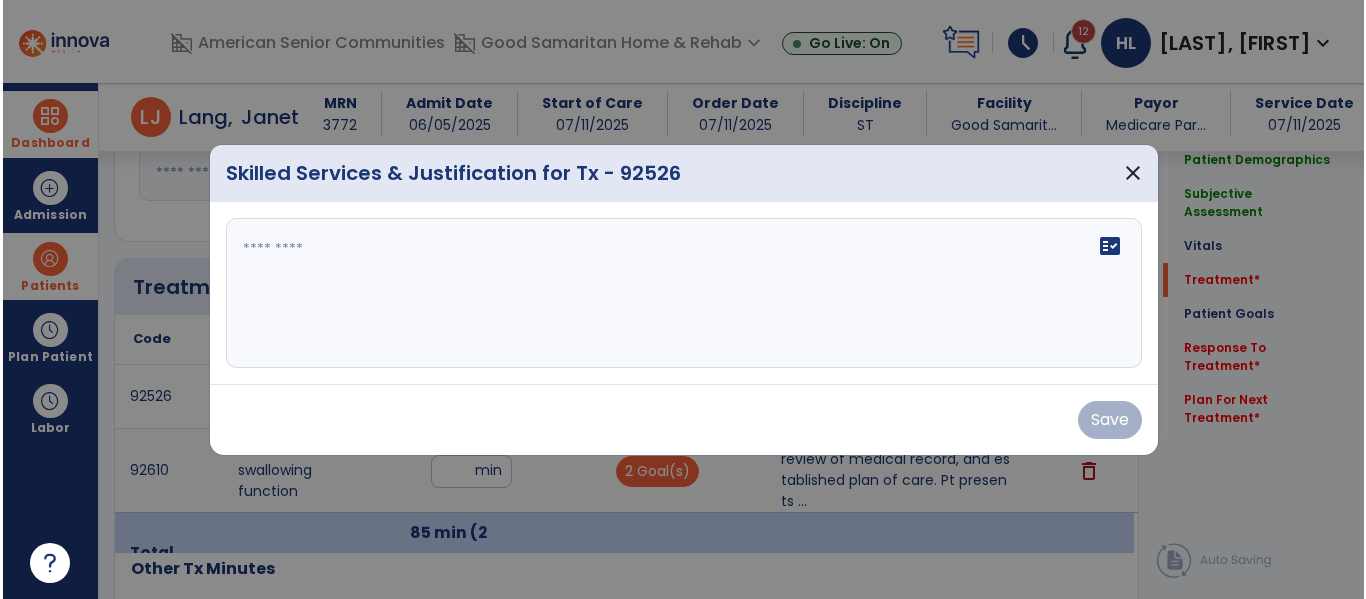 scroll, scrollTop: 1031, scrollLeft: 0, axis: vertical 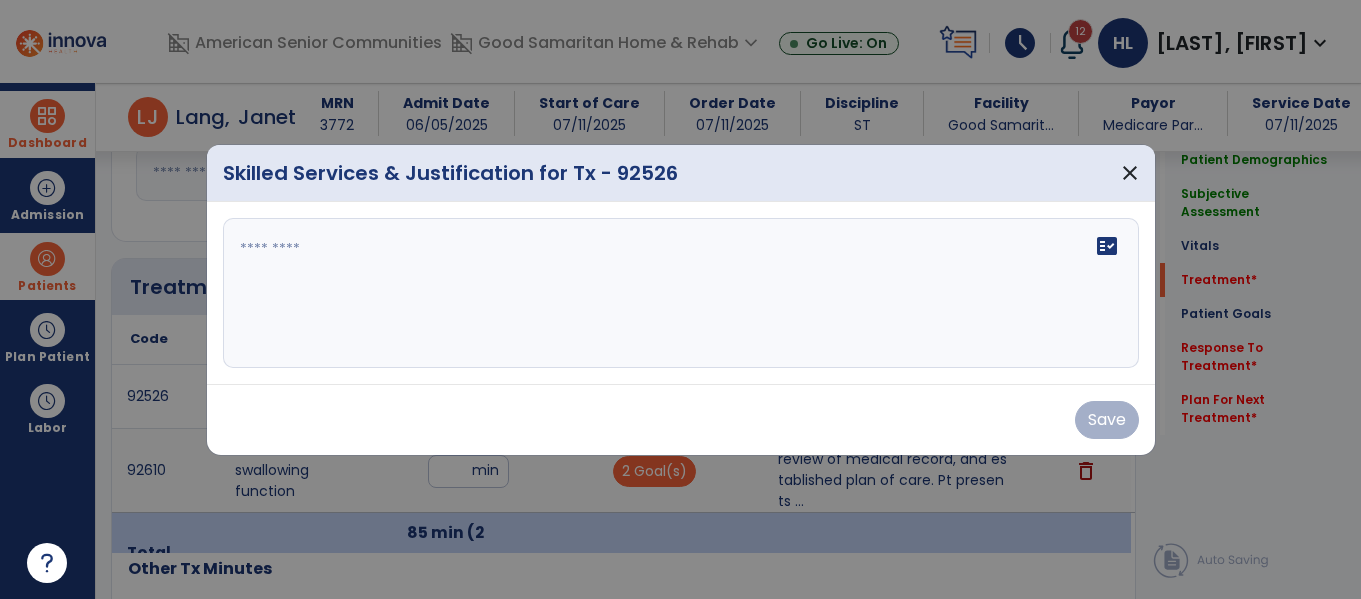 click at bounding box center [681, 293] 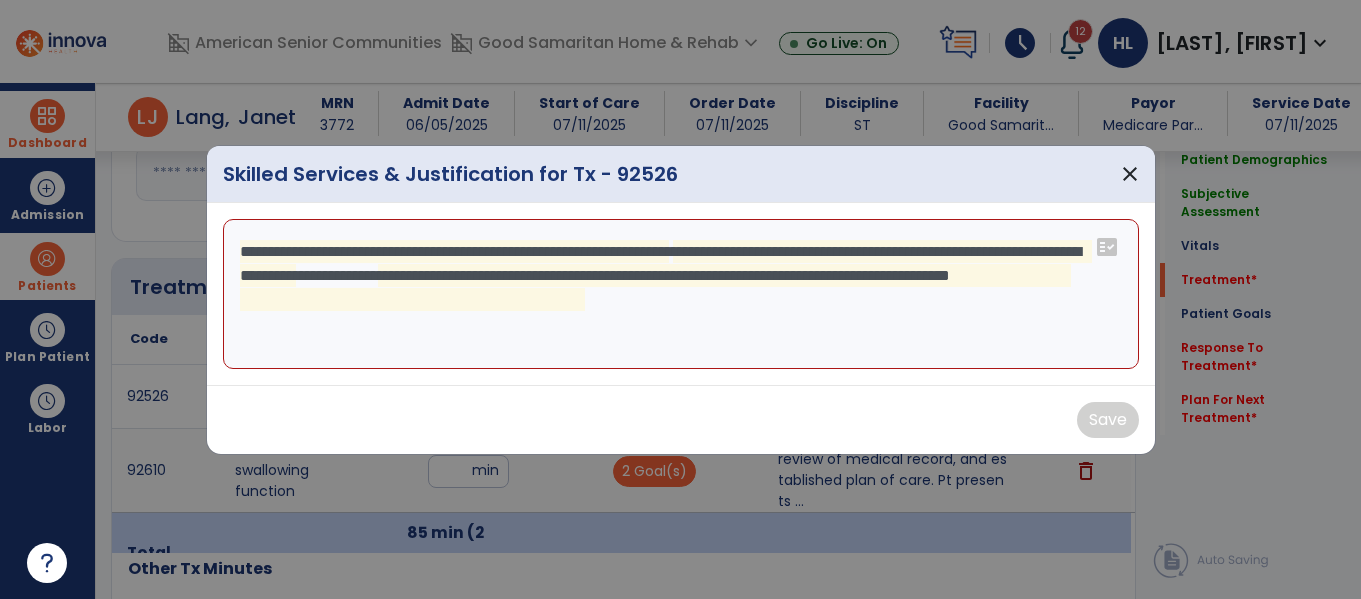 click on "**********" at bounding box center (681, 294) 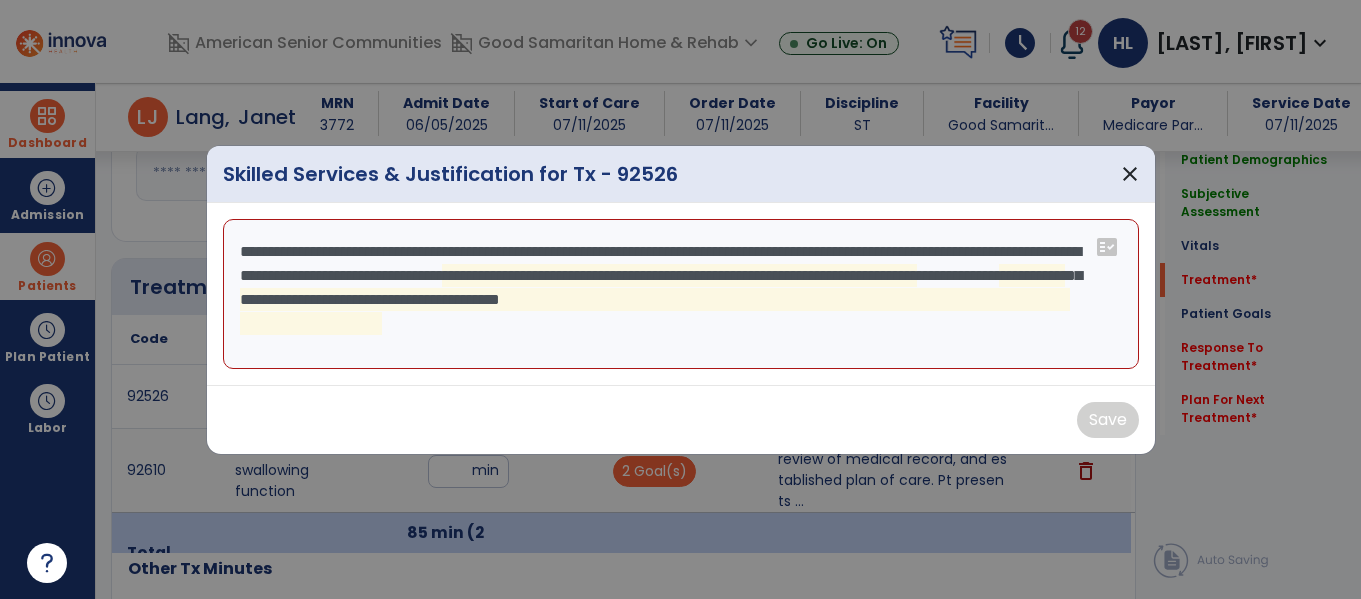 click on "**********" at bounding box center (681, 294) 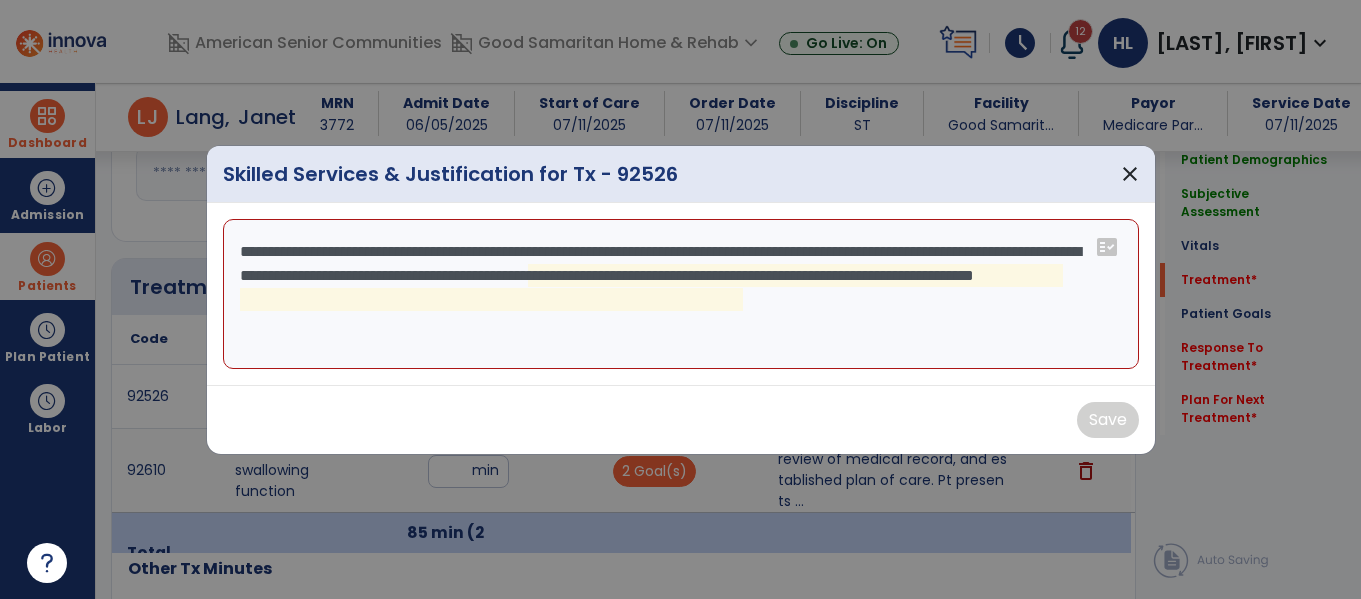 click on "**********" at bounding box center [681, 294] 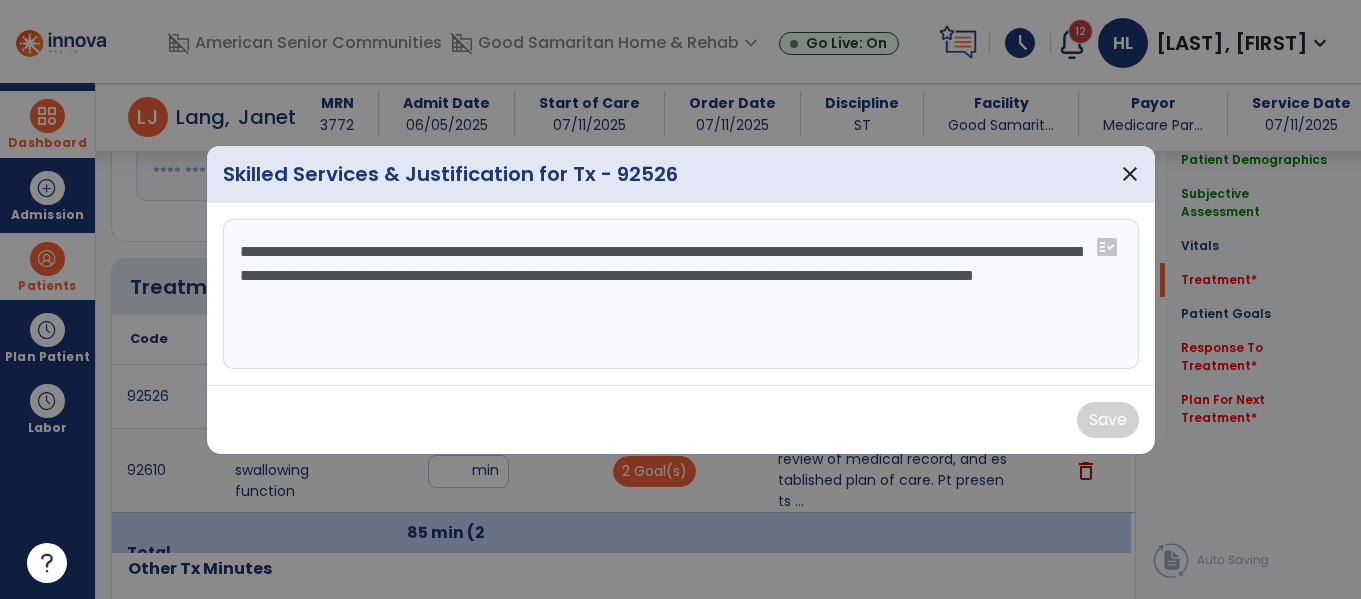 click on "**********" at bounding box center [681, 294] 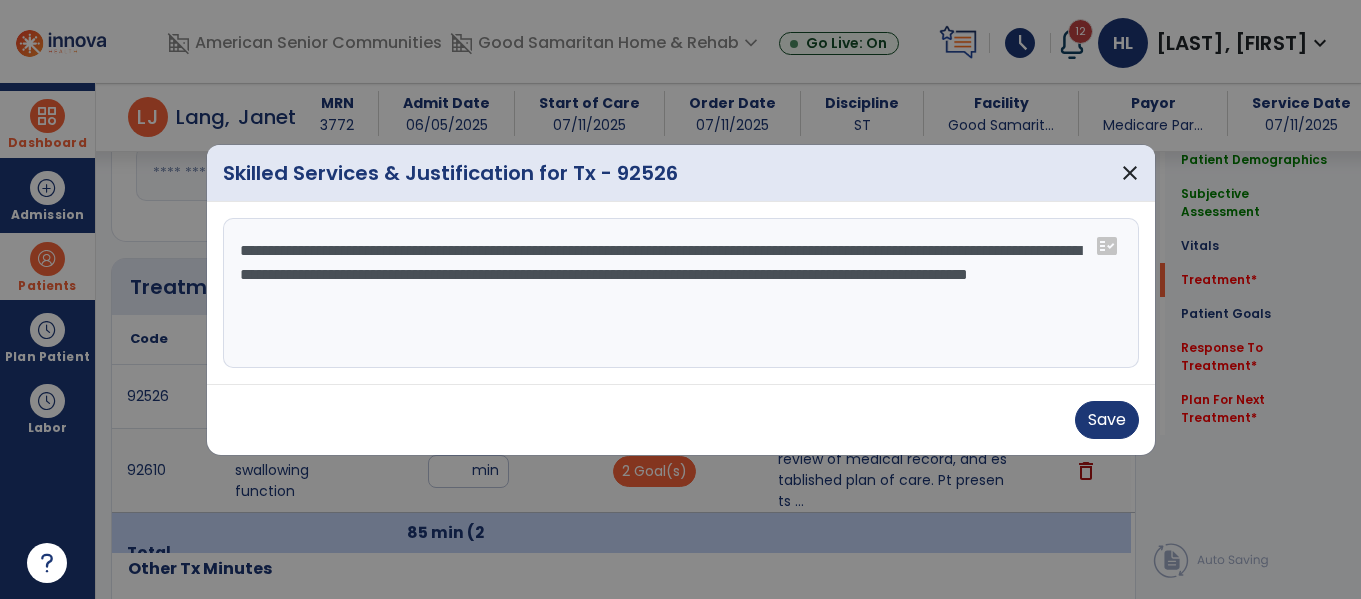 click on "**********" at bounding box center [681, 293] 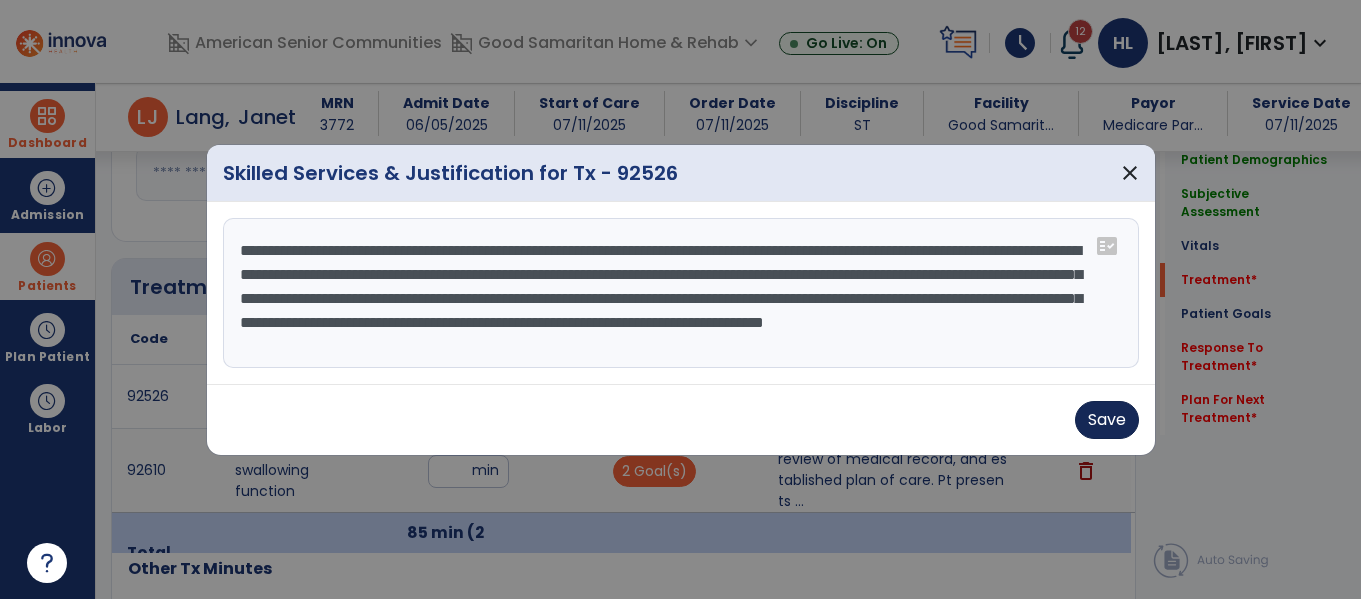 type on "**********" 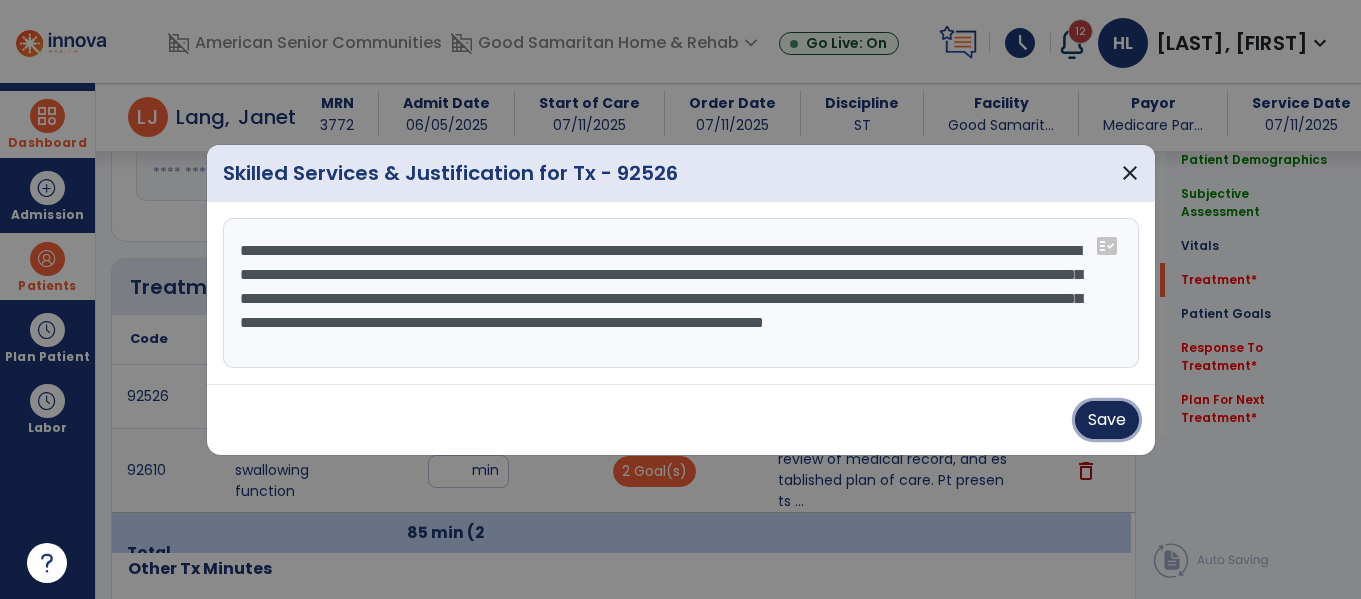 click on "Save" at bounding box center [1107, 420] 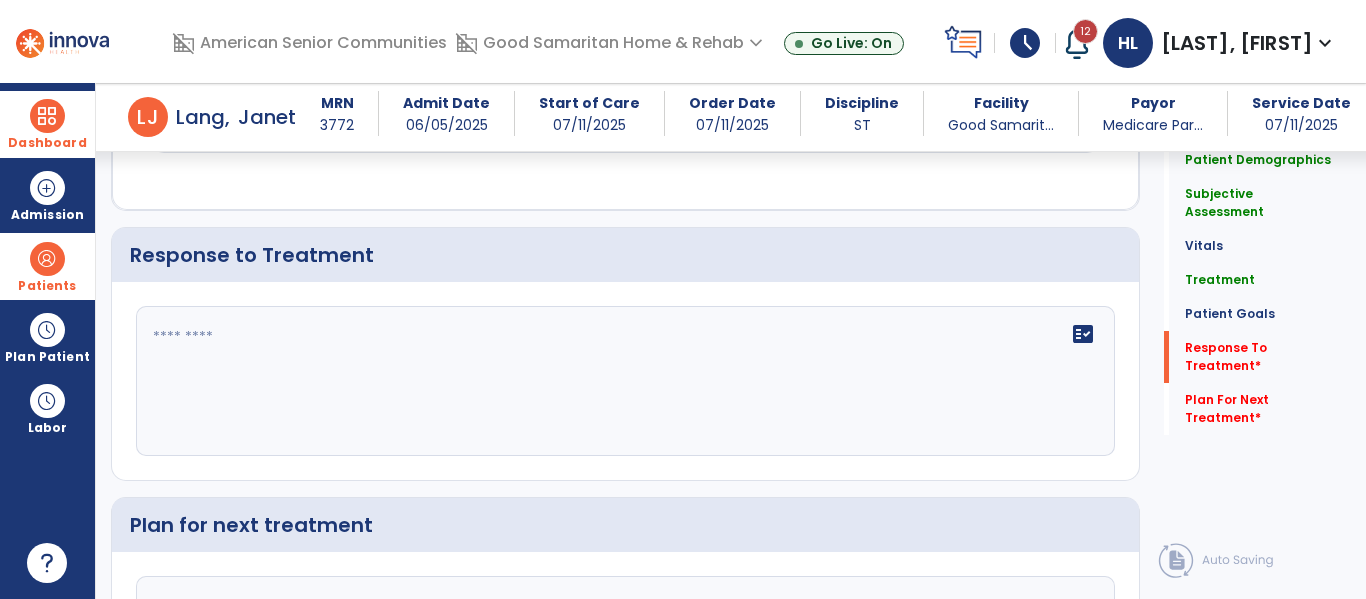 scroll, scrollTop: 2766, scrollLeft: 0, axis: vertical 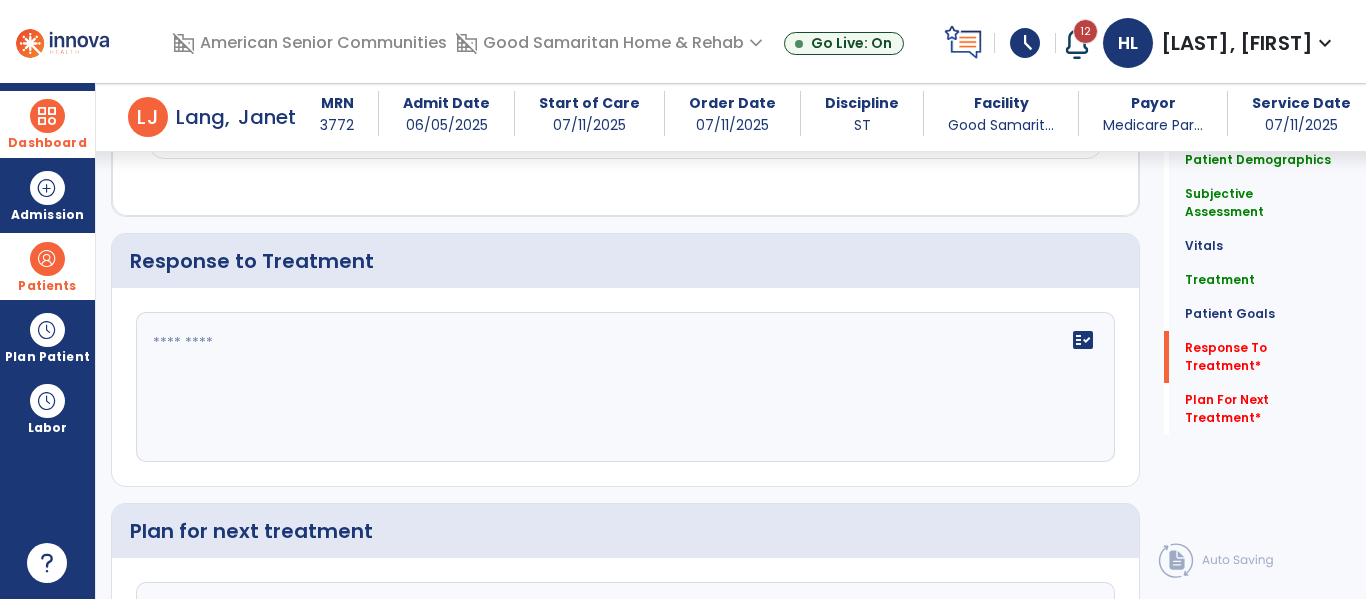 click on "fact_check" 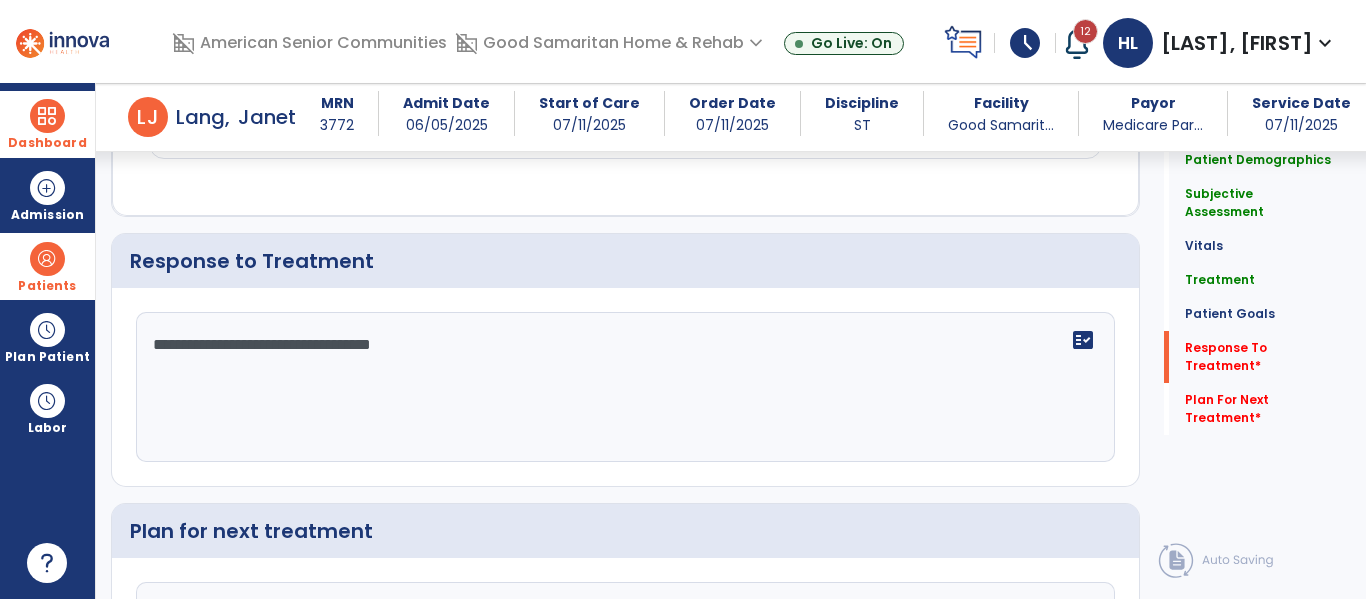 scroll, scrollTop: 2990, scrollLeft: 0, axis: vertical 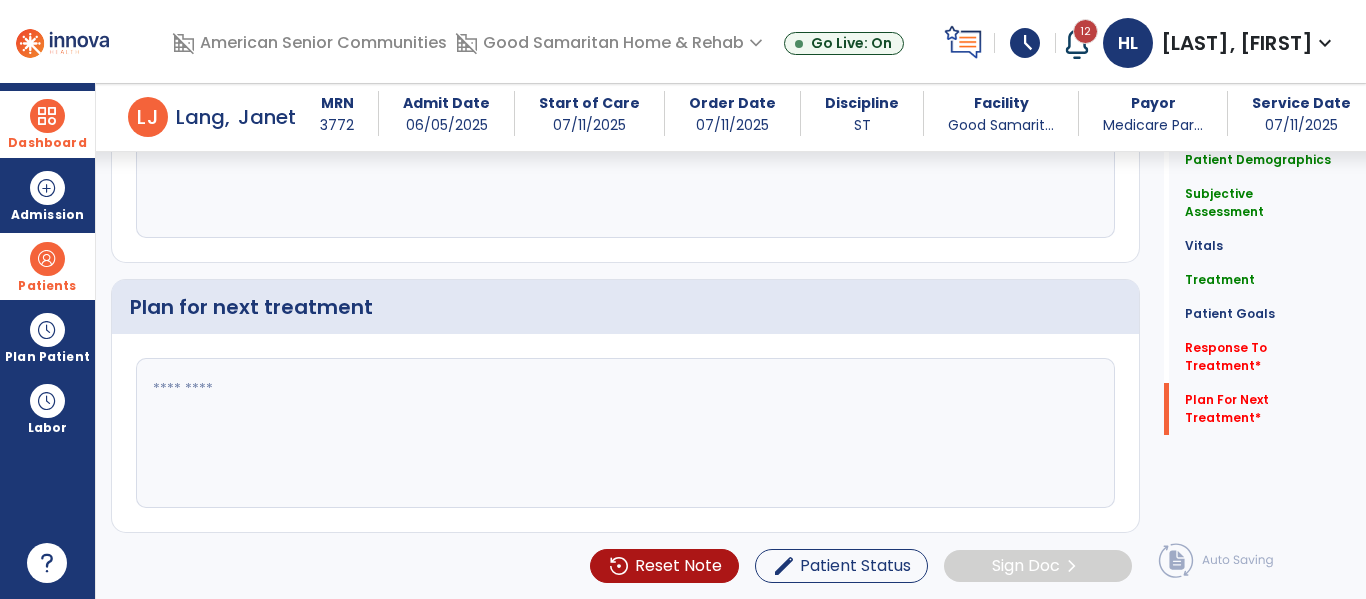 type on "**********" 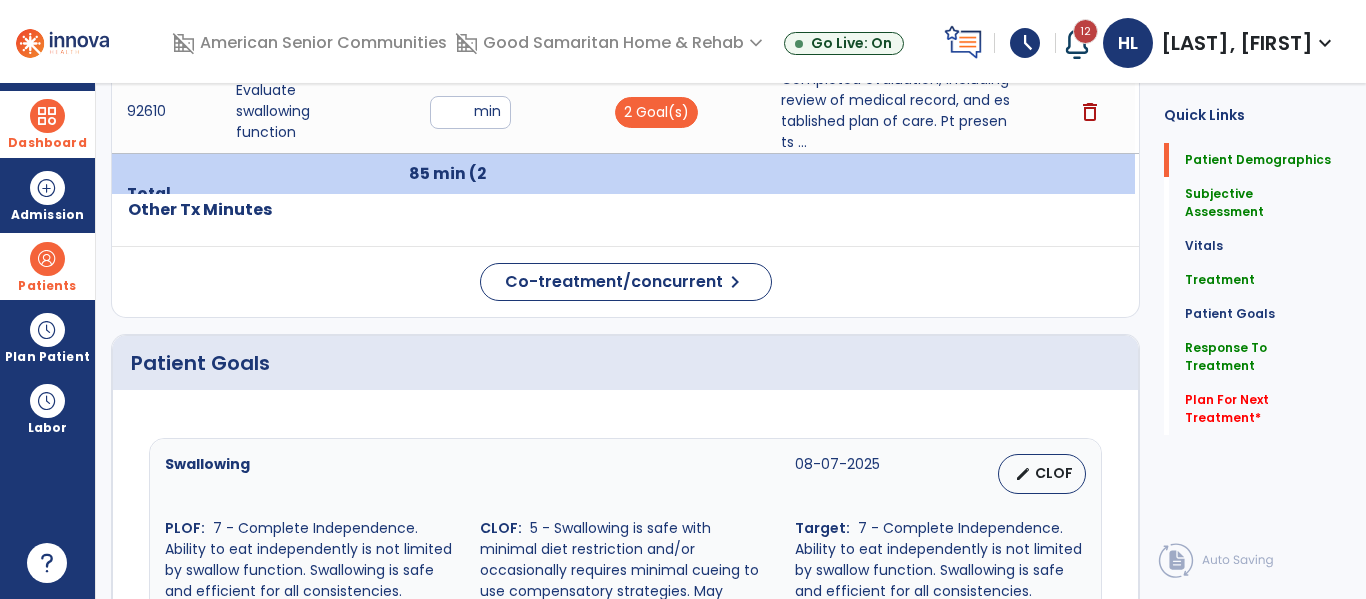 scroll, scrollTop: 0, scrollLeft: 0, axis: both 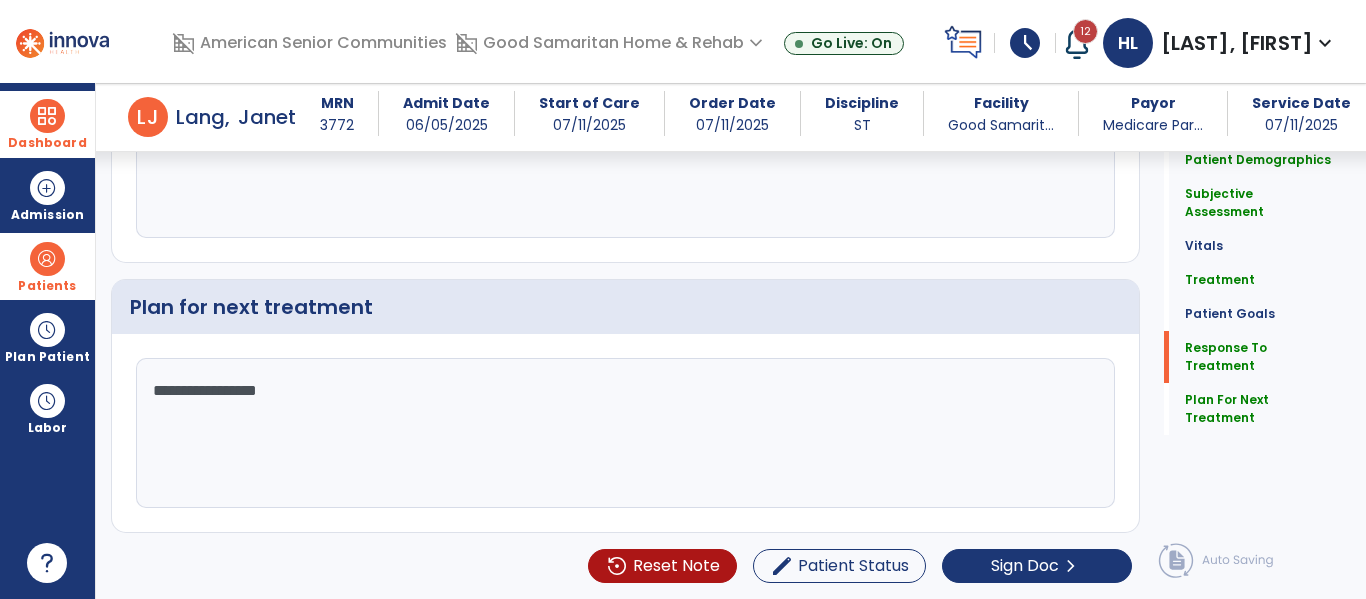 click on "**********" 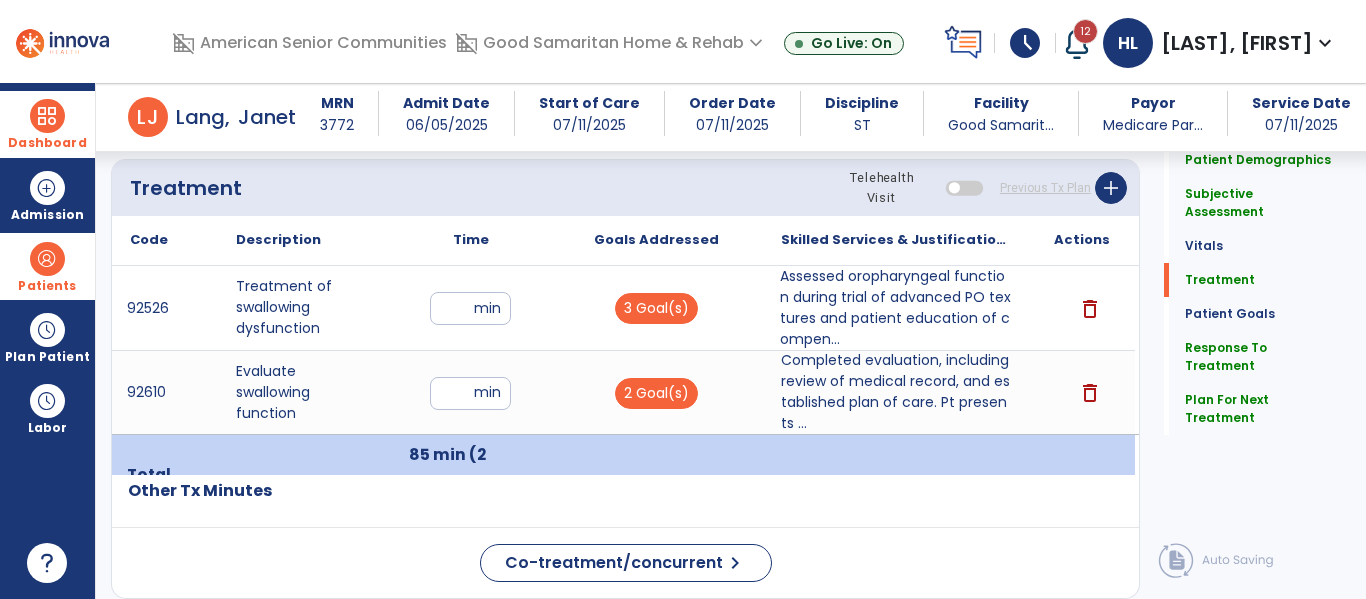 scroll, scrollTop: 1127, scrollLeft: 0, axis: vertical 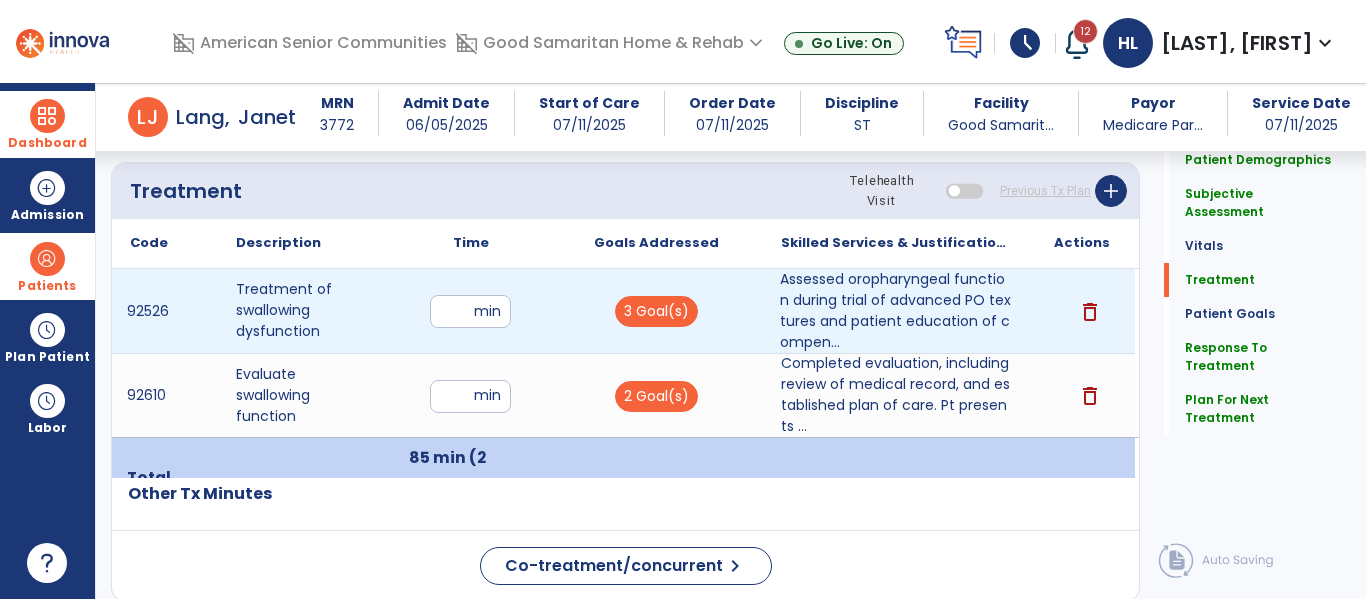 type on "**********" 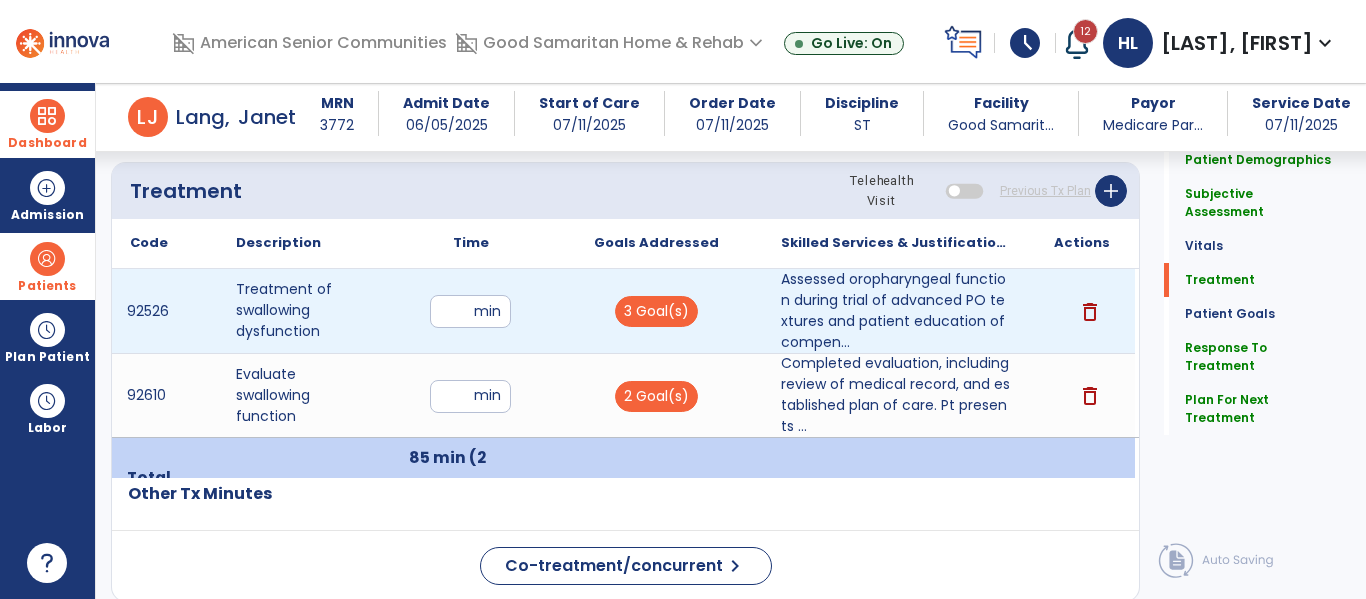 type on "**" 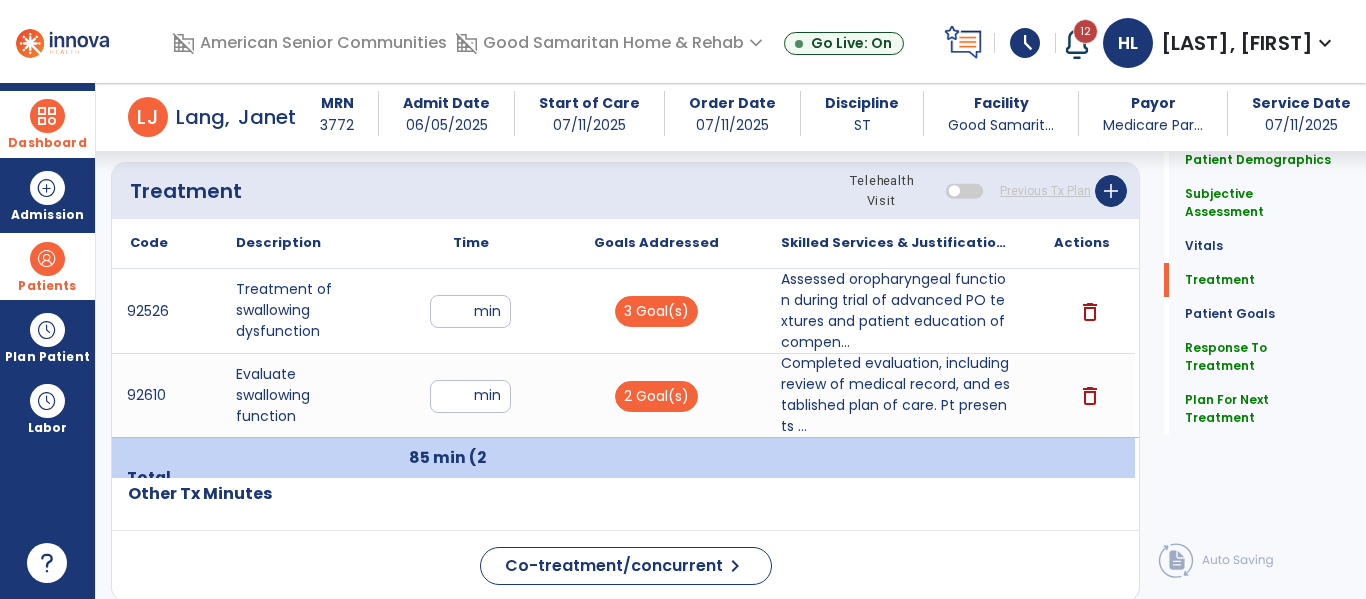 click on "Treatment Telehealth Visit  Previous Tx Plan   add
Code
Description
Time" 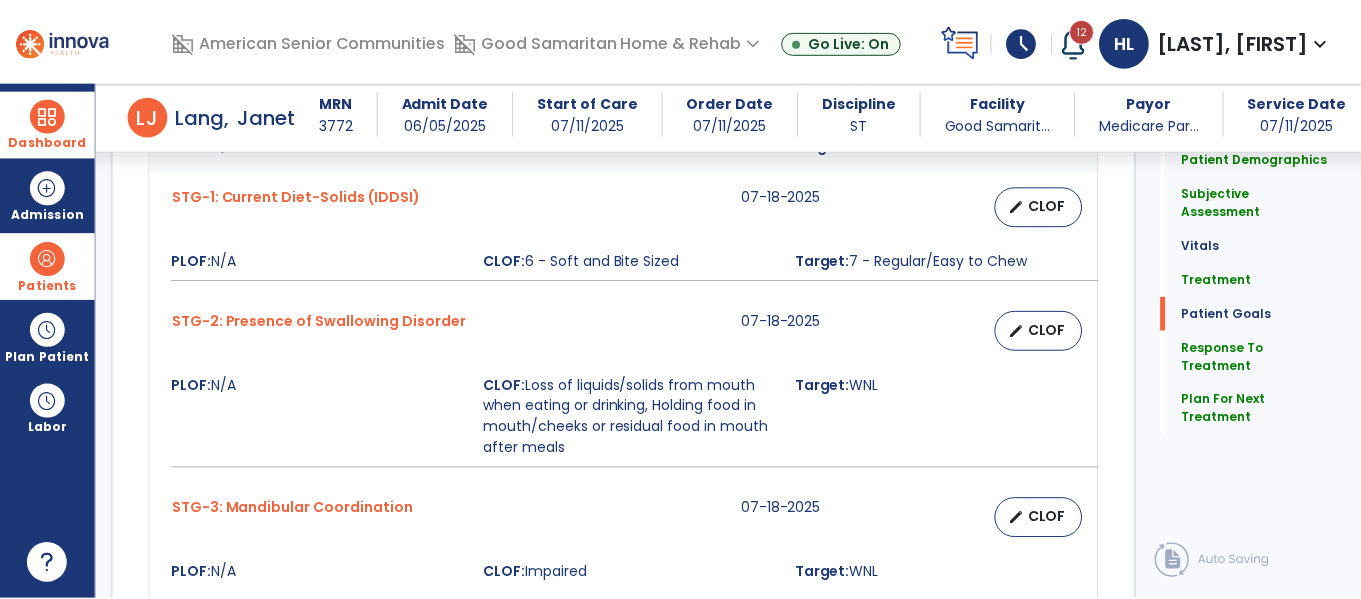 scroll, scrollTop: 2990, scrollLeft: 0, axis: vertical 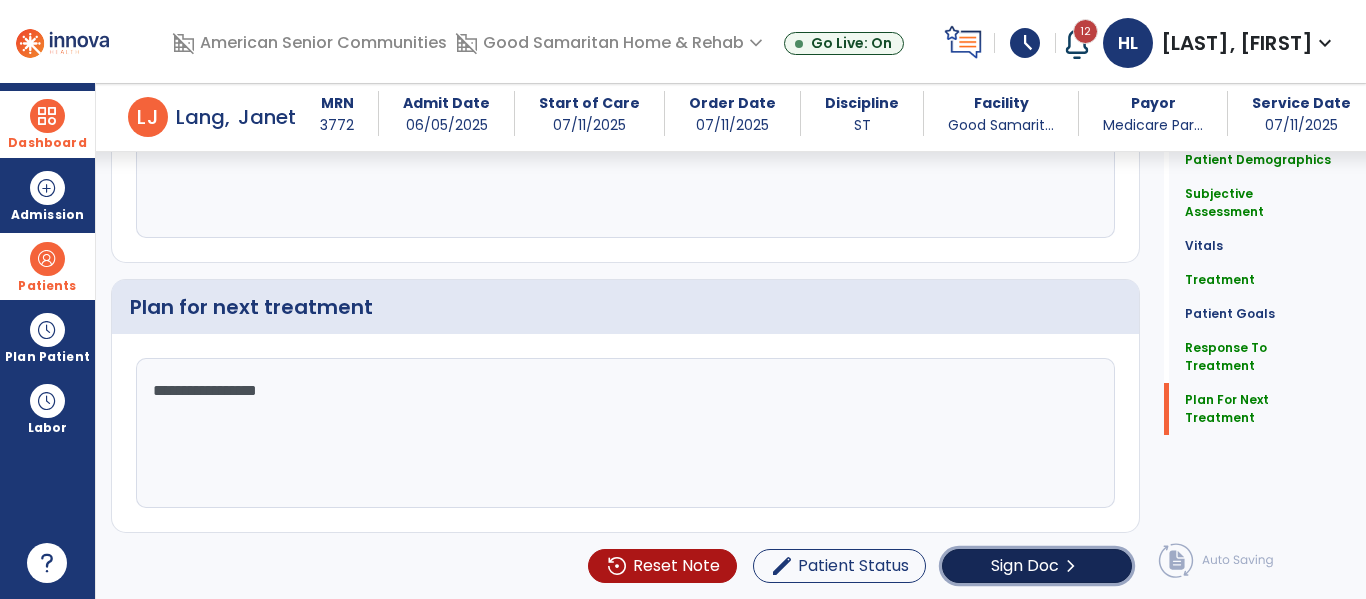 click on "Sign Doc  chevron_right" 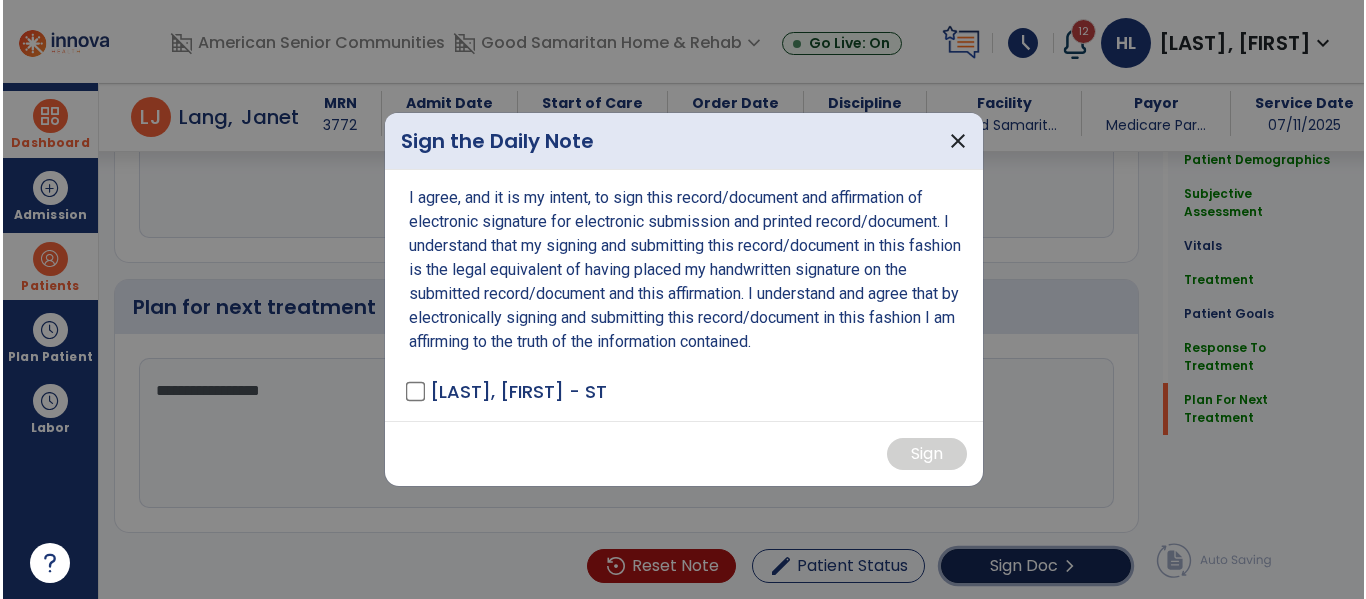 scroll, scrollTop: 2990, scrollLeft: 0, axis: vertical 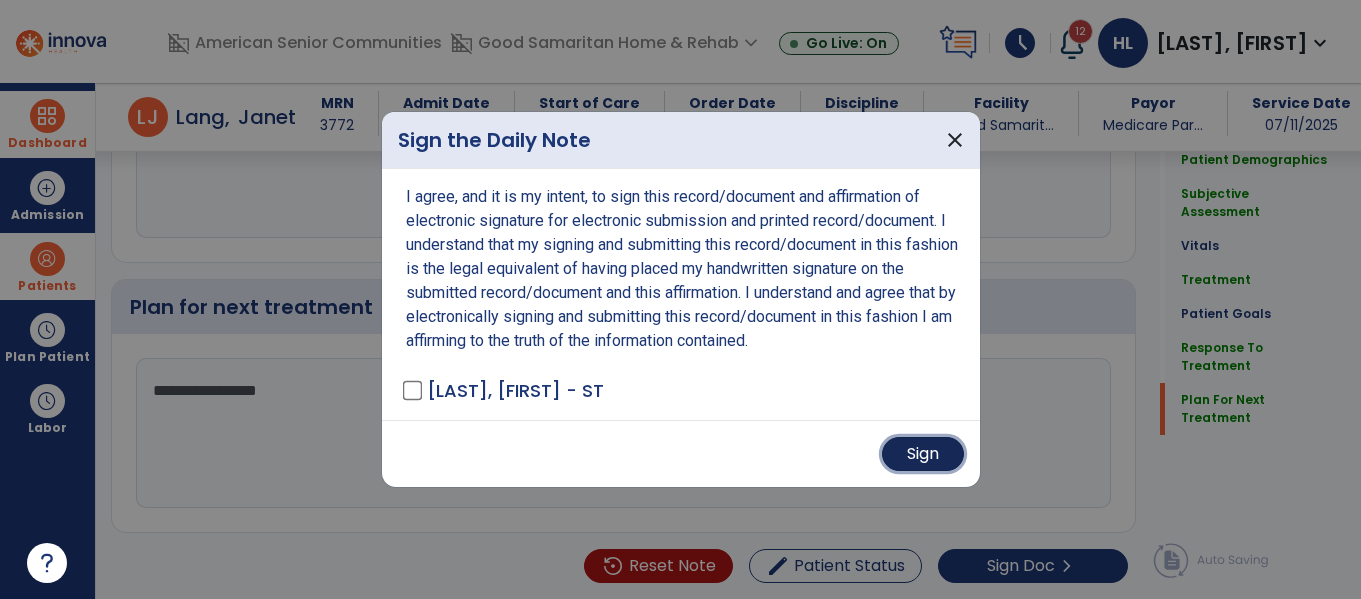 click on "Sign" at bounding box center [923, 454] 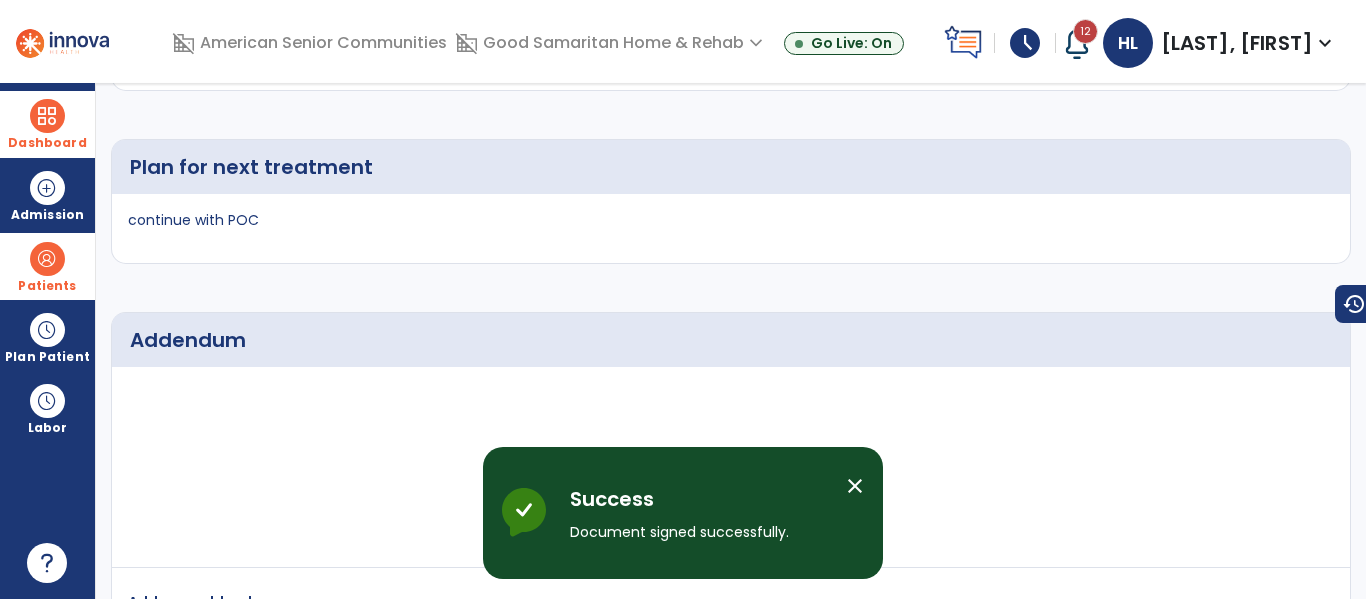 scroll, scrollTop: 0, scrollLeft: 0, axis: both 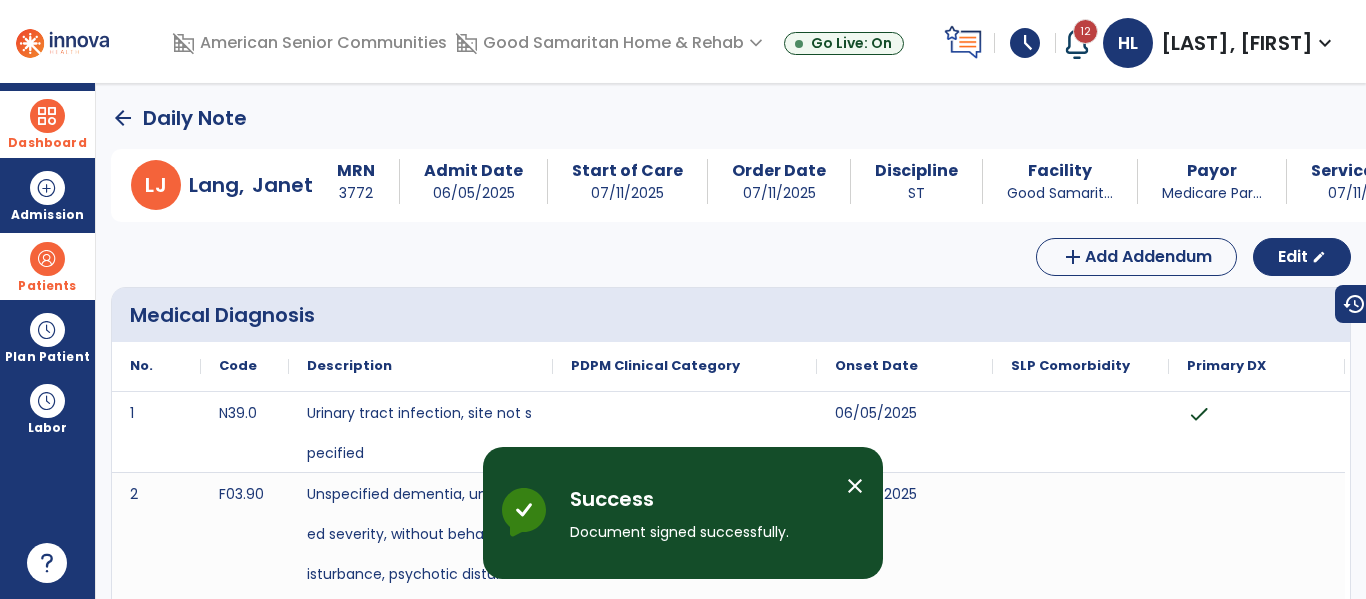 click on "Dashboard" at bounding box center [47, 124] 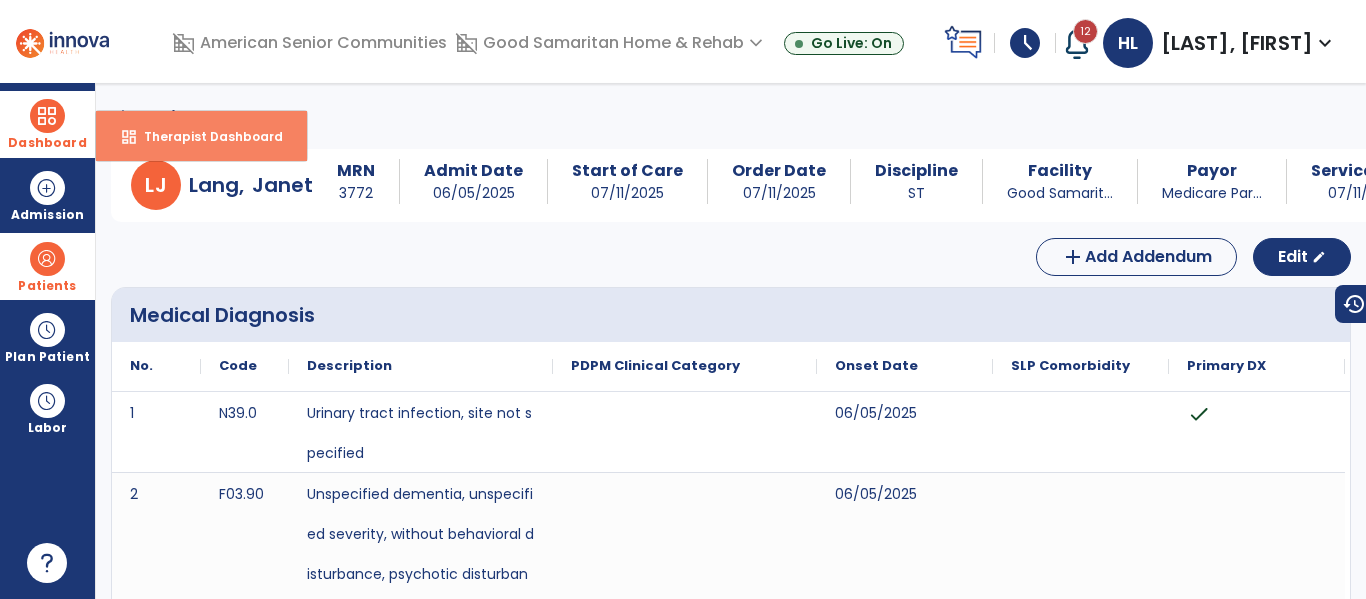 click on "Therapist Dashboard" at bounding box center [205, 136] 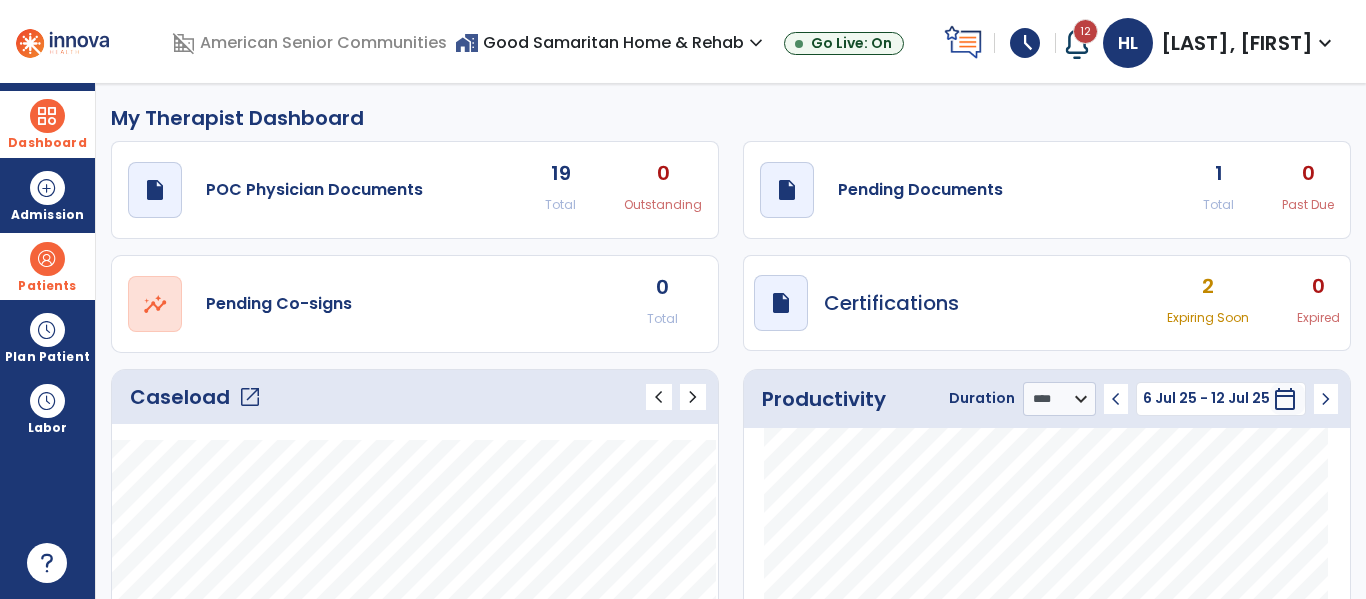 click on "open_in_new" 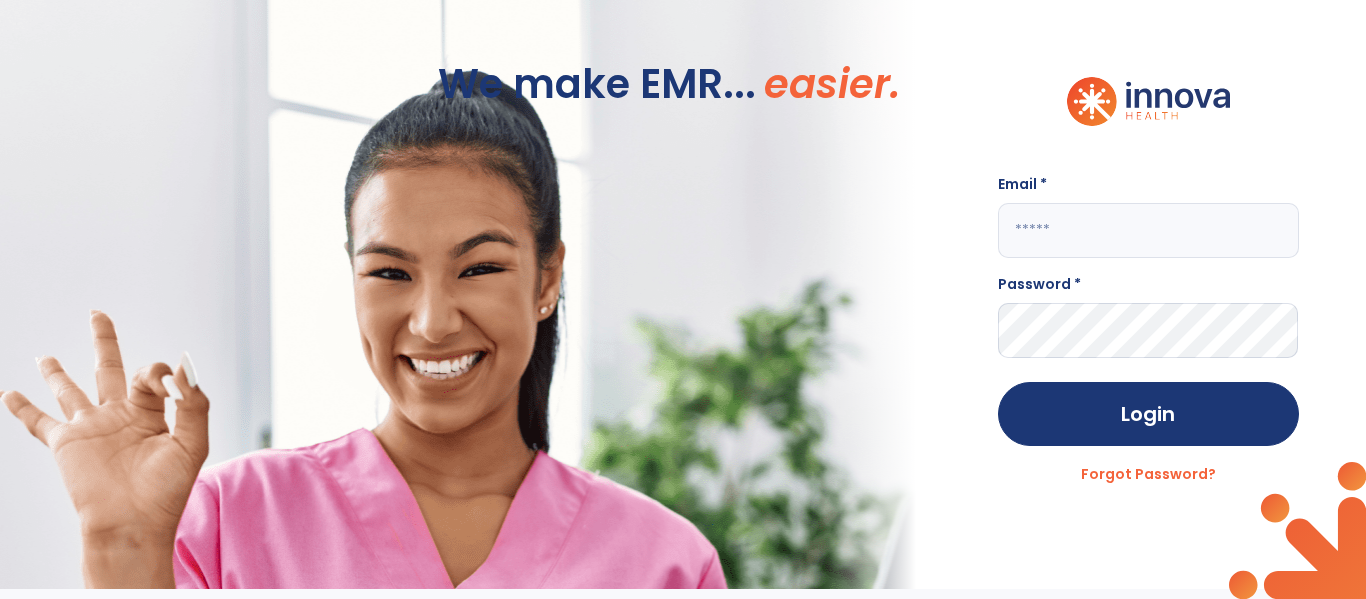 click 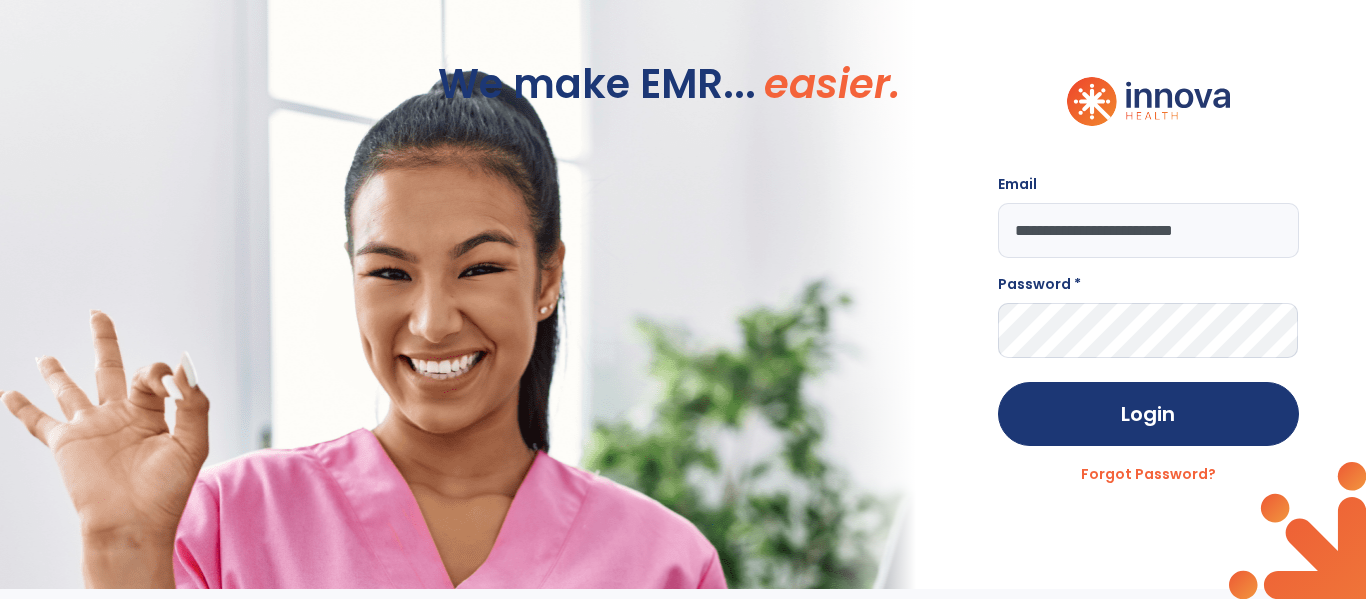 type on "**********" 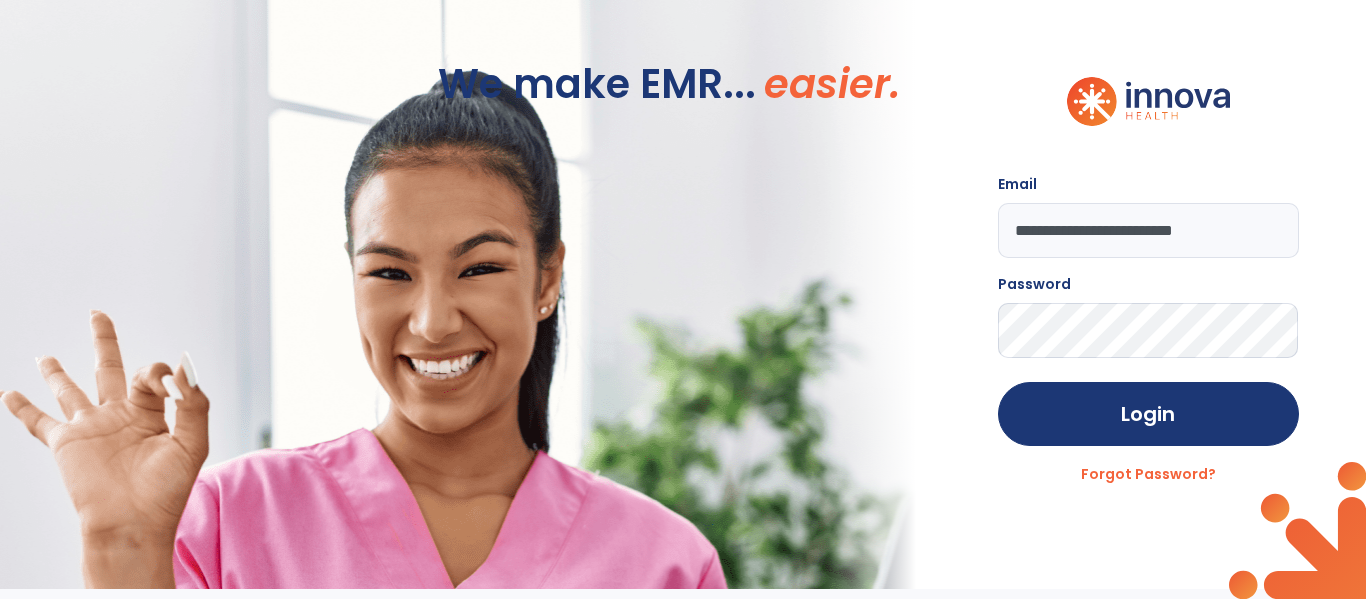 click on "Login" 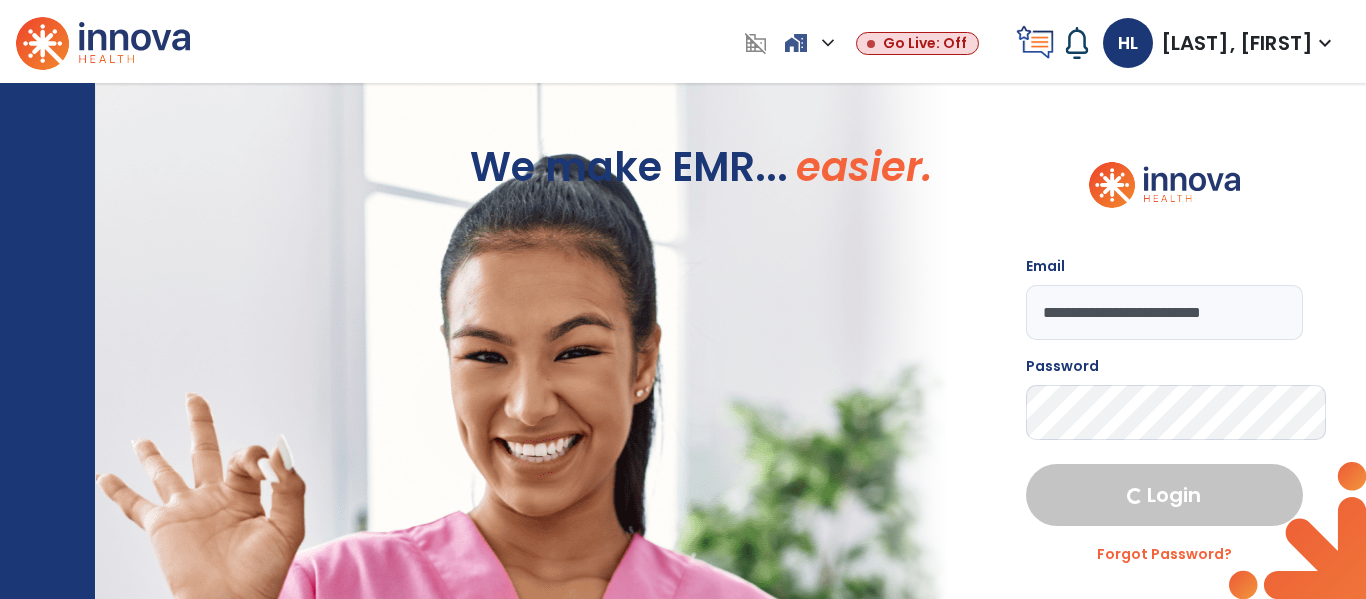 select on "****" 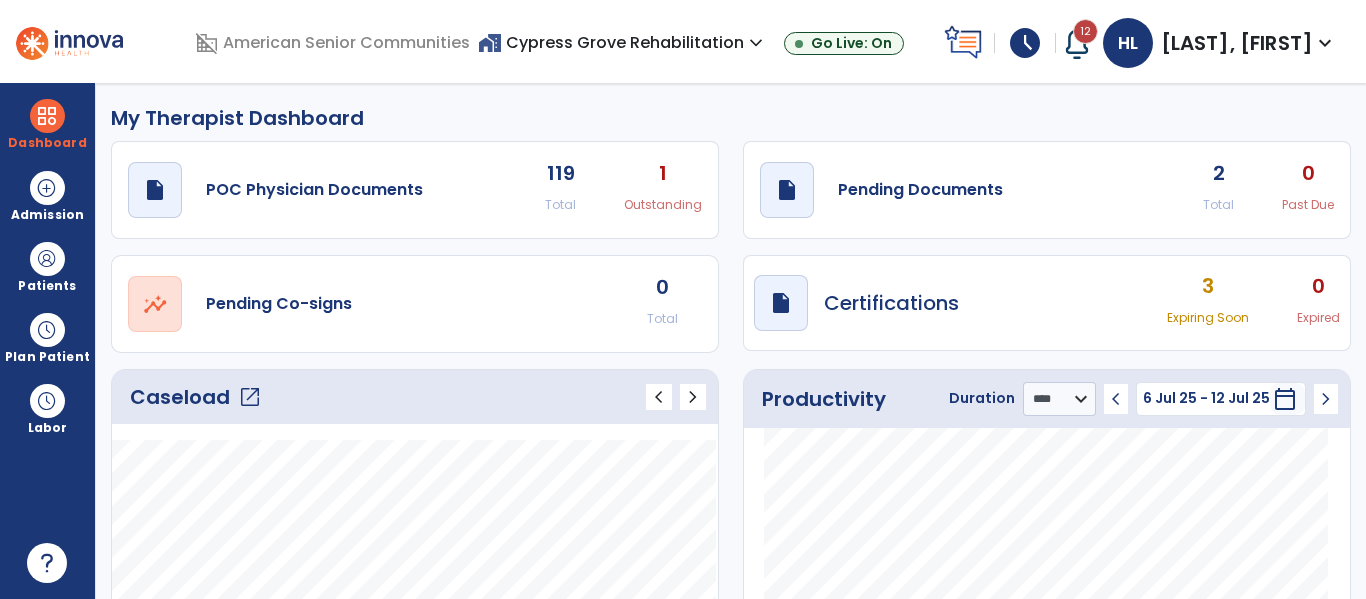 click on "open_in_new" 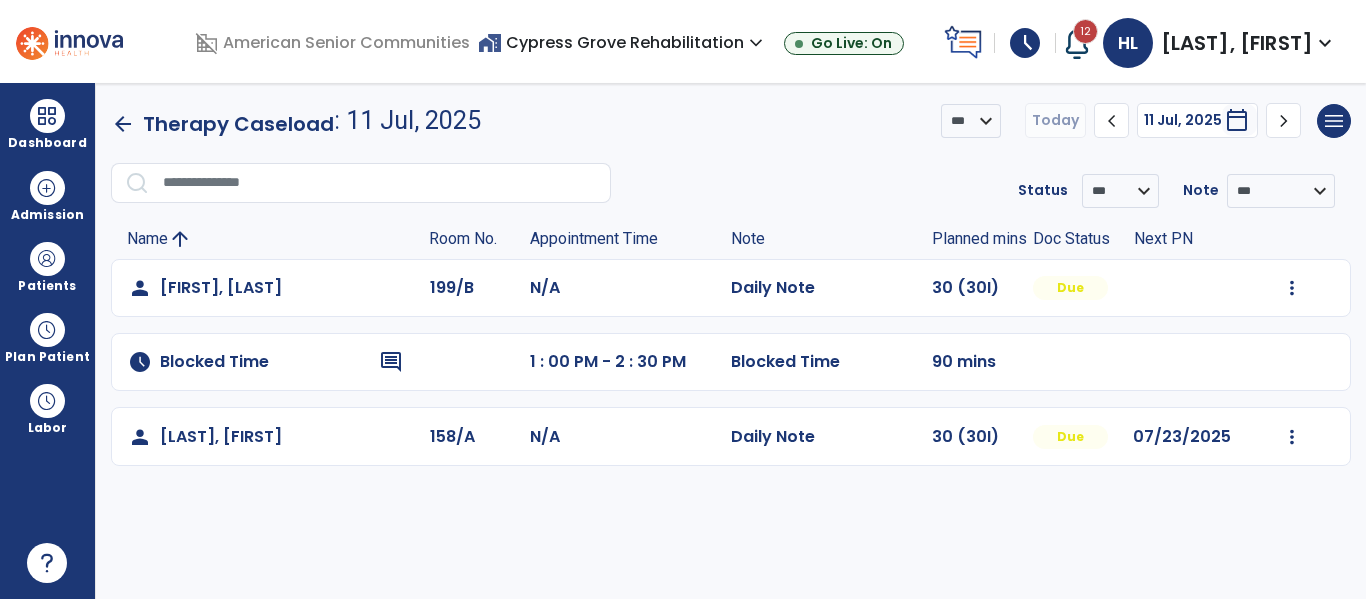 click on "home_work   Cypress Grove Rehabilitation   expand_more" at bounding box center (623, 42) 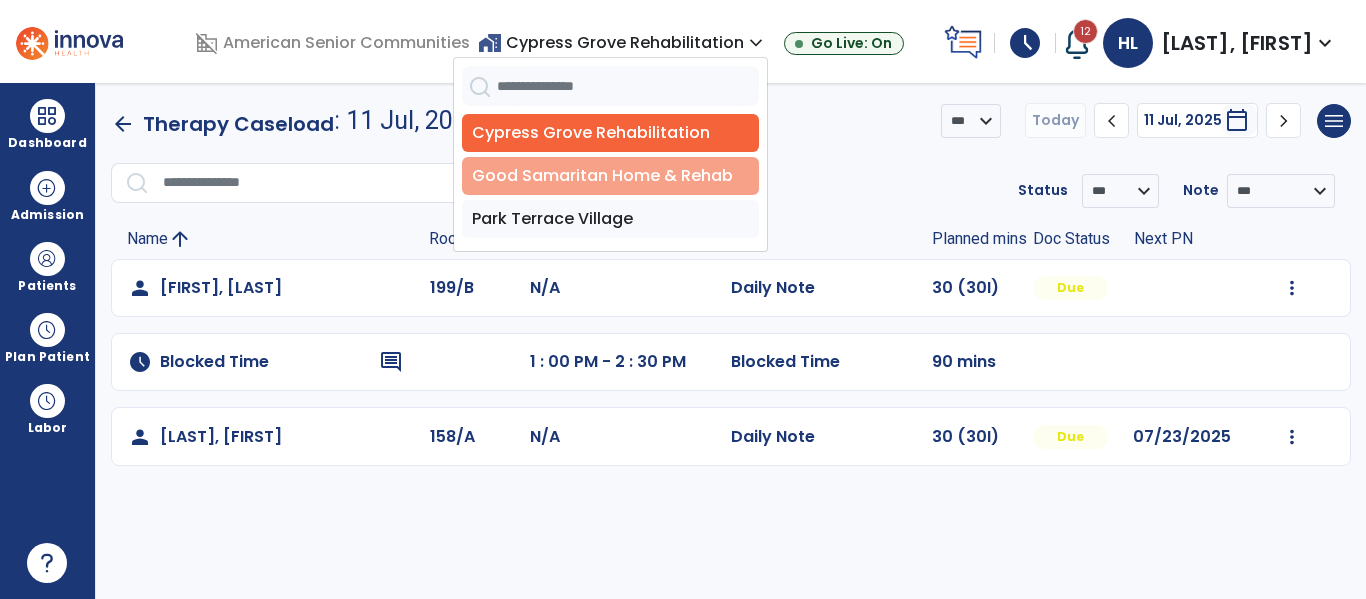 click on "Good Samaritan Home & Rehab" at bounding box center [610, 176] 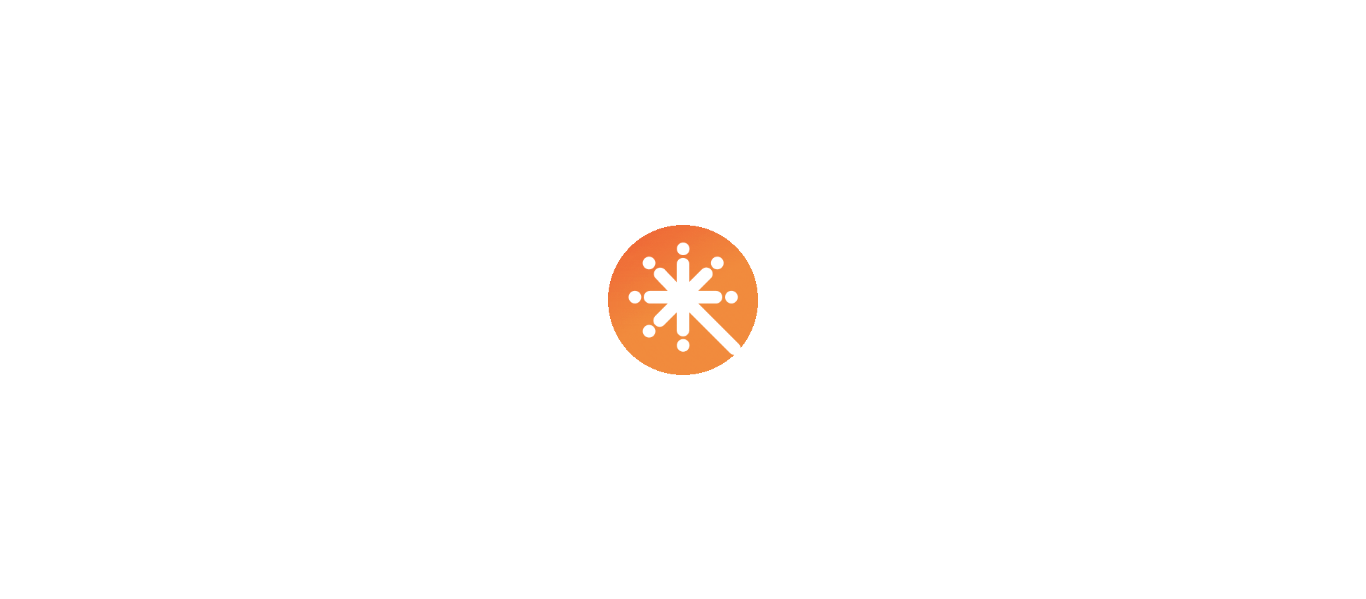scroll, scrollTop: 0, scrollLeft: 0, axis: both 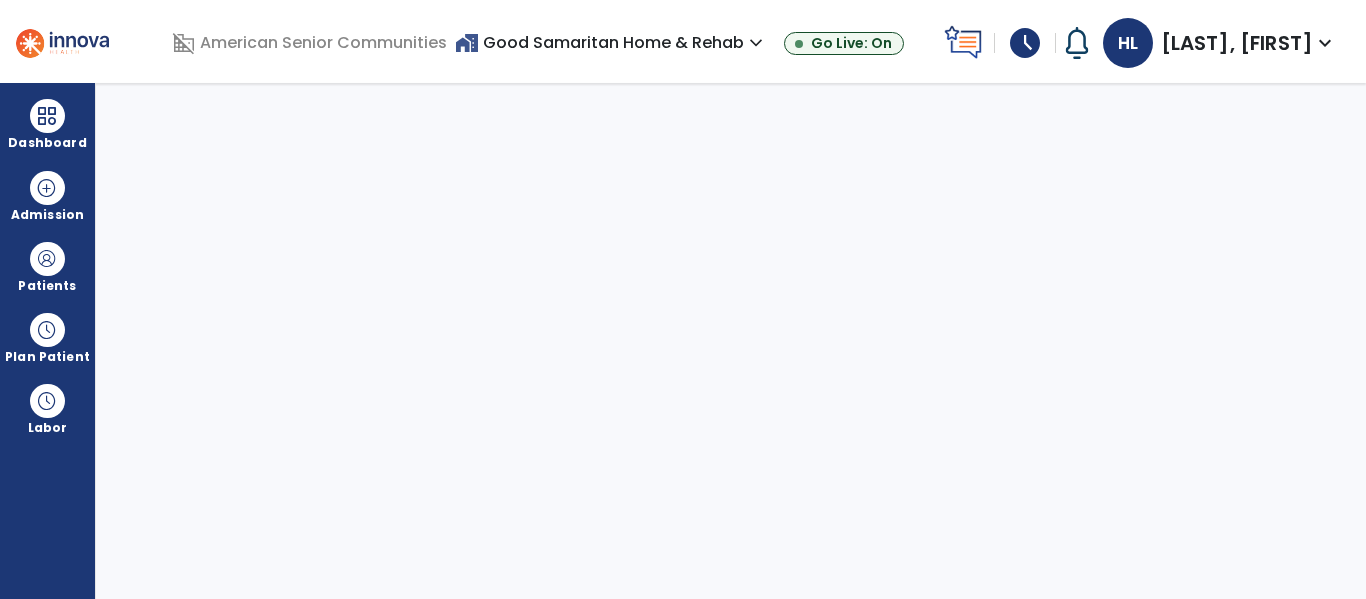 select on "****" 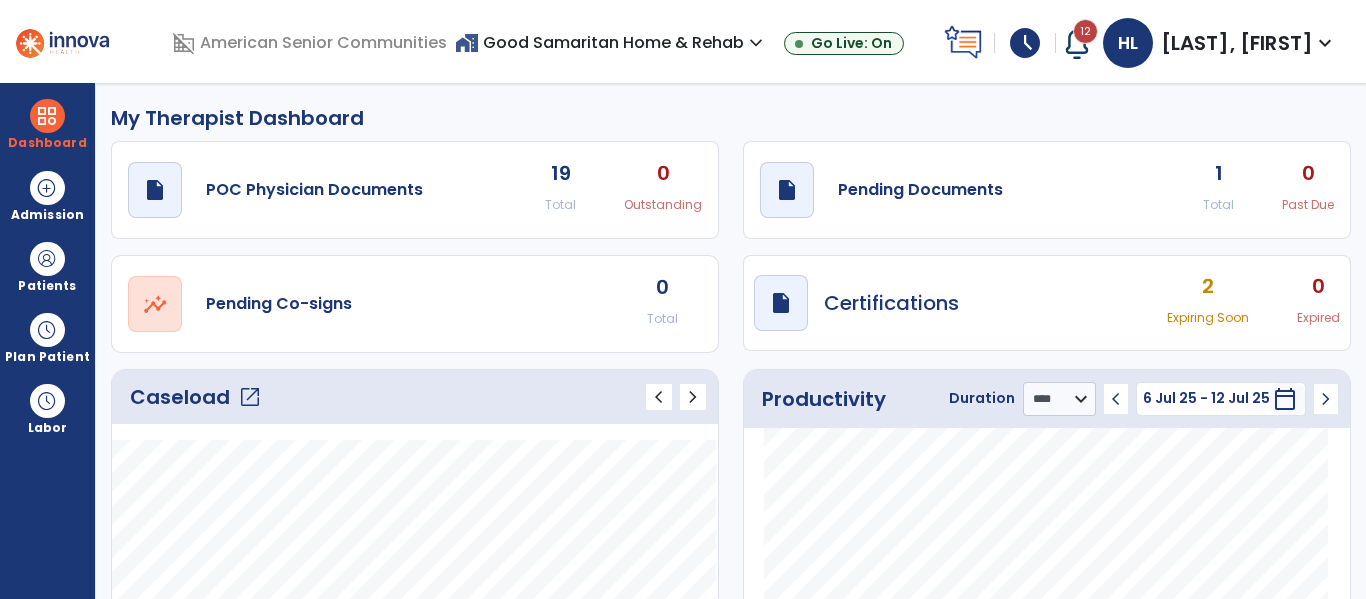 click on "open_in_new" 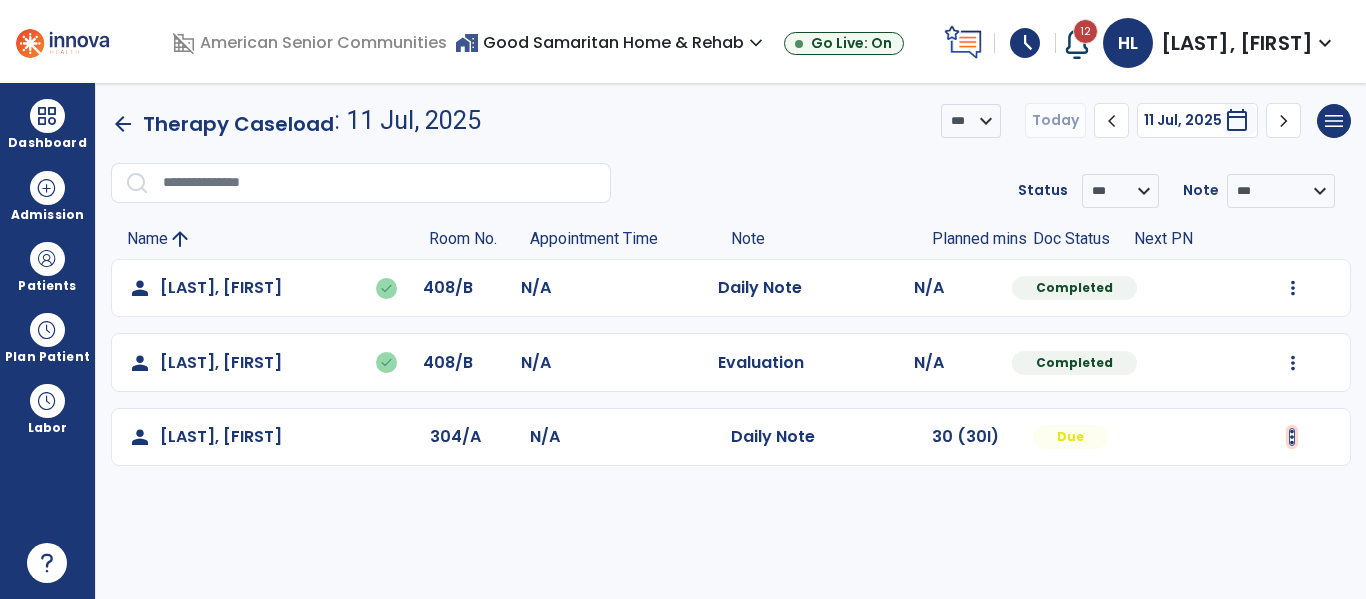 click at bounding box center [1293, 288] 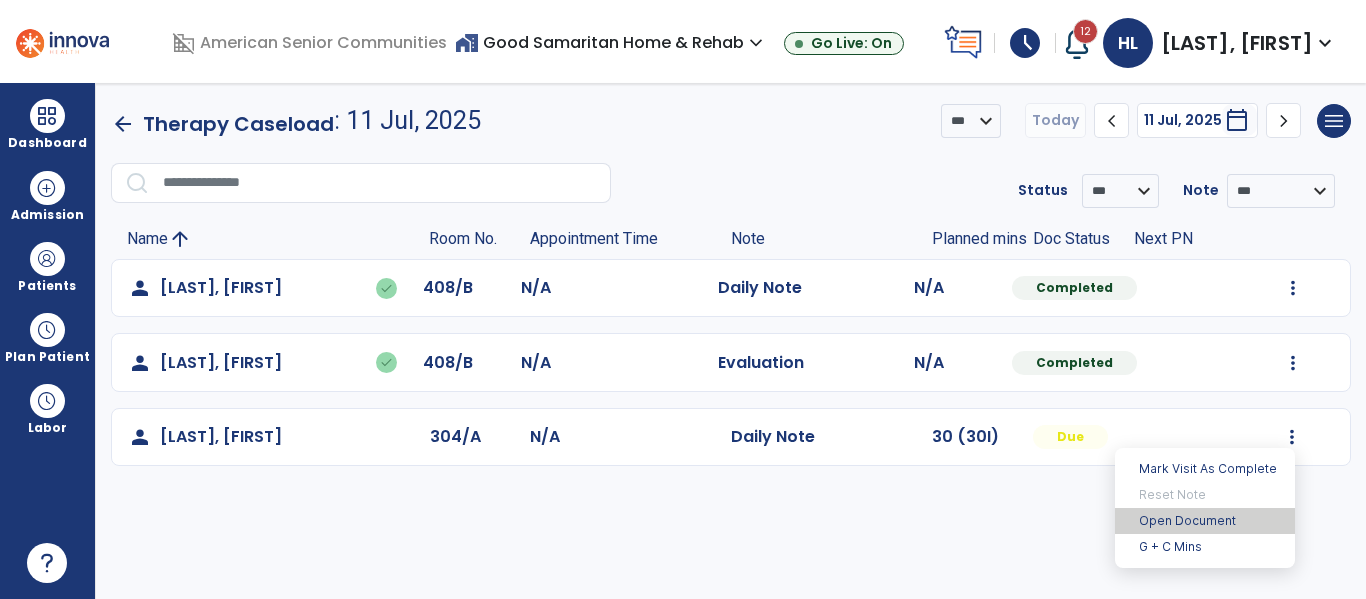 click on "Open Document" at bounding box center (1205, 521) 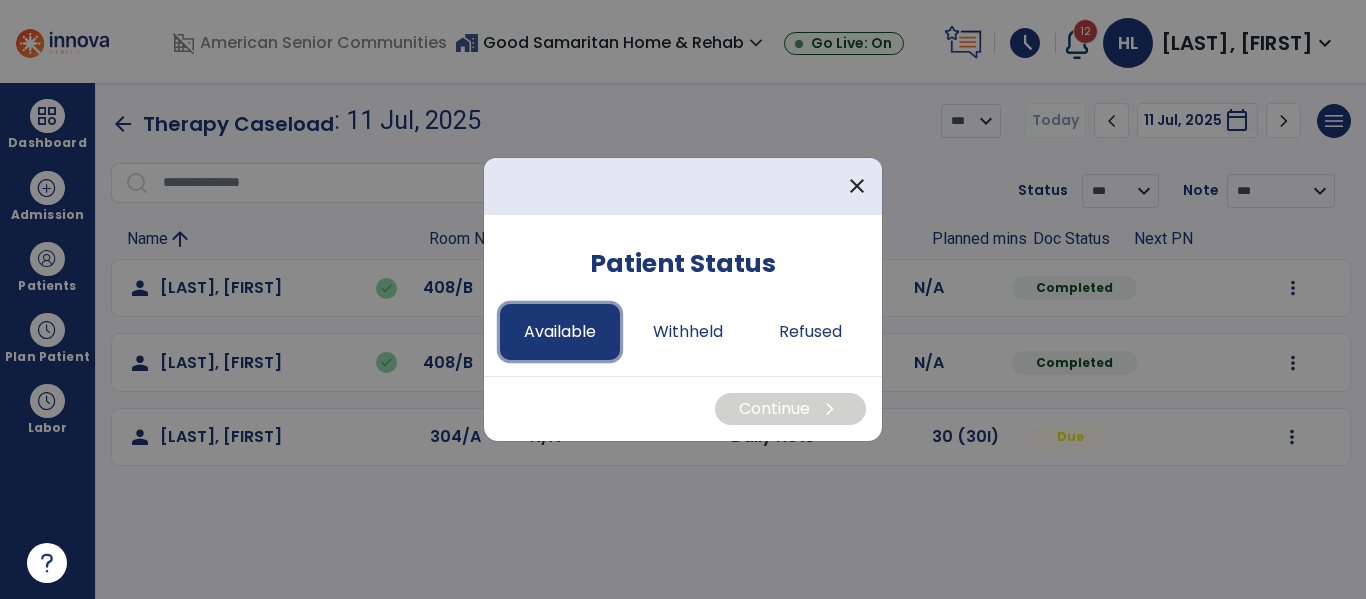 click on "Available" at bounding box center (560, 332) 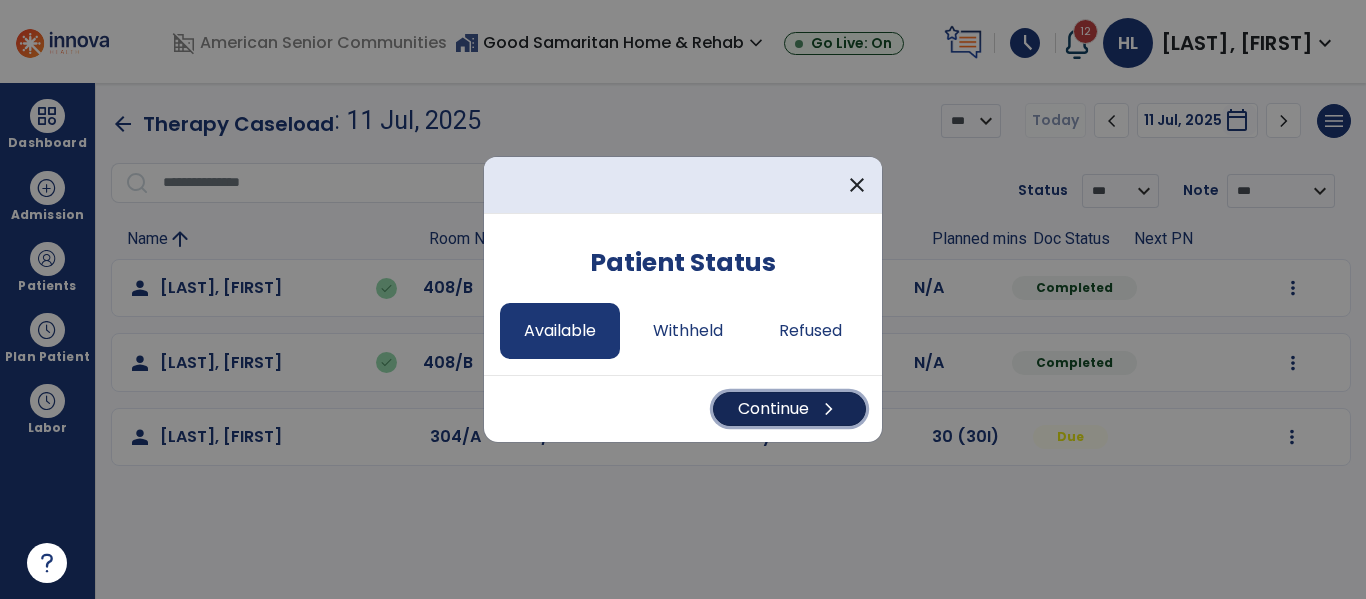 click on "Continue   chevron_right" at bounding box center (789, 409) 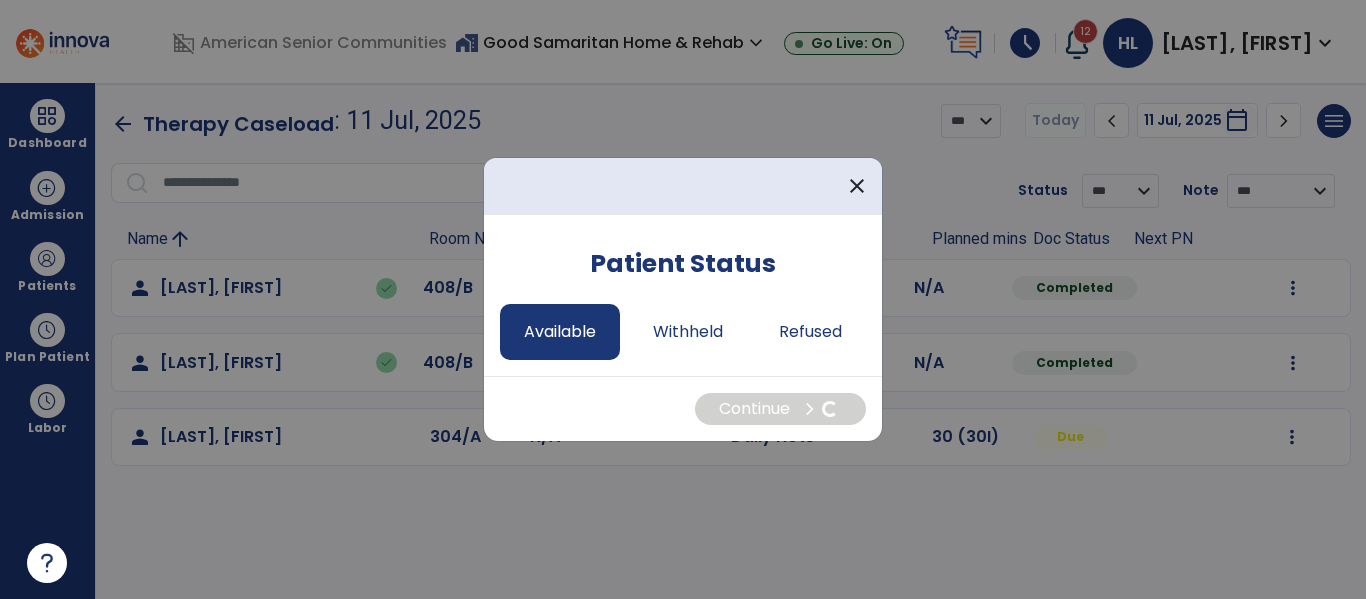 select on "*" 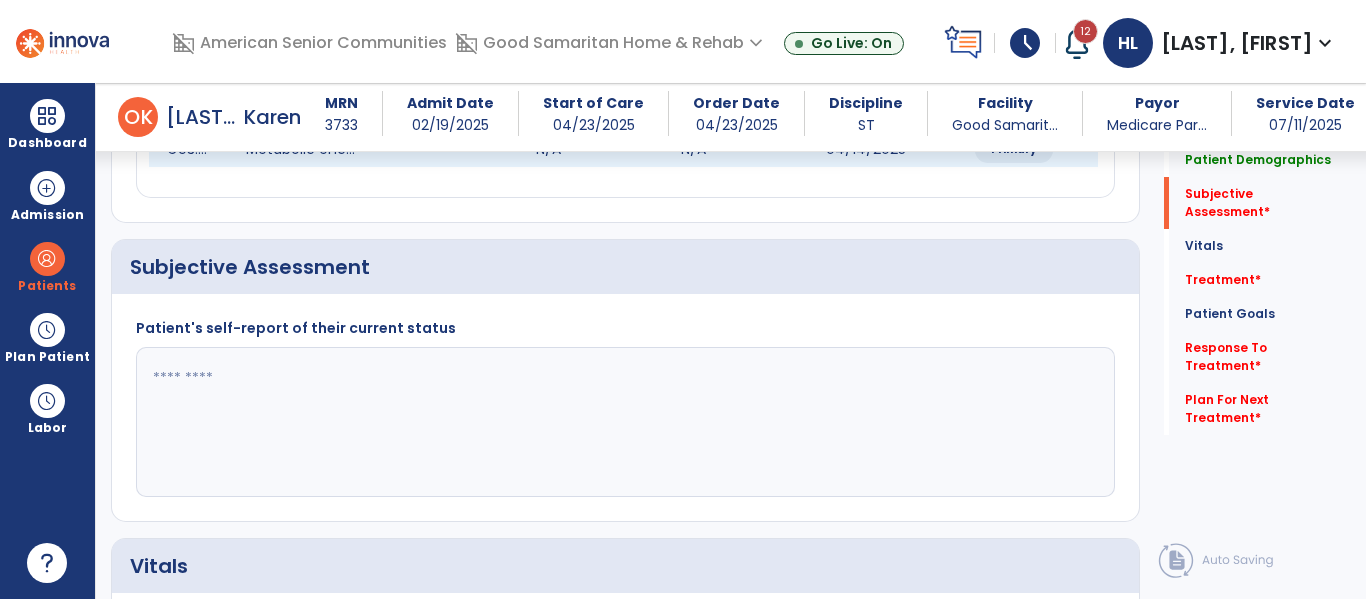 scroll, scrollTop: 400, scrollLeft: 0, axis: vertical 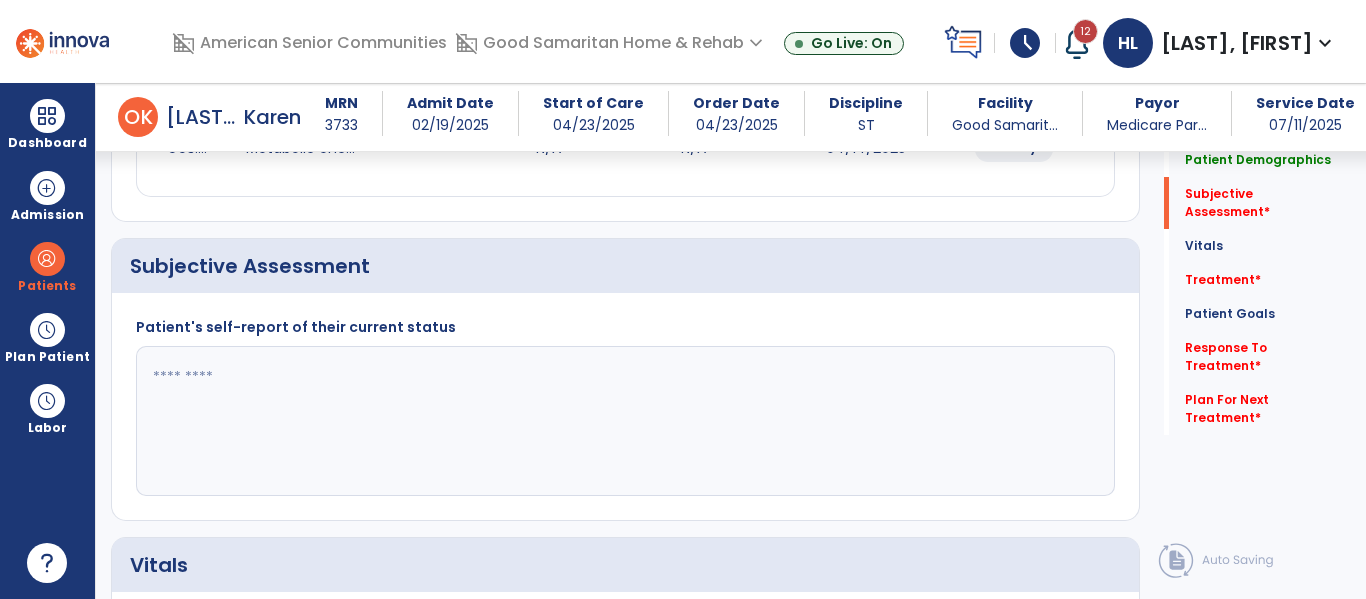 click 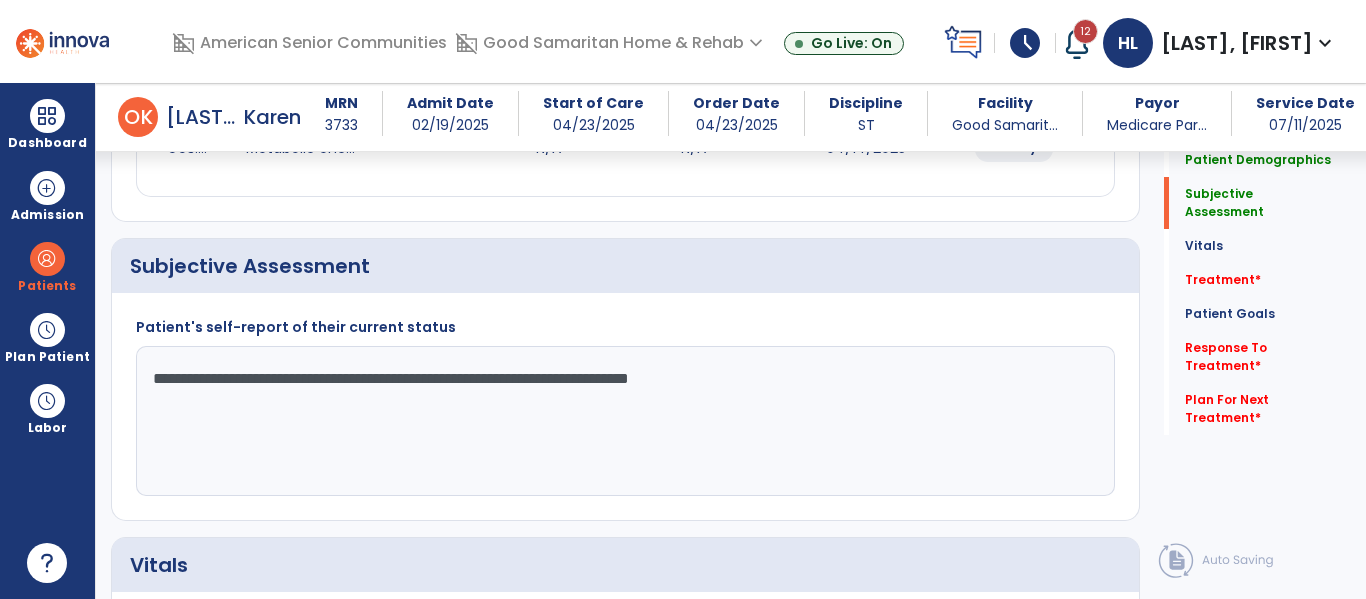 click on "**********" 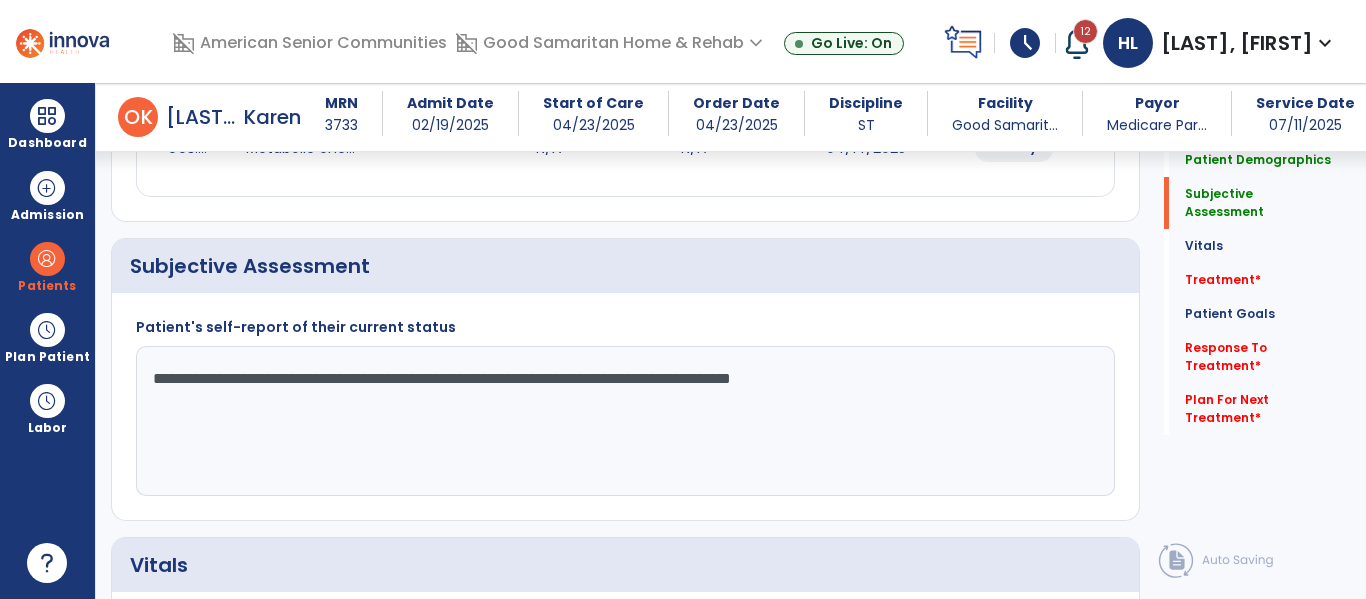 click on "**********" 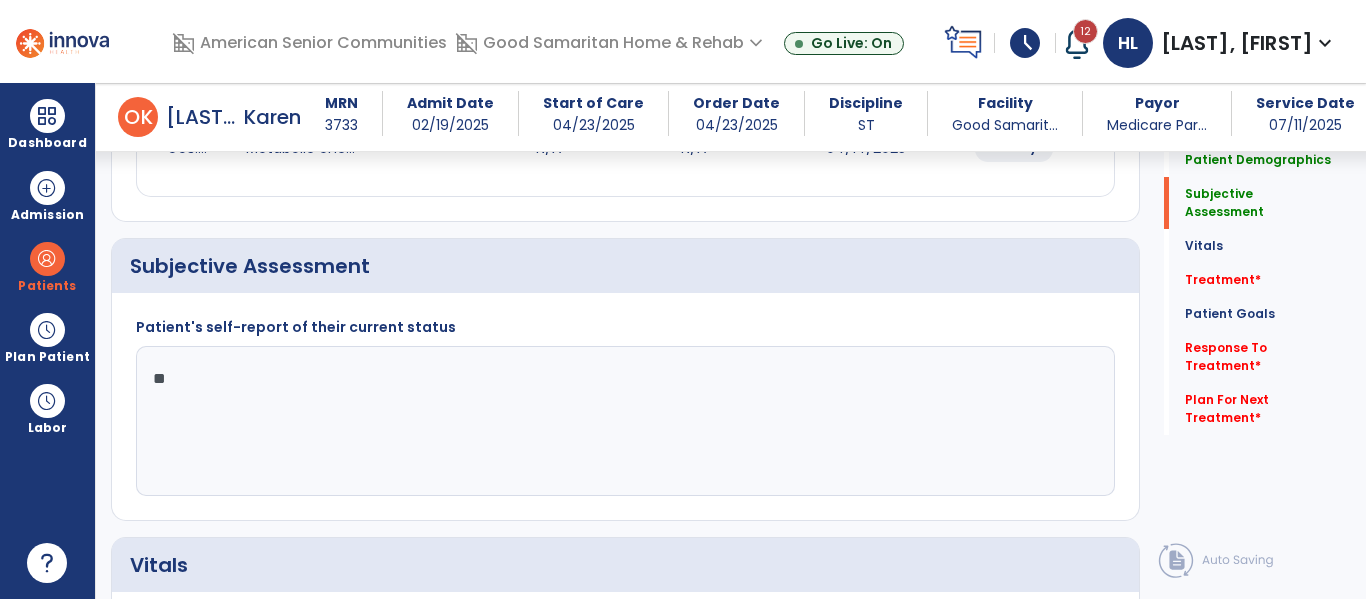 type on "*" 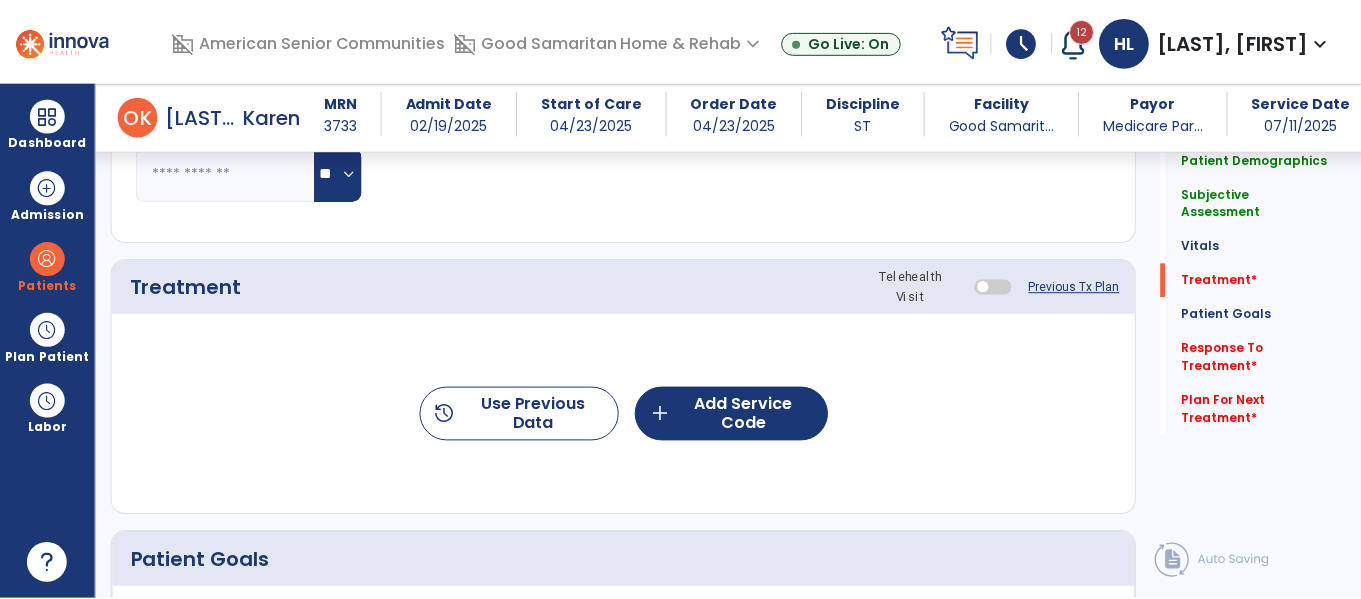 scroll, scrollTop: 1101, scrollLeft: 0, axis: vertical 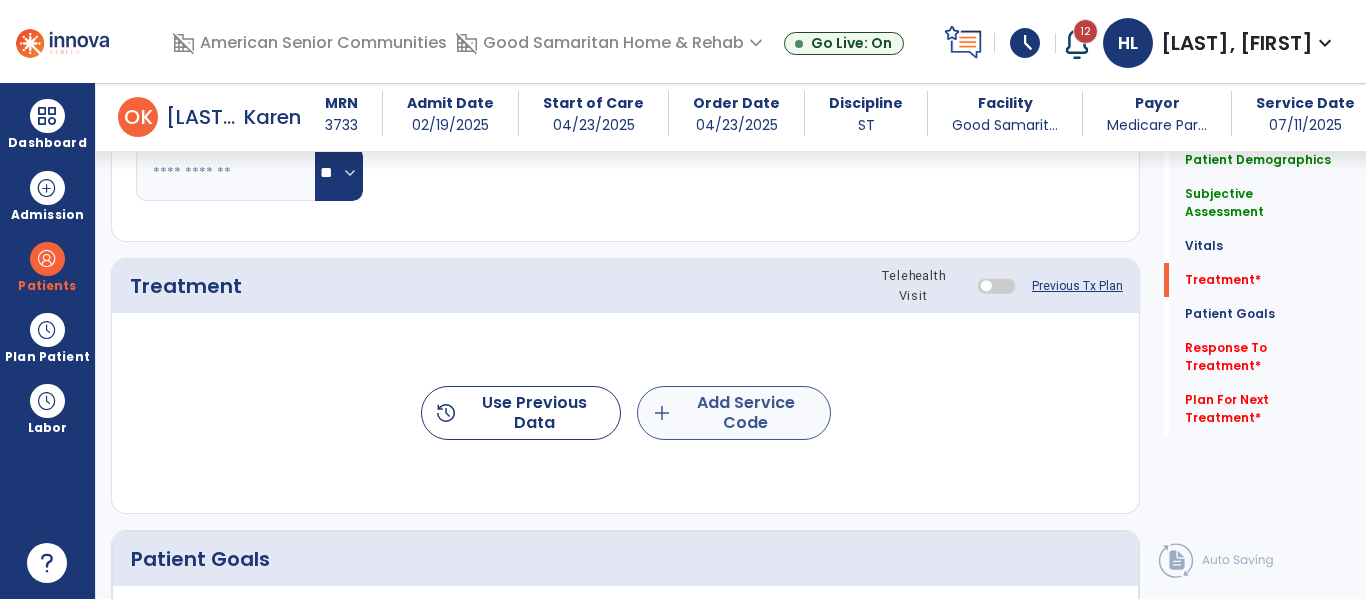 type on "**********" 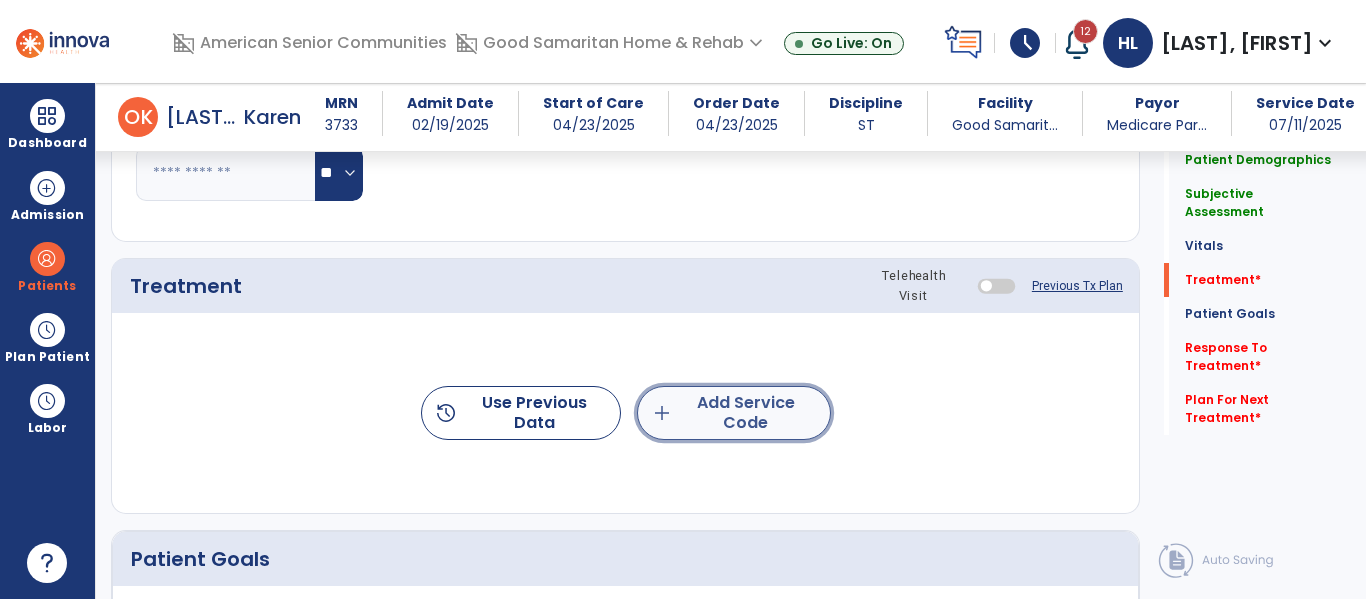 click on "add  Add Service Code" 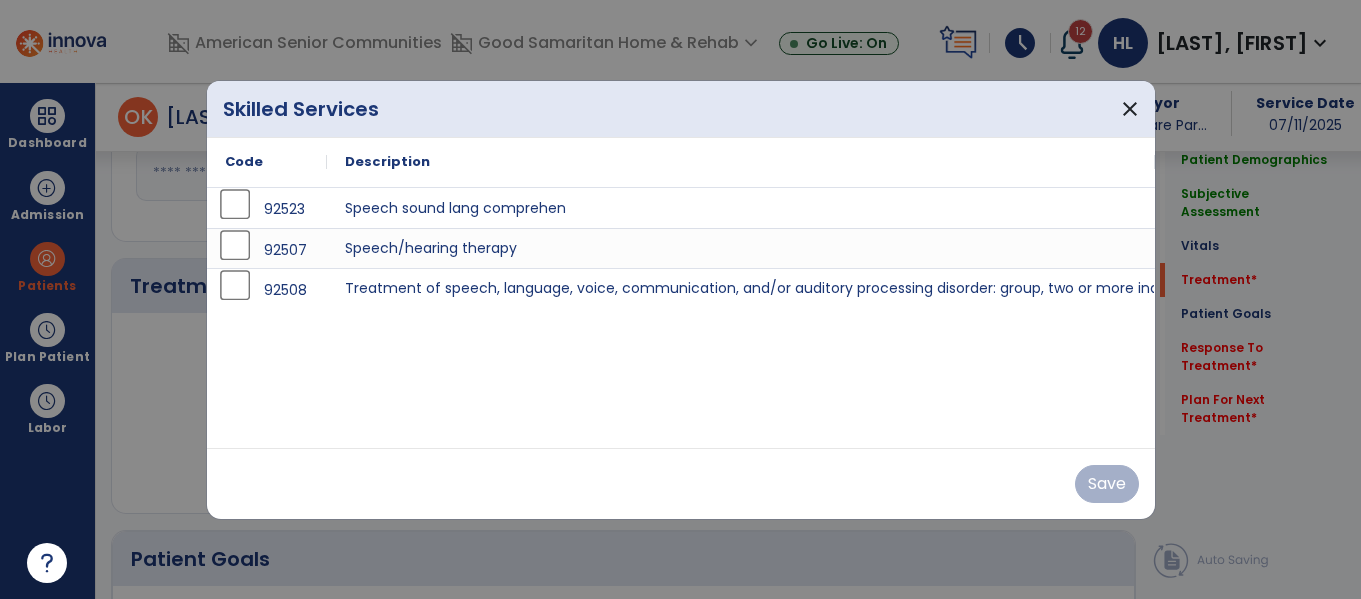 scroll, scrollTop: 1101, scrollLeft: 0, axis: vertical 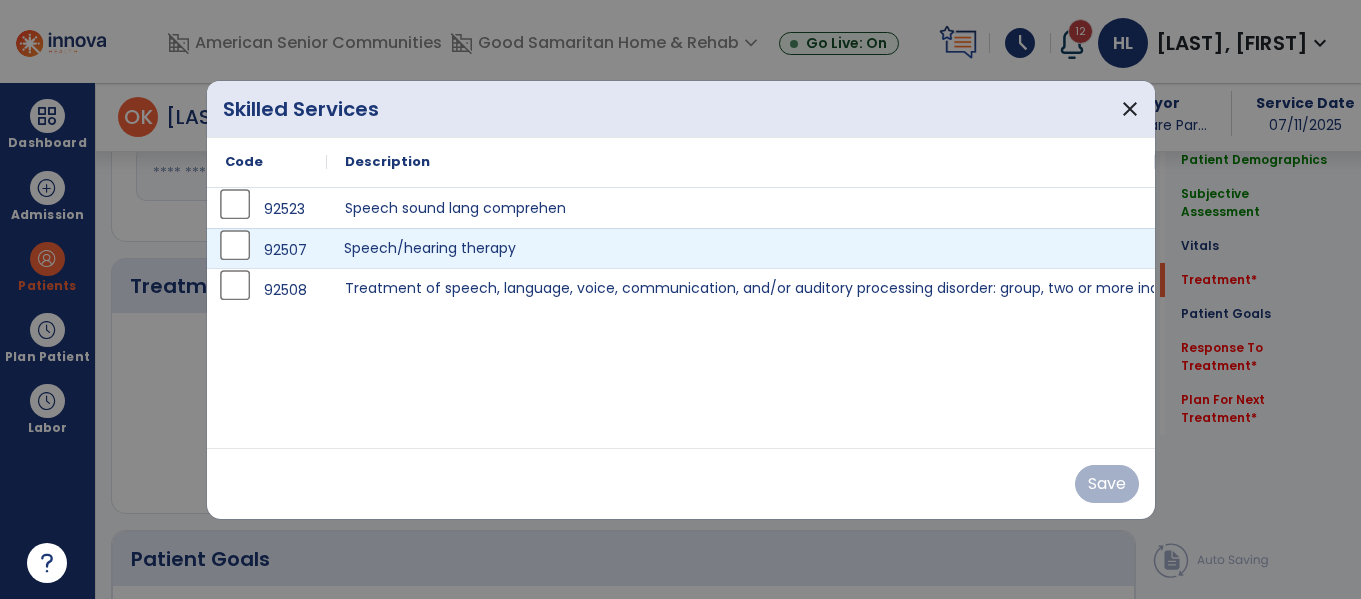 click on "Speech/hearing therapy" at bounding box center (741, 248) 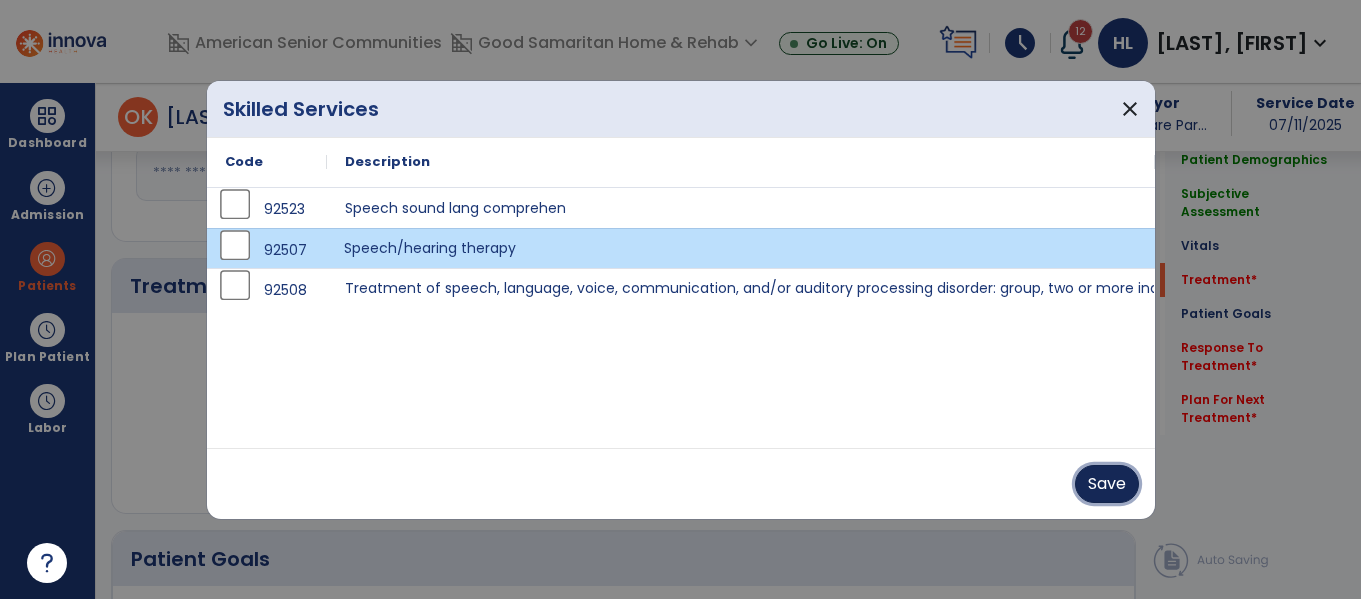 click on "Save" at bounding box center [1107, 484] 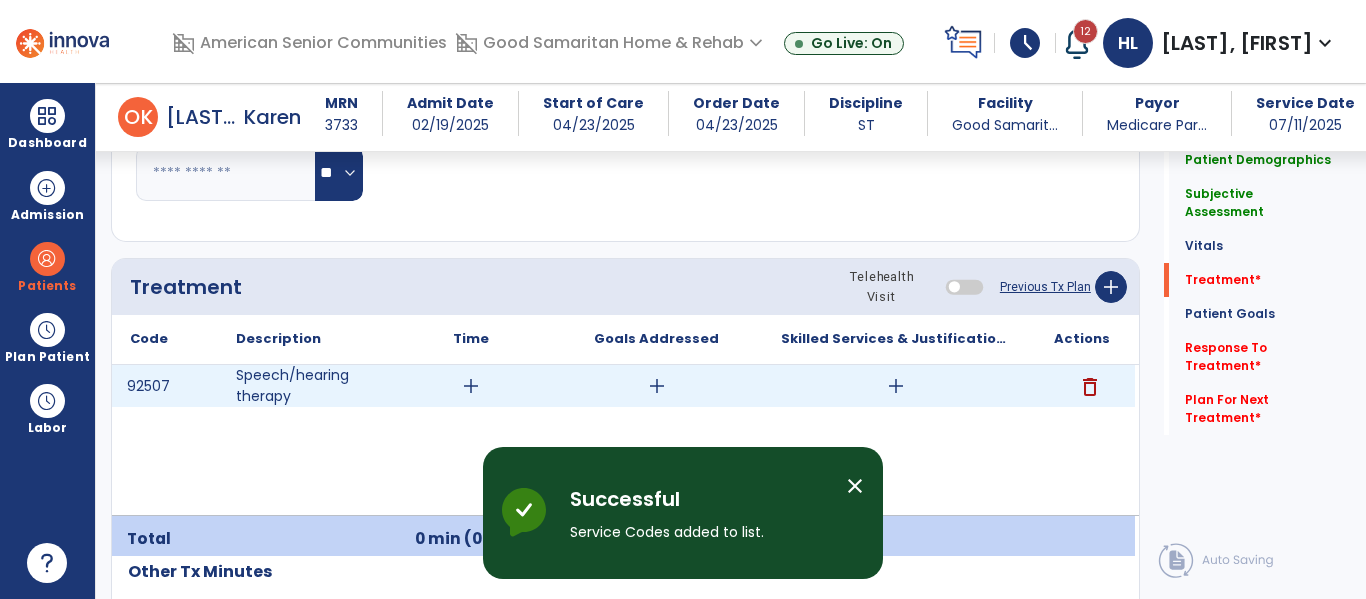 click on "add" at bounding box center (471, 386) 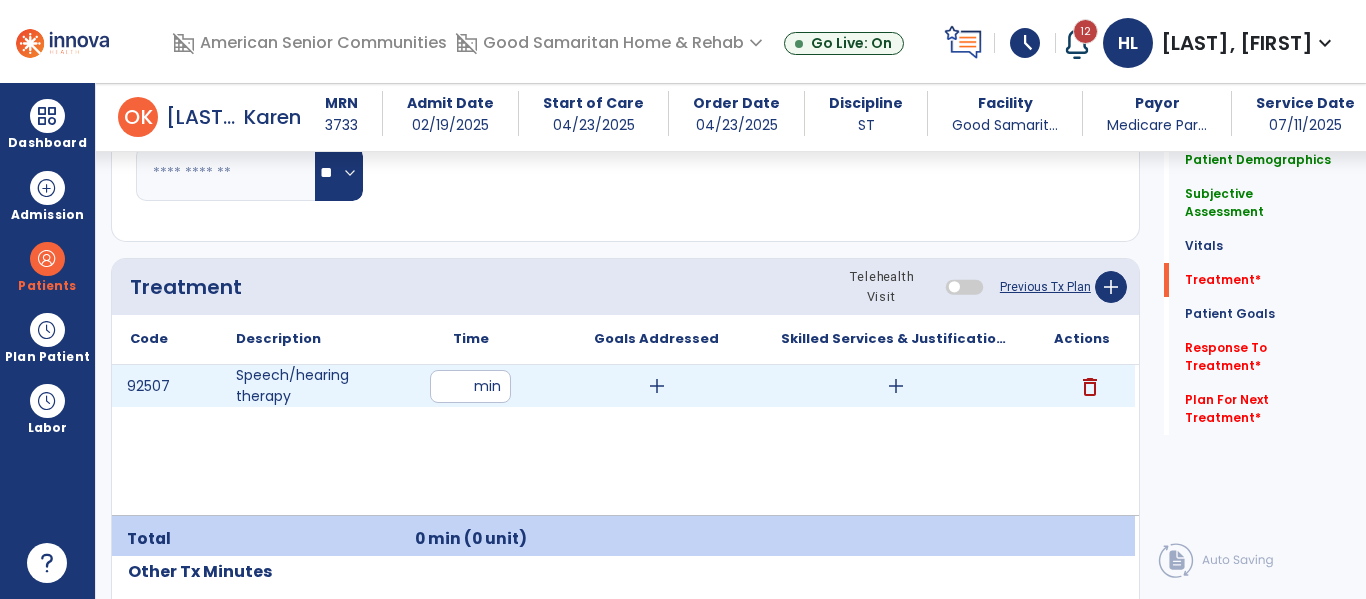 type on "**" 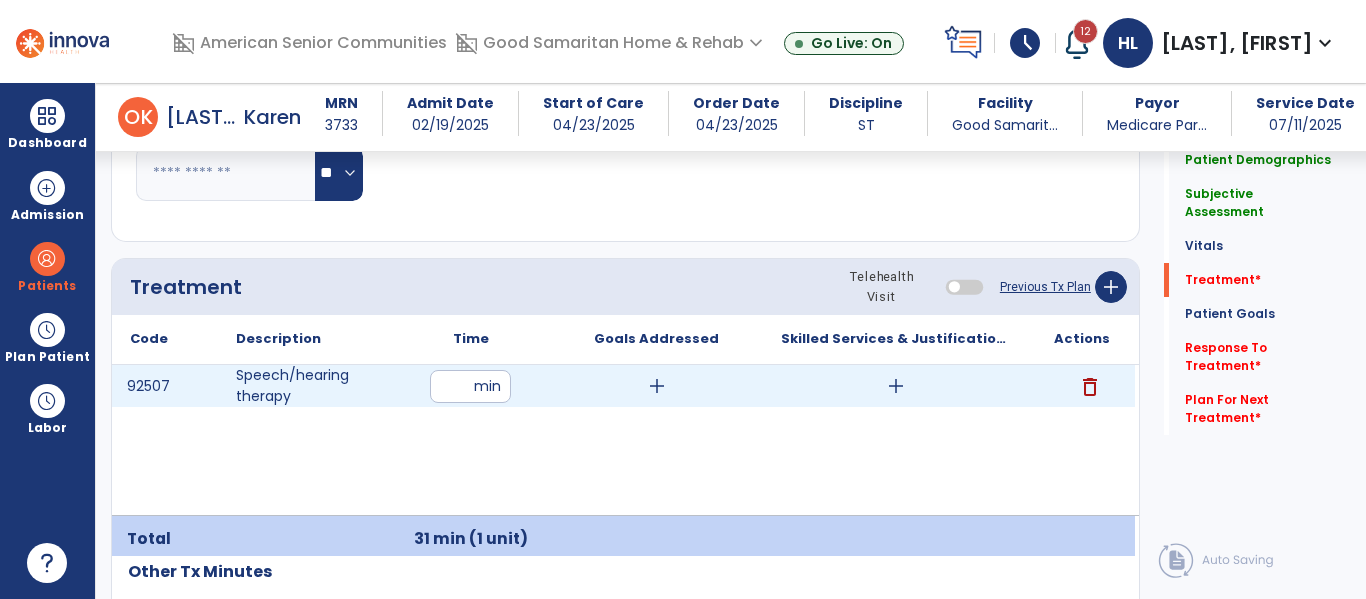 click on "add" at bounding box center (657, 386) 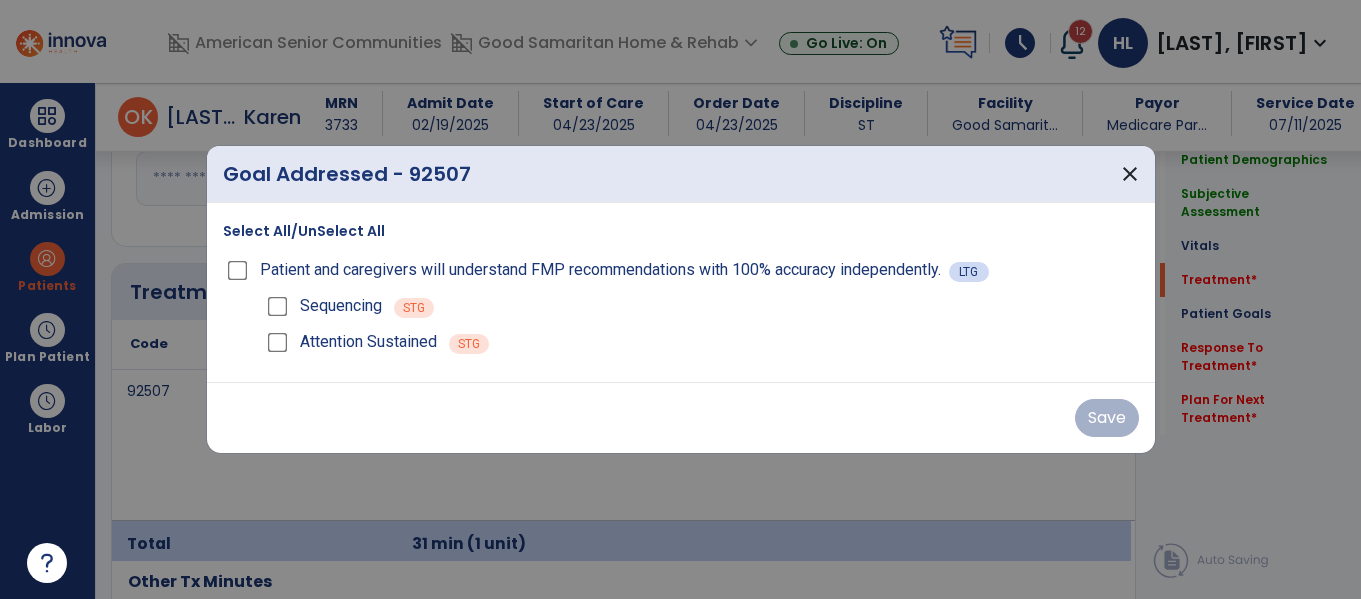 scroll, scrollTop: 1101, scrollLeft: 0, axis: vertical 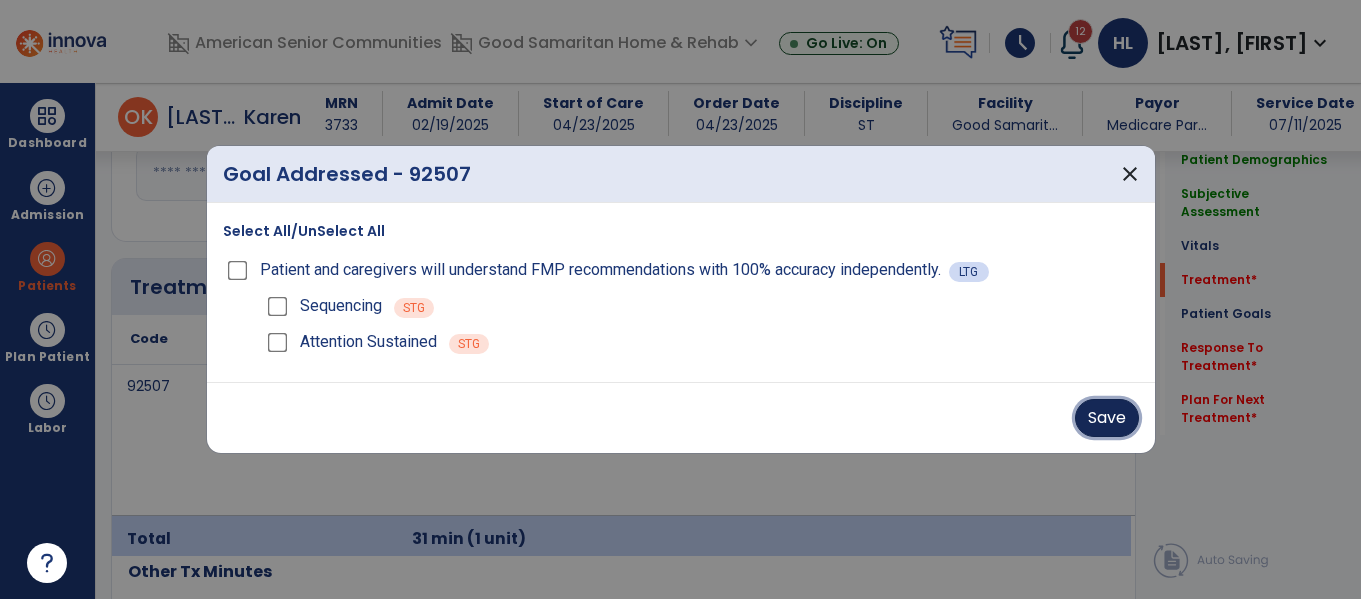 click on "Save" at bounding box center (1107, 418) 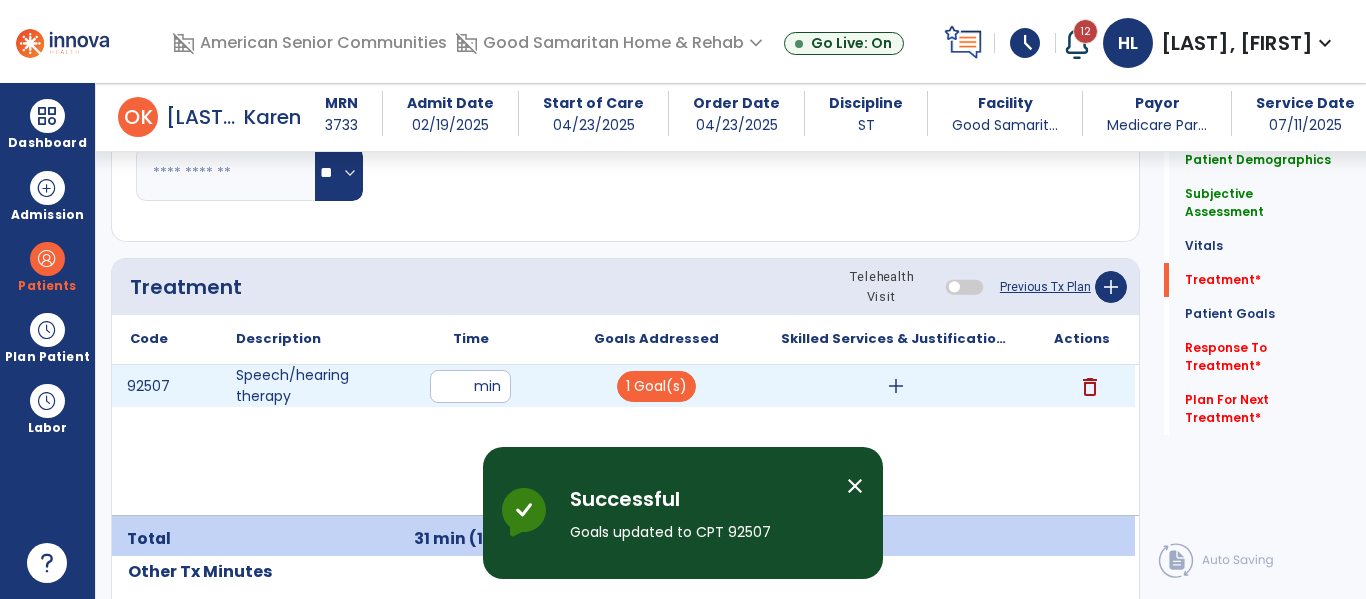 click on "add" at bounding box center [896, 386] 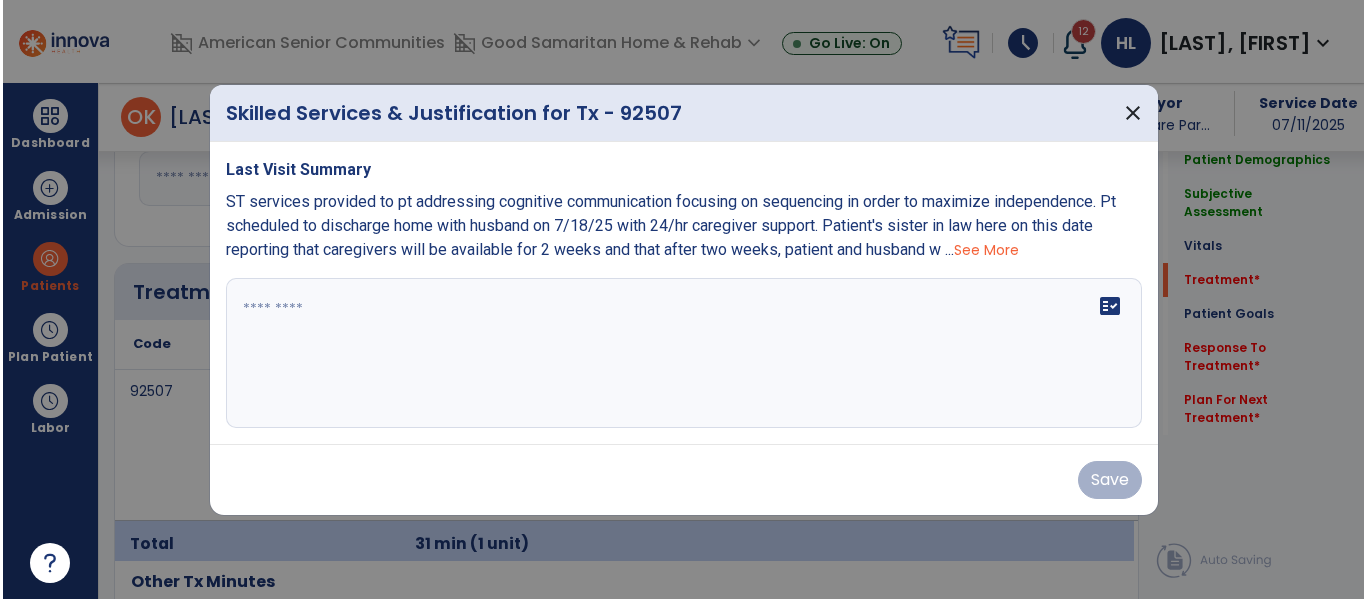scroll, scrollTop: 1101, scrollLeft: 0, axis: vertical 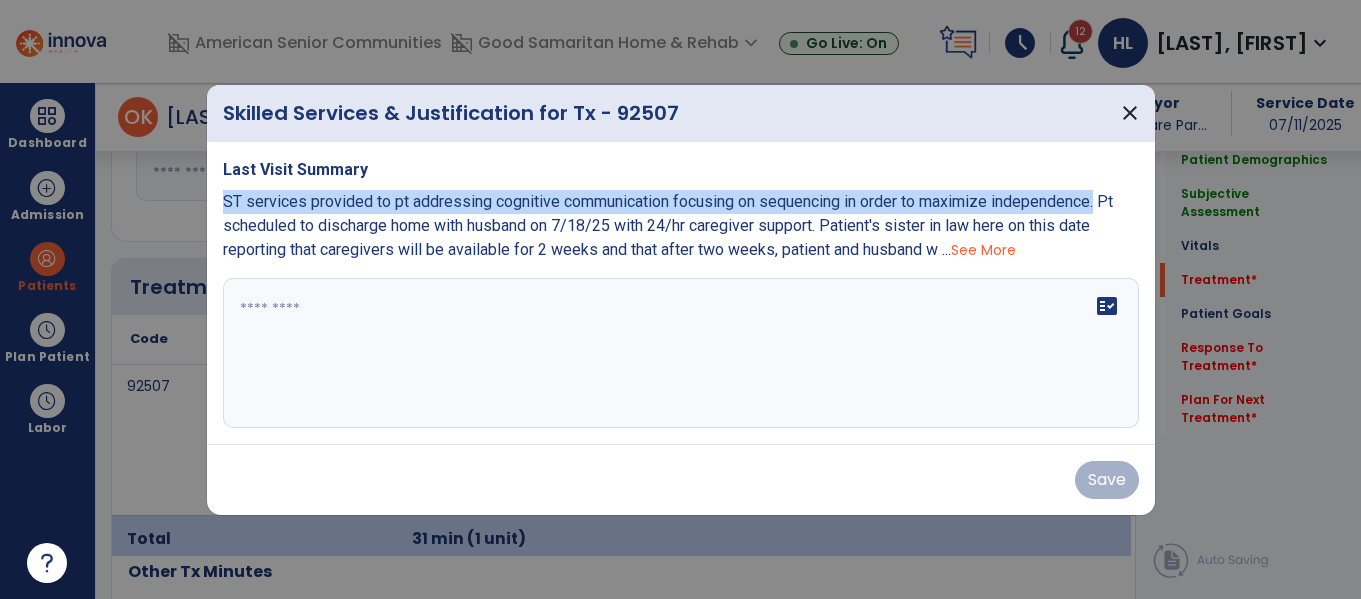 drag, startPoint x: 223, startPoint y: 199, endPoint x: 1102, endPoint y: 207, distance: 879.0364 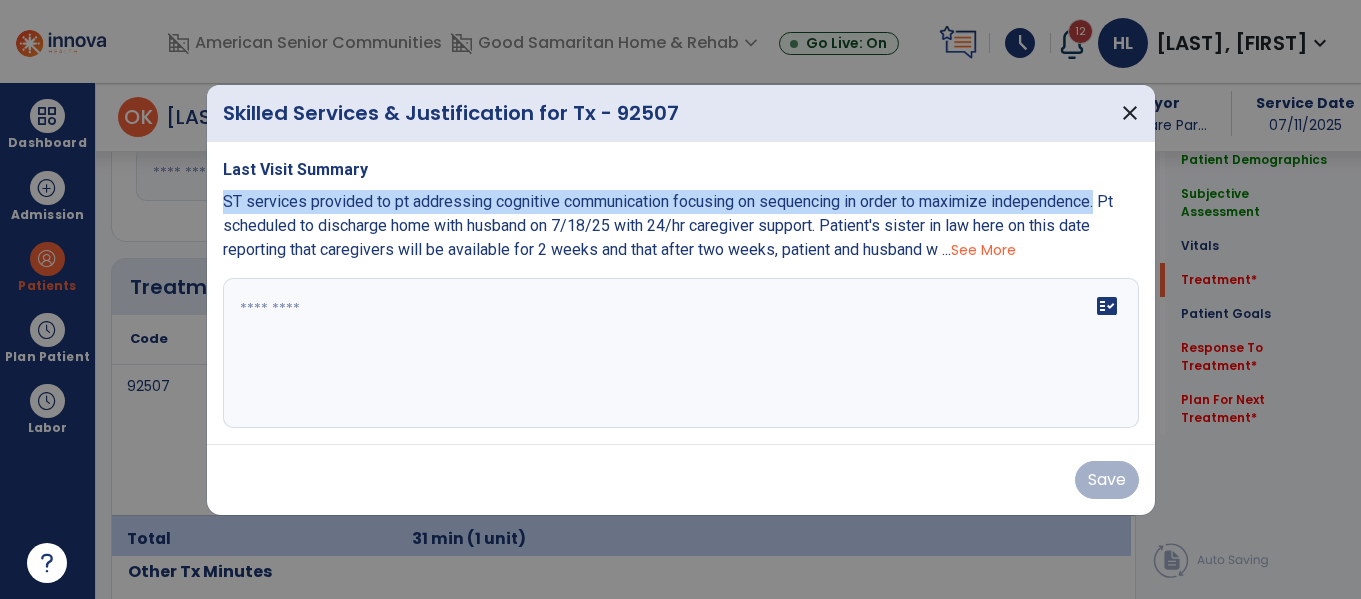 click on "ST services provided to pt addressing cognitive communication focusing on sequencing in order to maximize independence. Pt scheduled to discharge home with husband on 7/18/25 with 24/hr caregiver support. Patient's sister in law here on this date reporting that caregivers will be available for 2 weeks and that after two weeks, patient and husband w ..." at bounding box center (668, 225) 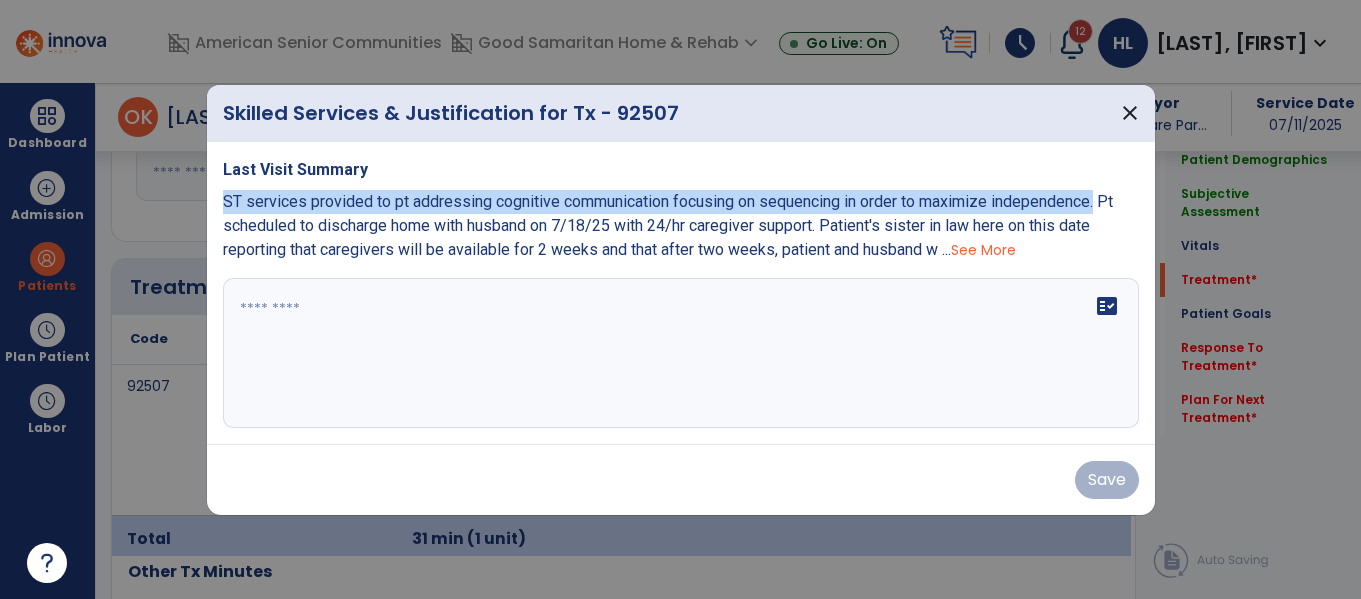 copy on "ST services provided to pt addressing cognitive communication focusing on sequencing in order to maximize independence." 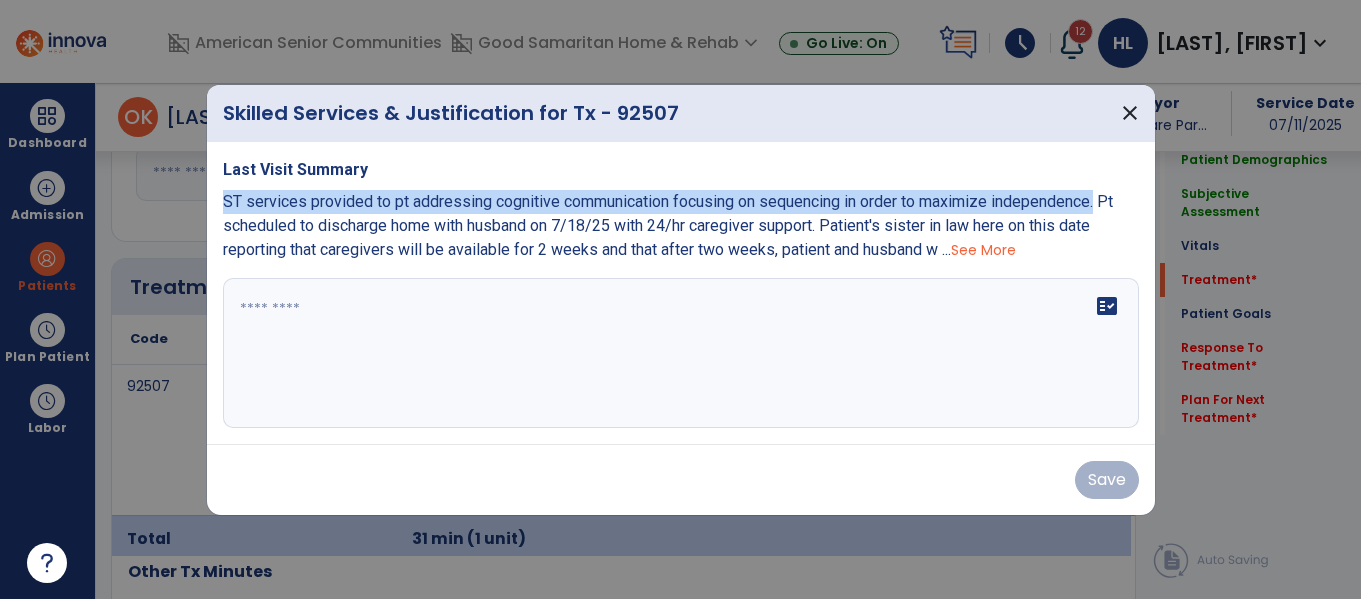 click on "fact_check" at bounding box center [681, 353] 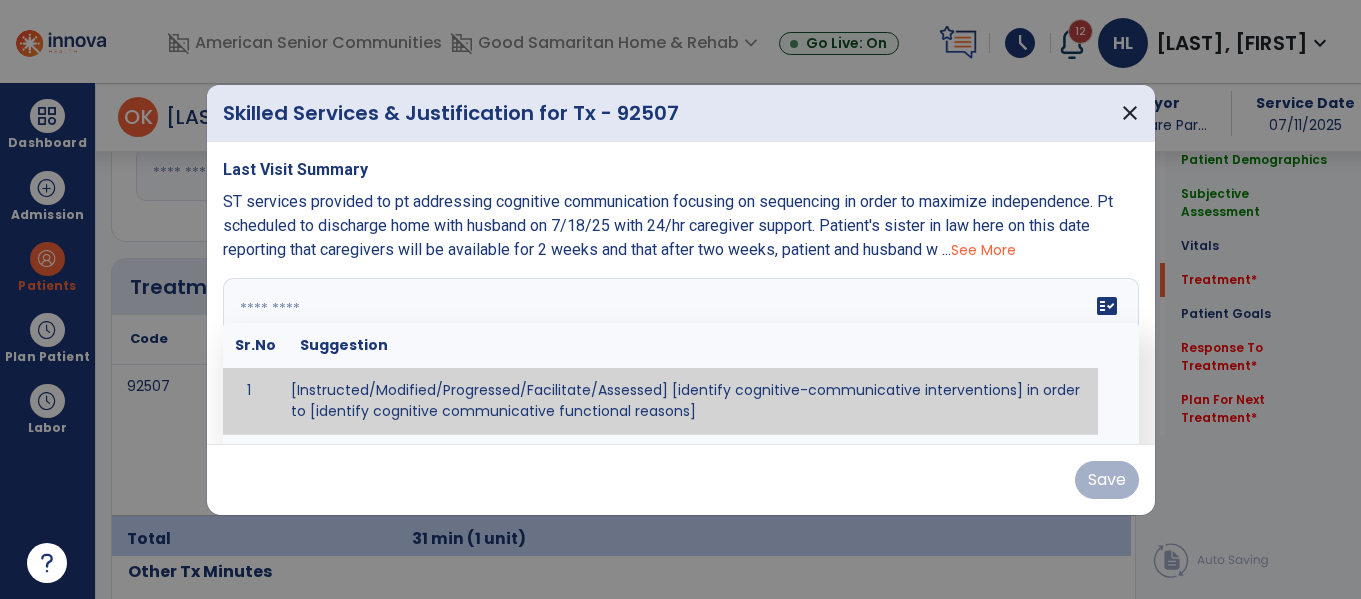 paste on "**********" 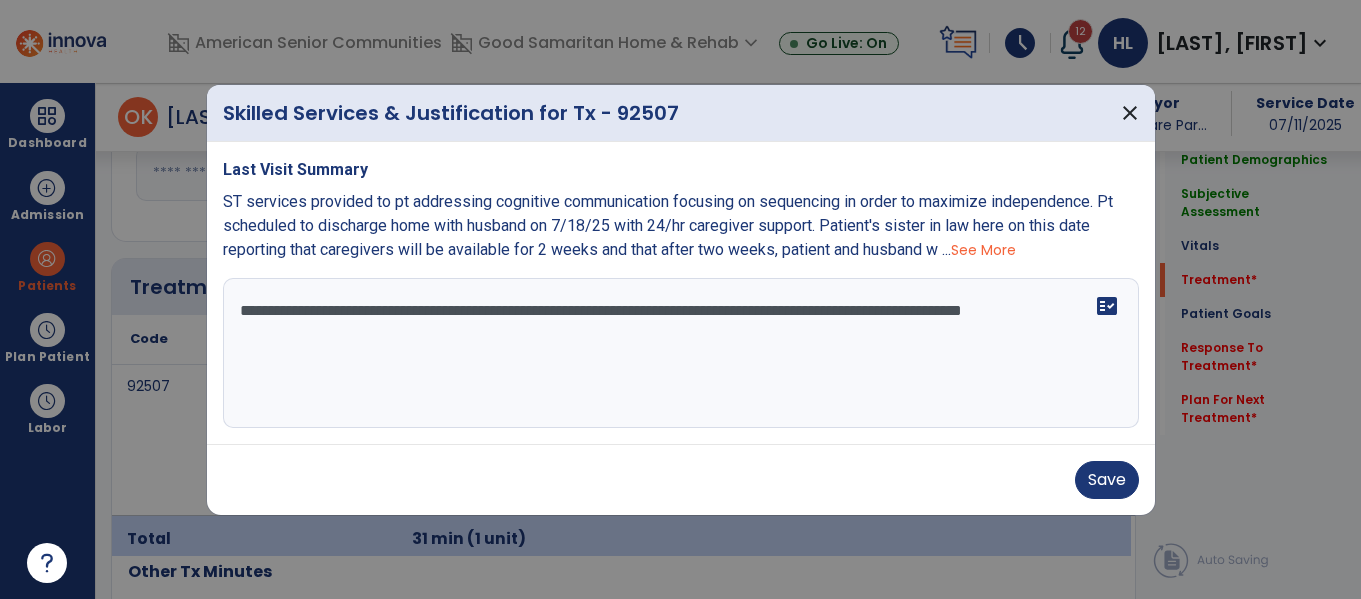 click on "See More" at bounding box center (983, 250) 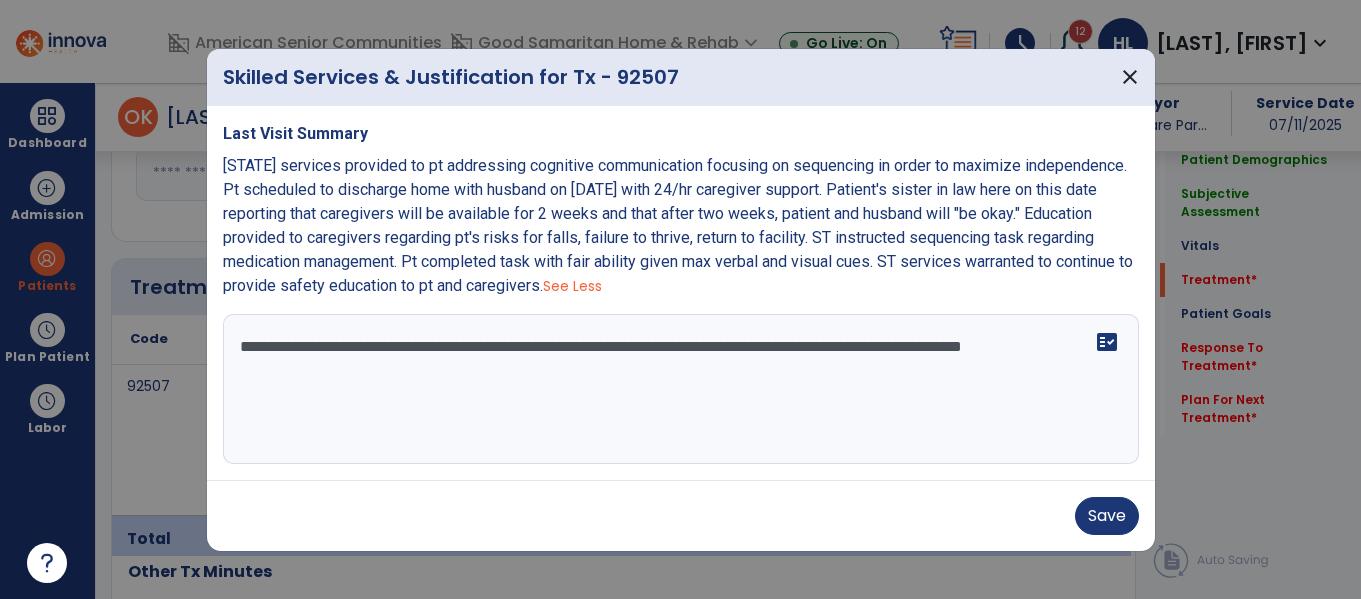 click on "ST services provided to pt addressing cognitive communication focusing on sequencing in order to maximize independence. Pt scheduled to discharge home with husband on 7/18/25 with 24/hr caregiver support. Patient's sister in law here on this date reporting that caregivers will be available for 2 weeks and that after two weeks, patient and husband will "be okay." Education provided to caregivers regarding pt's risks for falls, failure to thrive, return to facility. ST instructed sequencing task regarding medication management. Pt completed task with fair ability given max verbal and visual cues. ST services warranted to continue to provide safety education to pt and caregivers." at bounding box center (678, 225) 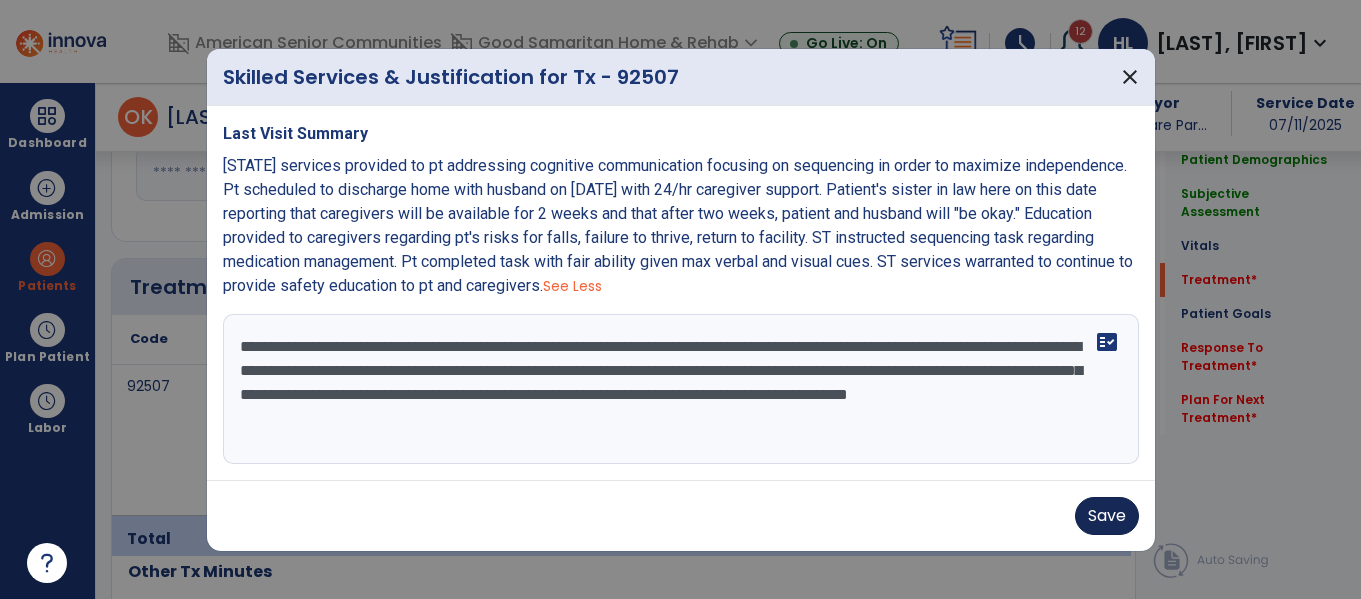 type on "**********" 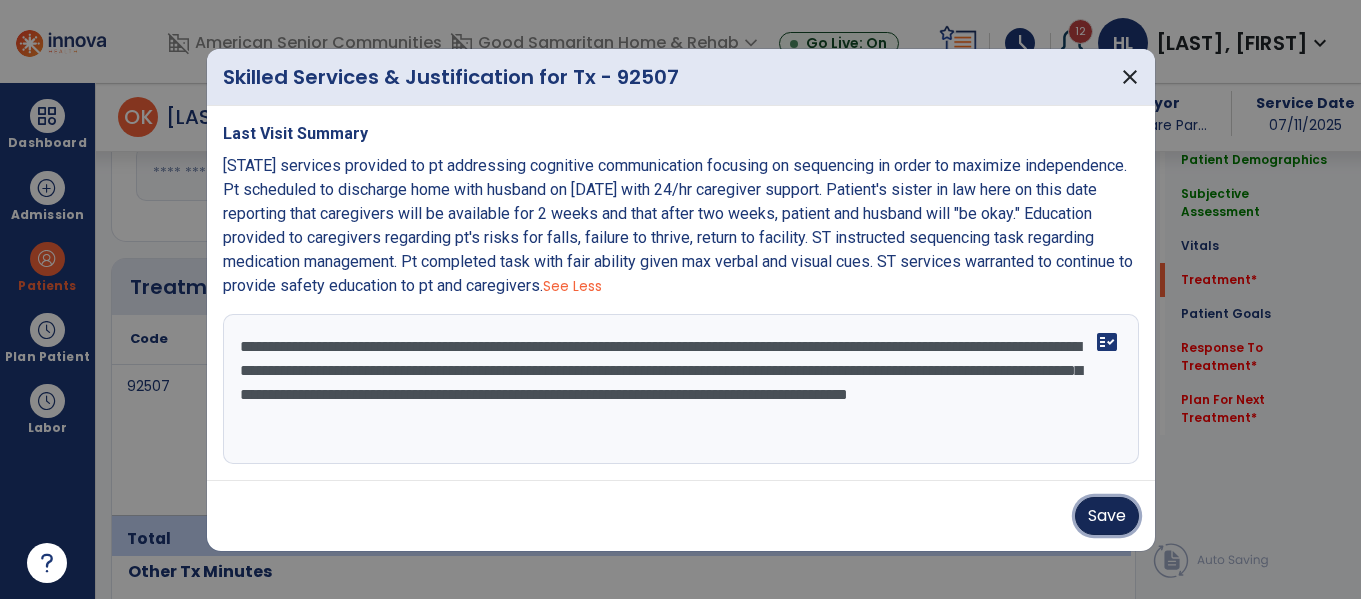 click on "Save" at bounding box center [1107, 516] 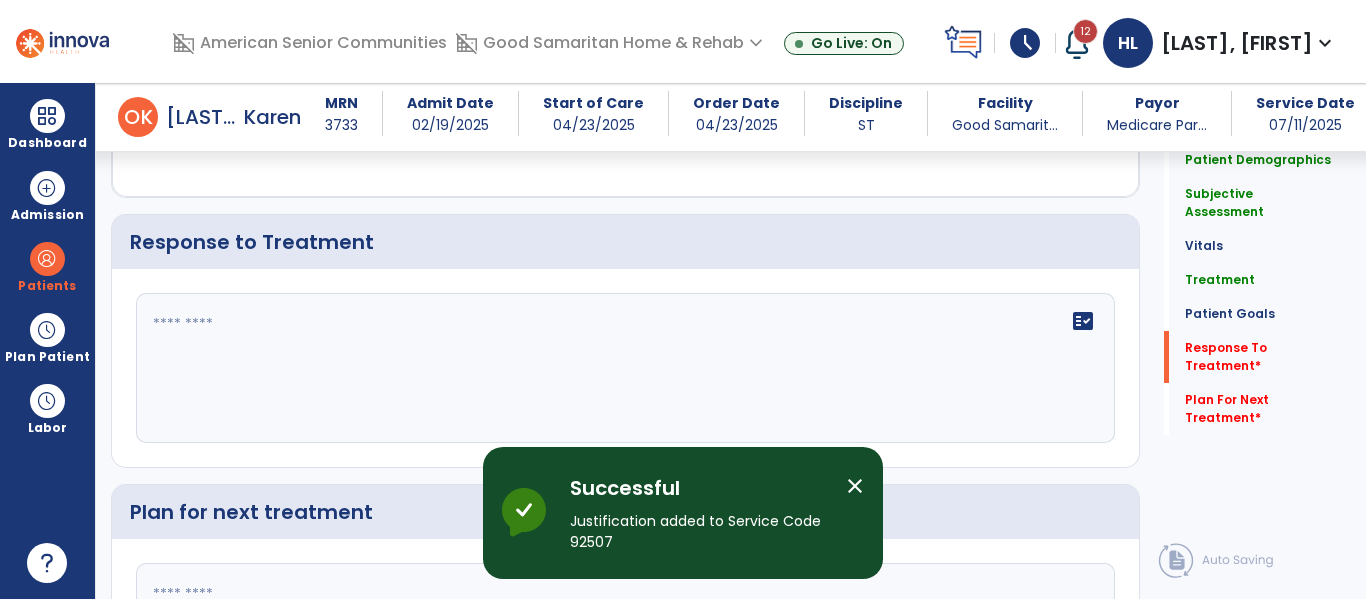scroll, scrollTop: 2898, scrollLeft: 0, axis: vertical 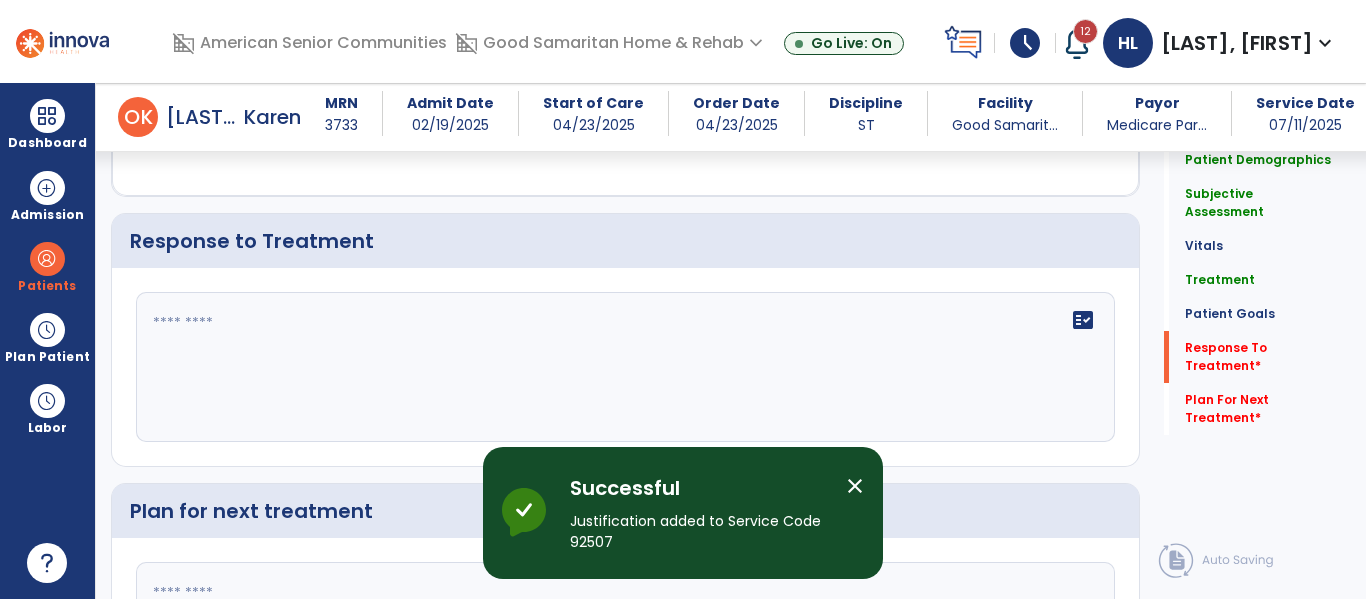 click on "fact_check" 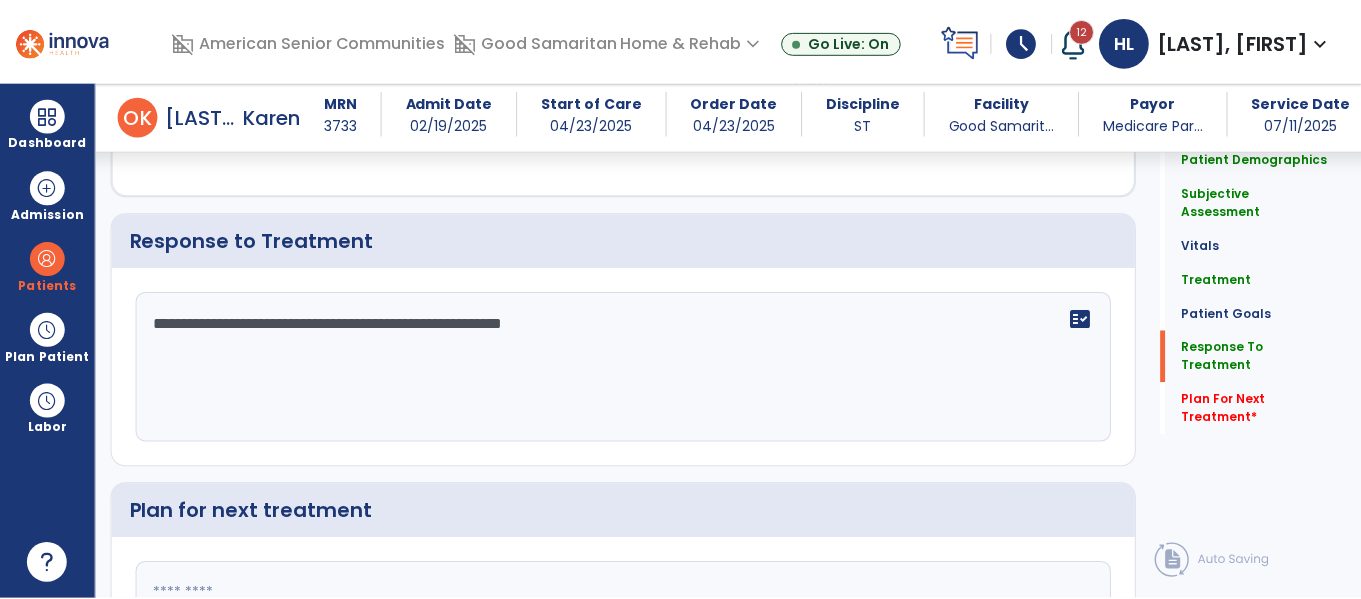 scroll, scrollTop: 3081, scrollLeft: 0, axis: vertical 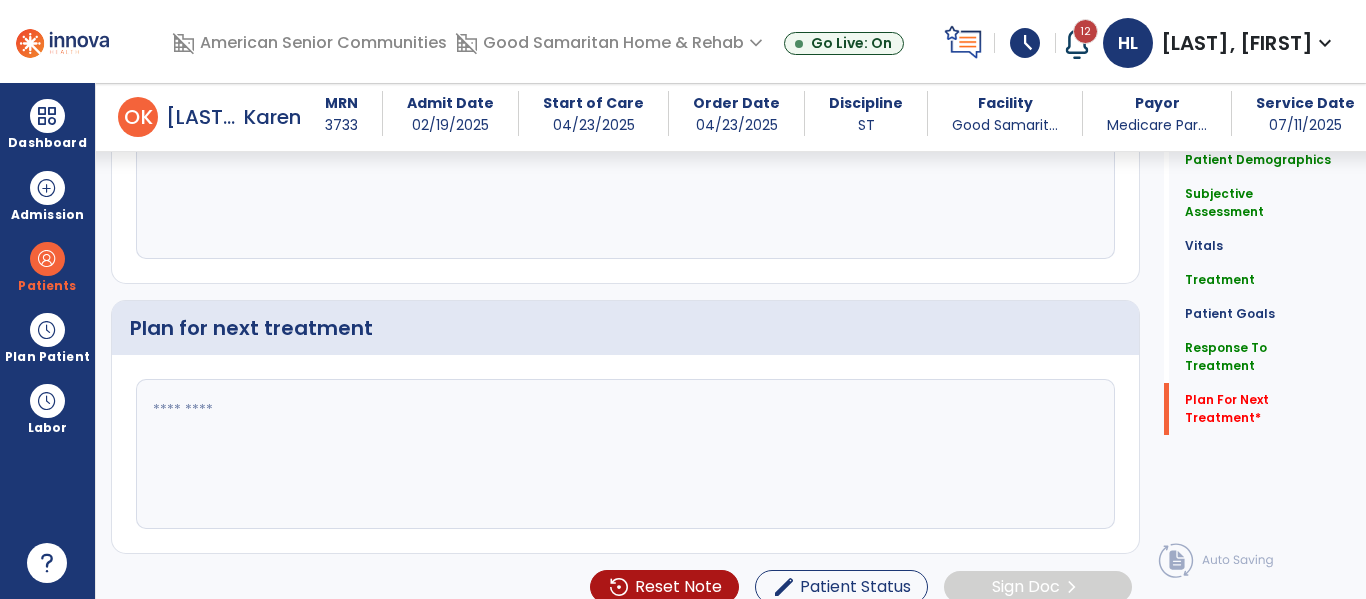 type on "**********" 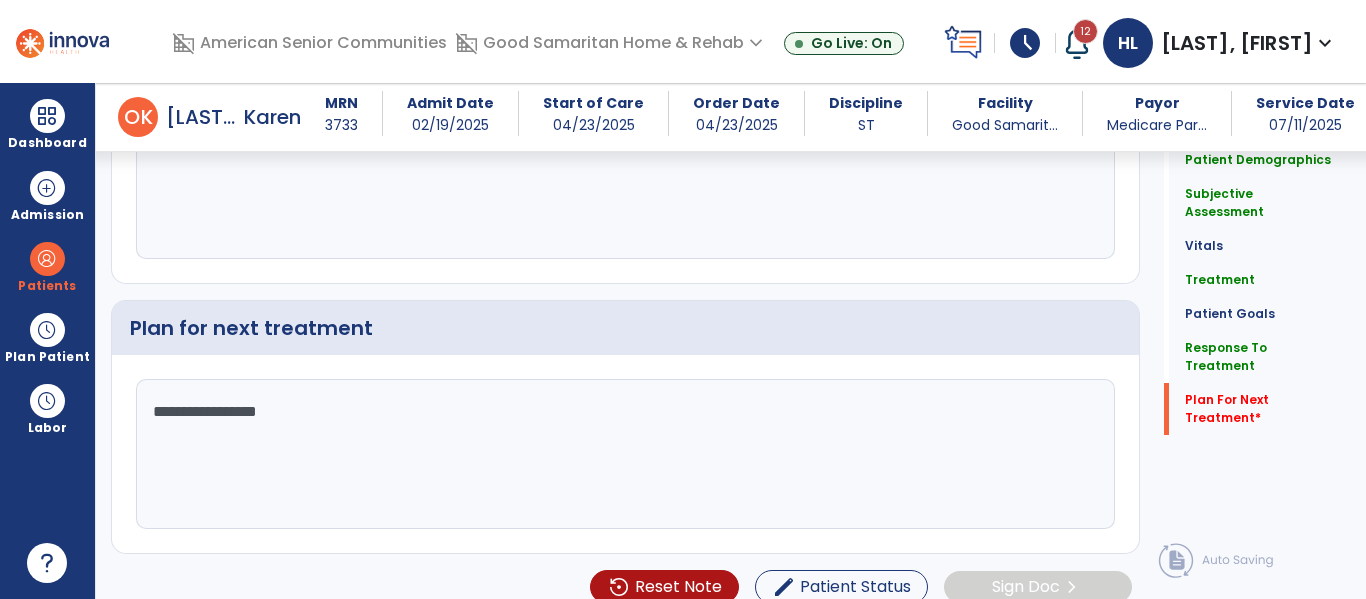 click on "**********" 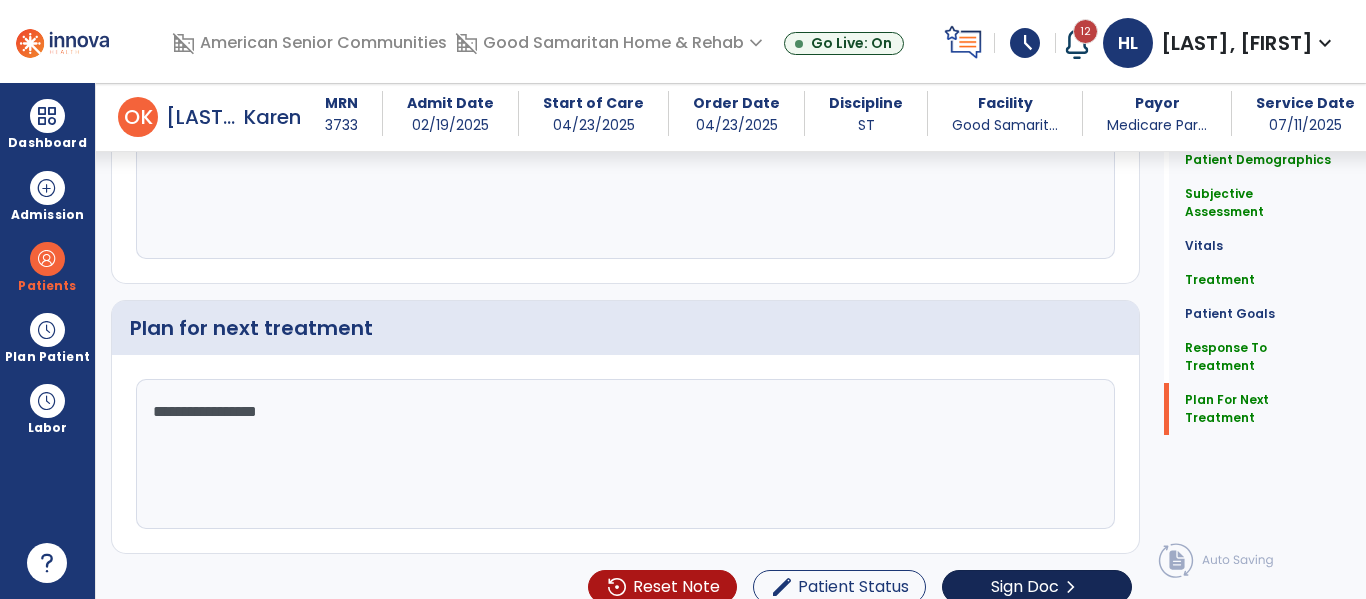 type on "**********" 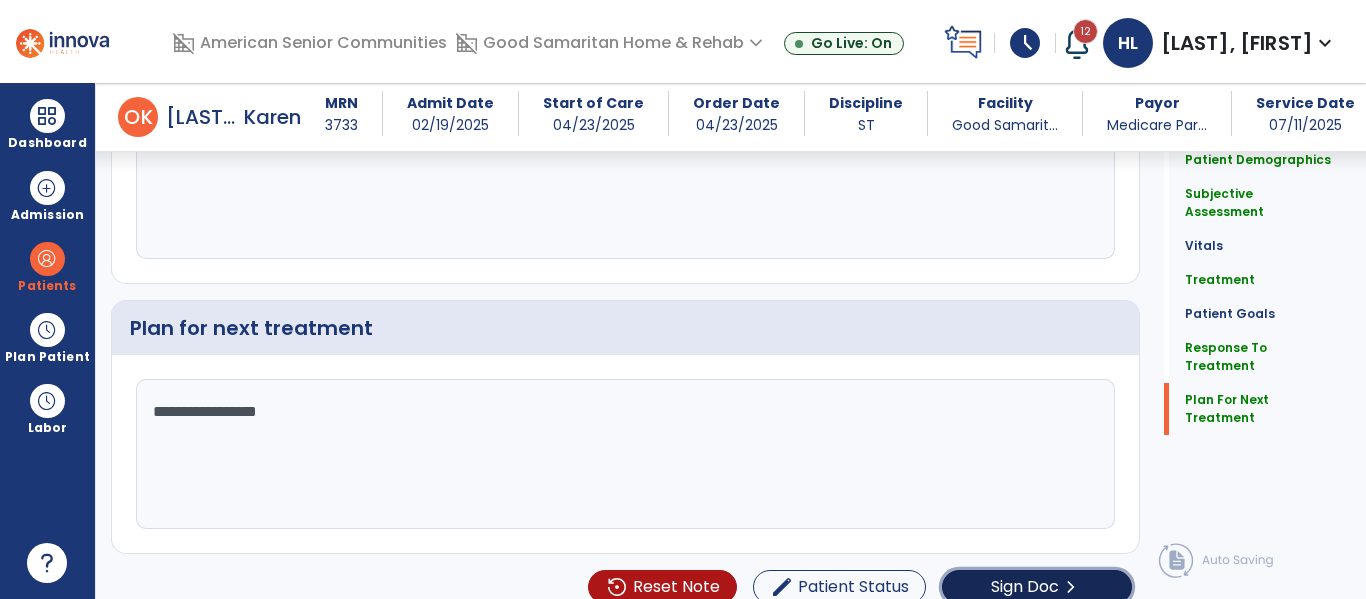click on "Sign Doc  chevron_right" 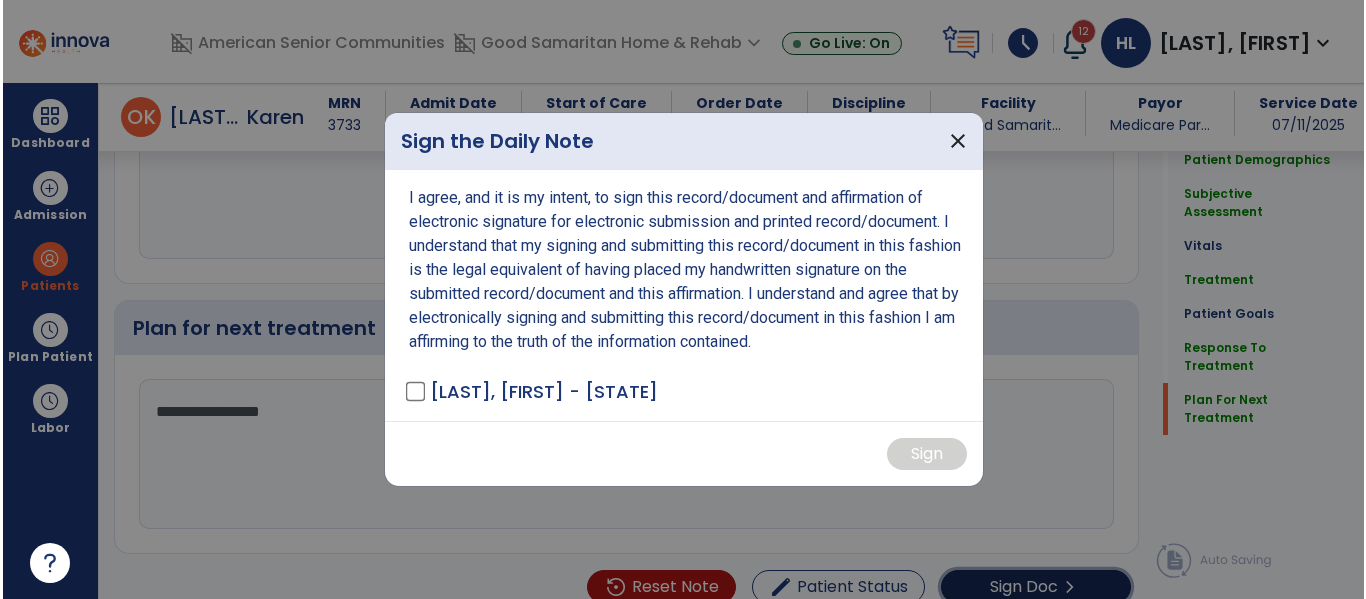 scroll, scrollTop: 3081, scrollLeft: 0, axis: vertical 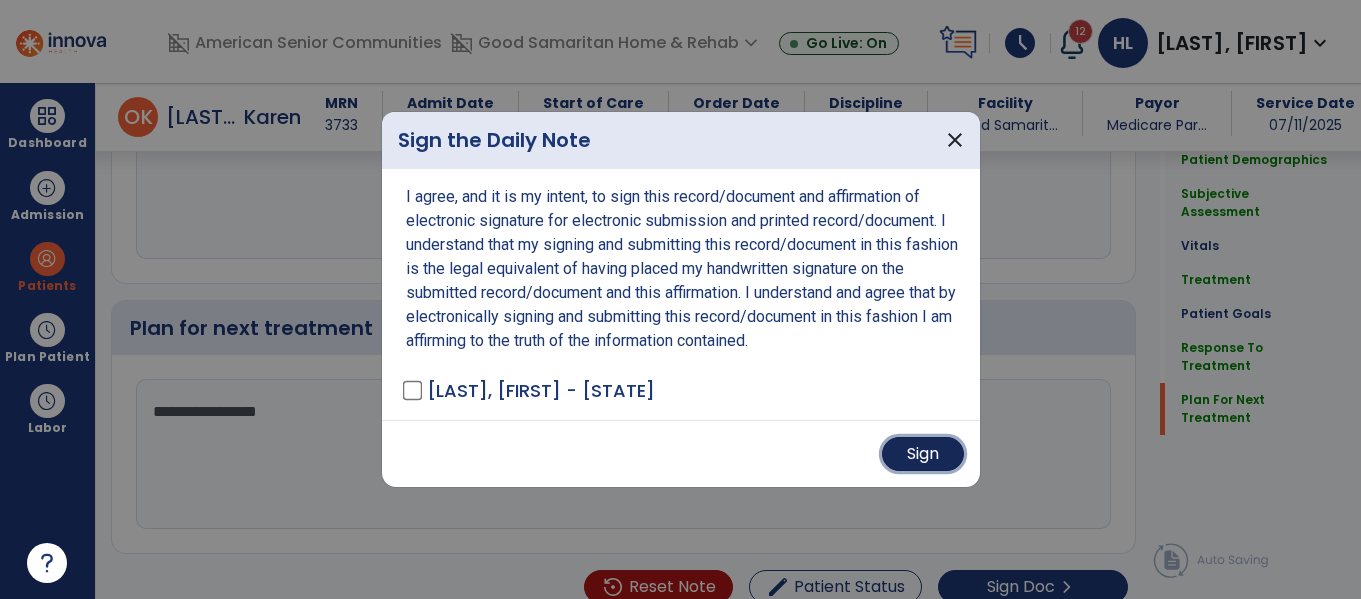 click on "Sign" at bounding box center (923, 454) 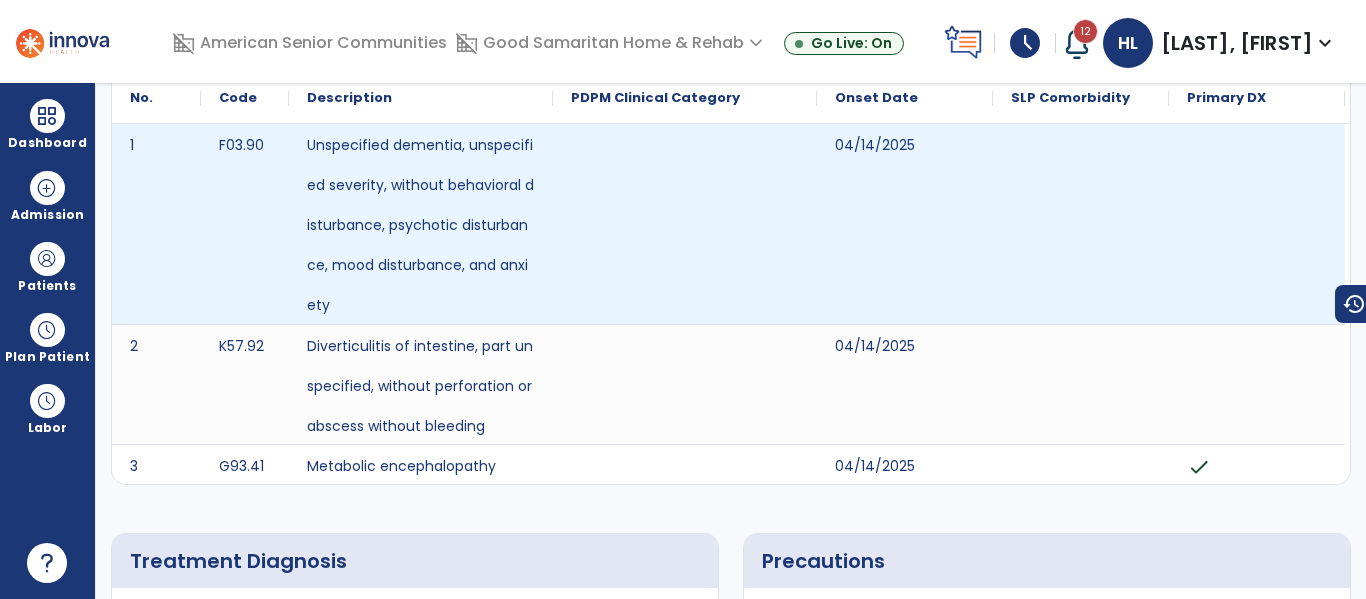 scroll, scrollTop: 0, scrollLeft: 0, axis: both 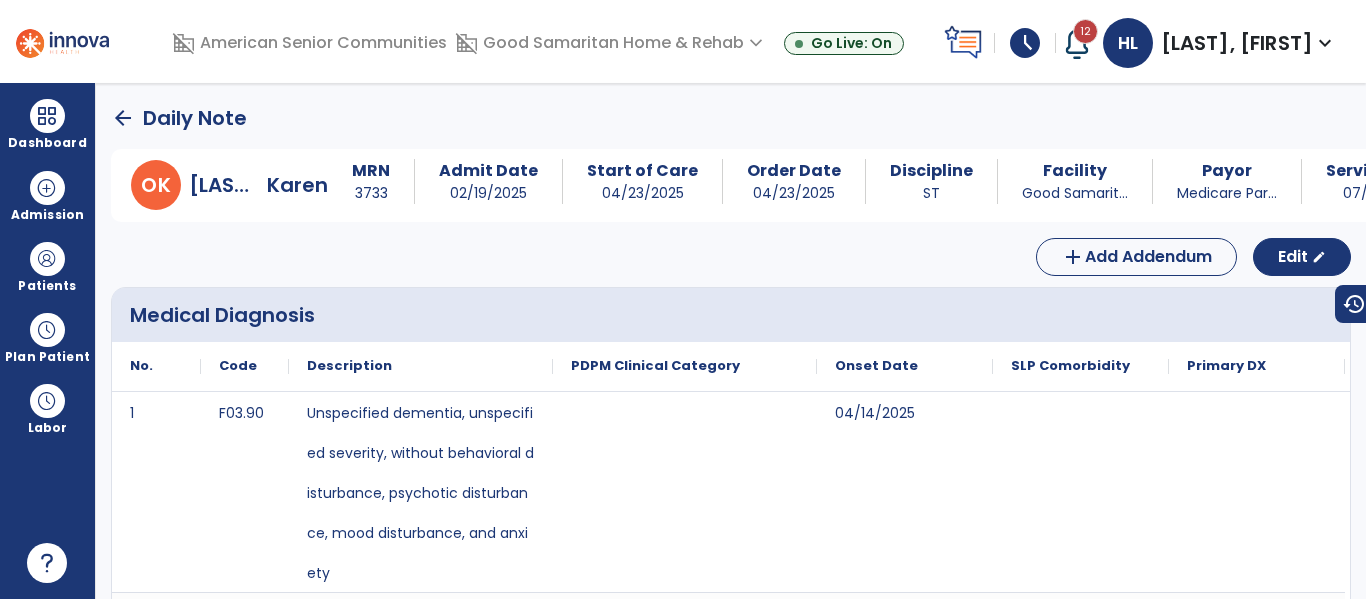 click on "arrow_back" 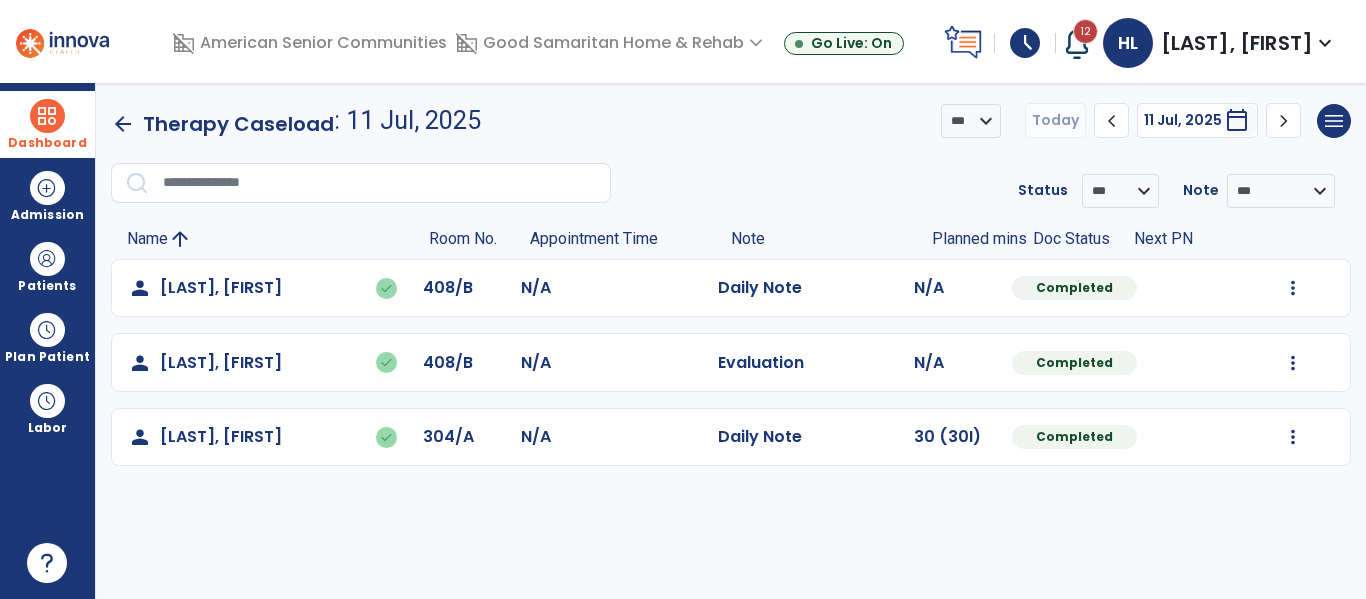 click on "Dashboard" at bounding box center (47, 124) 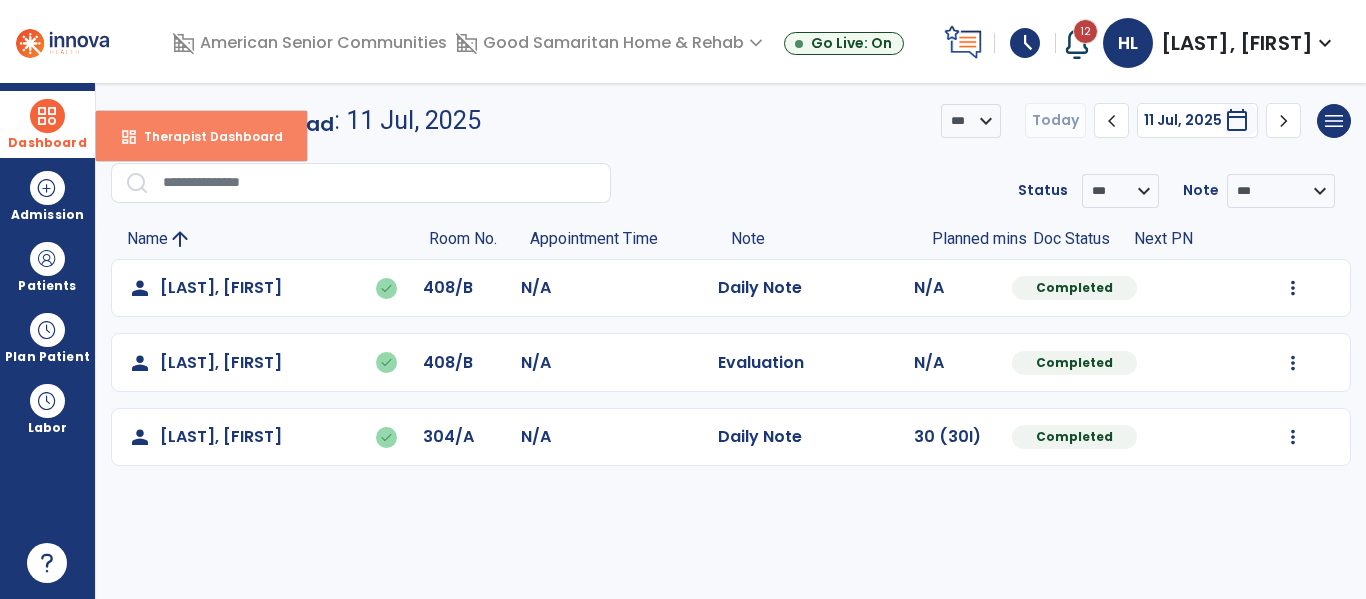 click on "dashboard" at bounding box center (129, 137) 